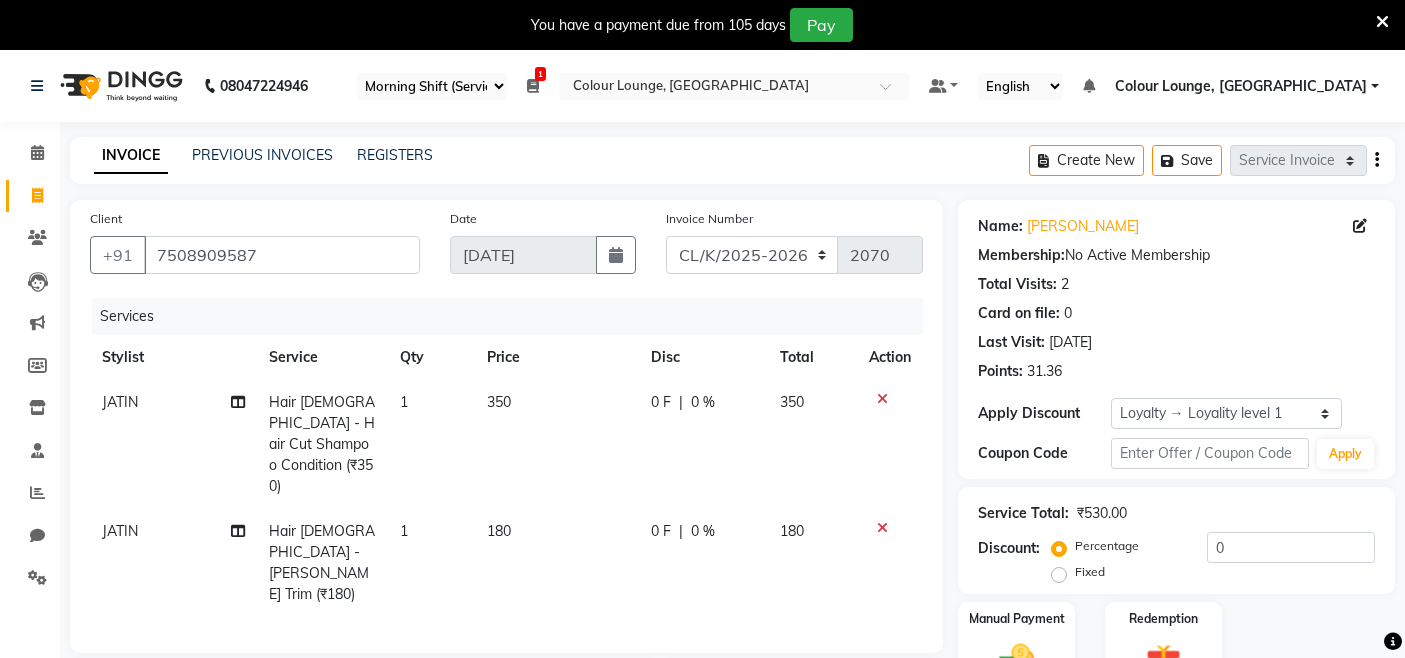 select on "75" 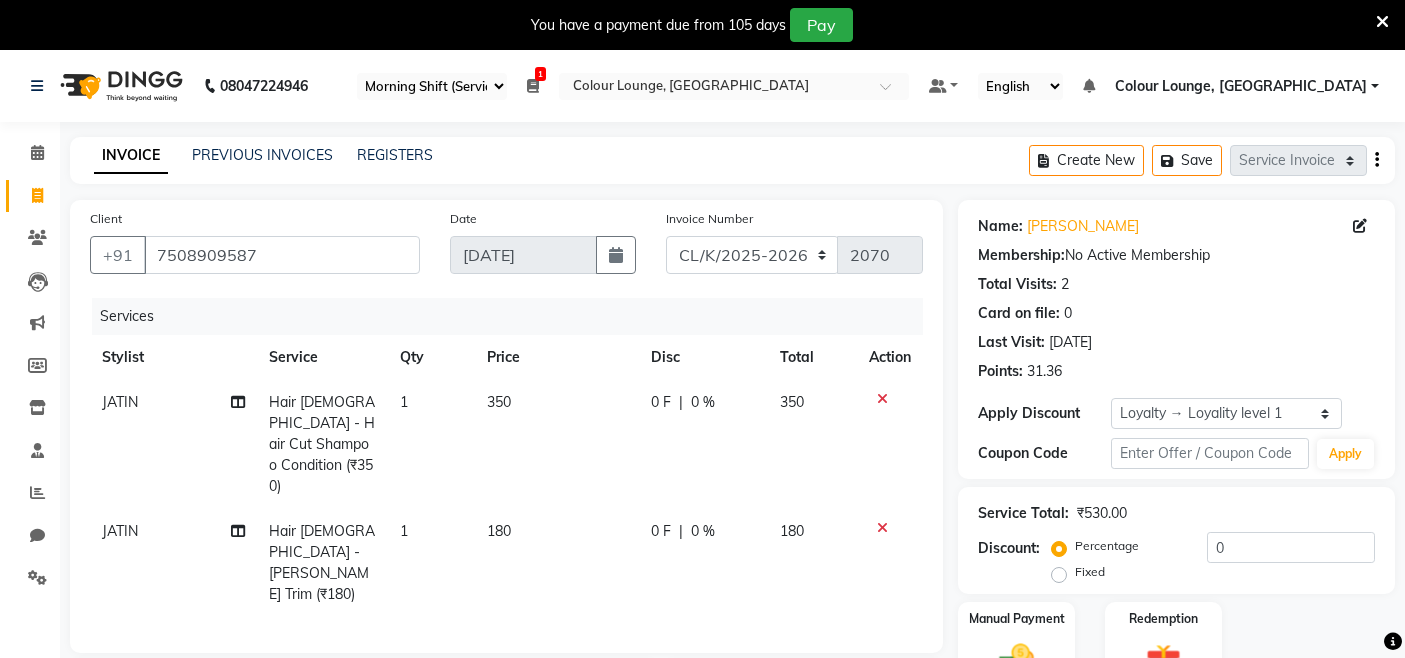 scroll, scrollTop: 0, scrollLeft: 0, axis: both 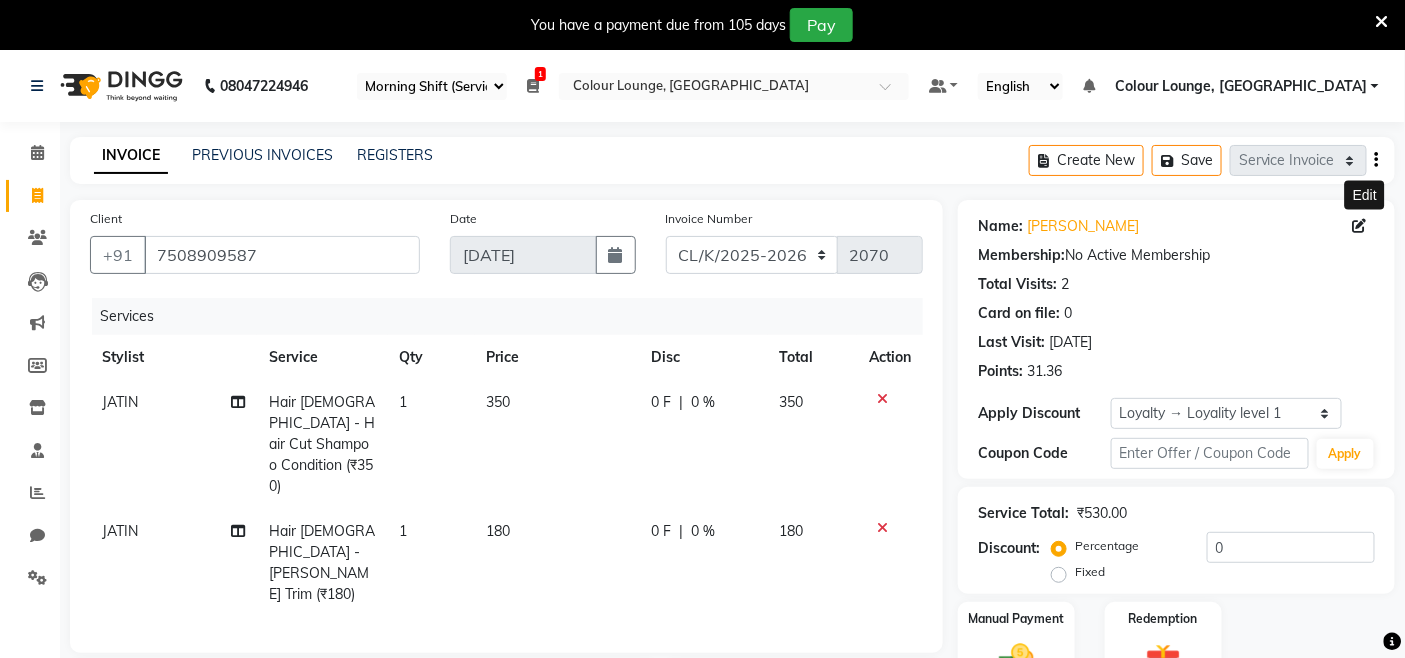 click 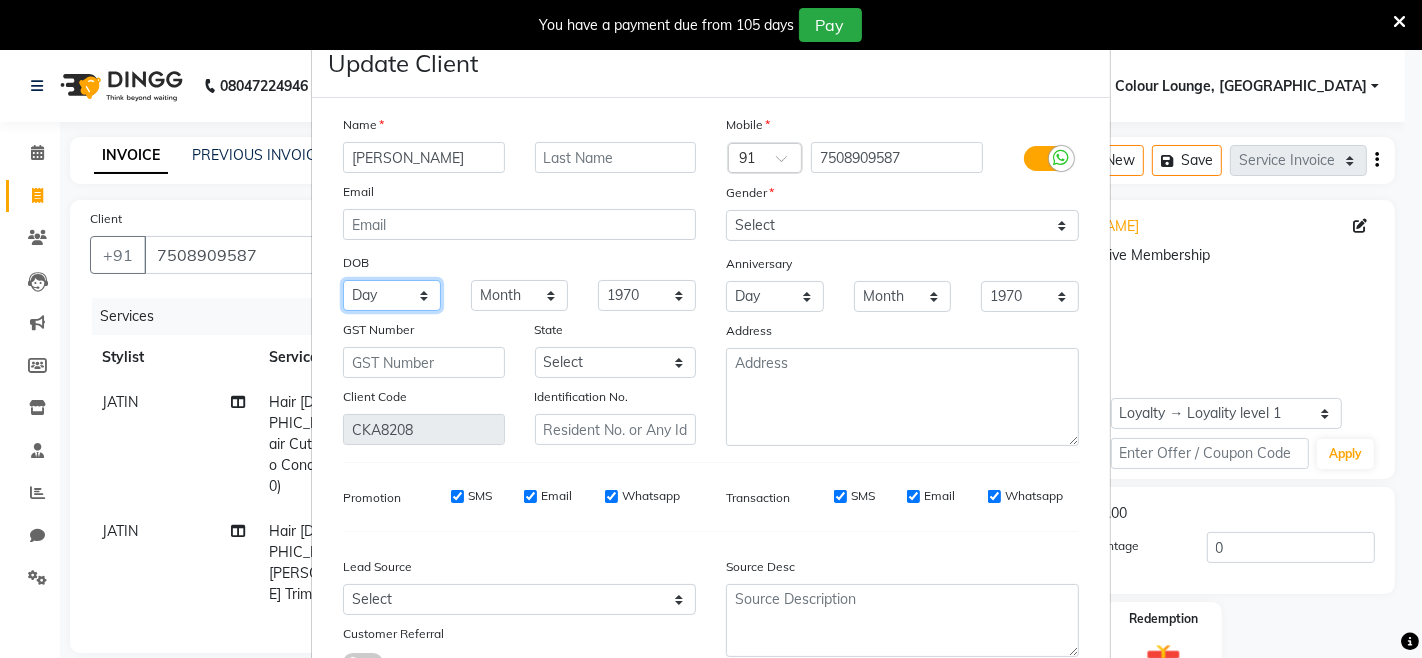 drag, startPoint x: 380, startPoint y: 298, endPoint x: 397, endPoint y: 304, distance: 18.027756 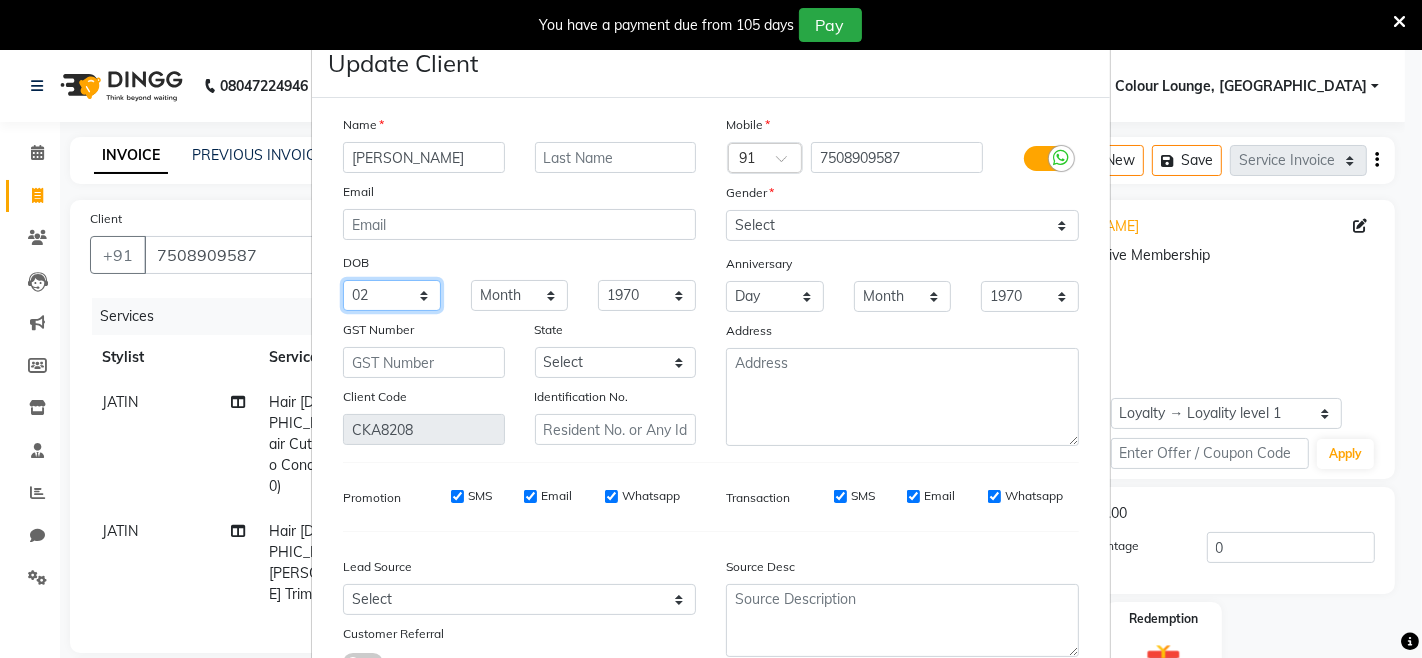 click on "Day 01 02 03 04 05 06 07 08 09 10 11 12 13 14 15 16 17 18 19 20 21 22 23 24 25 26 27 28 29 30 31" at bounding box center [392, 295] 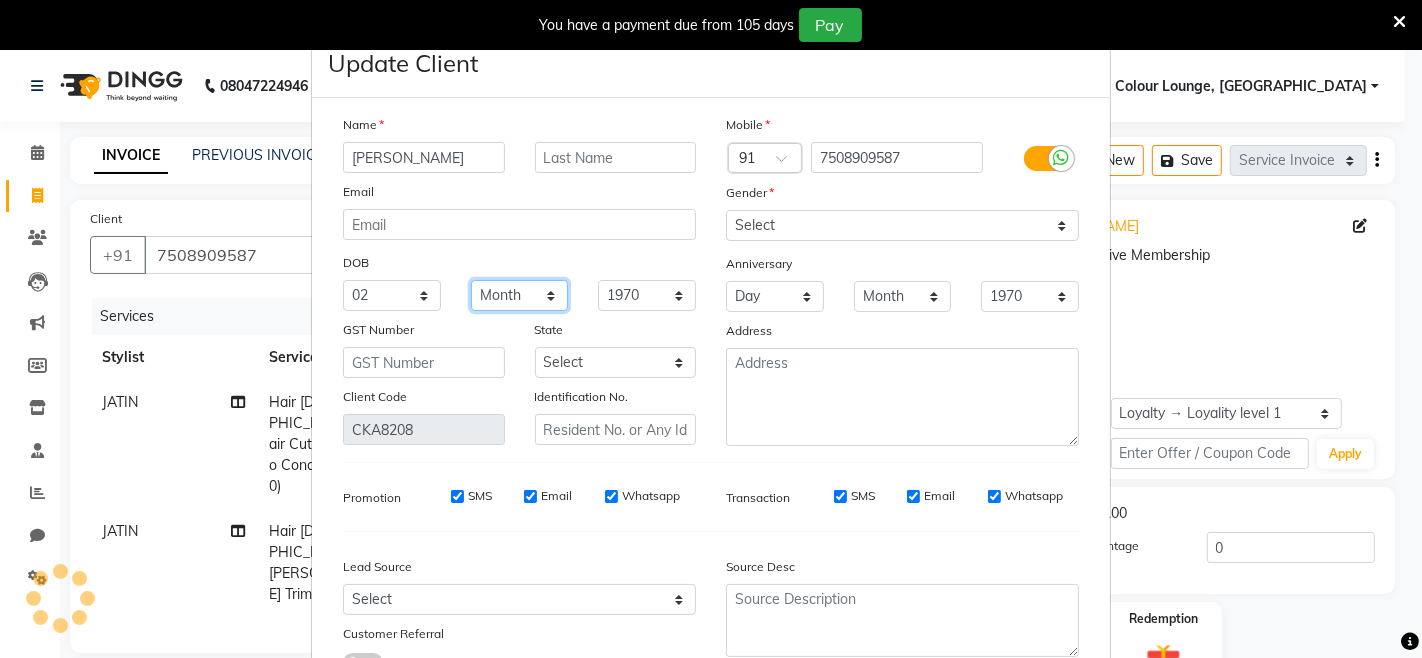 drag, startPoint x: 506, startPoint y: 297, endPoint x: 508, endPoint y: 283, distance: 14.142136 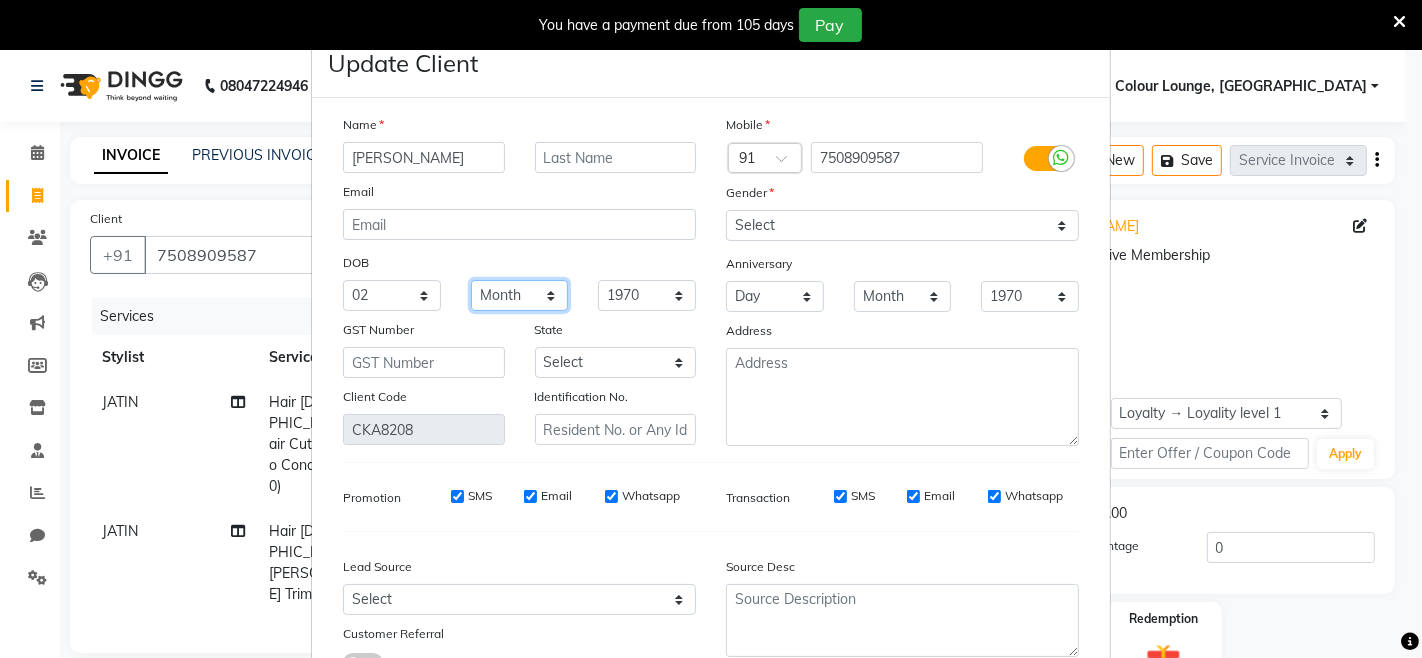 select on "06" 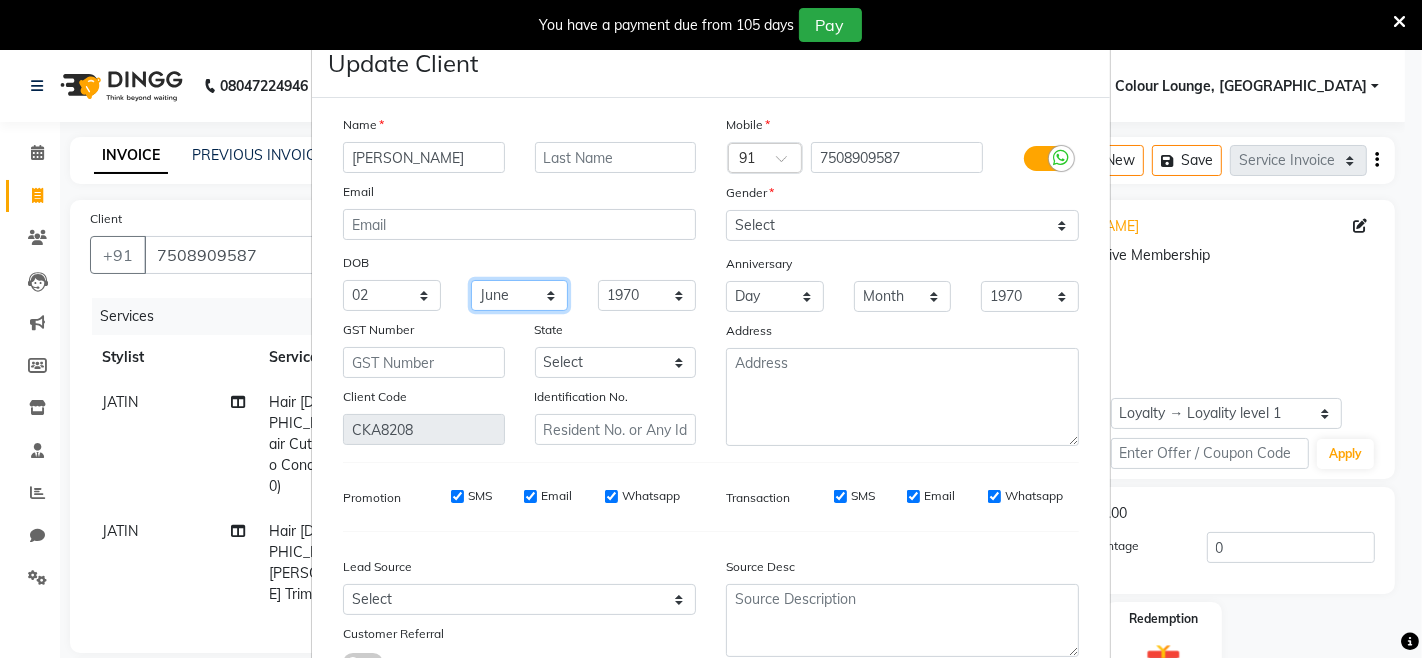 click on "Month January February March April May June July August September October November December" at bounding box center (520, 295) 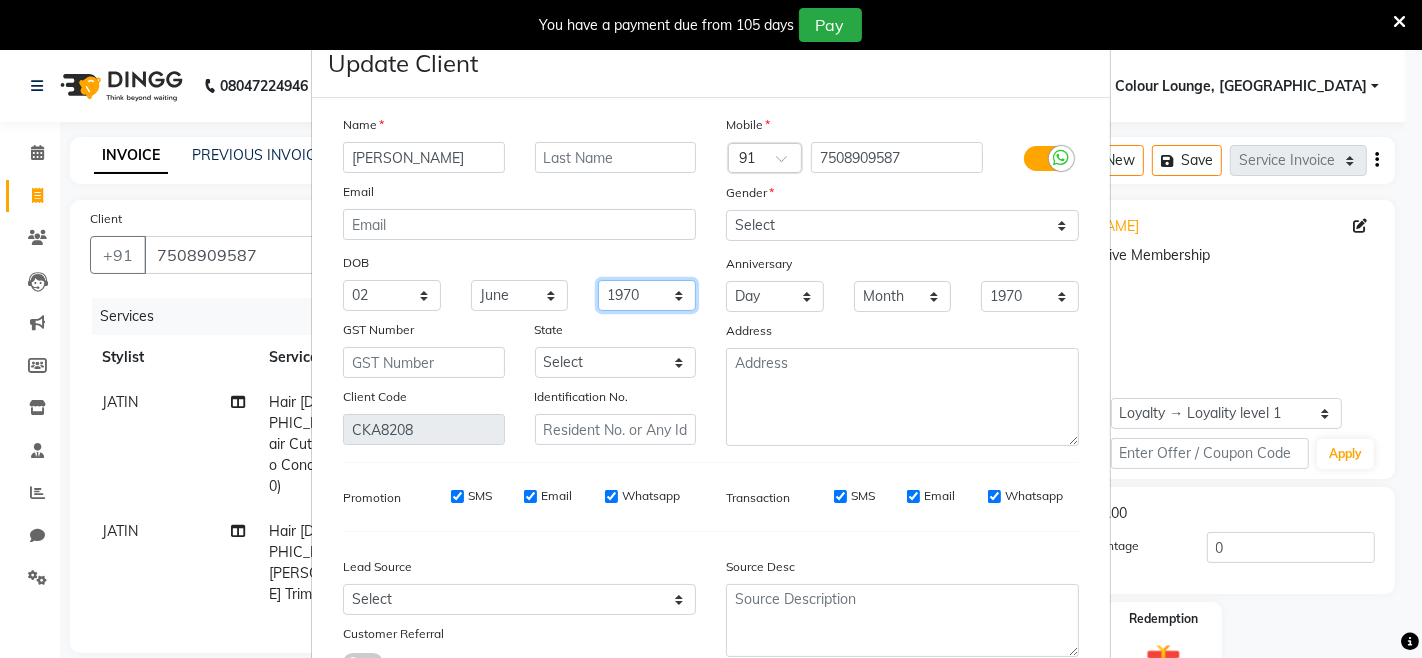 click on "1940 1941 1942 1943 1944 1945 1946 1947 1948 1949 1950 1951 1952 1953 1954 1955 1956 1957 1958 1959 1960 1961 1962 1963 1964 1965 1966 1967 1968 1969 1970 1971 1972 1973 1974 1975 1976 1977 1978 1979 1980 1981 1982 1983 1984 1985 1986 1987 1988 1989 1990 1991 1992 1993 1994 1995 1996 1997 1998 1999 2000 2001 2002 2003 2004 2005 2006 2007 2008 2009 2010 2011 2012 2013 2014 2015 2016 2017 2018 2019 2020 2021 2022 2023 2024" at bounding box center [647, 295] 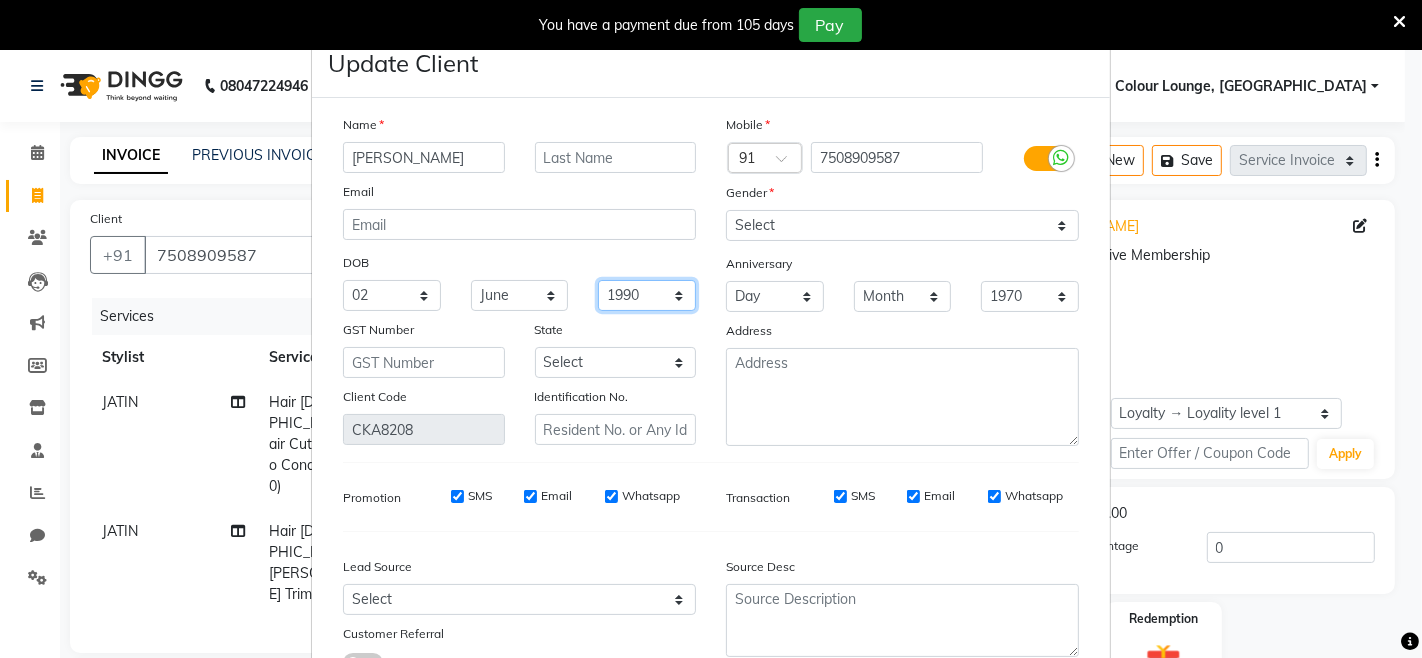 click on "1940 1941 1942 1943 1944 1945 1946 1947 1948 1949 1950 1951 1952 1953 1954 1955 1956 1957 1958 1959 1960 1961 1962 1963 1964 1965 1966 1967 1968 1969 1970 1971 1972 1973 1974 1975 1976 1977 1978 1979 1980 1981 1982 1983 1984 1985 1986 1987 1988 1989 1990 1991 1992 1993 1994 1995 1996 1997 1998 1999 2000 2001 2002 2003 2004 2005 2006 2007 2008 2009 2010 2011 2012 2013 2014 2015 2016 2017 2018 2019 2020 2021 2022 2023 2024" at bounding box center (647, 295) 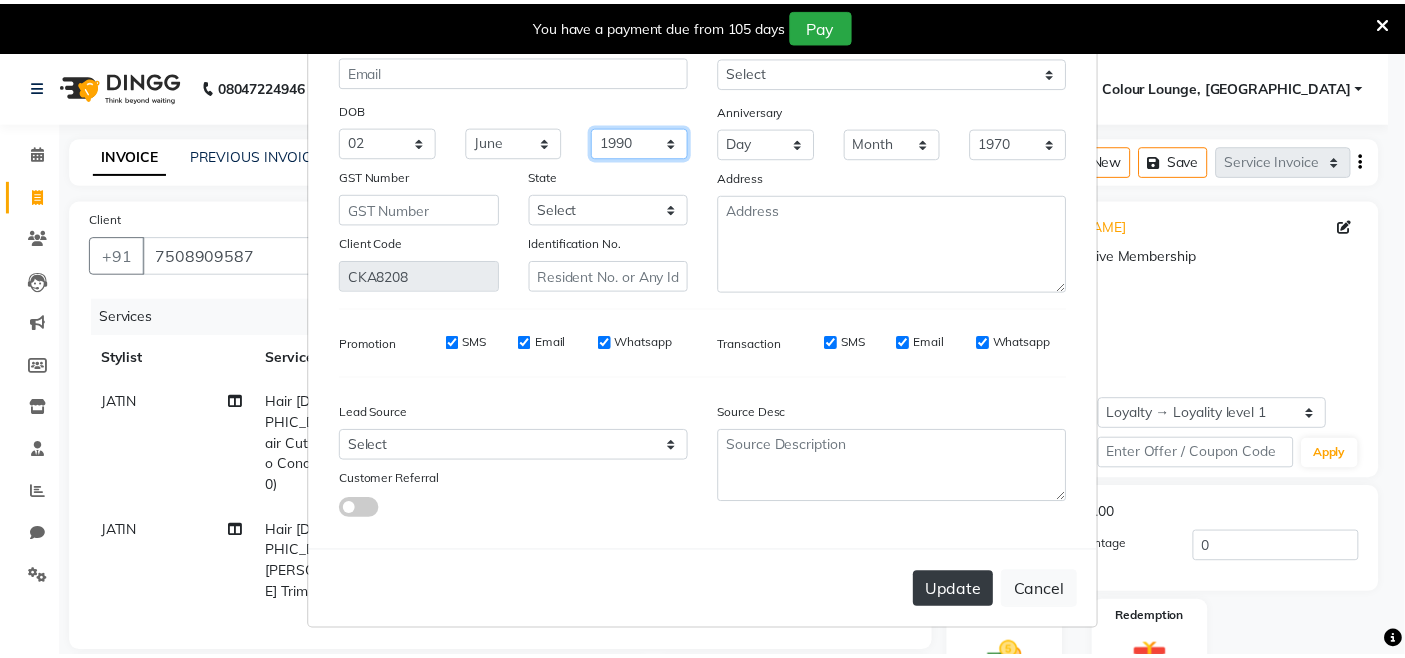 scroll, scrollTop: 156, scrollLeft: 0, axis: vertical 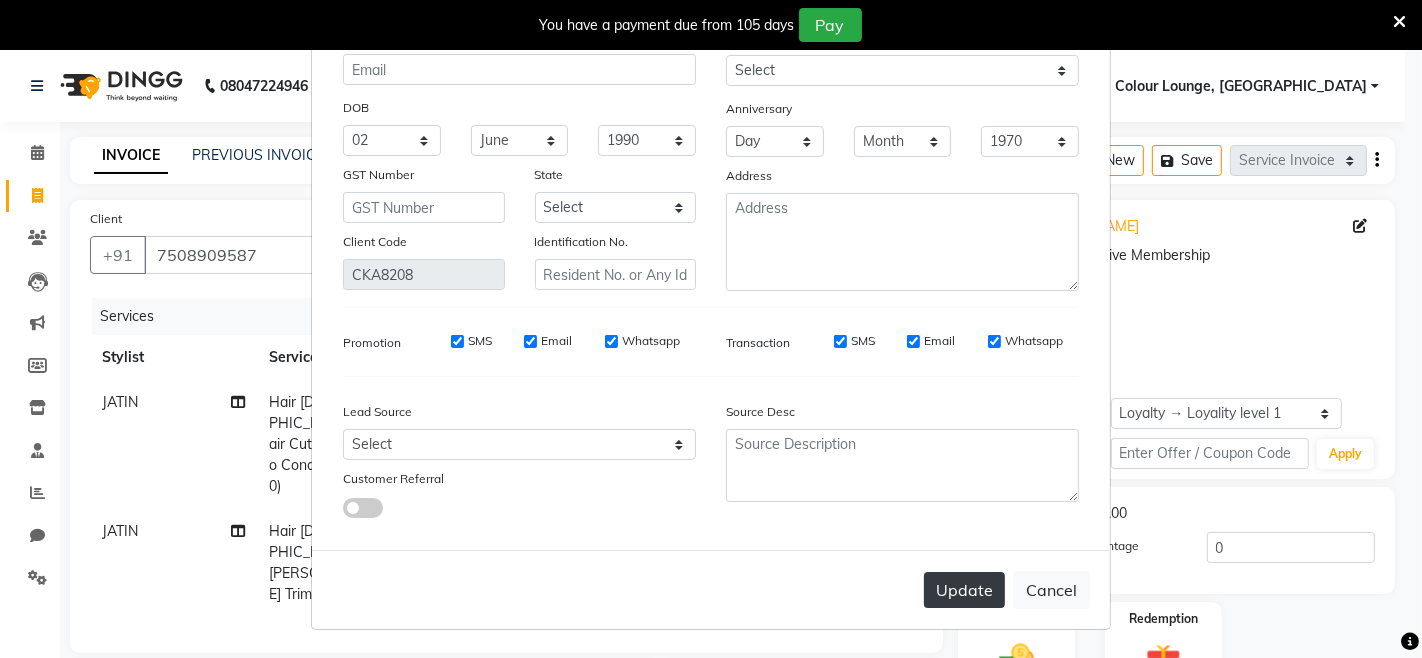 click on "Update" at bounding box center [964, 590] 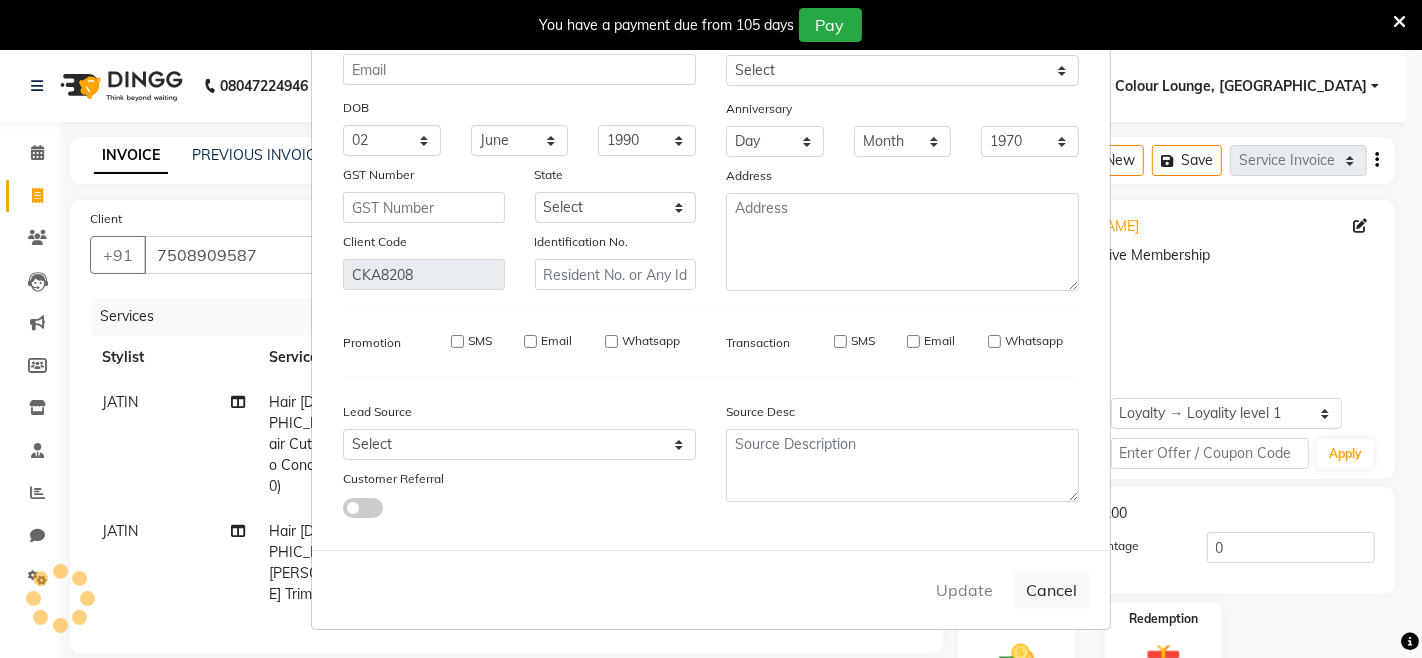 type 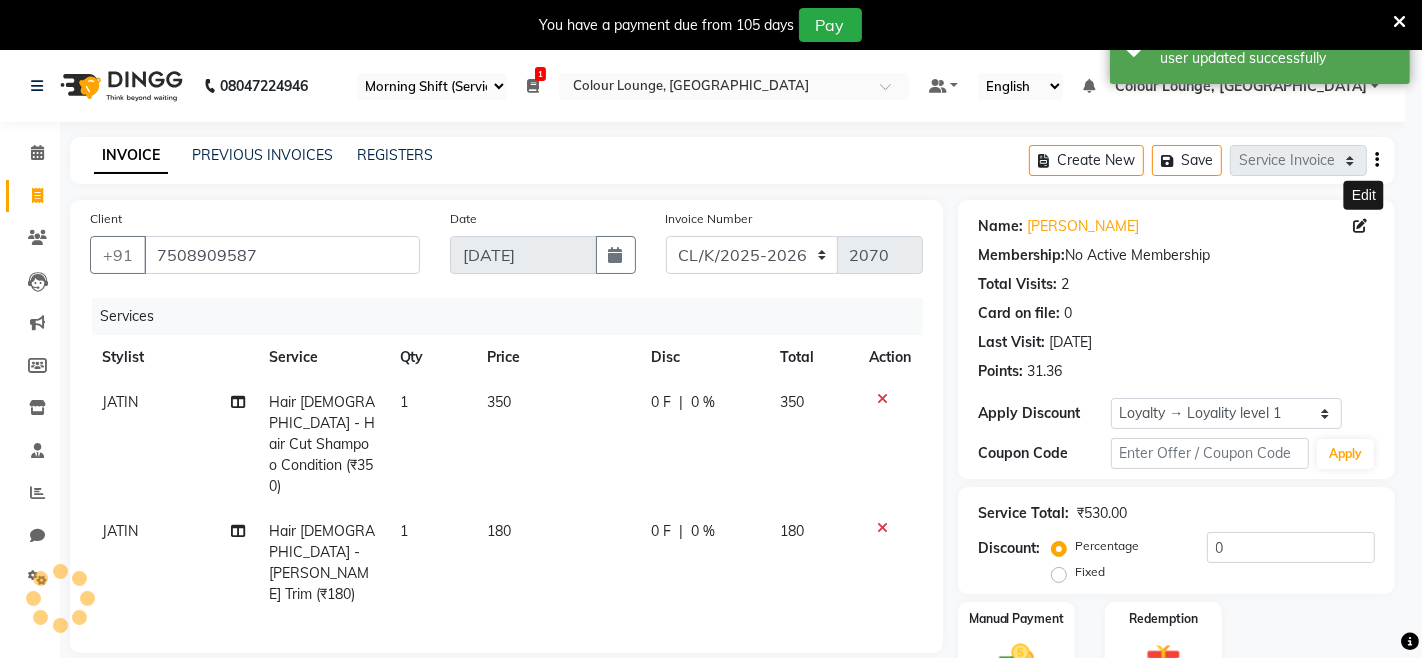 select on "1: Object" 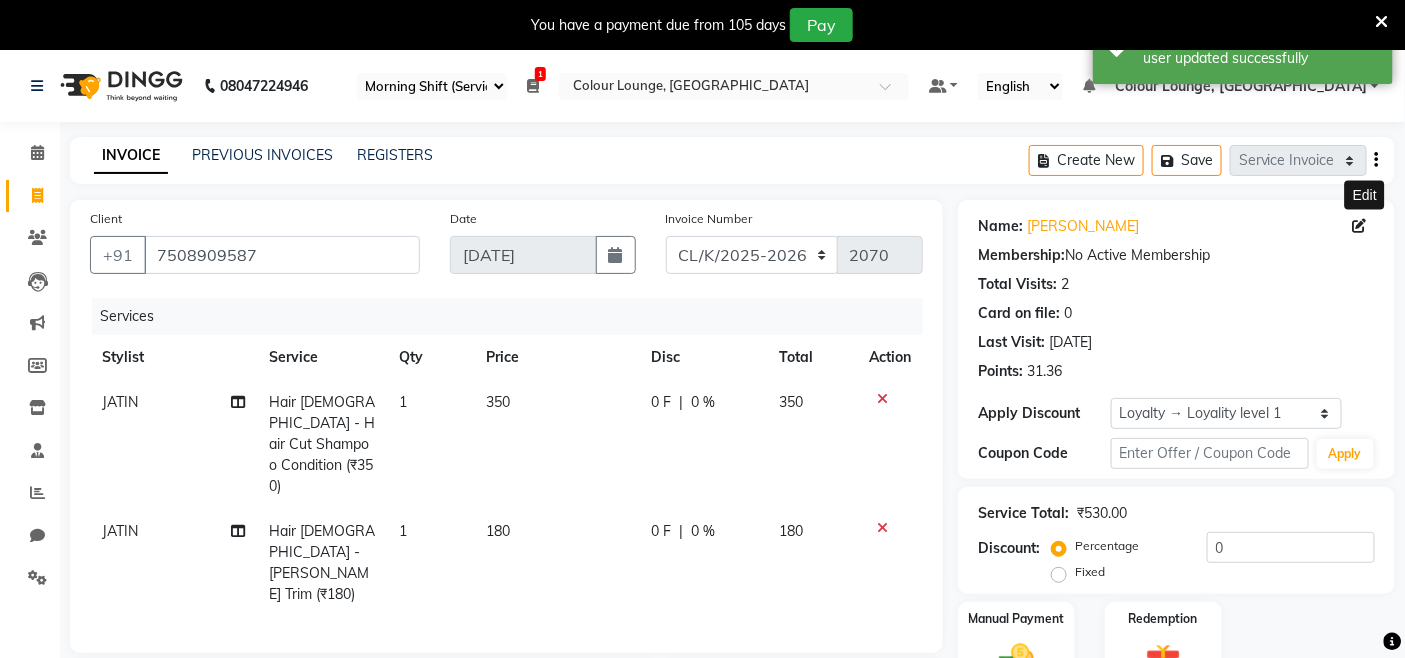 scroll, scrollTop: 258, scrollLeft: 0, axis: vertical 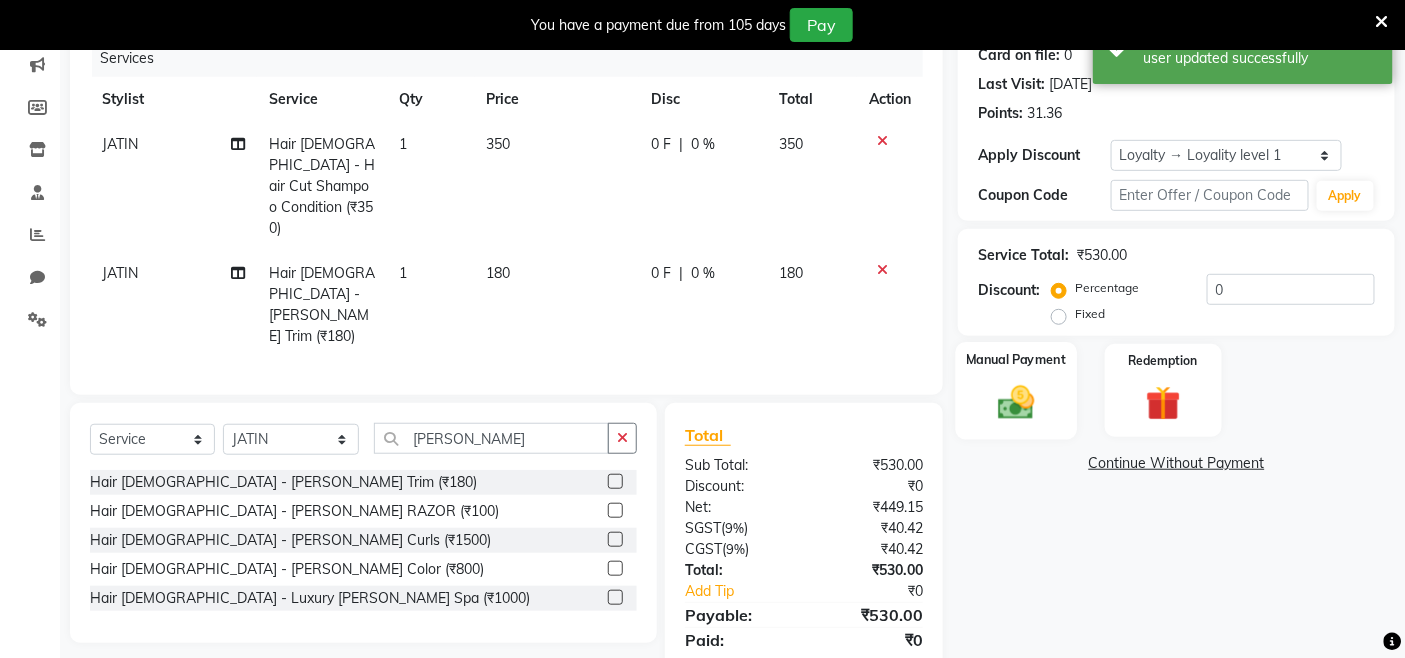 click on "Manual Payment" 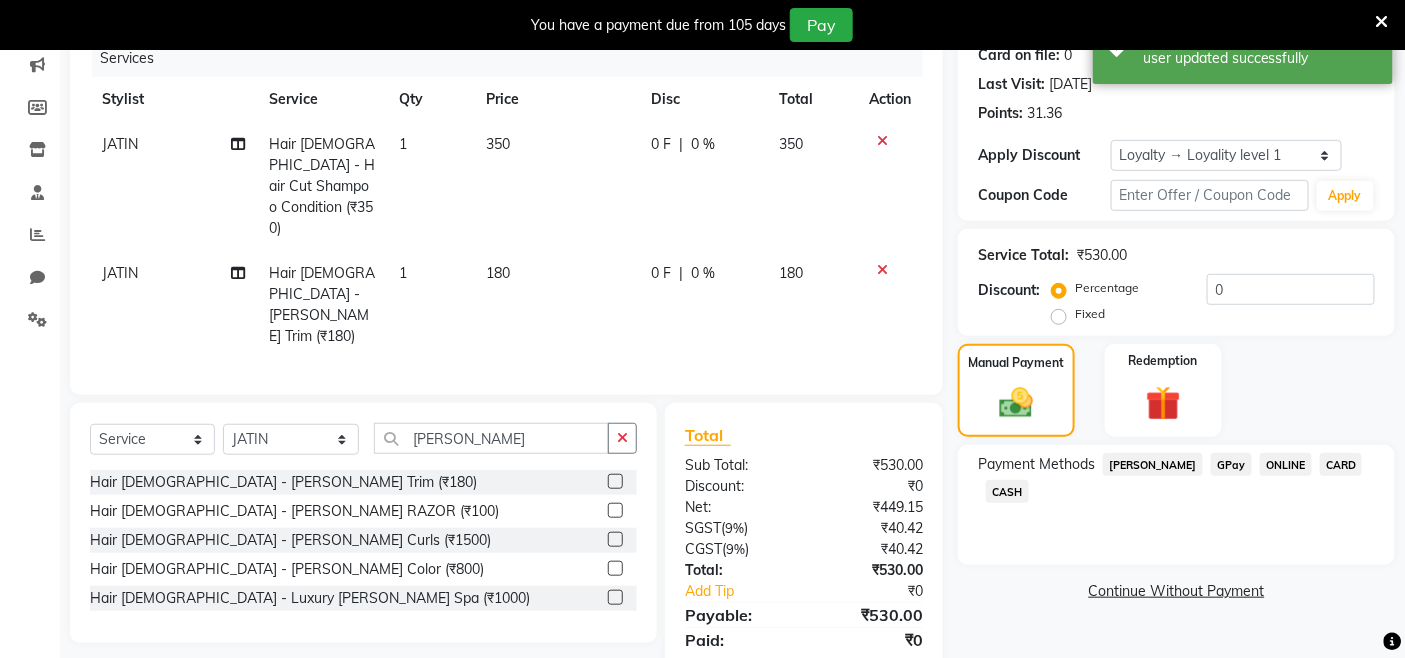 click on "180" 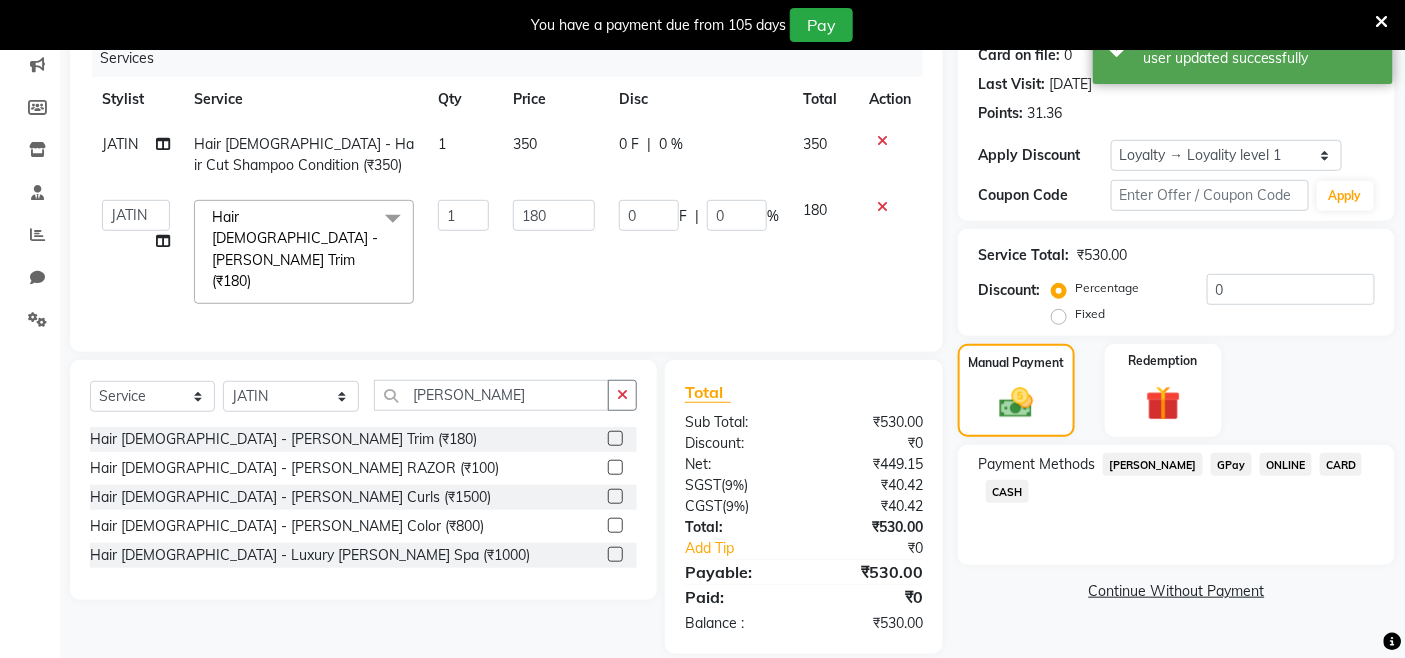 scroll, scrollTop: 256, scrollLeft: 0, axis: vertical 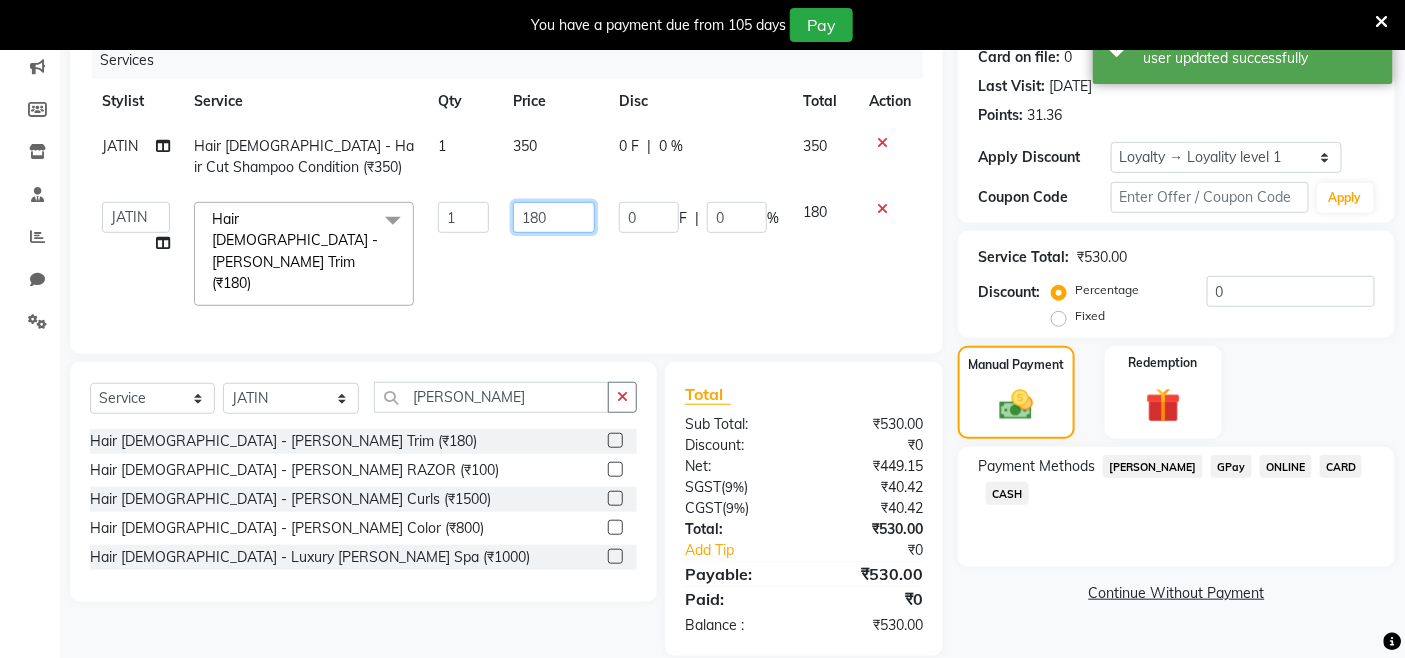 click on "180" 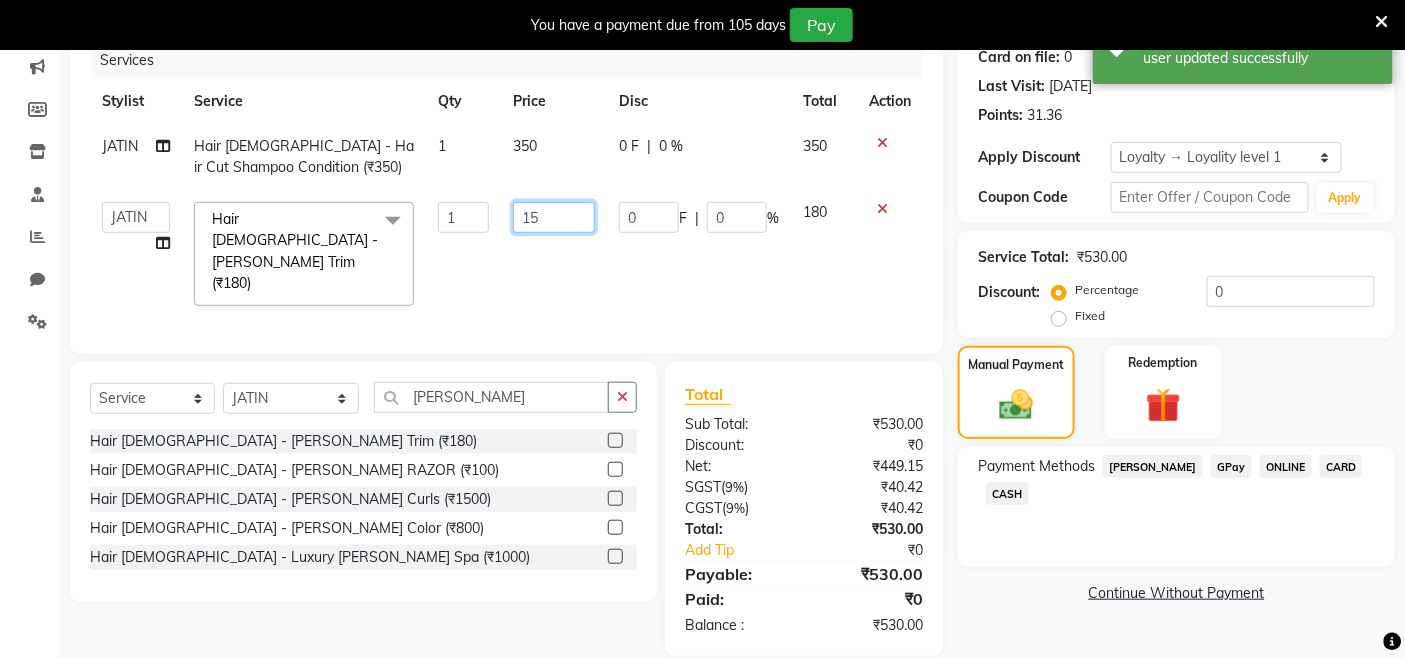 type on "150" 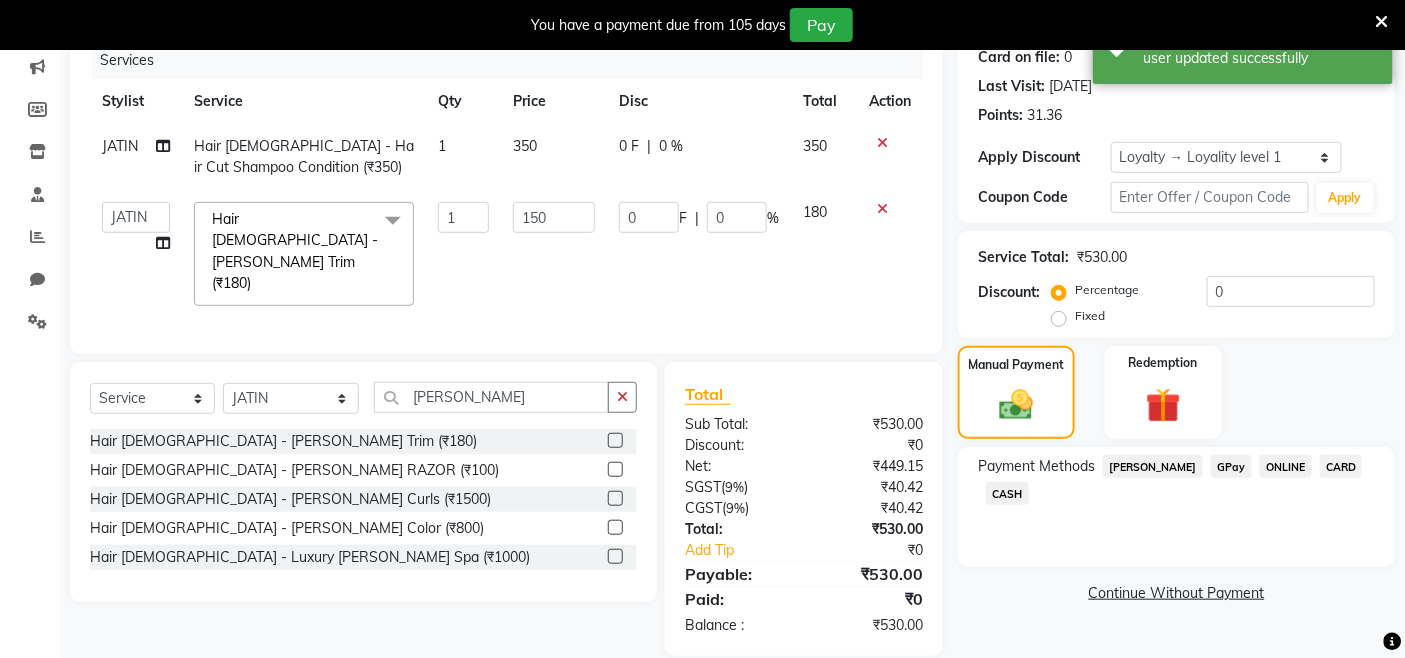 click on "0 F | 0 %" 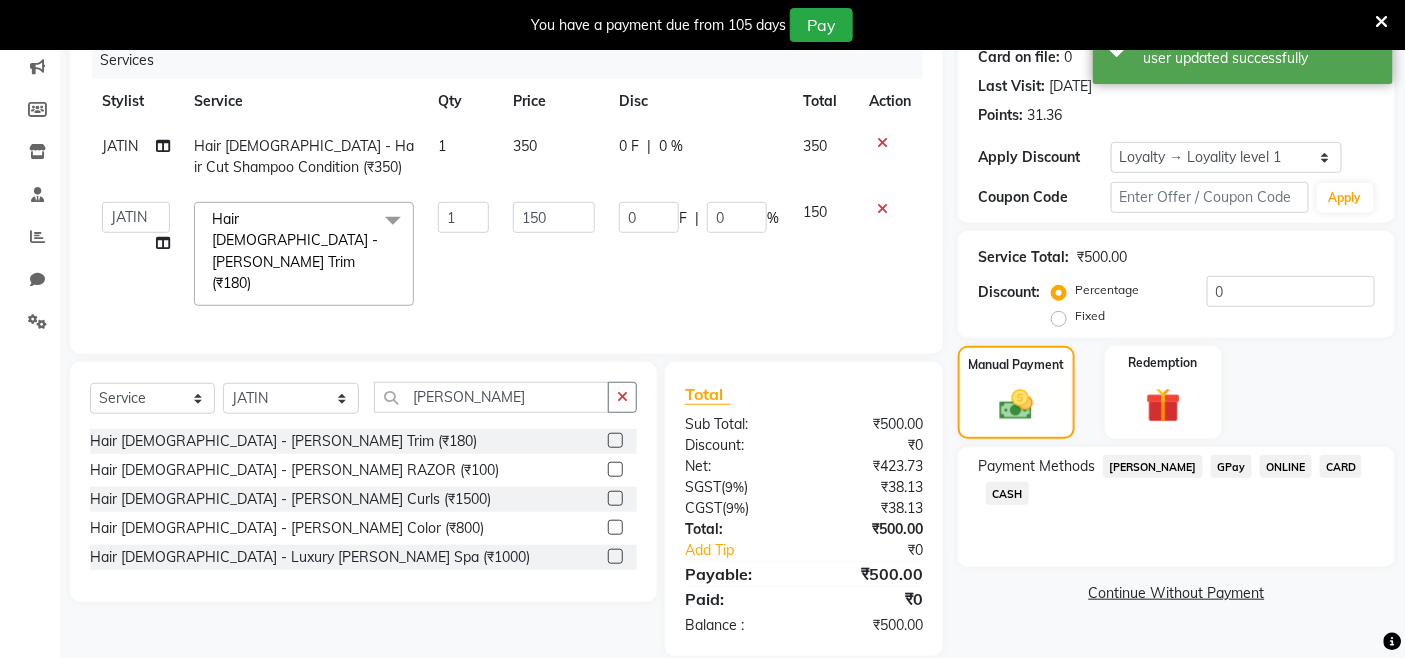 click on "350" 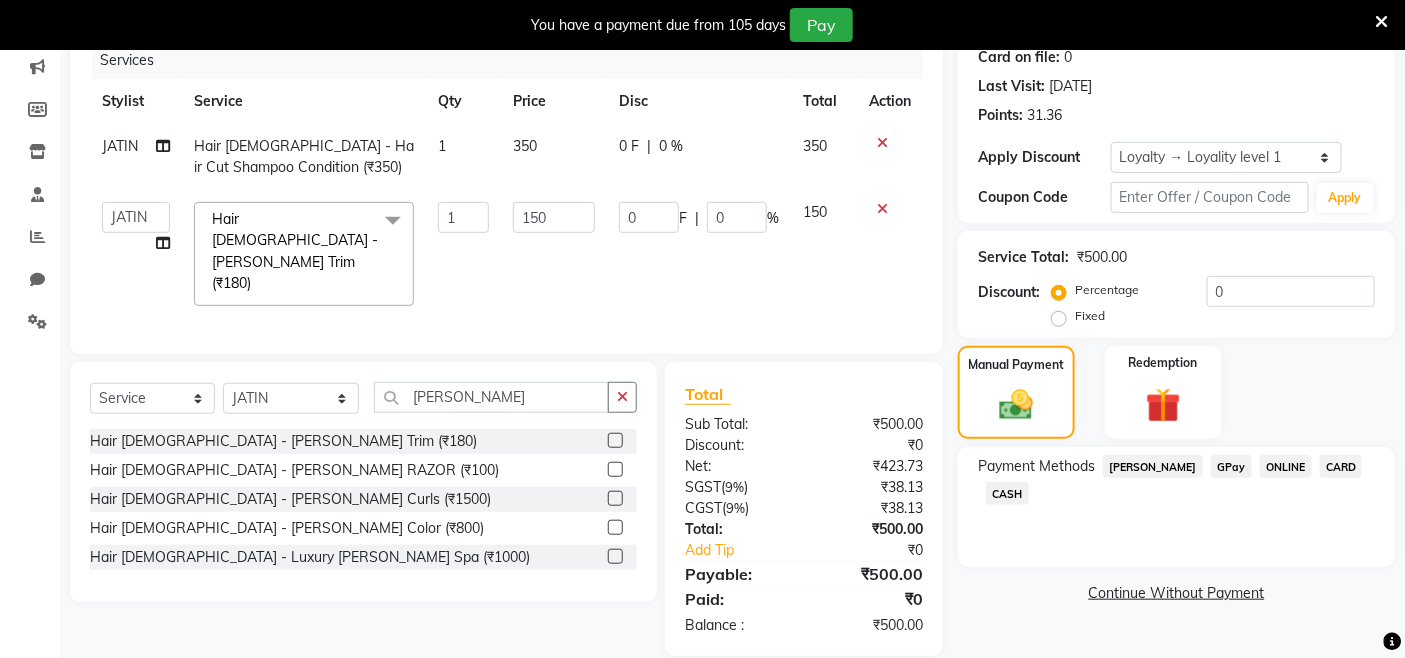 select on "70119" 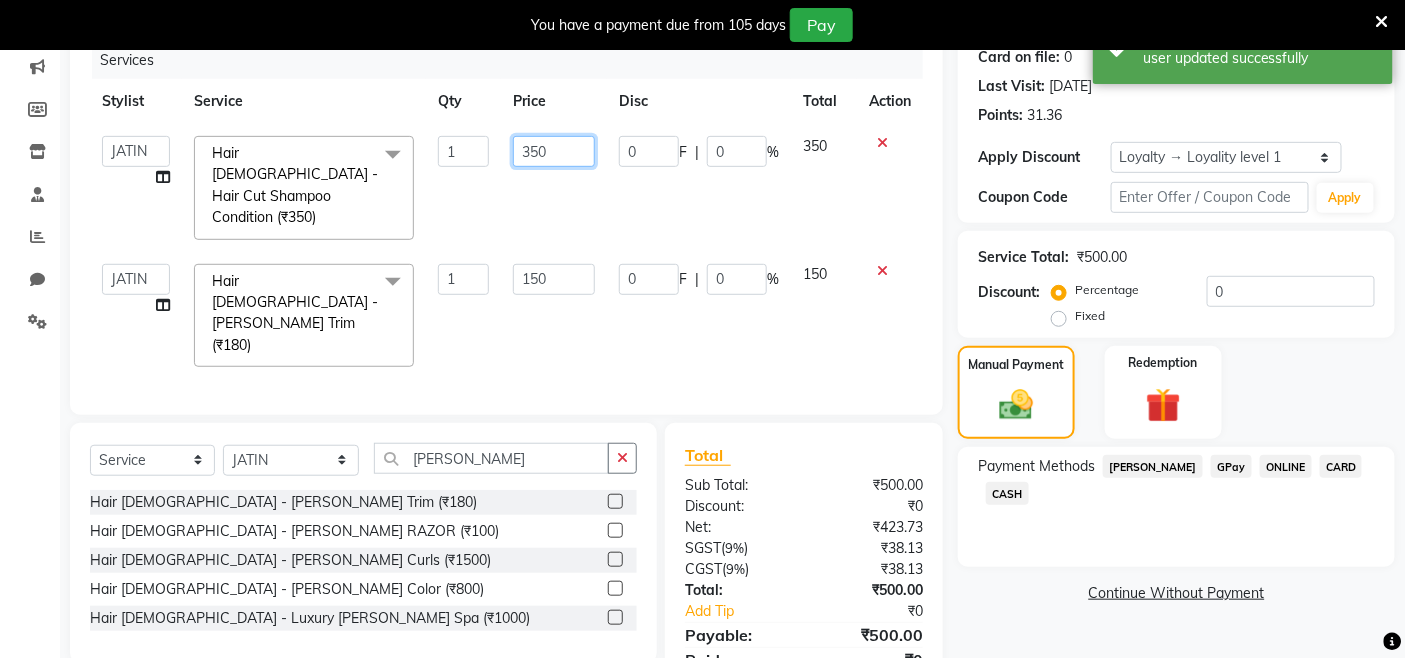 click on "350" 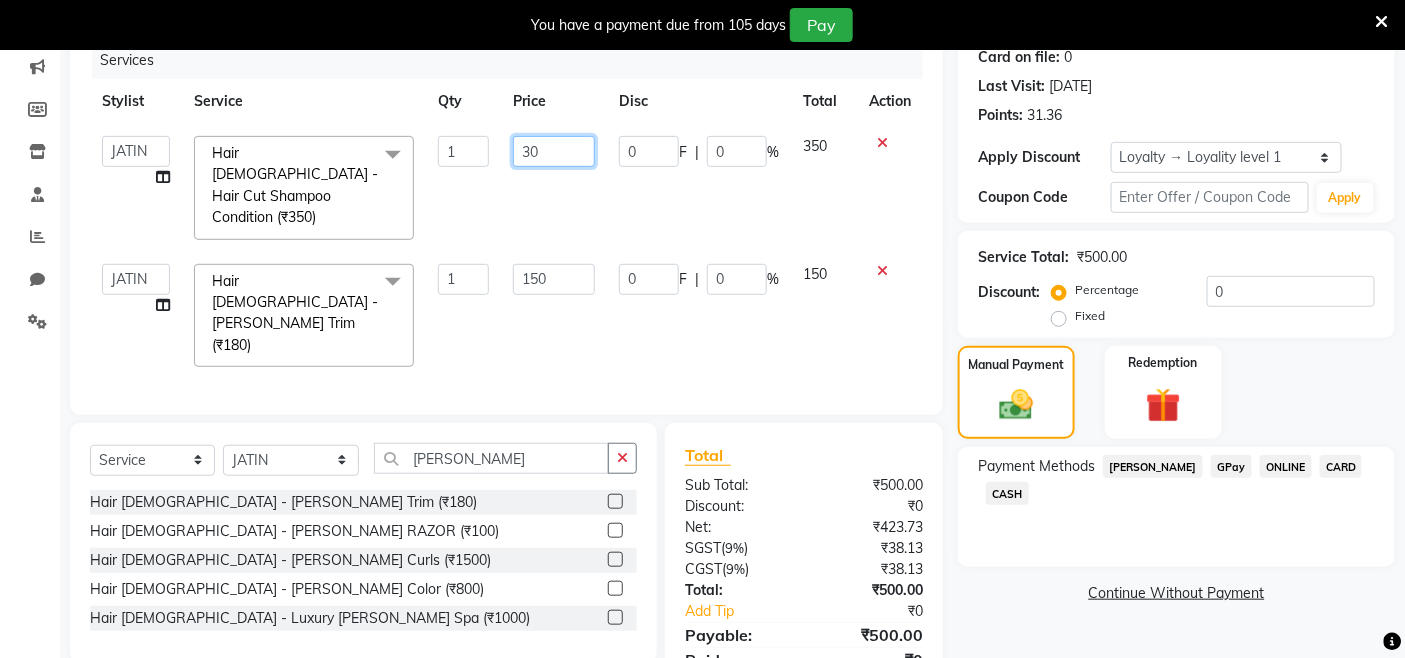 type on "300" 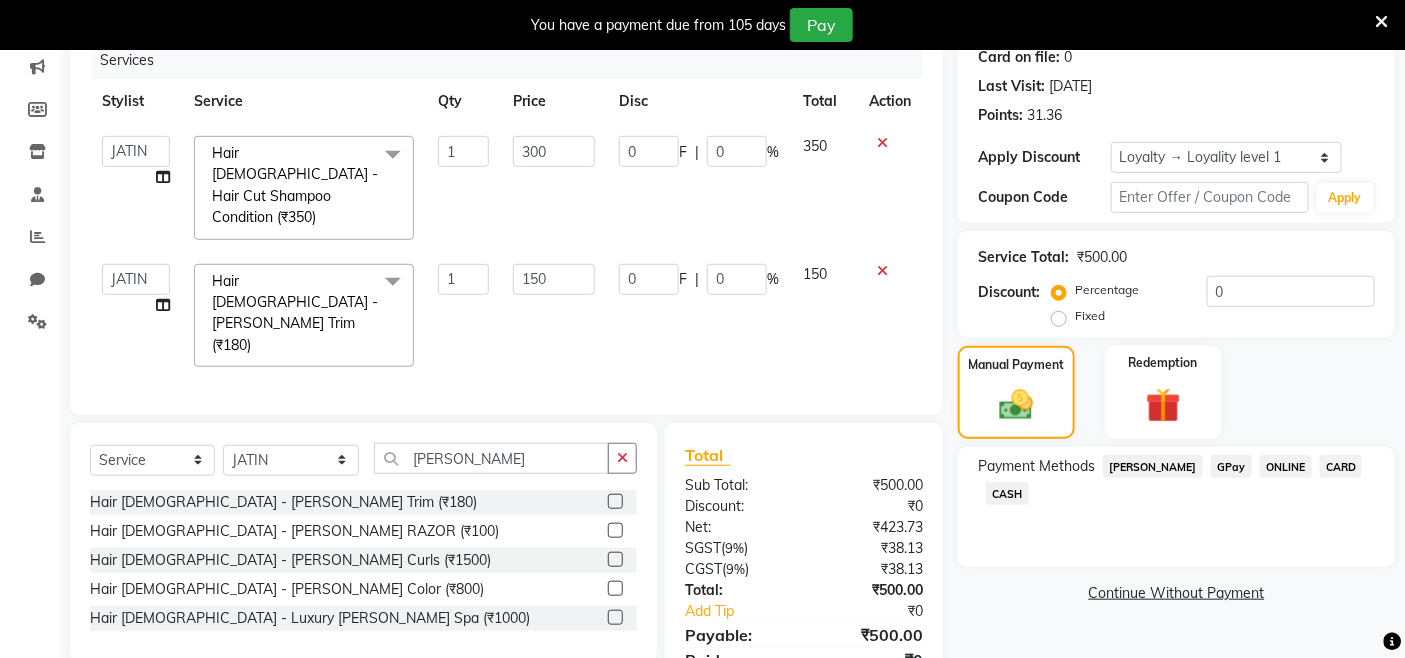 click on "Services Stylist Service Qty Price Disc Total Action  Admin   Admin   AKHIL   ANKUSH   Colour Lounge, Kabir Park   Colour Lounge, Kabir Park   divyansh    Jaswinder singh guard   JATIN   JOHN   JONEY   LUXMI   NAVDEEP KAUR   NITI   PARAMJIT   PARAS KHATNAVLIA   priya    priyanka    Rakesh   sapna    SUMAN   VANDANA SHARMA   VISHAL  Hair Male - Hair Cut Shampoo Condition (₹350)  x Facial - VIP signature potli therapy (₹9600) Facial - D Tan Facial (₹1590) Facial - French Facial (₹1770) Facial - Glow Facial (₹2500) Facial - Dermasage Luxury Skin Treatment (₹8000) Facial - Algotherm Luxury Facial (₹10000) Facial - Vitamin C Retinol Facial (₹6000) Facial - Vip Signature Facial (₹7000) Facial - Organic Facial (₹2359) Facial - Vitamin C Whiteninig Brightening facial (₹5000) Facial - Nirvana Facial (₹2712) Facial - Bio Whitening Facial (₹2595) Facial - Organic Facial kp qu (₹2000) Facial - Organic Facial kp co (₹2000) Facial - Organic Facial kp ava (₹2000) Clinic - Iv Drip (₹5000) 1" 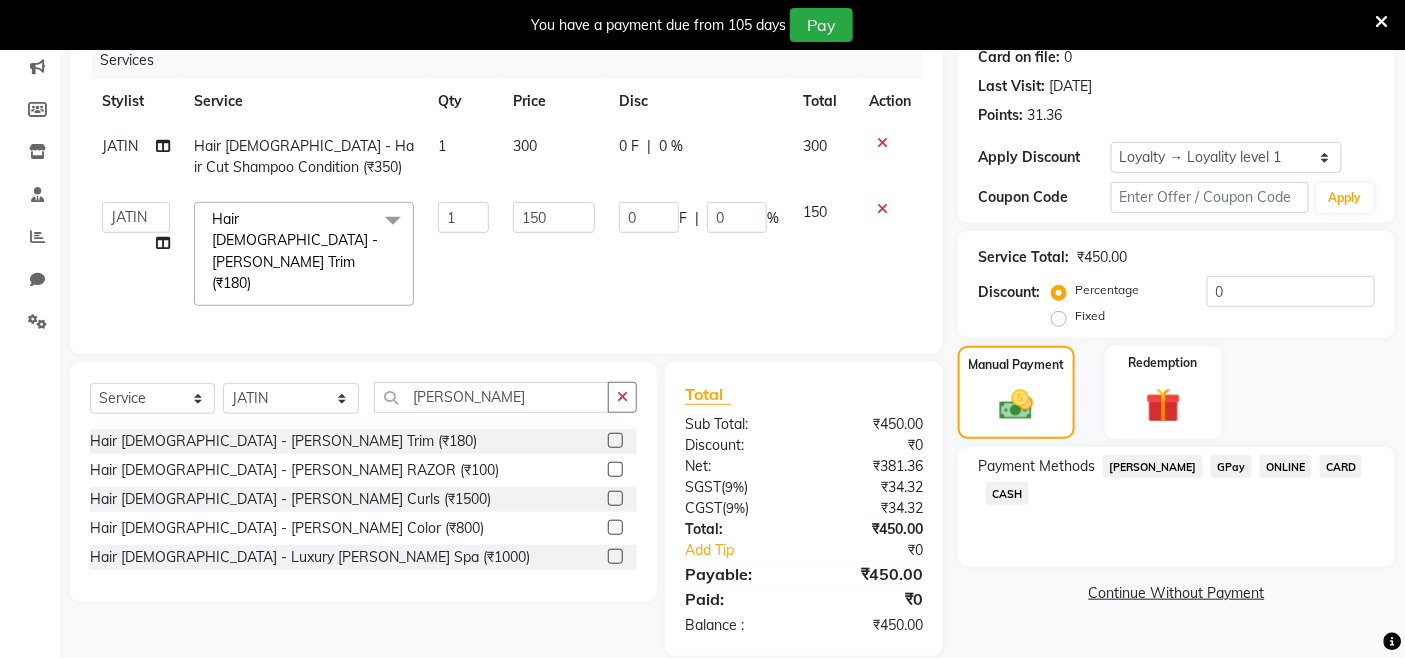 click on "300" 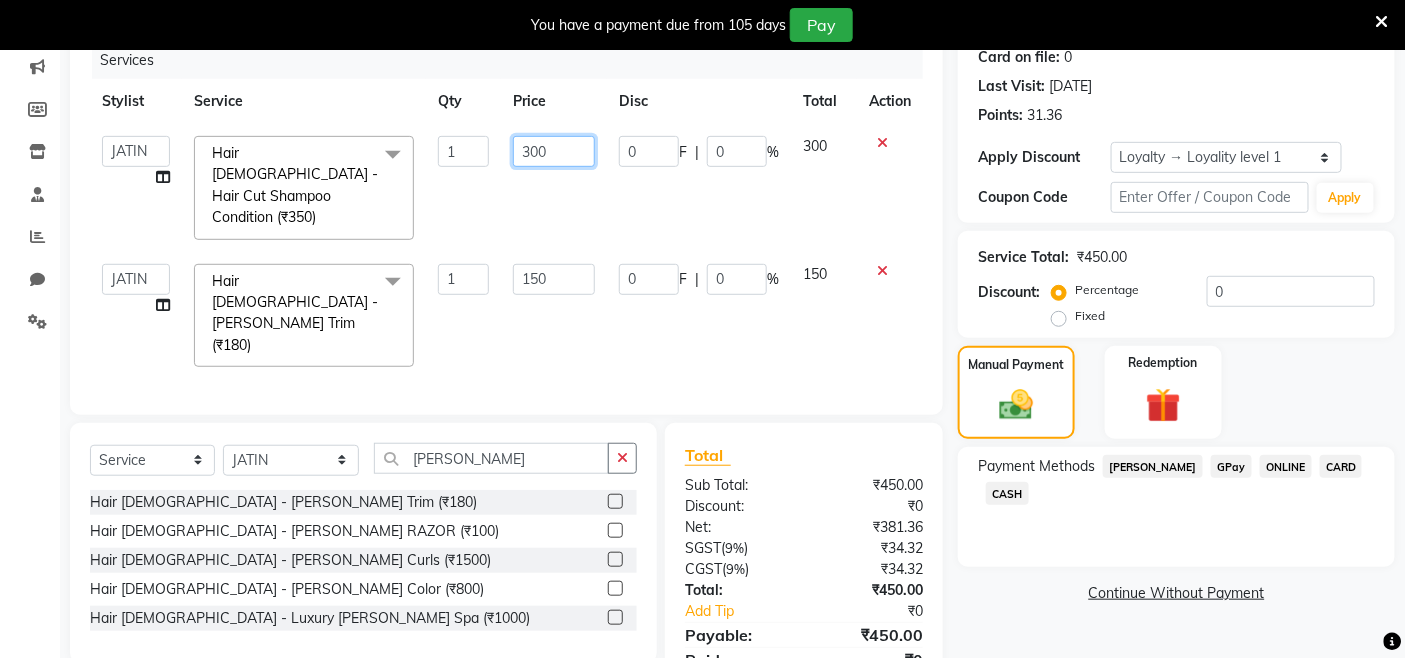 click on "Admin   Admin   AKHIL   ANKUSH   Colour Lounge, Kabir Park   Colour Lounge, Kabir Park   divyansh    Jaswinder singh guard   JATIN   JOHN   JONEY   LUXMI   NAVDEEP KAUR   NITI   PARAMJIT   PARAS KHATNAVLIA   priya    priyanka    Rakesh   sapna    SUMAN   VANDANA SHARMA   VISHAL  Hair Male - Hair Cut Shampoo Condition (₹350)  x Facial - VIP signature potli therapy (₹9600) Facial - D Tan Facial (₹1590) Facial - French Facial (₹1770) Facial - Glow Facial (₹2500) Facial - Dermasage Luxury Skin Treatment (₹8000) Facial - Algotherm Luxury Facial (₹10000) Facial - Vitamin C Retinol Facial (₹6000) Facial - Vip Signature Facial (₹7000) Facial - Organic Facial (₹2359) Facial - Vitamin C Whiteninig Brightening facial (₹5000) Facial - Nirvana Facial (₹2712) Facial - Bio Whitening Facial (₹2595) Facial - Organic Facial kp qu (₹2000) Facial - Organic Facial kp co (₹2000) Facial - Organic Facial kp ava (₹2000) Facial - Bio Whitening Facial pmt (₹2590) Facial - Luxury Cleanup inh (₹4000)" 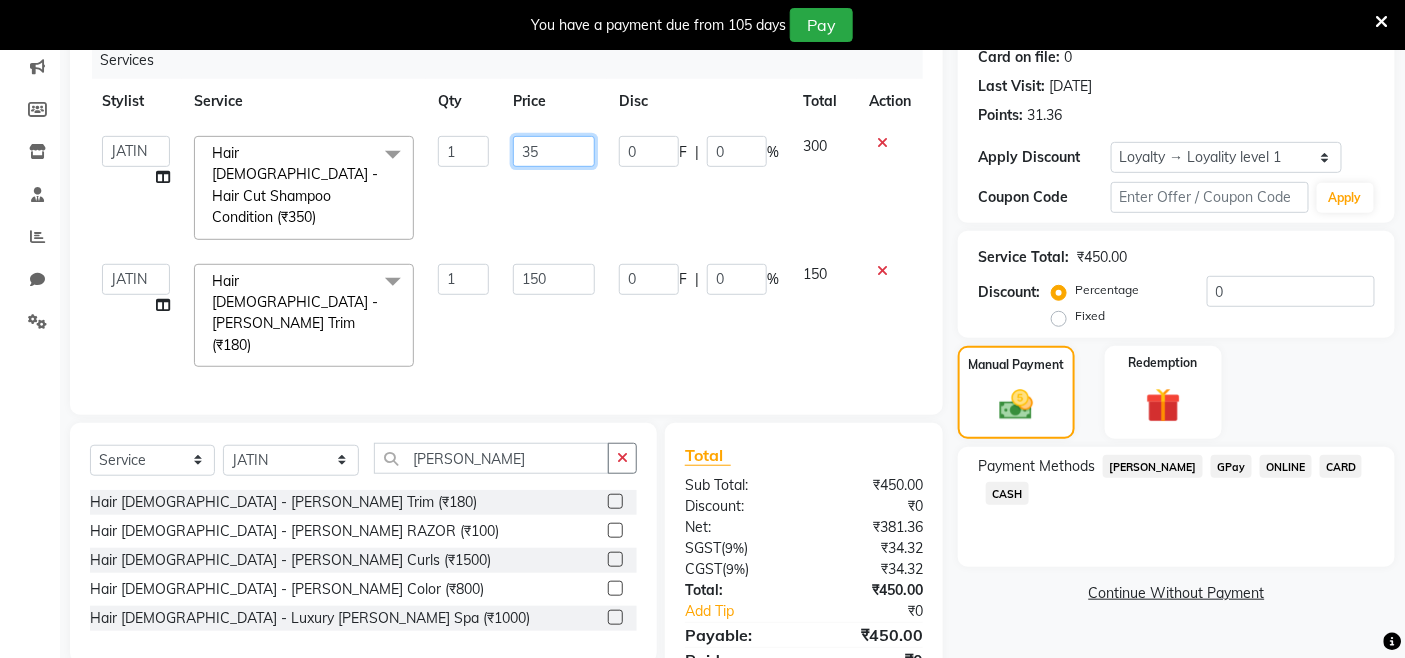 type on "350" 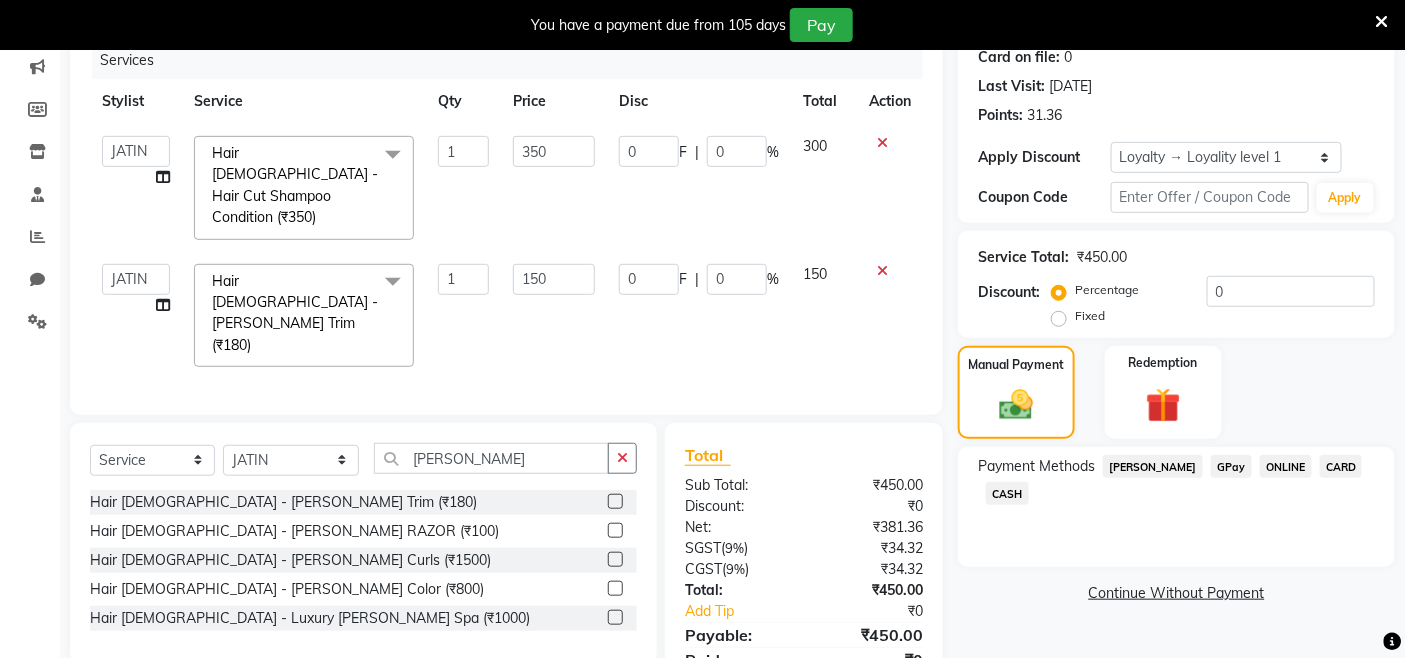 click on "0 F | 0 %" 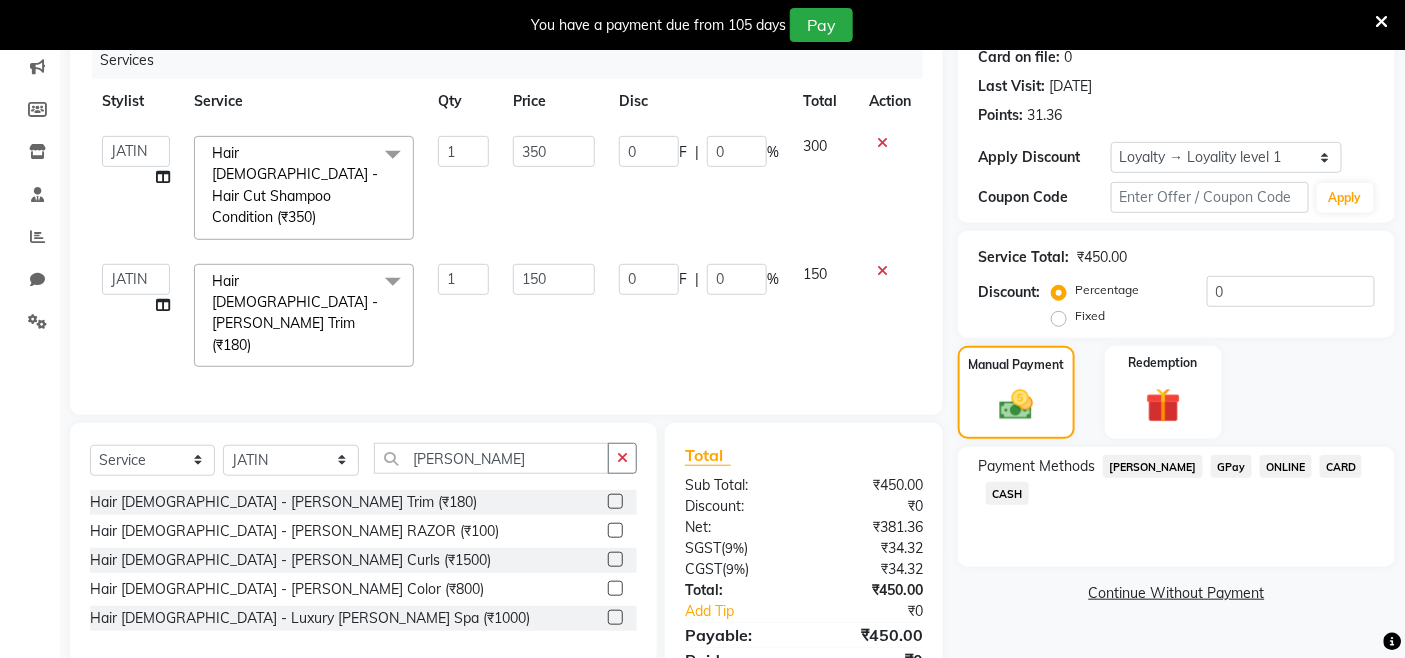 select on "70119" 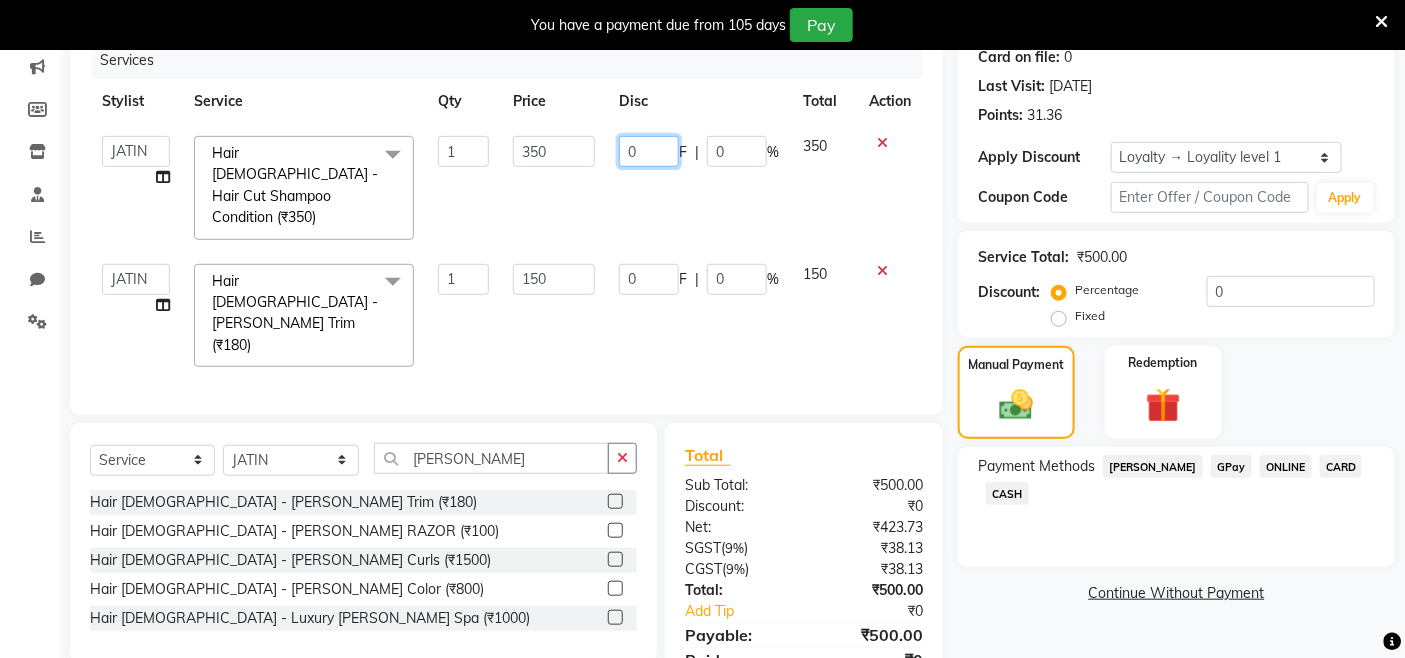 click on "0" 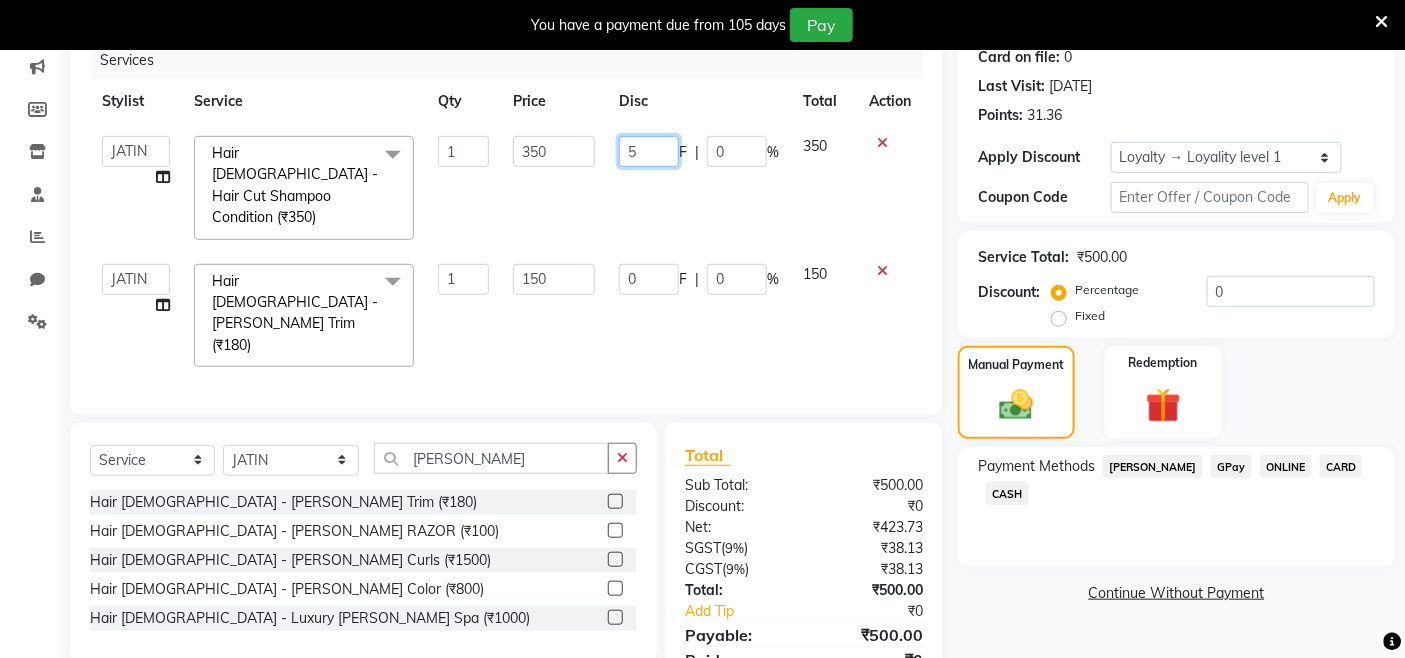 type on "50" 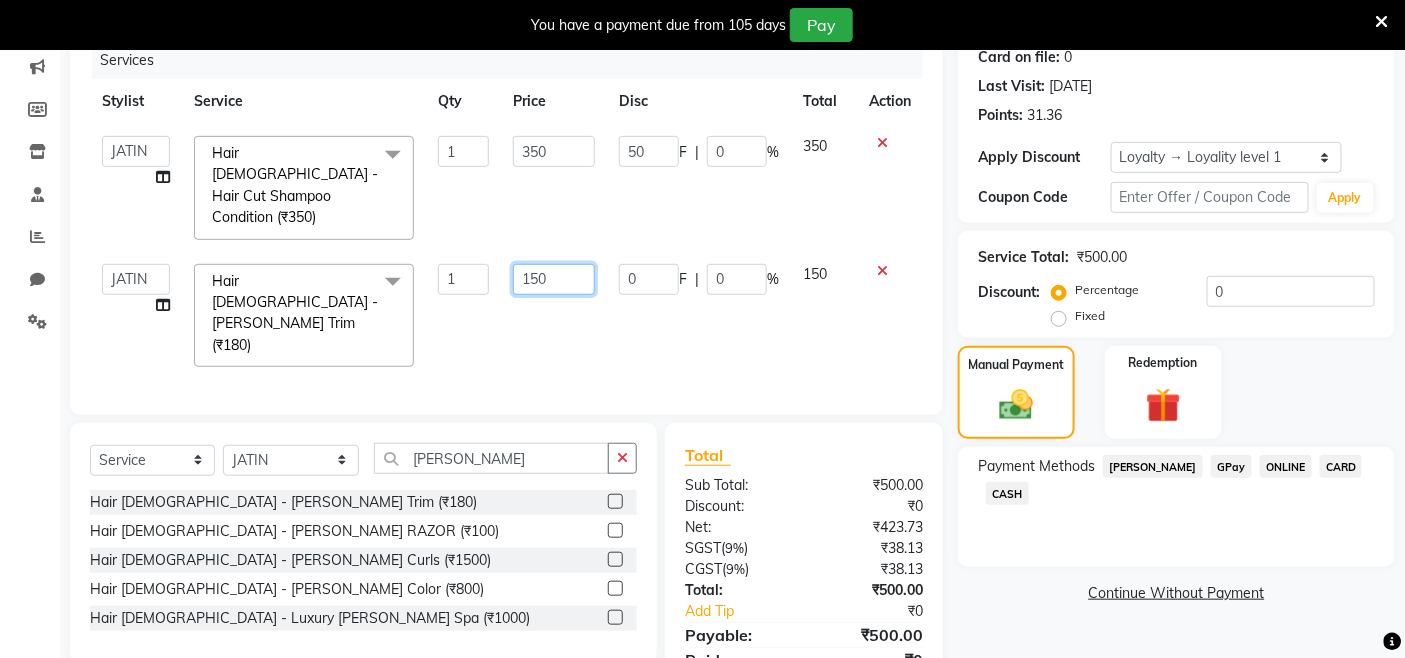 click on "150" 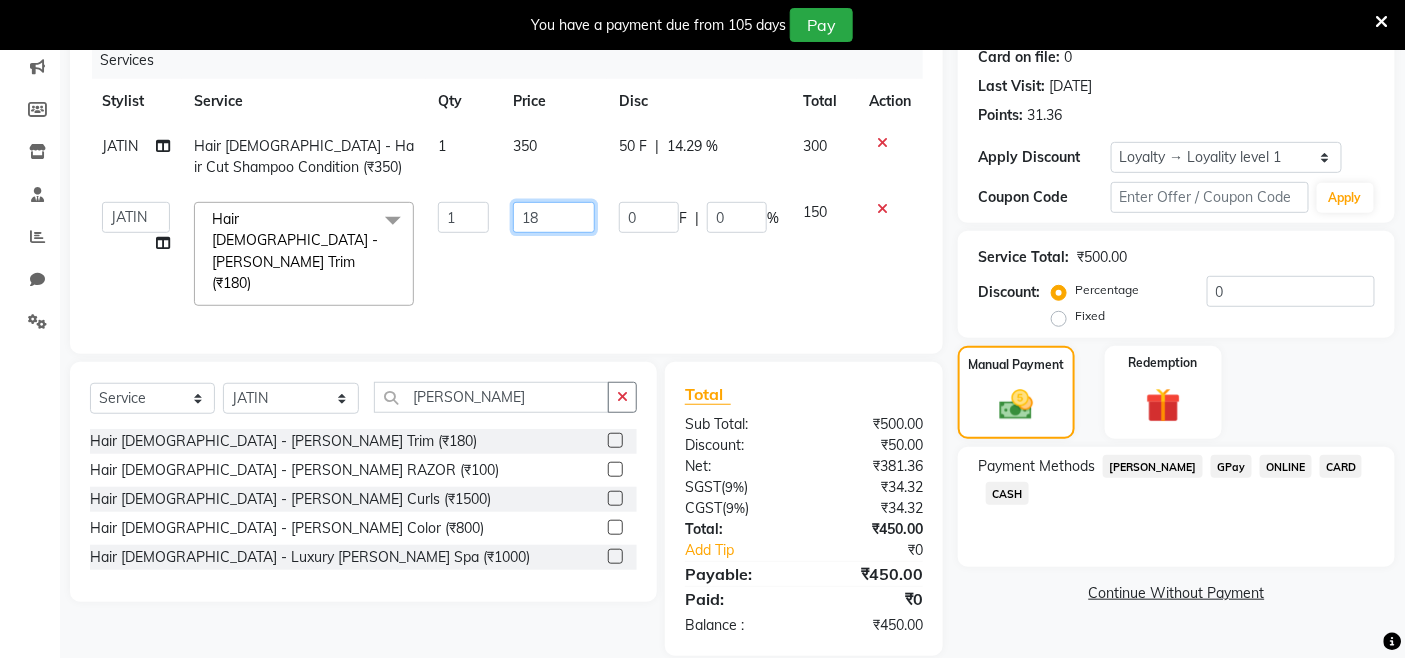 type on "180" 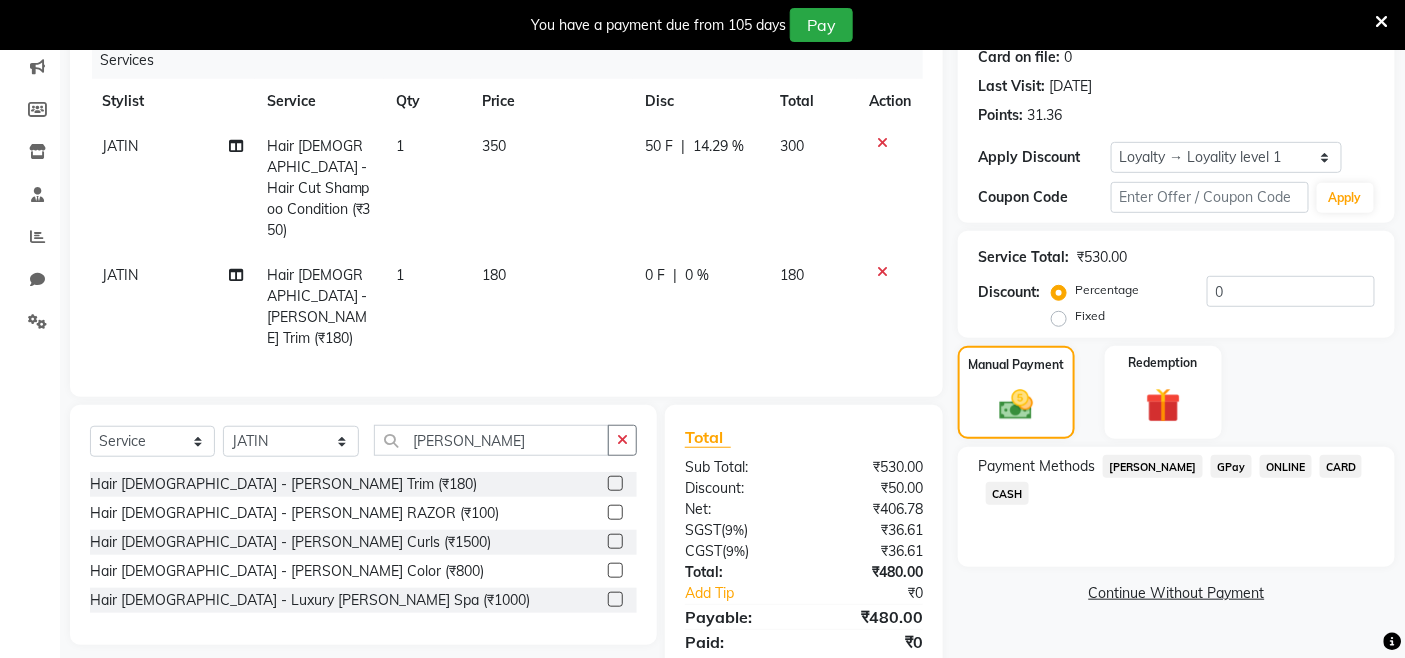 click on "0 %" 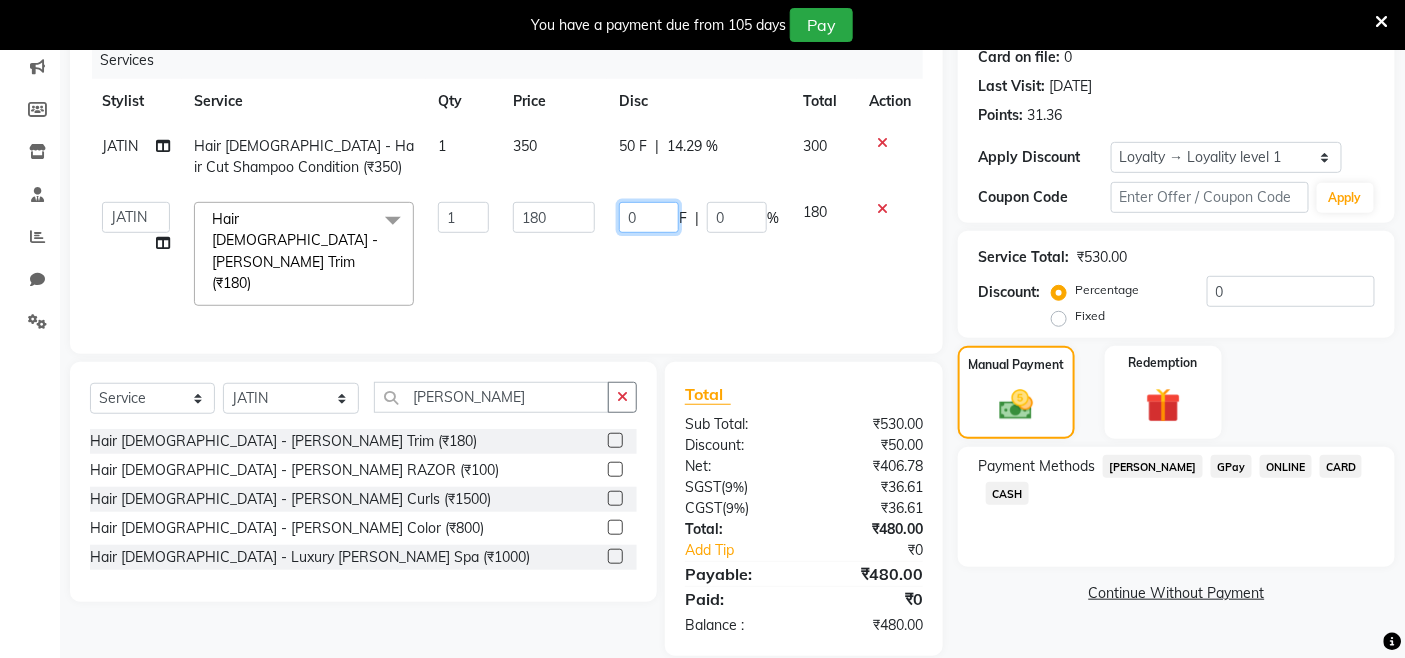 click on "0" 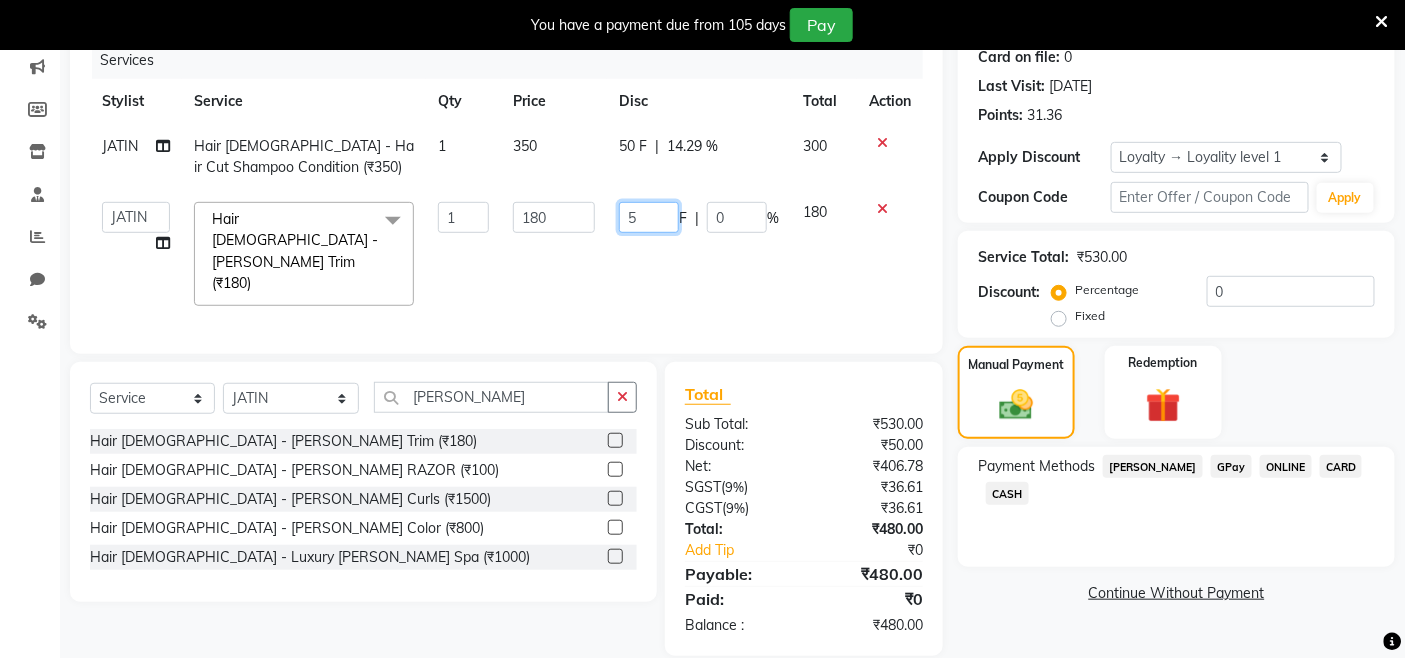 type on "50" 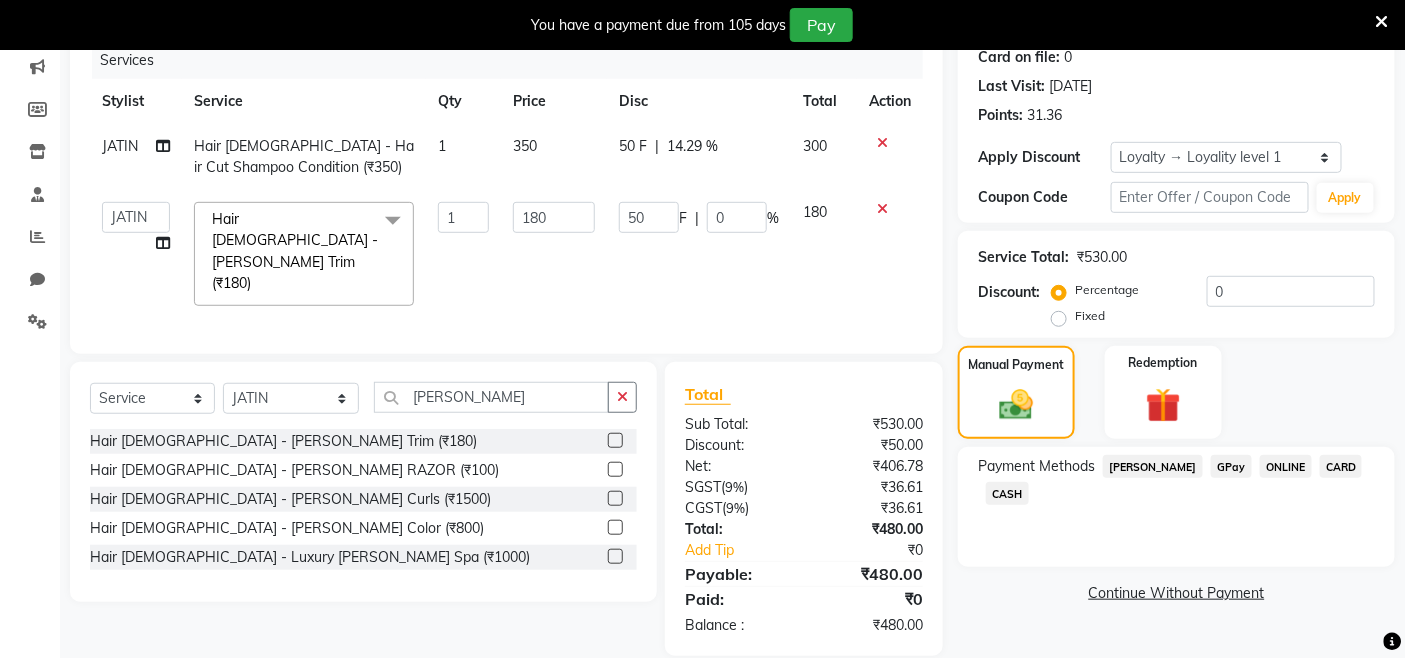 click on "Admin   Admin   AKHIL   ANKUSH   Colour Lounge, Kabir Park   Colour Lounge, Kabir Park   divyansh    Jaswinder singh guard   JATIN   JOHN   JONEY   LUXMI   NAVDEEP KAUR   NITI   PARAMJIT   PARAS KHATNAVLIA   priya    priyanka    Rakesh   sapna    SUMAN   VANDANA SHARMA   VISHAL  Hair Male - Beard Trim (₹180)  x Facial - VIP signature potli therapy (₹9600) Facial - D Tan Facial (₹1590) Facial - French Facial (₹1770) Facial - Glow Facial (₹2500) Facial - Dermasage Luxury Skin Treatment (₹8000) Facial - Algotherm Luxury Facial (₹10000) Facial - Vitamin C Retinol Facial (₹6000) Facial - Vip Signature Facial (₹7000) Facial - Organic Facial (₹2359) Facial - Vitamin C Whiteninig Brightening facial (₹5000) Facial - Nirvana Facial (₹2712) Facial - Bio Whitening Facial (₹2595) Facial - Organic Facial kp qu (₹2000) Facial - Organic Facial kp co (₹2000) Facial - Organic Facial kp ava (₹2000) Facial - Bio Whitening Facial pmt (₹2590) Facial - Bio Whitening Facial phy (₹2590) 1 180 50" 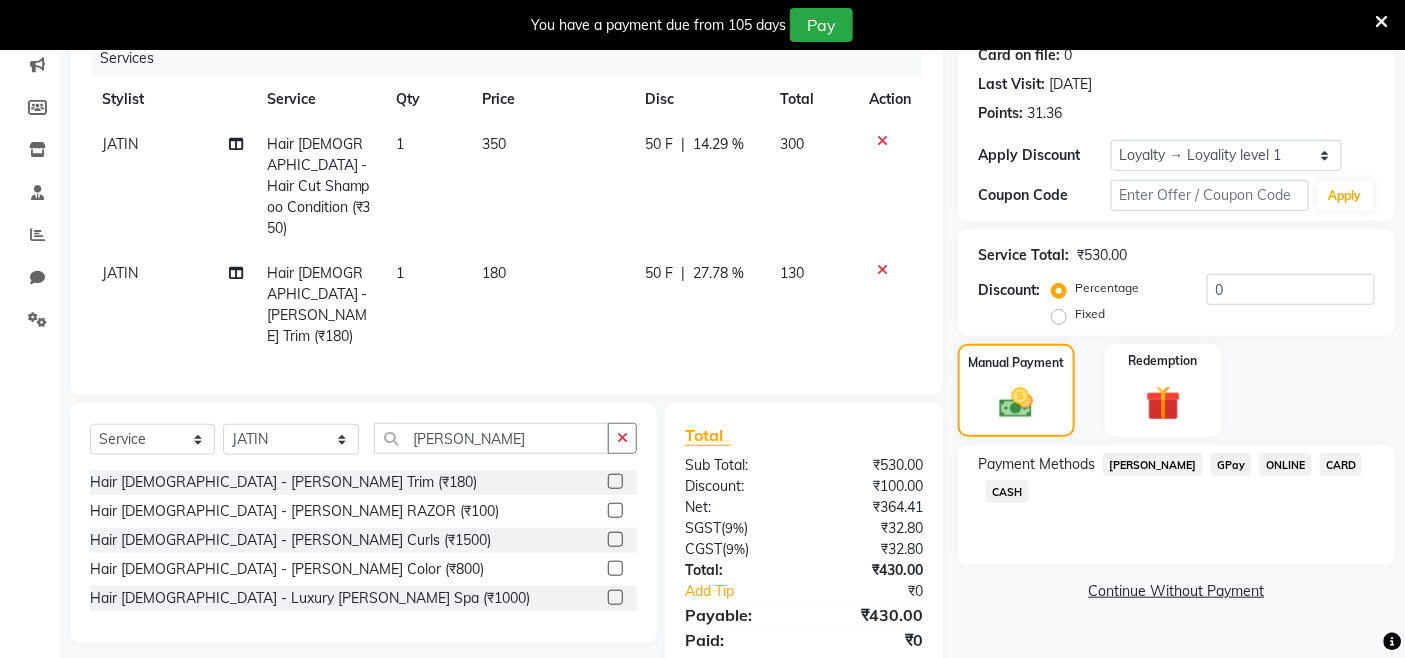 click on "180" 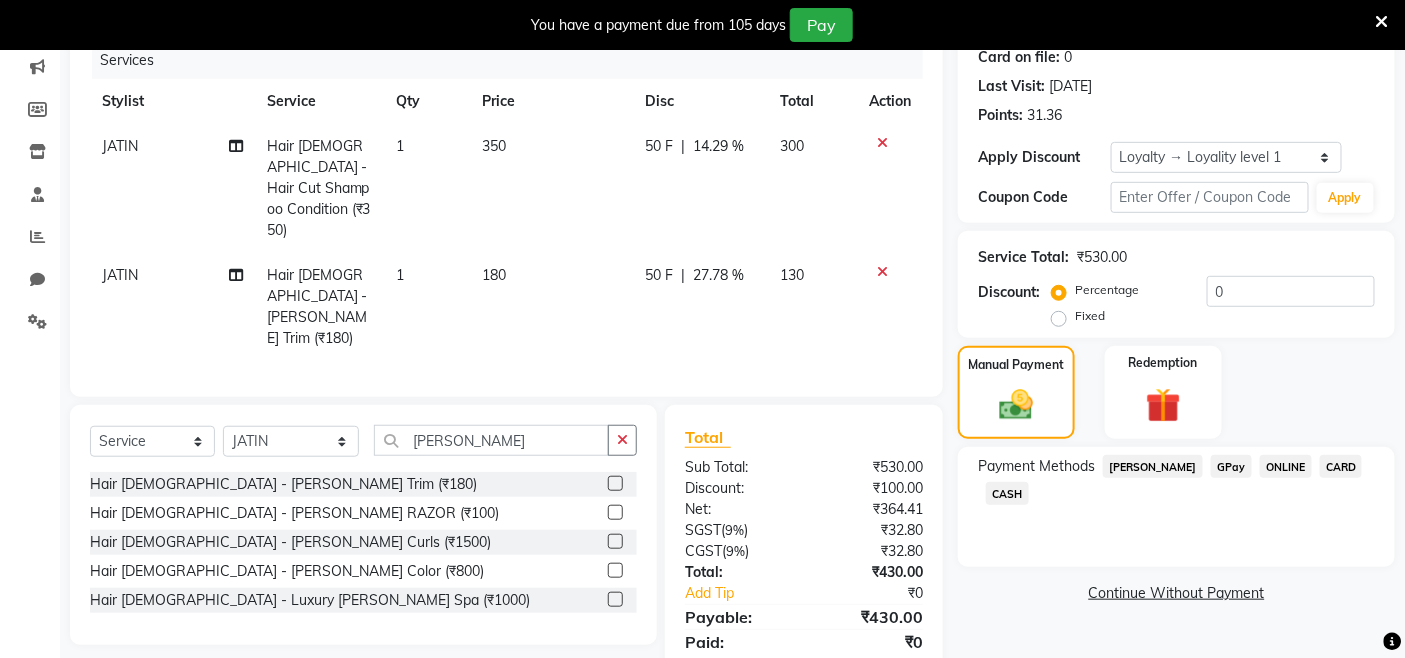 select on "70119" 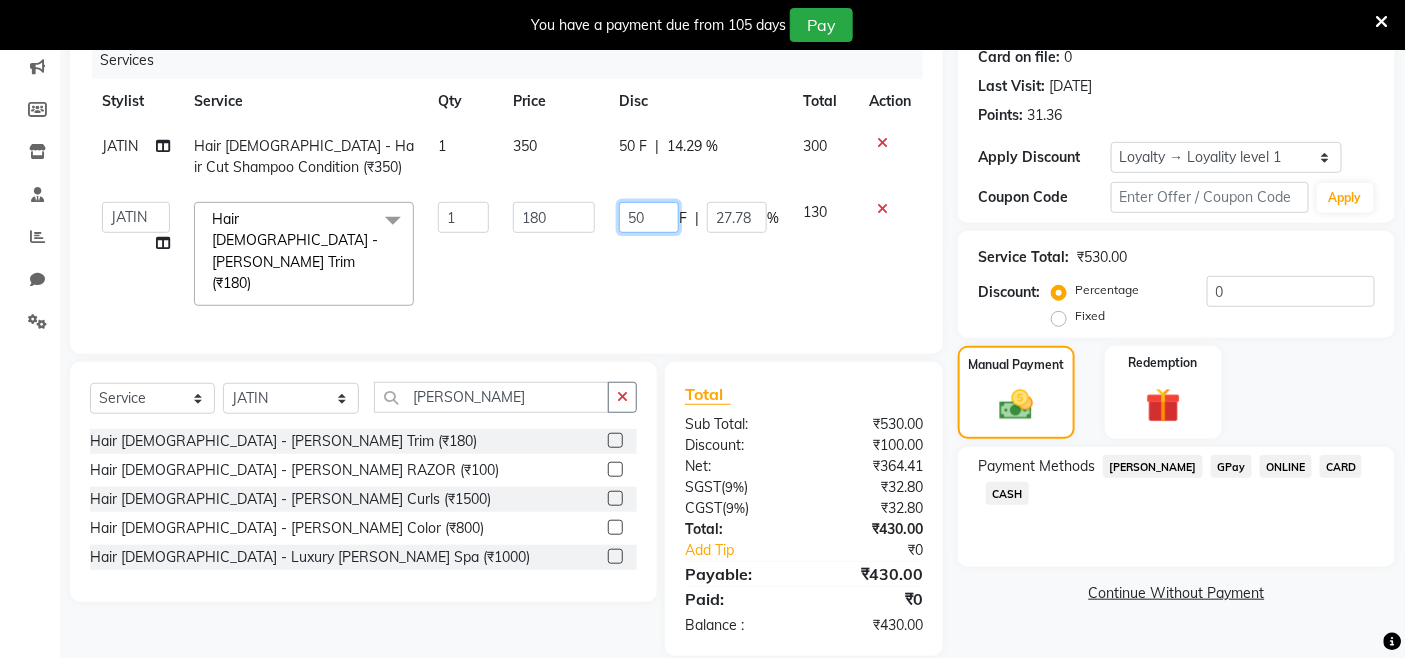 click on "50" 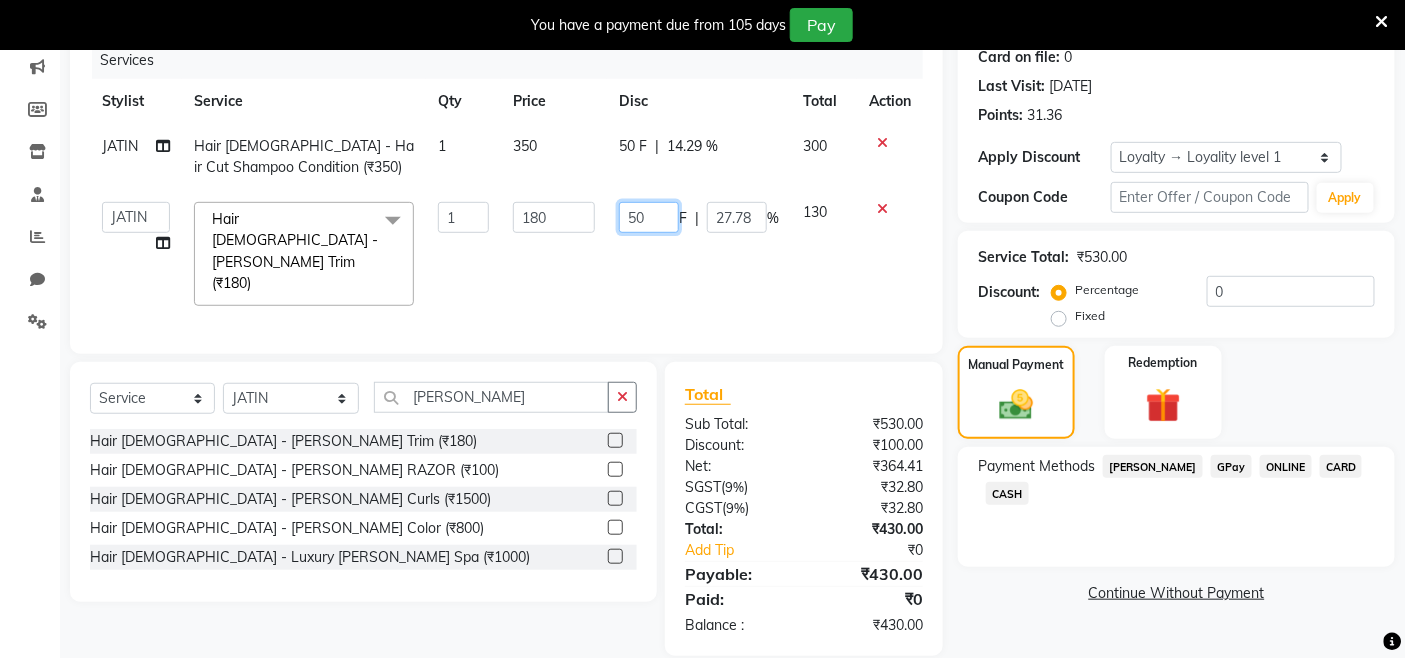 type on "5" 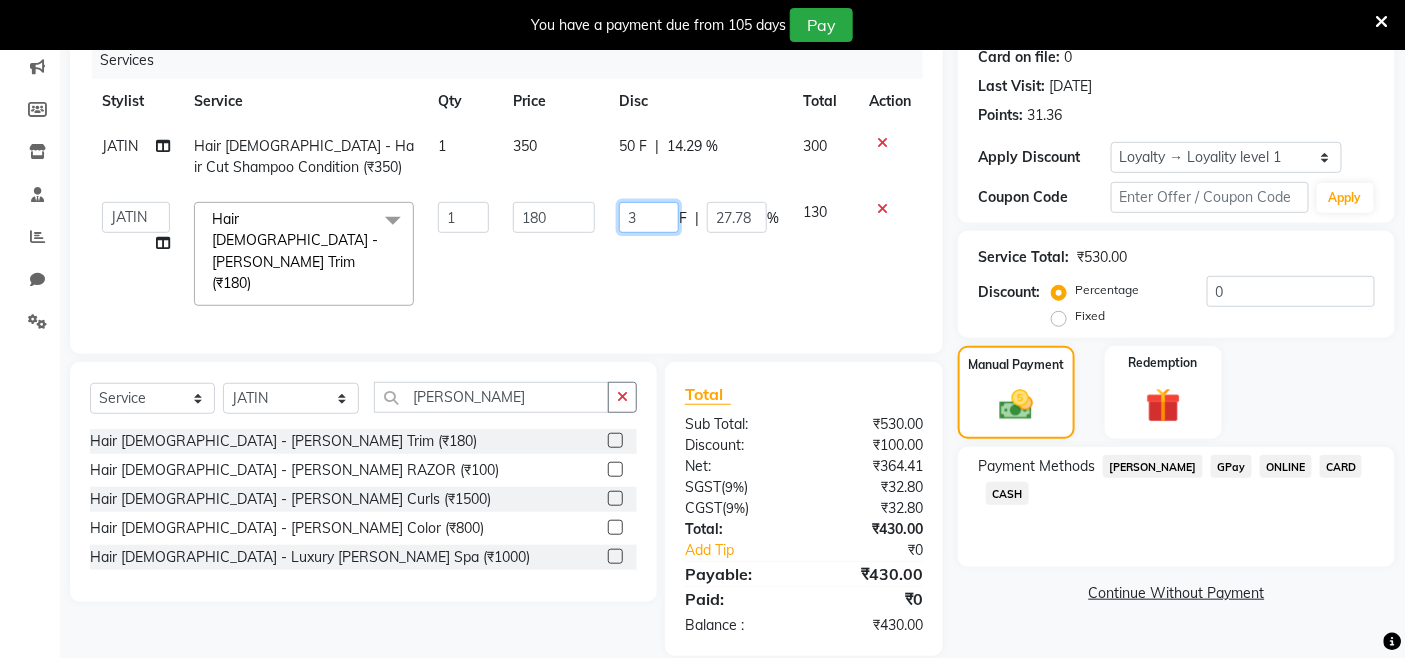 type on "30" 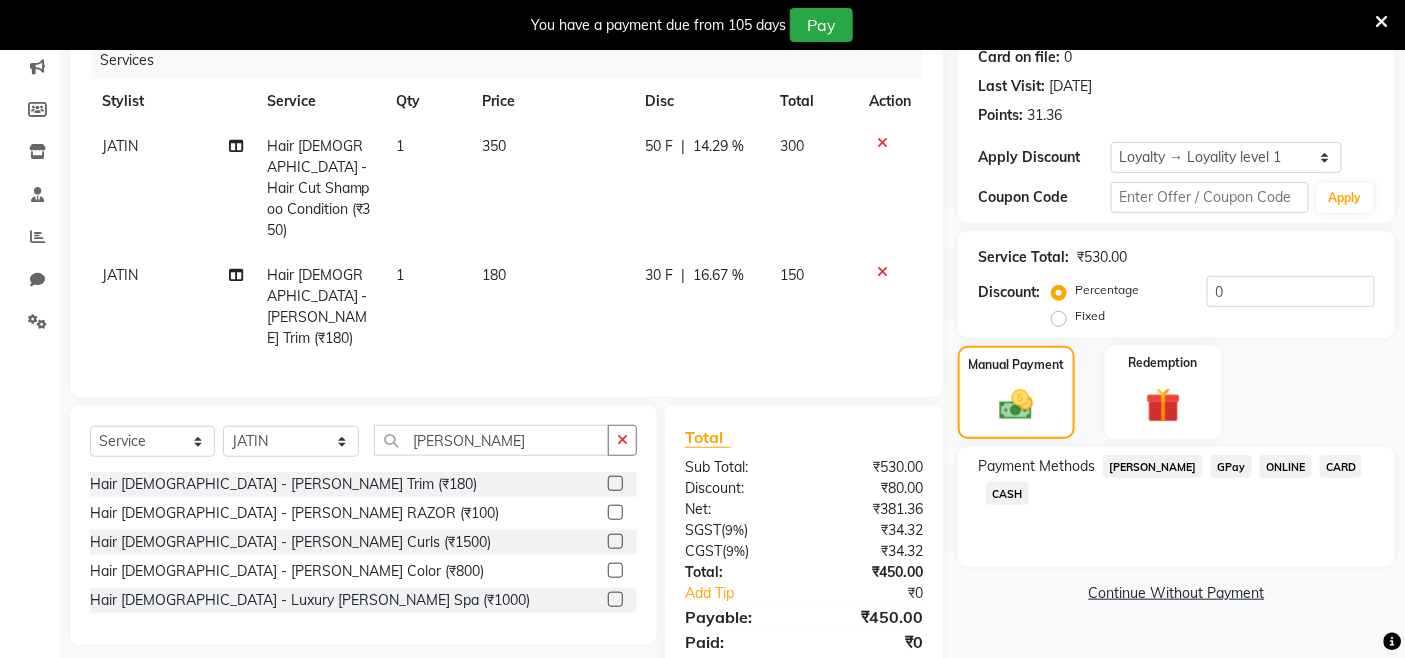 click on "30 F | 16.67 %" 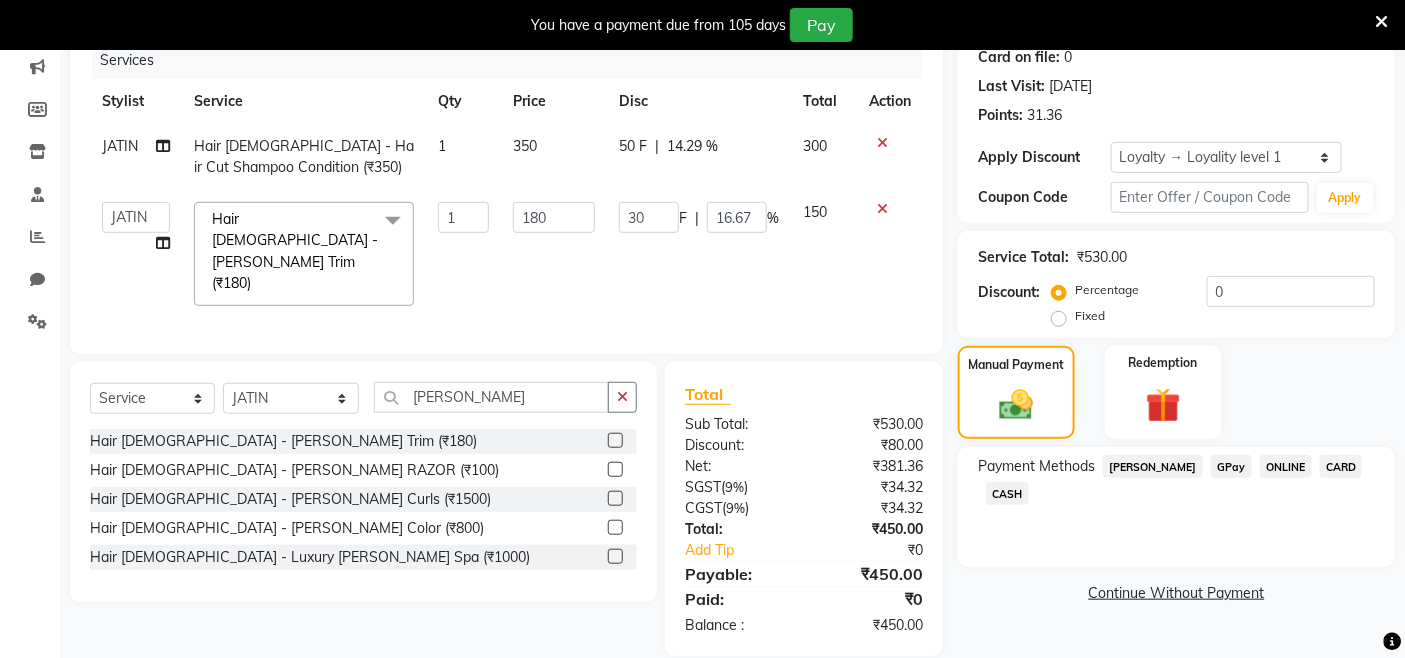 click on "CASH" 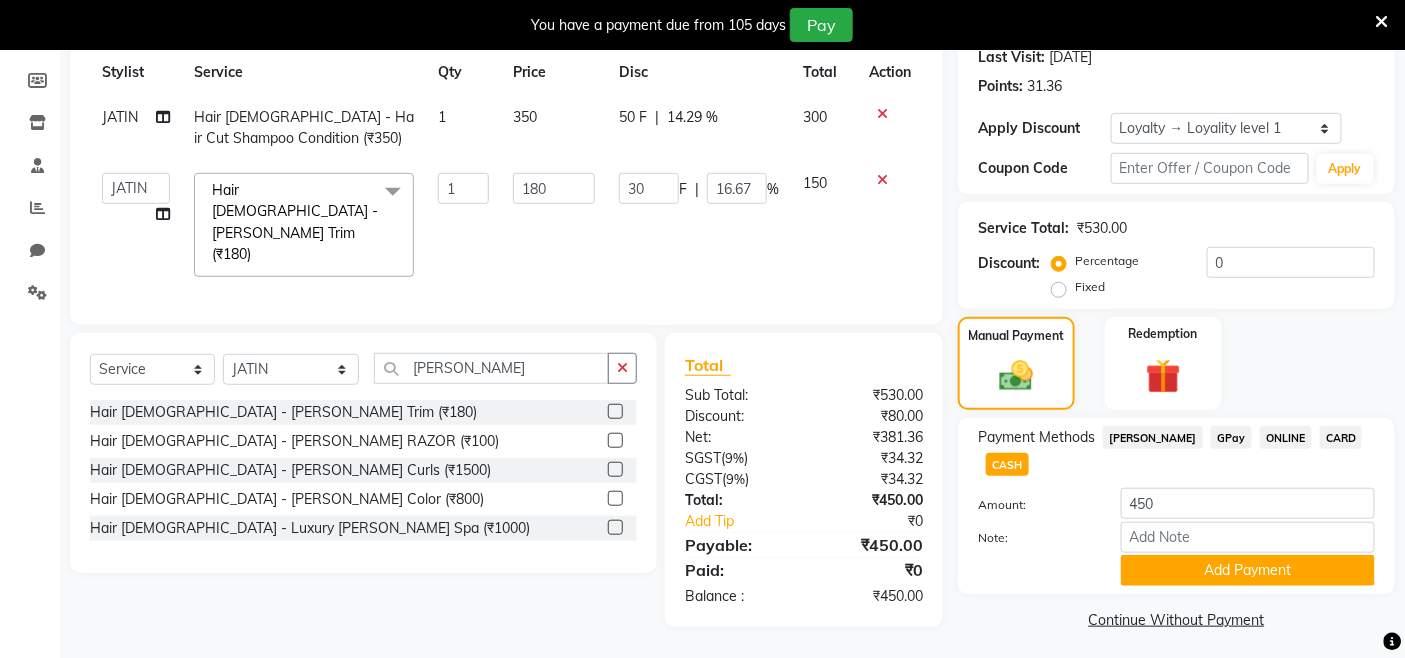 scroll, scrollTop: 293, scrollLeft: 0, axis: vertical 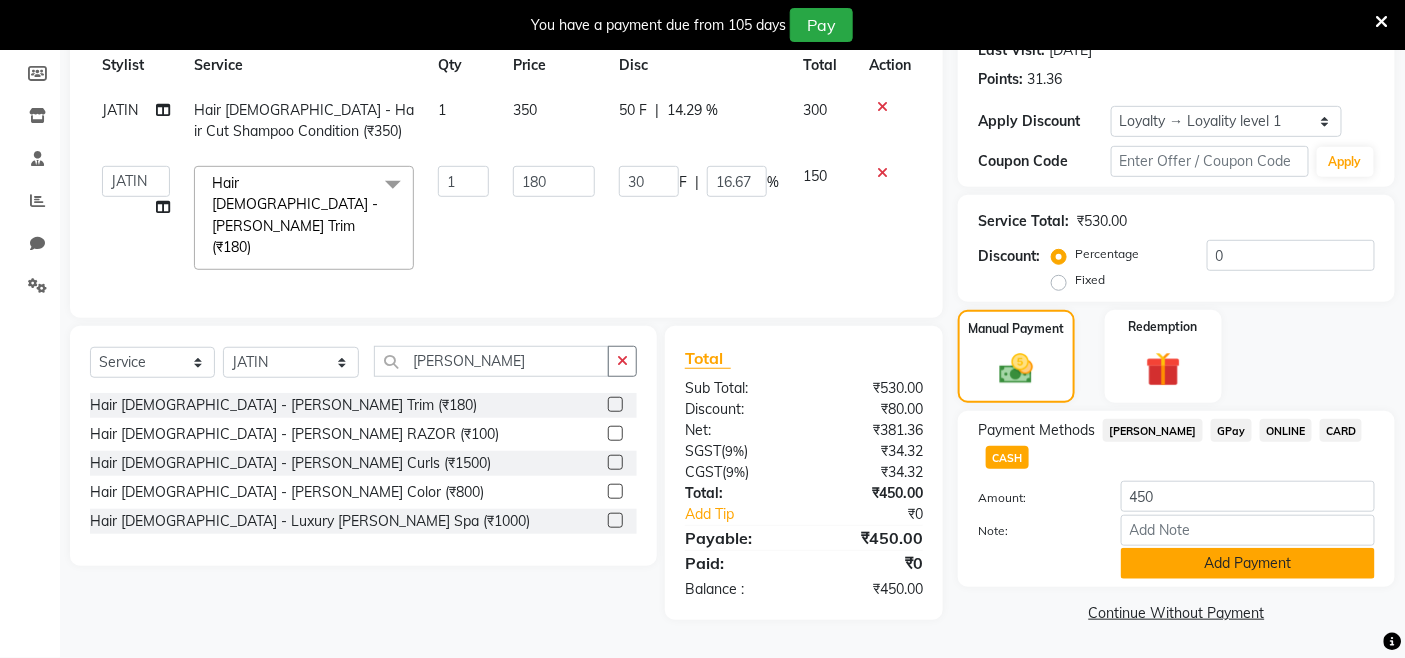 click on "Add Payment" 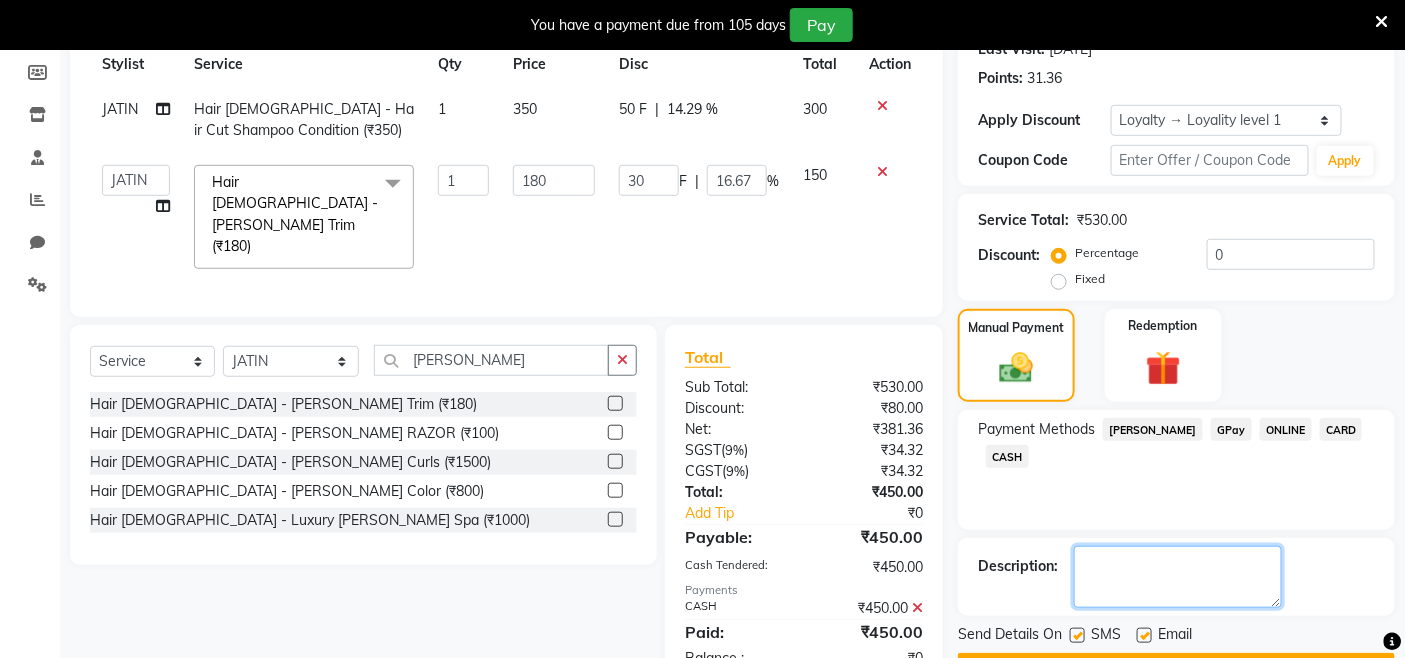 drag, startPoint x: 1152, startPoint y: 567, endPoint x: 1140, endPoint y: 564, distance: 12.369317 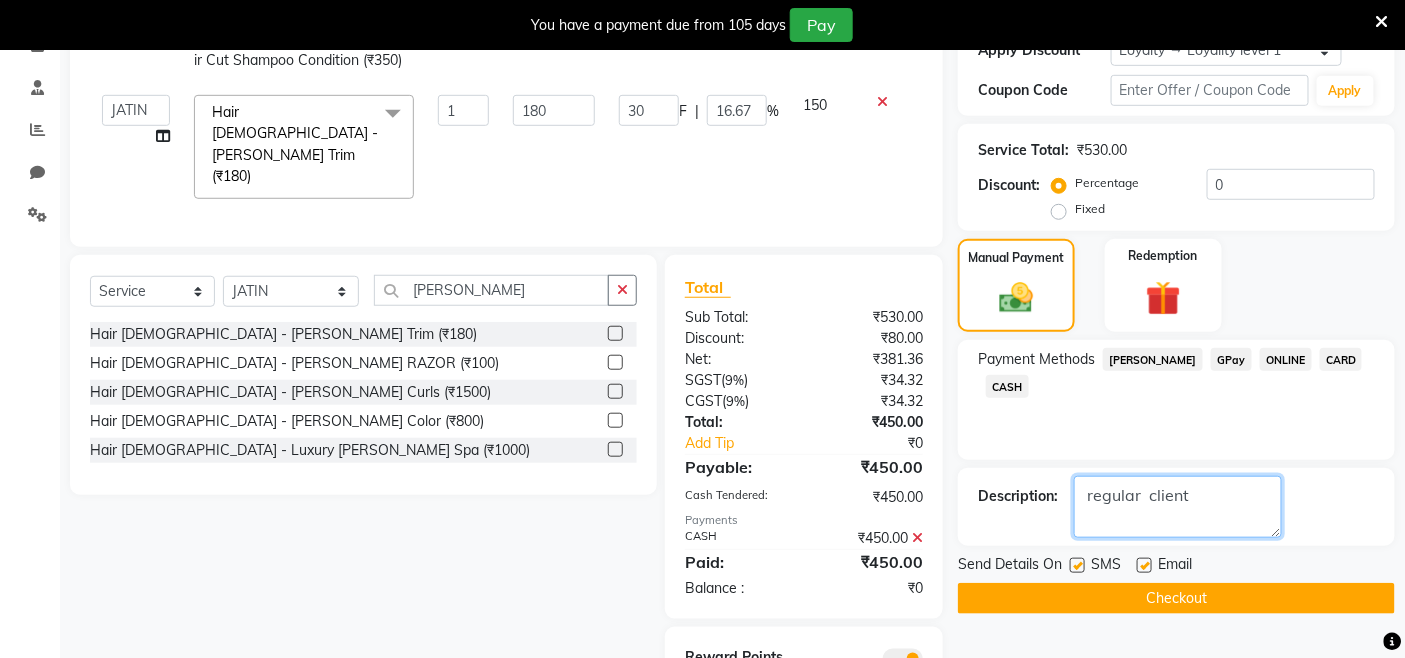 scroll, scrollTop: 426, scrollLeft: 0, axis: vertical 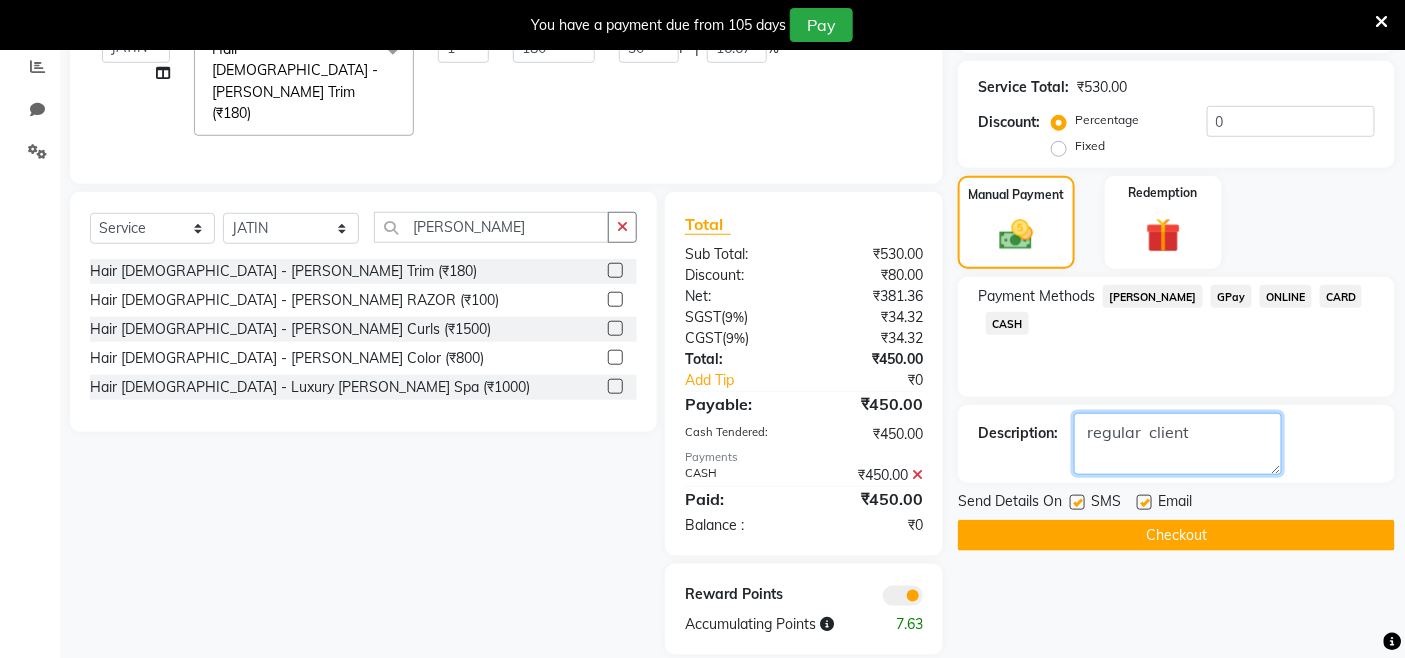 type on "regular  client" 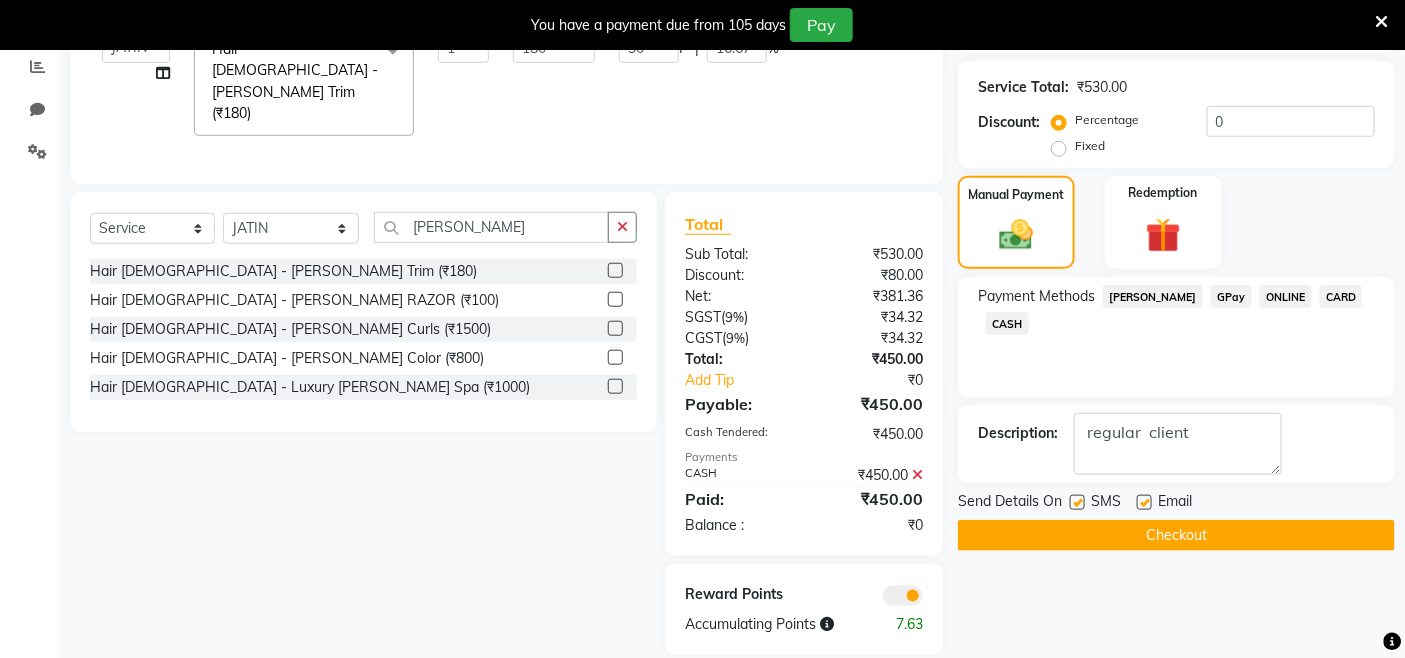 click on "Checkout" 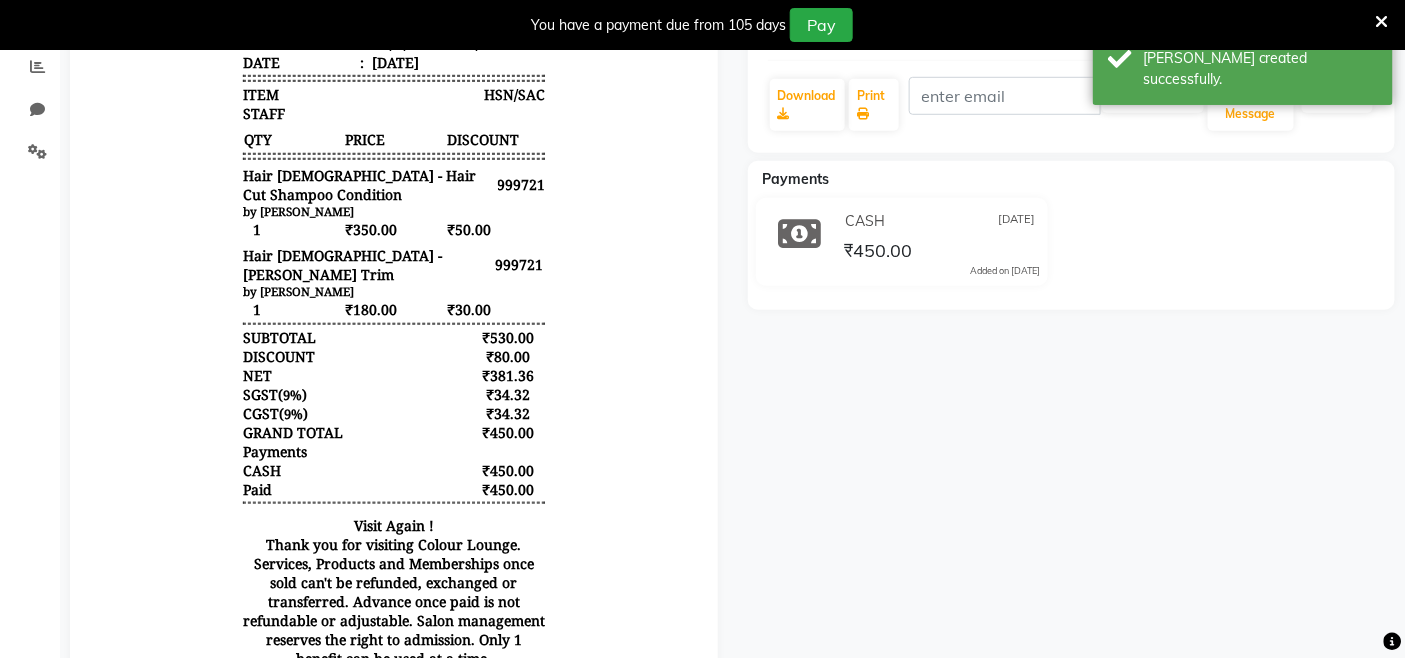 scroll, scrollTop: 0, scrollLeft: 0, axis: both 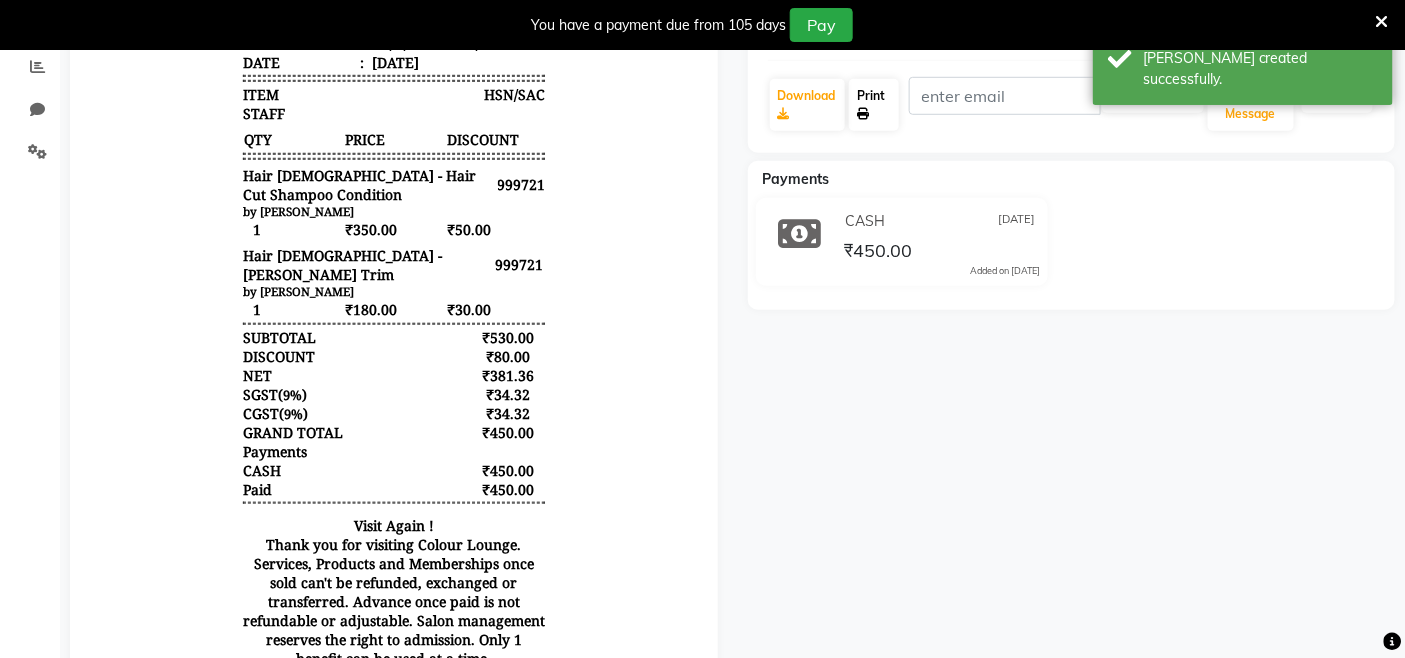 click on "Print" 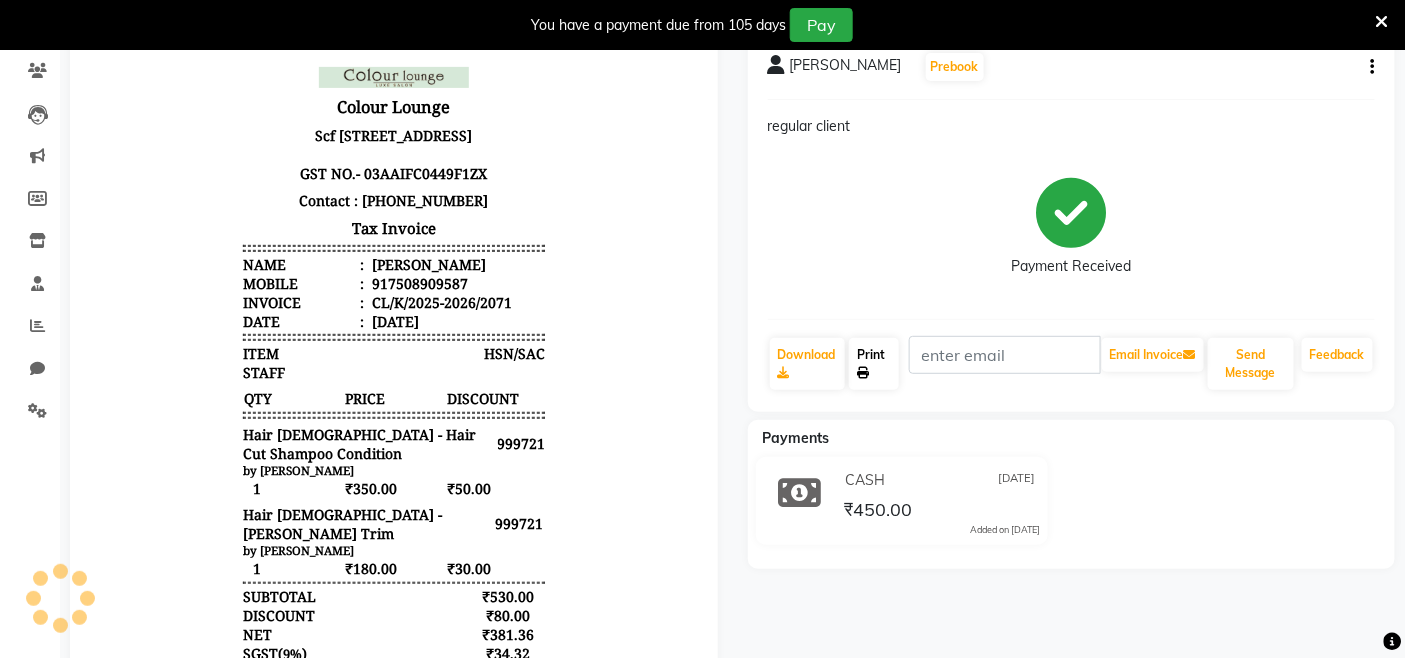 scroll, scrollTop: 0, scrollLeft: 0, axis: both 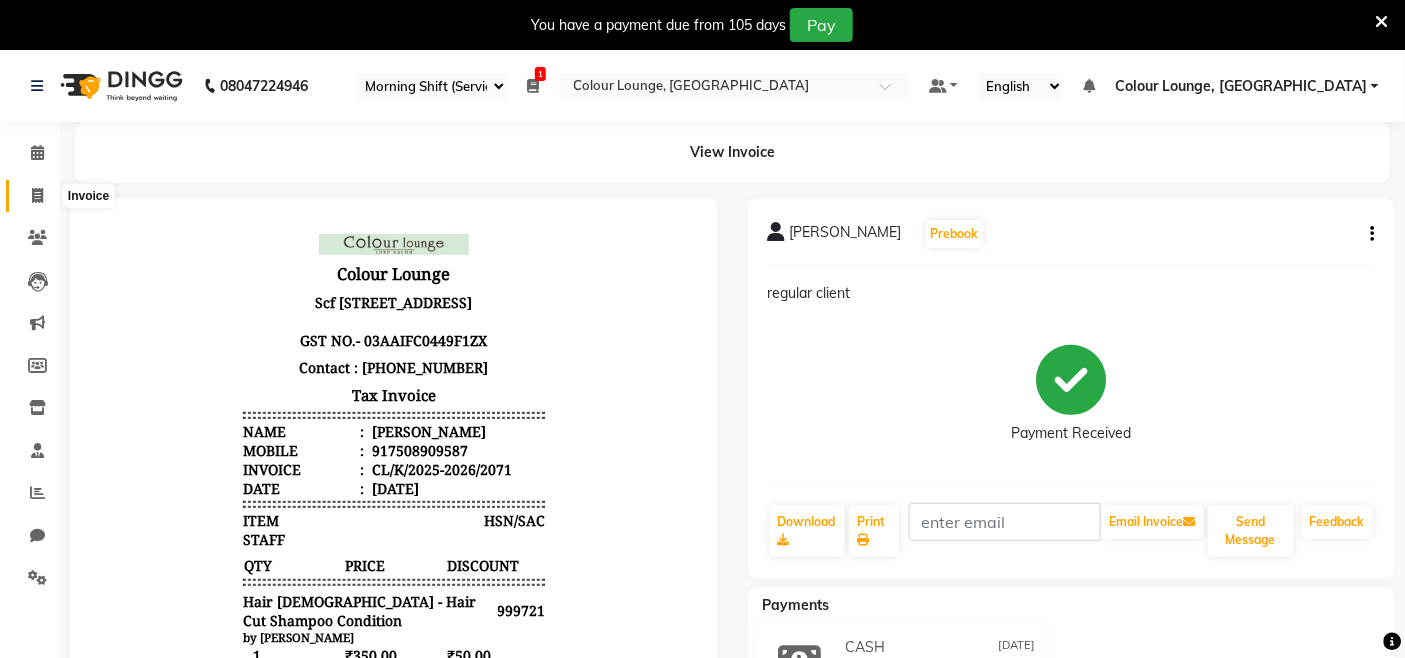 click 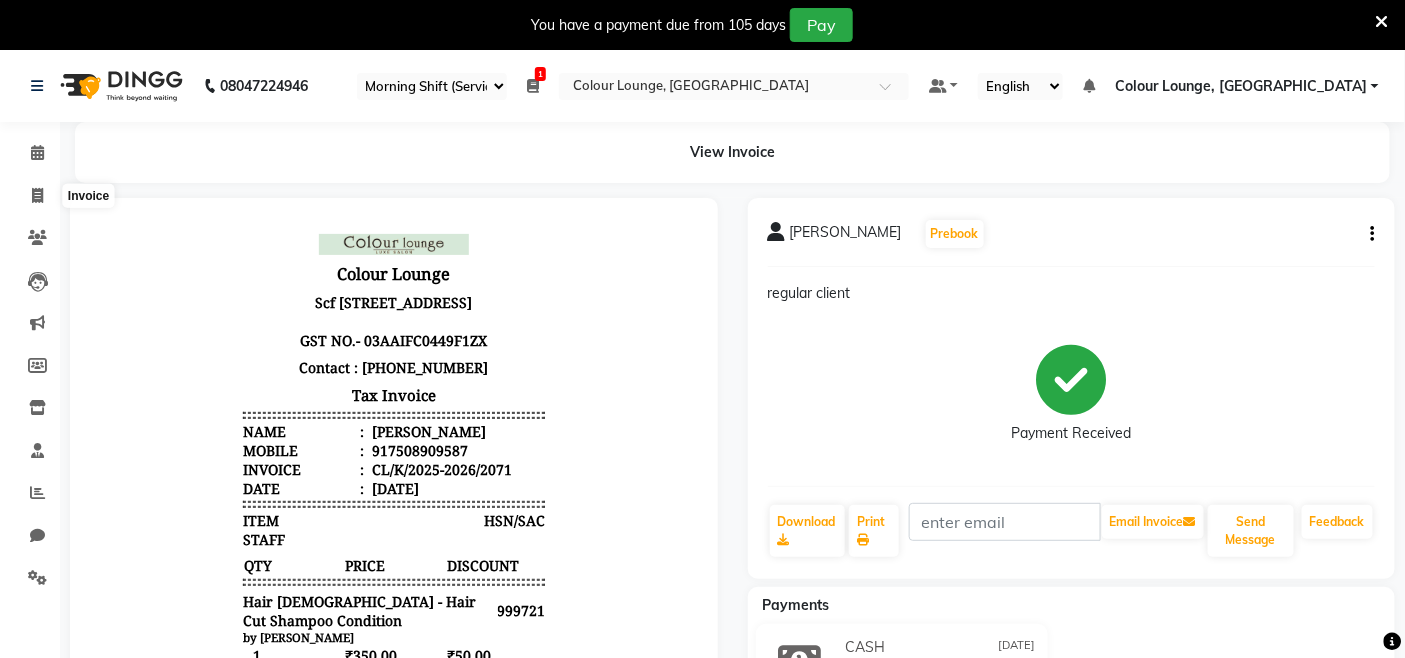 select on "service" 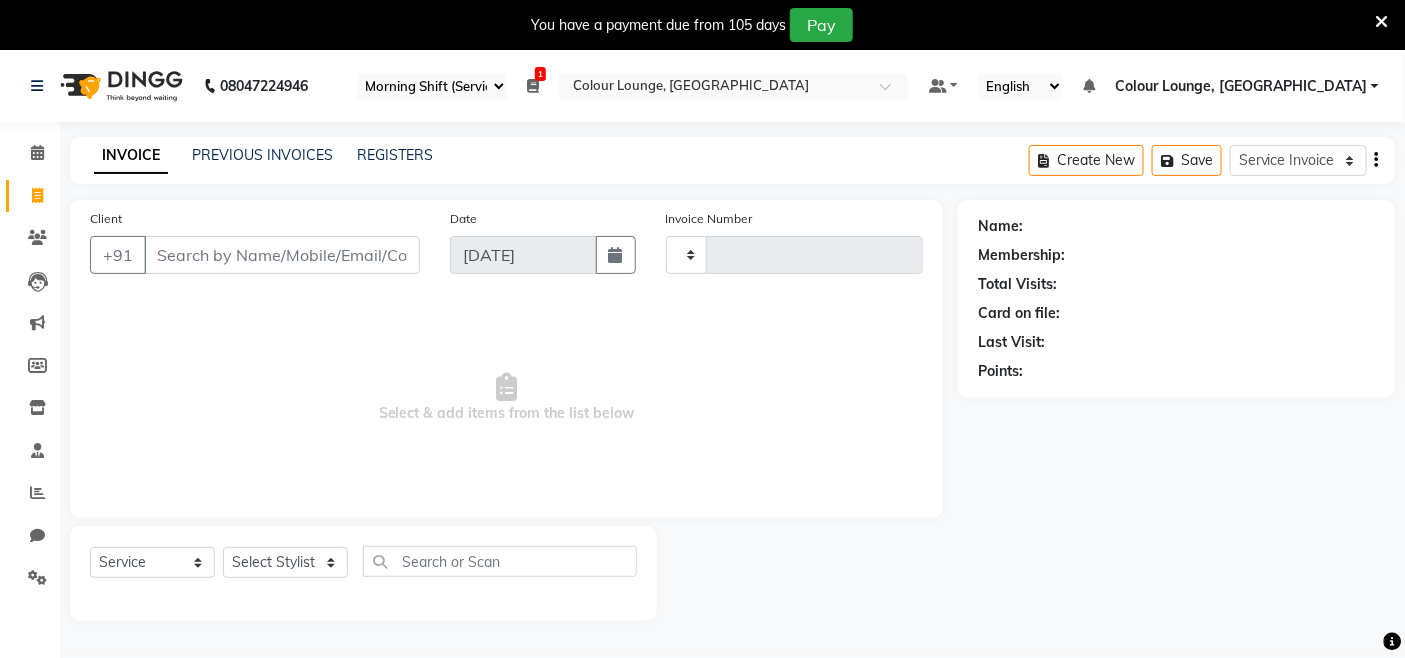scroll, scrollTop: 50, scrollLeft: 0, axis: vertical 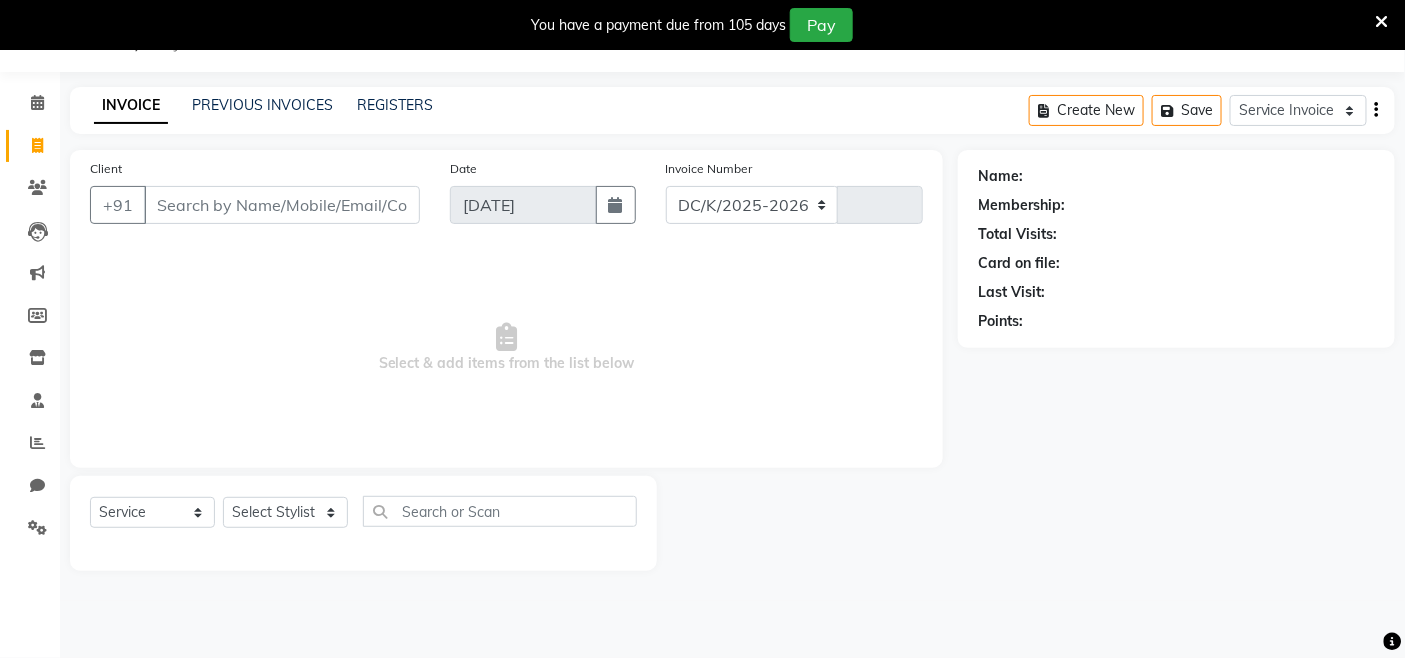 select on "8015" 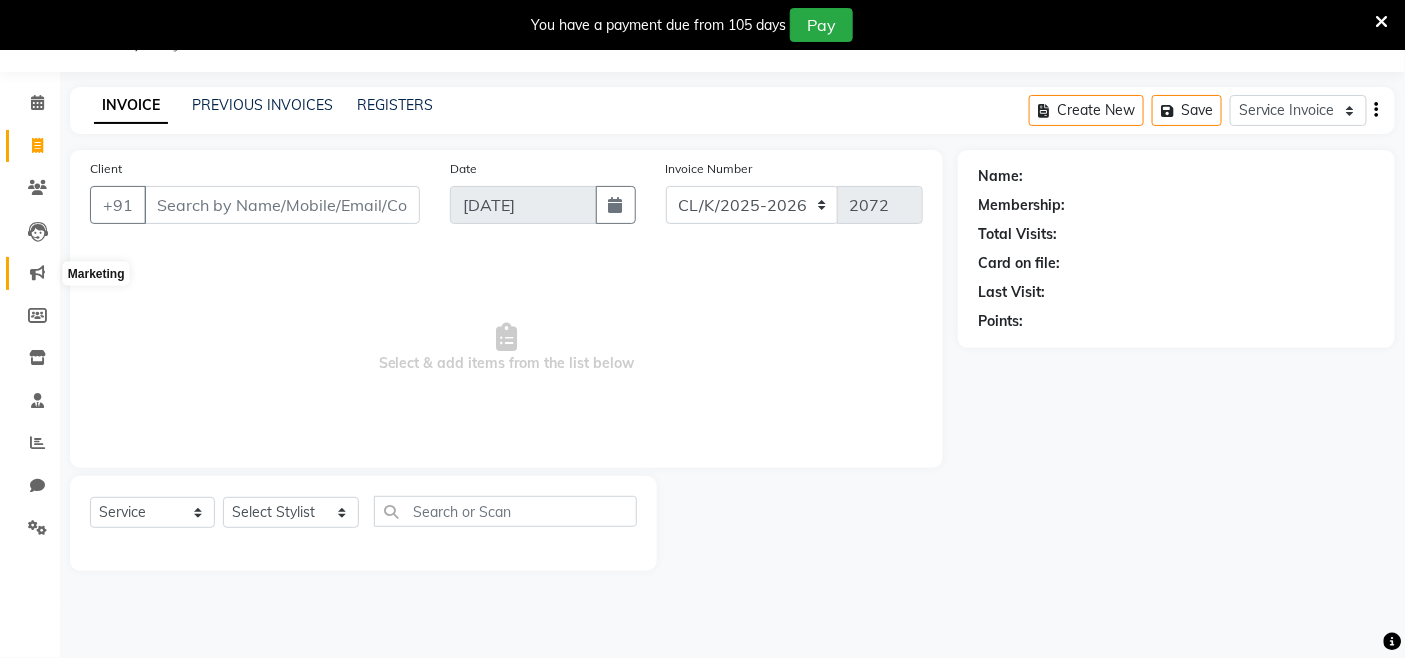 click 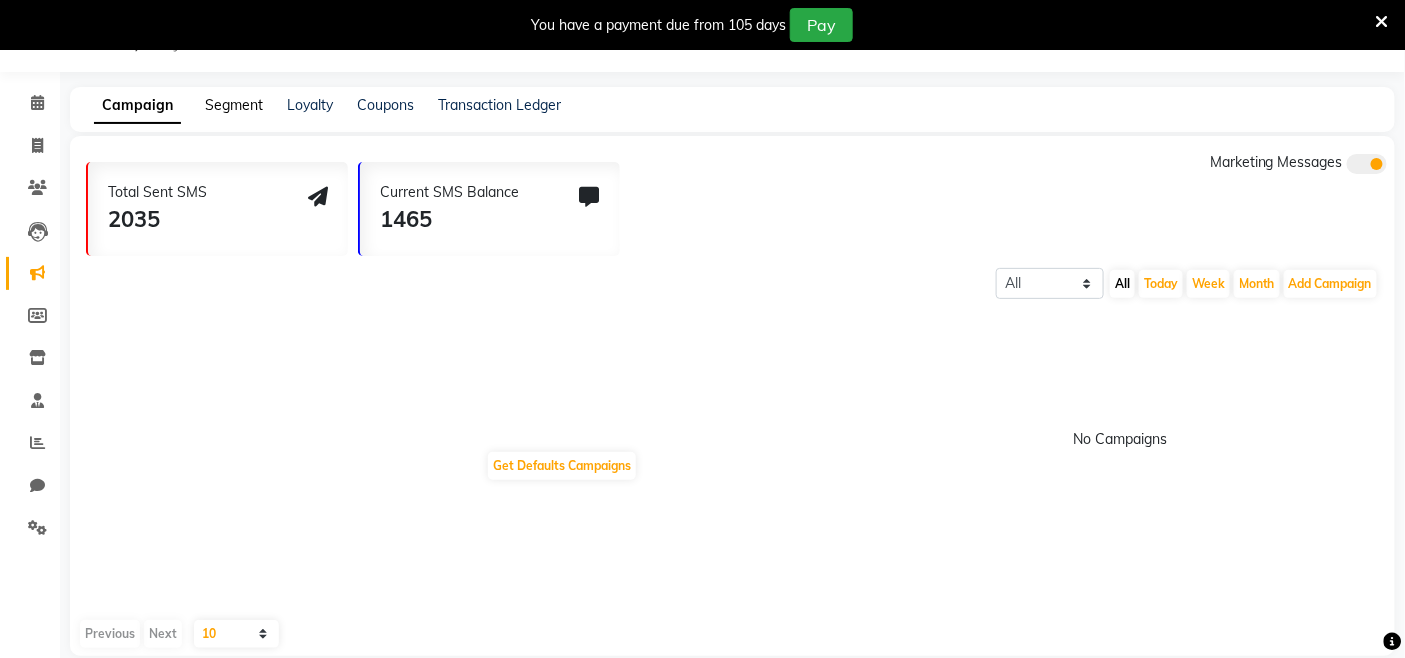 click on "Segment" 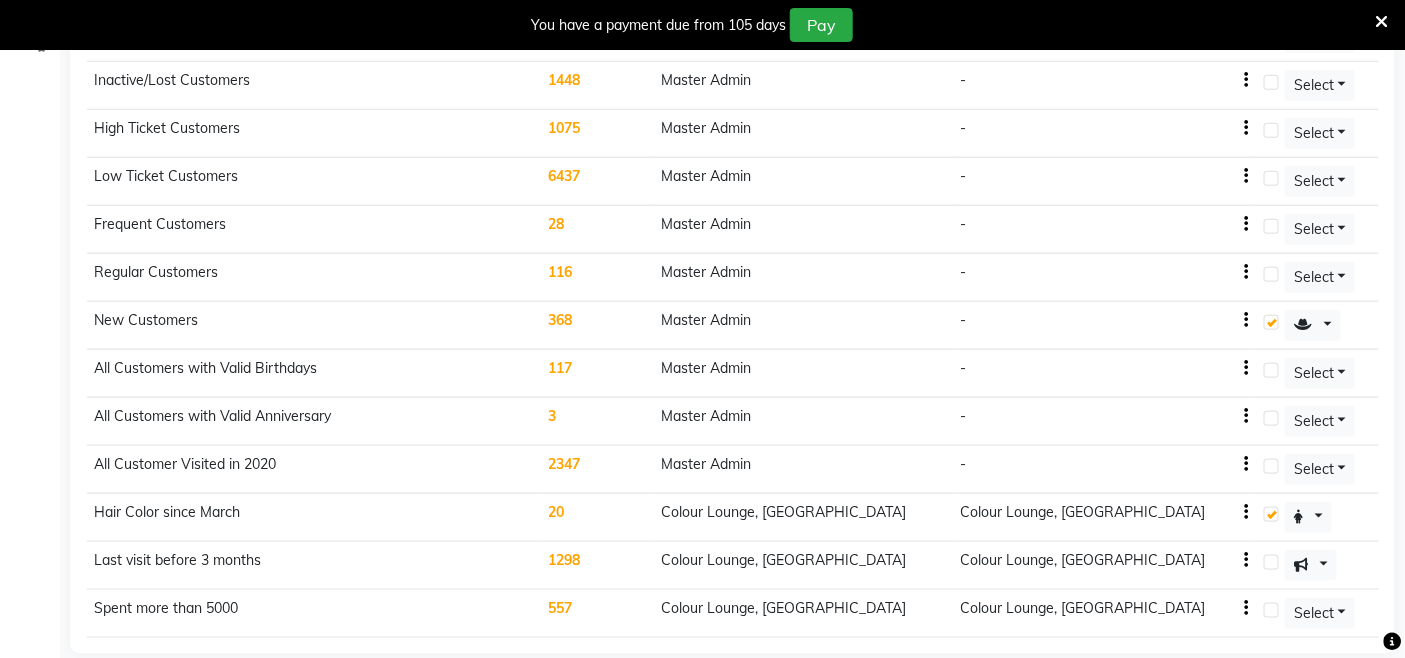 scroll, scrollTop: 541, scrollLeft: 0, axis: vertical 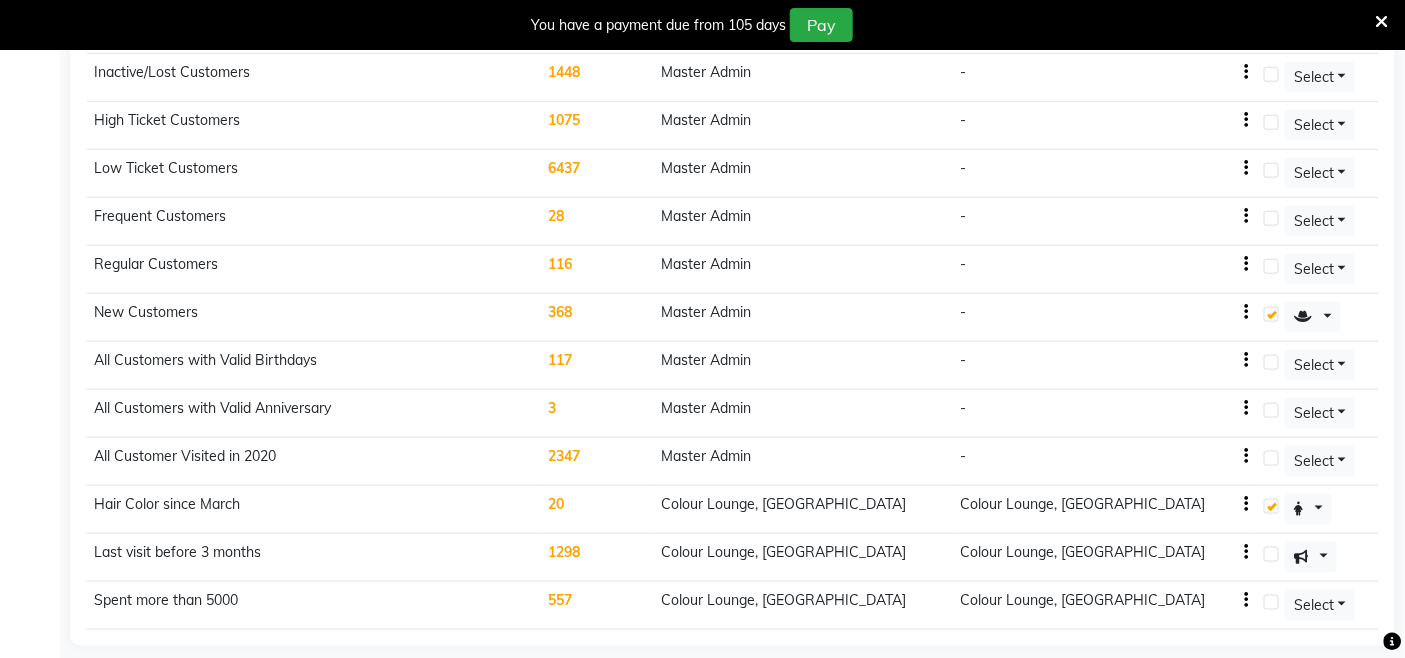 click on "368" 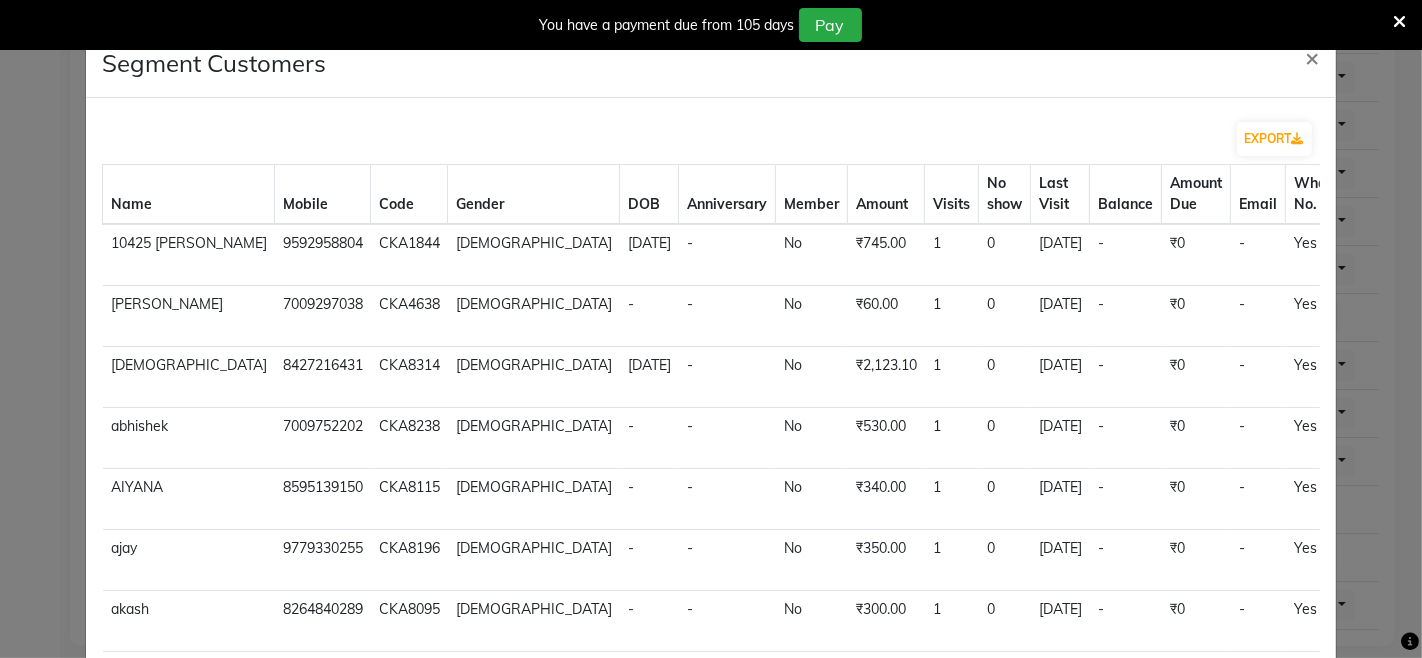 type 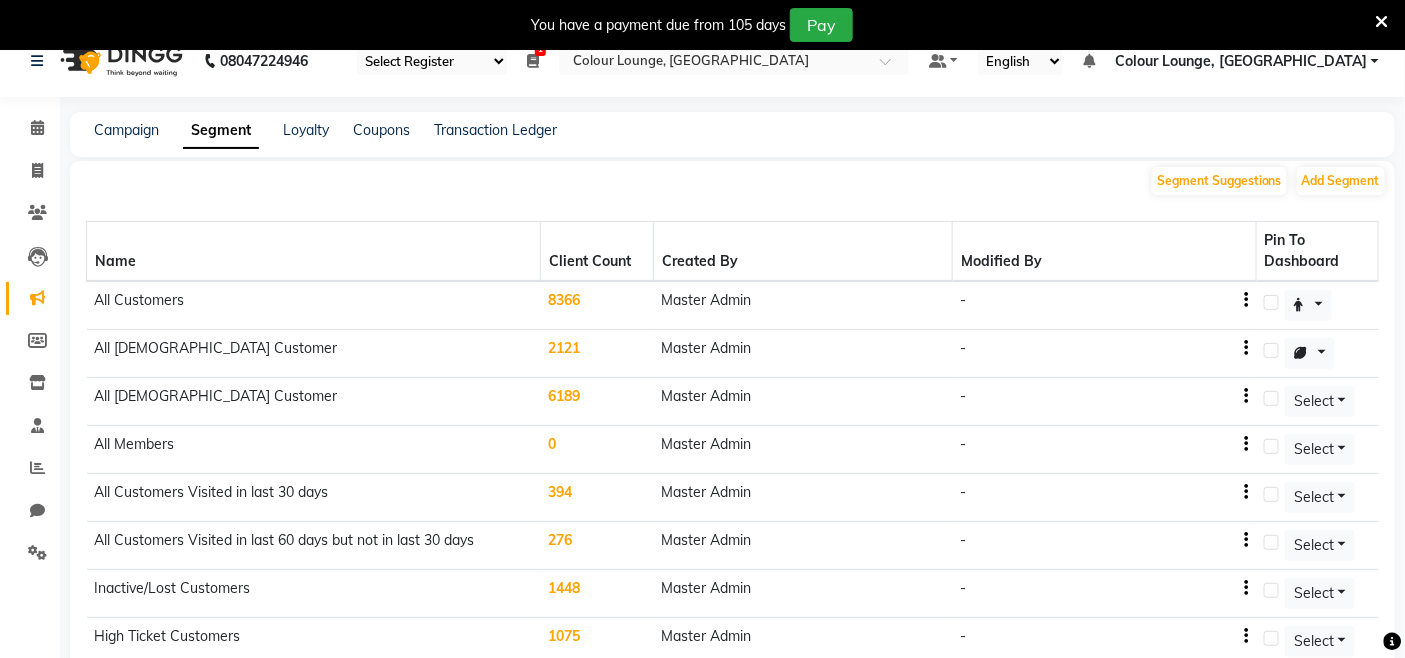 scroll, scrollTop: 0, scrollLeft: 0, axis: both 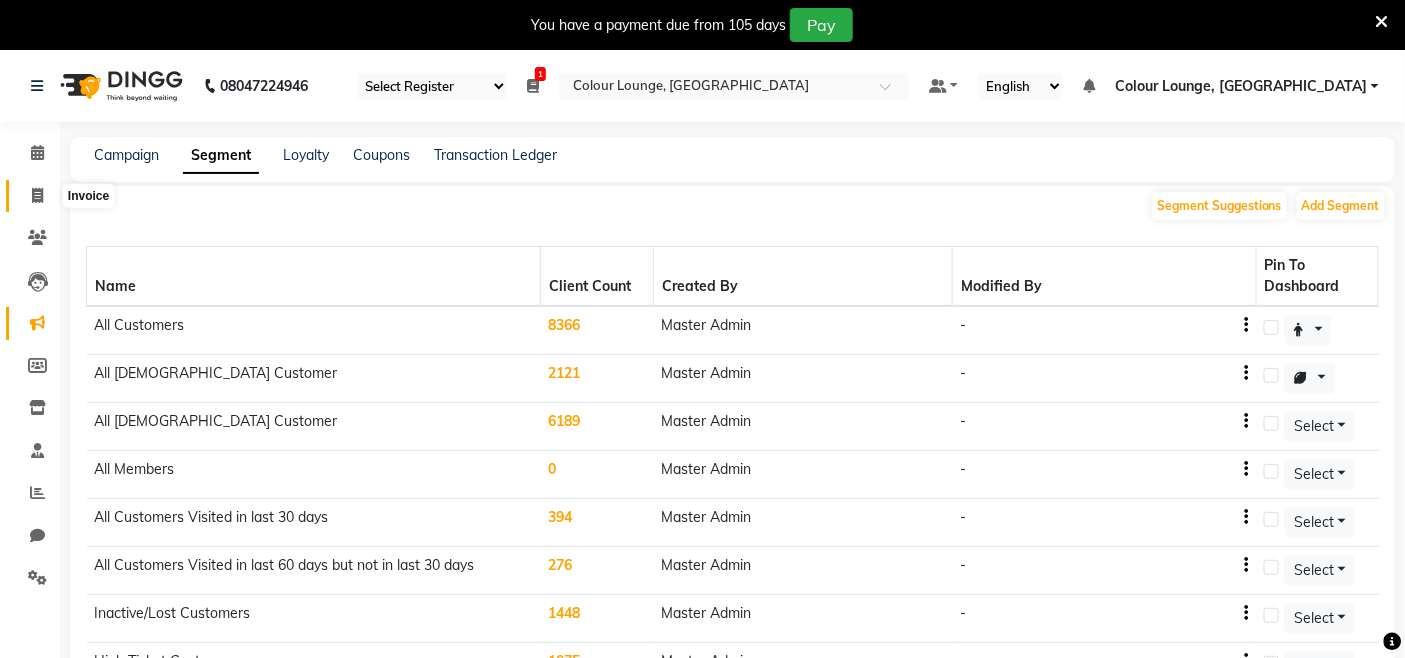 click 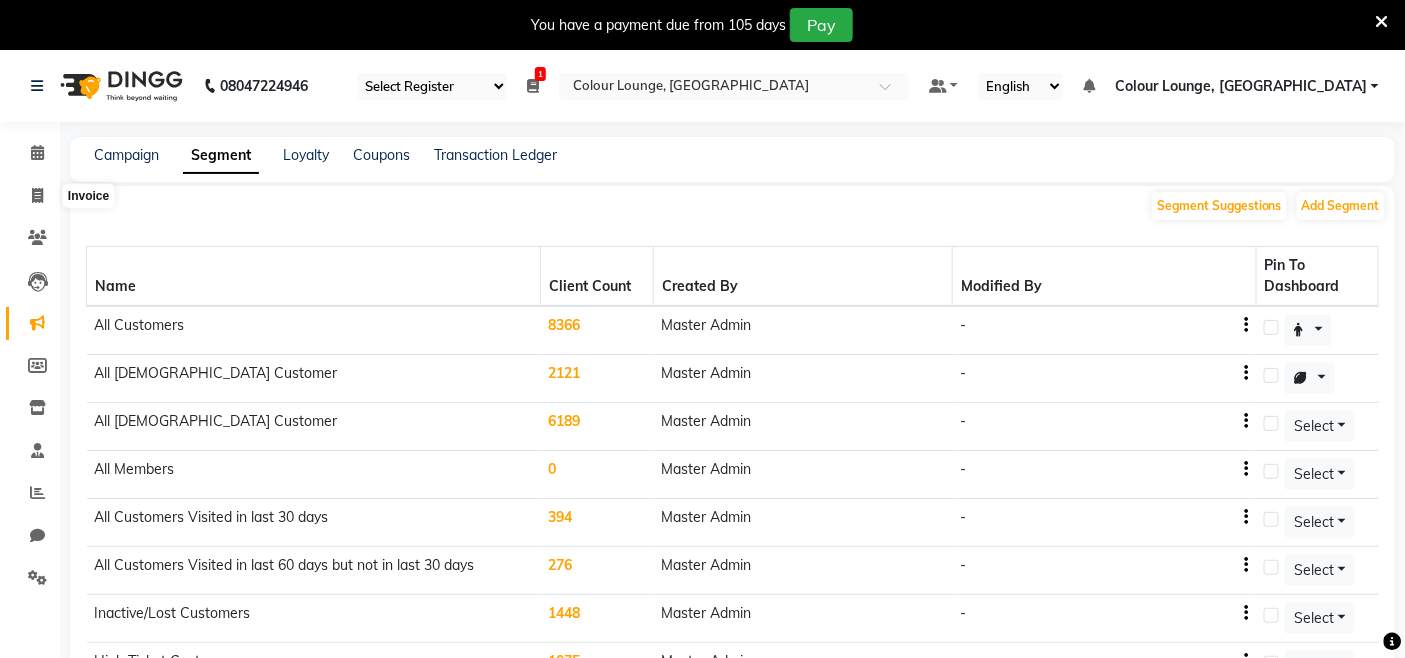select on "service" 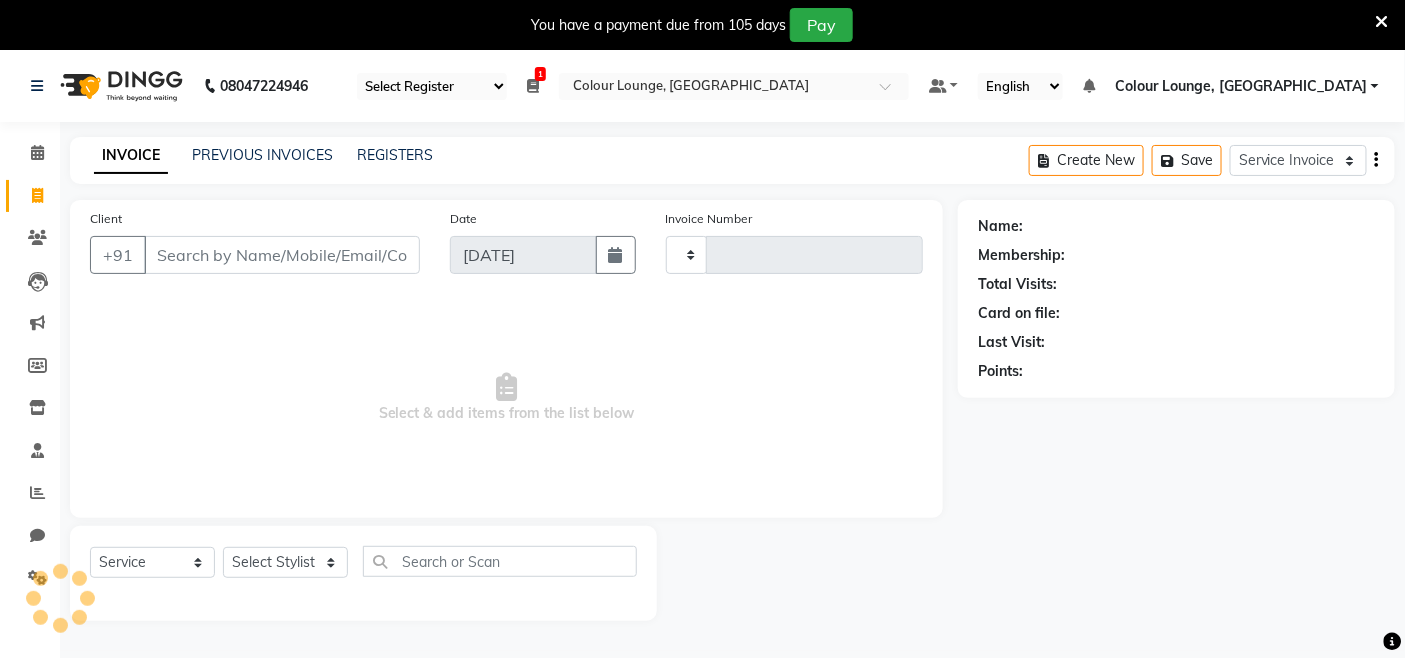 scroll, scrollTop: 50, scrollLeft: 0, axis: vertical 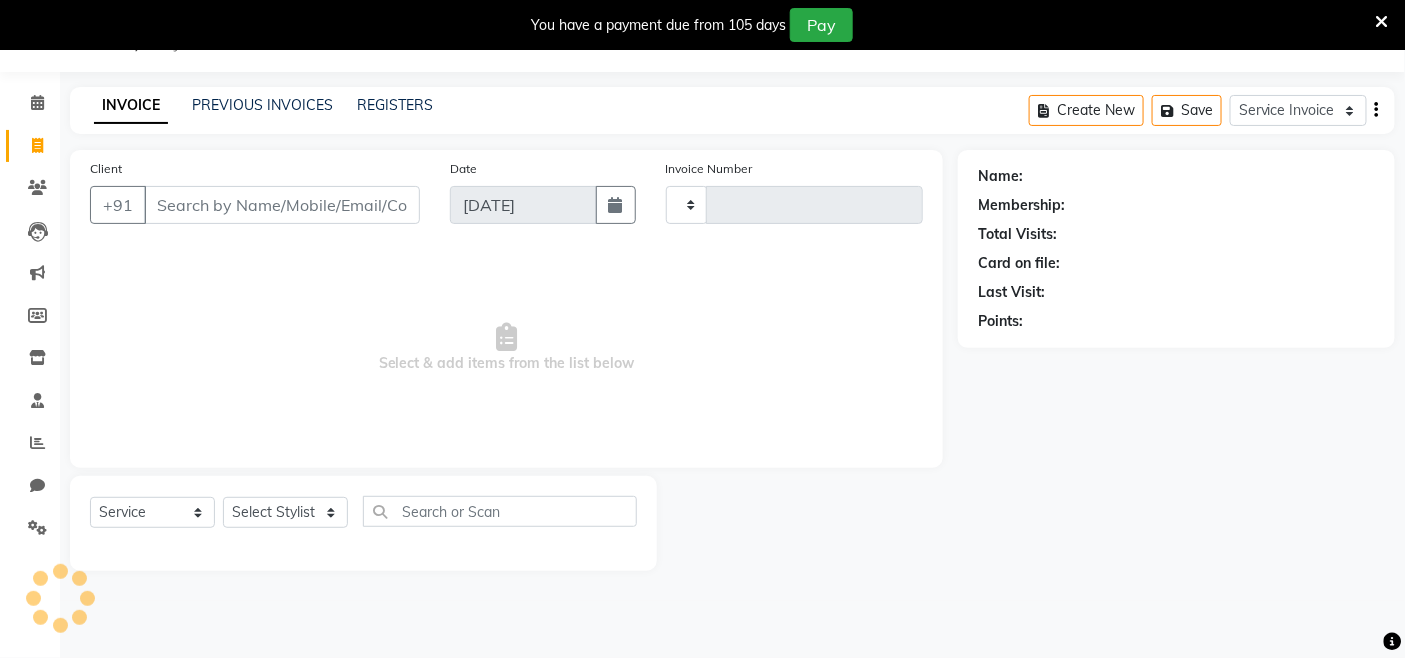 type on "2072" 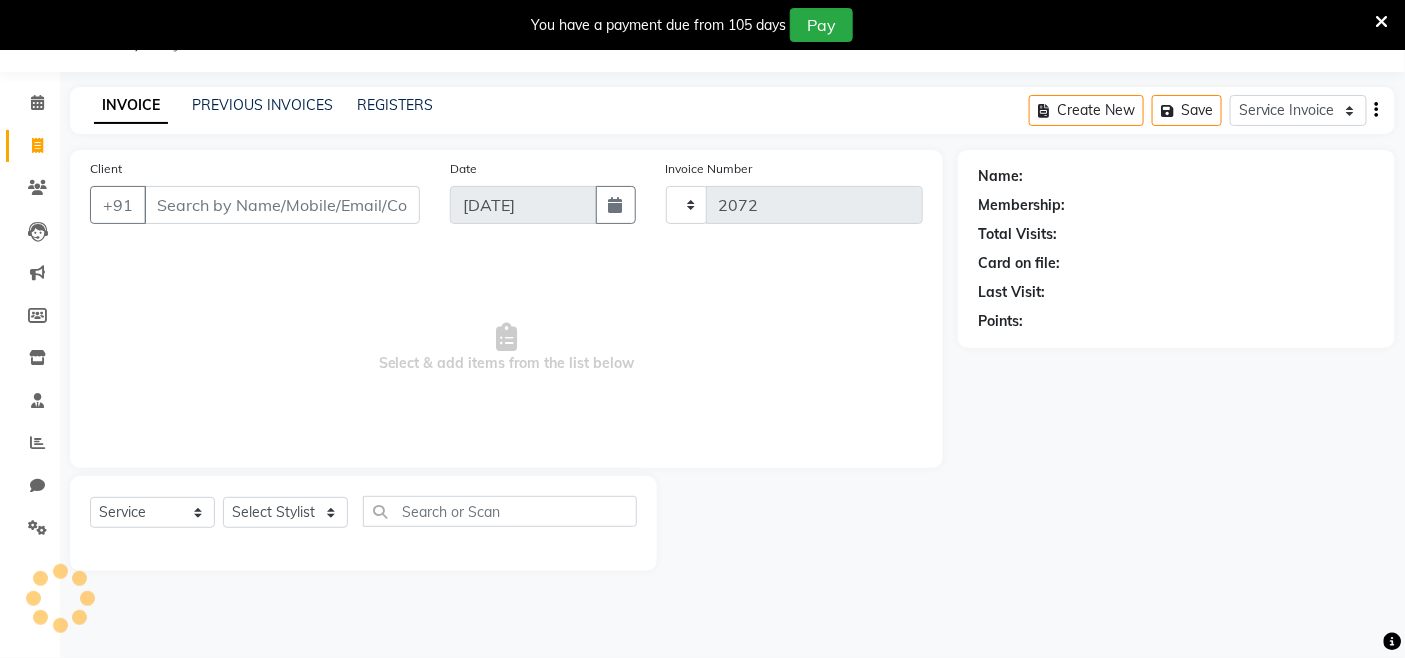 select on "8015" 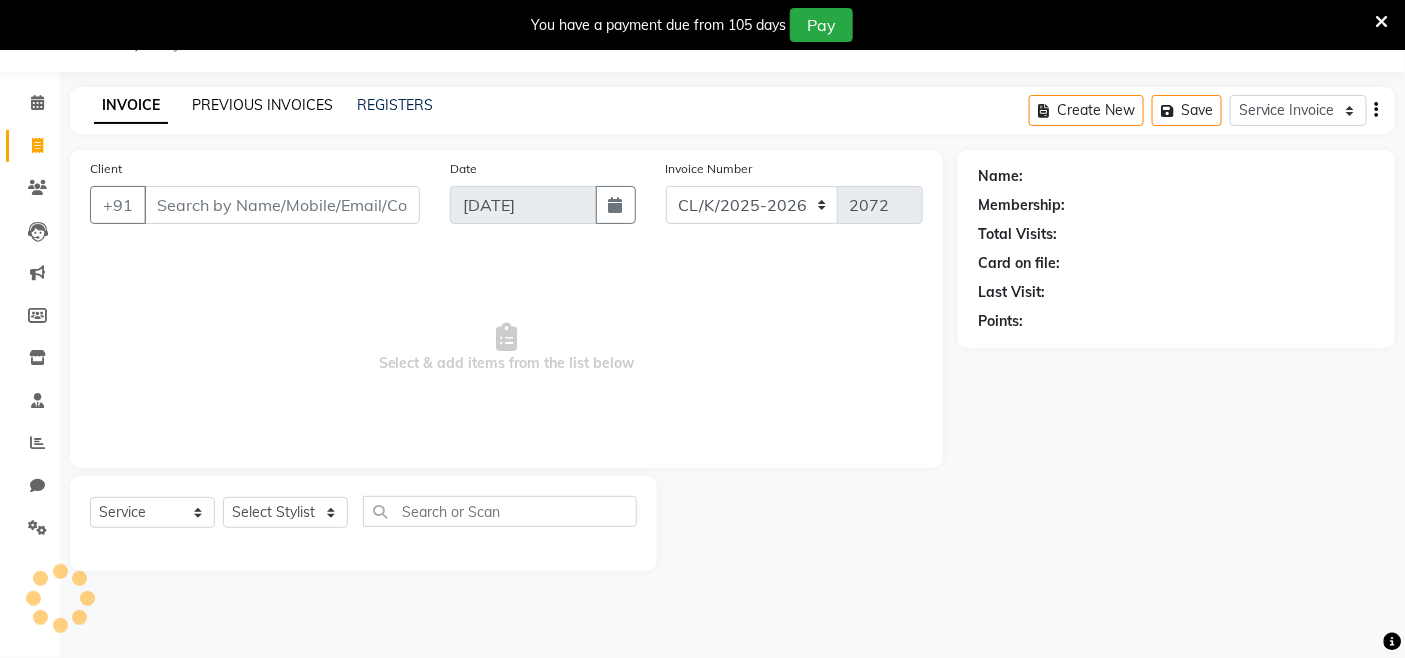 click on "PREVIOUS INVOICES" 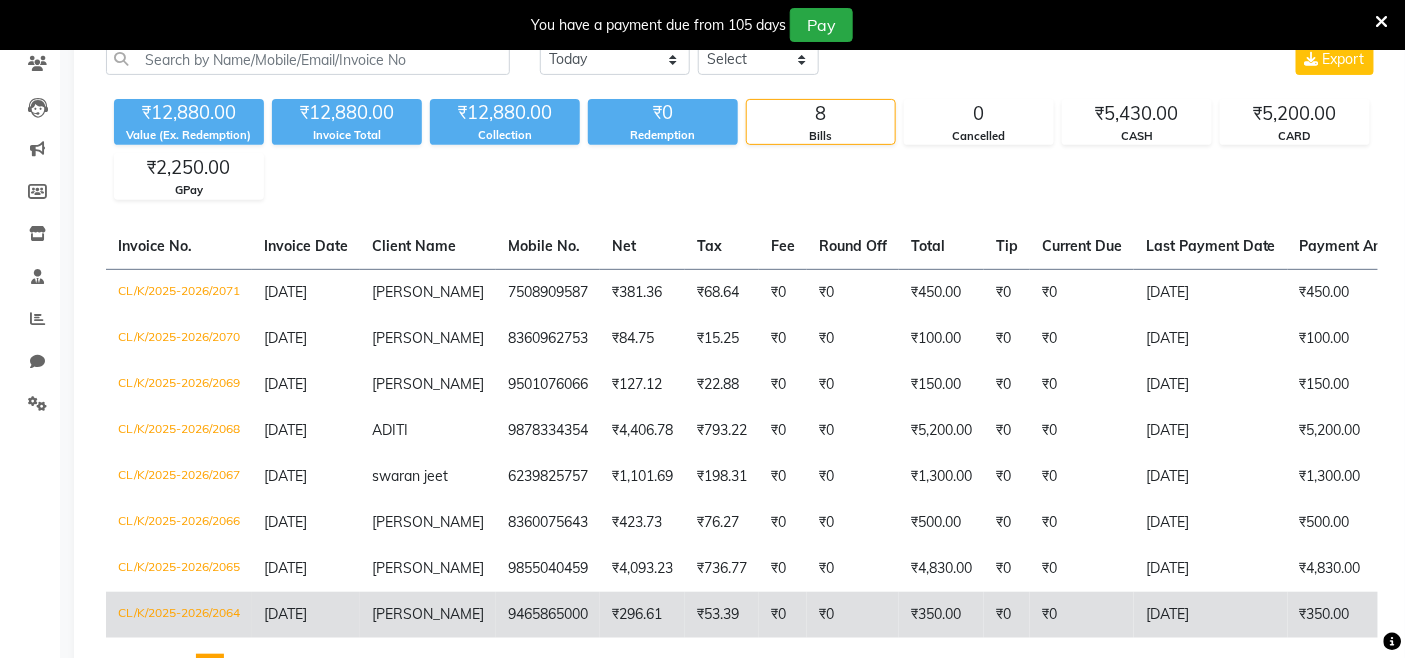 scroll, scrollTop: 276, scrollLeft: 0, axis: vertical 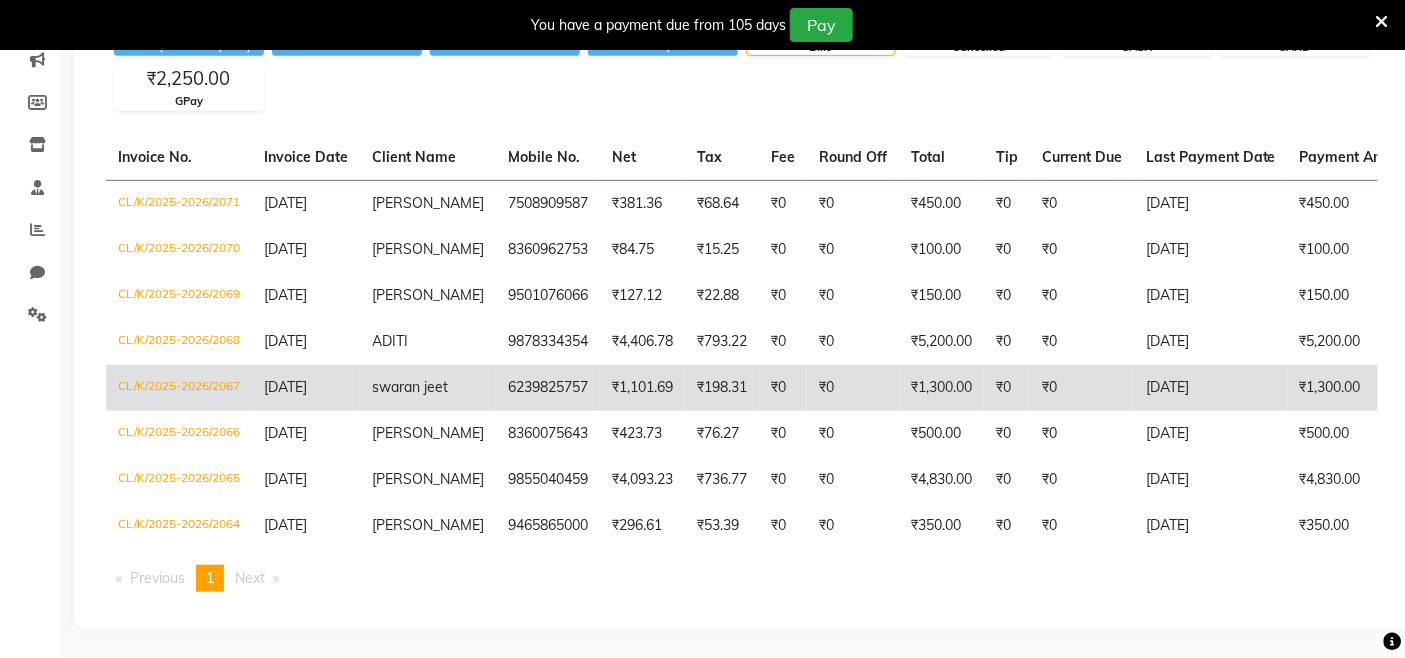 click on "CL/K/2025-2026/2067" 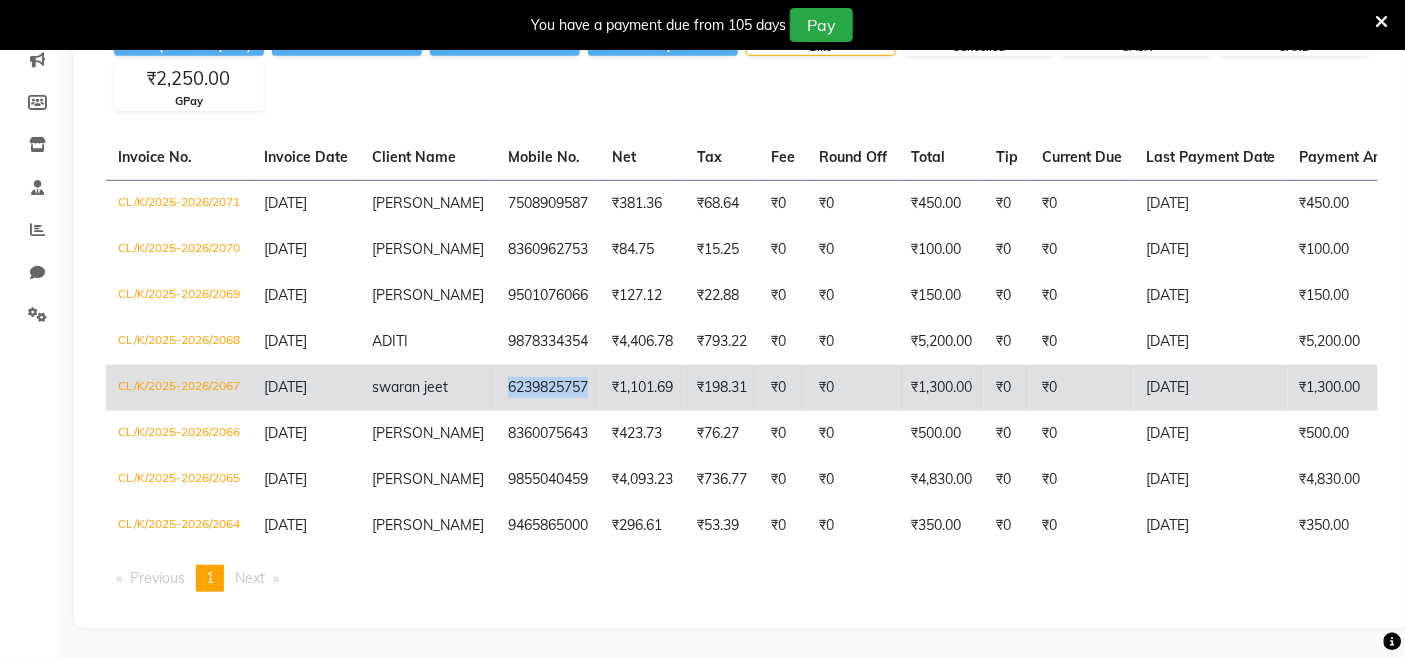drag, startPoint x: 475, startPoint y: 366, endPoint x: 560, endPoint y: 355, distance: 85.70881 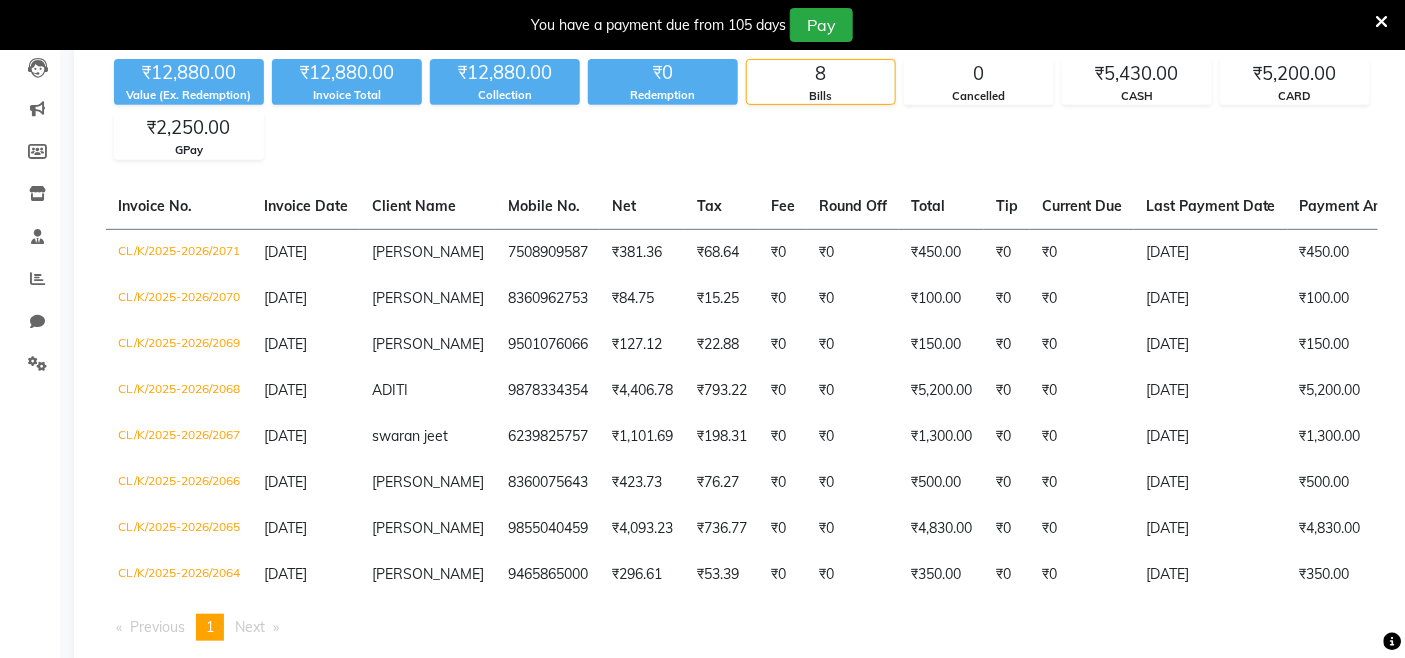 scroll, scrollTop: 165, scrollLeft: 0, axis: vertical 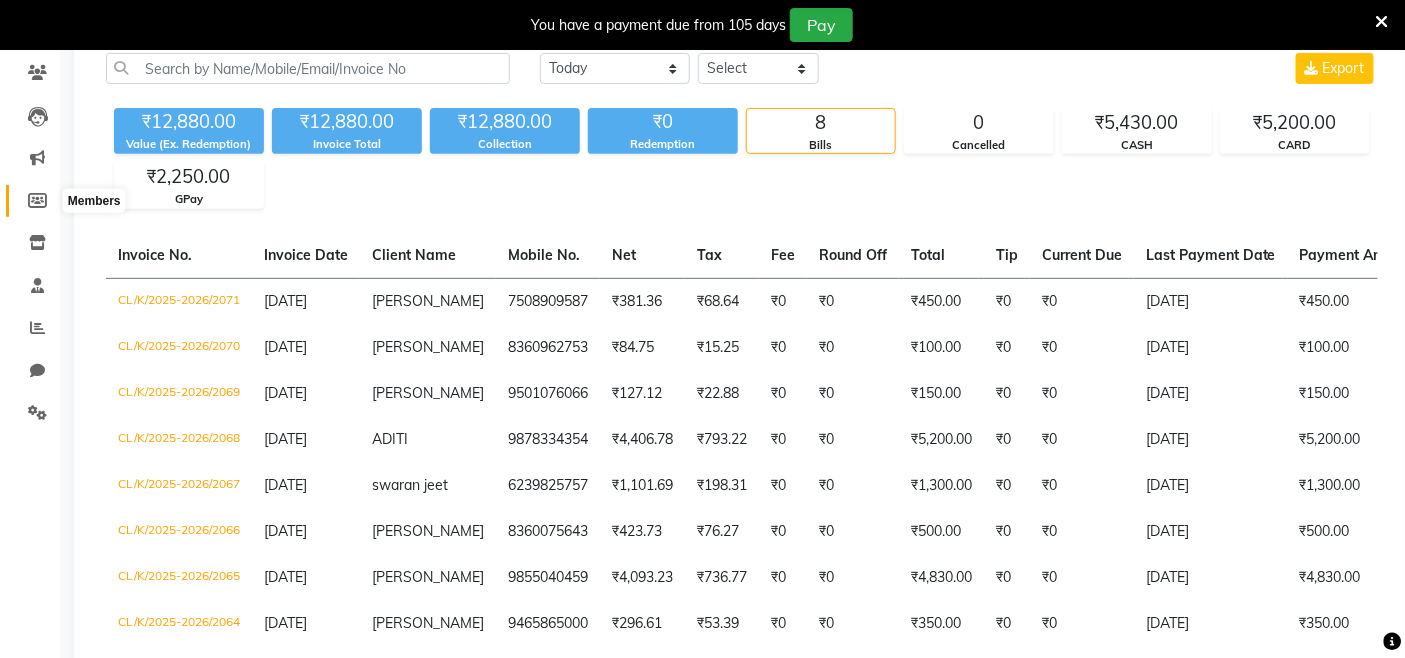 click 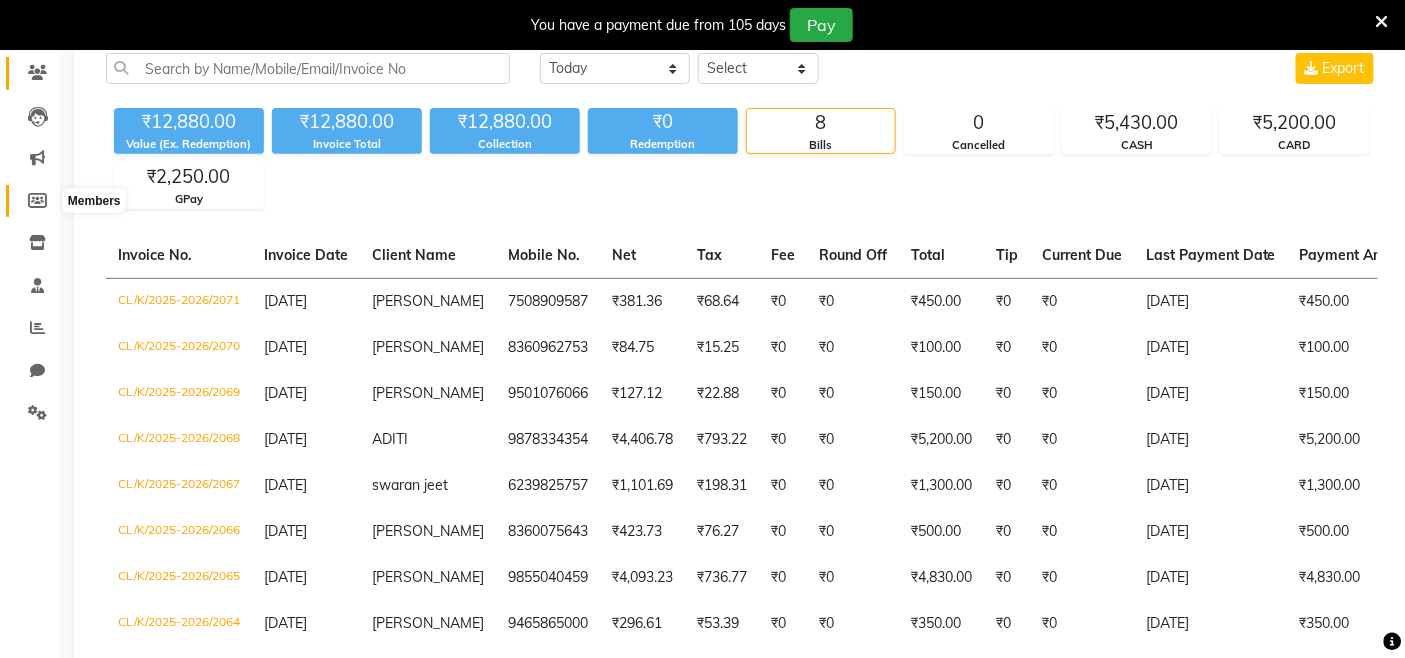 select 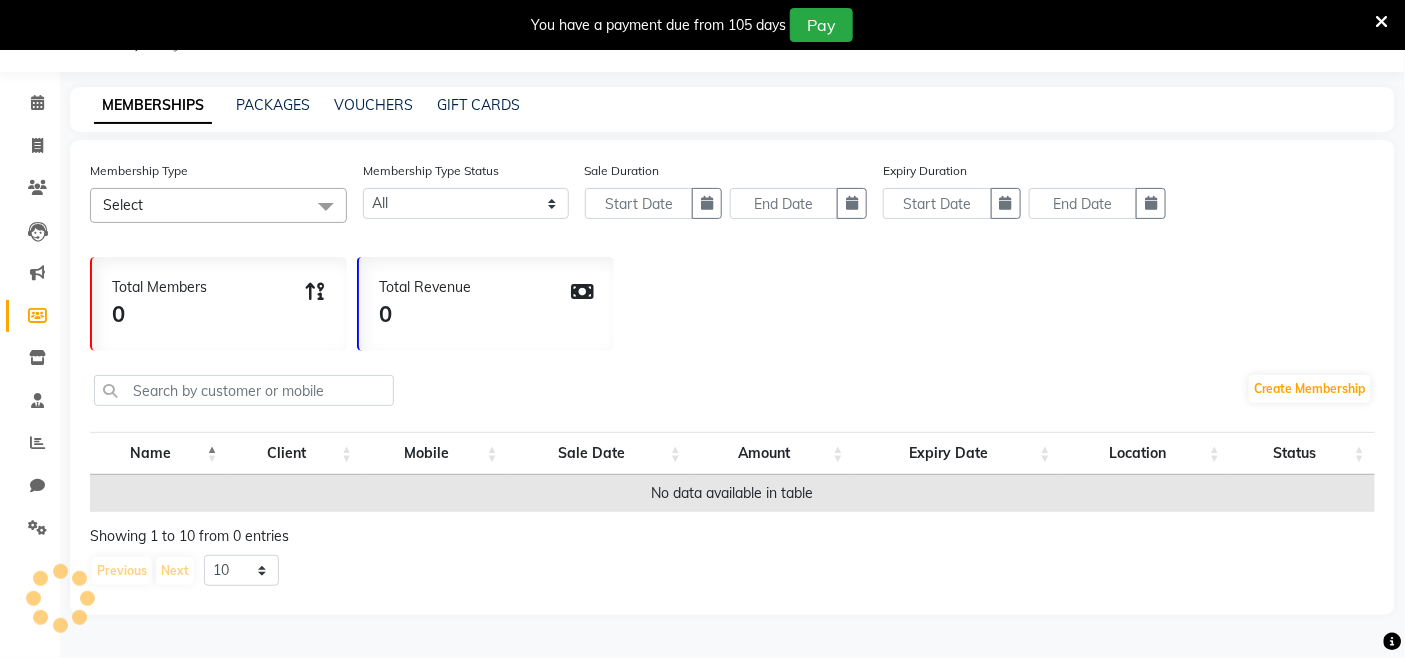 scroll, scrollTop: 50, scrollLeft: 0, axis: vertical 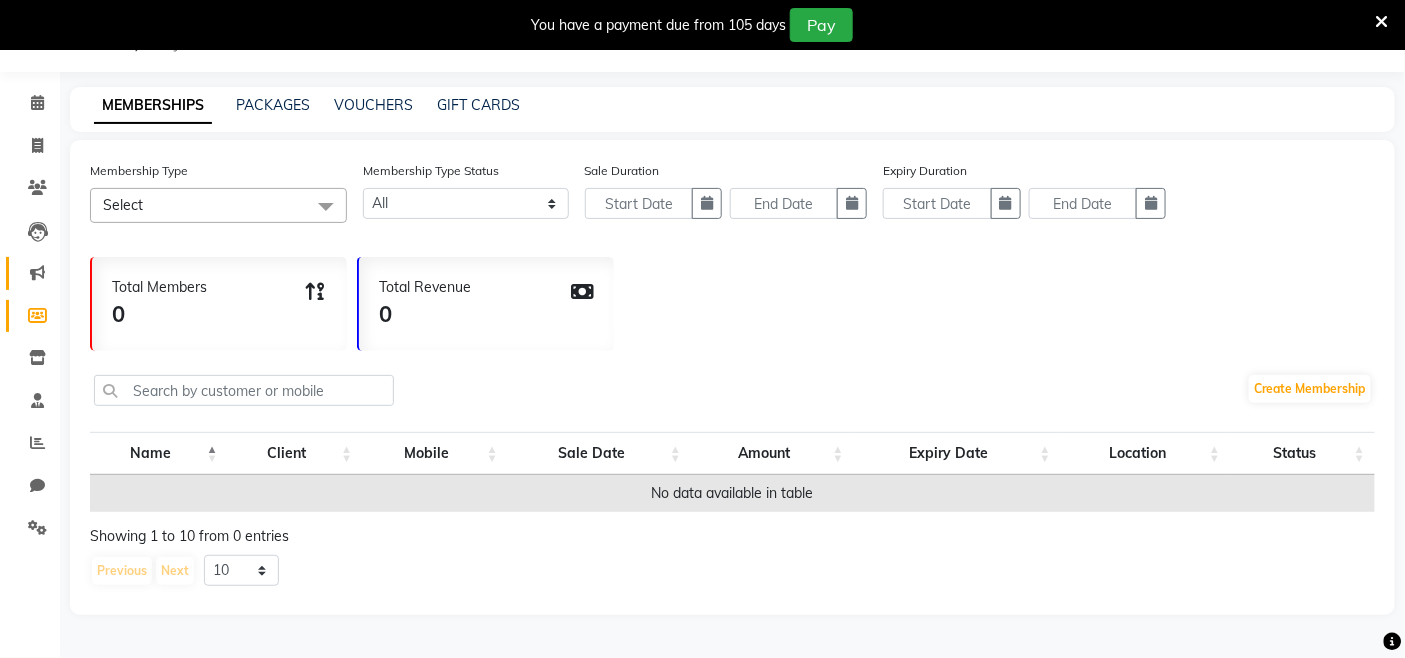 click on "Marketing" 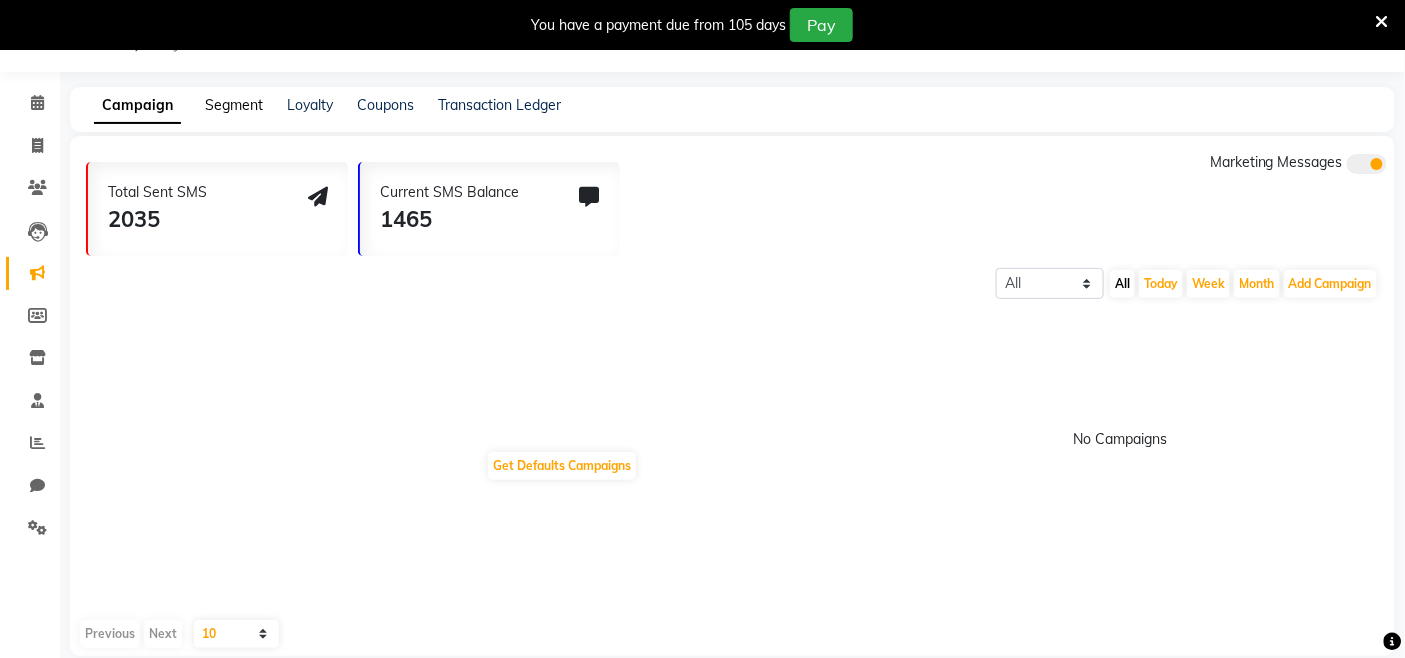 click on "Segment" 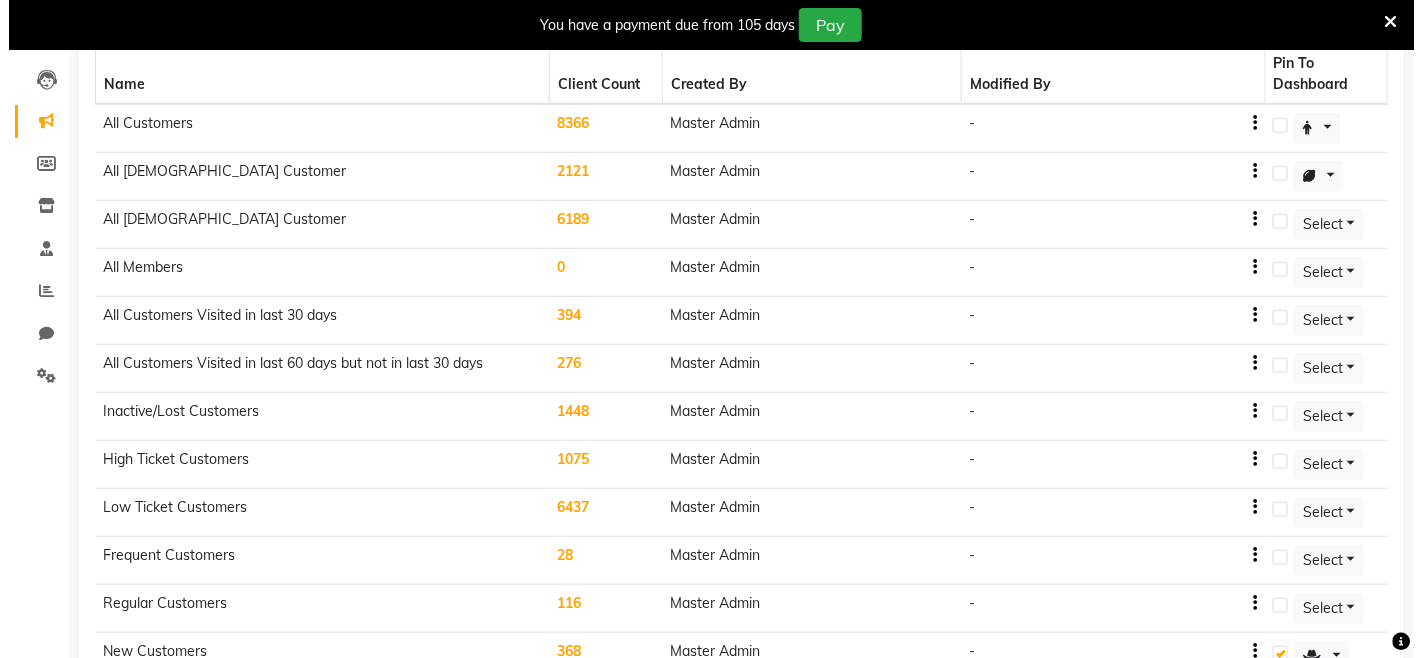 scroll, scrollTop: 272, scrollLeft: 0, axis: vertical 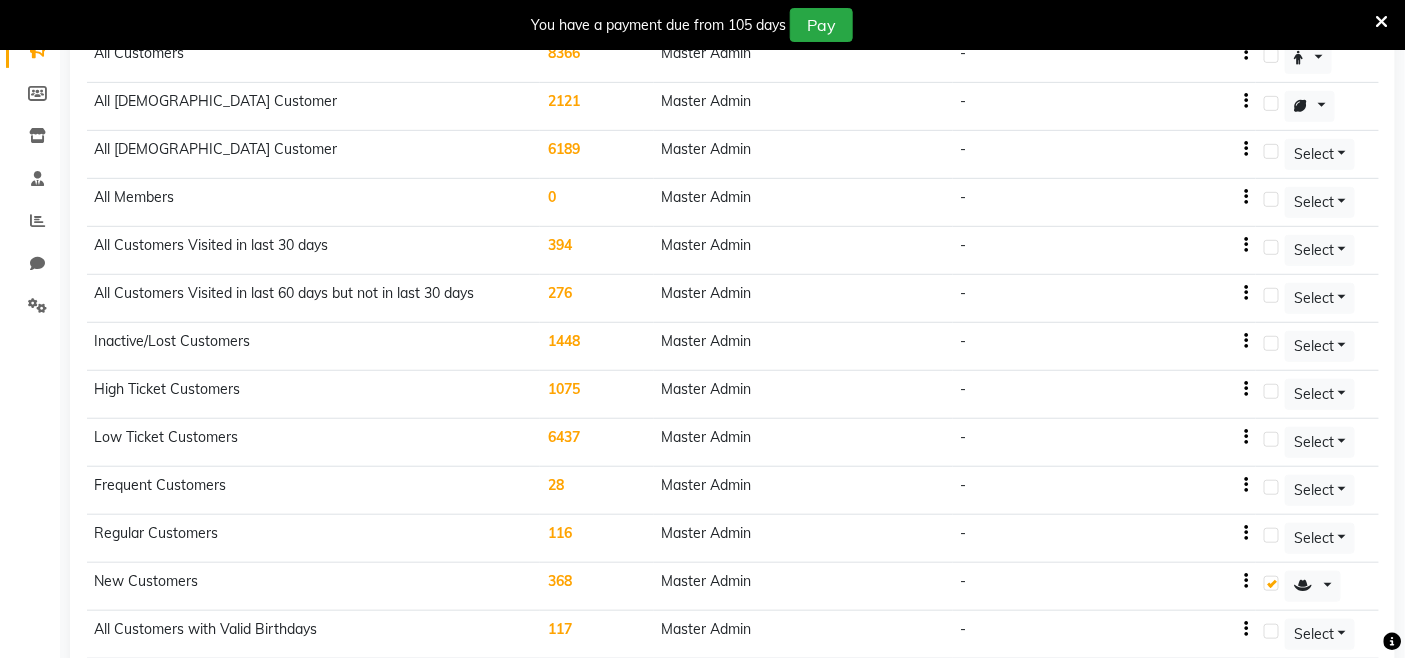 click on "New Customers" 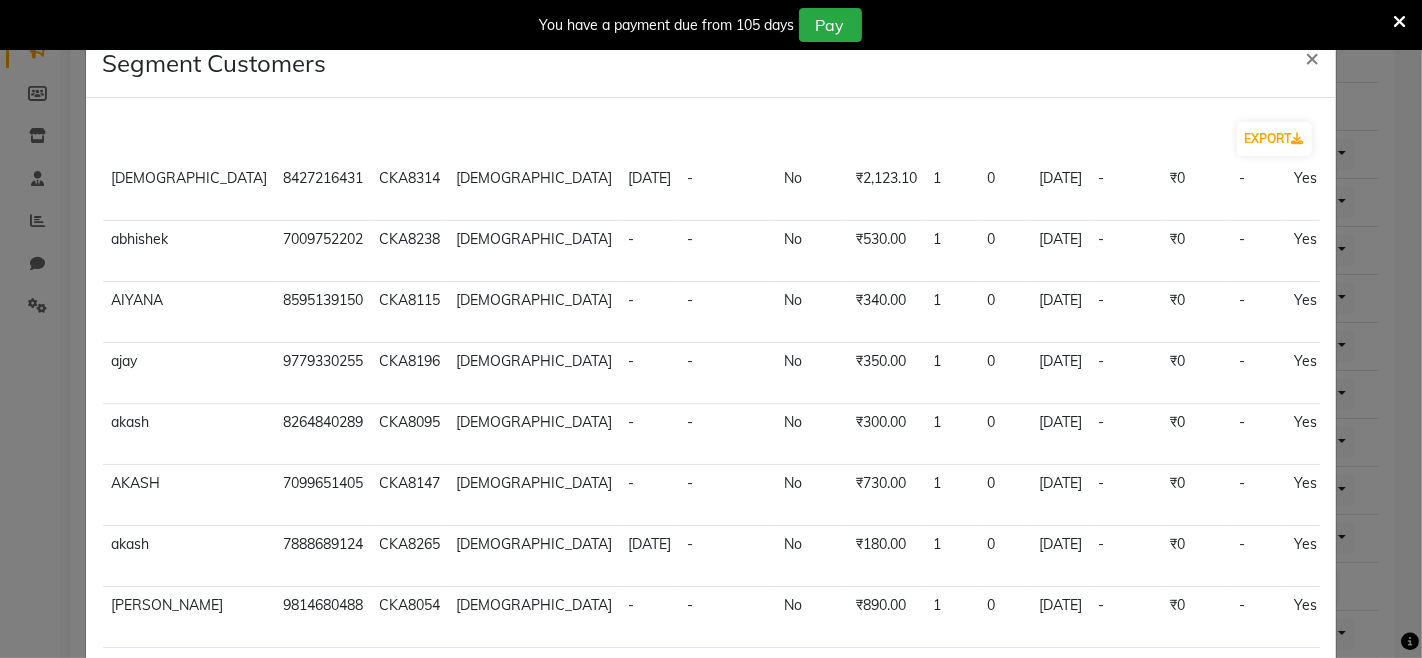 scroll, scrollTop: 393, scrollLeft: 0, axis: vertical 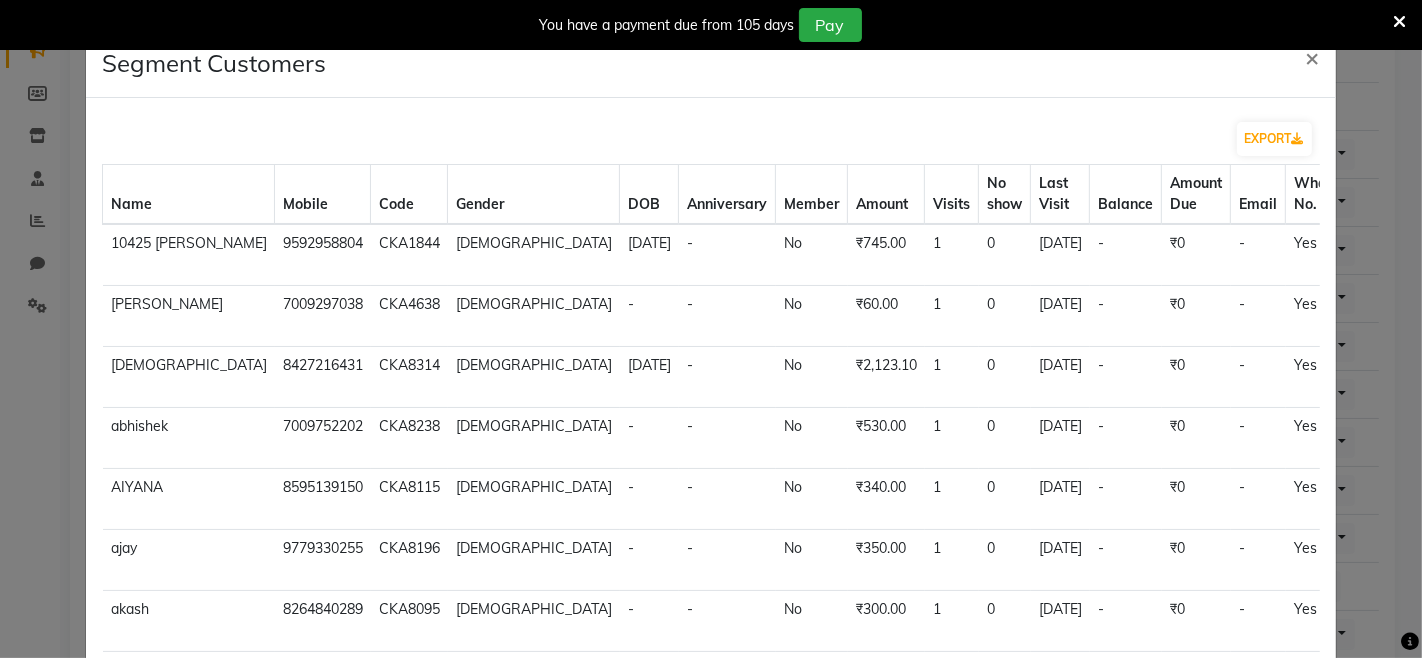 click on "Segment Customers × EXPORT Name Mobile Code Gender DOB Anniversary Member Amount Visits No show Last Visit Balance Amount Due Email Whatsapp No. Identifier No. 10425 MEHAK 9592958804 CKA1844 female 1966-07-29 - No ₹745.00 1 0 03-06-2025  -   ₹0   -   Yes   -  view profile  aakanksha  7009297038 CKA4638 female - - No ₹60.00 1 0 24-04-2025  -   ₹0   -   Yes   -  view profile  abhi  8427216431 CKA8314 male 2009-07-10 - No ₹2,123.10 1 0 26-06-2025  -   ₹0   -   Yes   -  view profile  abhishek  7009752202 CKA8238 male - - No ₹530.00 1 0 05-06-2025  -   ₹0   -   Yes   -  view profile  AIYANA  8595139150 CKA8115 female - - No ₹340.00 1 0 07-05-2025  -   ₹0   -   Yes   -  view profile  ajay  9779330255 CKA8196 male - - No ₹350.00 1 0 28-05-2025  -   ₹0   -   Yes   -  view profile  akash  8264840289 CKA8095 male - - No ₹300.00 1 0 03-05-2025  -   ₹0   -   Yes   -  view profile  AKASH  7099651405 CKA8147 male - - No ₹730.00 1 0 17-05-2025  -   ₹0   -   Yes   -  view profile  akash  male" 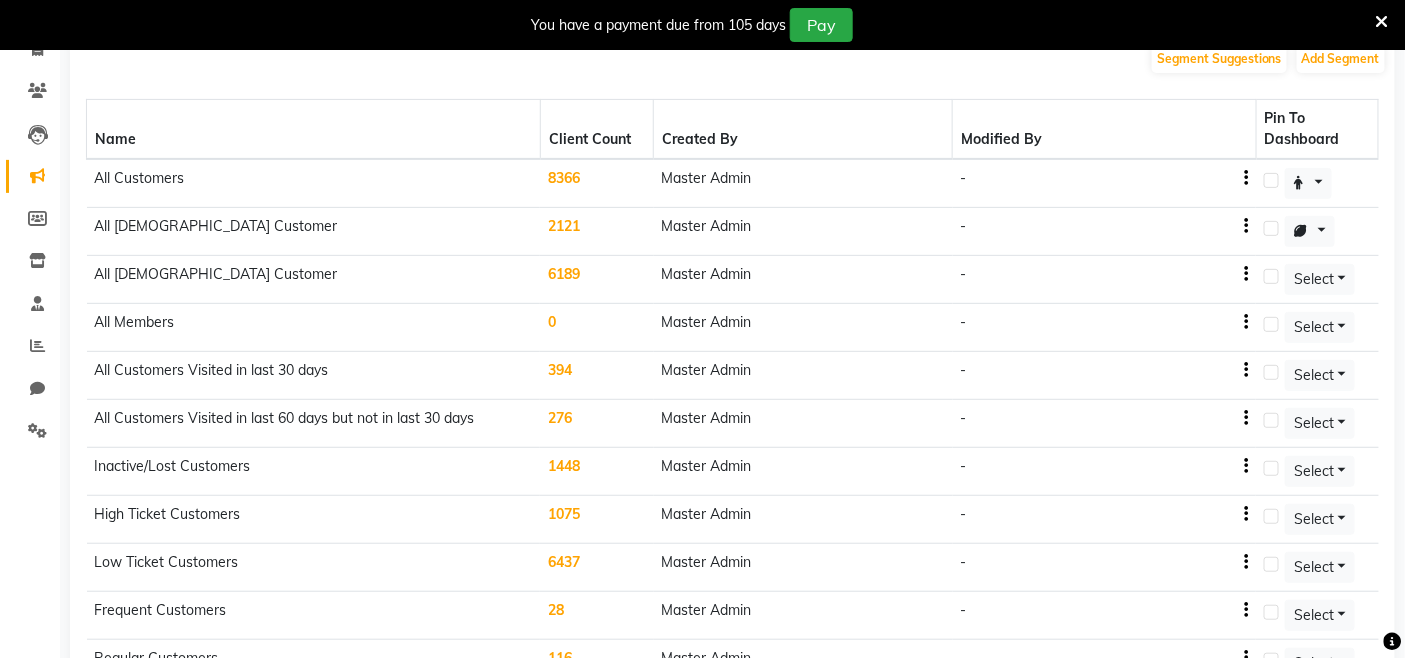 scroll, scrollTop: 0, scrollLeft: 0, axis: both 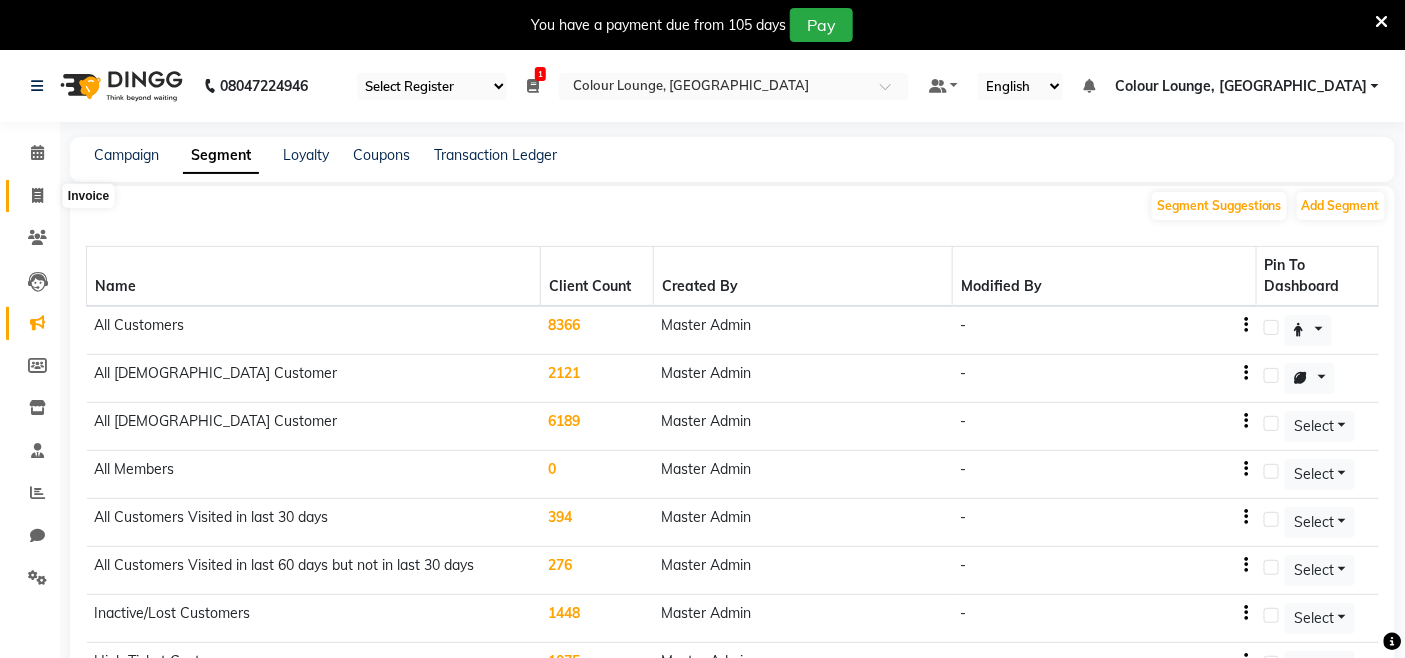 click 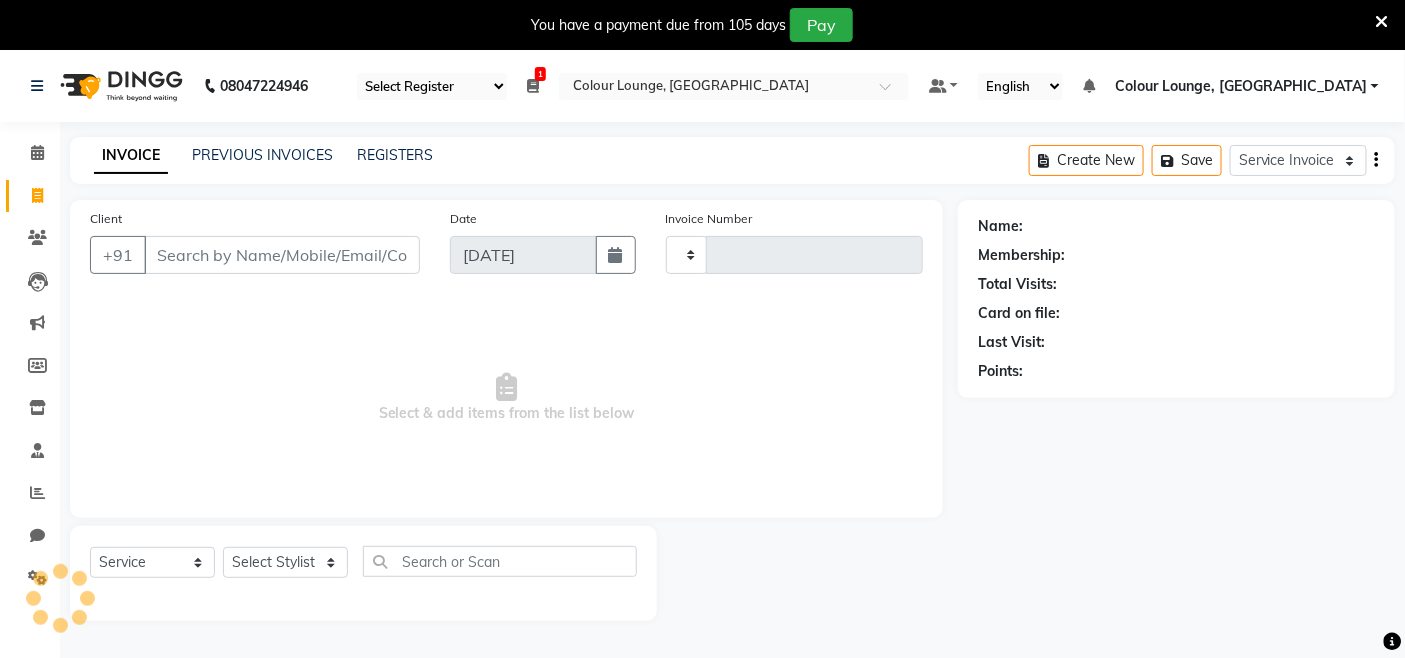 scroll, scrollTop: 50, scrollLeft: 0, axis: vertical 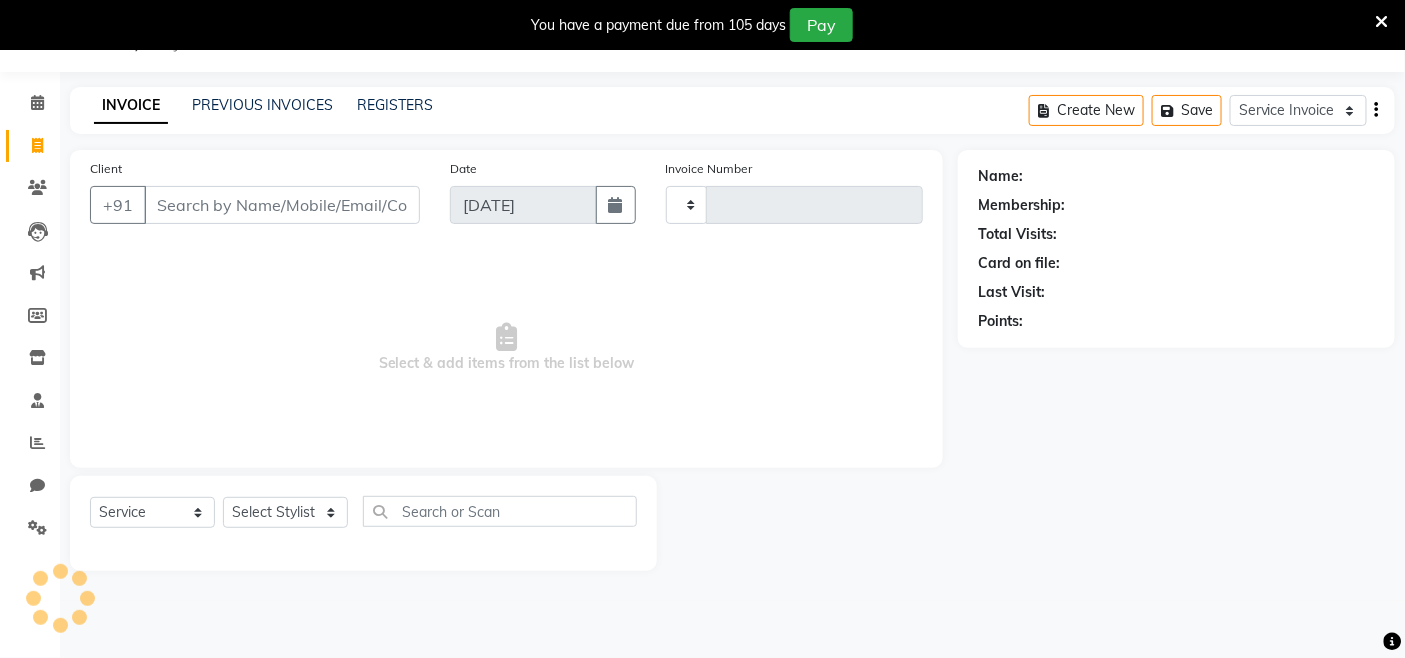 type on "2072" 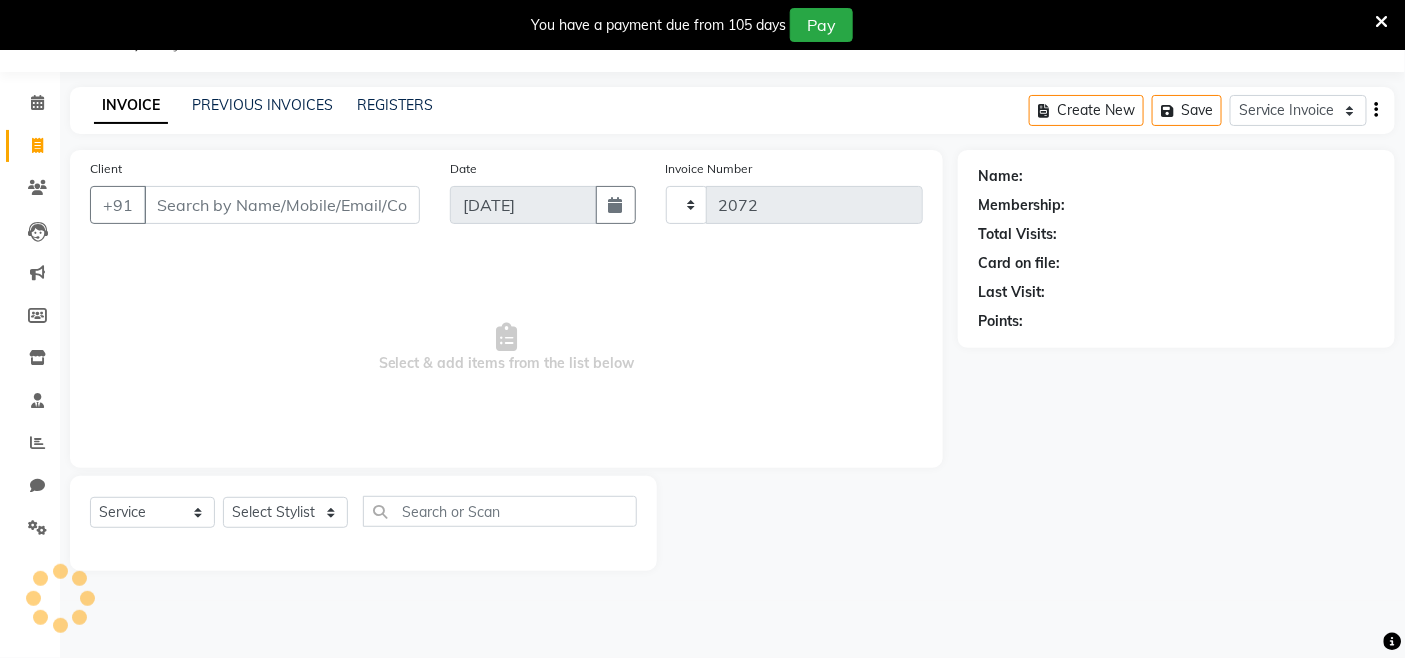select on "8015" 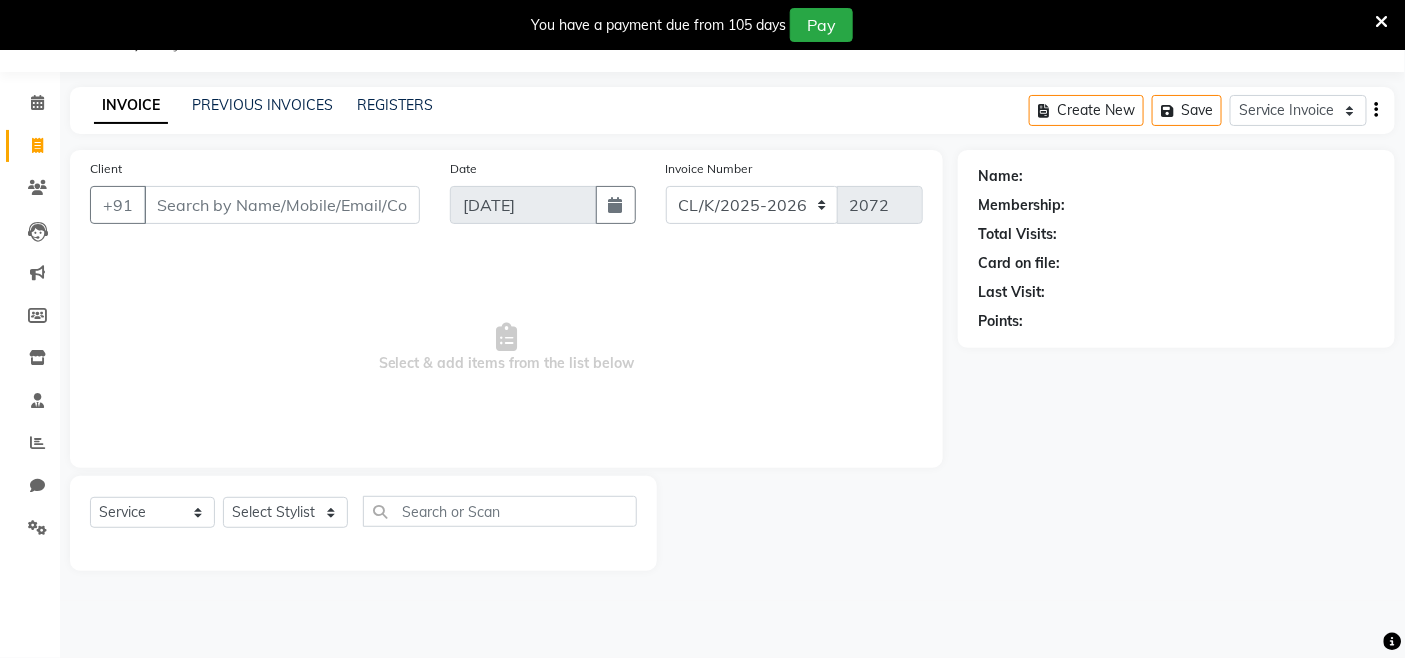 click on "INVOICE PREVIOUS INVOICES REGISTERS Create New   Save  Service Invoice Product Invoice" 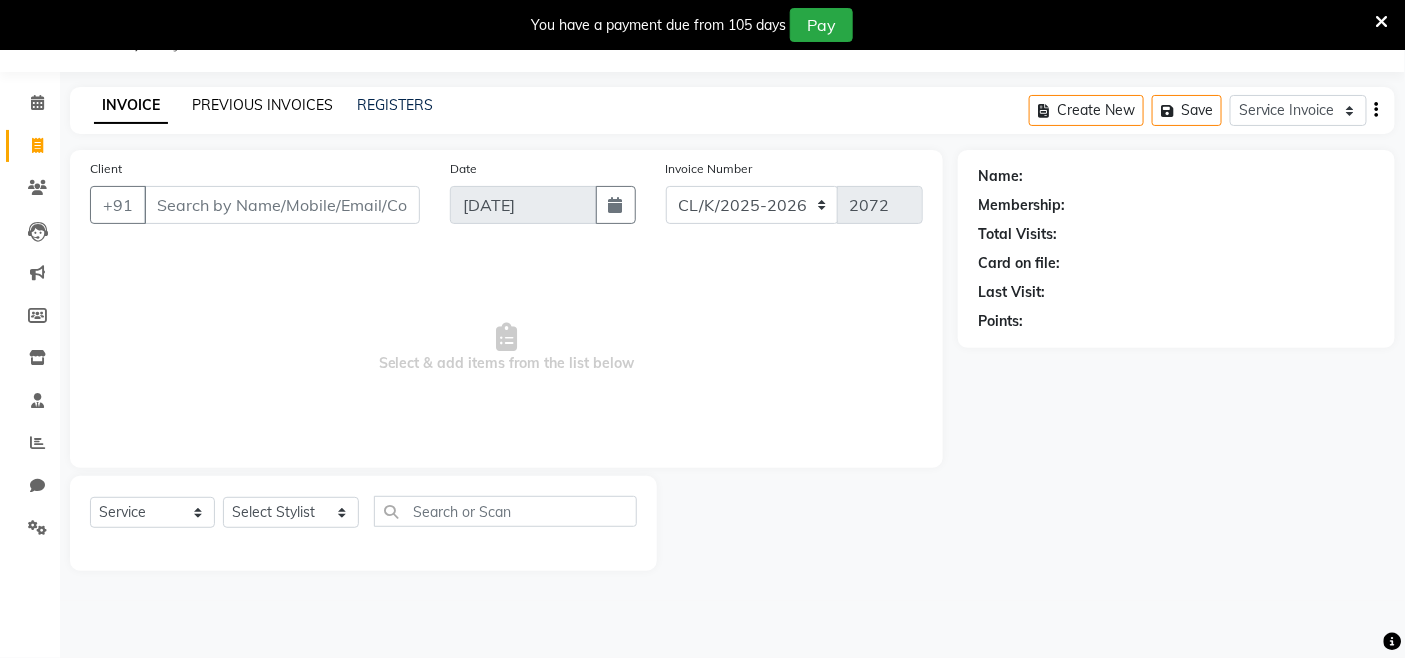 click on "PREVIOUS INVOICES" 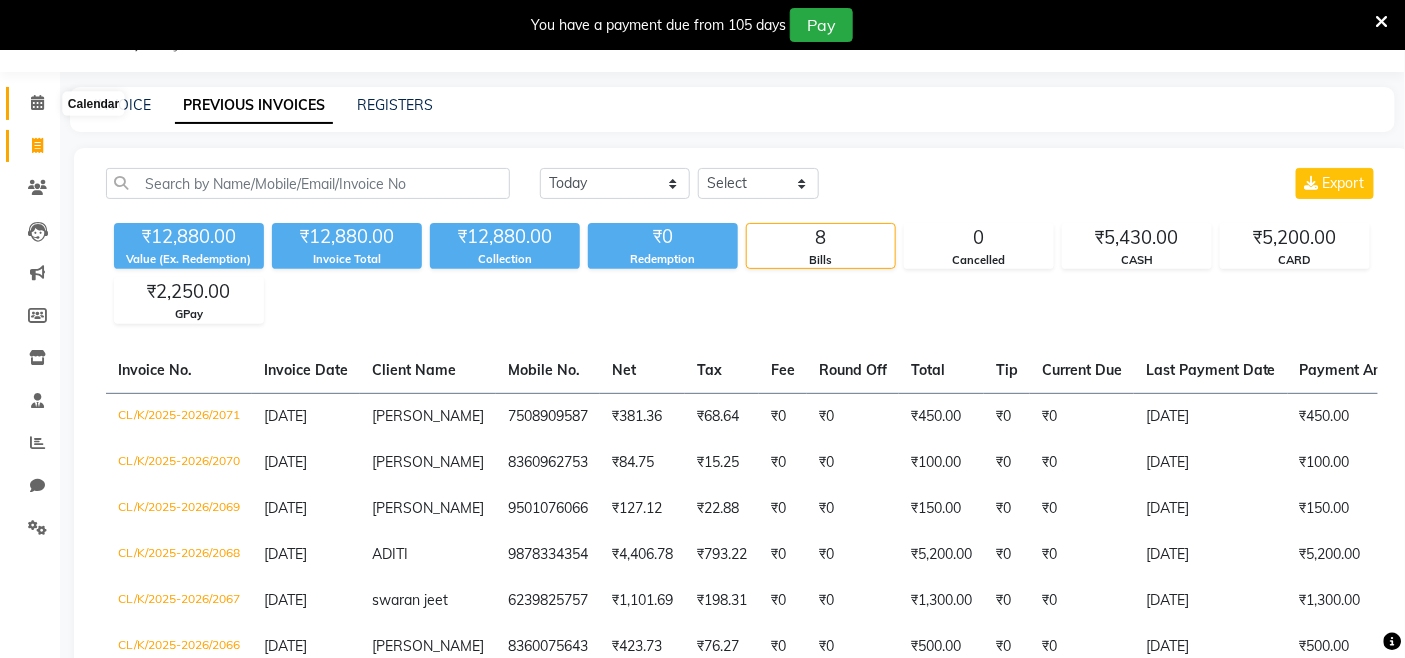click 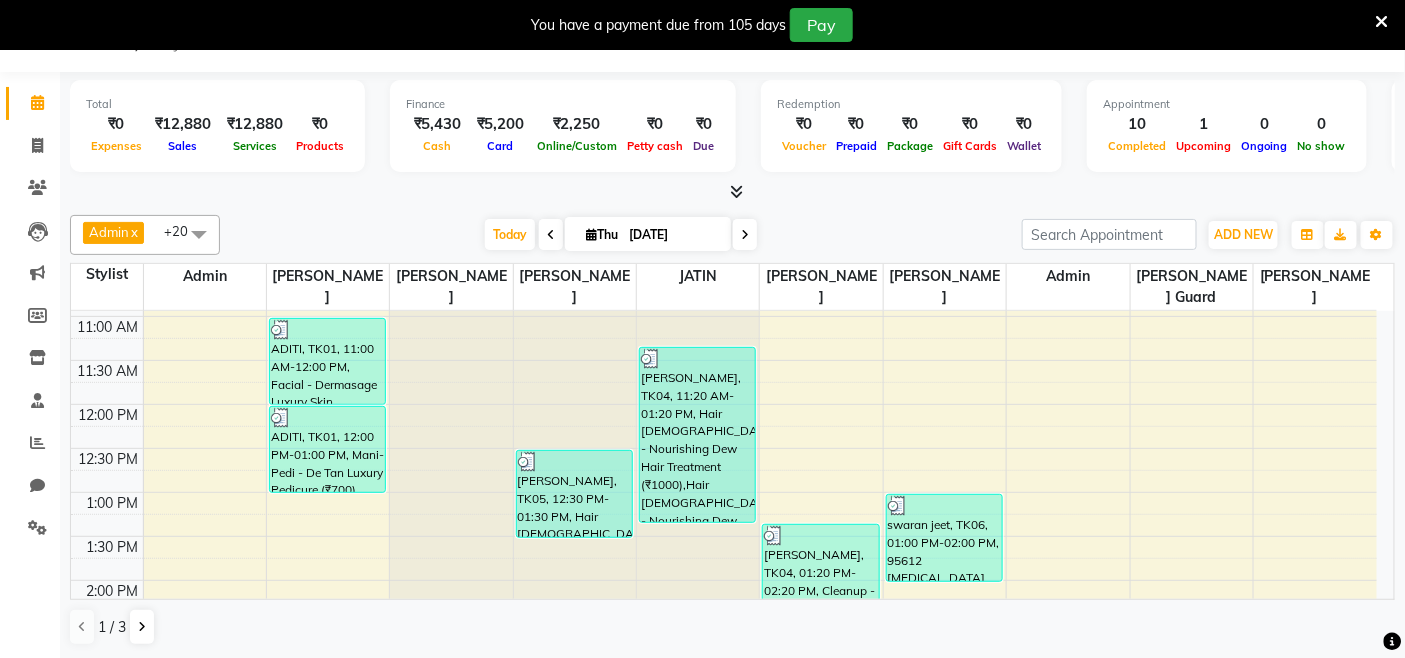 scroll, scrollTop: 333, scrollLeft: 0, axis: vertical 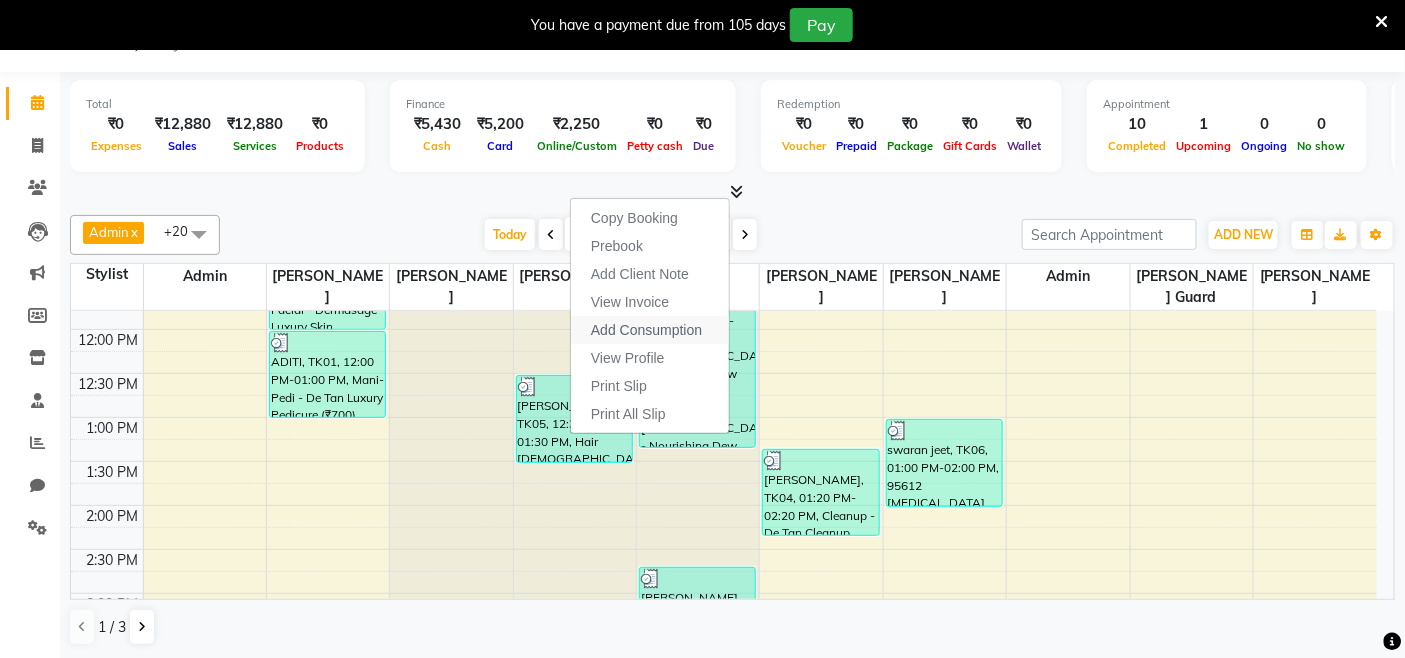 click on "Add Consumption" at bounding box center (646, 330) 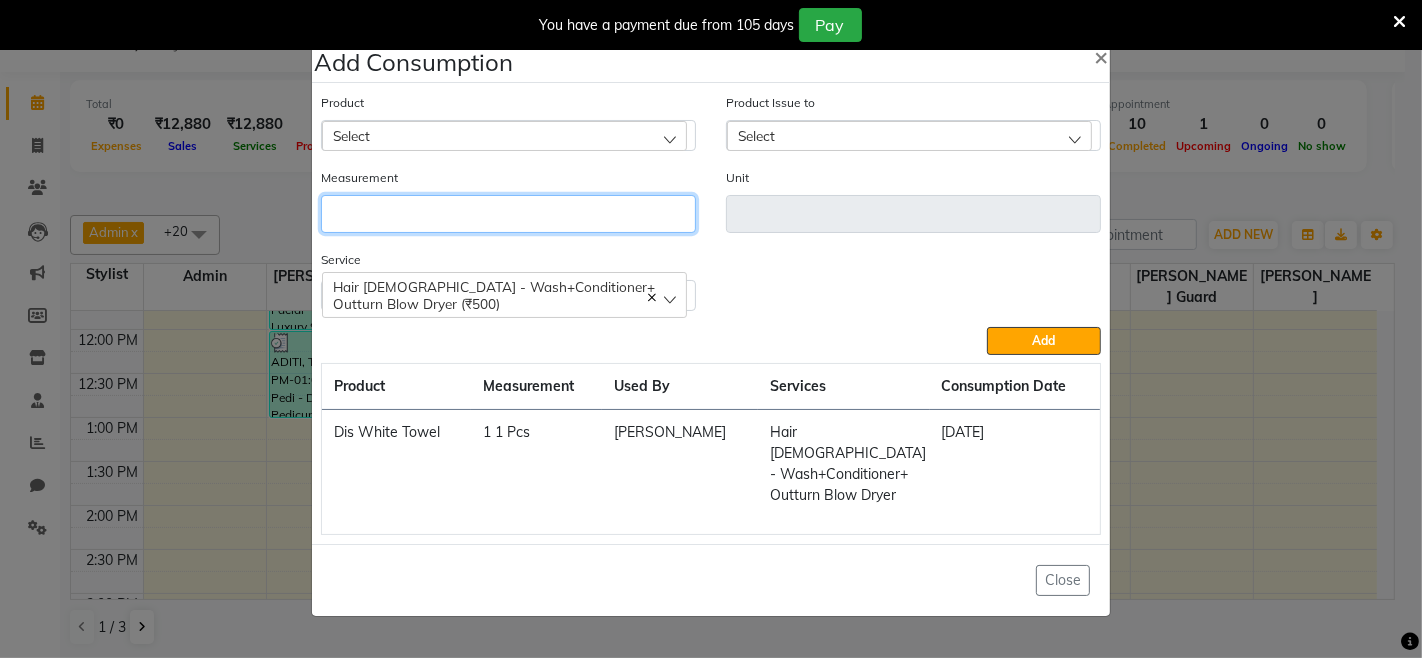 click 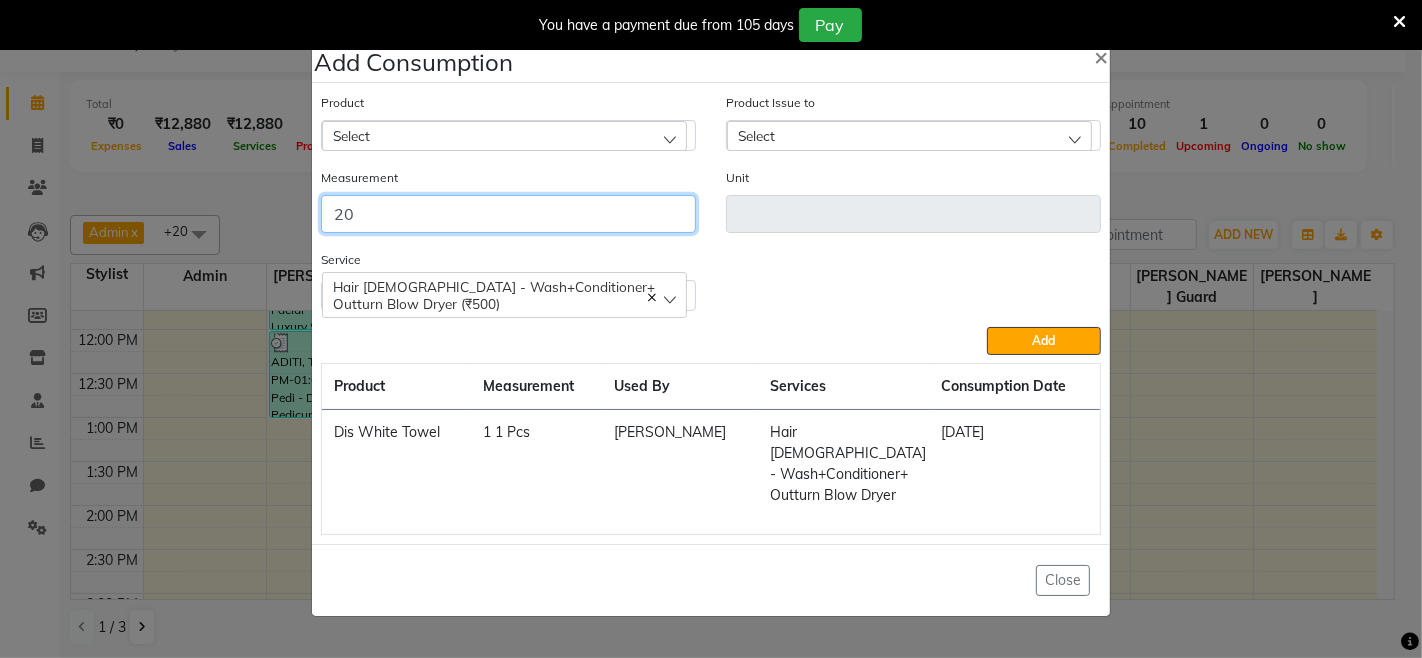type on "20" 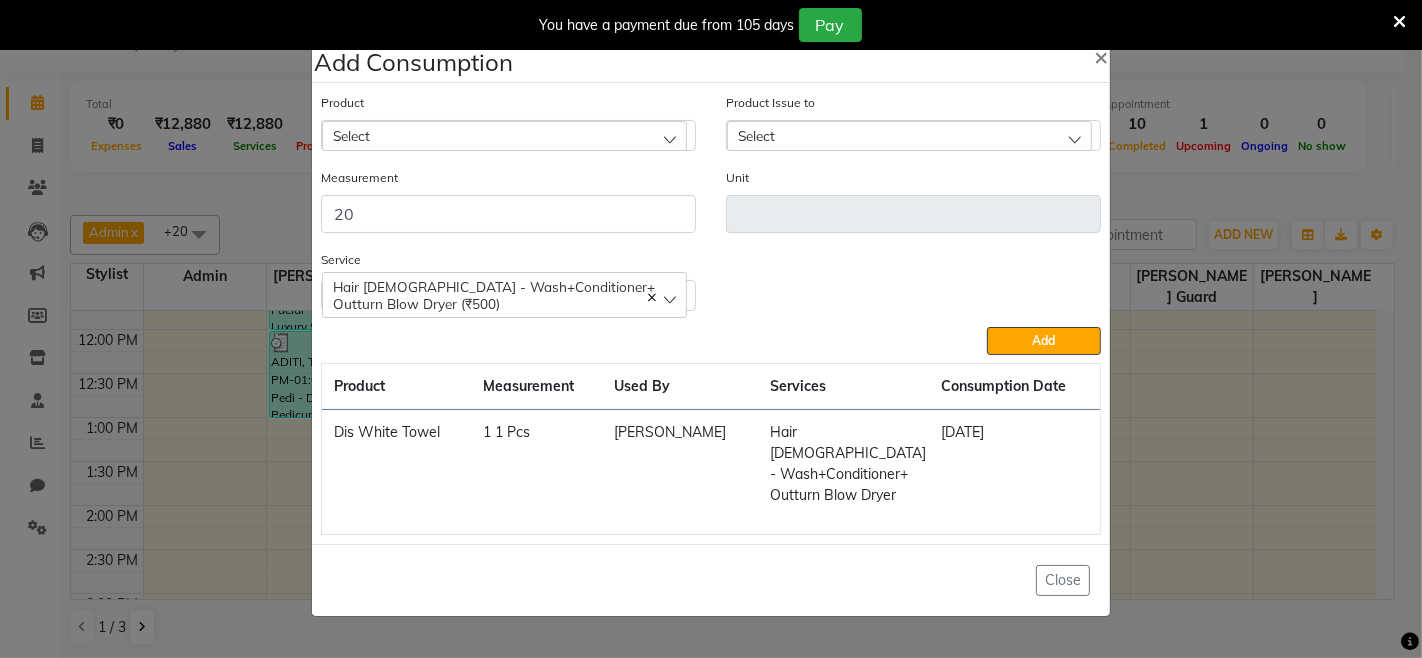 click on "Select" 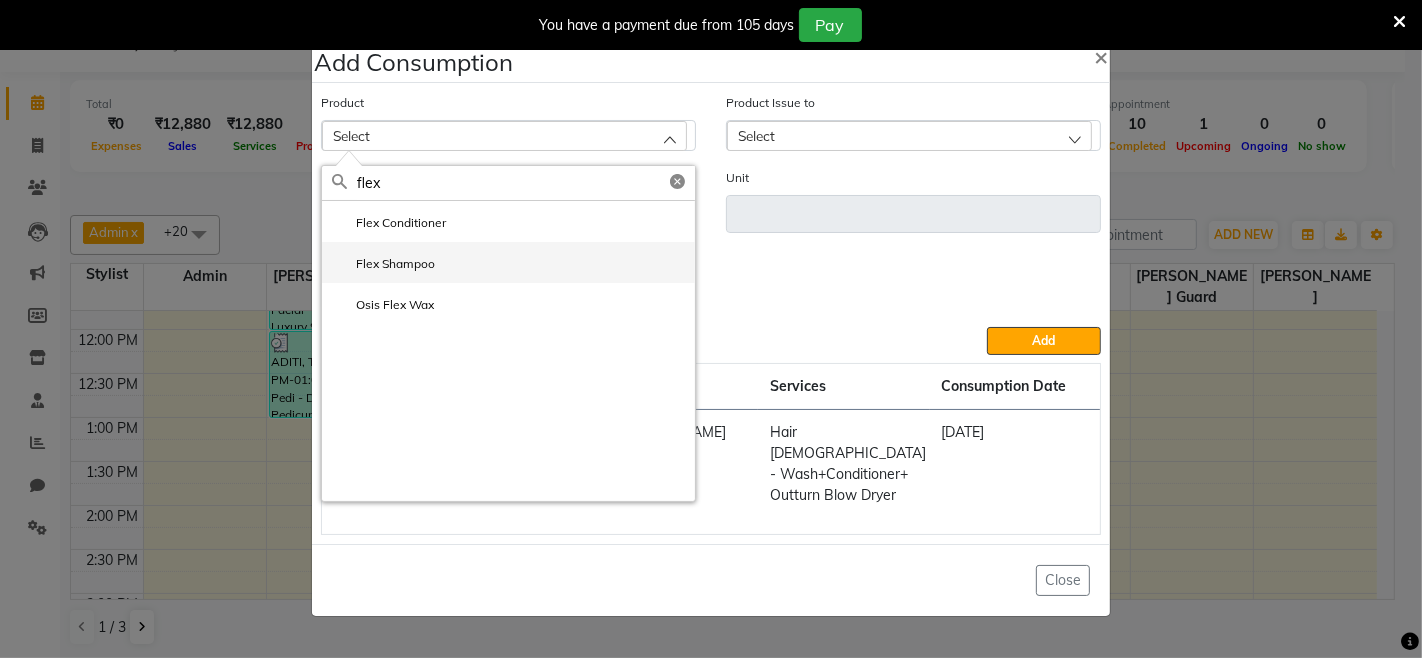 type on "flex" 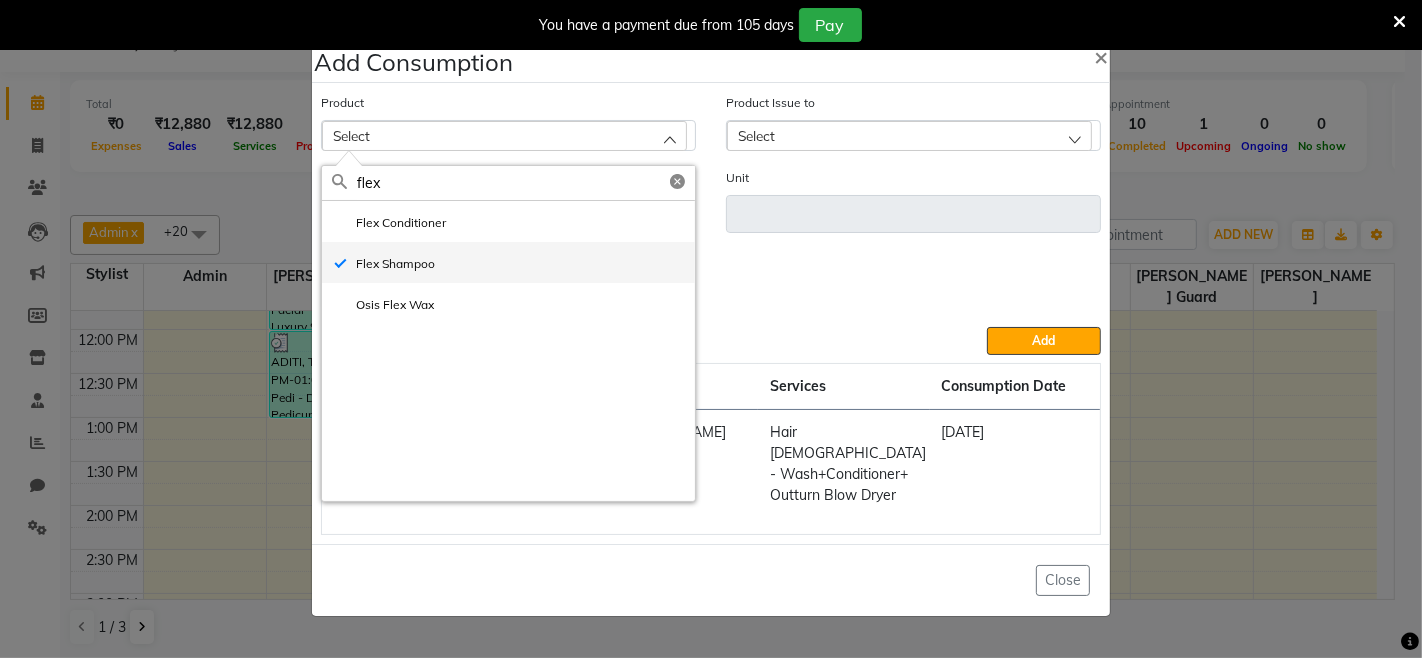 type on "ml" 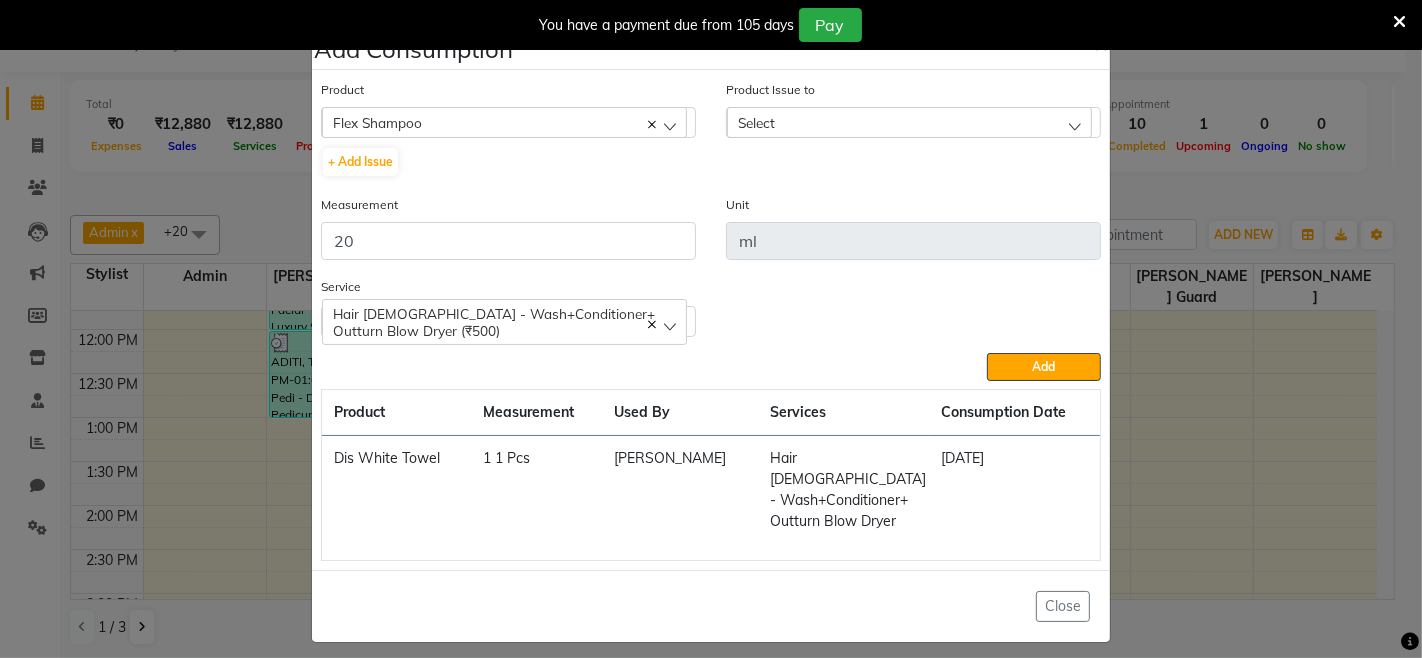 click on "Select" 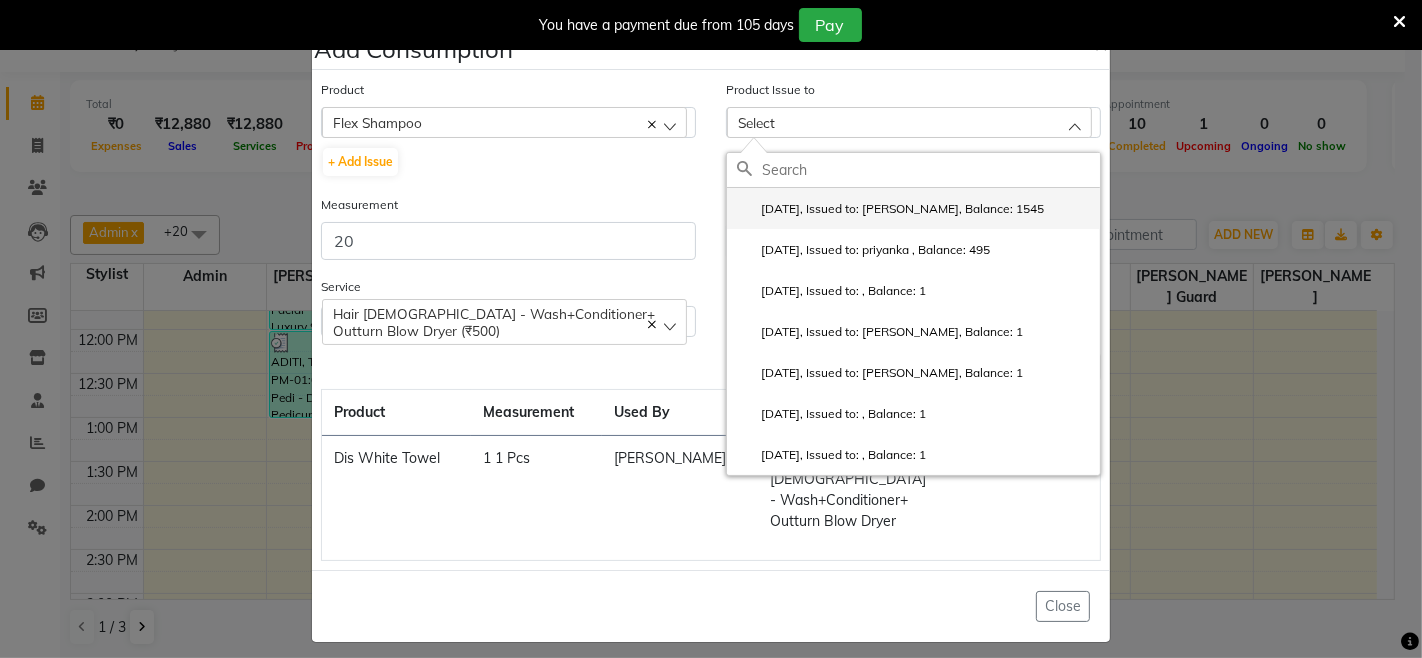 click on "2025-06-21, Issued to: PARAMJIT, Balance: 1545" 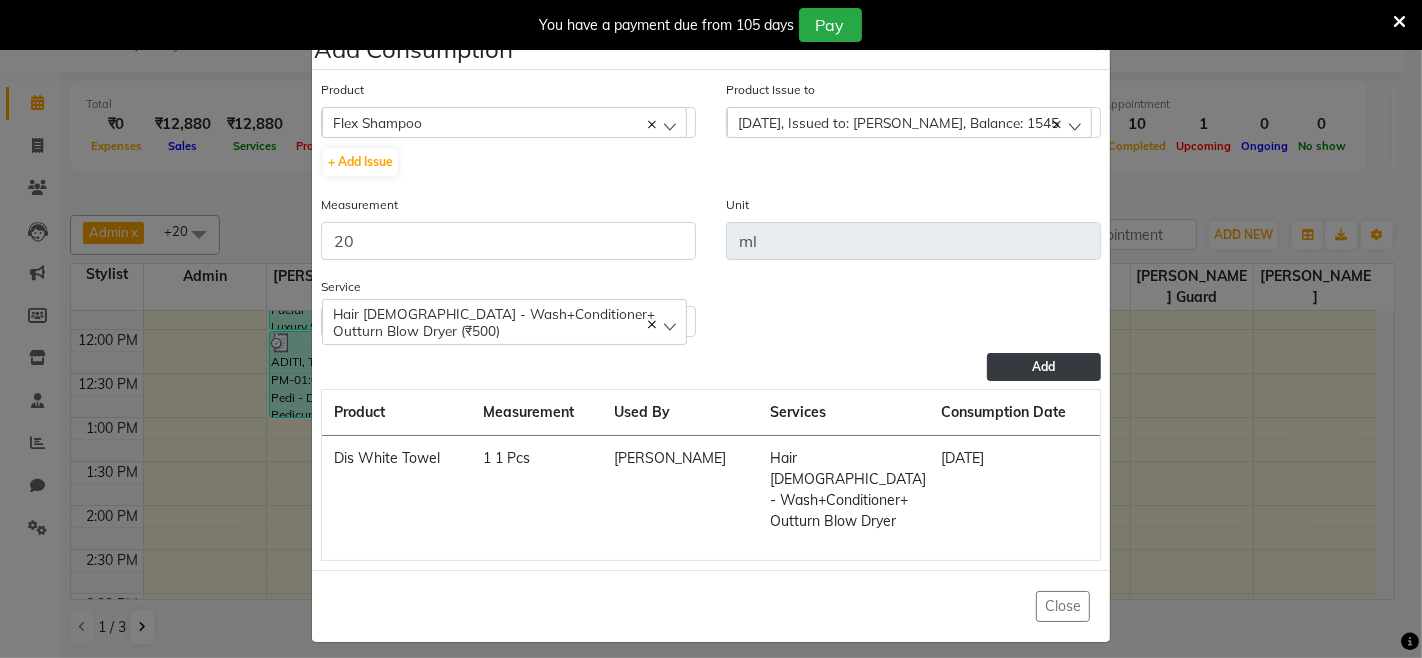 click on "Add" 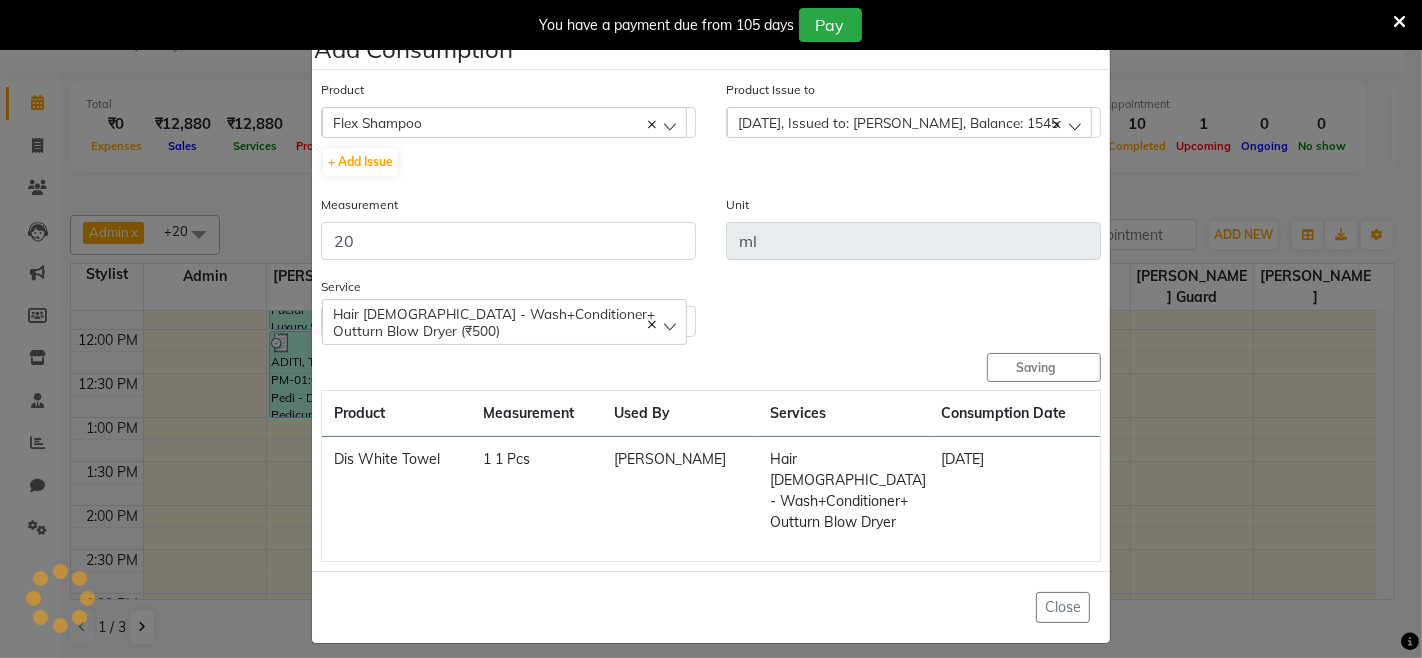 type 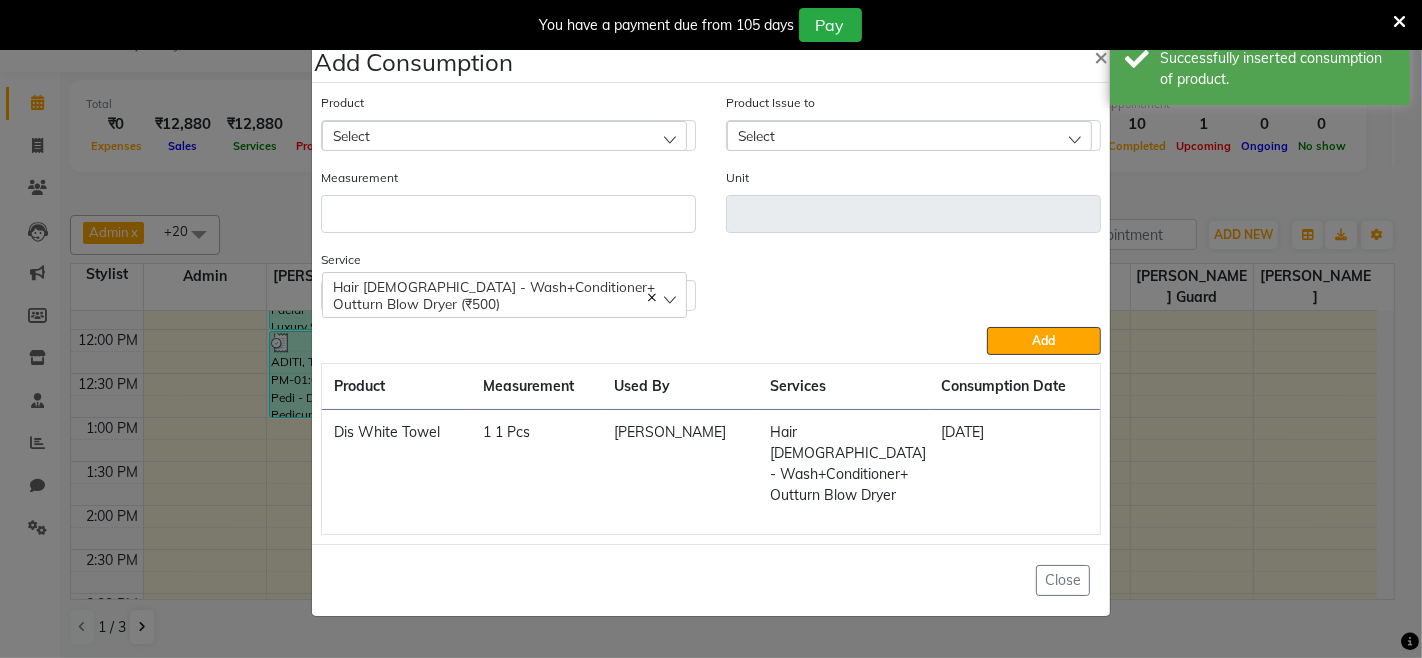 click on "Add Consumption × Product Select 10C Ear Stud Product Issue to Select 2025-06-21, Issued to: PARAMJIT, Balance: 1545 2025-06-19, Issued to: priyanka , Balance: 495 2025-05-12, Issued to: , Balance: 1 2025-04-27, Issued to: LUXMI, Balance: 1 2025-04-20, Issued to: PARAMJIT, Balance: 1 2025-04-20, Issued to: , Balance: 1 2025-04-20, Issued to: , Balance: 1 Measurement Unit Service  Hair Female - Wash+Conditioner+ Outturn Blow Dryer (₹500)  Hair Female - Wash+Conditioner+ Outturn Blow Dryer (₹500)  Add  Product Measurement Used By Services Consumption Date  Dis White Towel   1 1 Pcs   JONEY   Hair Female - Wash+Conditioner+ Outturn Blow Dryer   10-07-2025   Close" 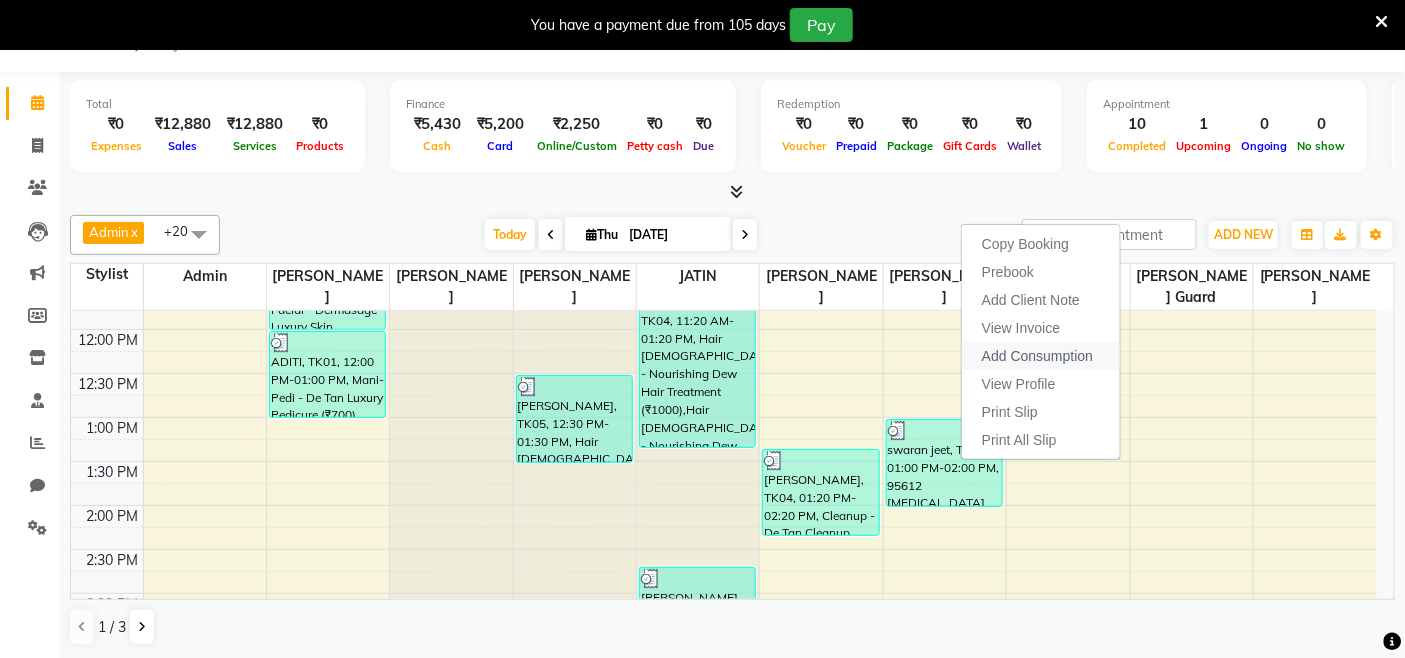 click on "Add Consumption" at bounding box center (1037, 356) 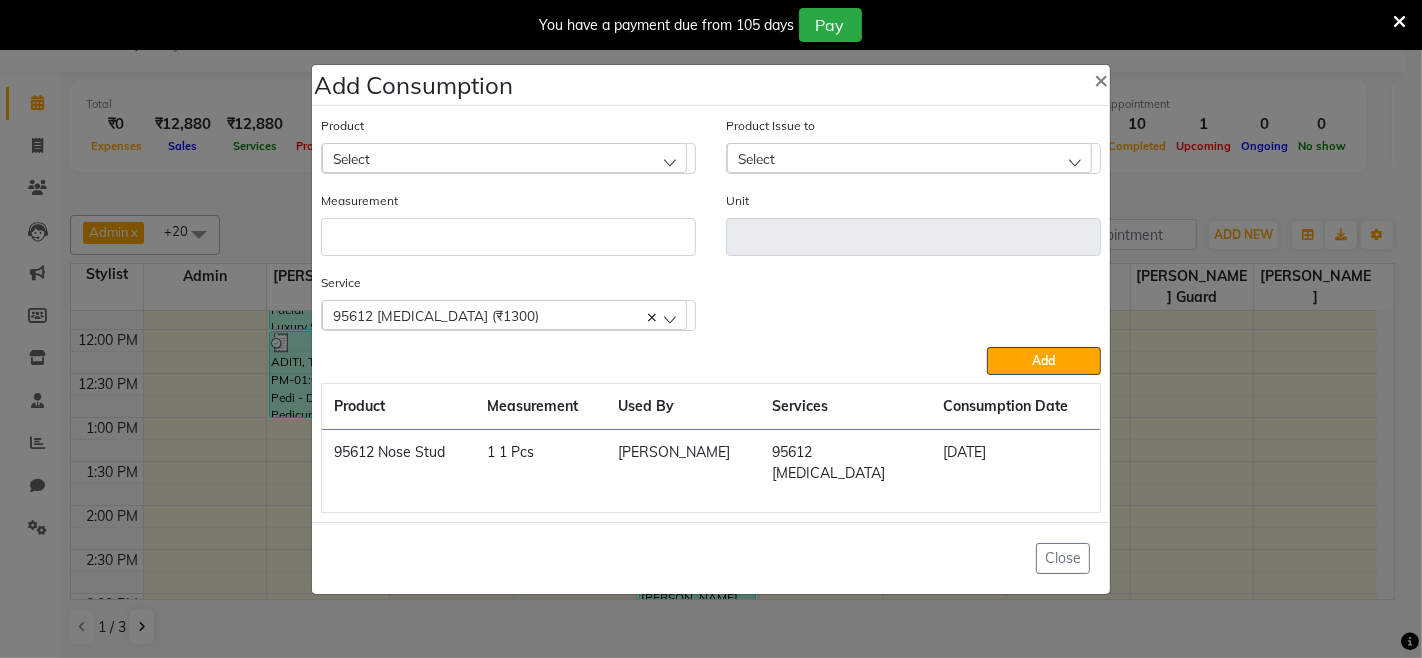click on "Add Consumption × Product Select Product Issue to Select Measurement Unit Service  95612 NOSE PIERCING (₹1300)  95612 NOSE PIERCING (₹1300)  Add  Product Measurement Used By Services Consumption Date  95612 Nose Stud   1 1 Pcs   AKHIL   95612 NOSE PIERCING   10-07-2025   Close" 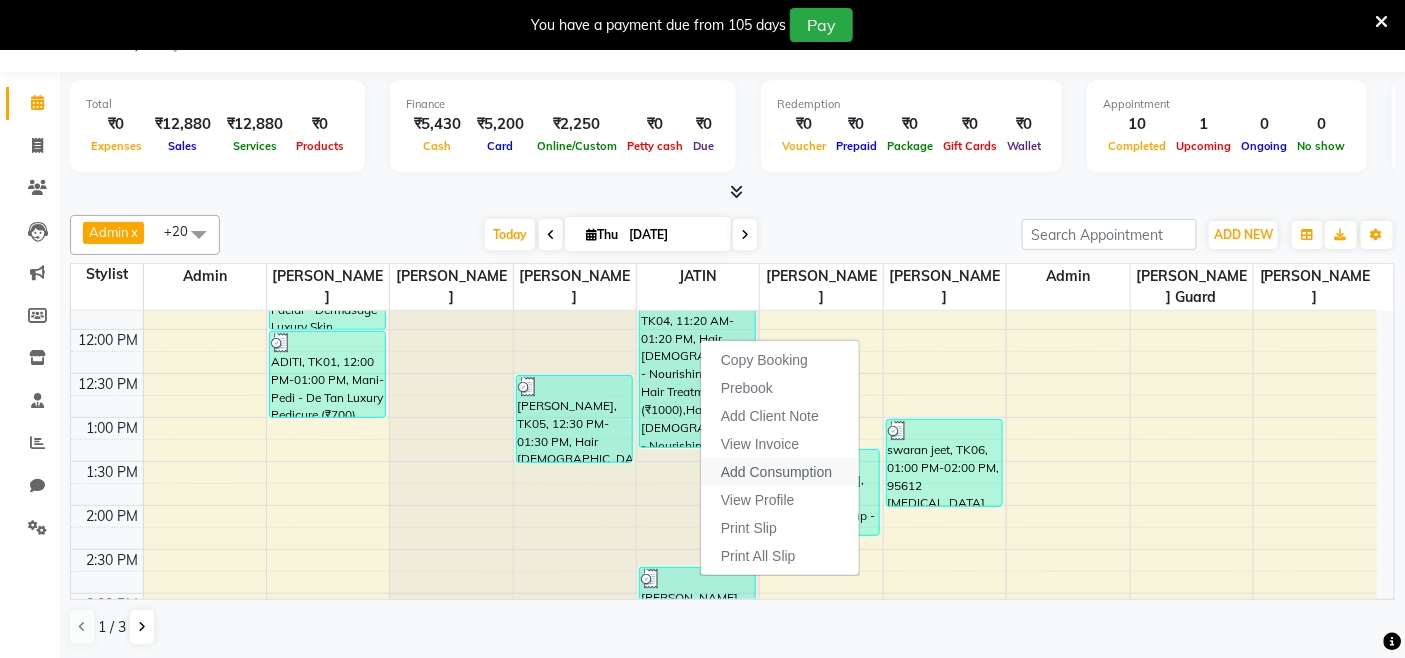 click on "Add Consumption" at bounding box center (776, 472) 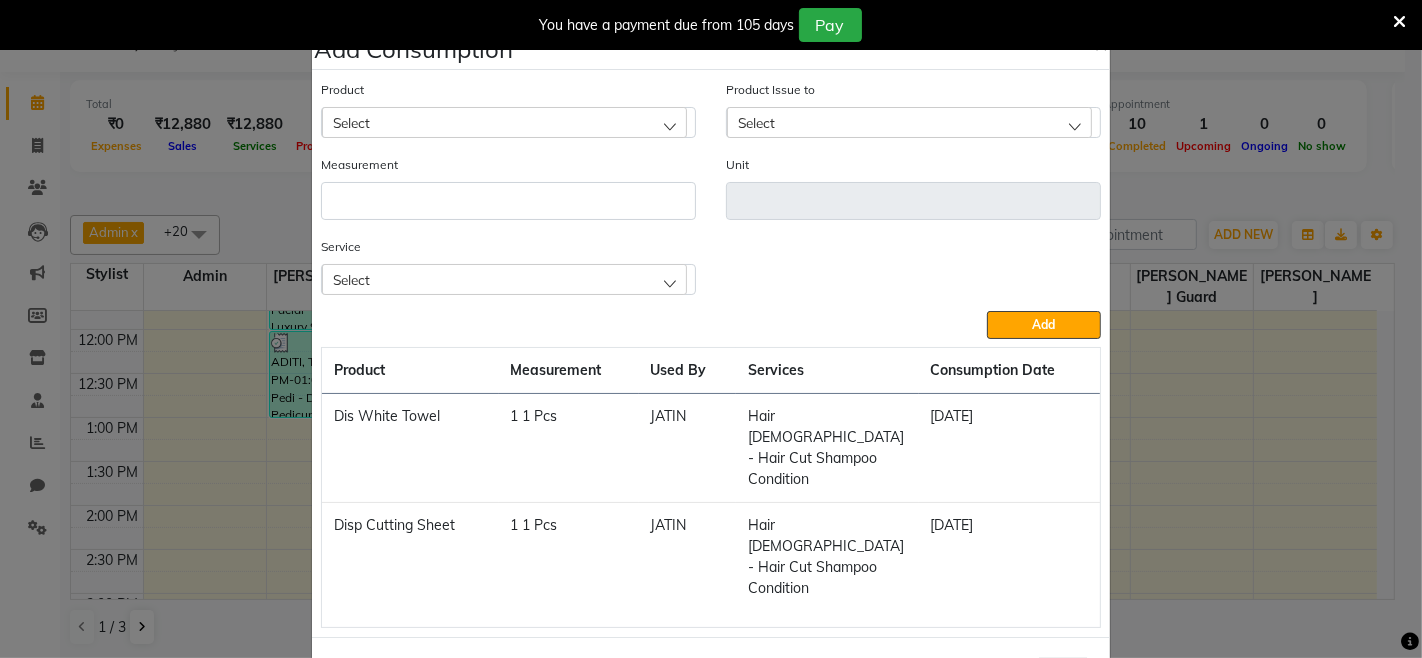 click on "Select" 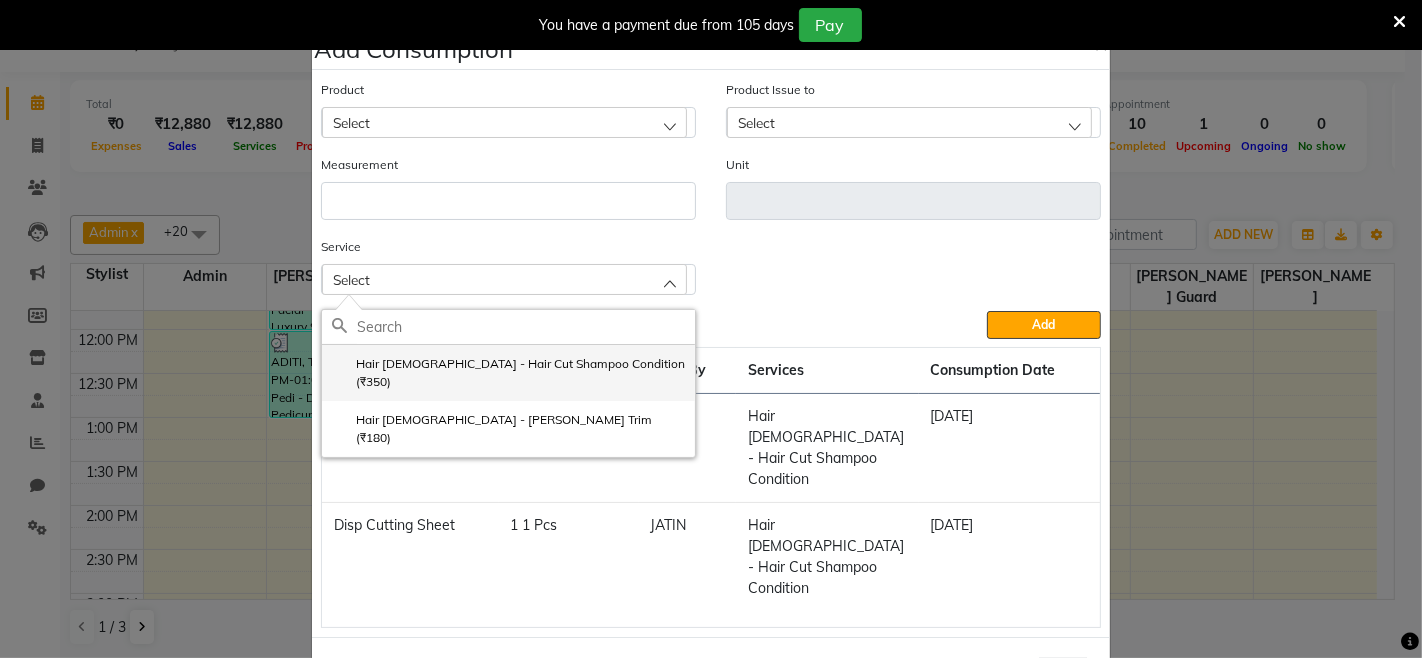 click on "Hair Male - Hair Cut Shampoo Condition (₹350)" 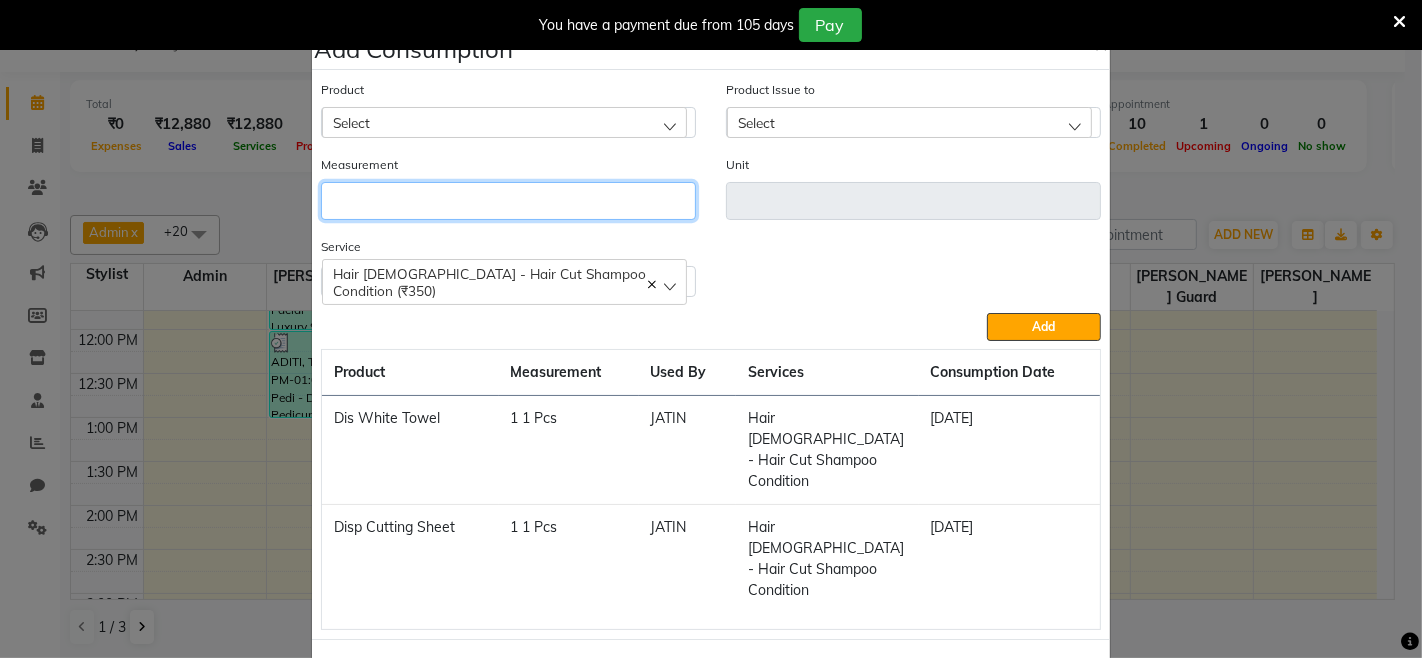 click 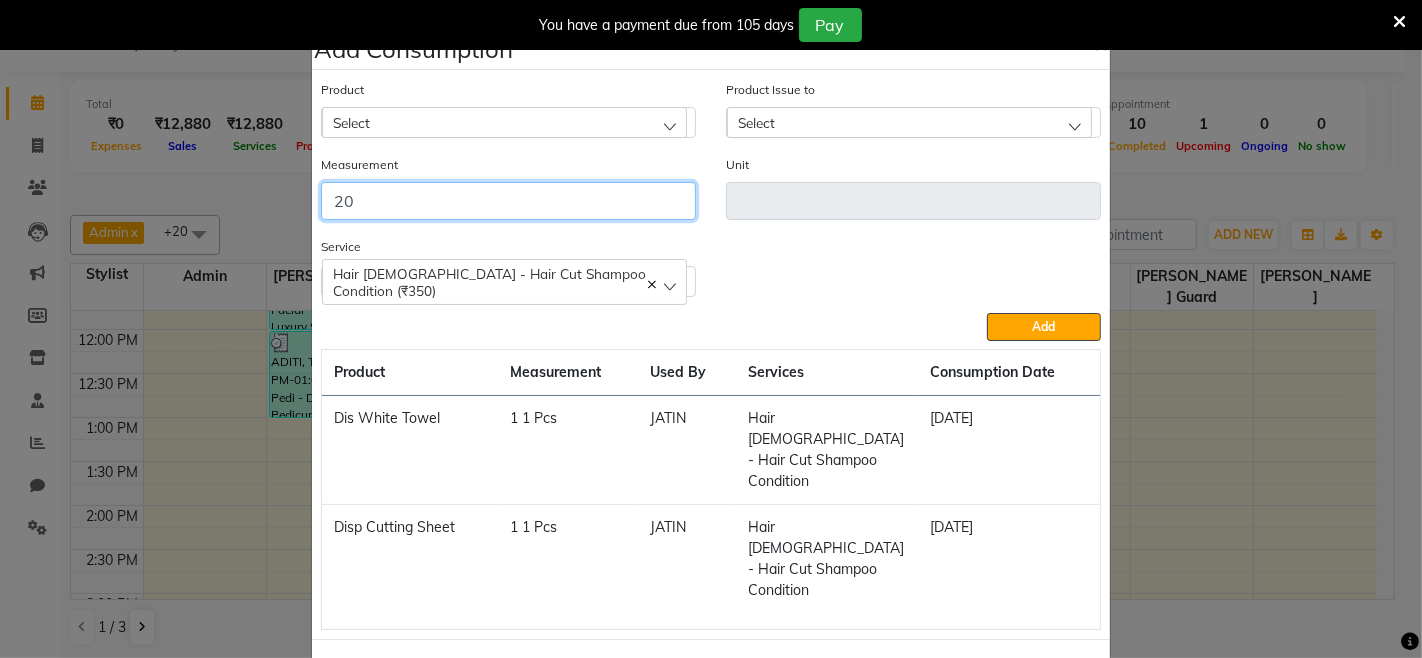 type on "20" 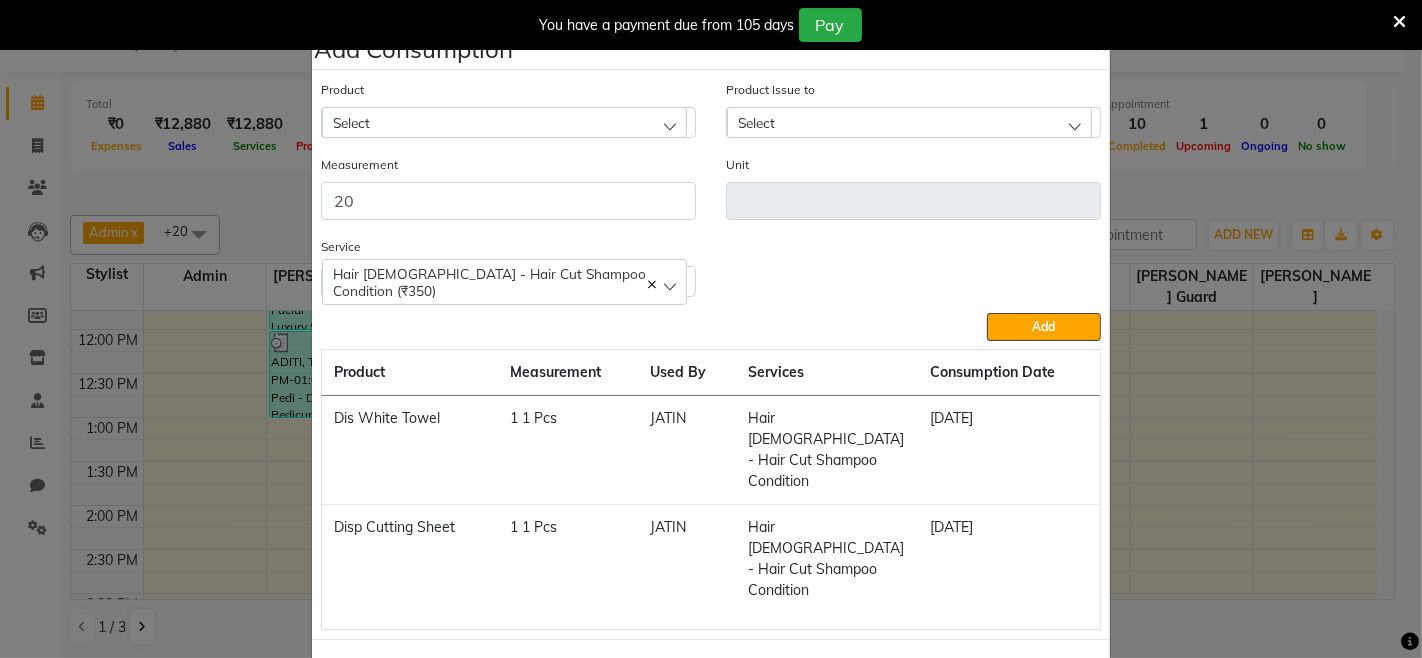 click on "Select" 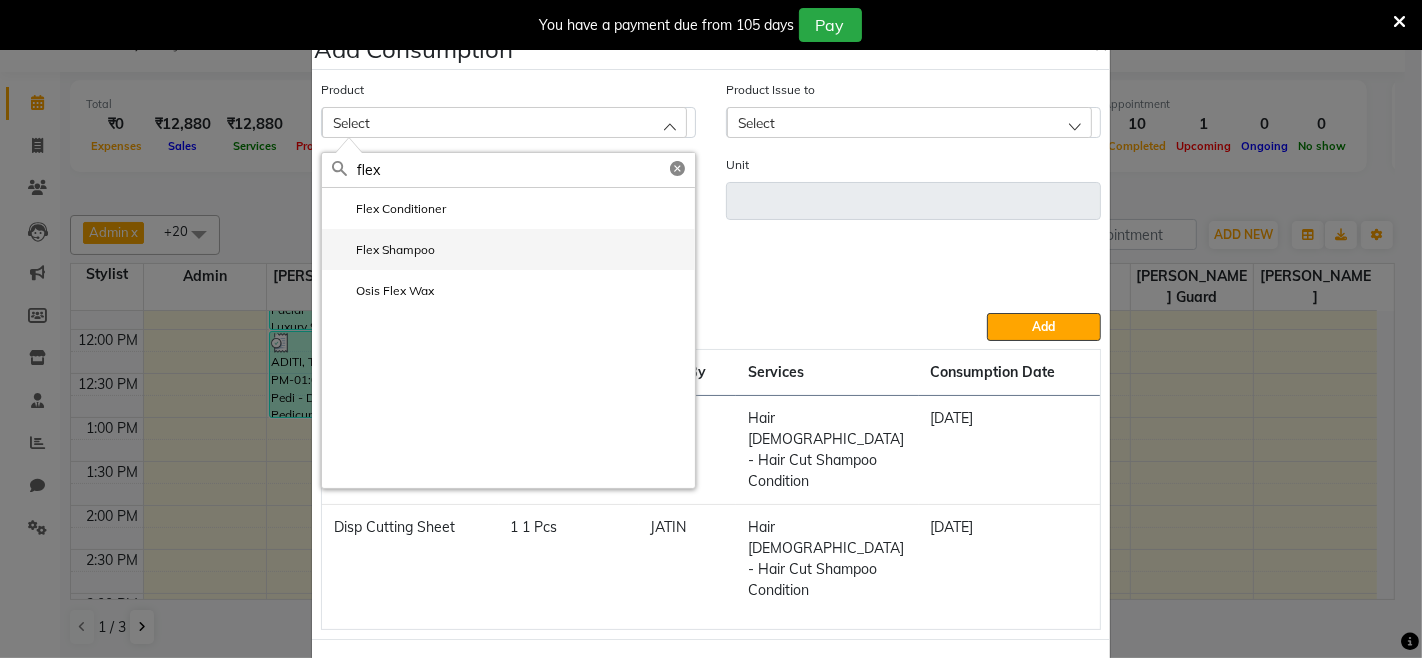 type on "flex" 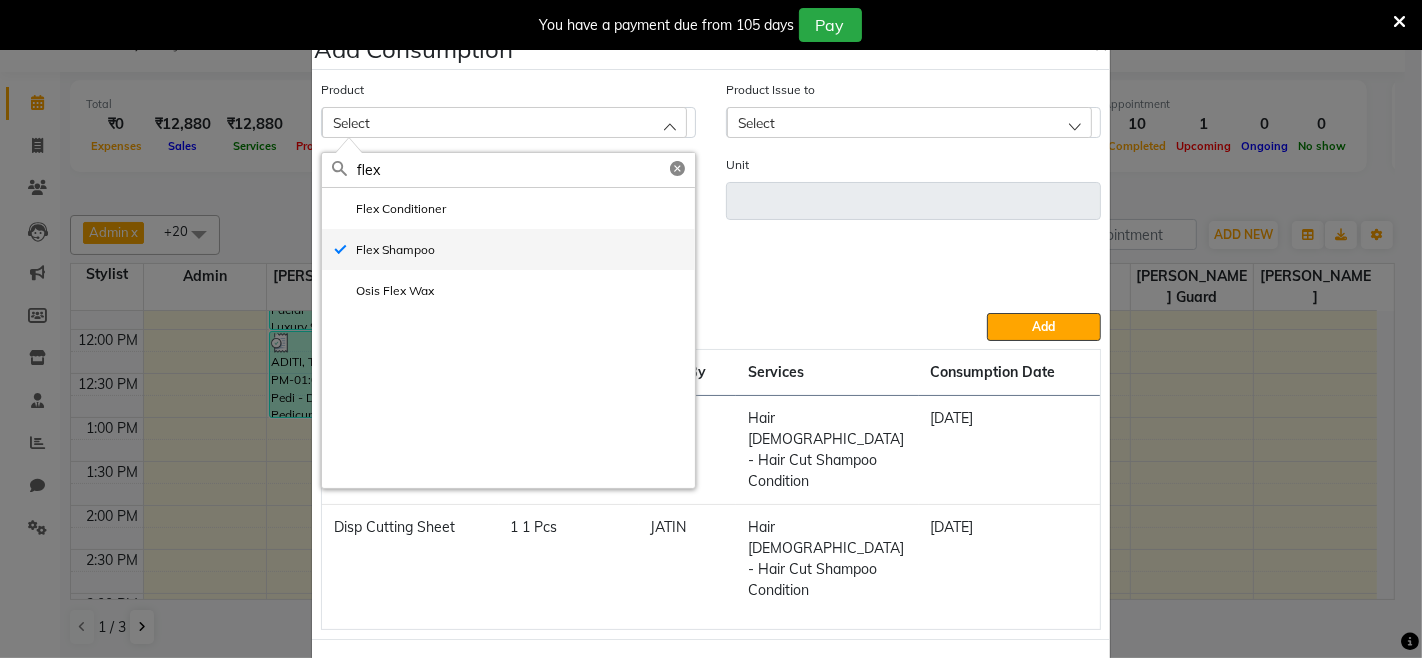 type on "ml" 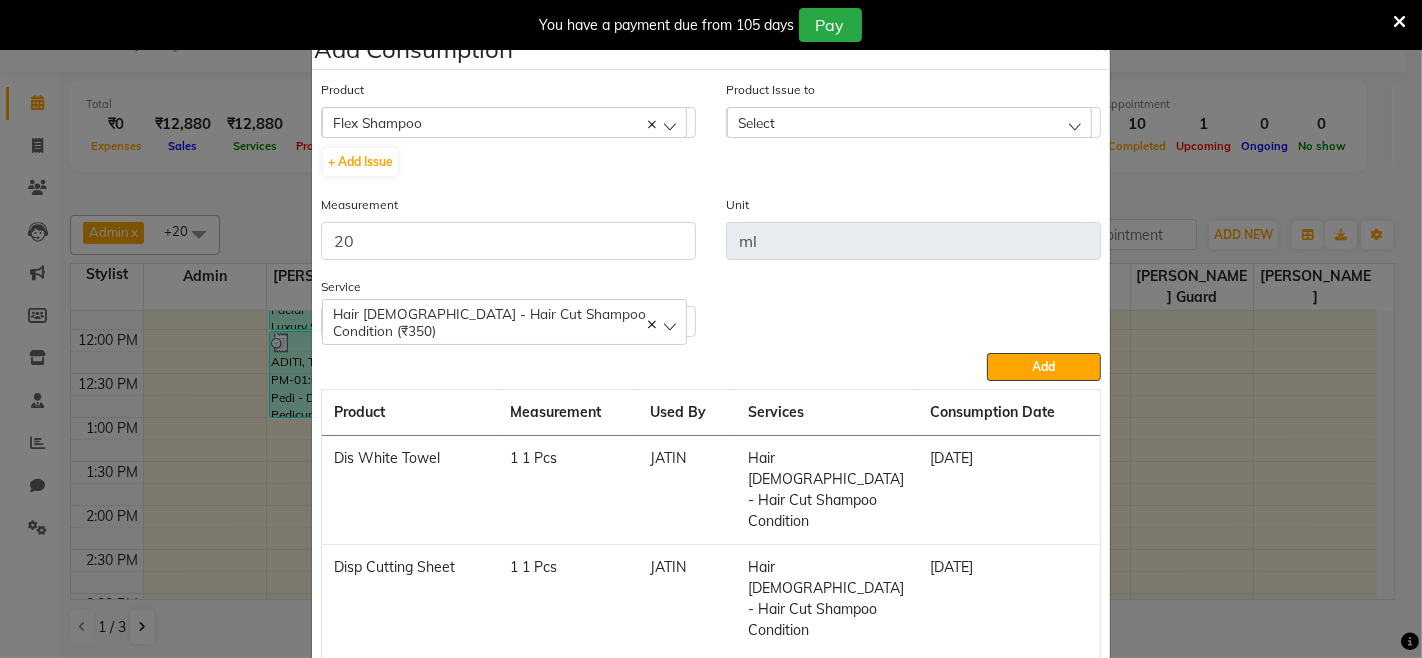 click on "Select" 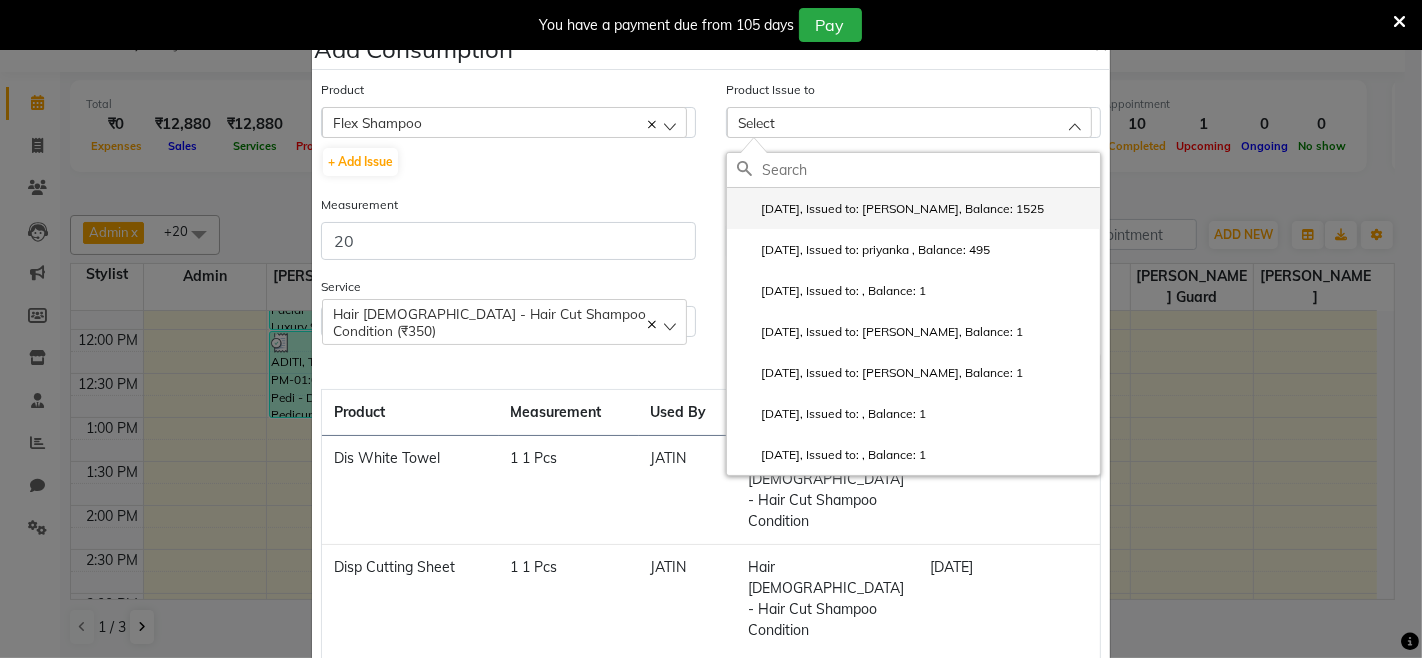 click on "2025-06-21, Issued to: PARAMJIT, Balance: 1525" 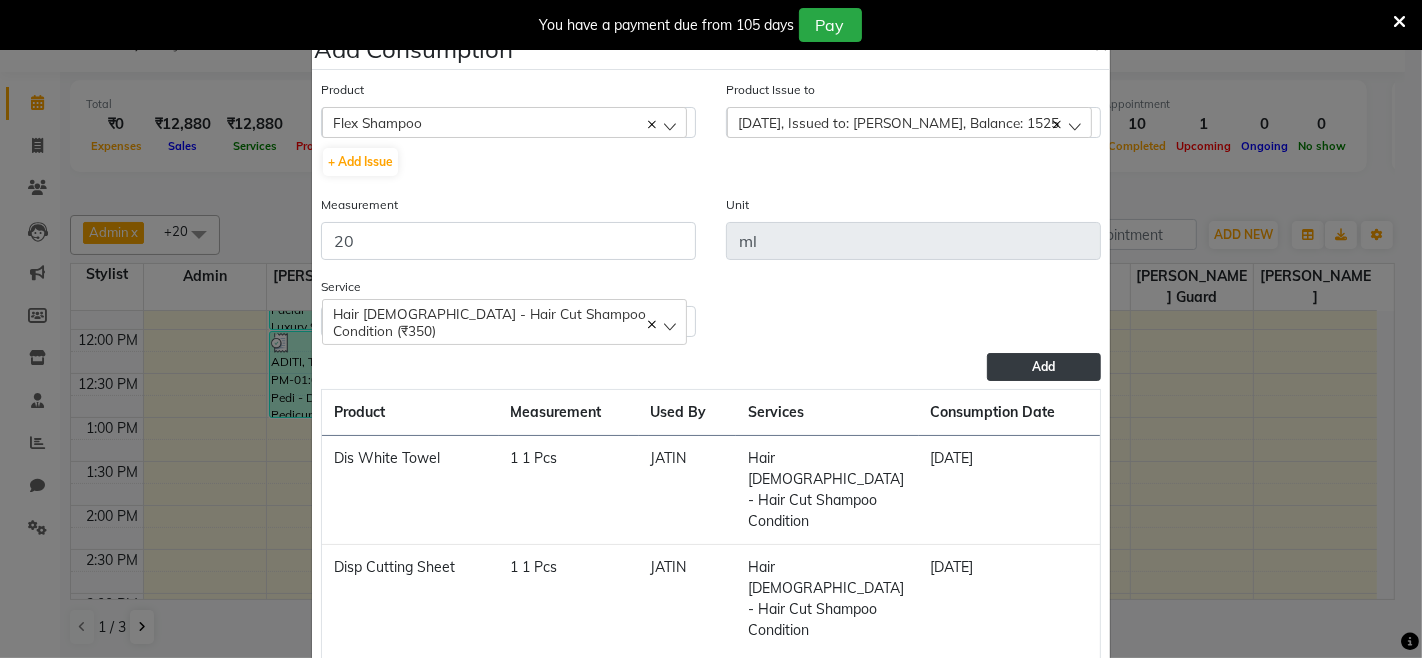 click on "Add" 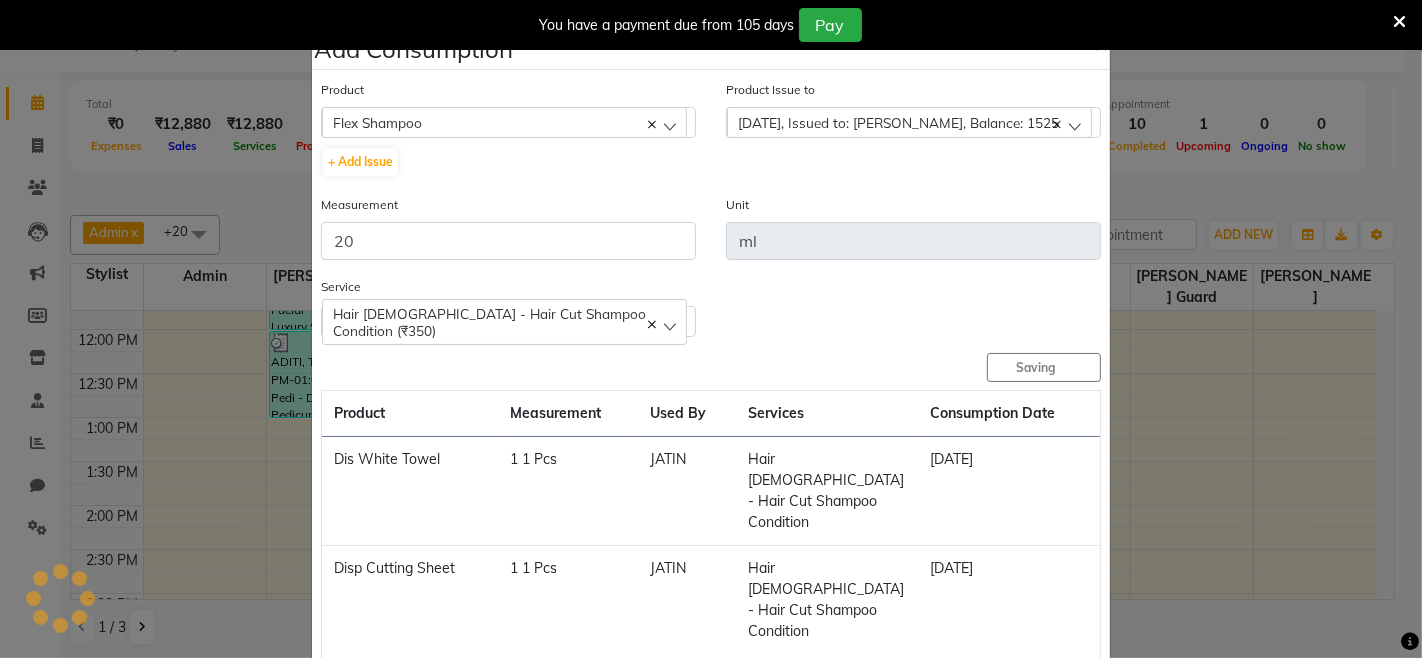 type 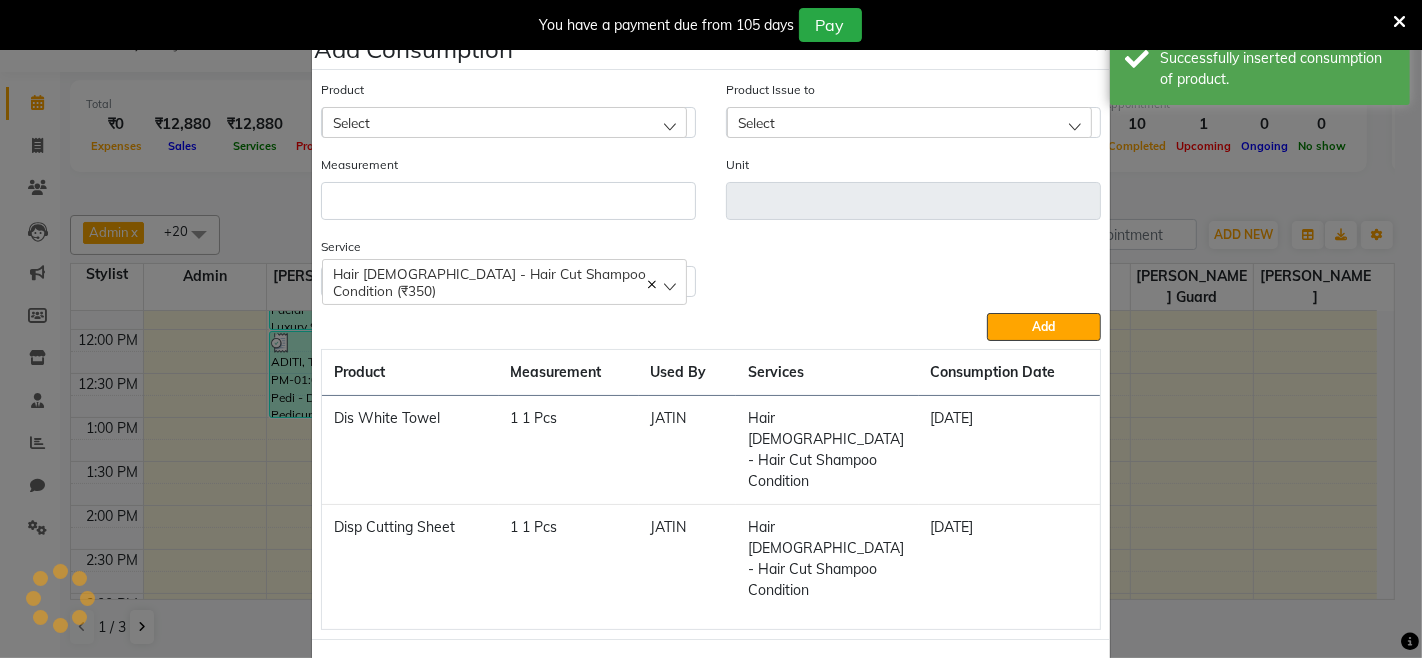 click on "Add Consumption × Product Select 10C Ear Stud Product Issue to Select 2025-06-21, Issued to: PARAMJIT, Balance: 1525 2025-06-19, Issued to: priyanka , Balance: 495 2025-05-12, Issued to: , Balance: 1 2025-04-27, Issued to: LUXMI, Balance: 1 2025-04-20, Issued to: PARAMJIT, Balance: 1 2025-04-20, Issued to: , Balance: 1 2025-04-20, Issued to: , Balance: 1 Measurement Unit Service  Hair Male - Hair Cut Shampoo Condition (₹350)  Hair Male - Hair Cut Shampoo Condition (₹350) Hair Male - Beard Trim (₹180)  Add  Product Measurement Used By Services Consumption Date  Dis White Towel   1 1 Pcs   JATIN   Hair Male - Hair Cut Shampoo Condition   10-07-2025   Disp Cutting Sheet   1 1 Pcs   JATIN   Hair Male - Hair Cut Shampoo Condition   10-07-2025   Close" 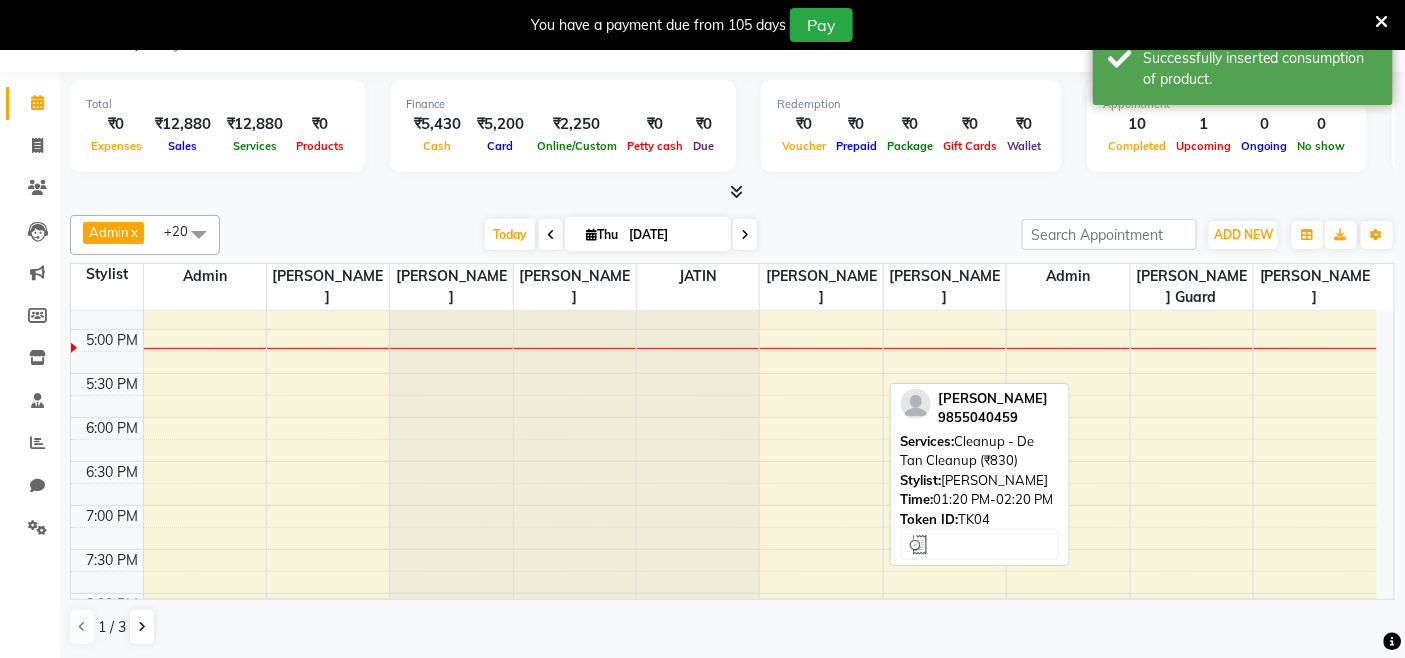 scroll, scrollTop: 777, scrollLeft: 0, axis: vertical 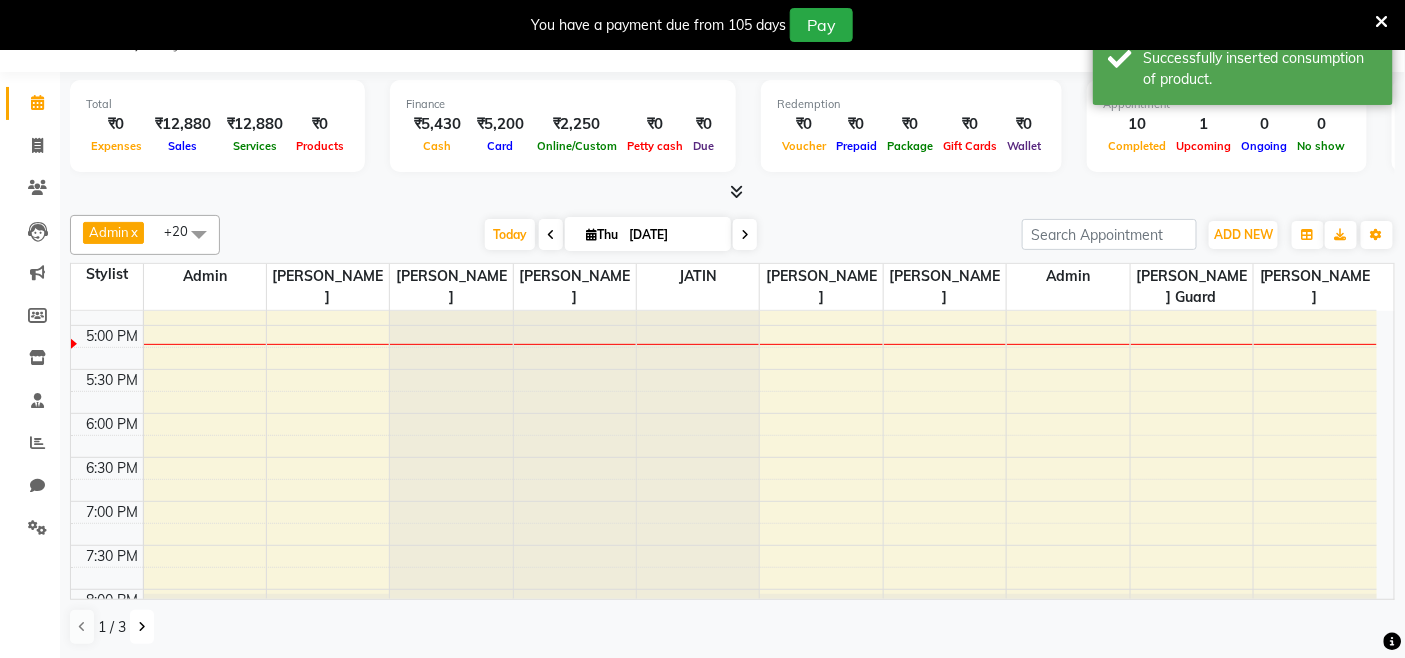 click at bounding box center [142, 627] 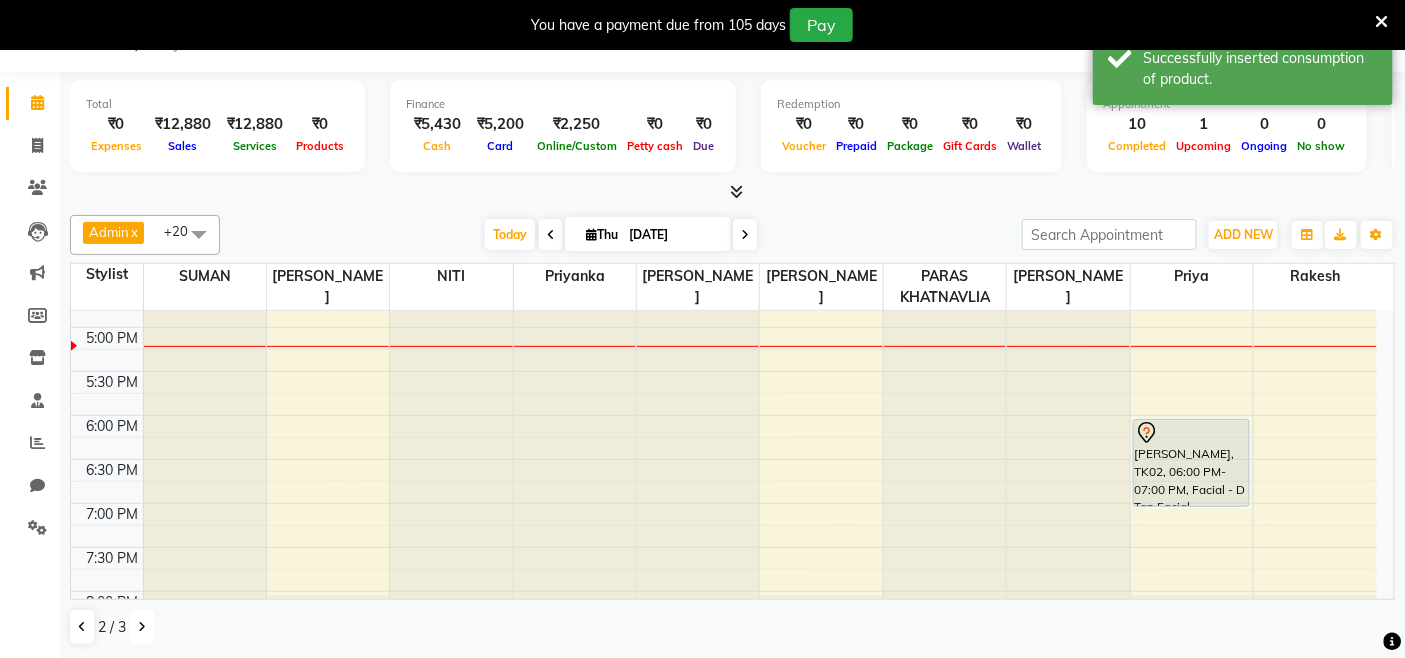 scroll, scrollTop: 777, scrollLeft: 0, axis: vertical 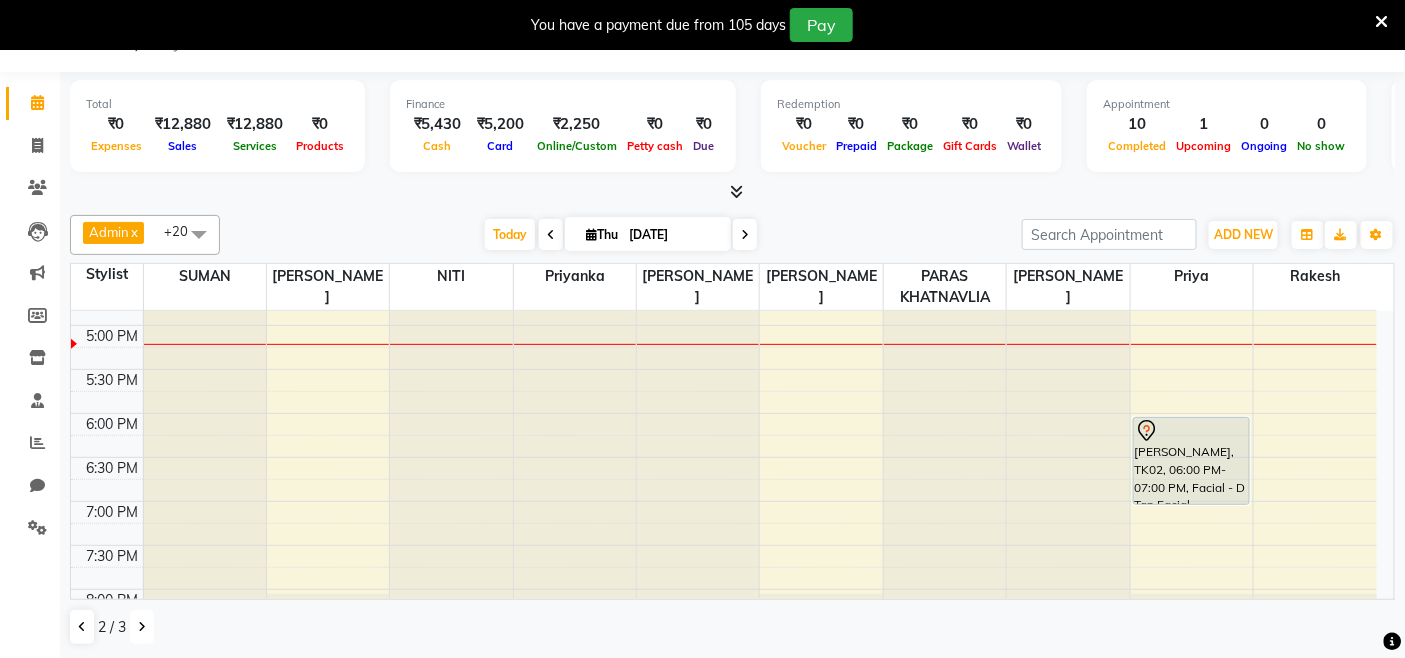 click at bounding box center [142, 627] 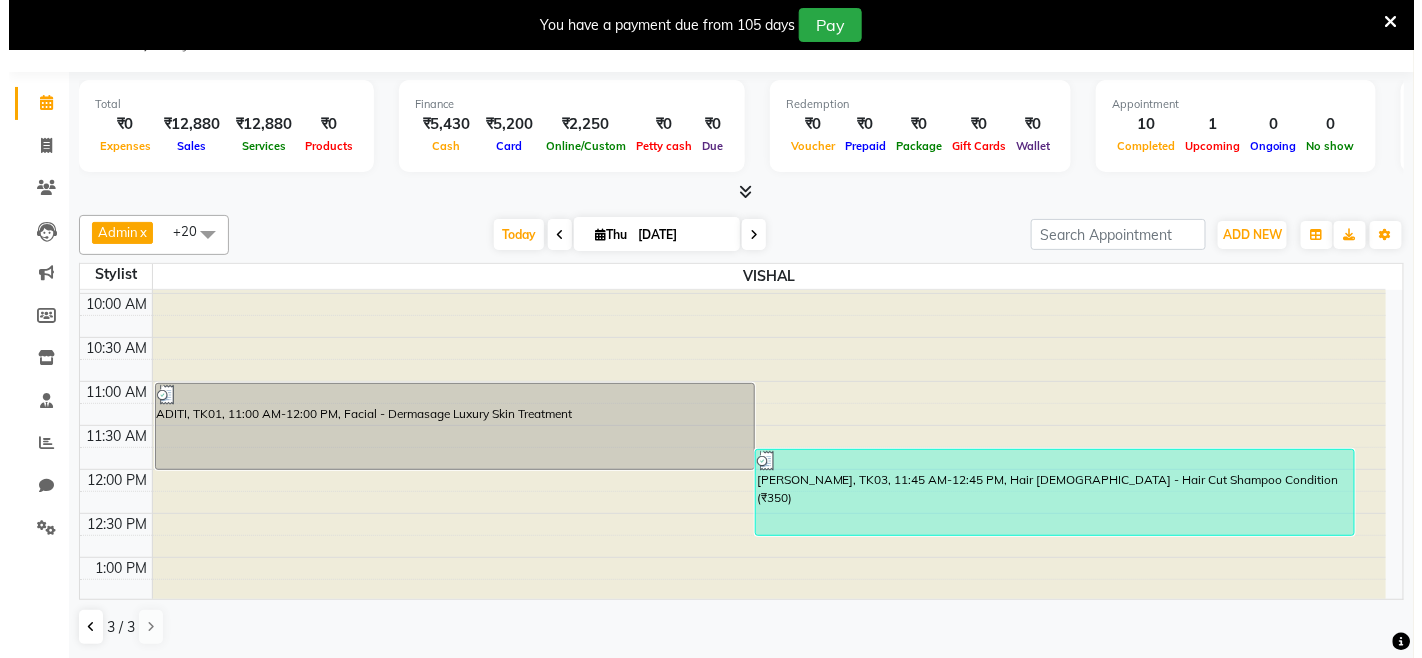scroll, scrollTop: 222, scrollLeft: 0, axis: vertical 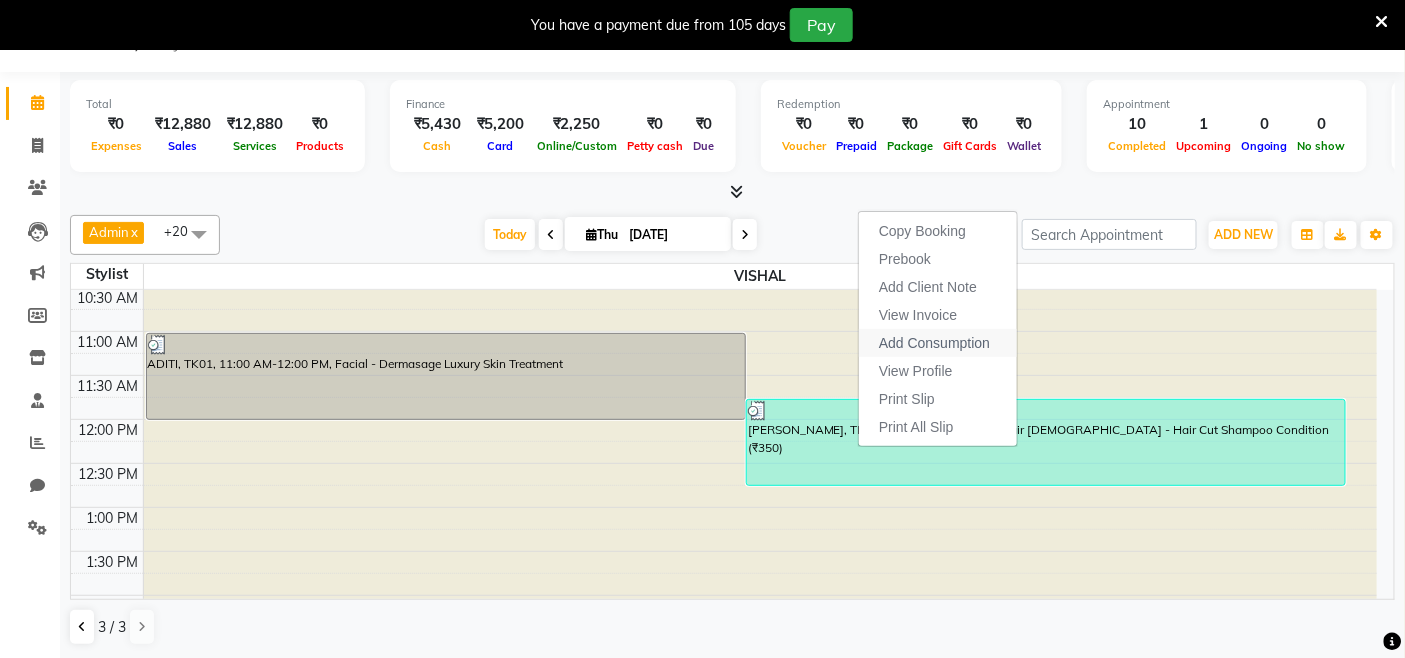 click on "Add Consumption" at bounding box center [934, 343] 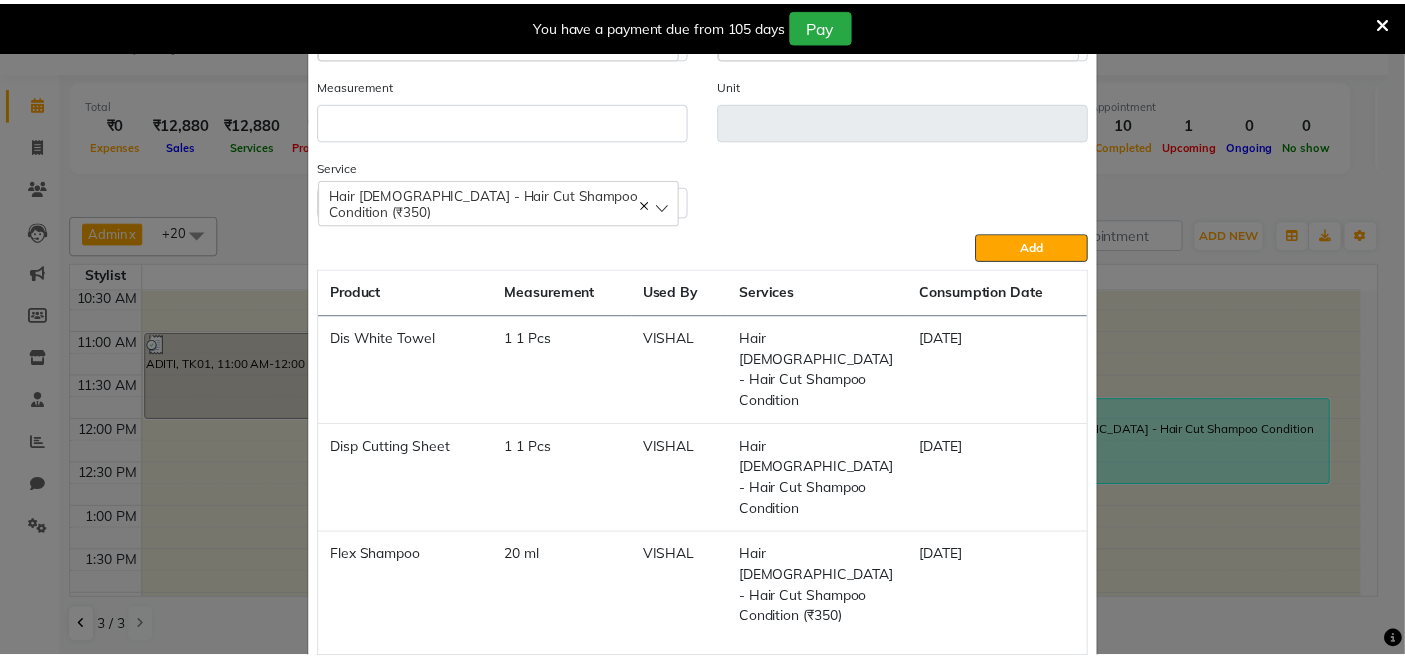 scroll, scrollTop: 84, scrollLeft: 0, axis: vertical 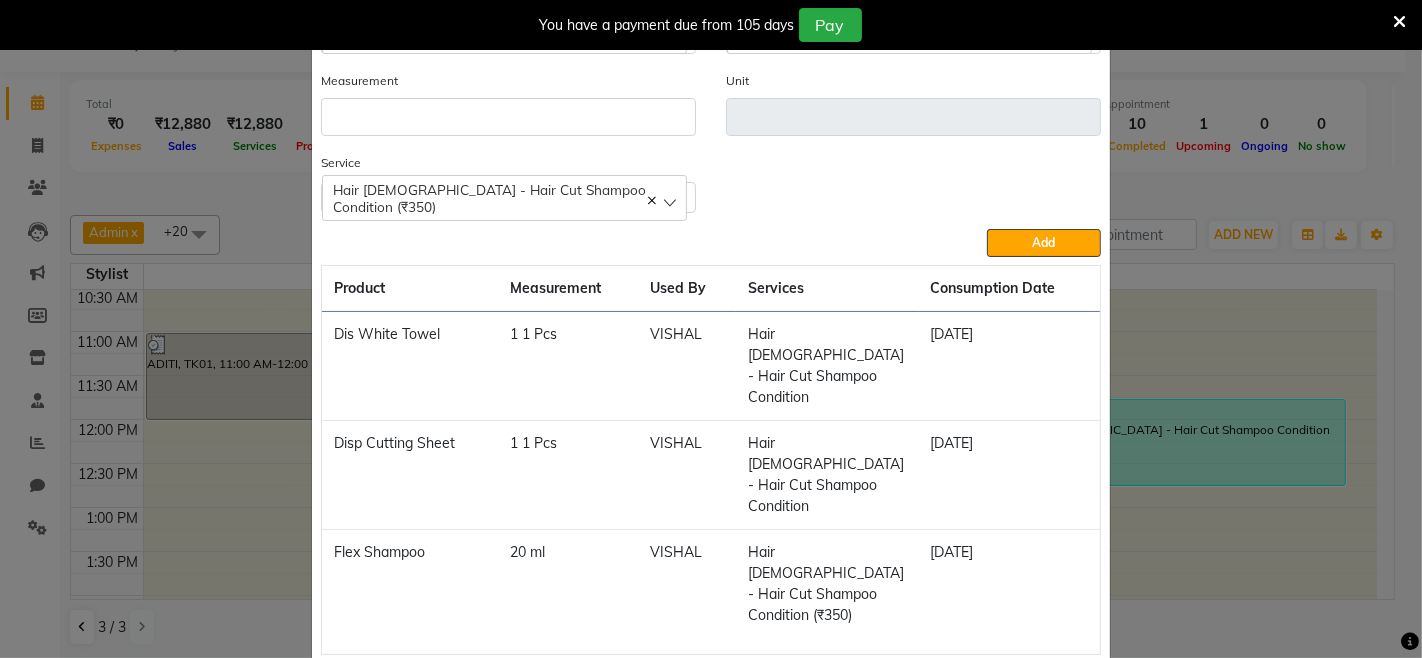 click on "Add Consumption × Product Select Product Issue to Select Measurement Unit Service  Hair Male - Hair Cut Shampoo Condition (₹350)  Hair Male - Hair Cut Shampoo Condition (₹350)  Add  Product Measurement Used By Services Consumption Date  Dis White Towel   1 1 Pcs   VISHAL   Hair Male - Hair Cut Shampoo Condition   10-07-2025   Disp Cutting Sheet   1 1 Pcs   VISHAL   Hair Male - Hair Cut Shampoo Condition   10-07-2025   Flex Shampoo   20 ml   VISHAL   Hair Male - Hair Cut Shampoo Condition (₹350)   10-07-2025   Close" 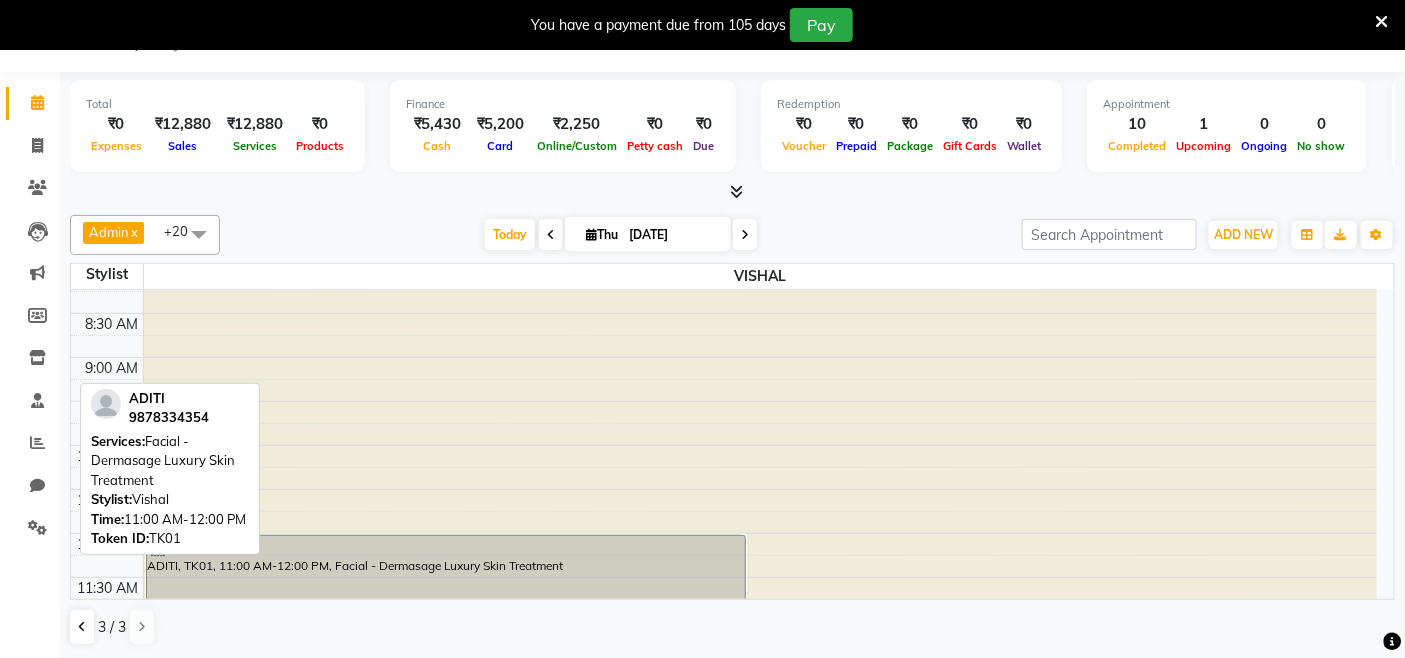 scroll, scrollTop: 0, scrollLeft: 0, axis: both 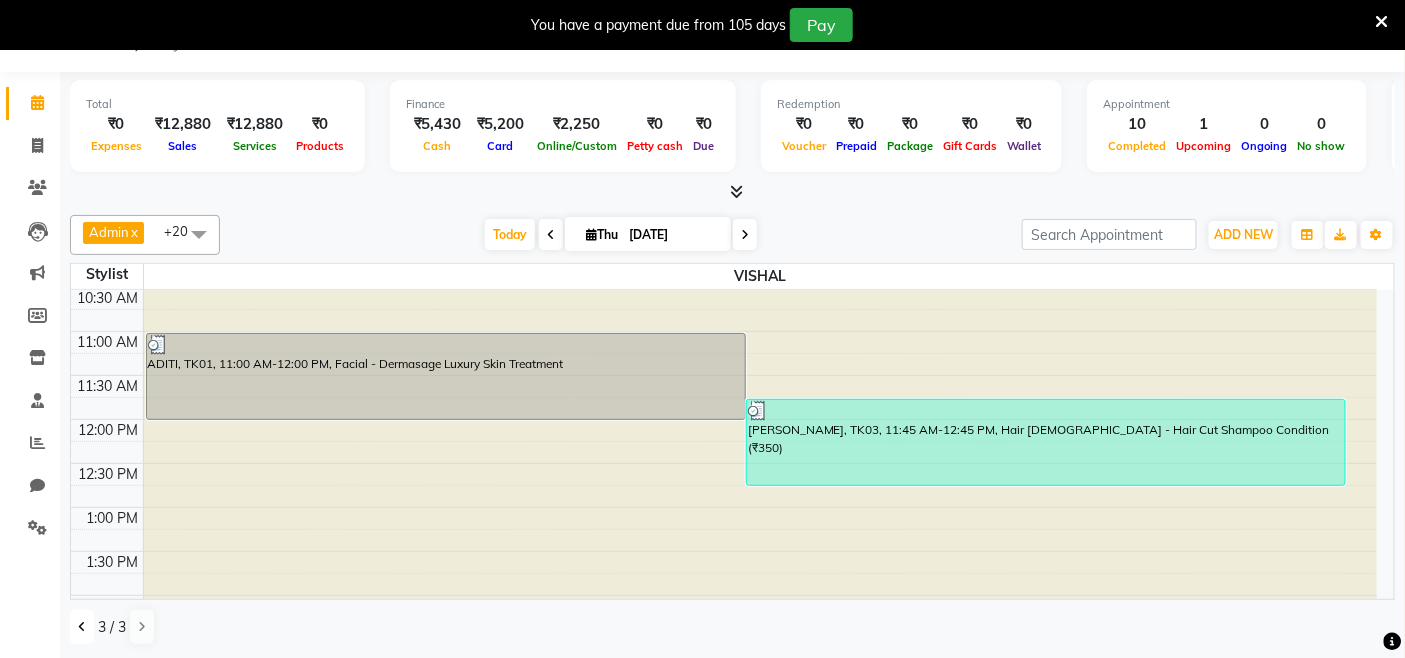 click at bounding box center (82, 627) 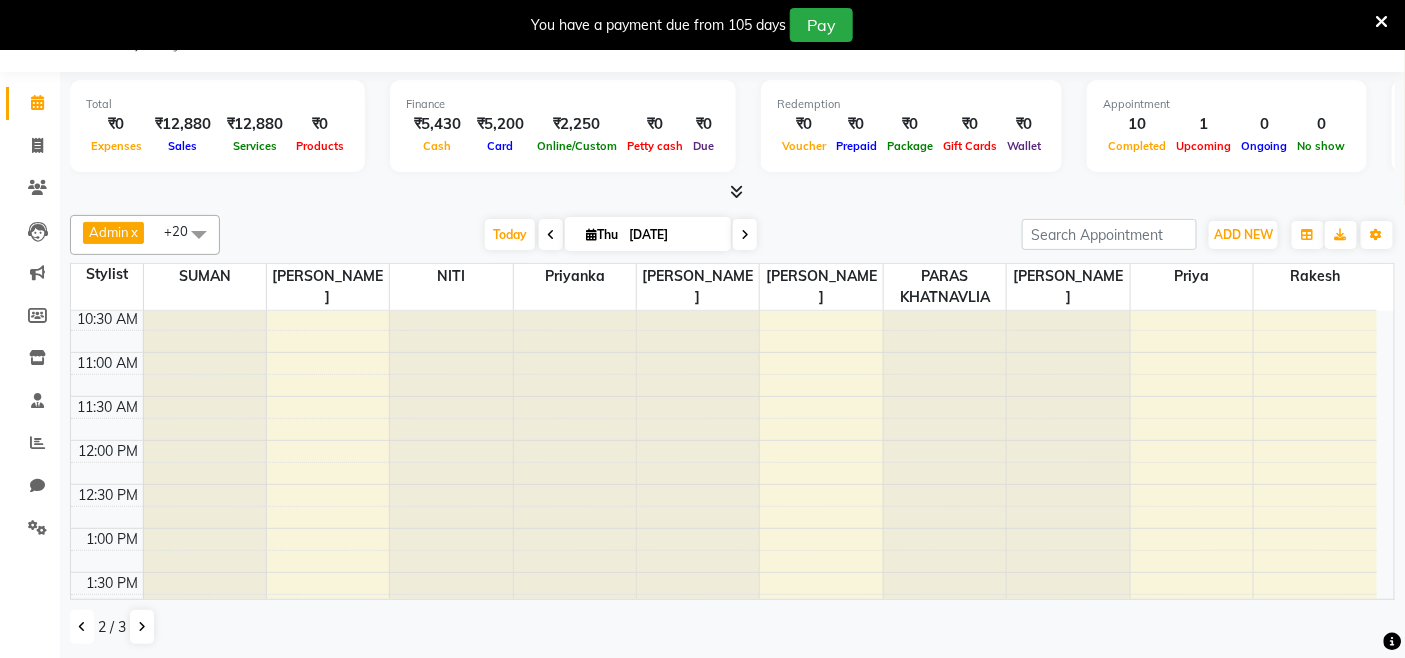 click at bounding box center (82, 627) 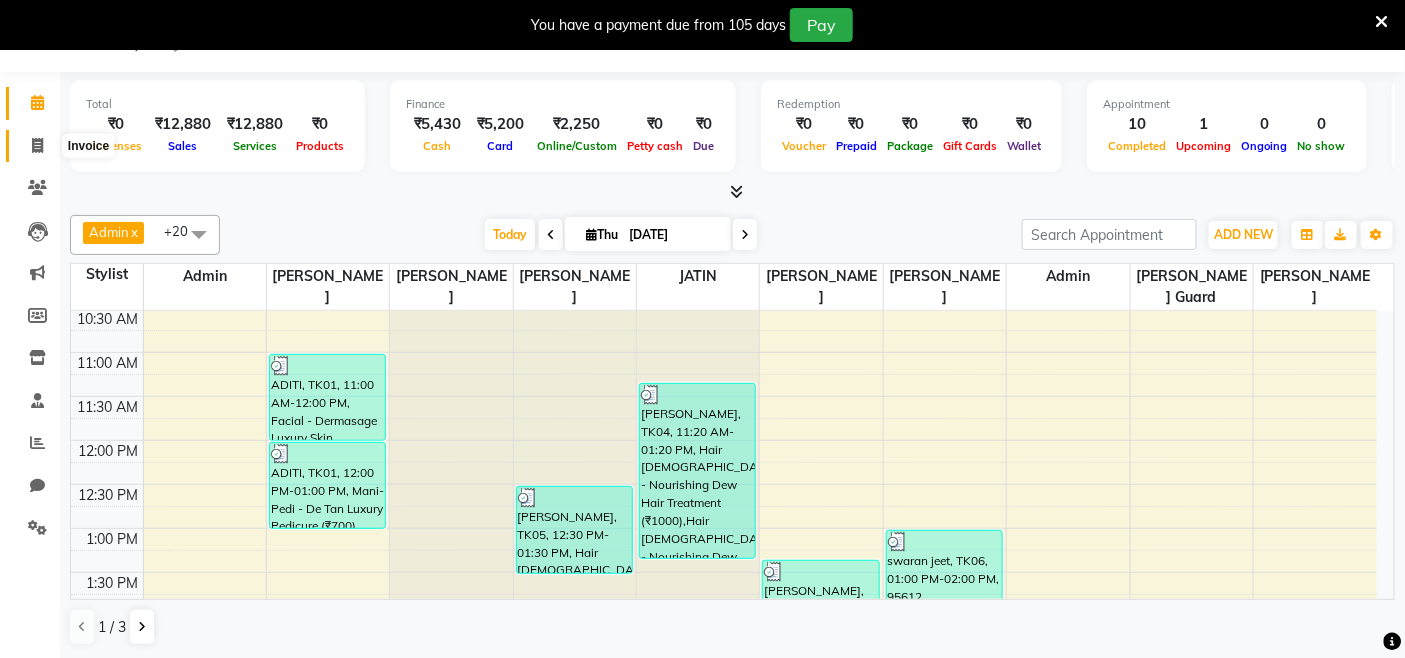 click 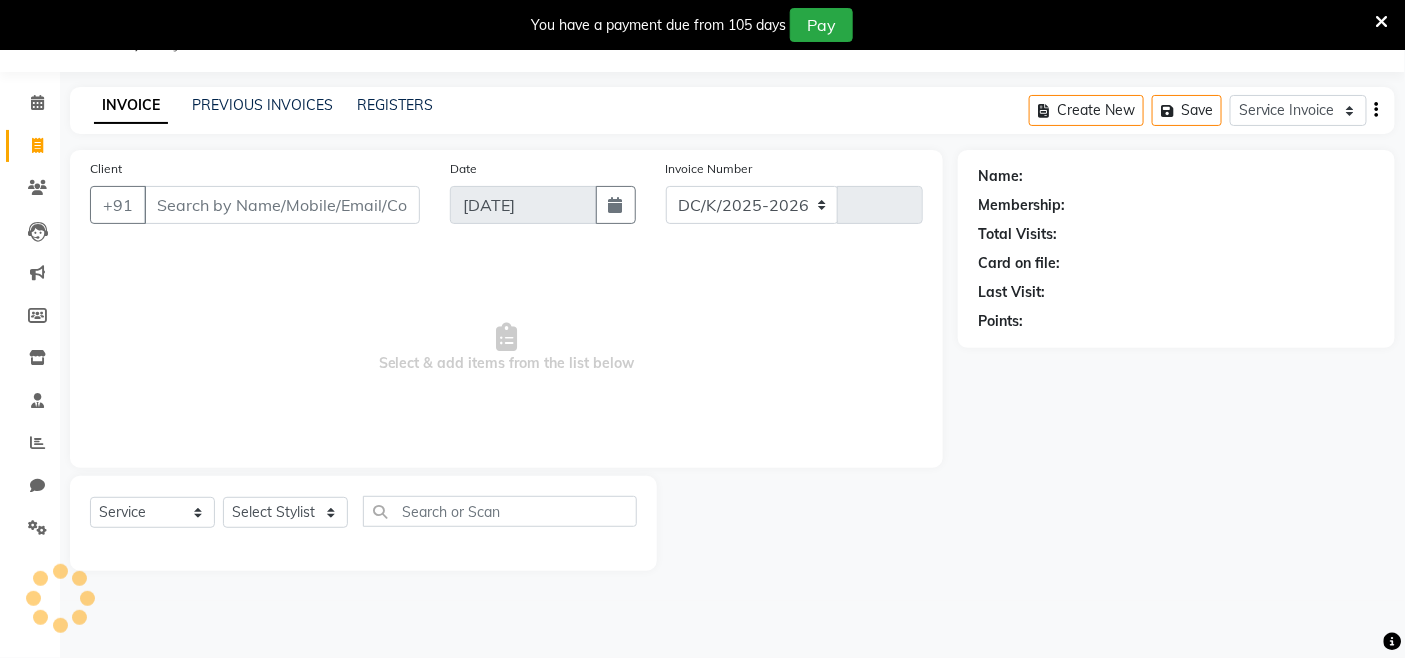 select on "8015" 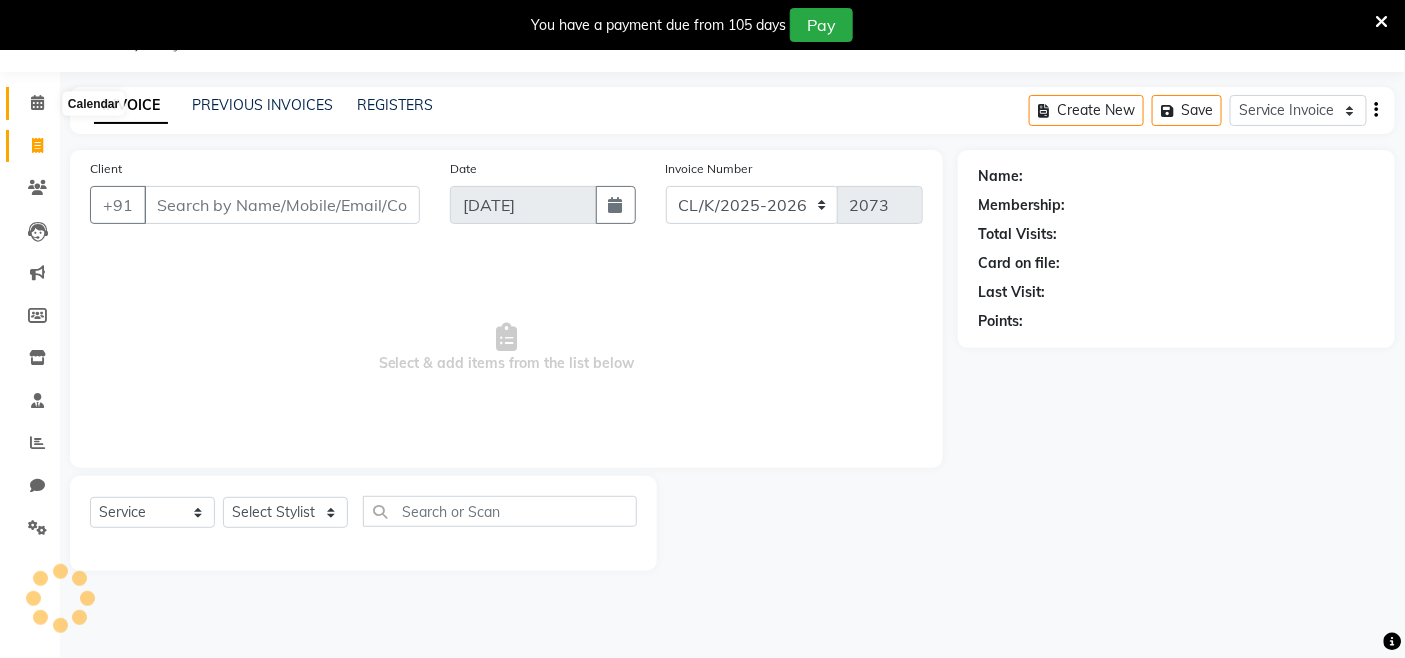 click 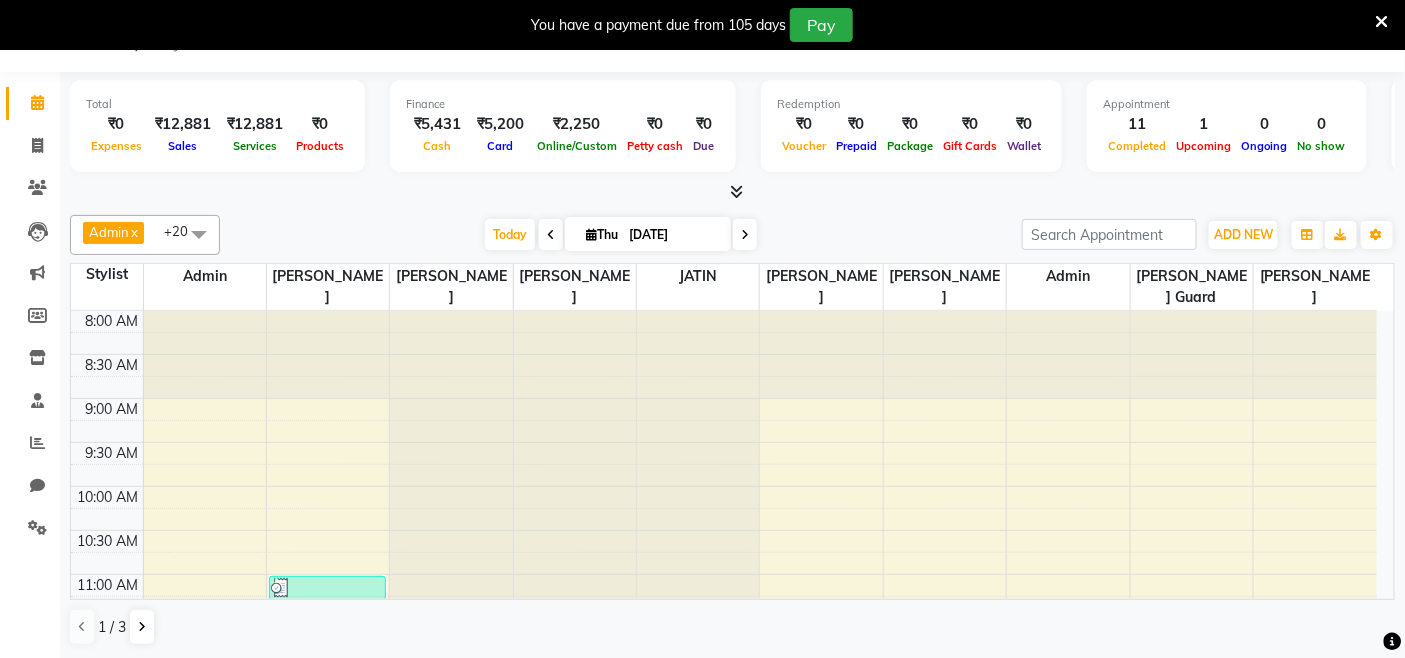 scroll, scrollTop: 0, scrollLeft: 0, axis: both 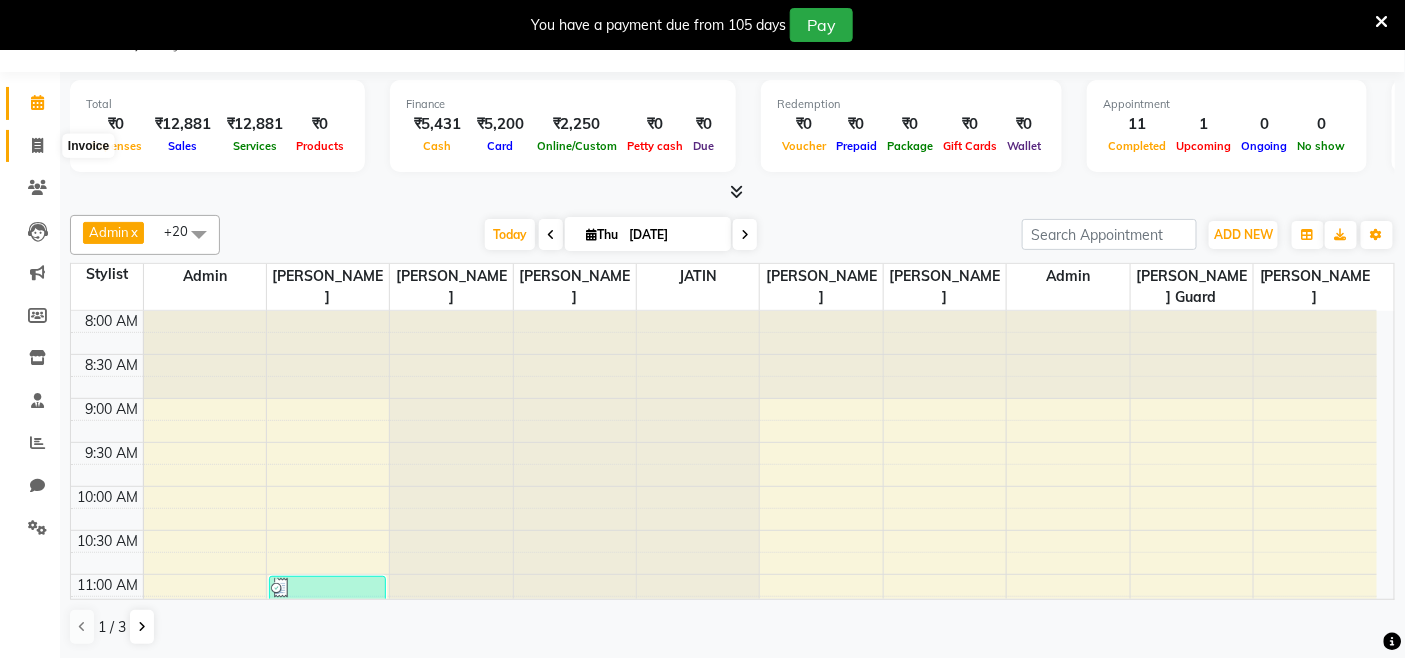 click 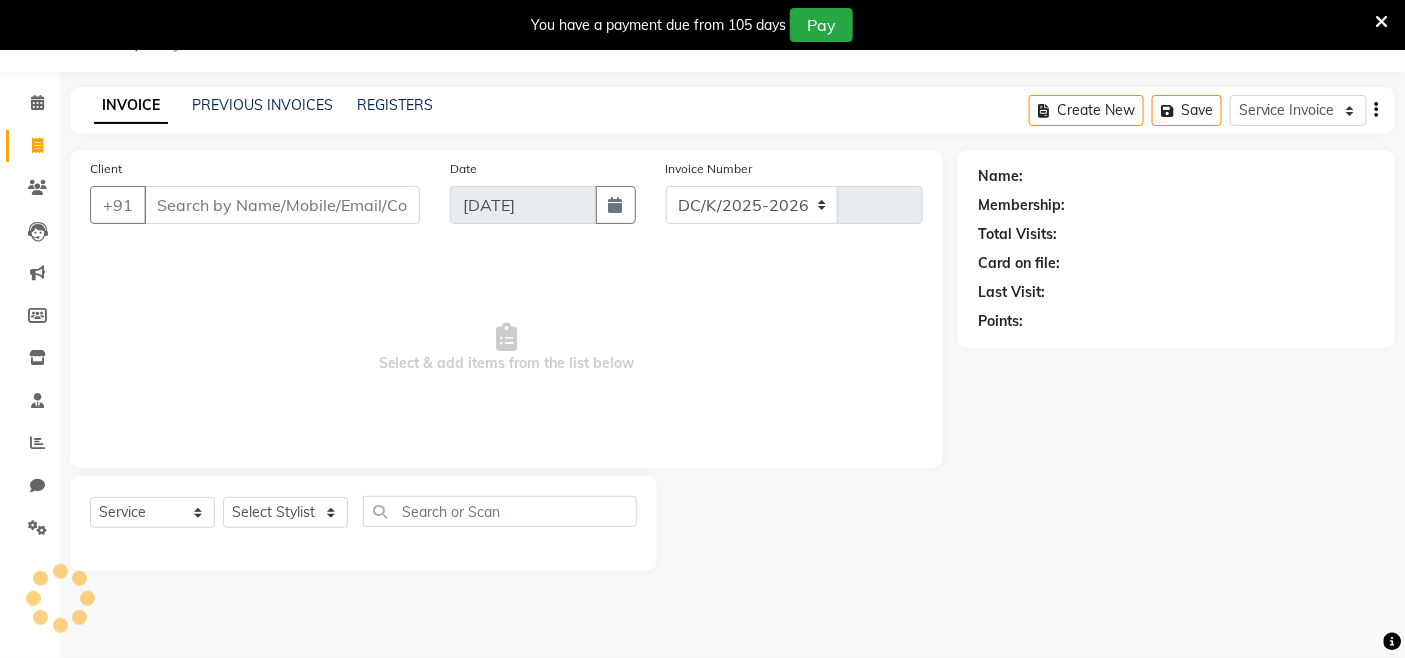 select on "8015" 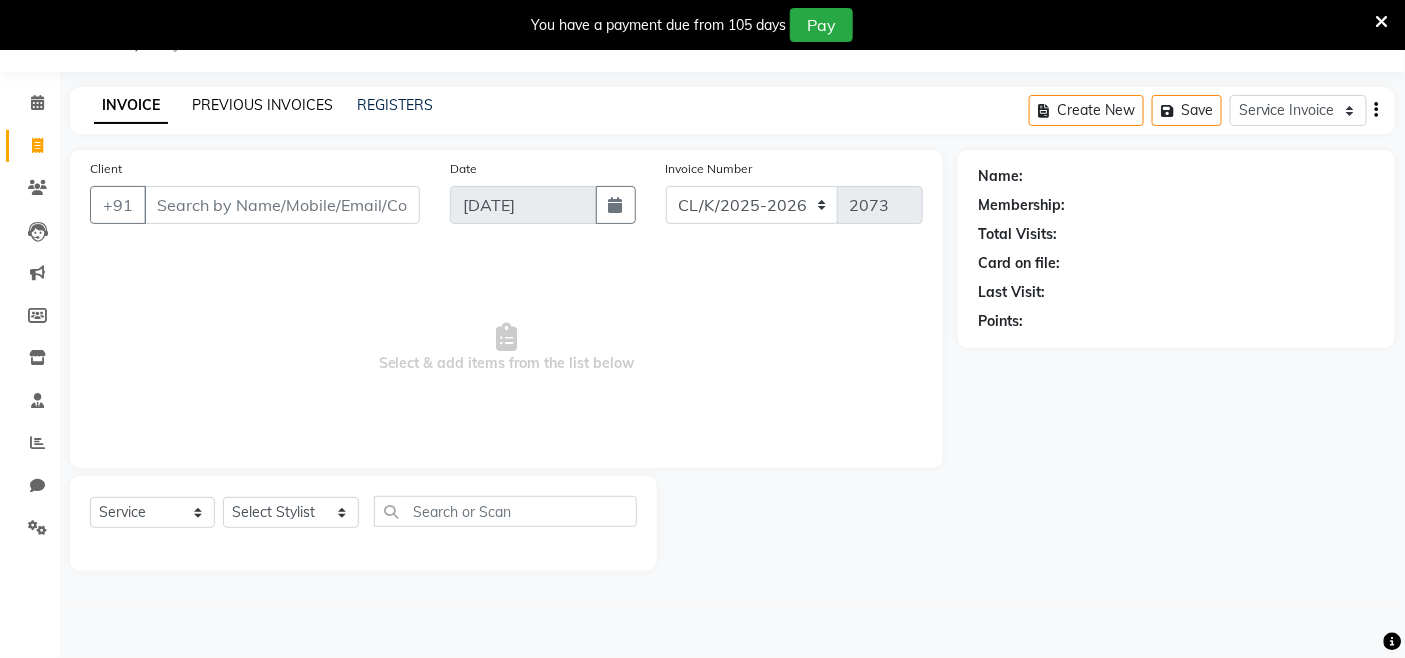 click on "PREVIOUS INVOICES" 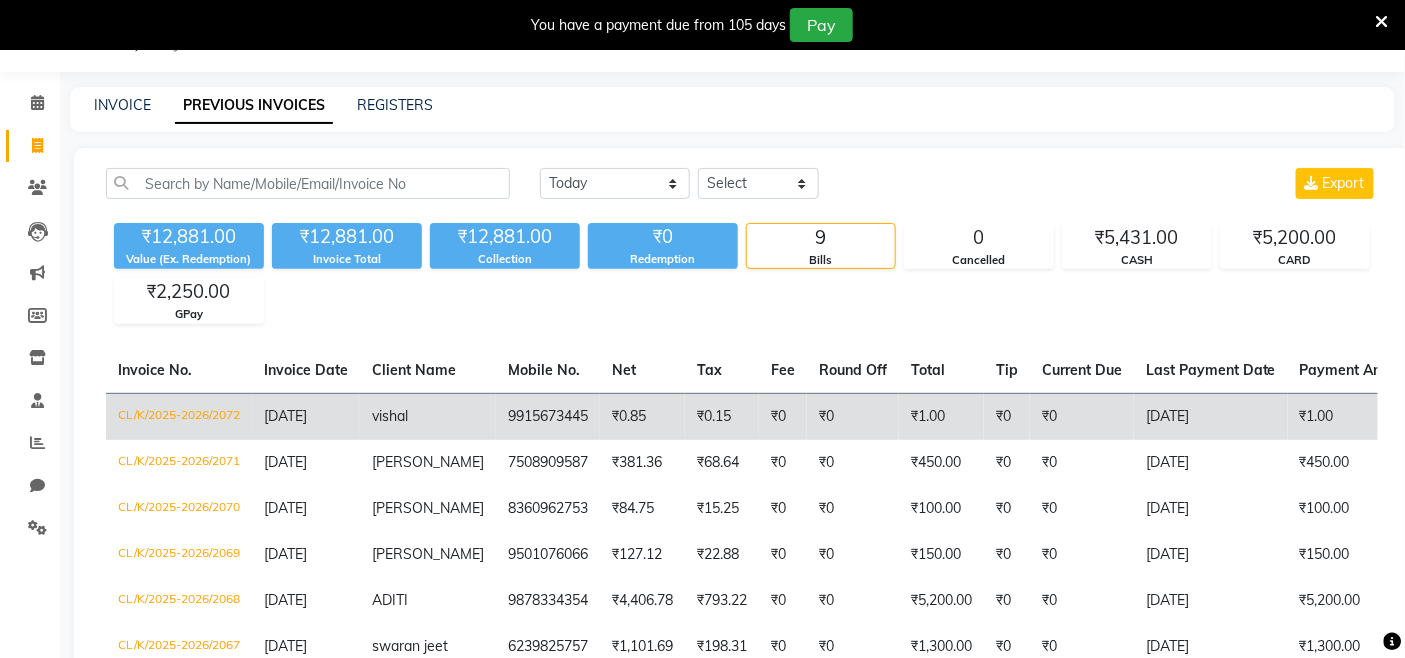 click on "10[DATE]" 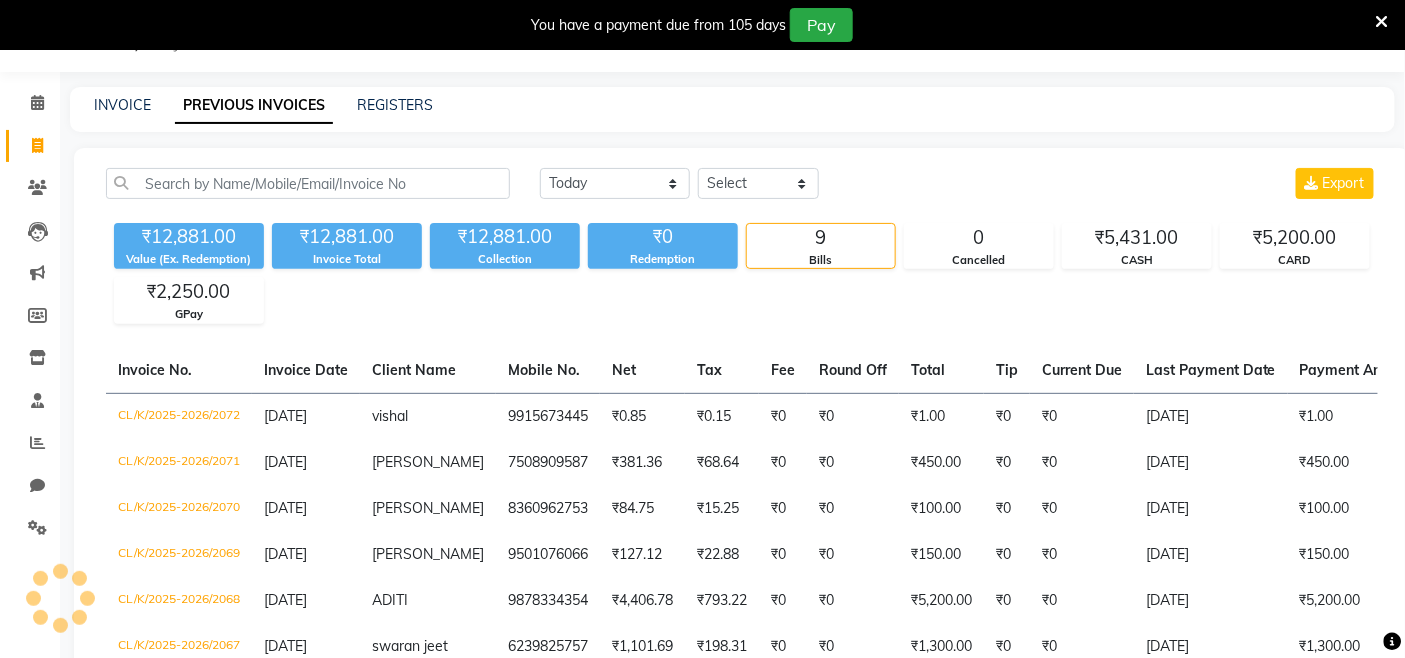 scroll, scrollTop: 0, scrollLeft: 0, axis: both 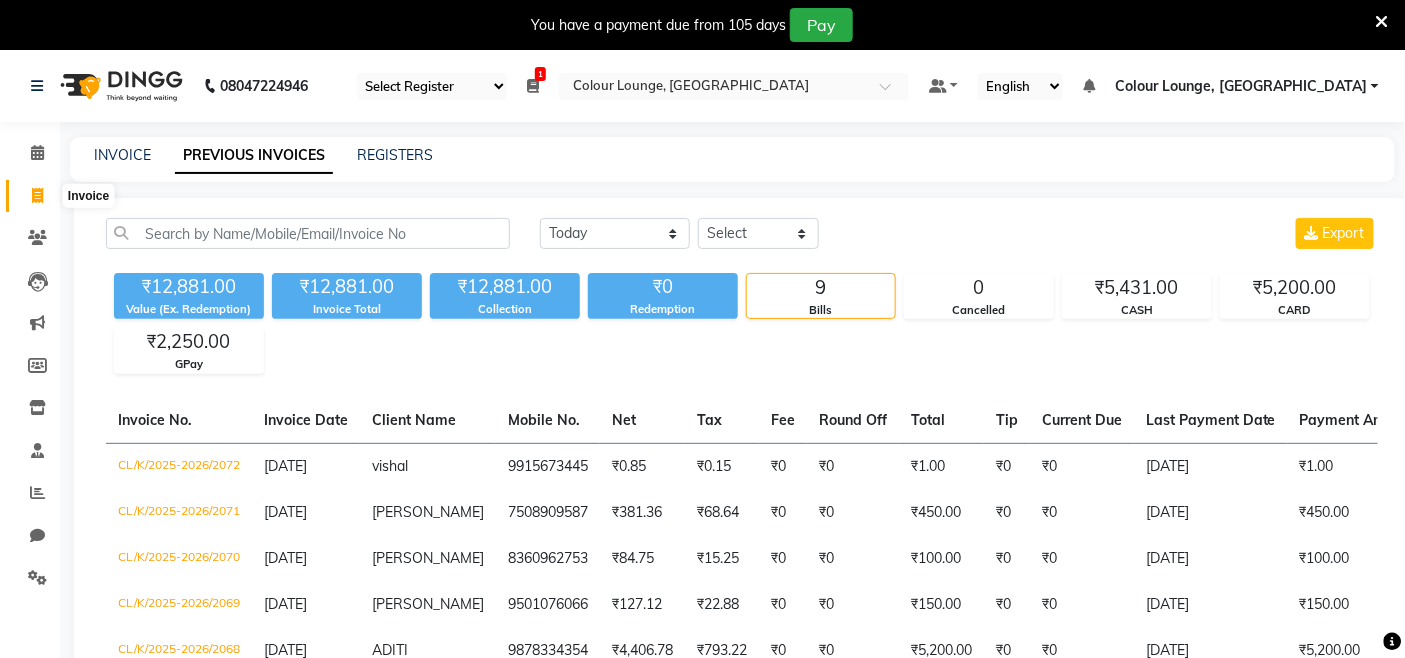 click 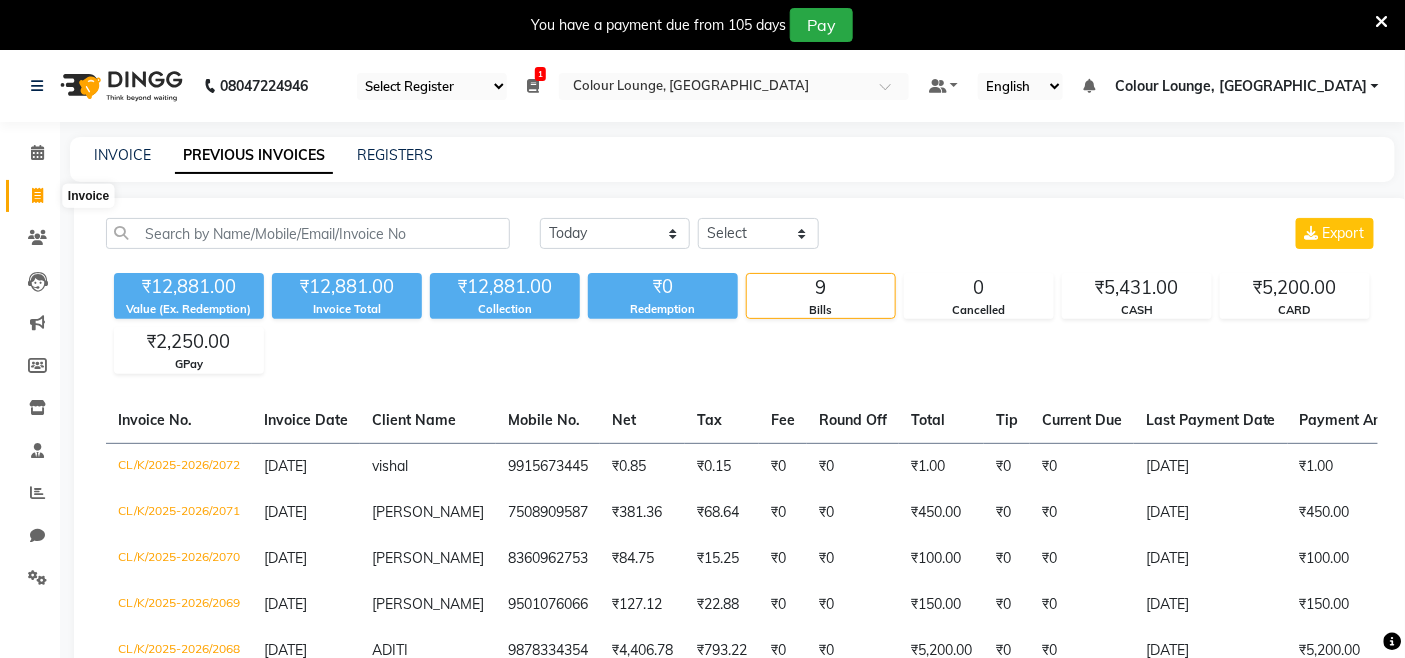 select on "service" 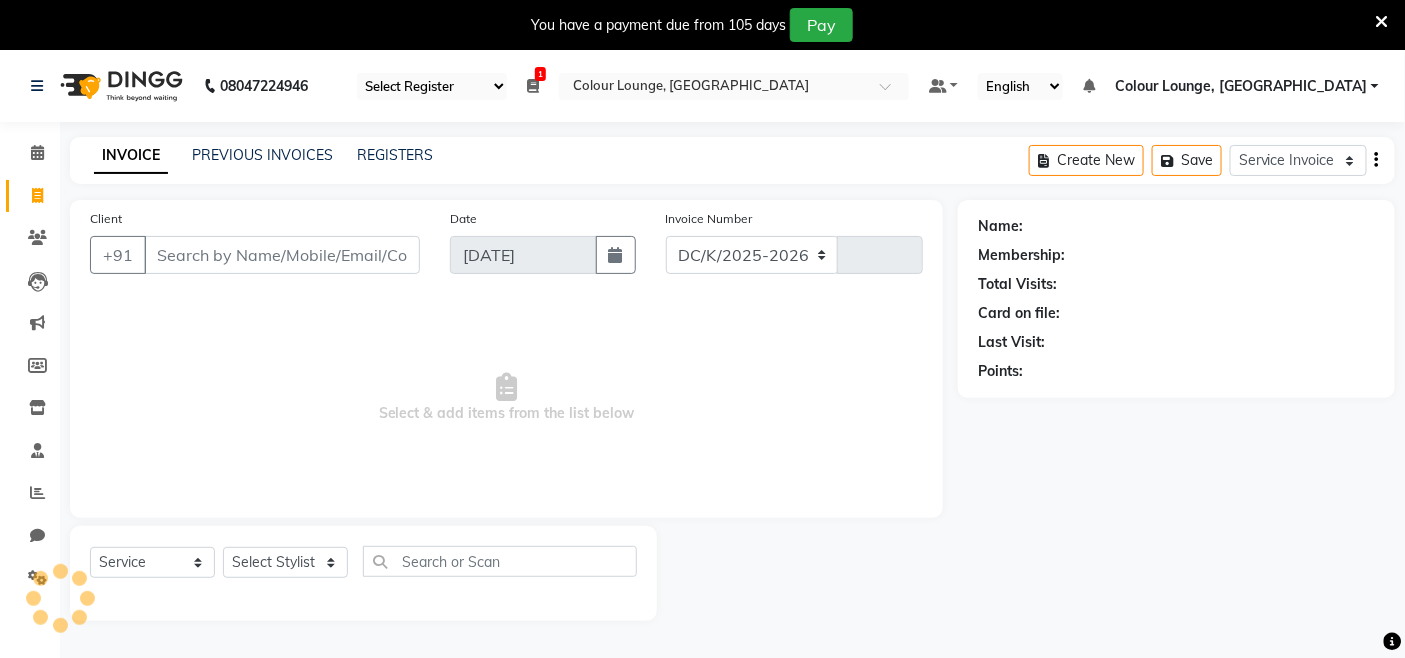 select on "8015" 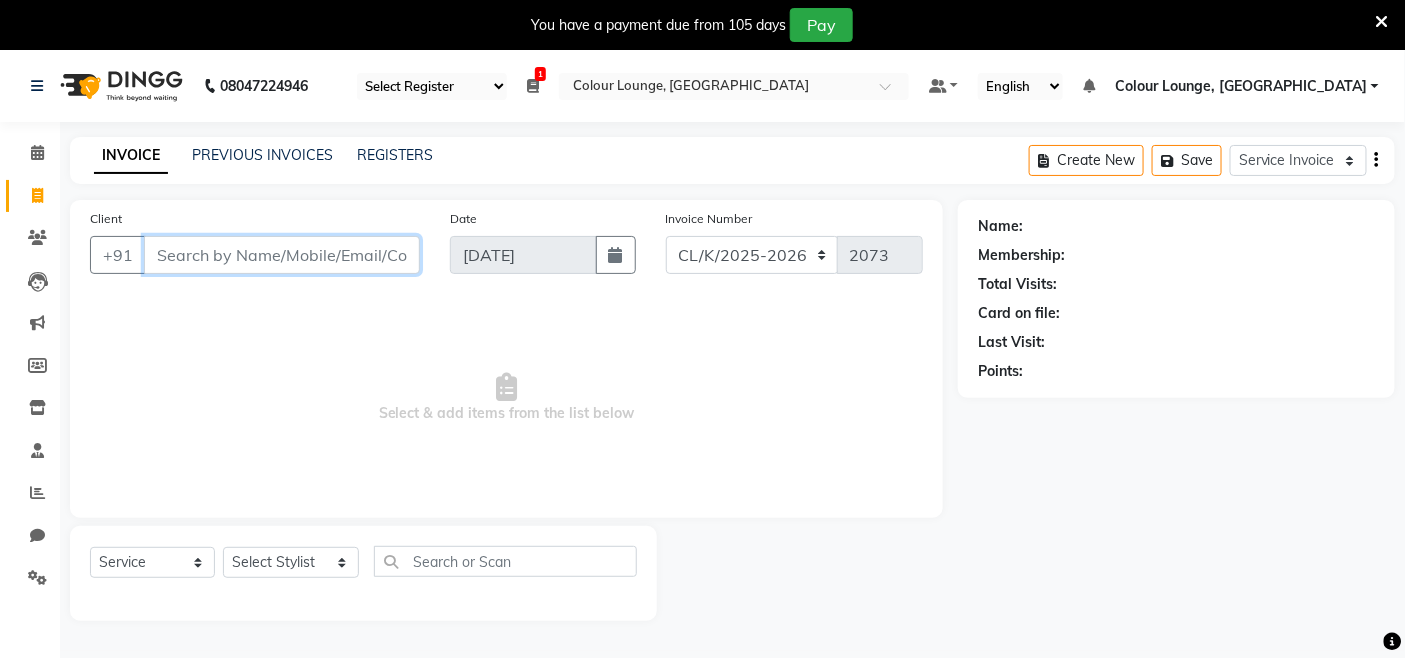 scroll, scrollTop: 50, scrollLeft: 0, axis: vertical 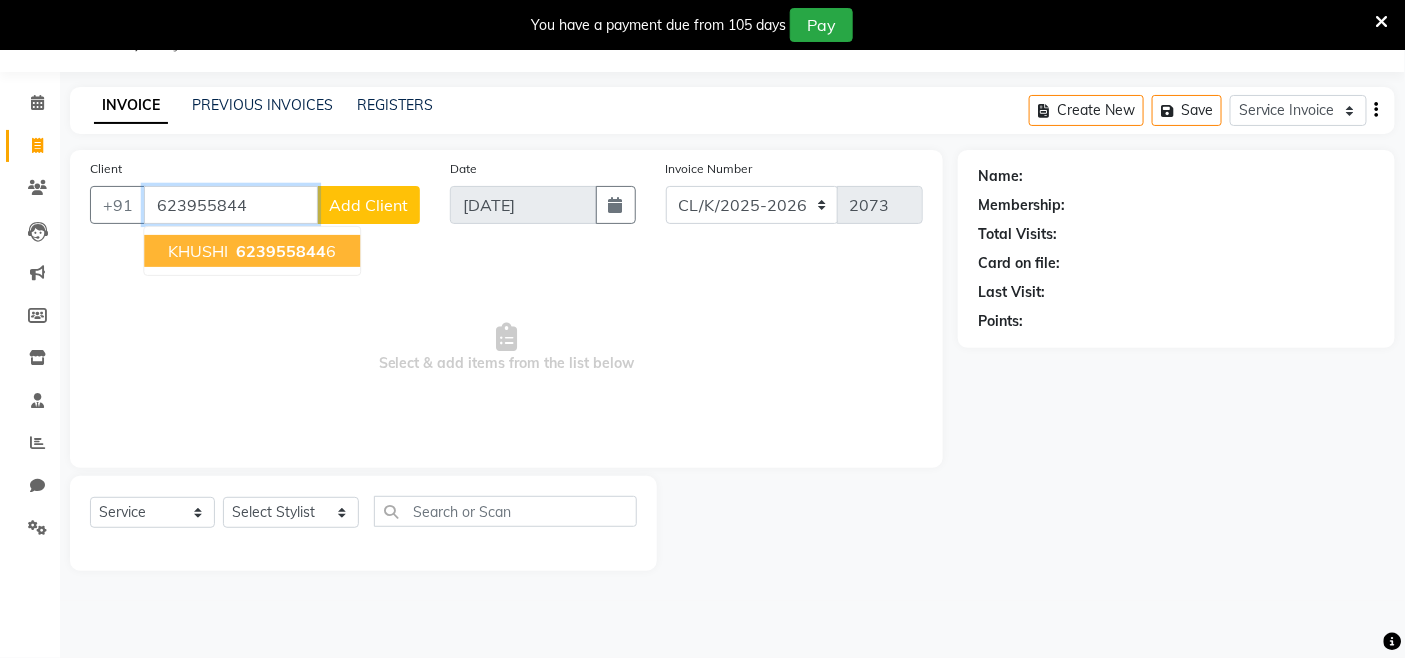 click on "623955844" at bounding box center (281, 251) 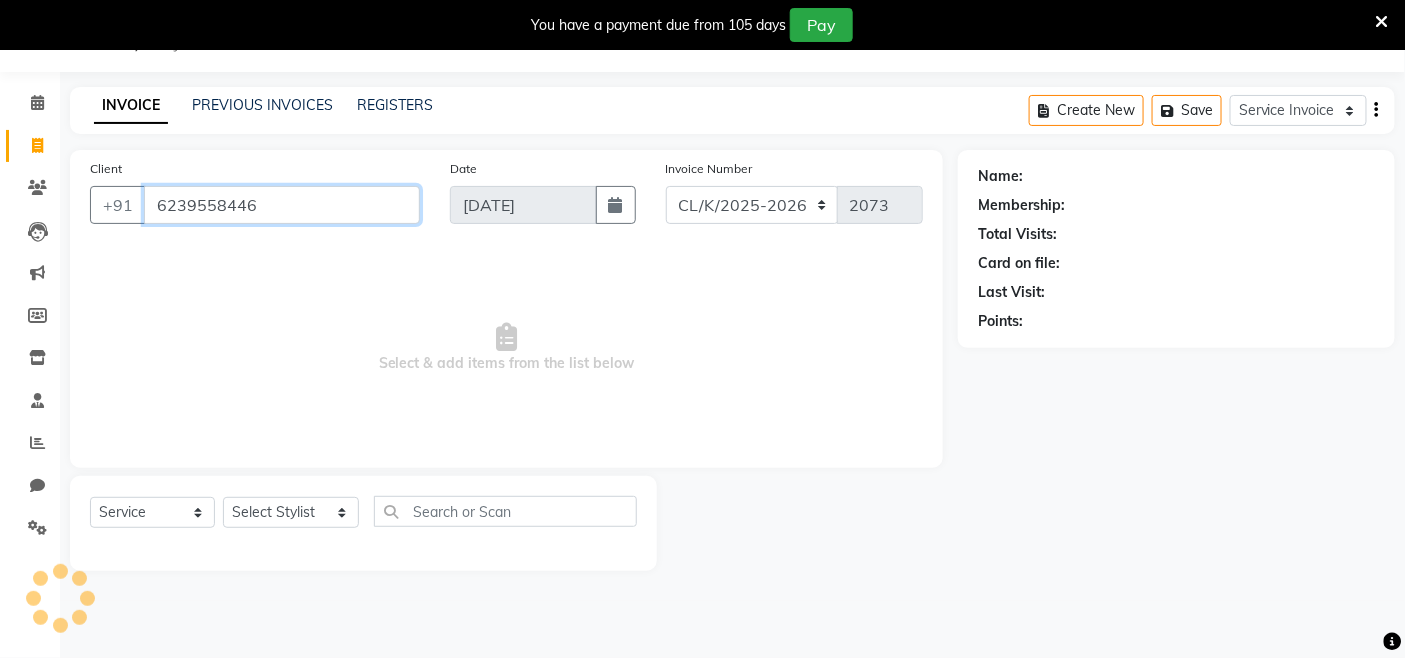 type on "6239558446" 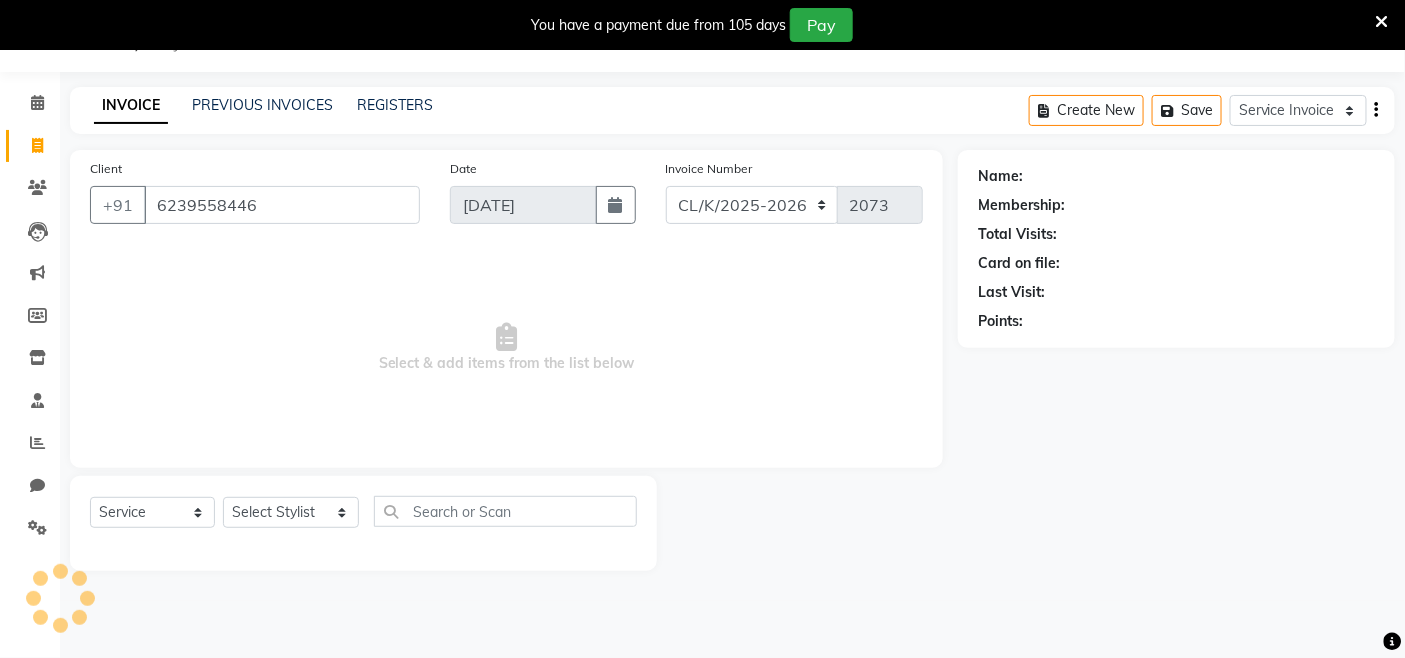 select on "1: Object" 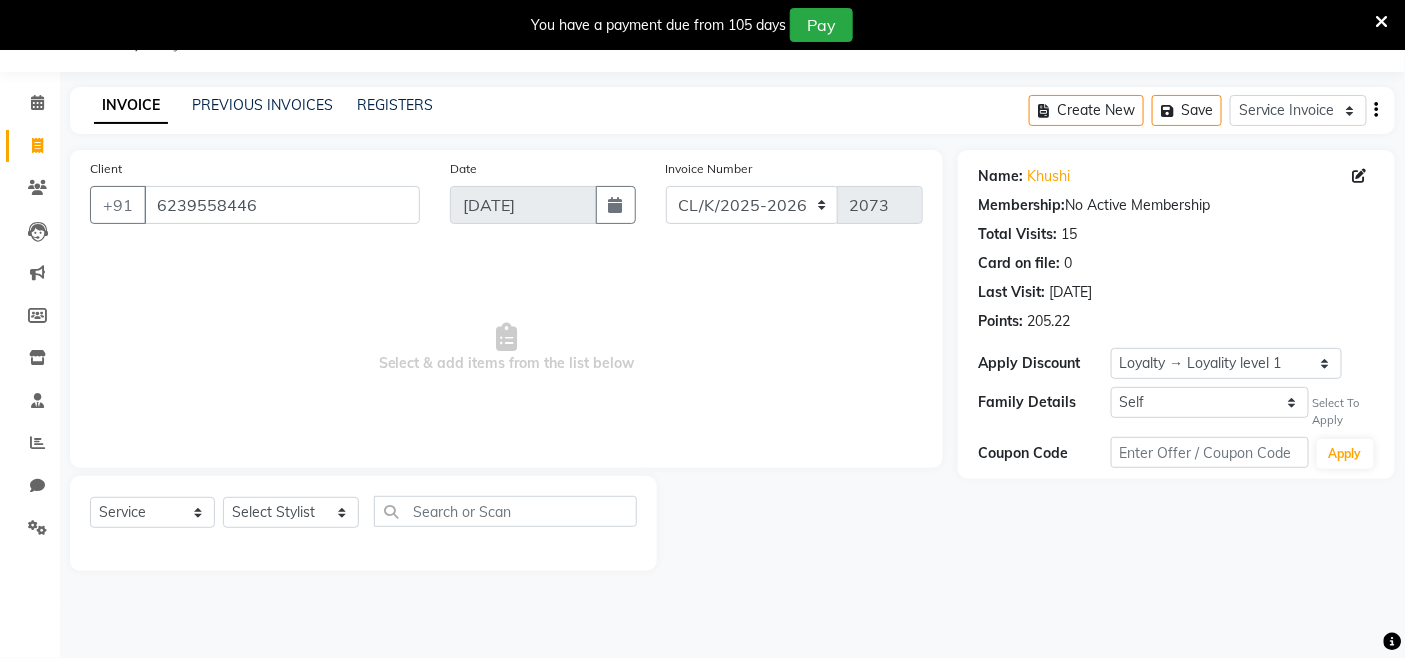 click on "Select  Service  Membership  Package Voucher Prepaid Gift Card  Select Stylist Admin Admin AKHIL ANKUSH Colour Lounge, Kabir Park Colour Lounge, Kabir Park divyansh  Jaswinder singh guard JATIN JOHN JONEY LUXMI NAVDEEP KAUR NITI PARAMJIT PARAS KHATNAVLIA priya  priyanka  Rakesh sapna  SUMAN VANDANA SHARMA VISHAL" 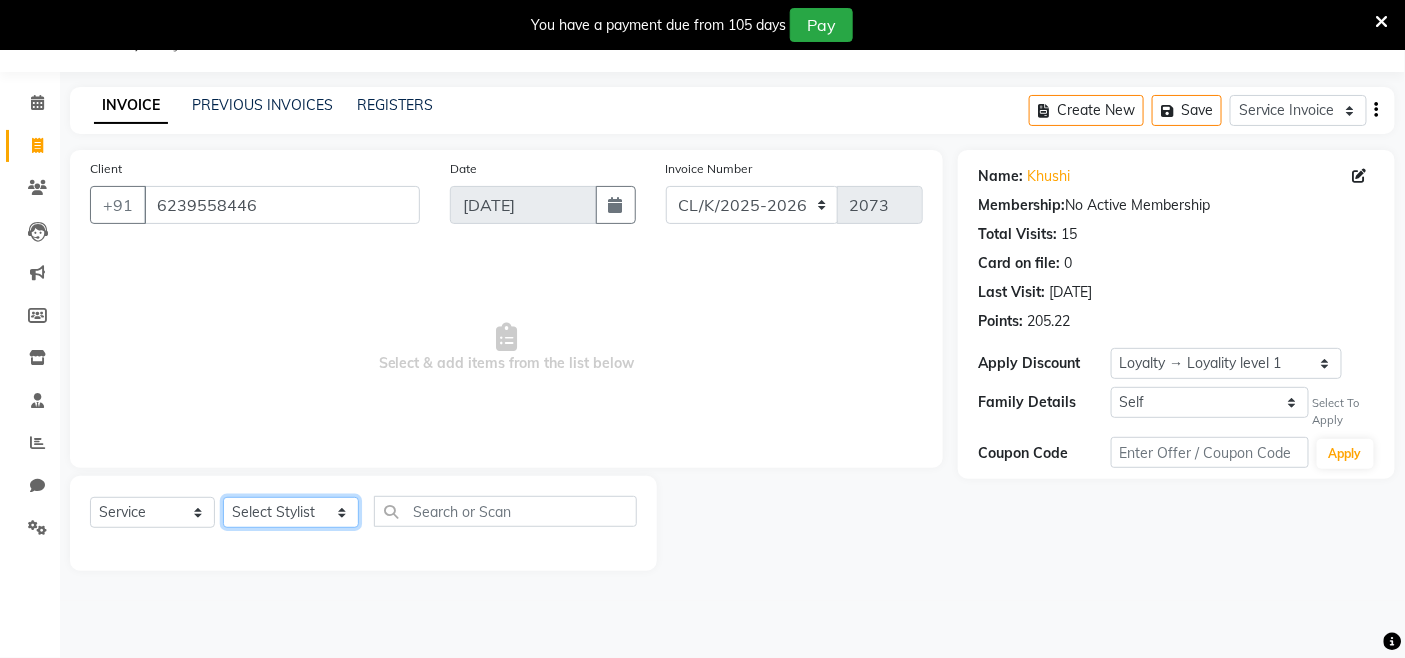 click on "Select Stylist Admin Admin AKHIL ANKUSH Colour Lounge, Kabir Park Colour Lounge, Kabir Park divyansh  Jaswinder singh guard JATIN JOHN JONEY LUXMI NAVDEEP KAUR NITI PARAMJIT PARAS KHATNAVLIA priya  priyanka  Rakesh sapna  SUMAN VANDANA SHARMA VISHAL" 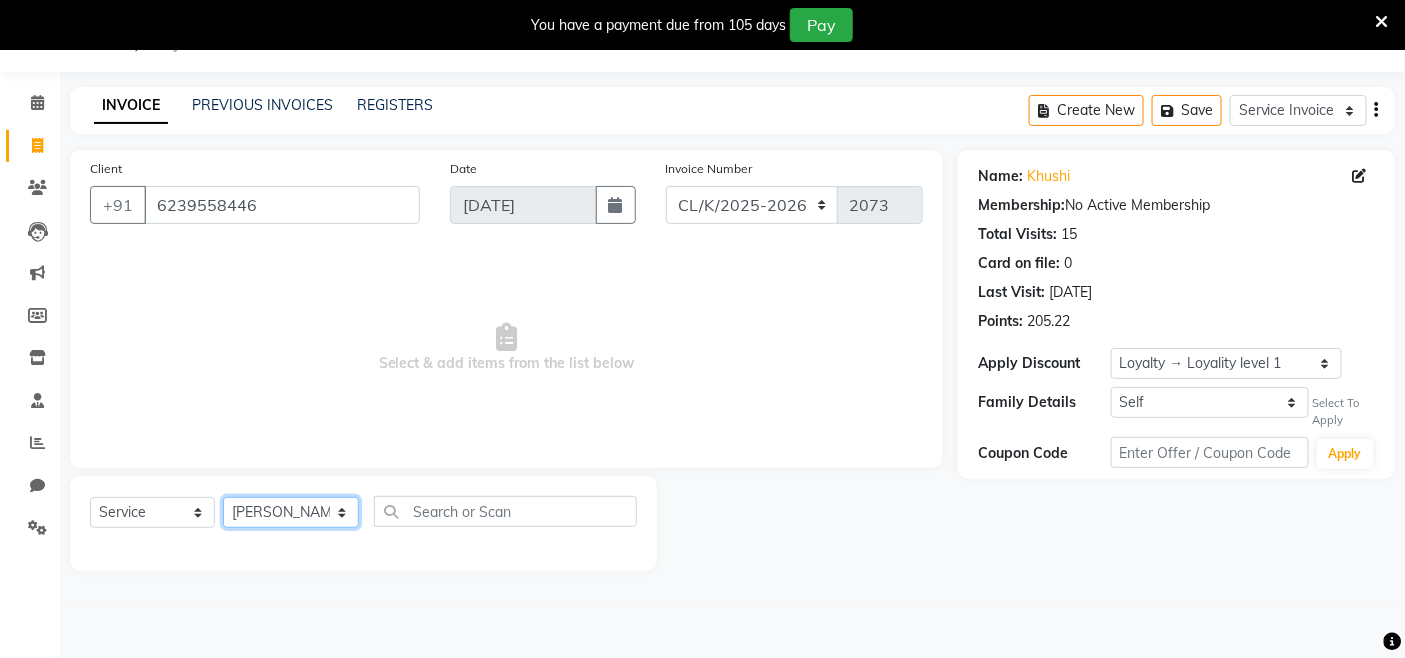 click on "Select Stylist Admin Admin AKHIL ANKUSH Colour Lounge, Kabir Park Colour Lounge, Kabir Park divyansh  Jaswinder singh guard JATIN JOHN JONEY LUXMI NAVDEEP KAUR NITI PARAMJIT PARAS KHATNAVLIA priya  priyanka  Rakesh sapna  SUMAN VANDANA SHARMA VISHAL" 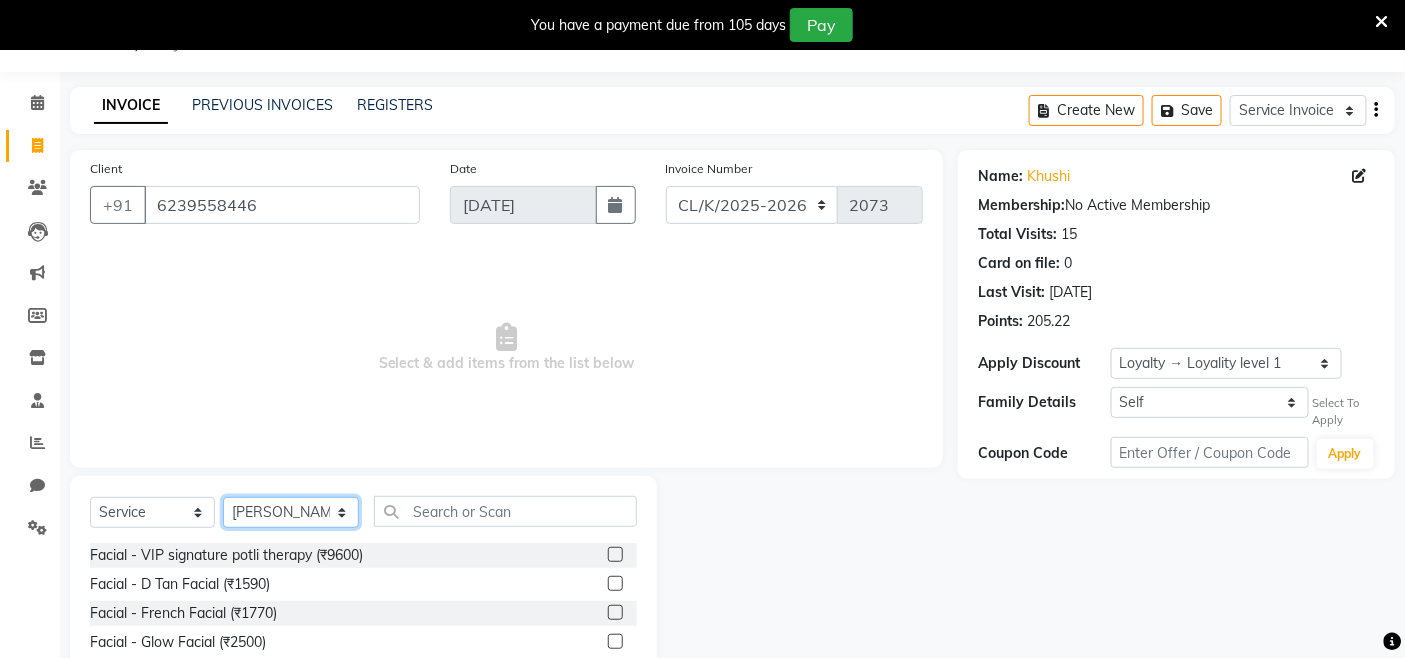 drag, startPoint x: 275, startPoint y: 522, endPoint x: 275, endPoint y: 504, distance: 18 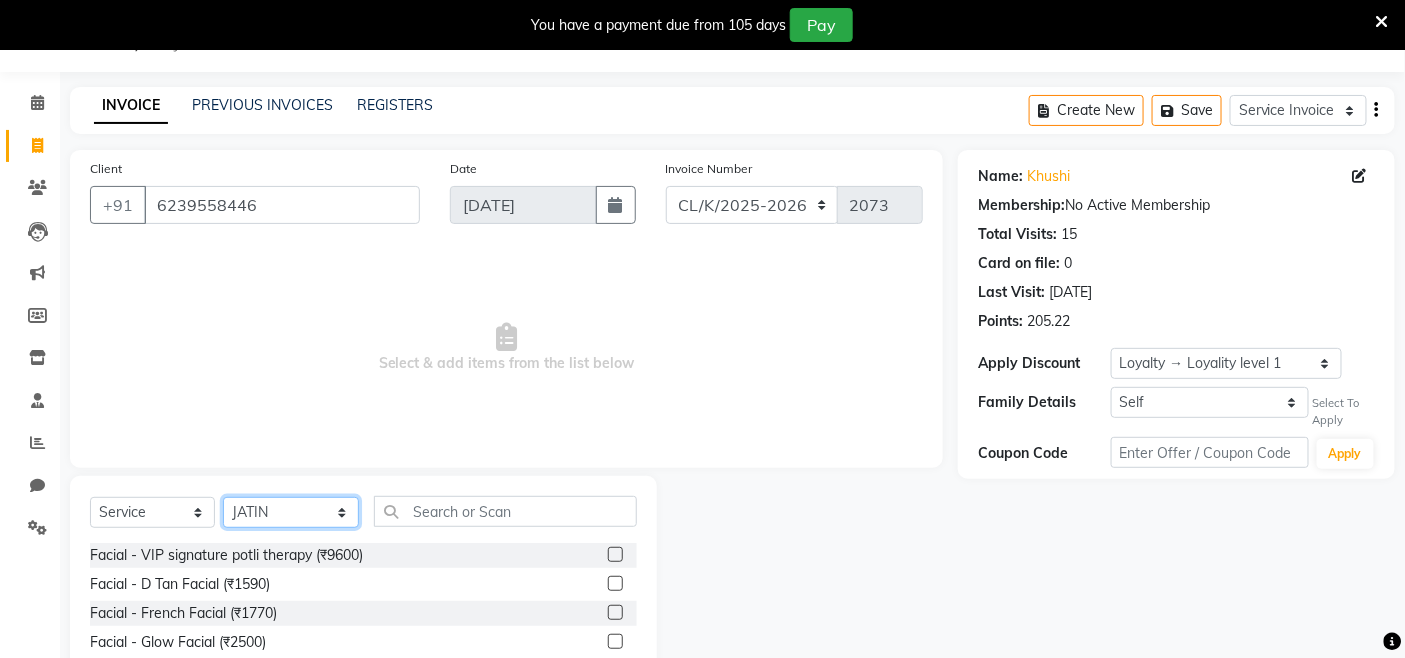 click on "Select Stylist Admin Admin AKHIL ANKUSH Colour Lounge, Kabir Park Colour Lounge, Kabir Park divyansh  Jaswinder singh guard JATIN JOHN JONEY LUXMI NAVDEEP KAUR NITI PARAMJIT PARAS KHATNAVLIA priya  priyanka  Rakesh sapna  SUMAN VANDANA SHARMA VISHAL" 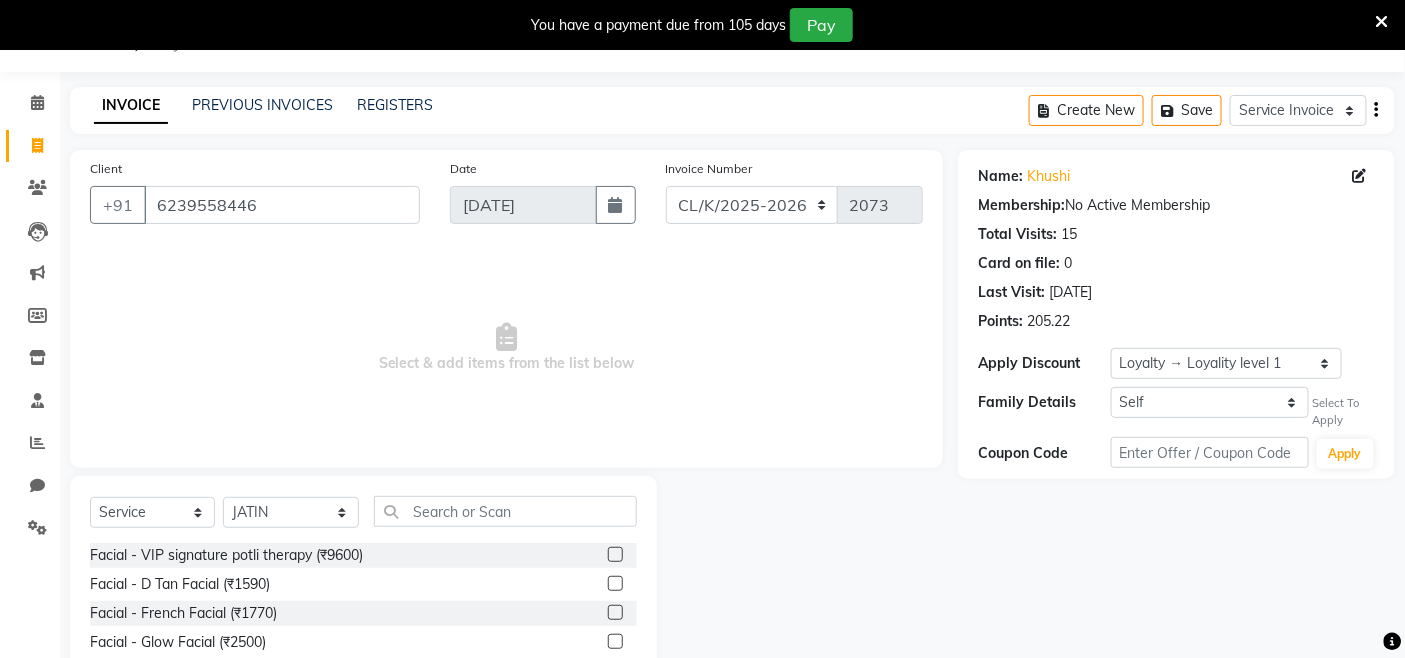 click on "Select  Service  Membership  Package Voucher Prepaid Gift Card  Select Stylist Admin Admin AKHIL ANKUSH Colour Lounge, Kabir Park Colour Lounge, Kabir Park divyansh  Jaswinder singh guard JATIN JOHN JONEY LUXMI NAVDEEP KAUR NITI PARAMJIT PARAS KHATNAVLIA priya  priyanka  Rakesh sapna  SUMAN VANDANA SHARMA VISHAL" 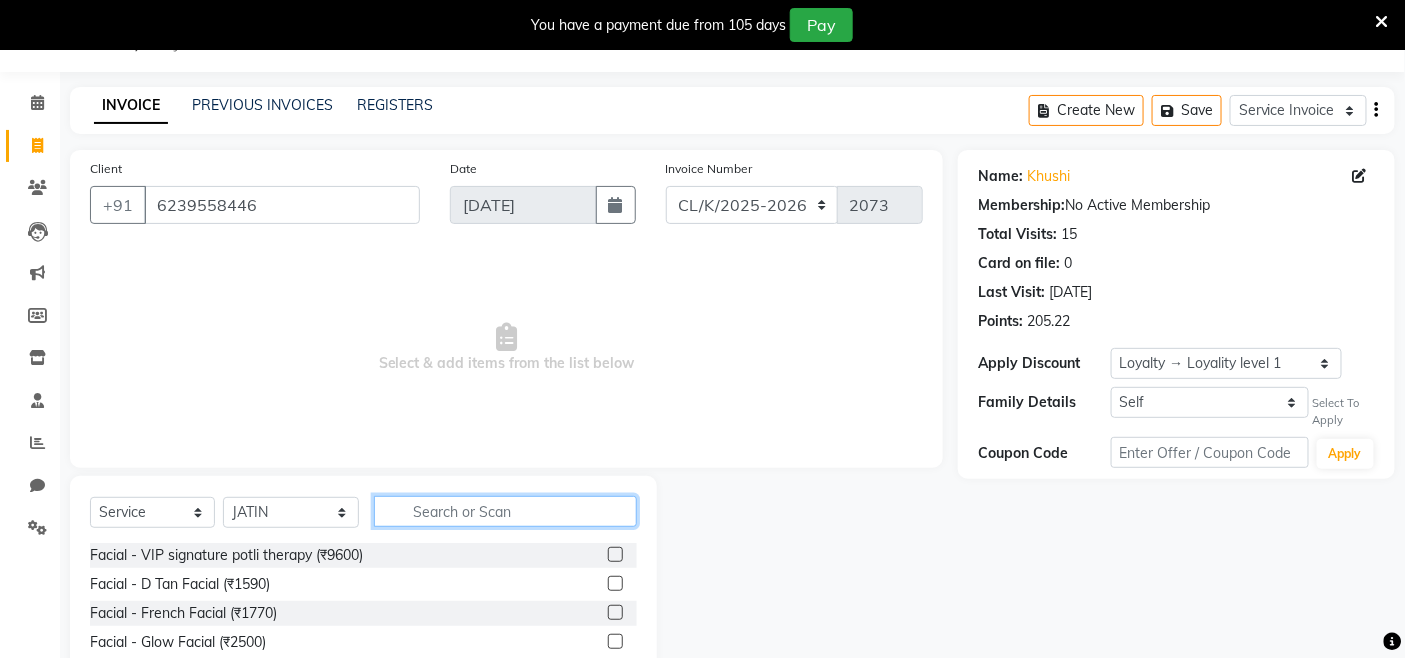 click 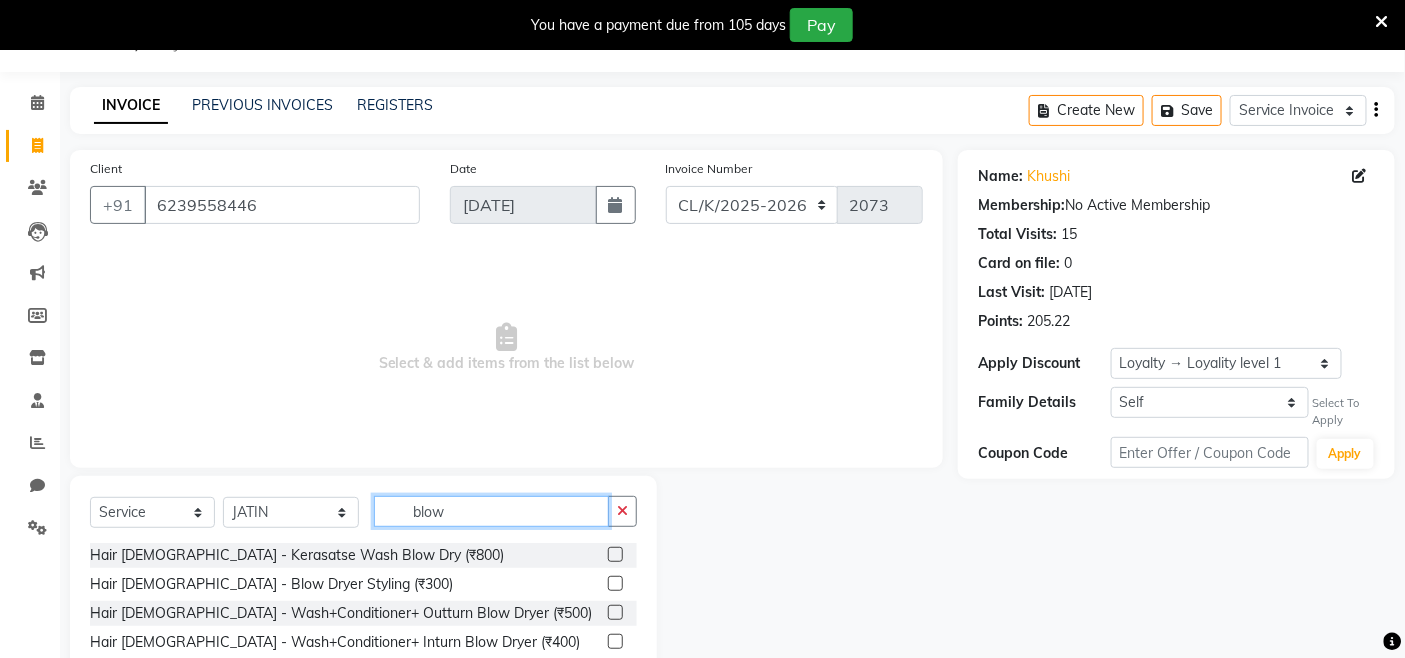 type on "blow" 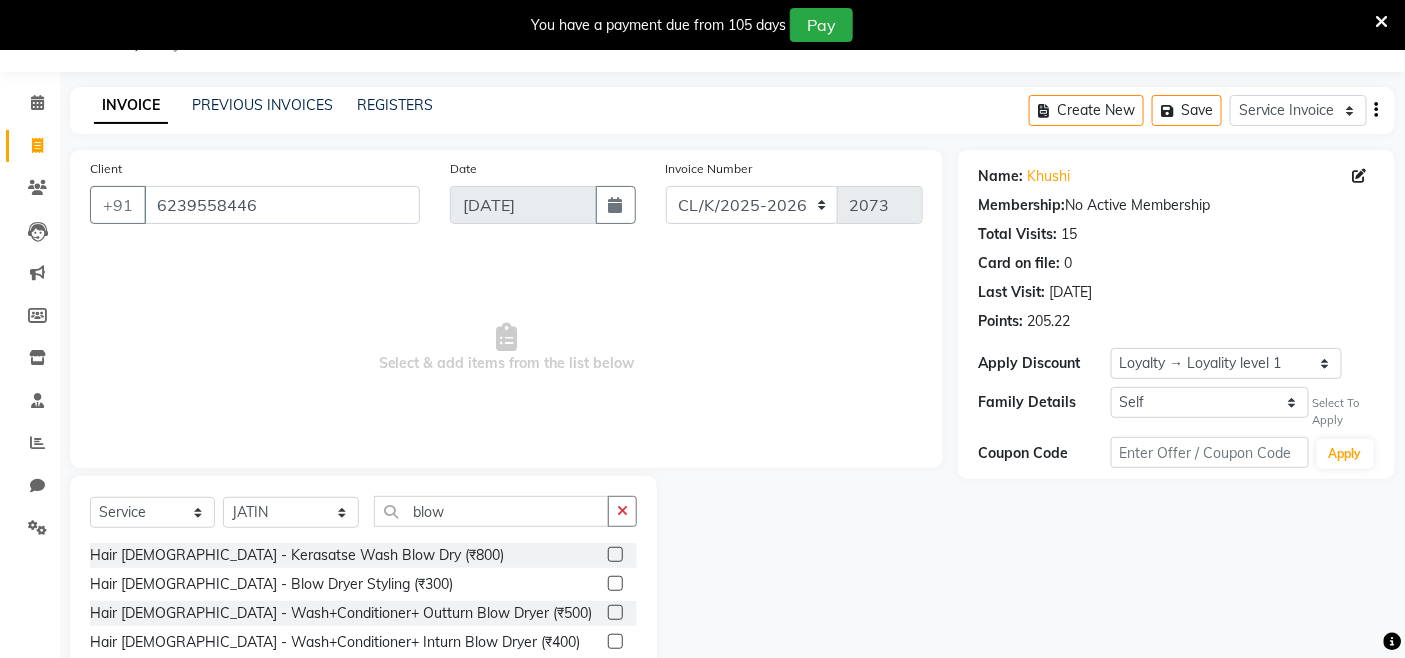 click 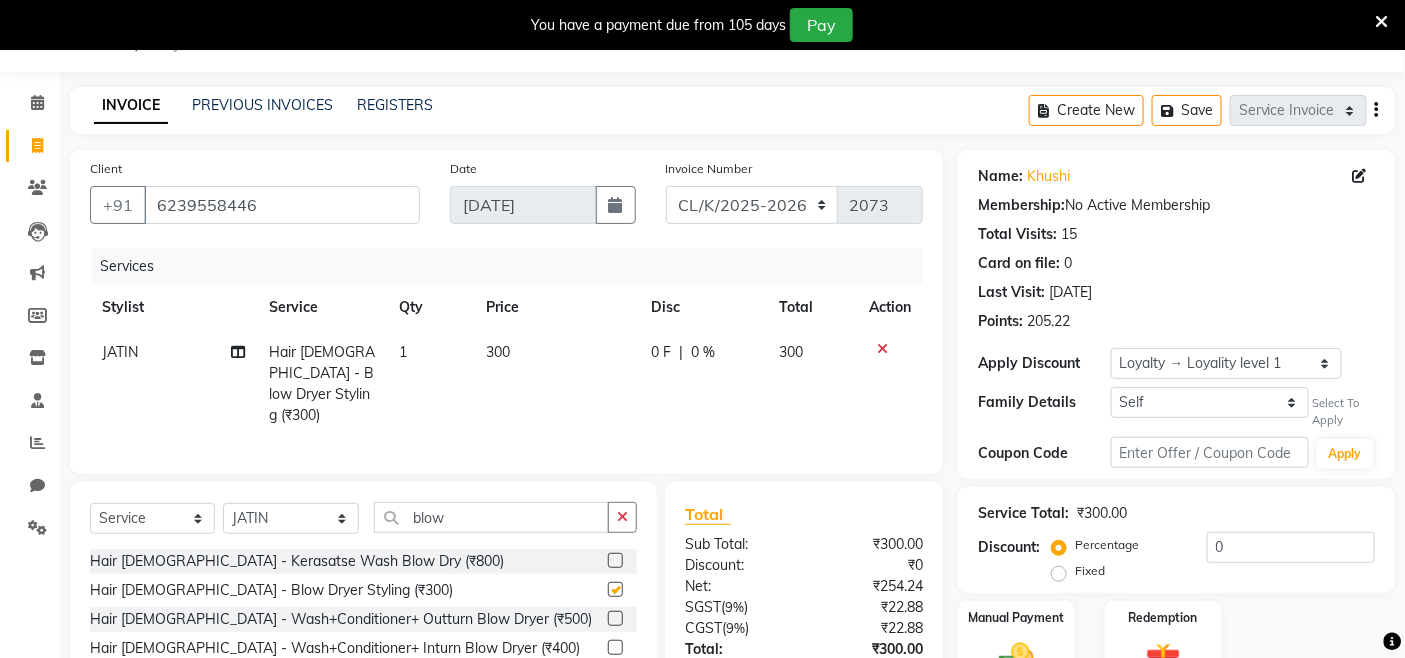 checkbox on "false" 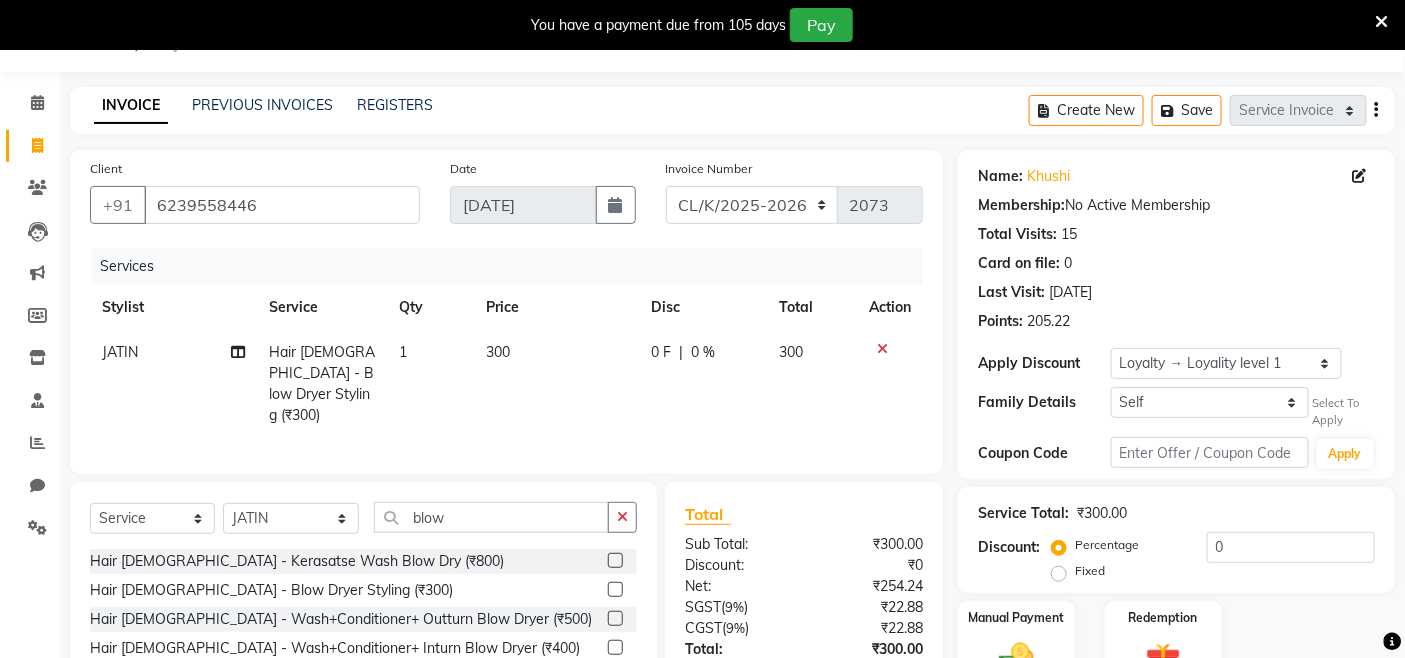 scroll, scrollTop: 193, scrollLeft: 0, axis: vertical 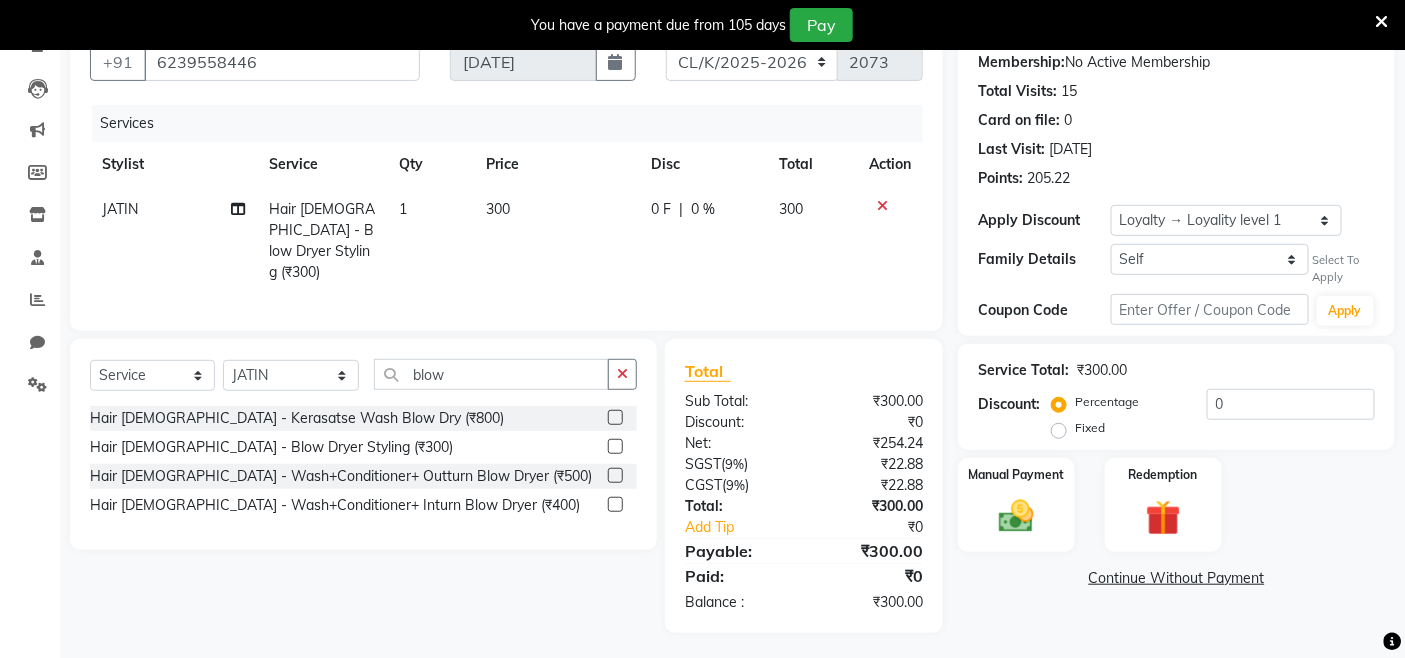 click on "Manual Payment Redemption" 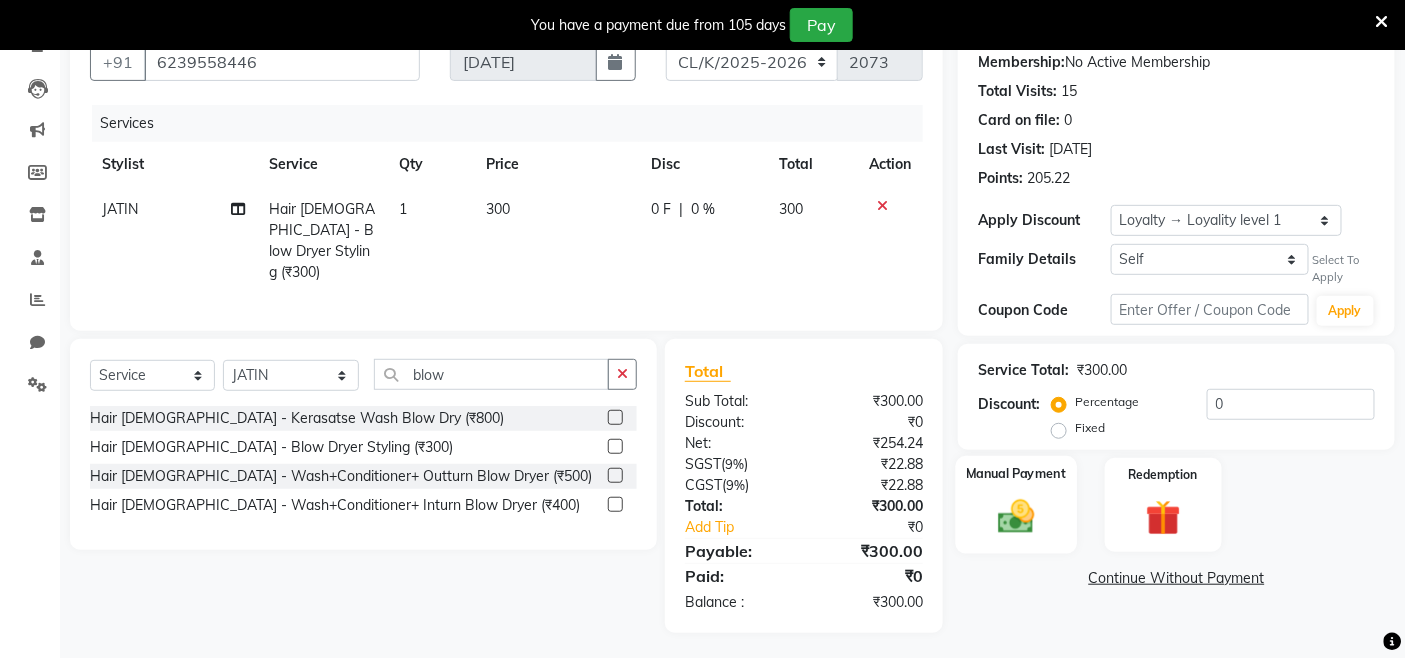 click 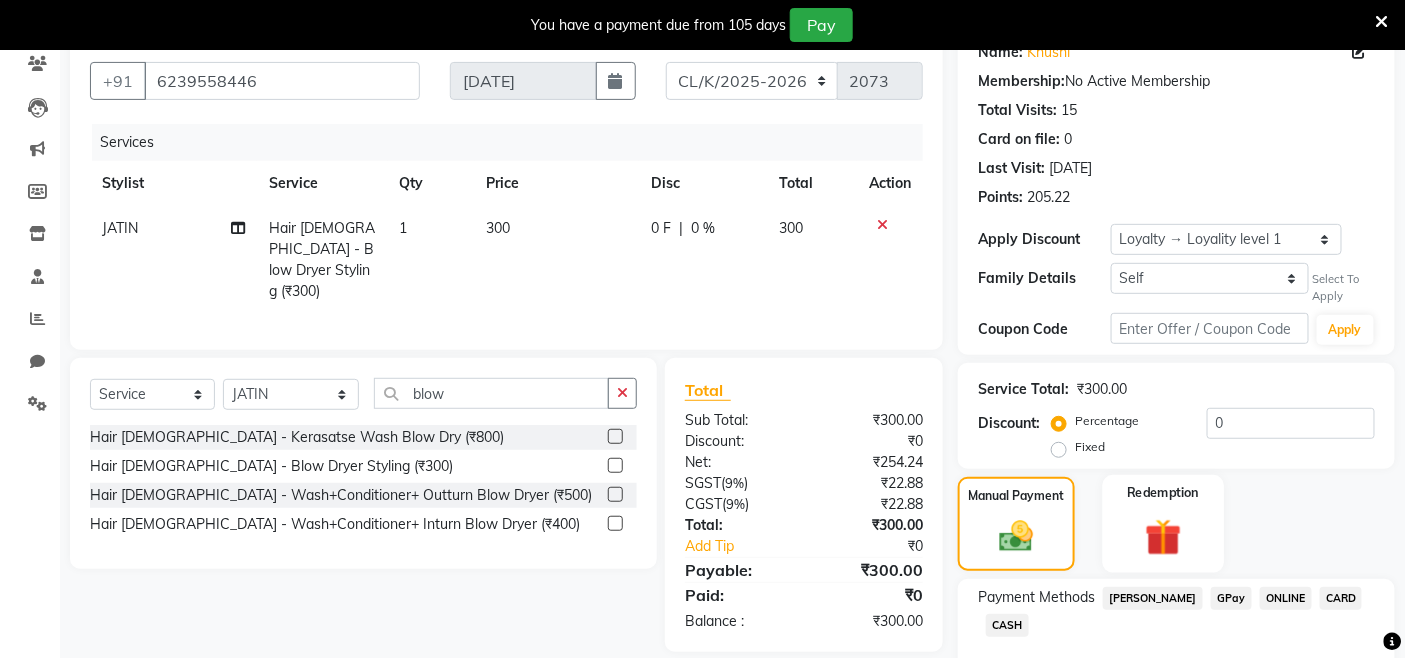 scroll, scrollTop: 285, scrollLeft: 0, axis: vertical 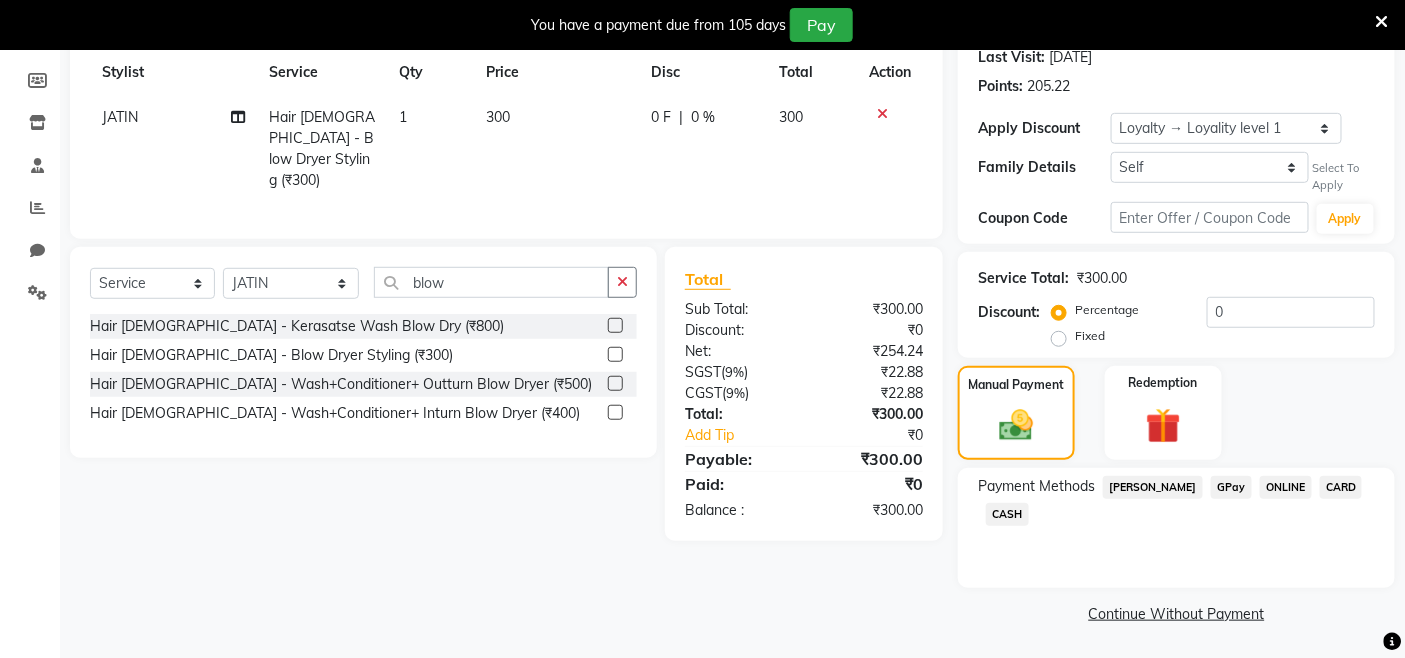 click on "CASH" 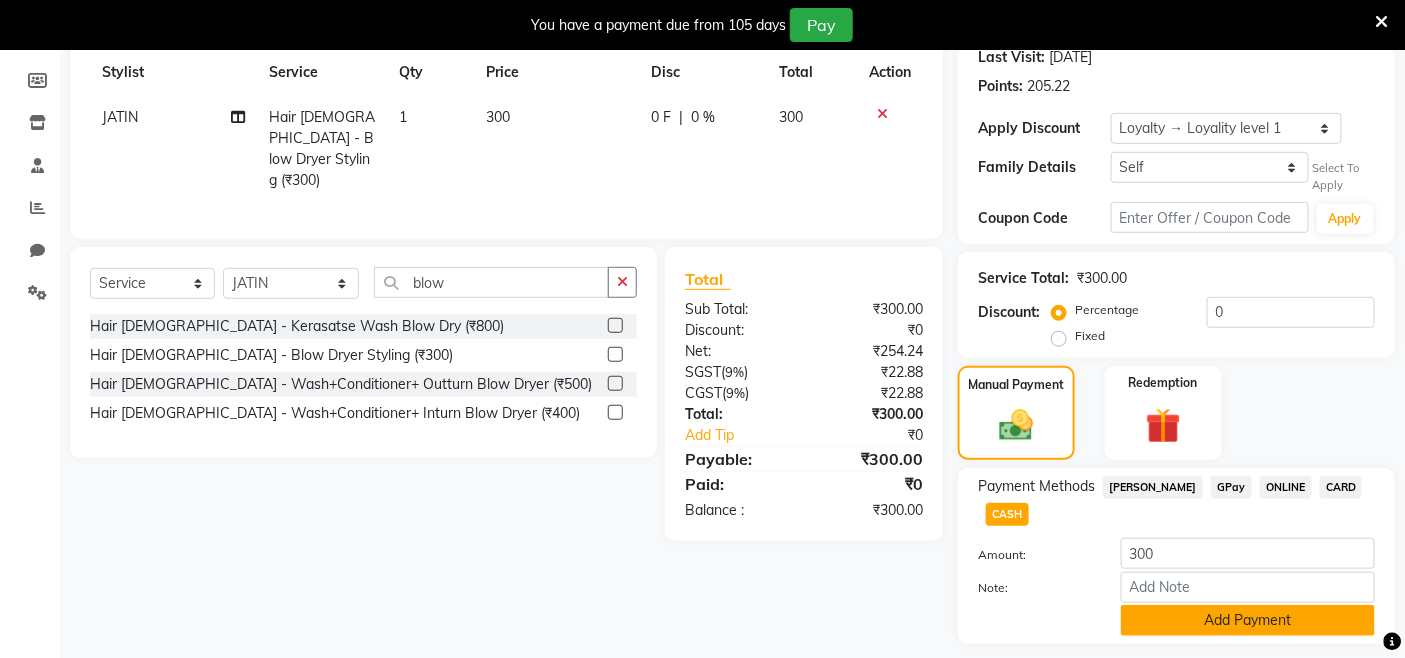 click on "Add Payment" 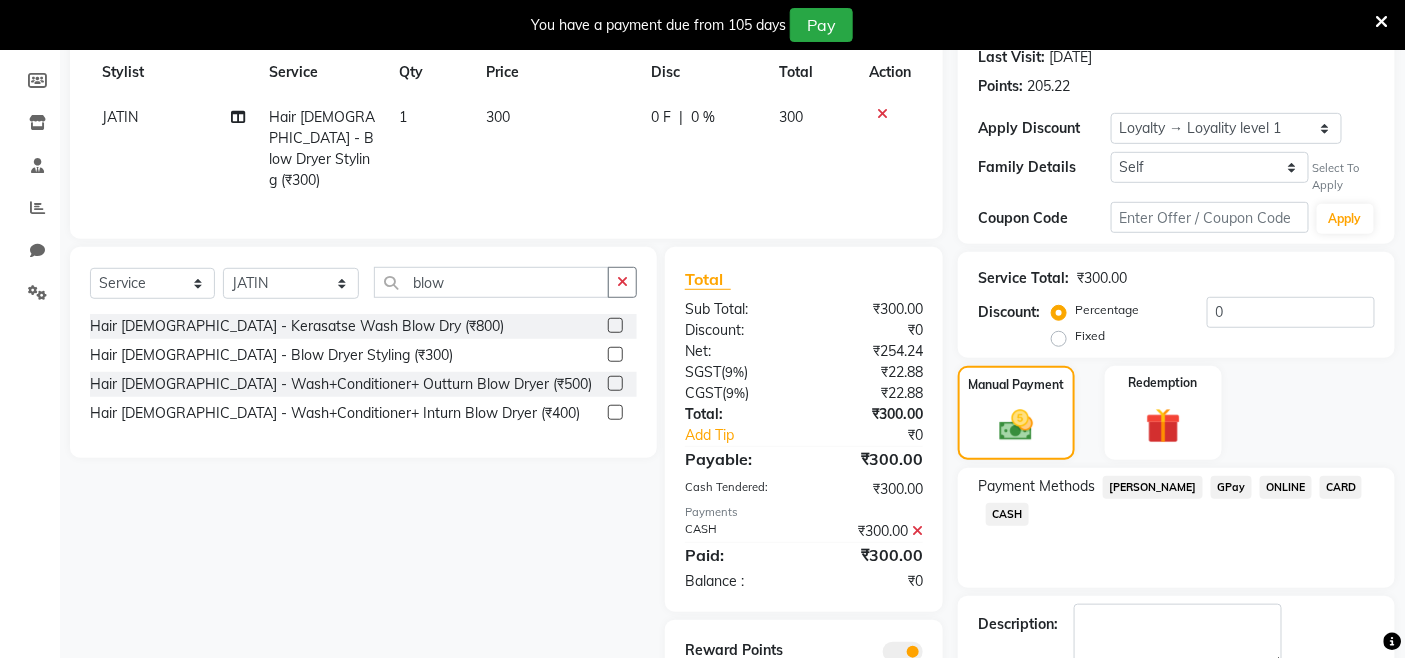 scroll, scrollTop: 398, scrollLeft: 0, axis: vertical 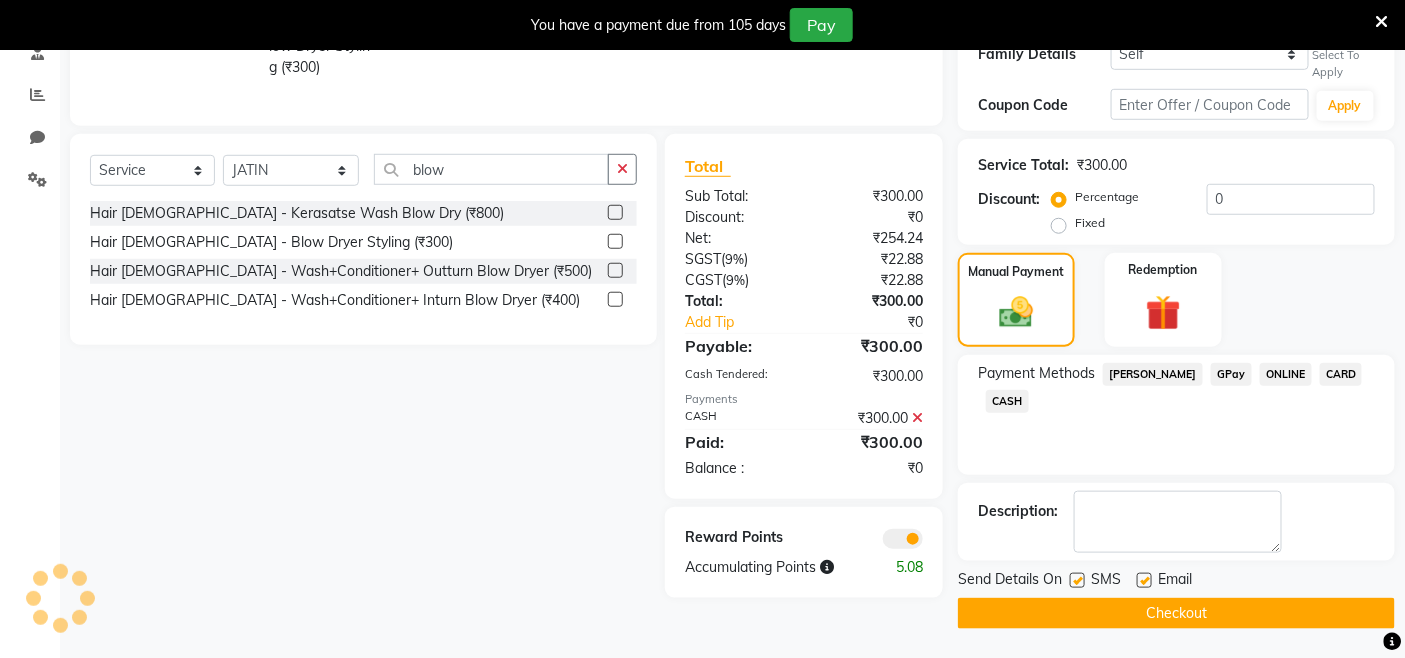 click on "Checkout" 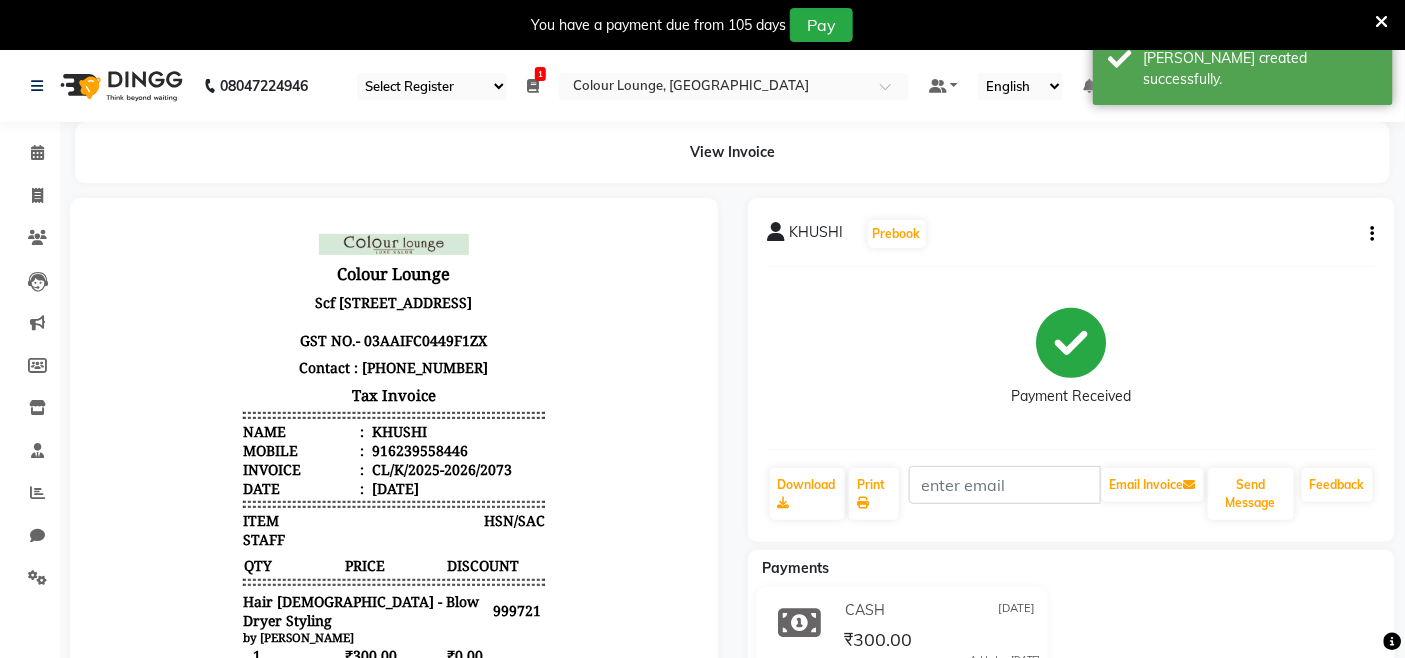 scroll, scrollTop: 0, scrollLeft: 0, axis: both 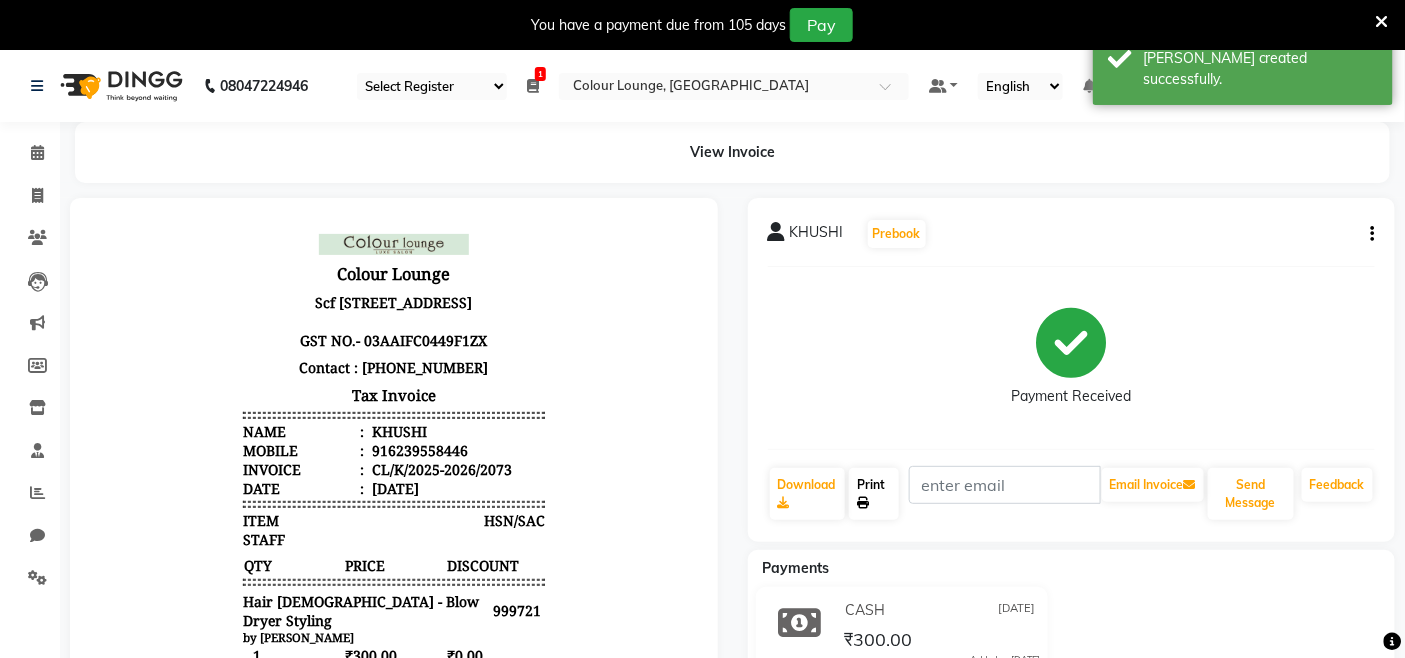click on "Print" 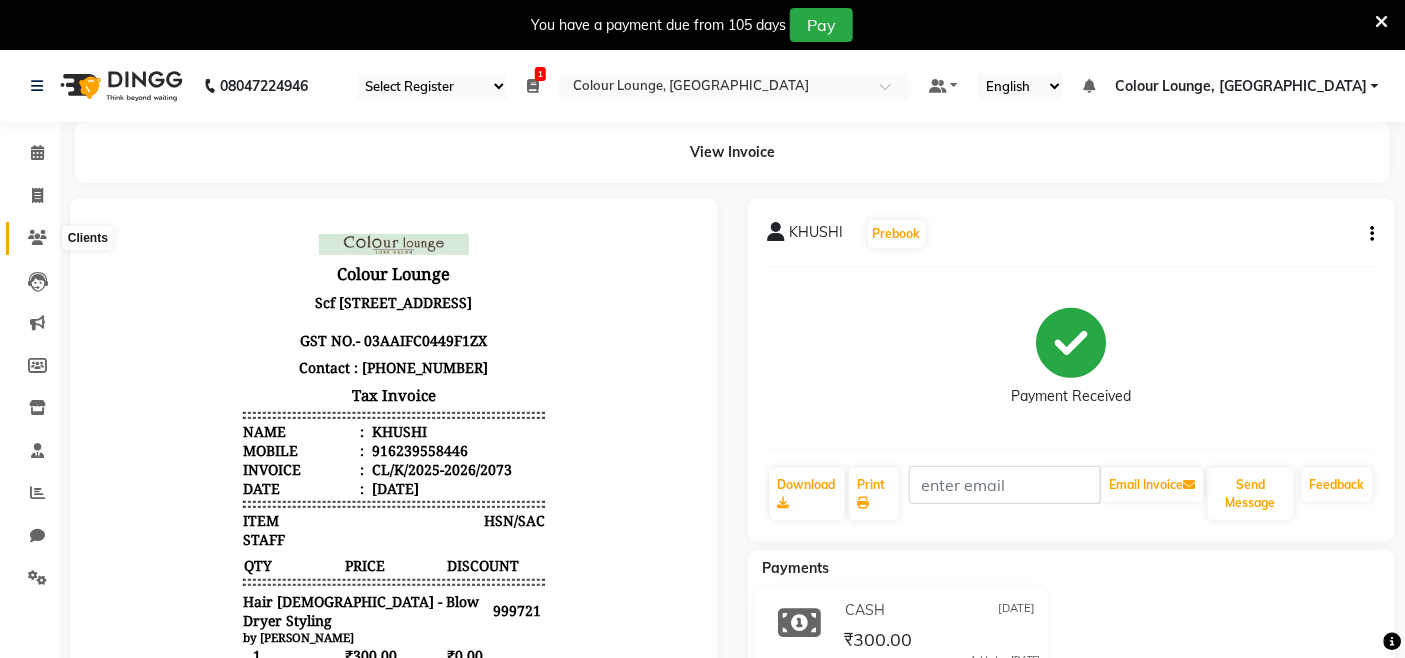 click 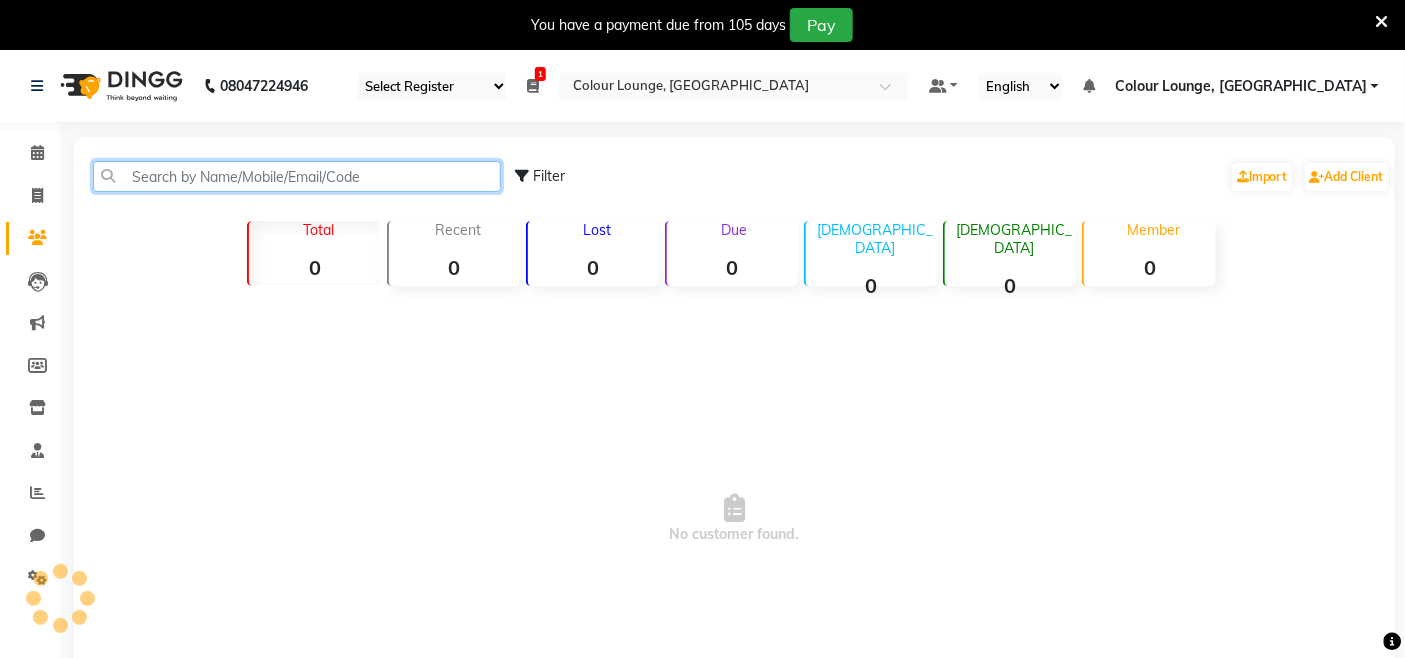 click 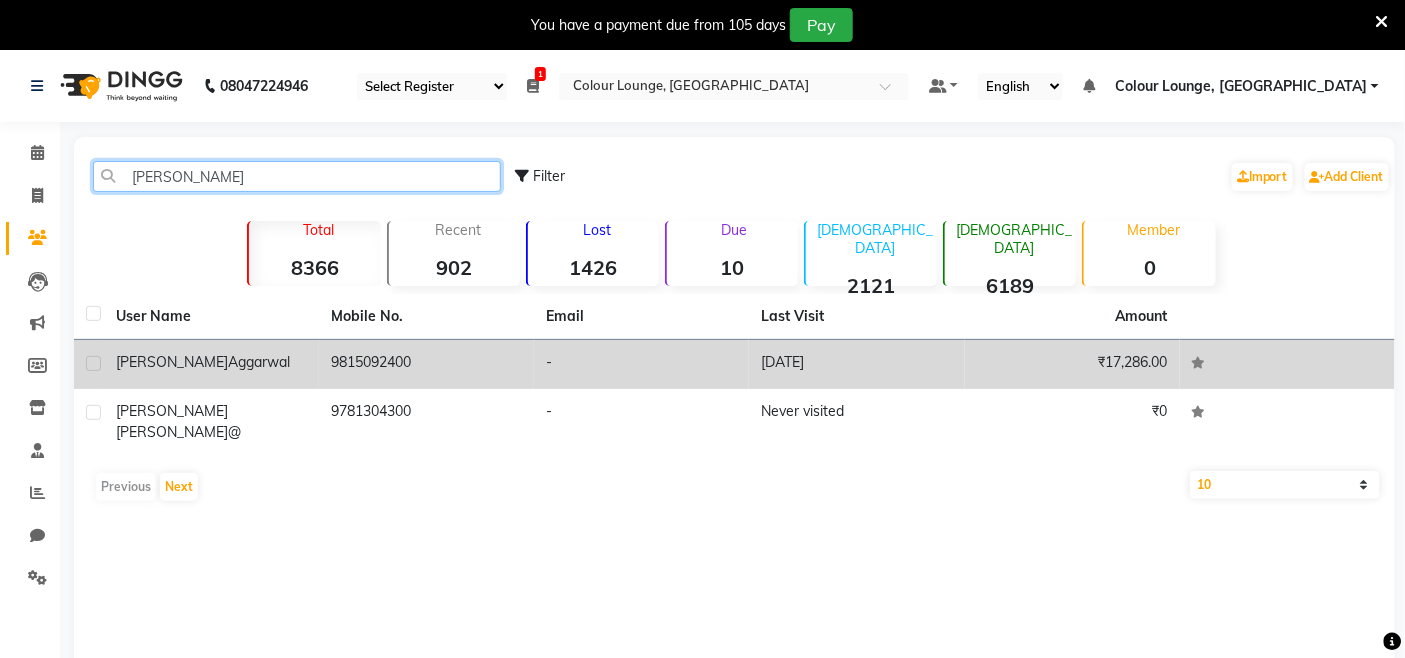 type on "manika" 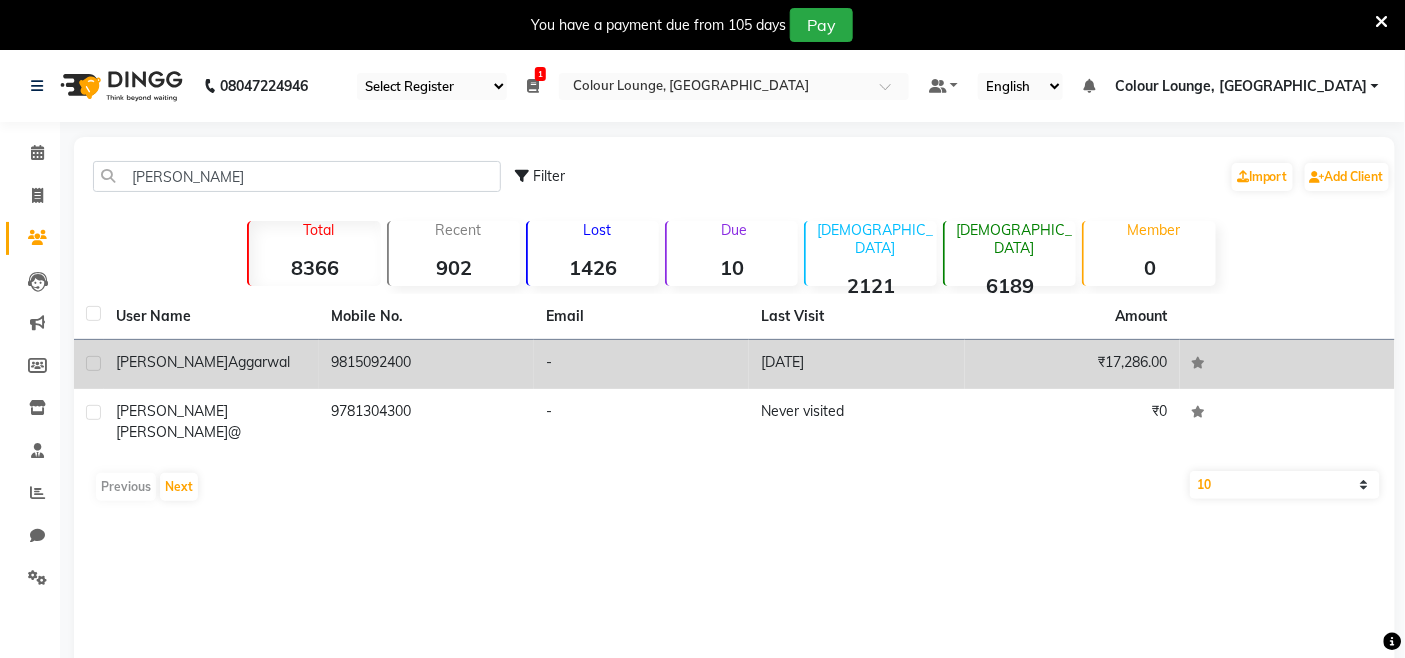 click on "Manika  Aggarwal" 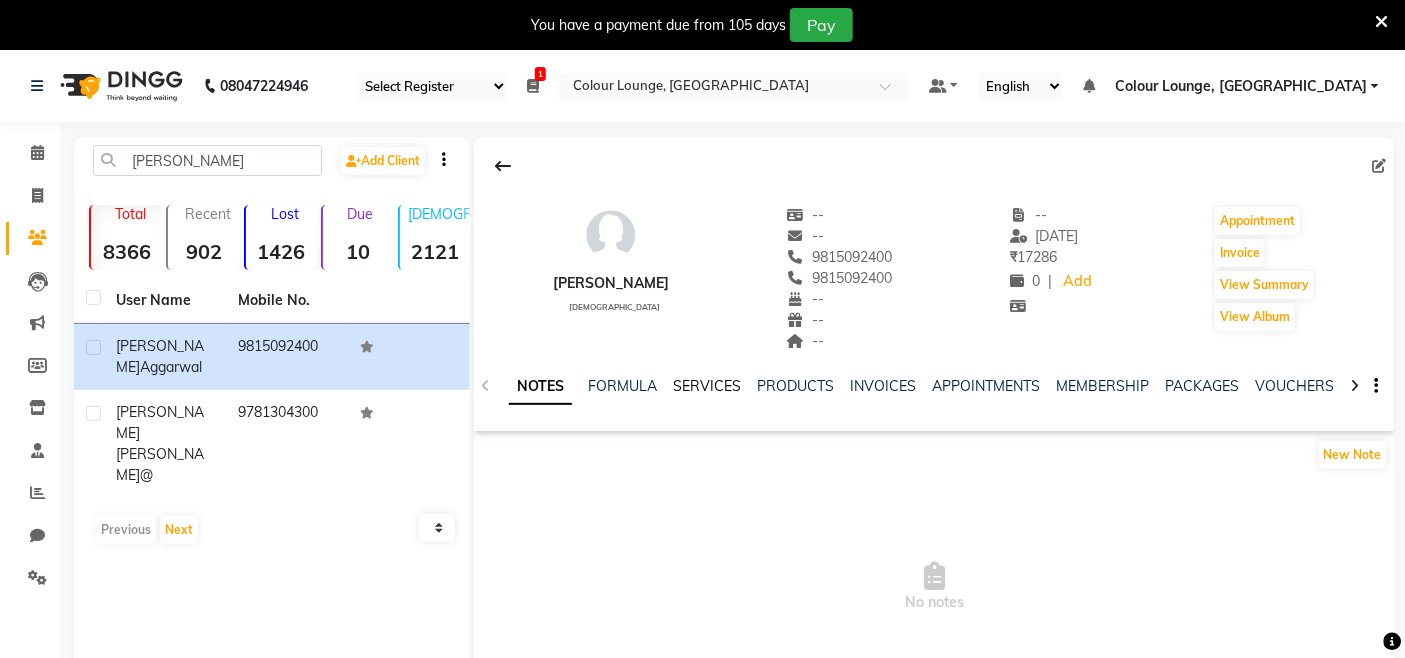 click on "SERVICES" 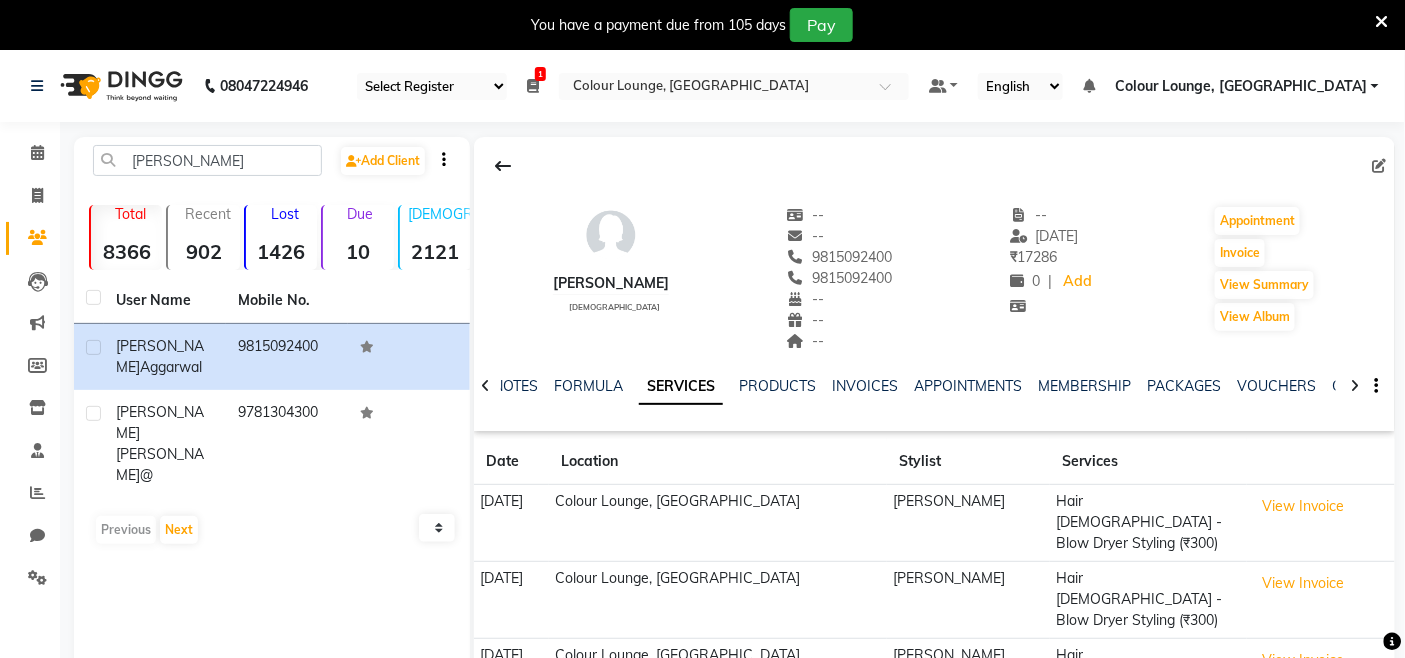 scroll, scrollTop: 181, scrollLeft: 0, axis: vertical 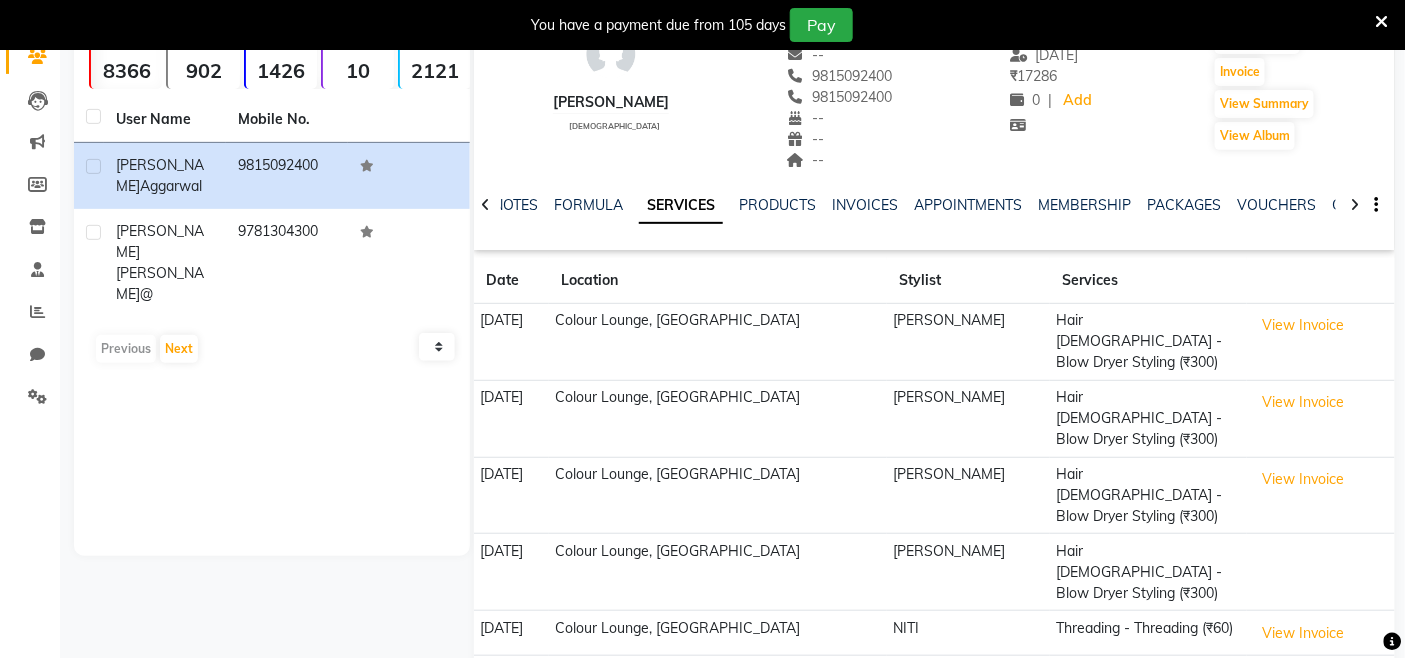 drag, startPoint x: 328, startPoint y: 166, endPoint x: 247, endPoint y: 165, distance: 81.00617 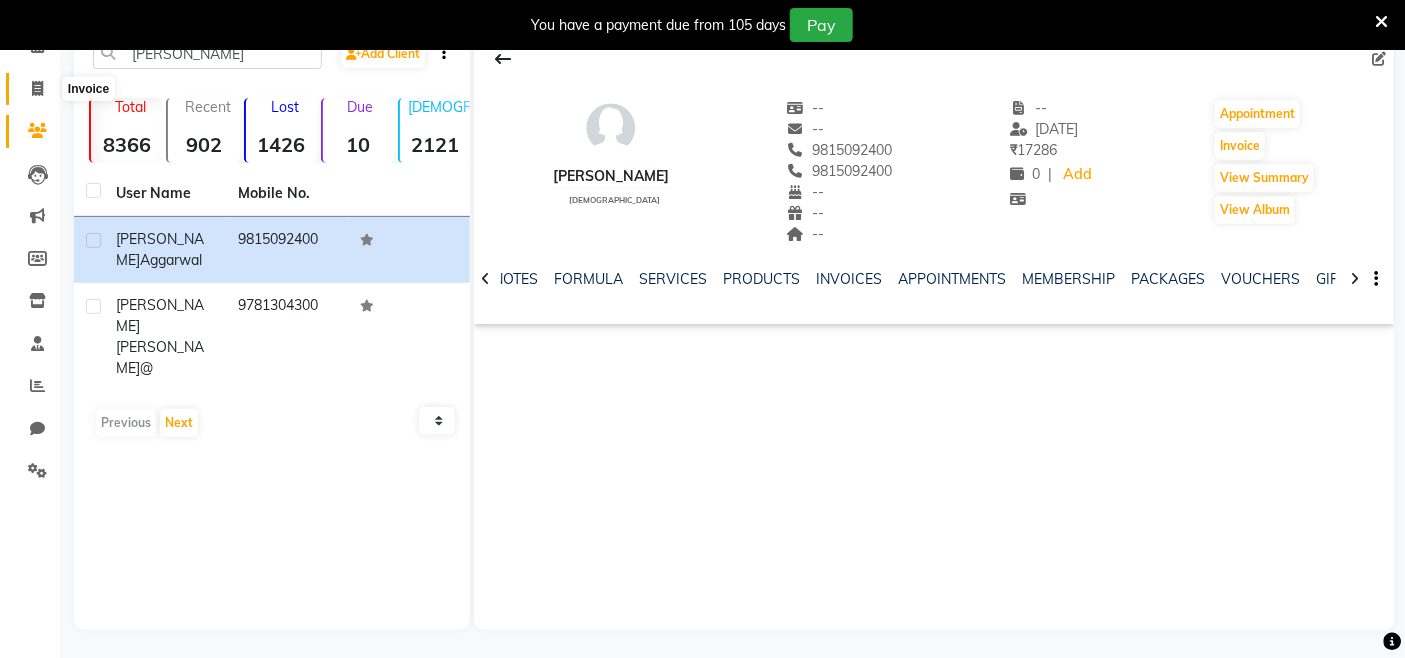 click 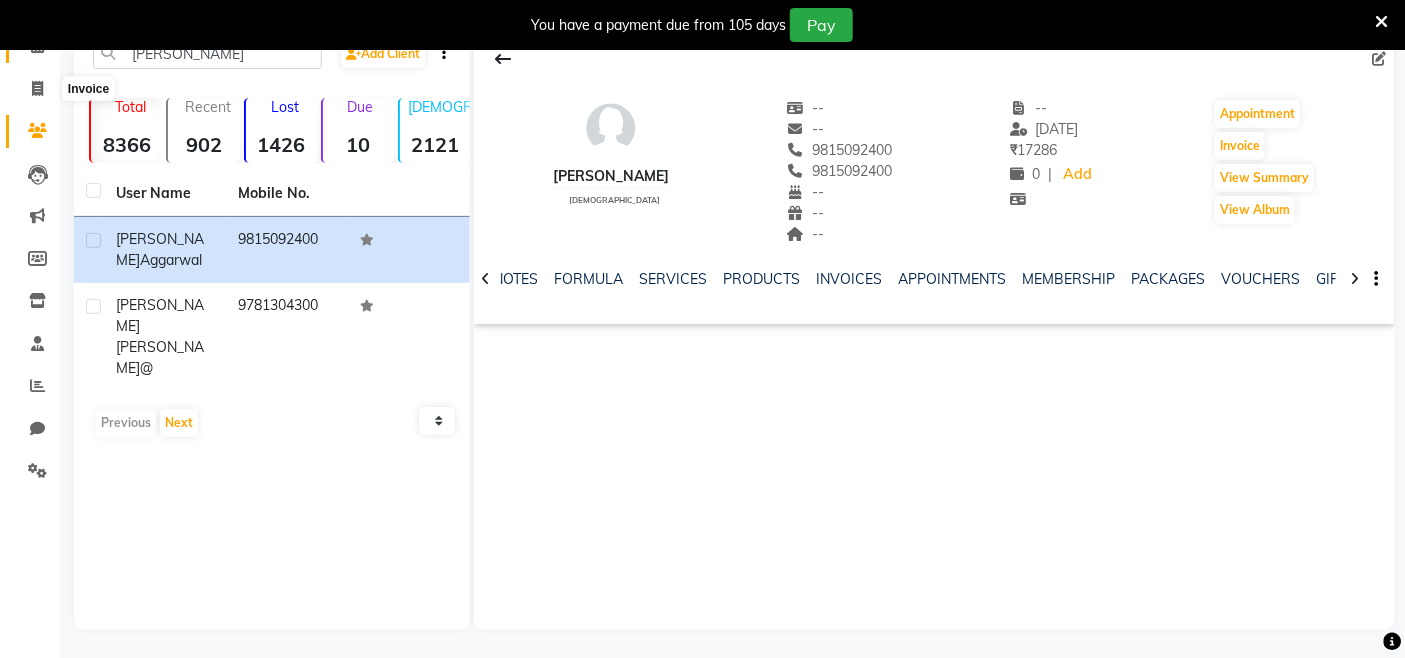click 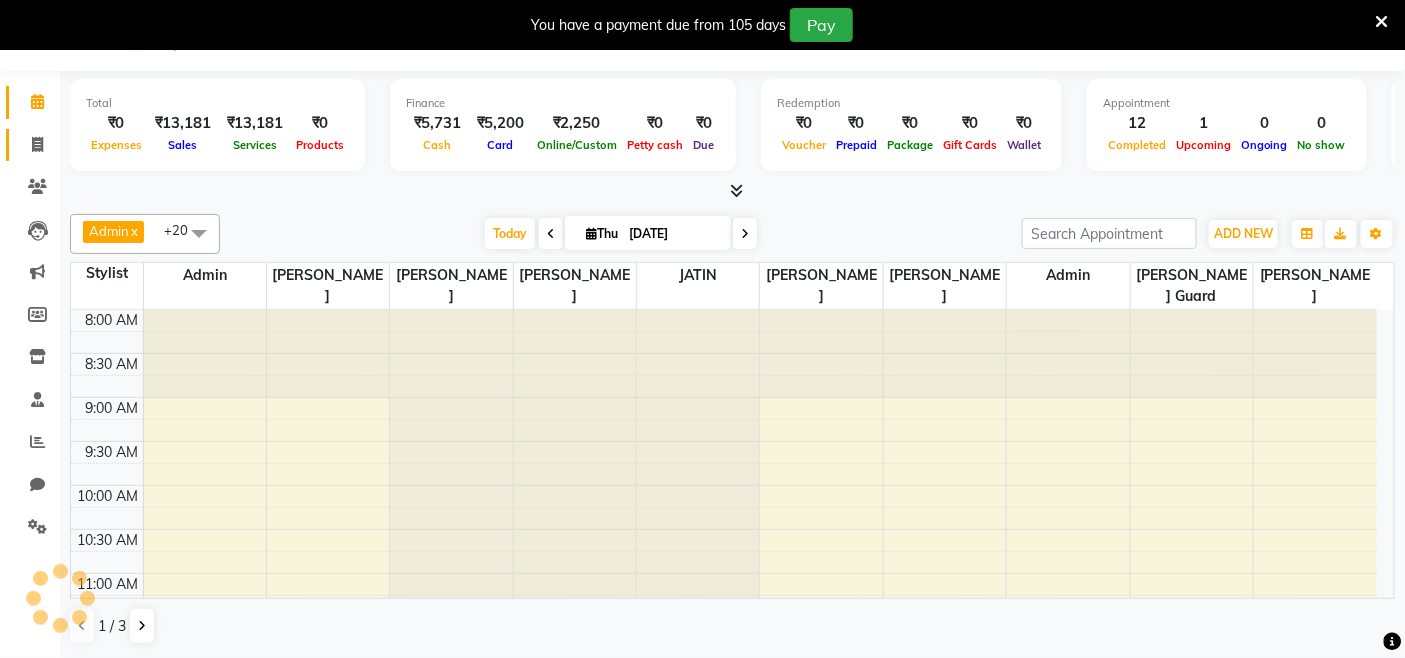 scroll, scrollTop: 50, scrollLeft: 0, axis: vertical 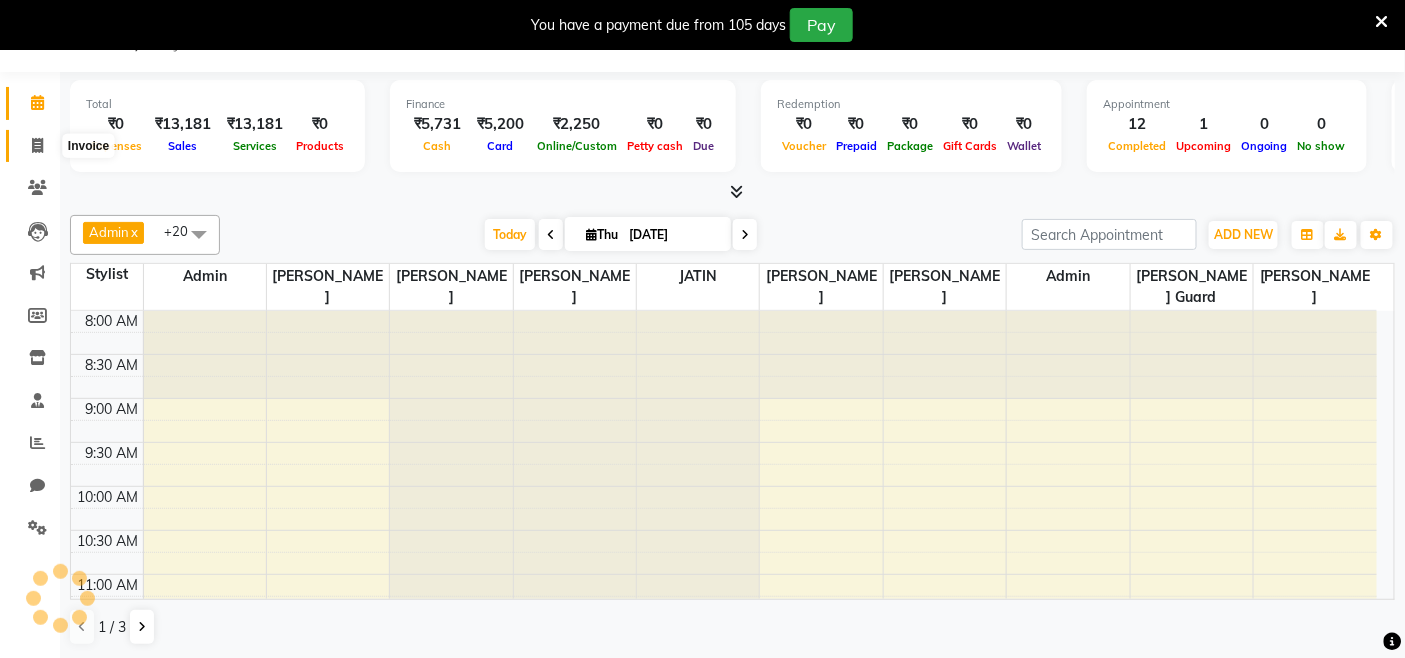 click 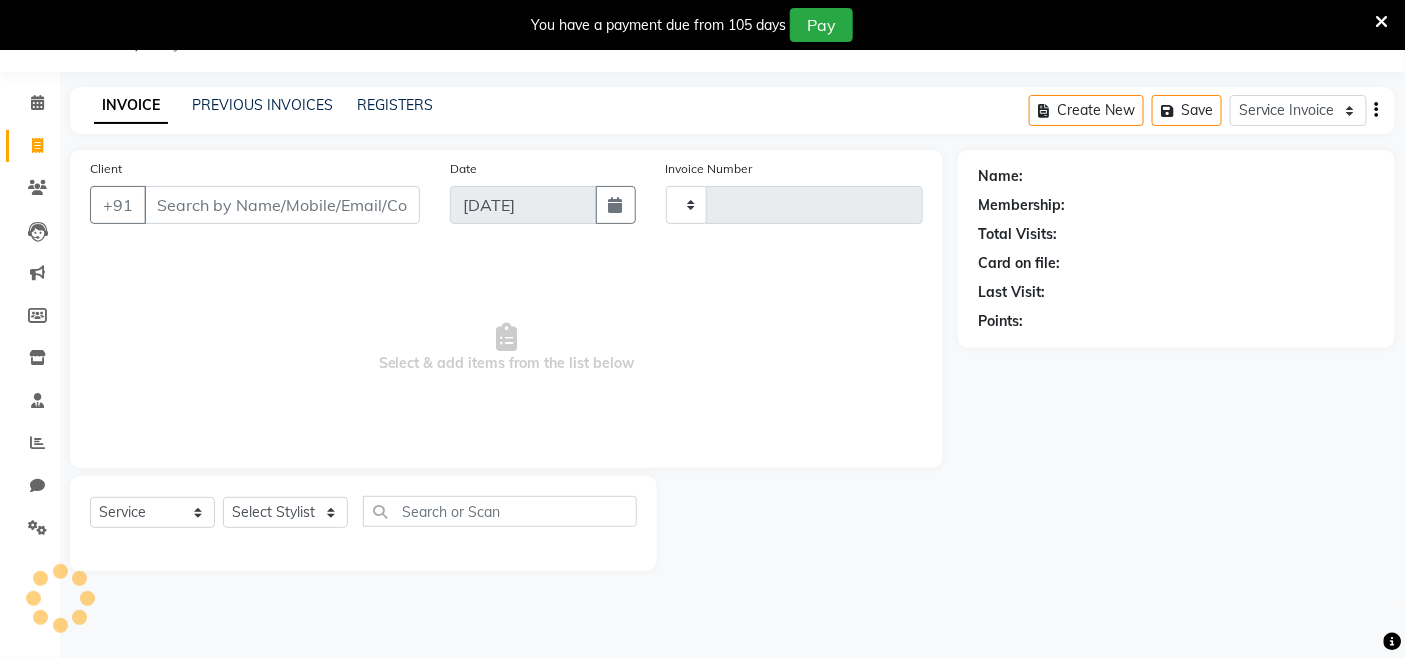 type on "2074" 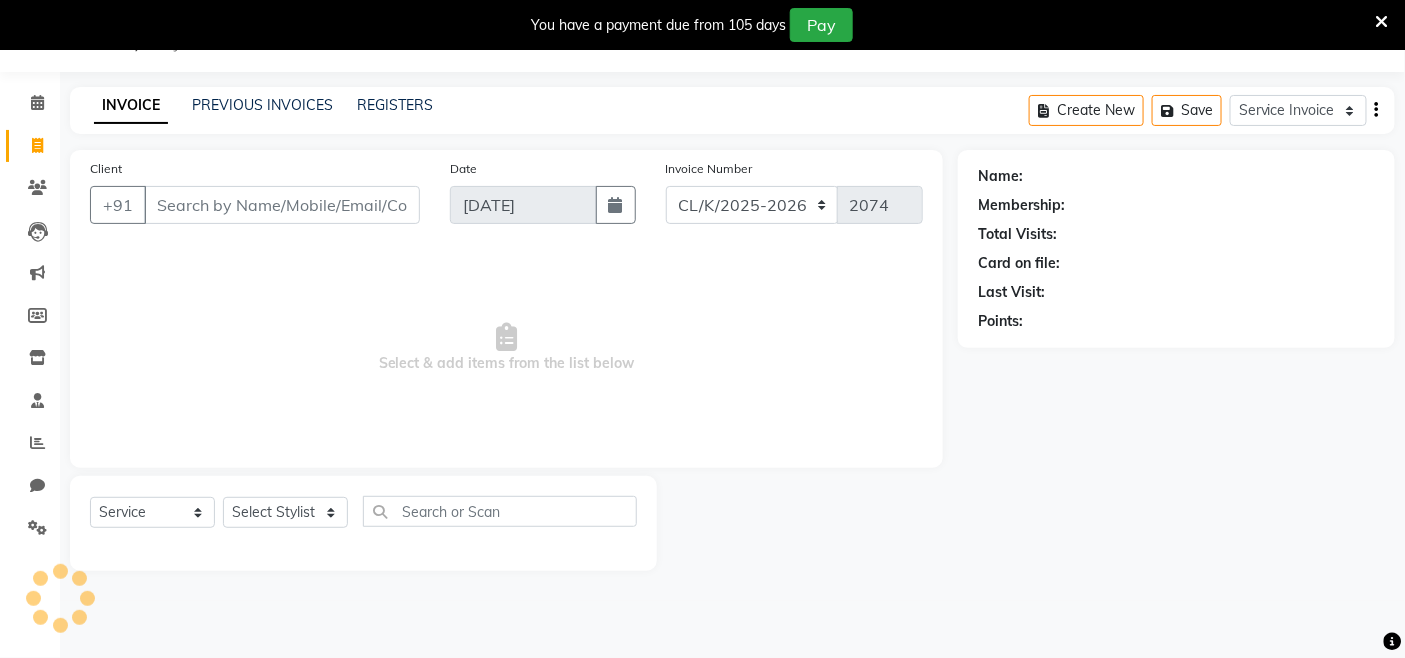 click on "Client" at bounding box center [282, 205] 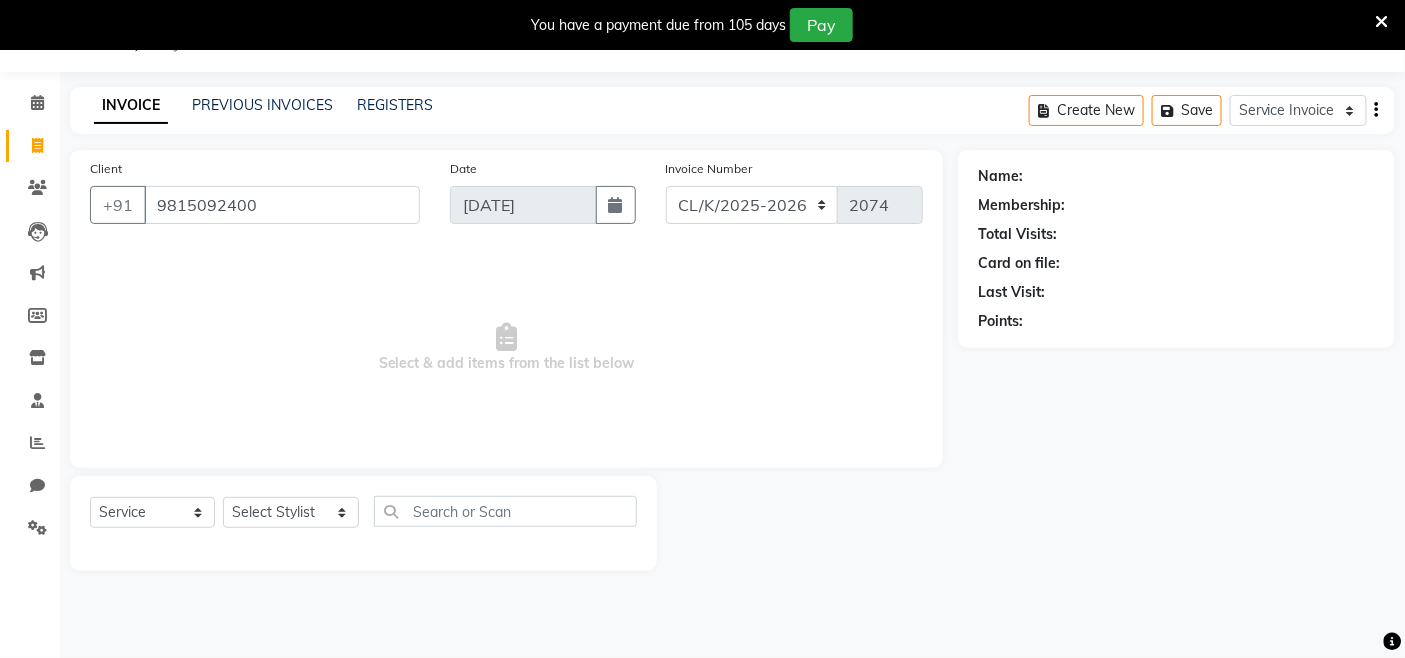 type on "9815092400" 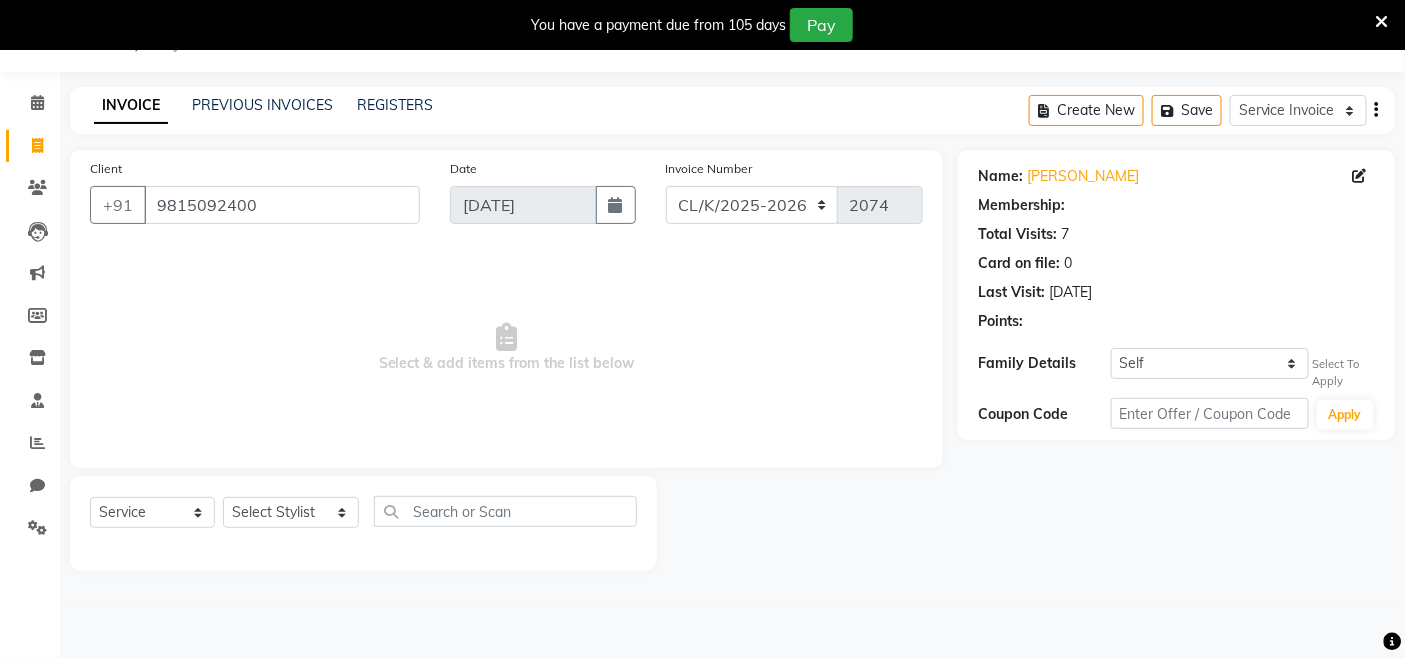 select on "1: Object" 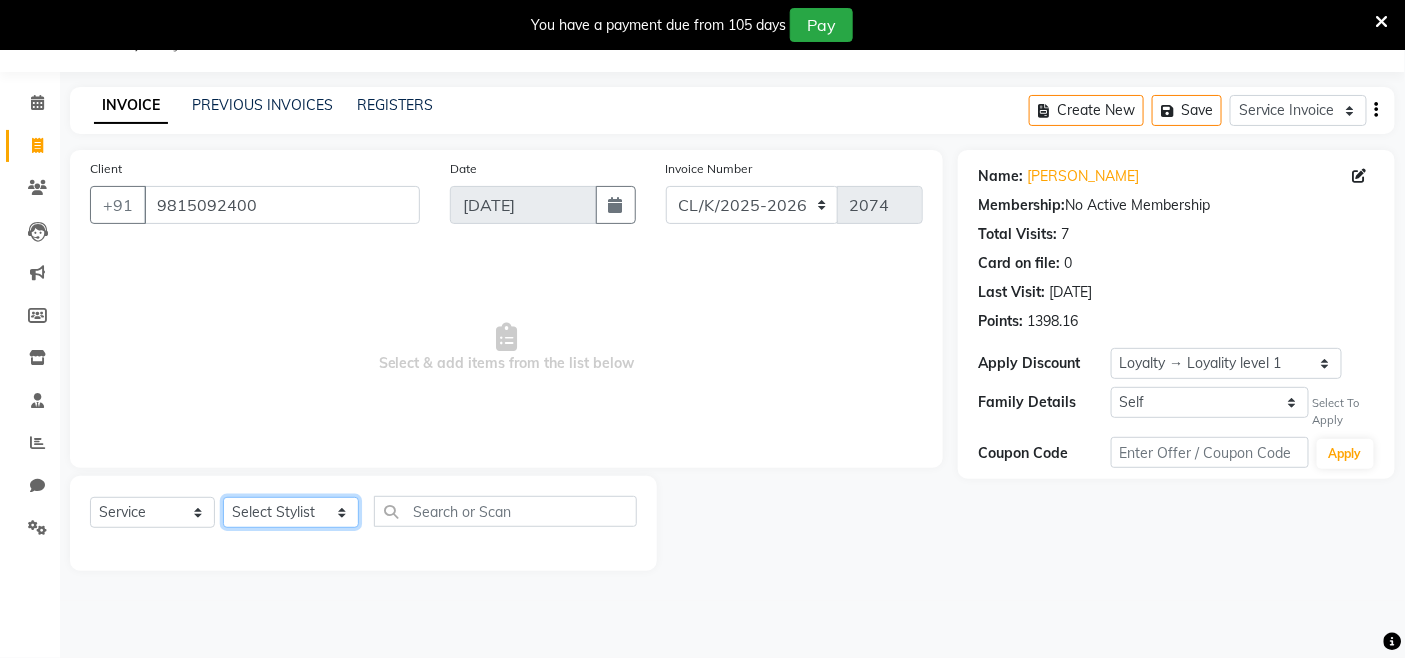 click on "Select Stylist Admin Admin AKHIL ANKUSH Colour Lounge, Kabir Park Colour Lounge, Kabir Park divyansh  Jaswinder singh guard JATIN JOHN JONEY LUXMI NAVDEEP KAUR NITI PARAMJIT PARAS KHATNAVLIA priya  priyanka  Rakesh sapna  SUMAN VANDANA SHARMA VISHAL" 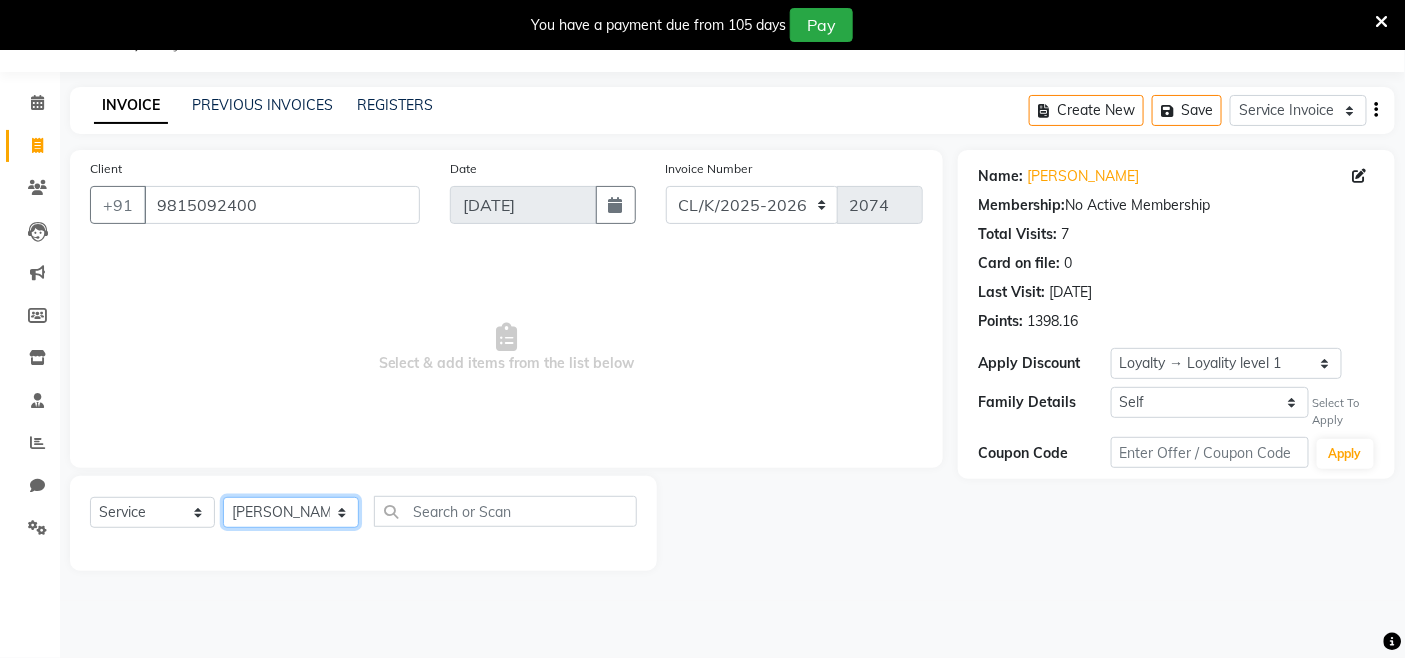 click on "Select Stylist Admin Admin AKHIL ANKUSH Colour Lounge, Kabir Park Colour Lounge, Kabir Park divyansh  Jaswinder singh guard JATIN JOHN JONEY LUXMI NAVDEEP KAUR NITI PARAMJIT PARAS KHATNAVLIA priya  priyanka  Rakesh sapna  SUMAN VANDANA SHARMA VISHAL" 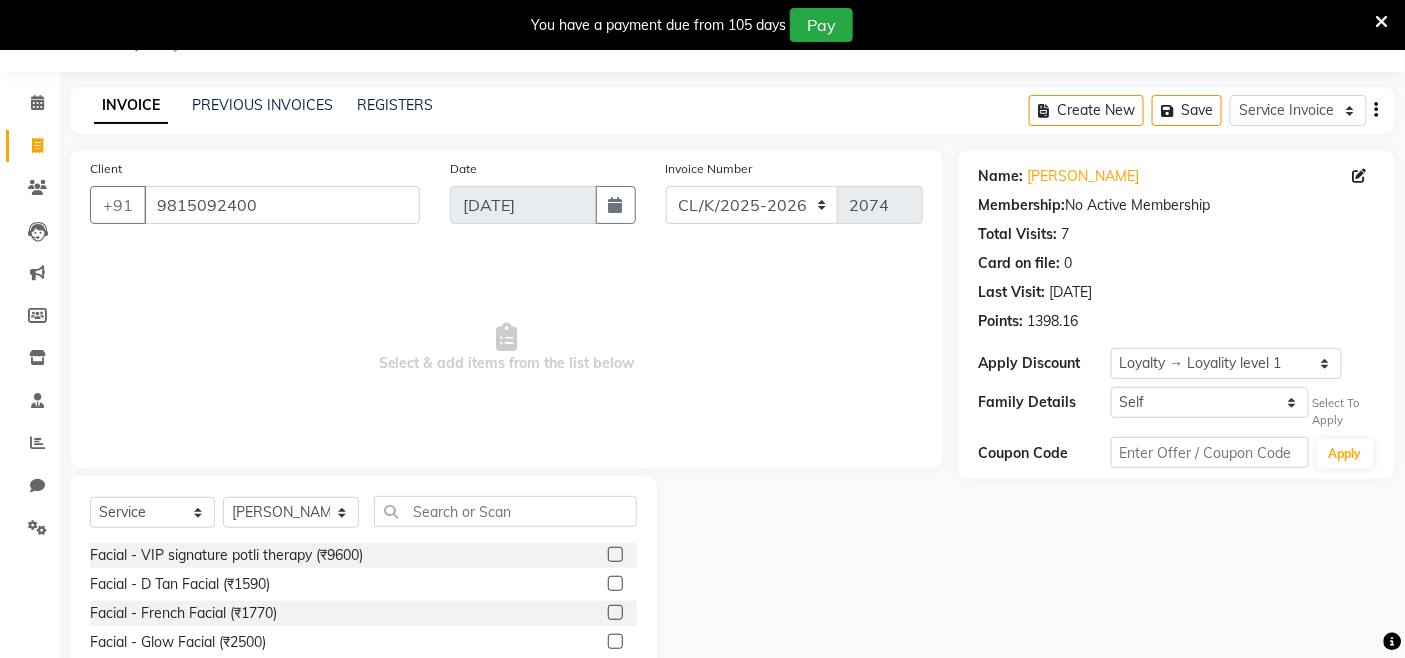 click on "Select  Service  Membership  Package Voucher Prepaid Gift Card  Select Stylist Admin Admin AKHIL ANKUSH Colour Lounge, Kabir Park Colour Lounge, Kabir Park divyansh  Jaswinder singh guard JATIN JOHN JONEY LUXMI NAVDEEP KAUR NITI PARAMJIT PARAS KHATNAVLIA priya  priyanka  Rakesh sapna  SUMAN VANDANA SHARMA VISHAL Facial - VIP signature potli therapy (₹9600)  Facial - D Tan Facial (₹1590)  Facial - French Facial (₹1770)  Facial - Glow Facial (₹2500)  Facial - Dermasage Luxury Skin Treatment (₹8000)  Facial - Algotherm Luxury Facial (₹10000)  Facial - Vitamin C Retinol Facial (₹6000)  Facial - Vip Signature Facial (₹7000)  Facial - Organic Facial (₹2359)  Facial - Vitamin C Whiteninig Brightening facial (₹5000)  Facial - Nirvana Facial (₹2712)  Facial - Bio Whitening Facial (₹2595)  Facial - Organic Facial kp qu (₹2000)  Facial - Organic Facial kp co (₹2000)  Facial - Organic Facial kp ava (₹2000)  Facial - Bio Whitening Facial pmt (₹2590)  Facial - Luxury Cleanup inh (₹4000)" 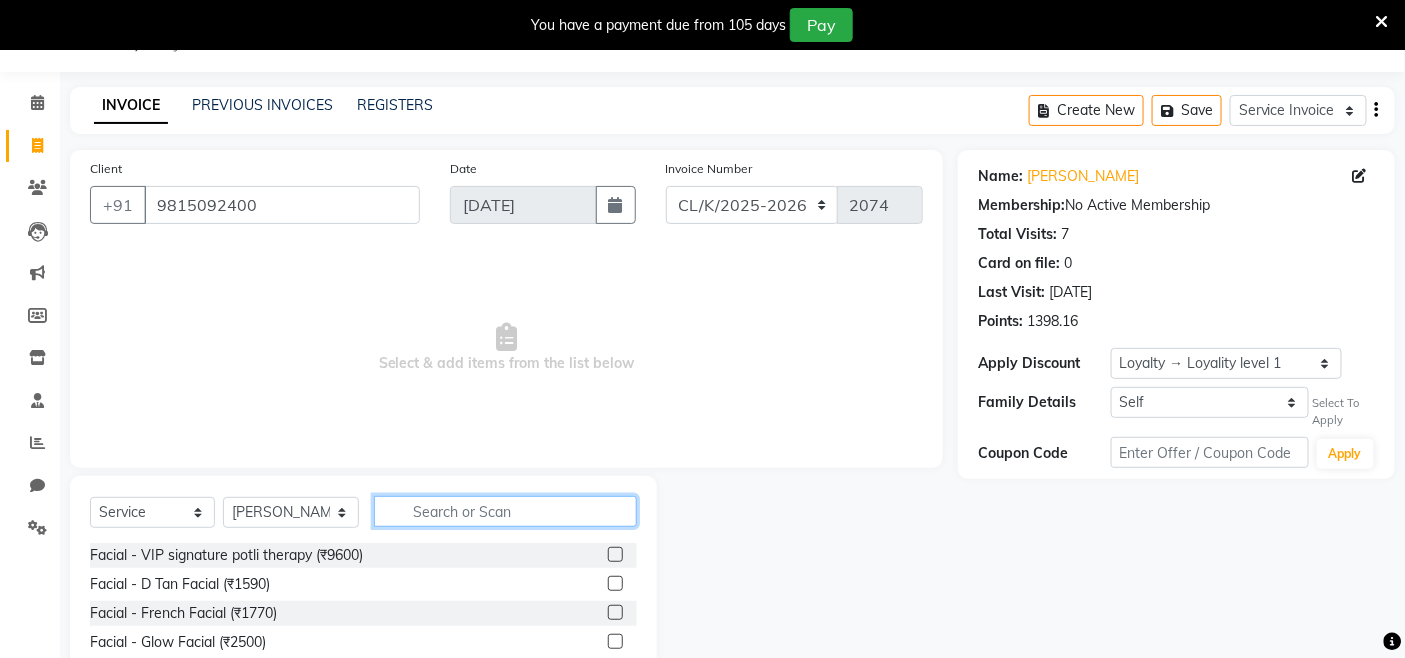 click 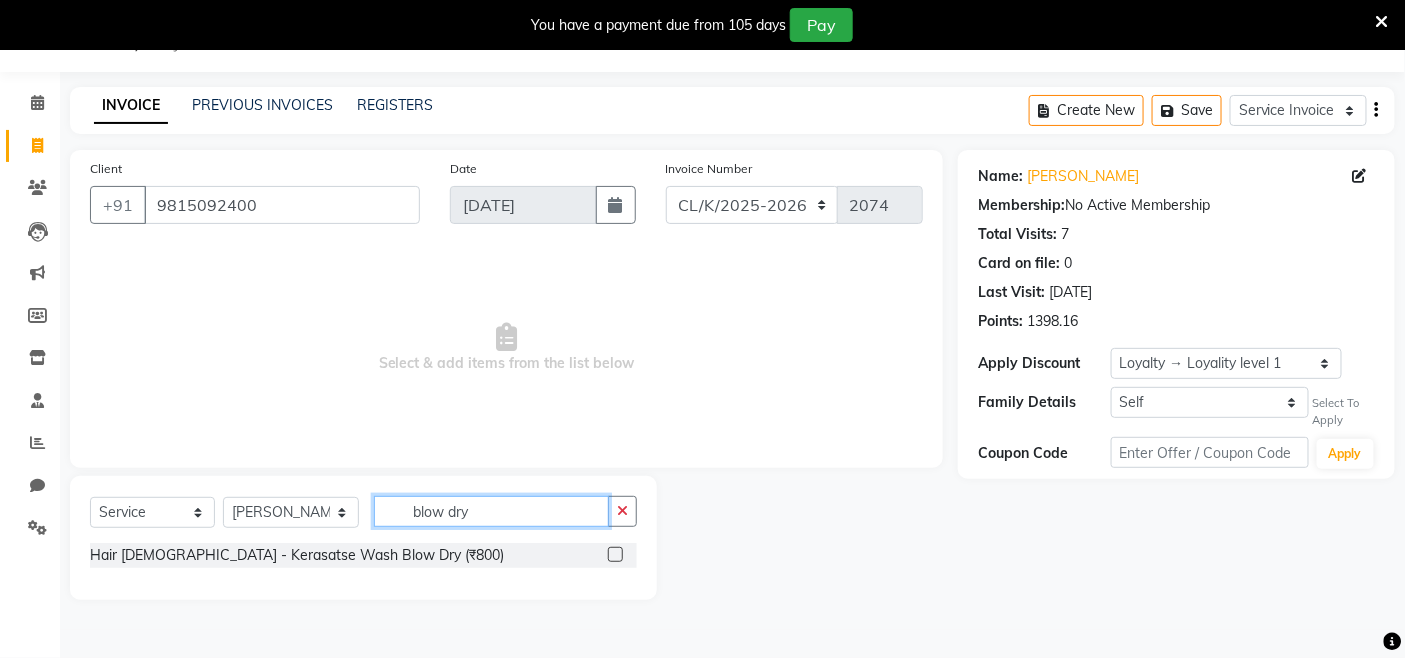 type on "blow dry" 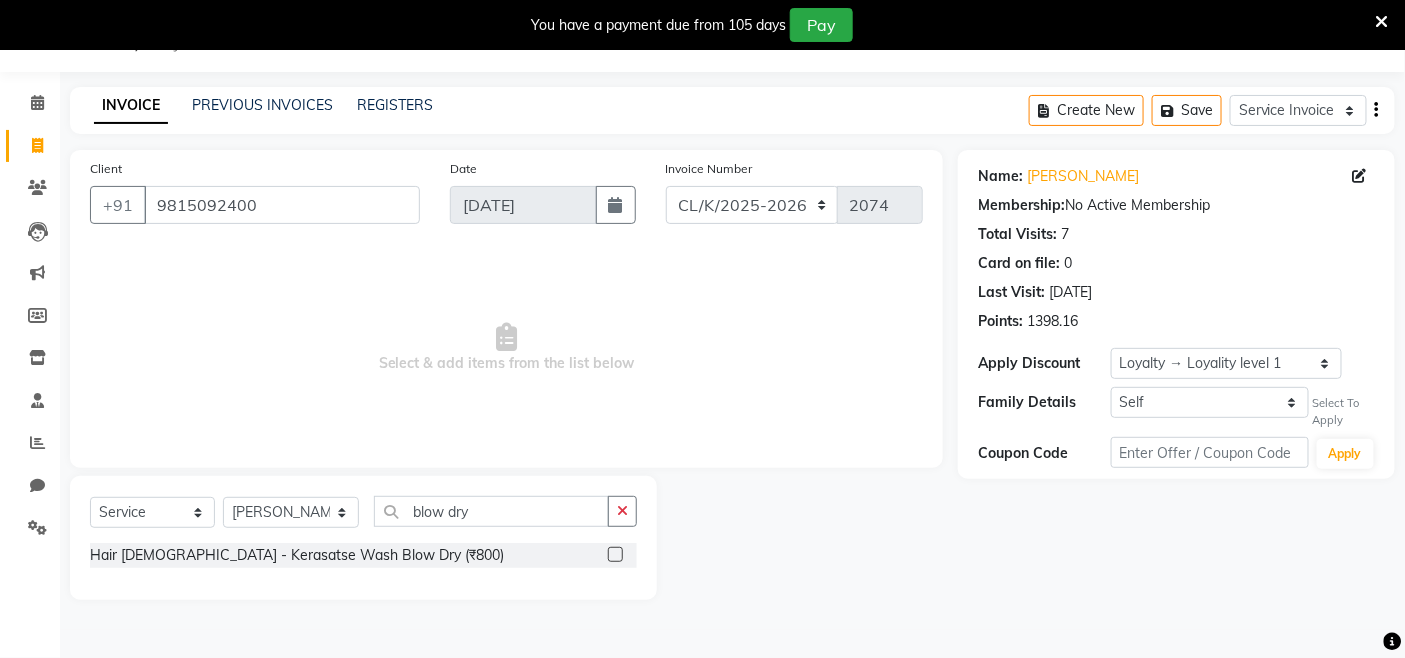 click 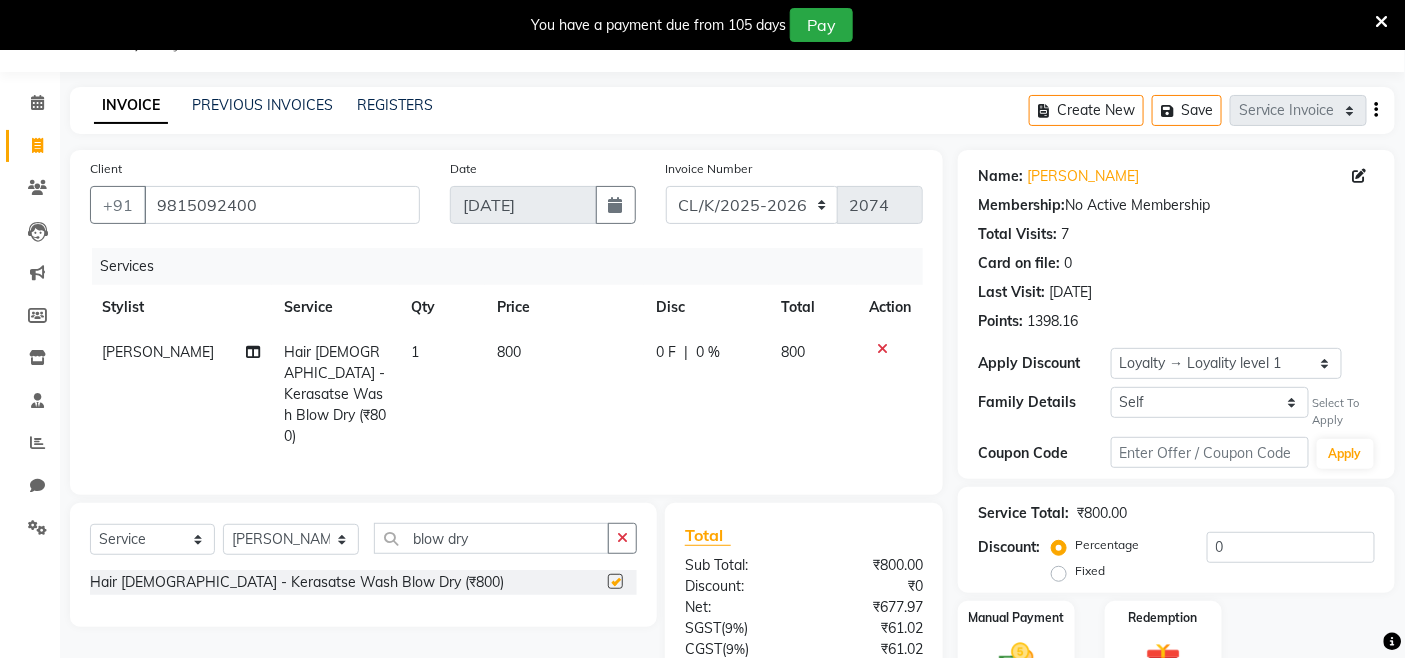checkbox on "false" 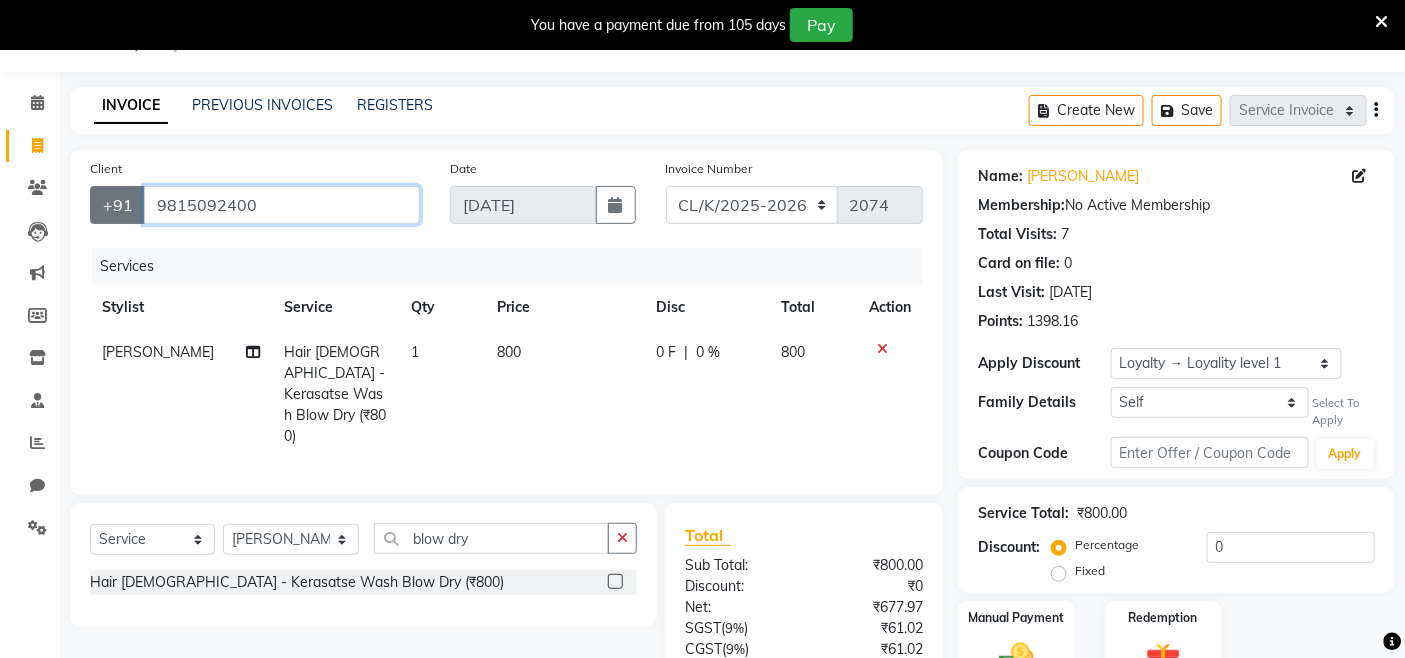 drag, startPoint x: 227, startPoint y: 201, endPoint x: 121, endPoint y: 196, distance: 106.11786 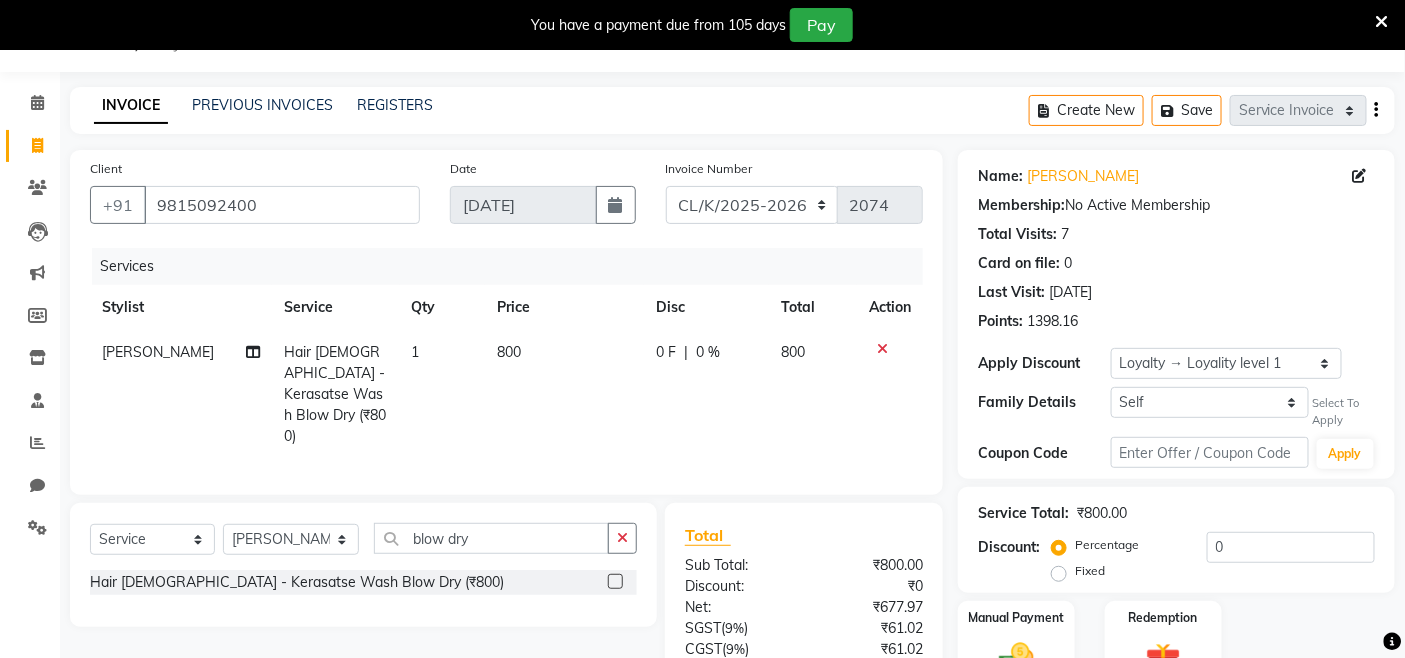 click on "1" 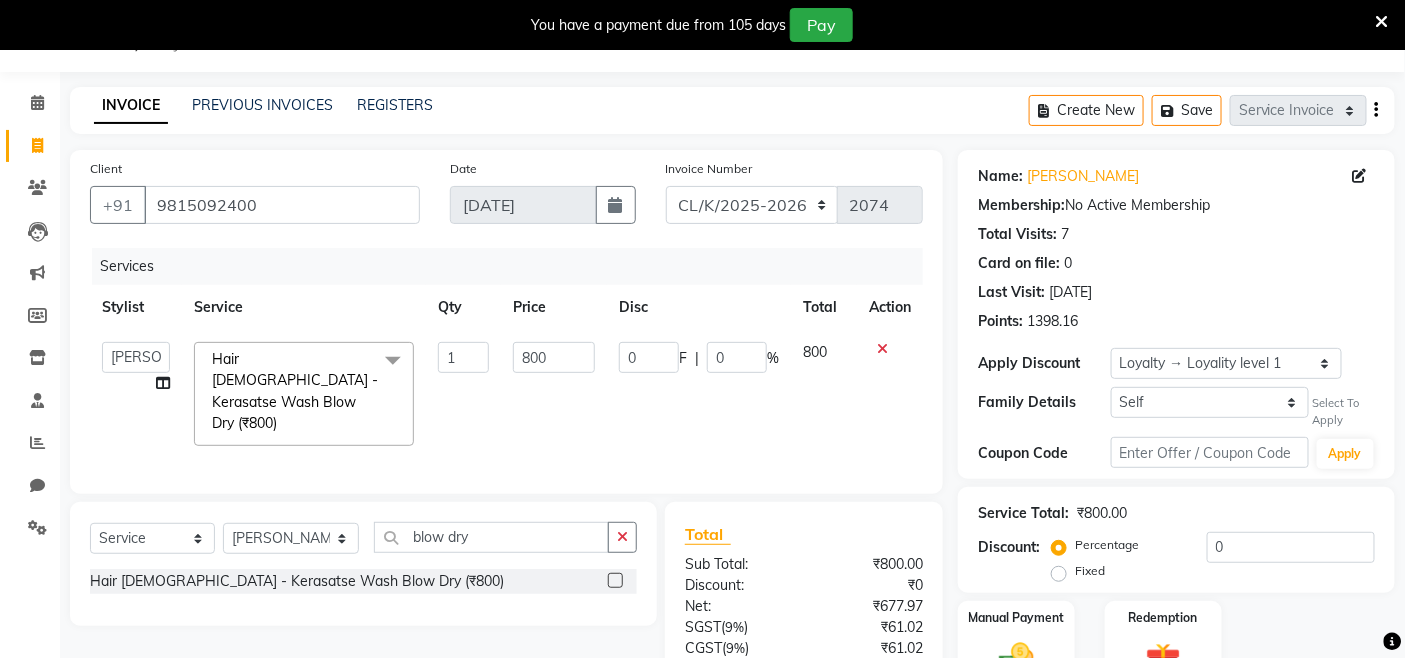 click 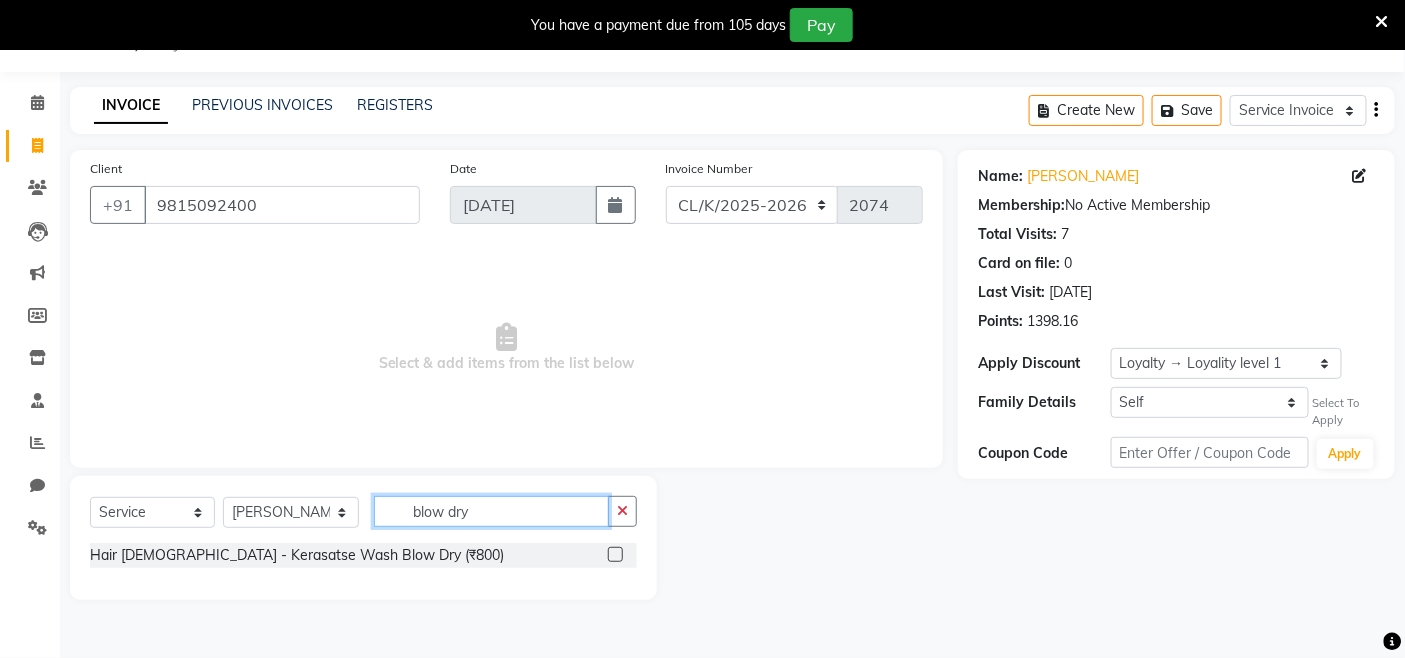 click on "blow dry" 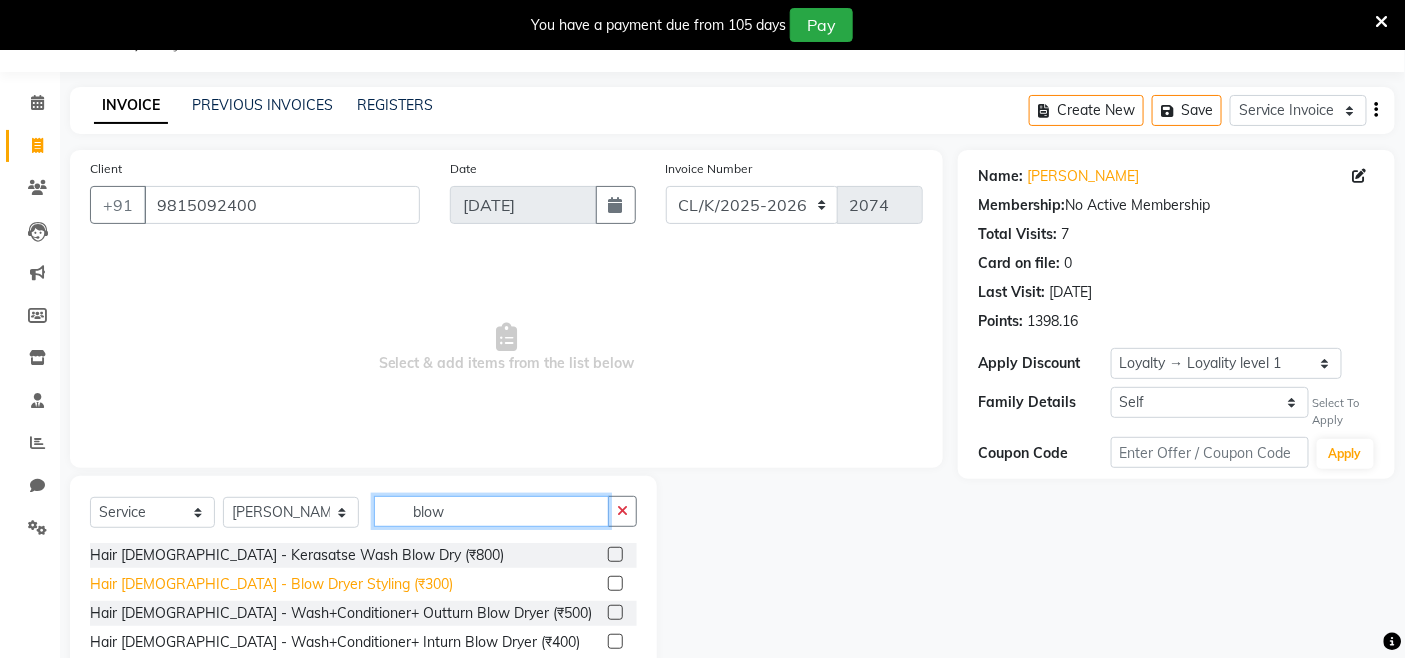 type on "blow" 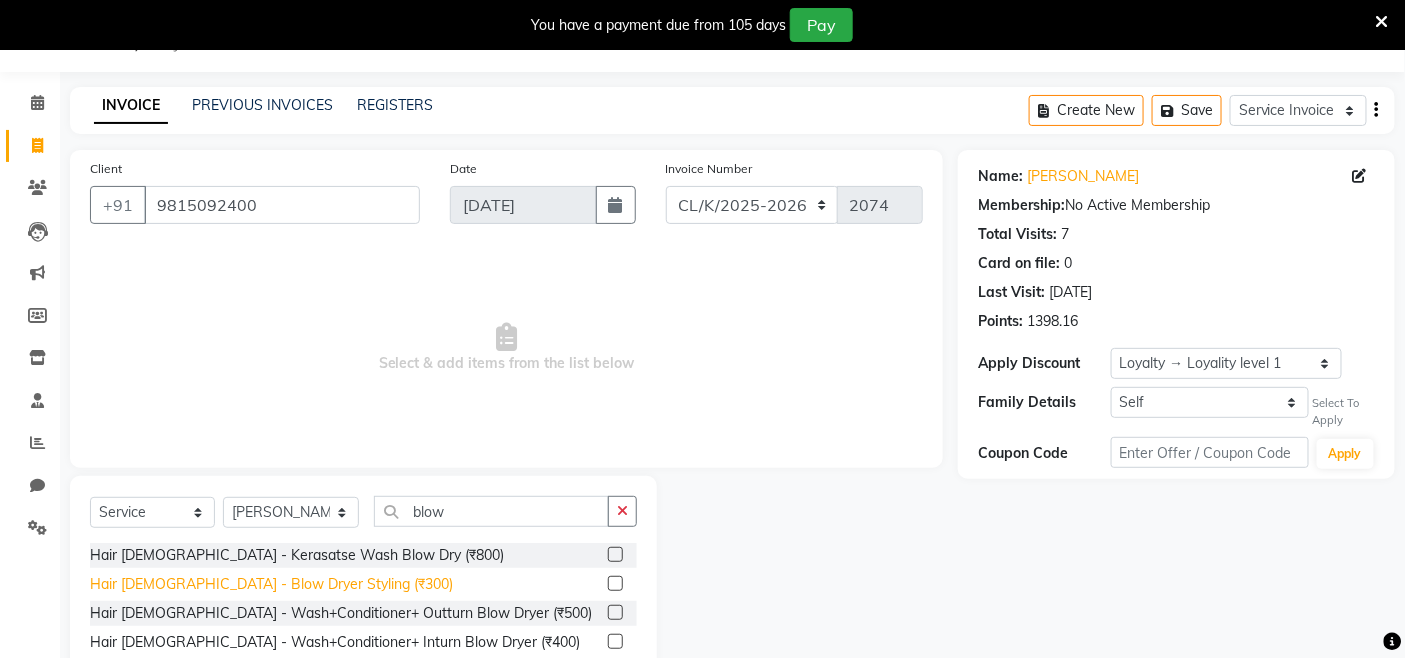 click on "Hair Female - Blow Dryer Styling (₹300)" 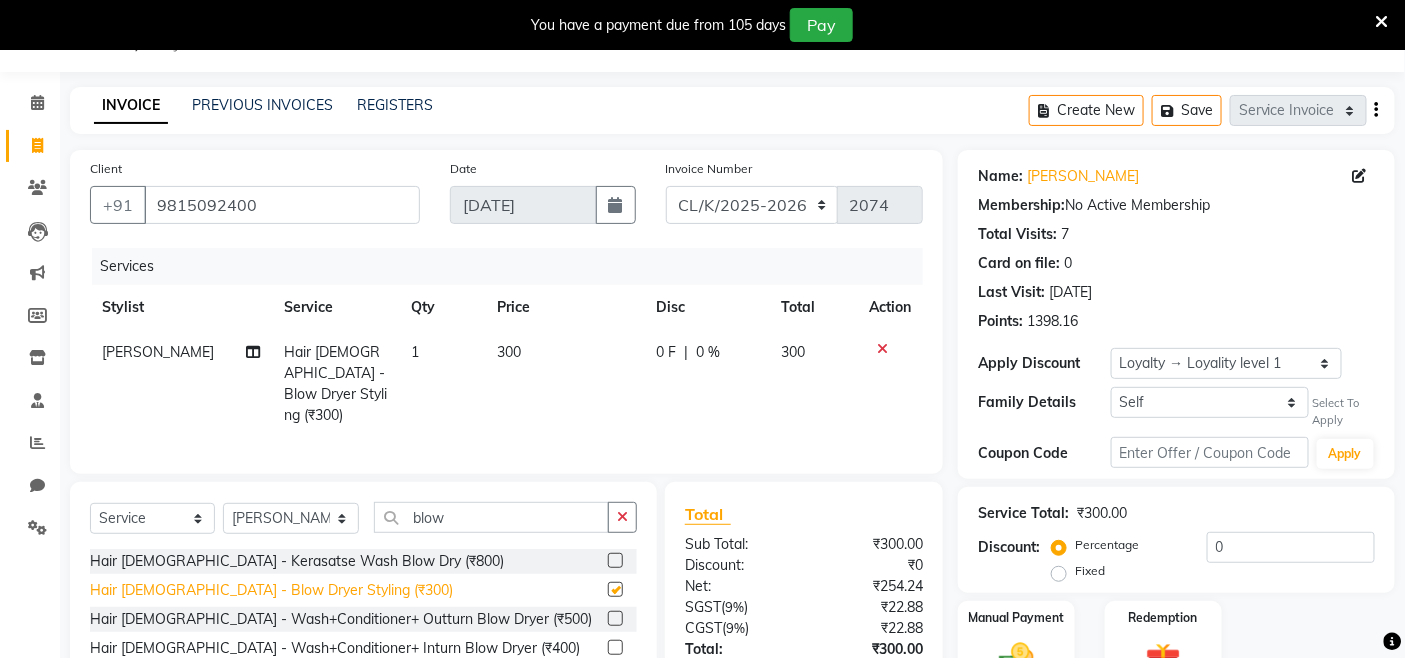 checkbox on "false" 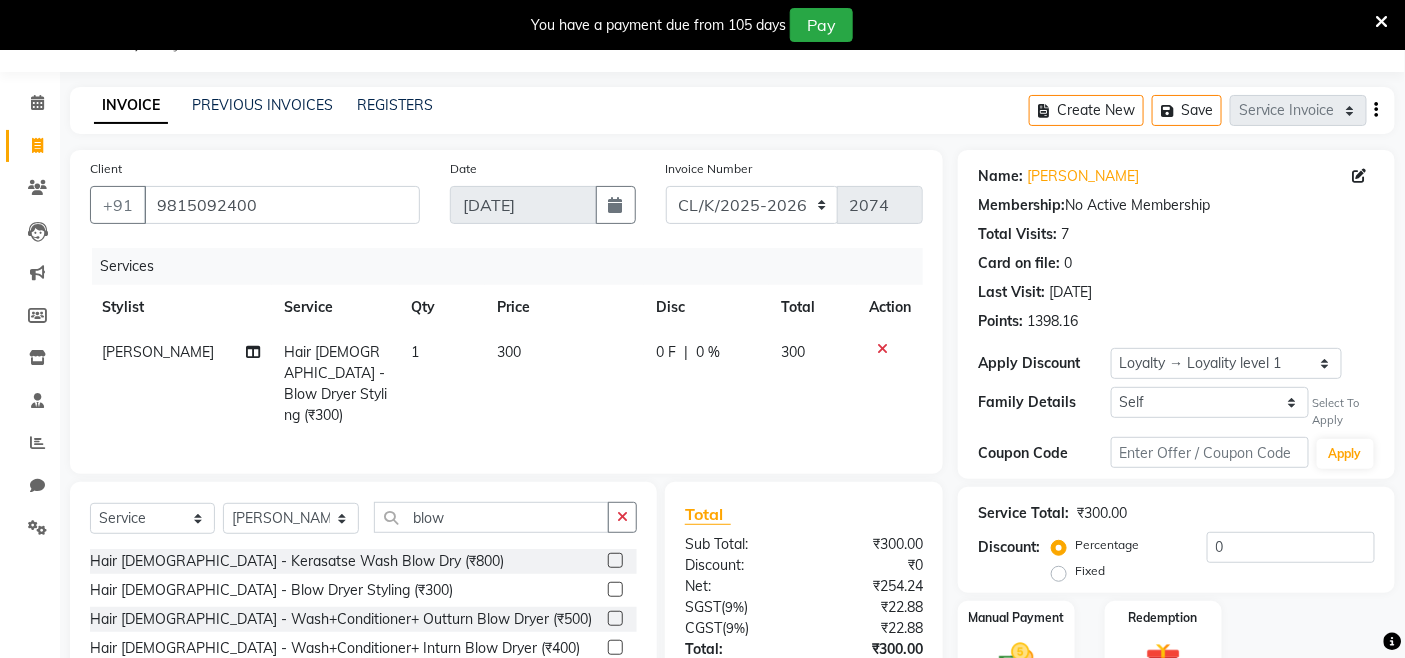 scroll, scrollTop: 193, scrollLeft: 0, axis: vertical 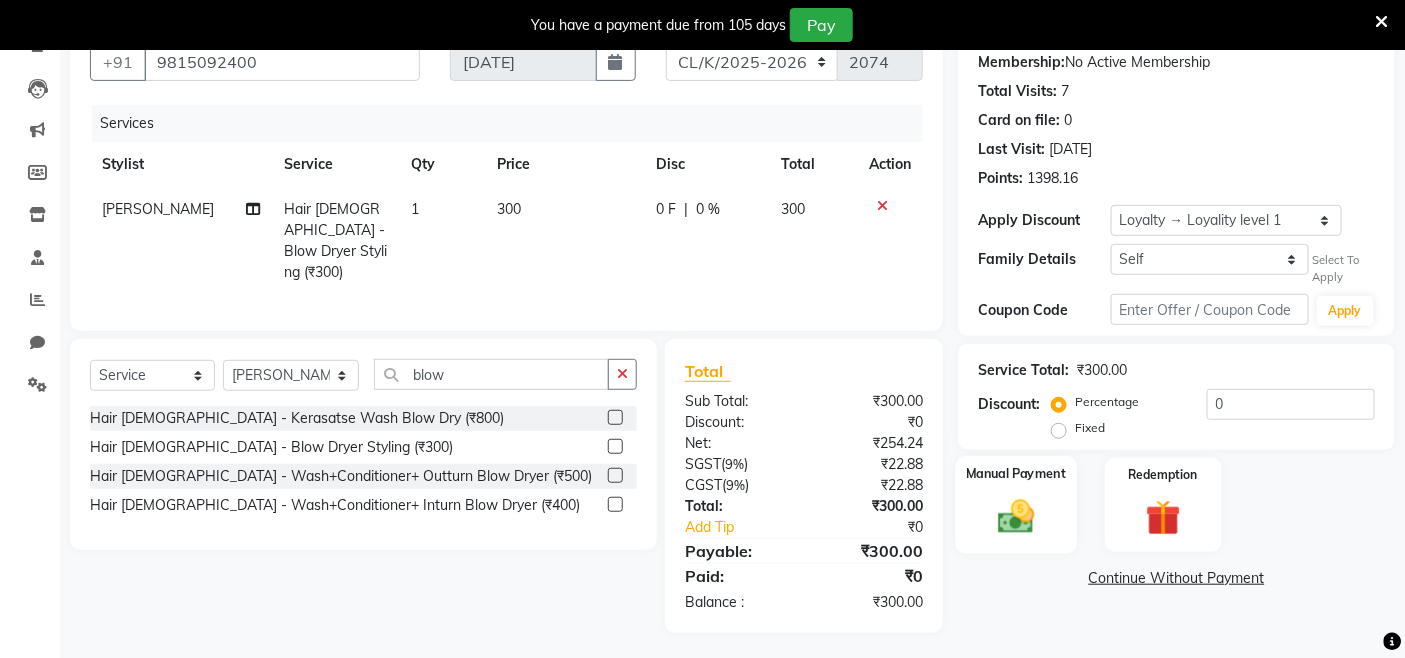click on "Manual Payment" 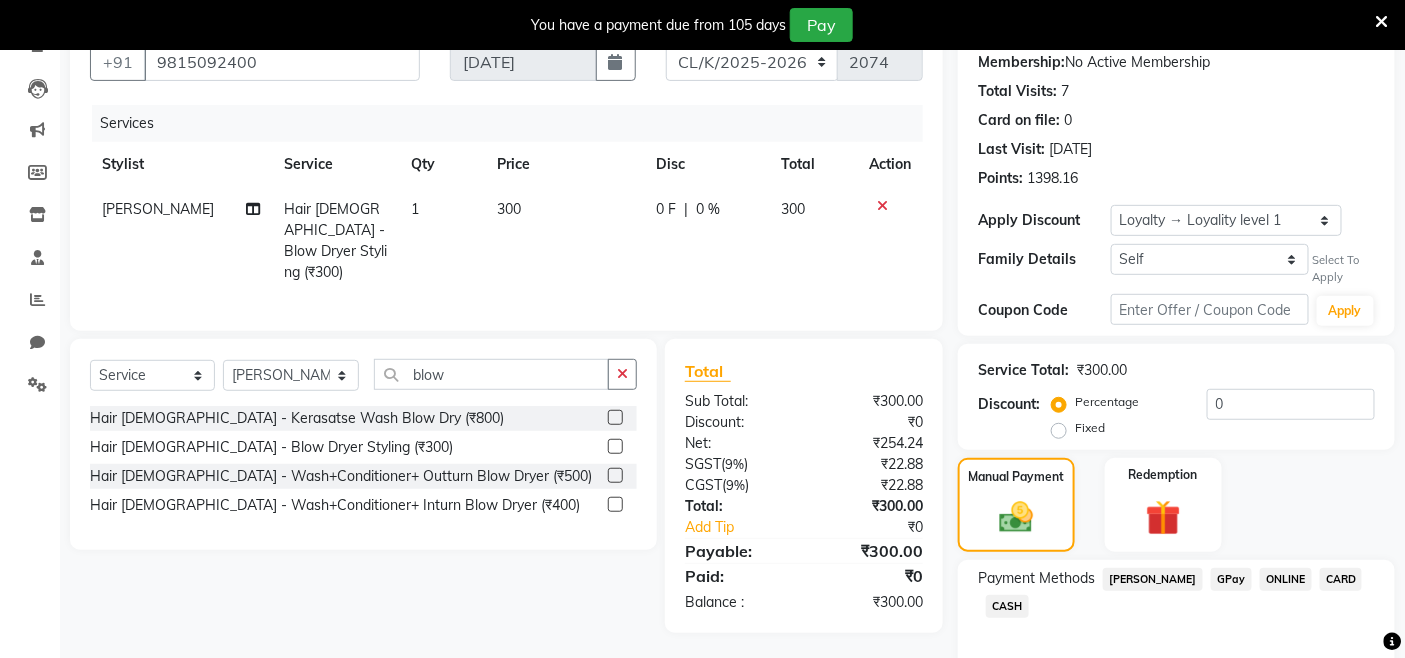click on "CASH" 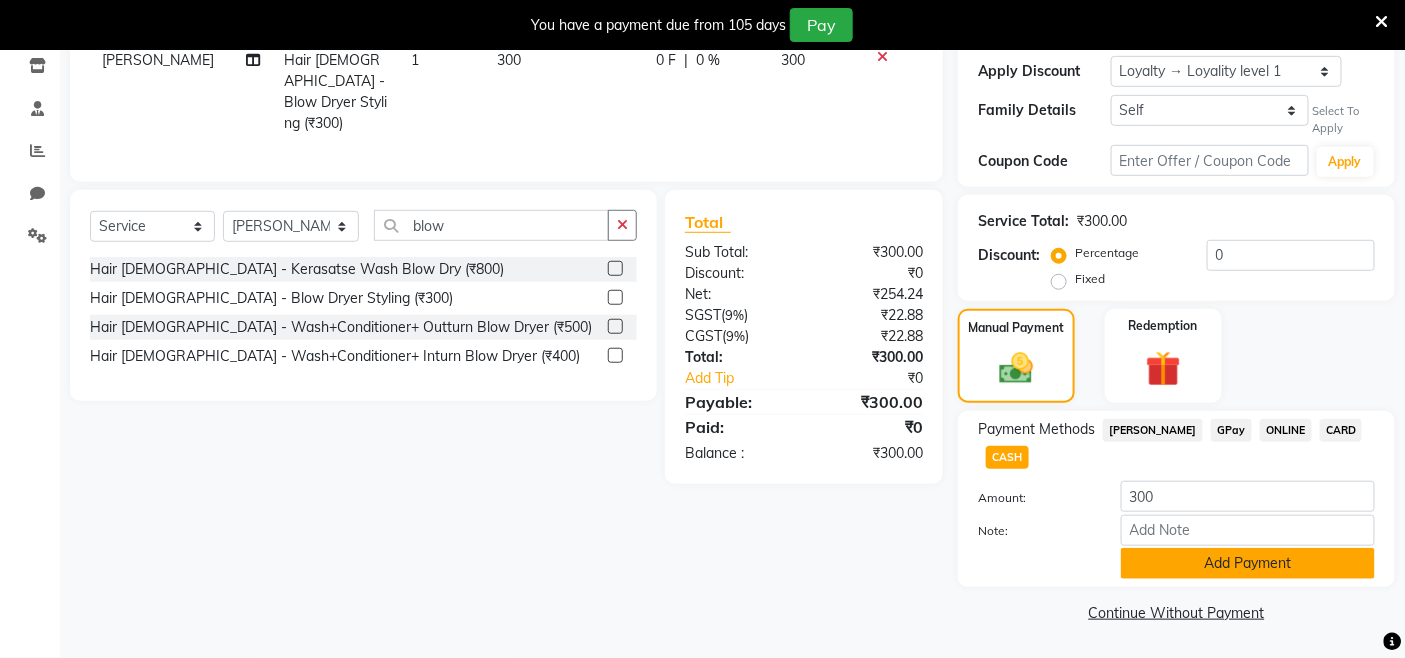 click on "Add Payment" 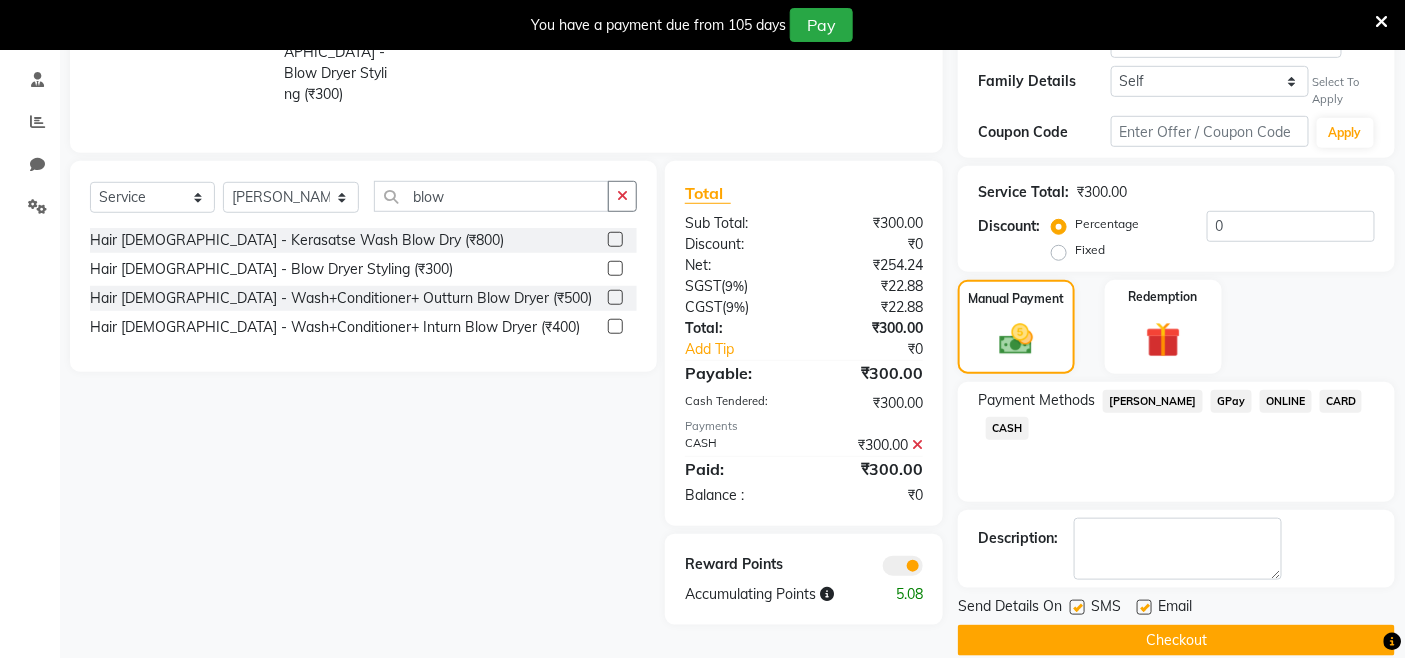 scroll, scrollTop: 398, scrollLeft: 0, axis: vertical 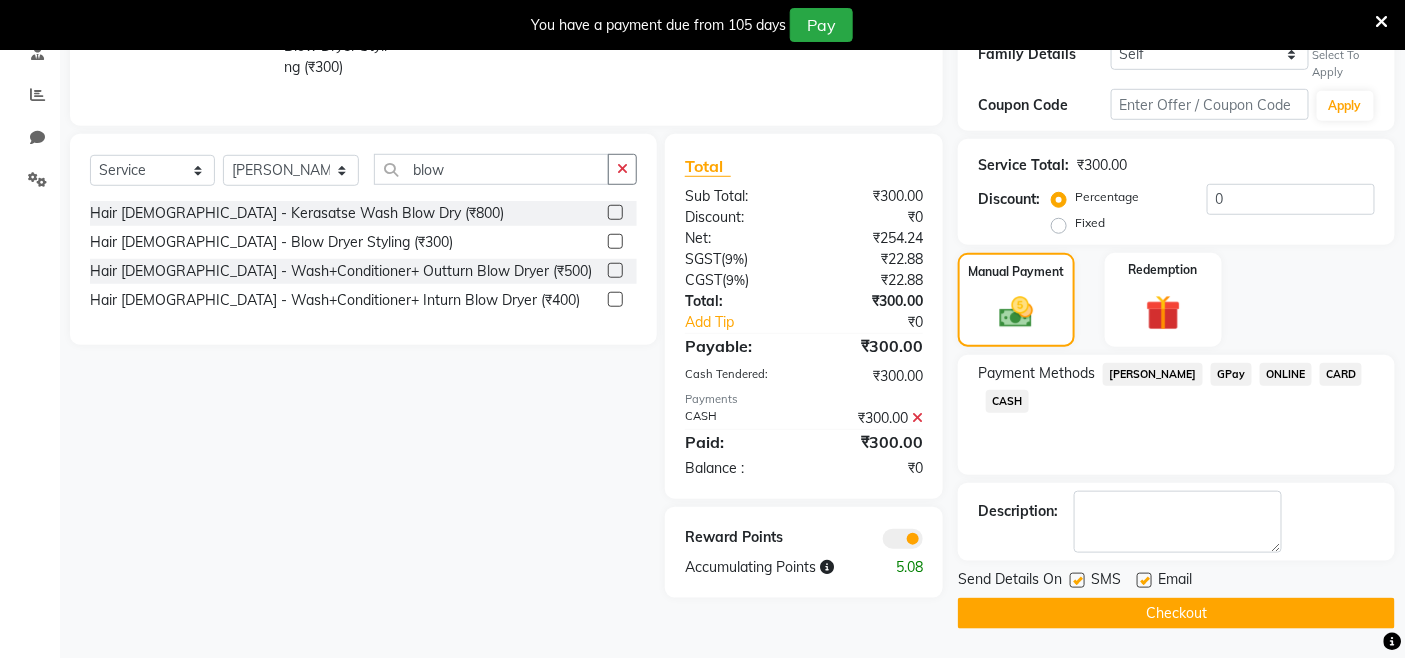click on "Checkout" 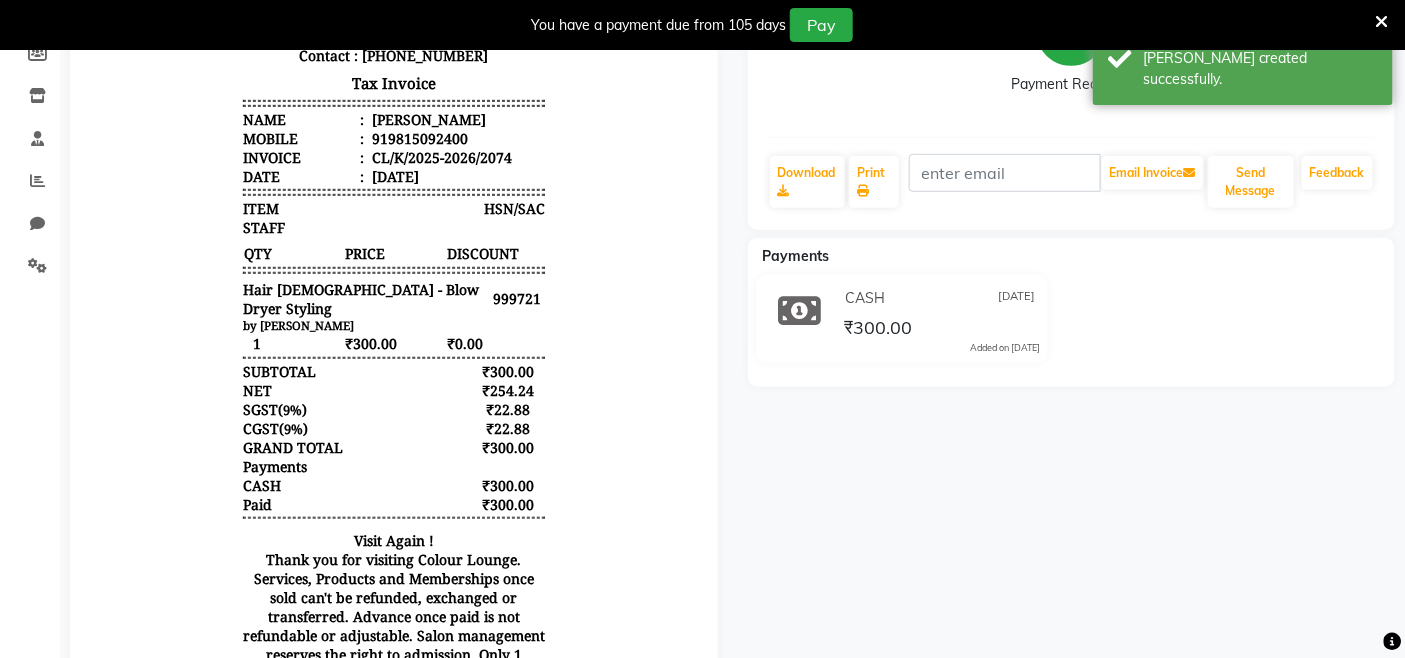 scroll, scrollTop: 287, scrollLeft: 0, axis: vertical 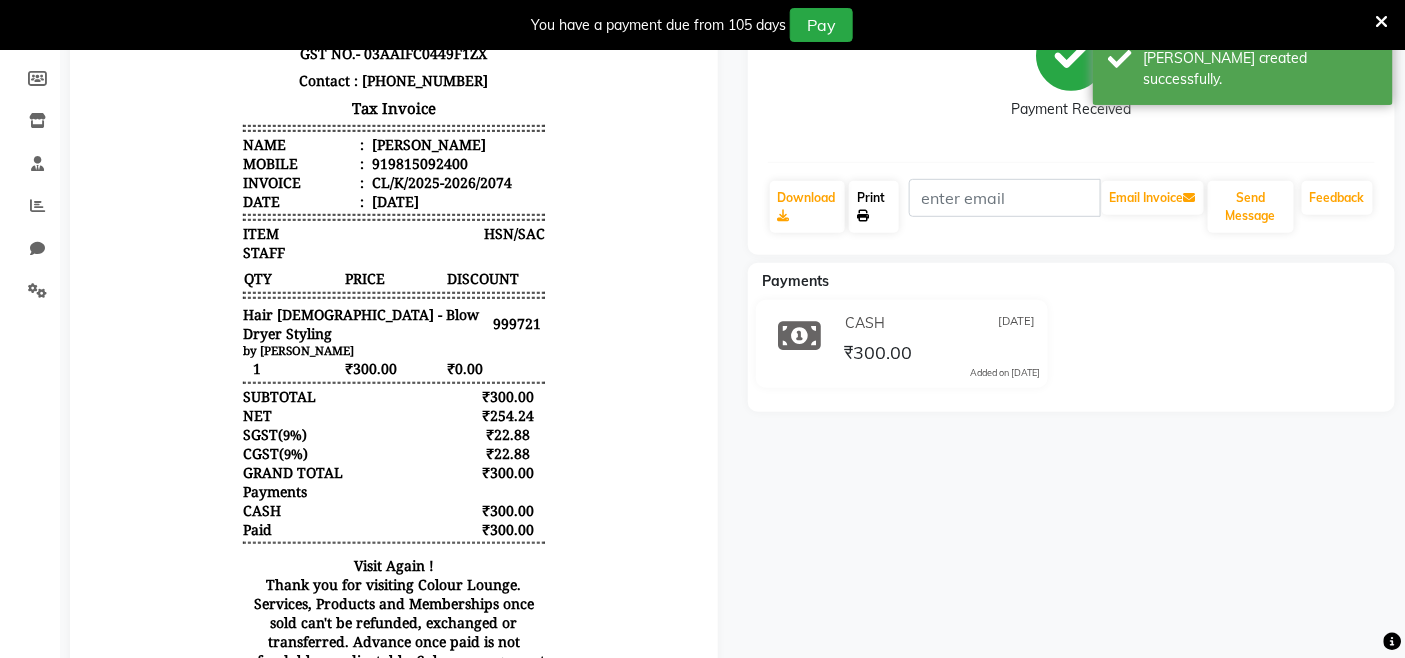 click on "Print" 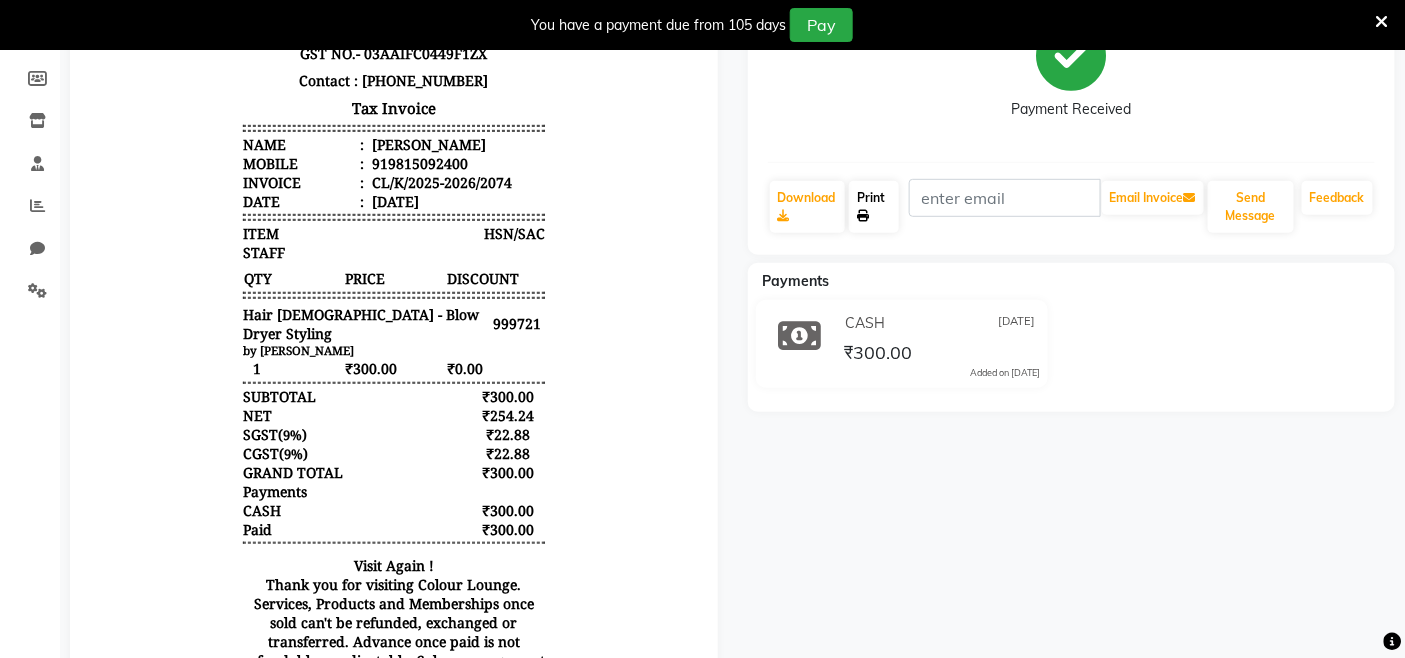 scroll, scrollTop: 0, scrollLeft: 0, axis: both 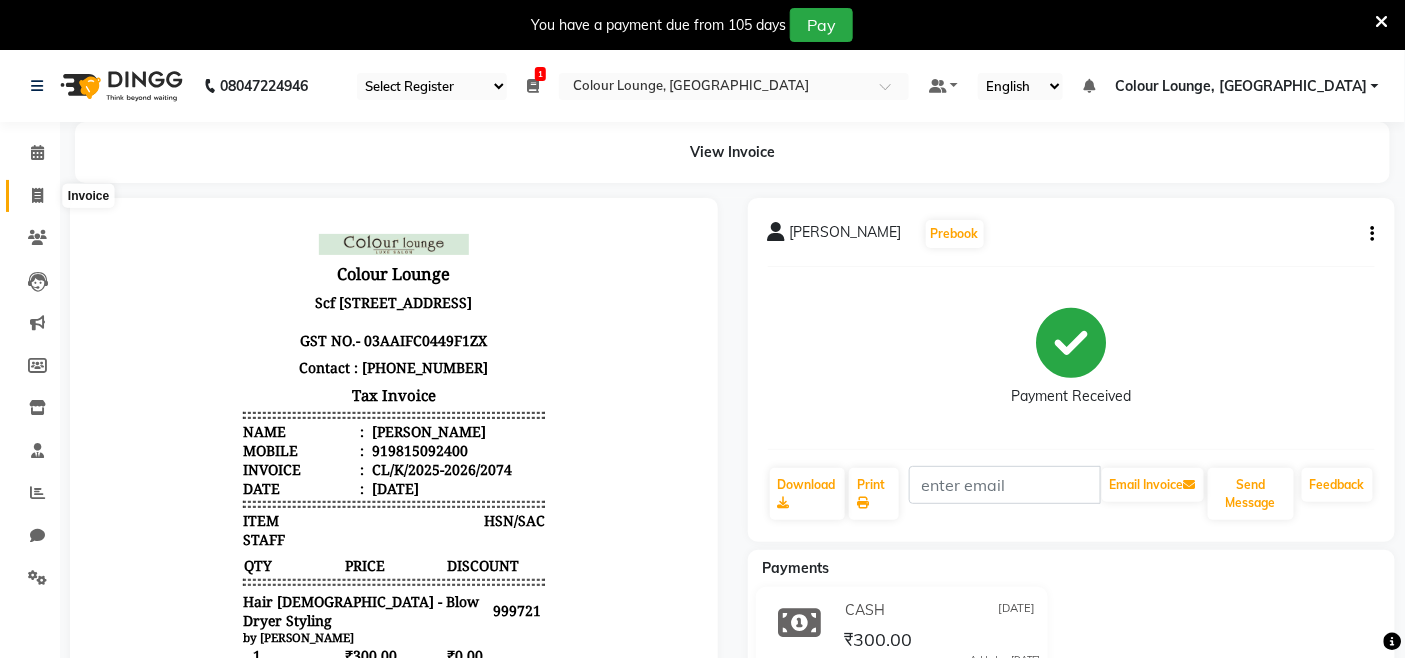 click 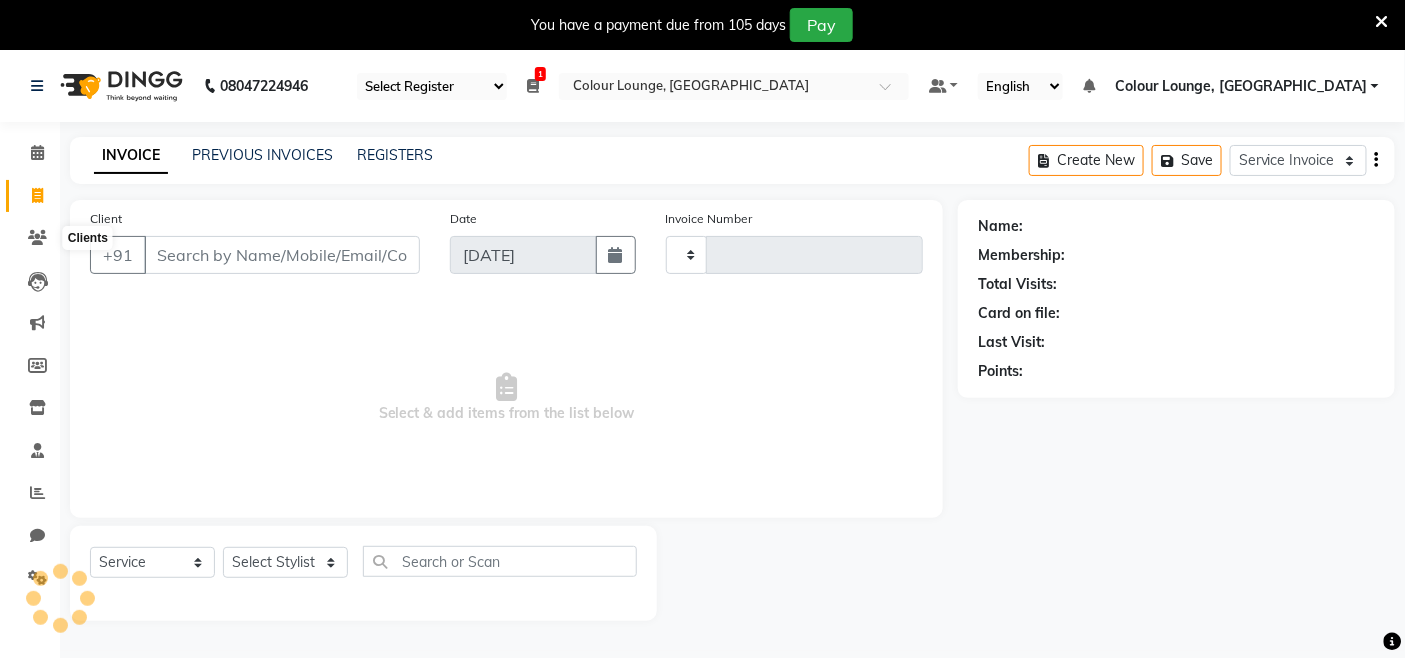 scroll, scrollTop: 50, scrollLeft: 0, axis: vertical 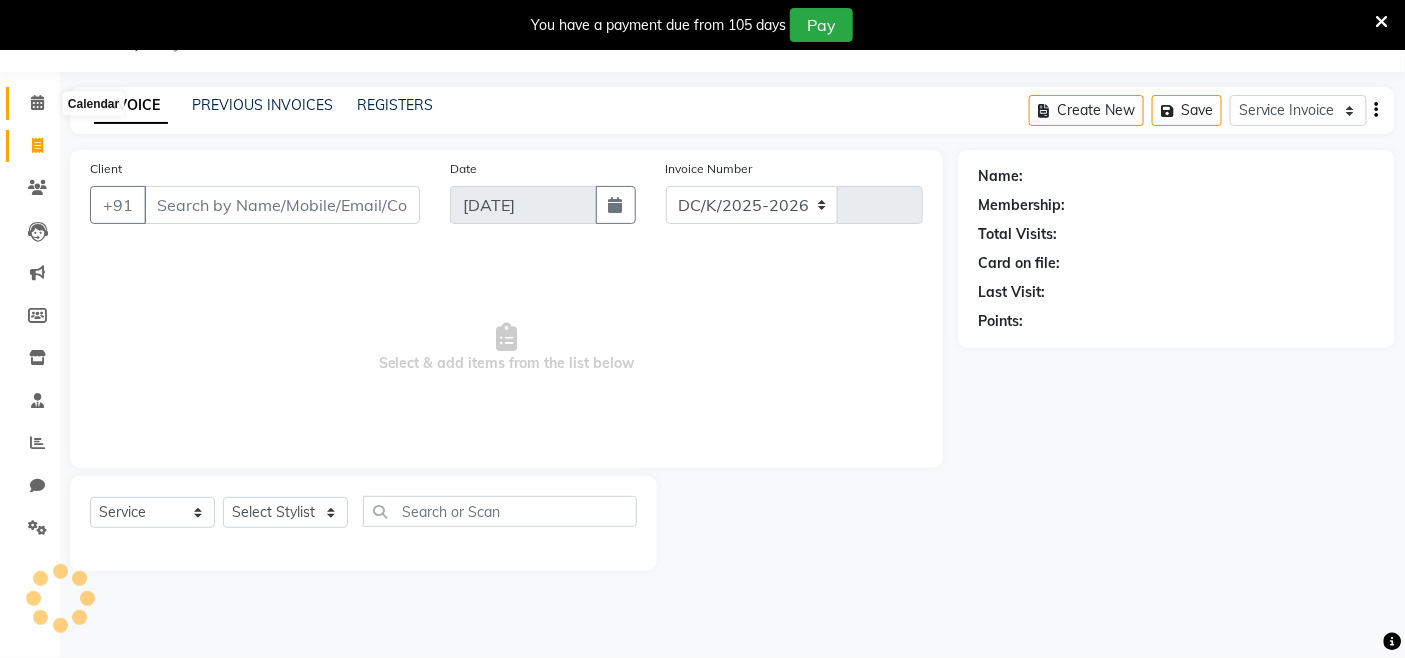 select on "8015" 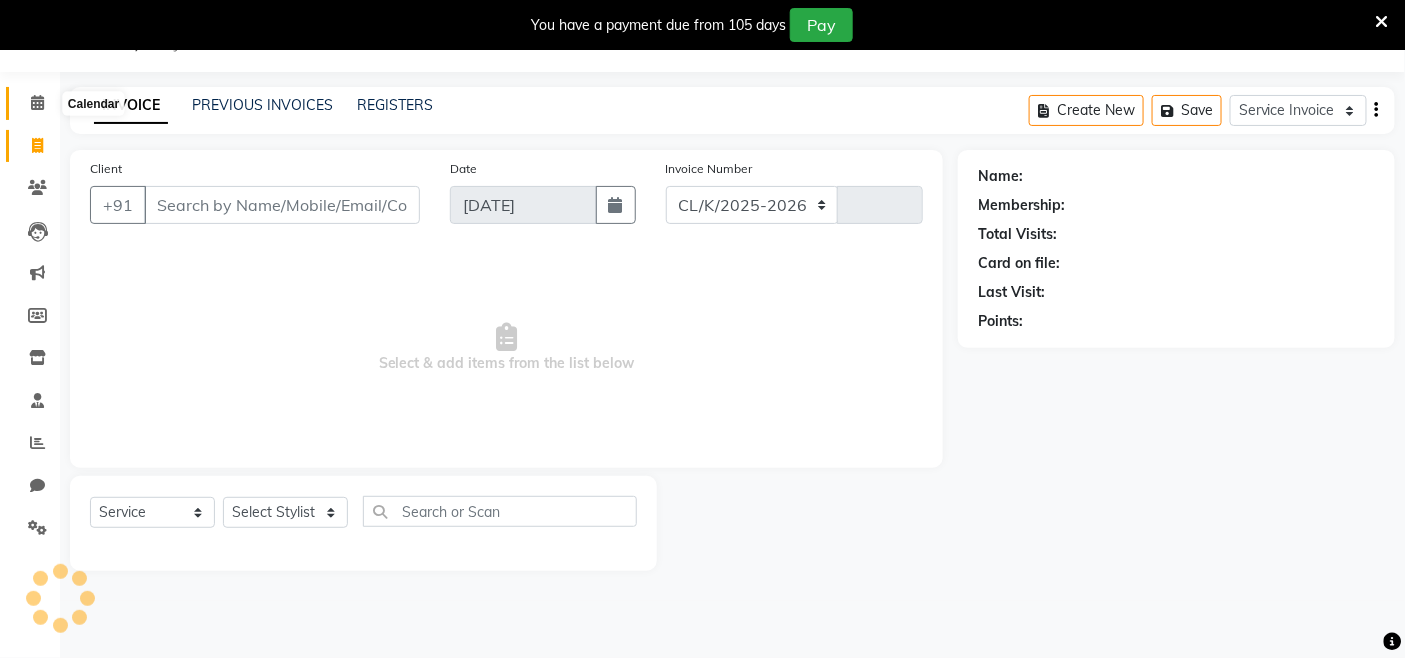 type on "2075" 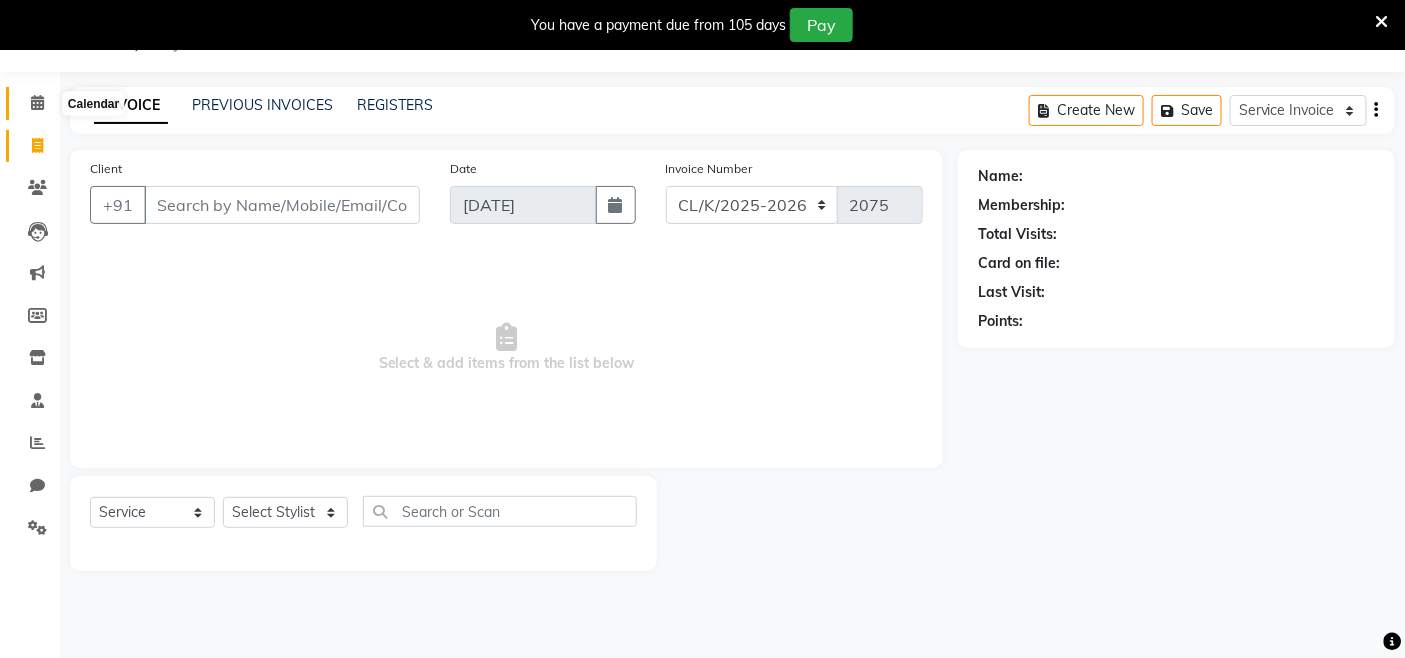 click 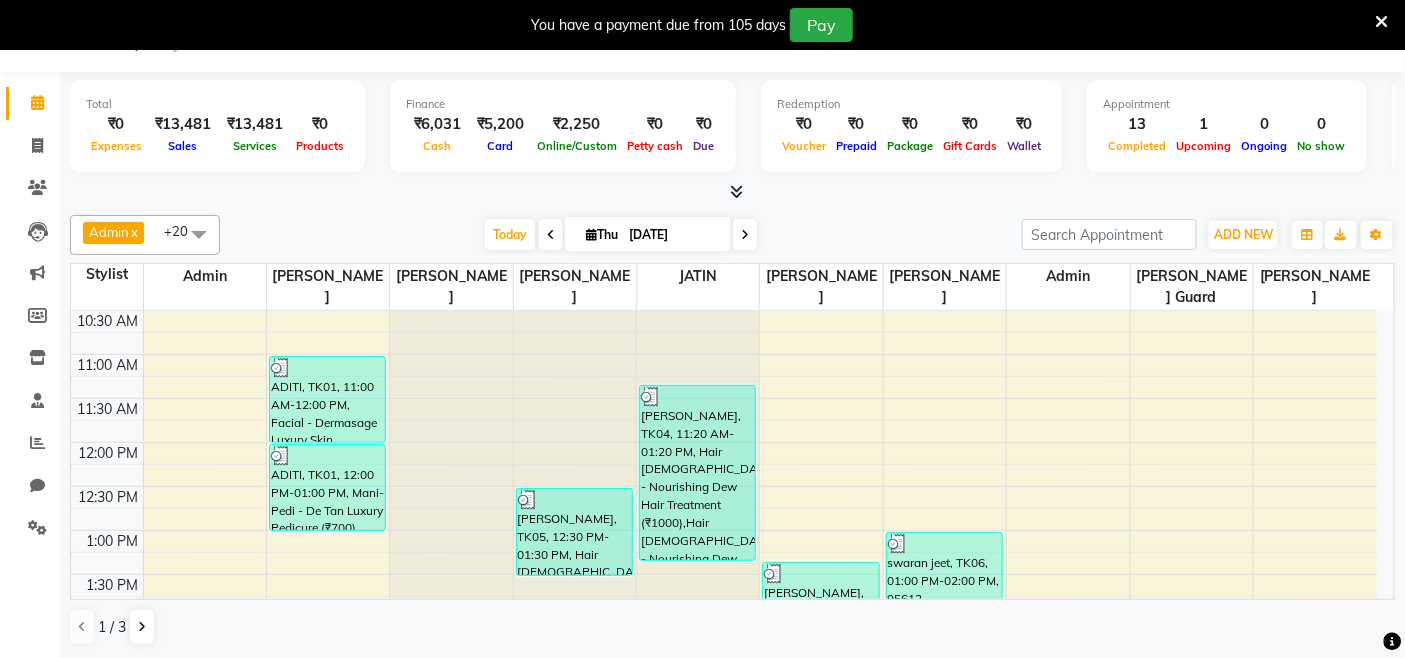 scroll, scrollTop: 666, scrollLeft: 0, axis: vertical 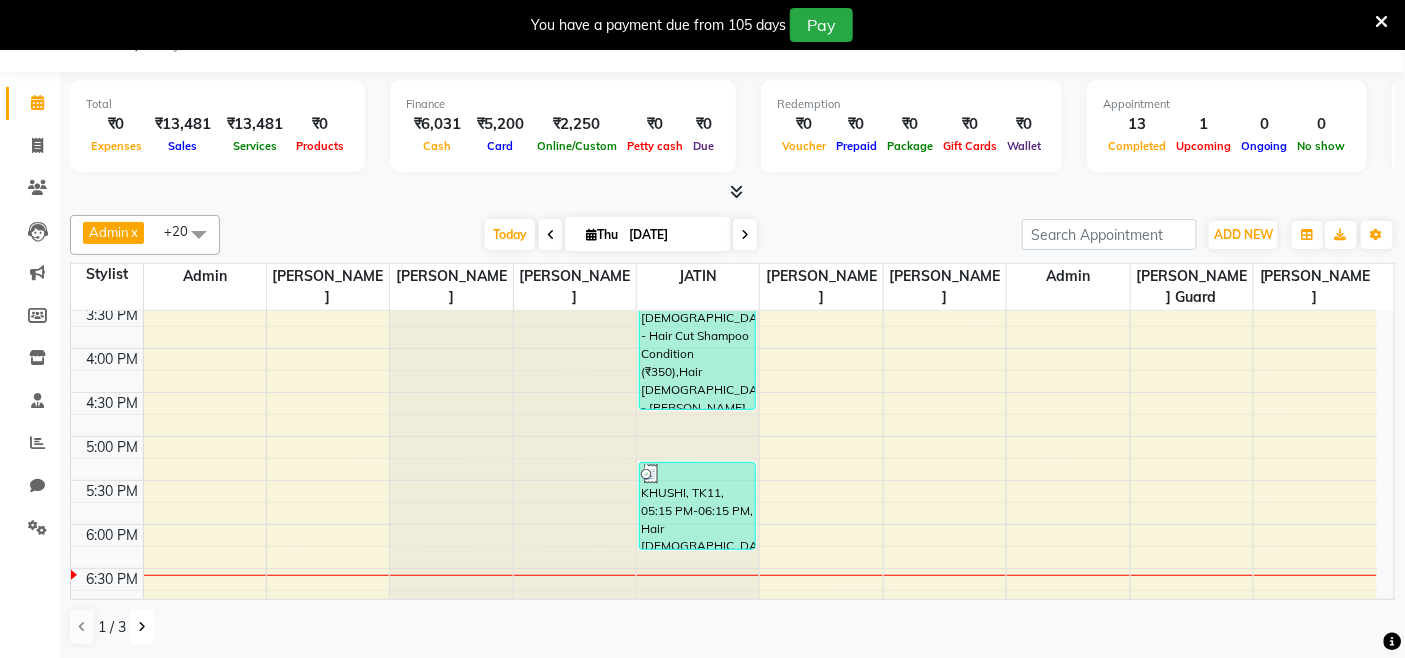 click at bounding box center [142, 627] 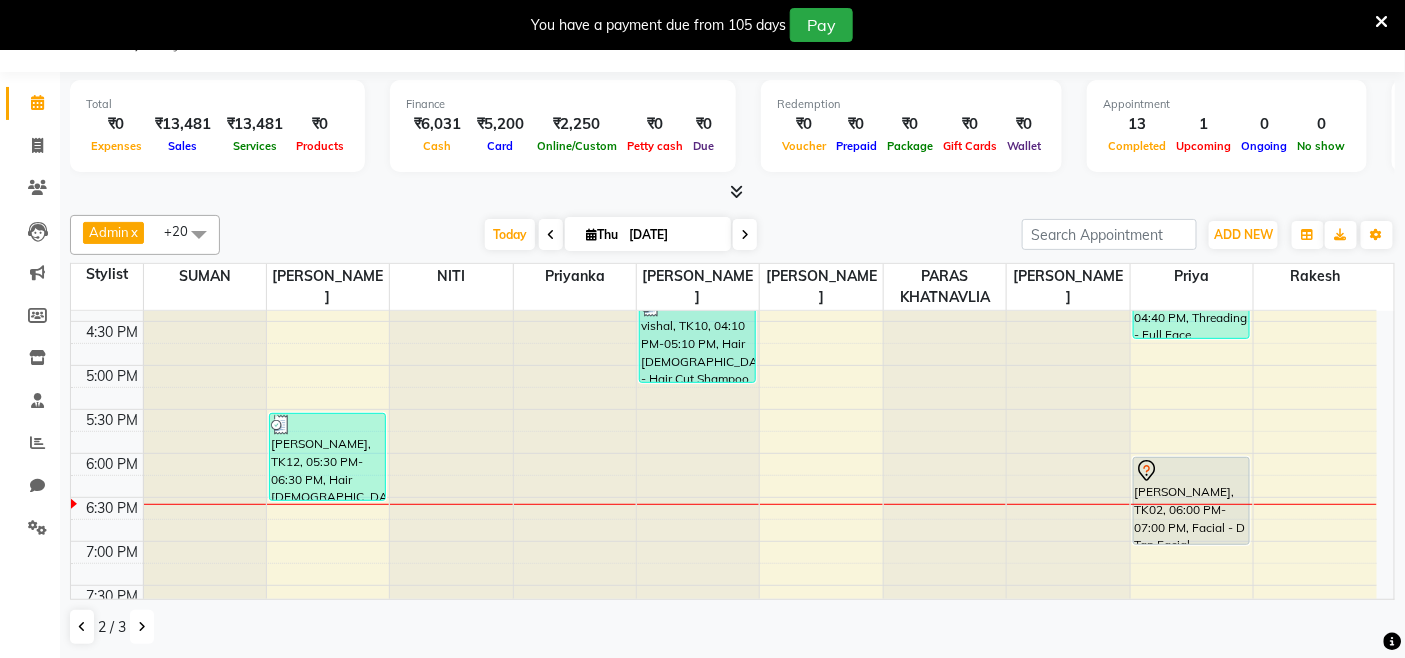 scroll, scrollTop: 860, scrollLeft: 0, axis: vertical 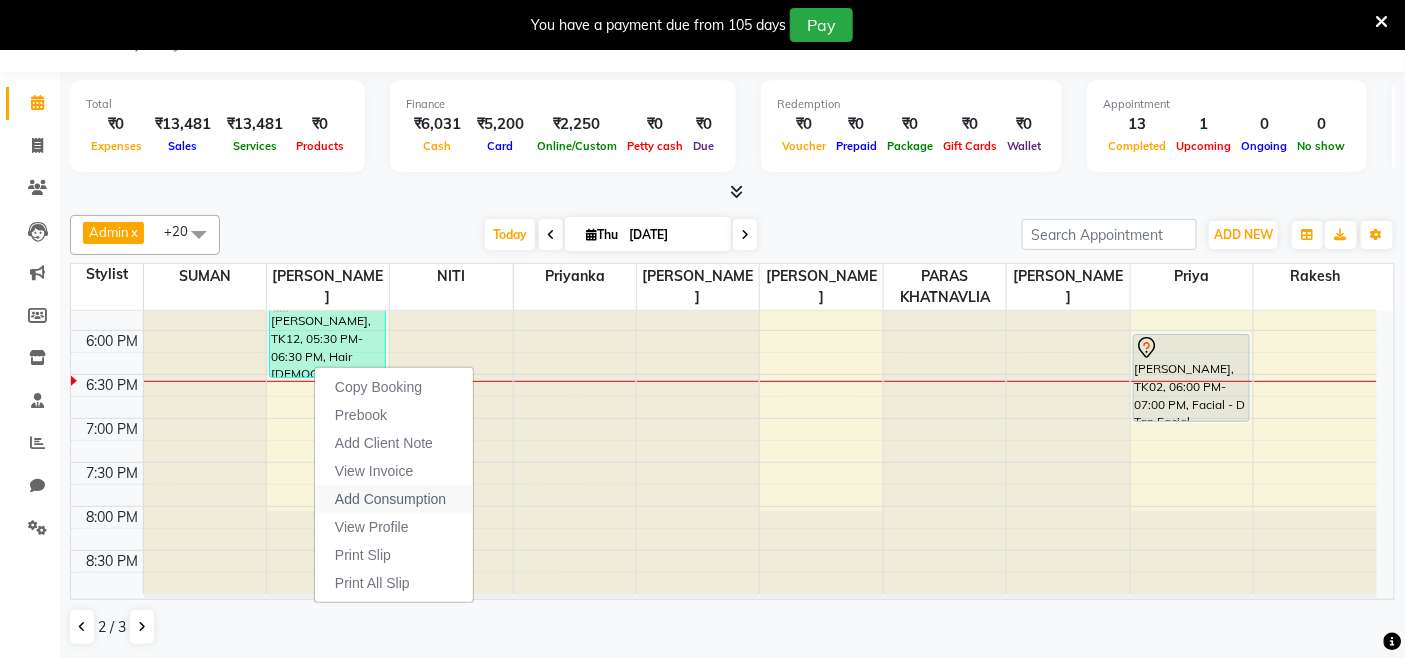 click on "Add Consumption" at bounding box center [390, 499] 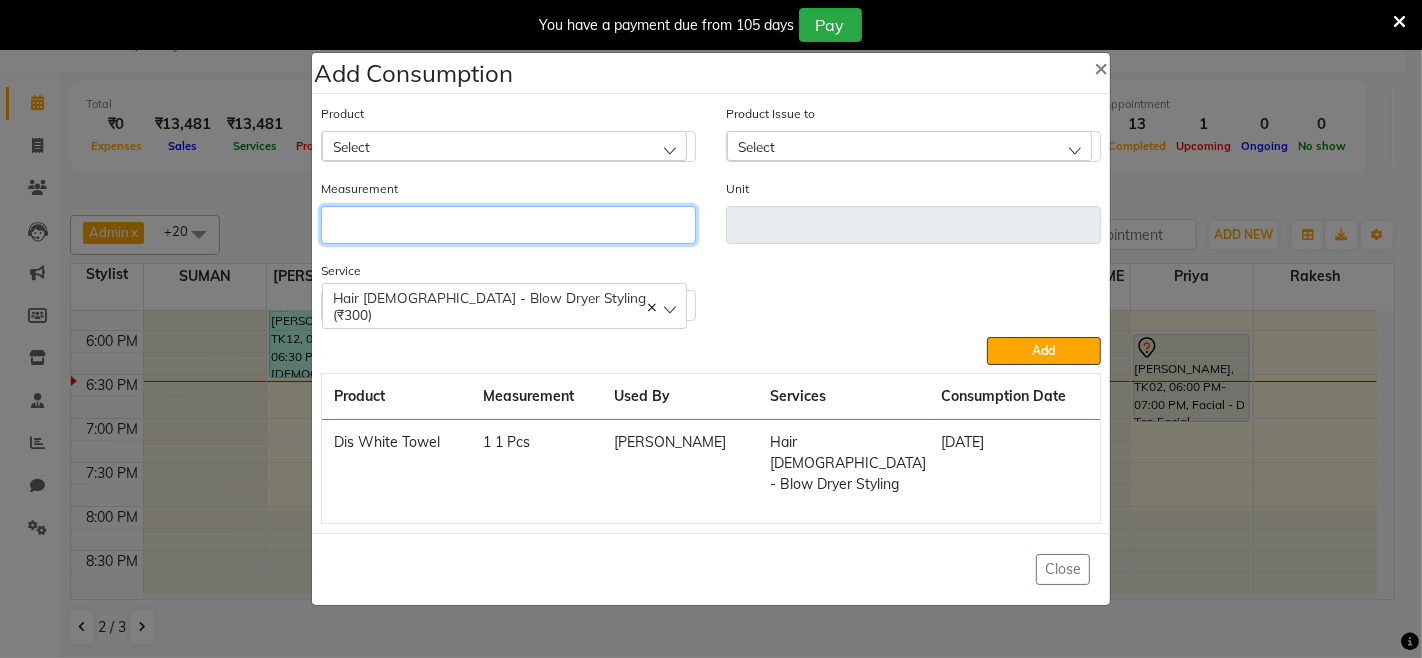 click 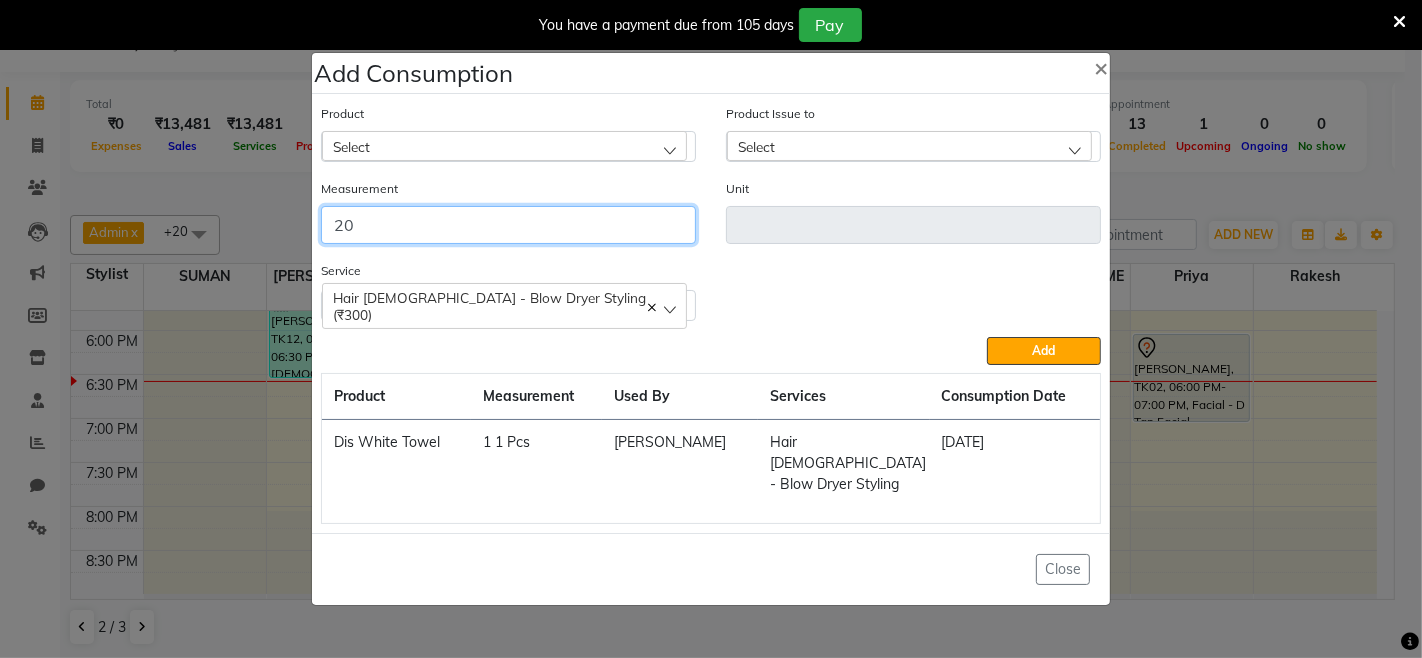 type on "20" 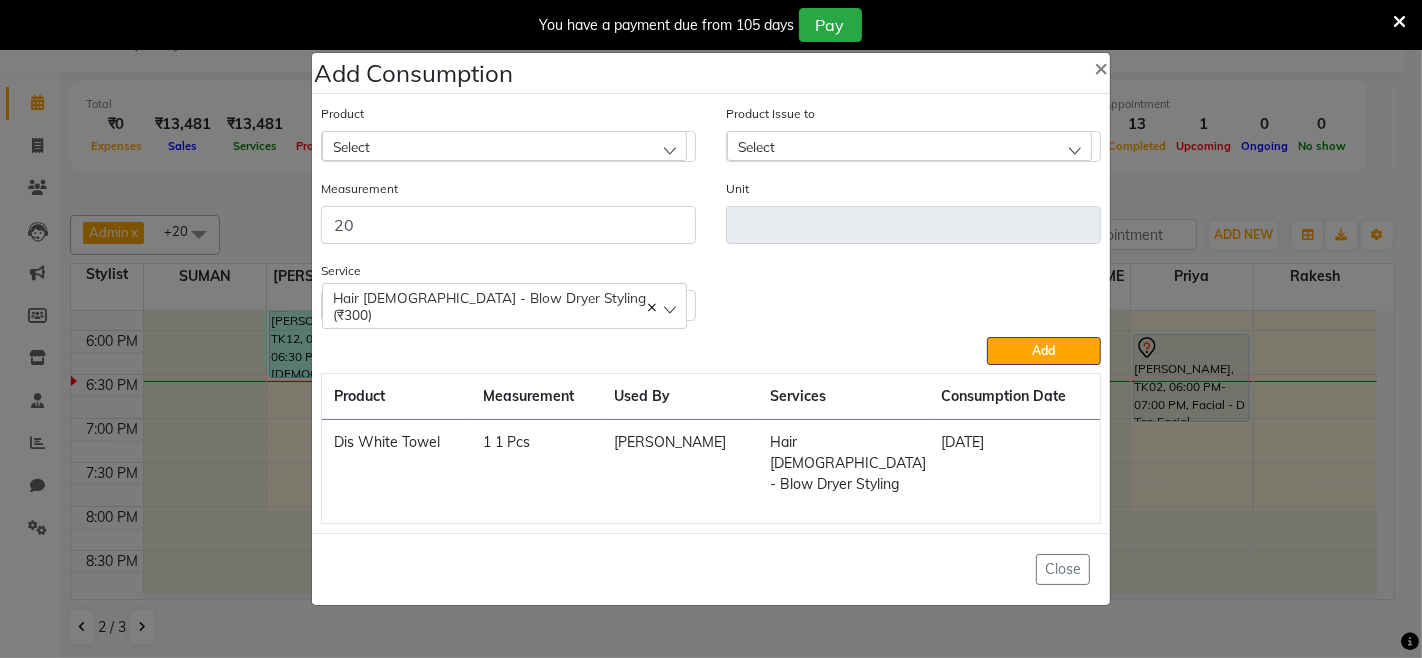 click on "Select" 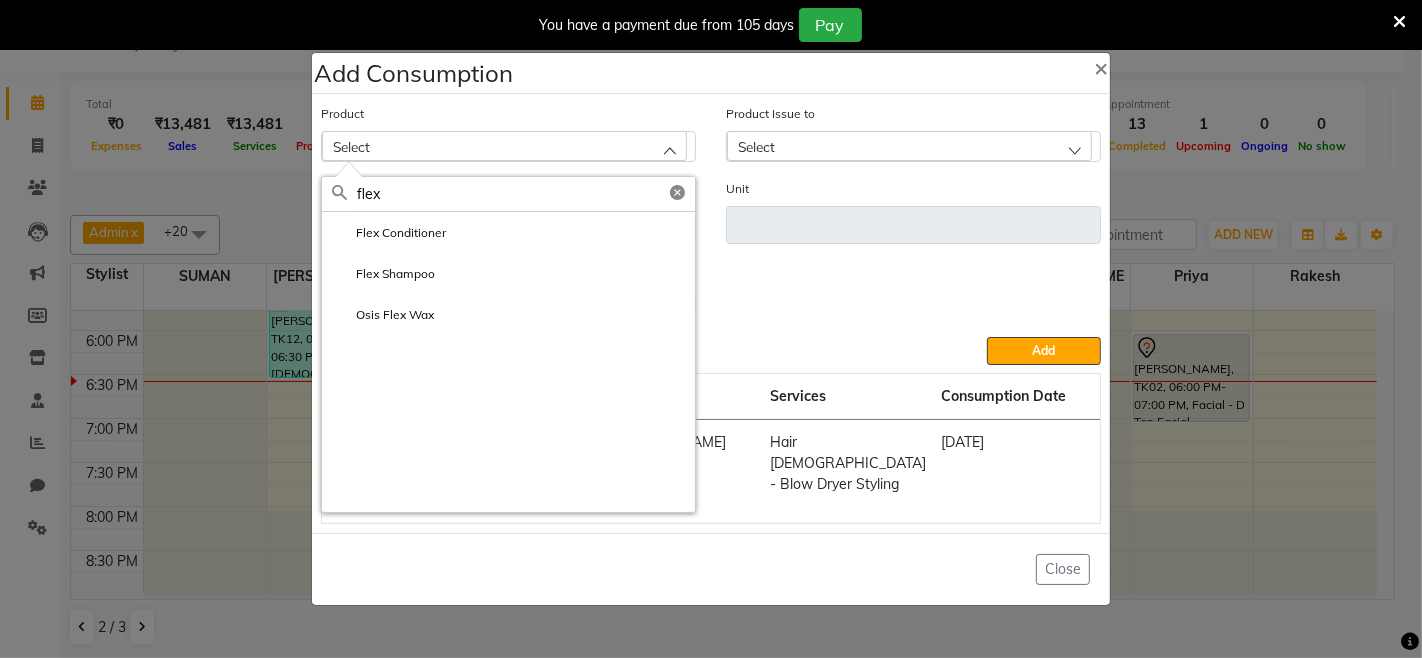 type on "flex" 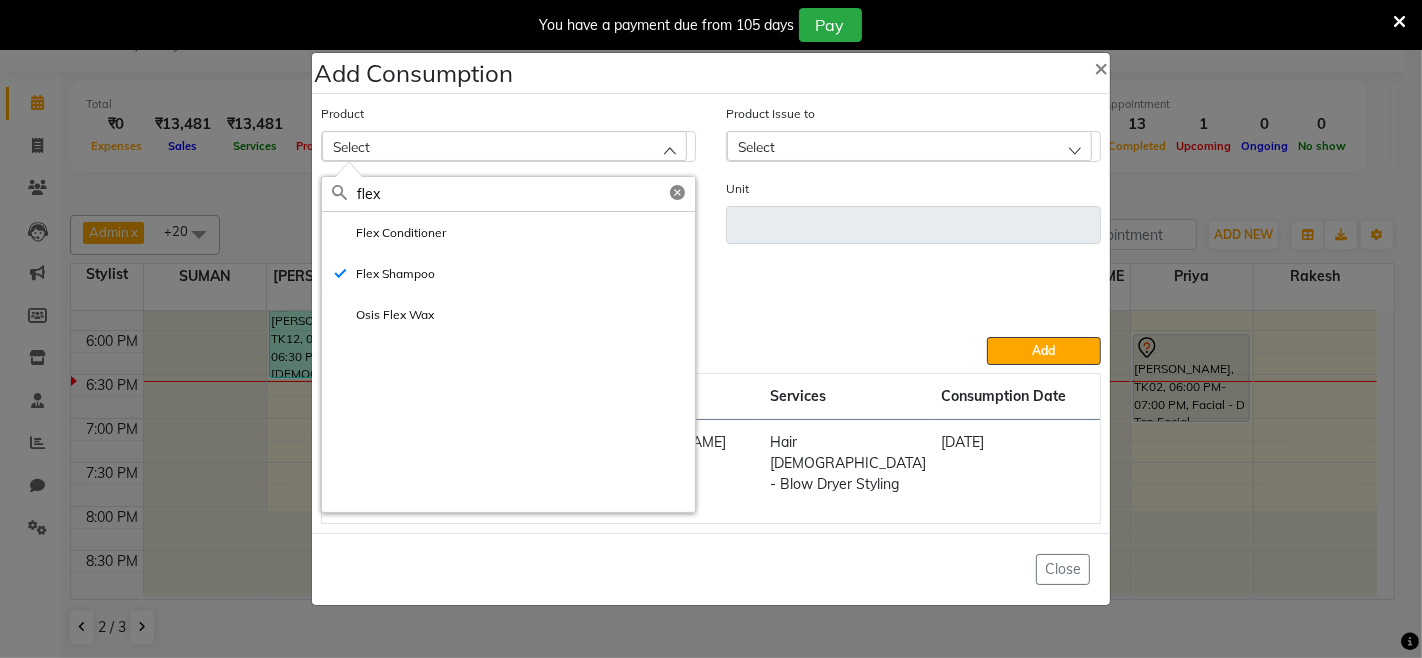 type on "ml" 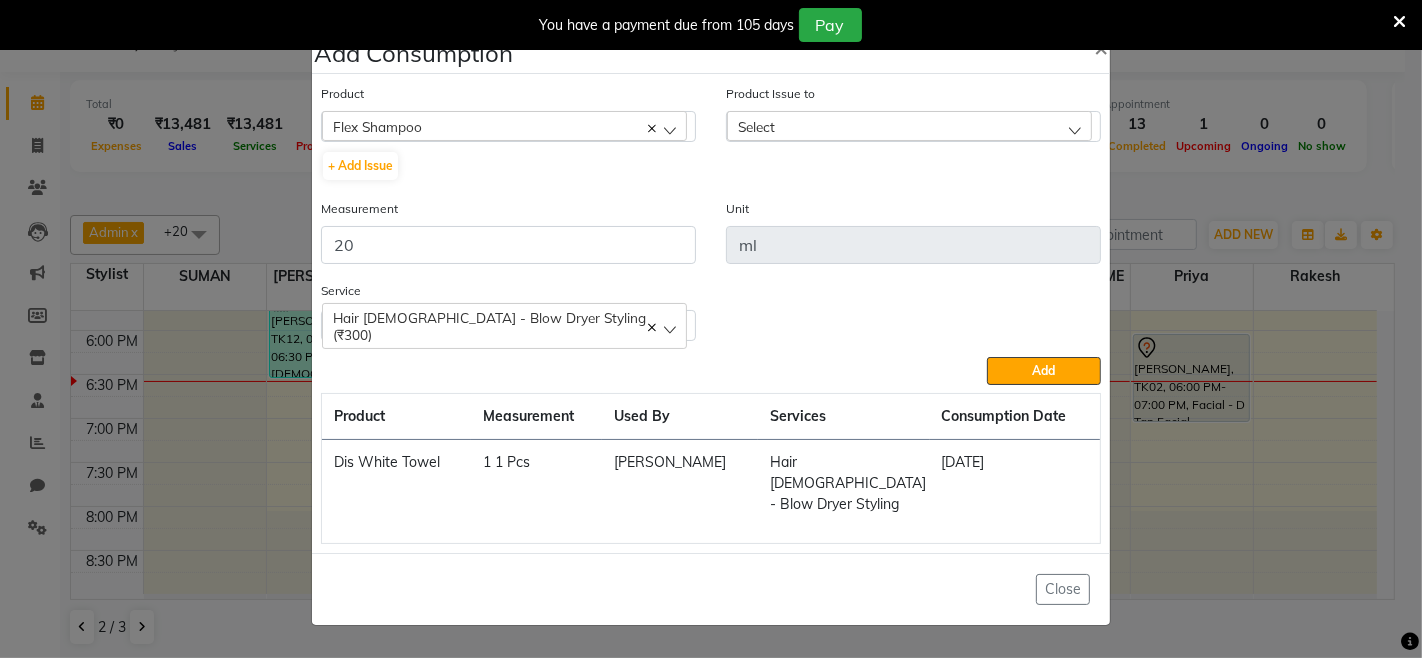 click on "Select" 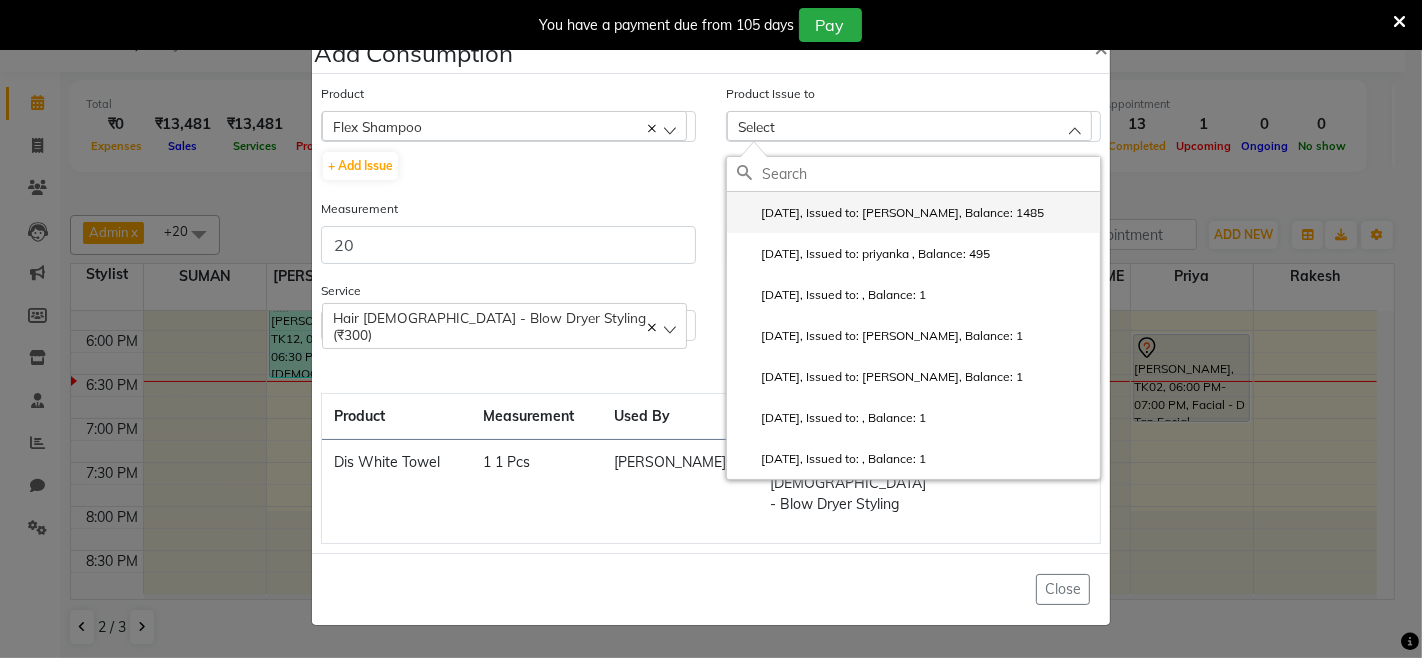 click on "2025-06-21, Issued to: PARAMJIT, Balance: 1485" 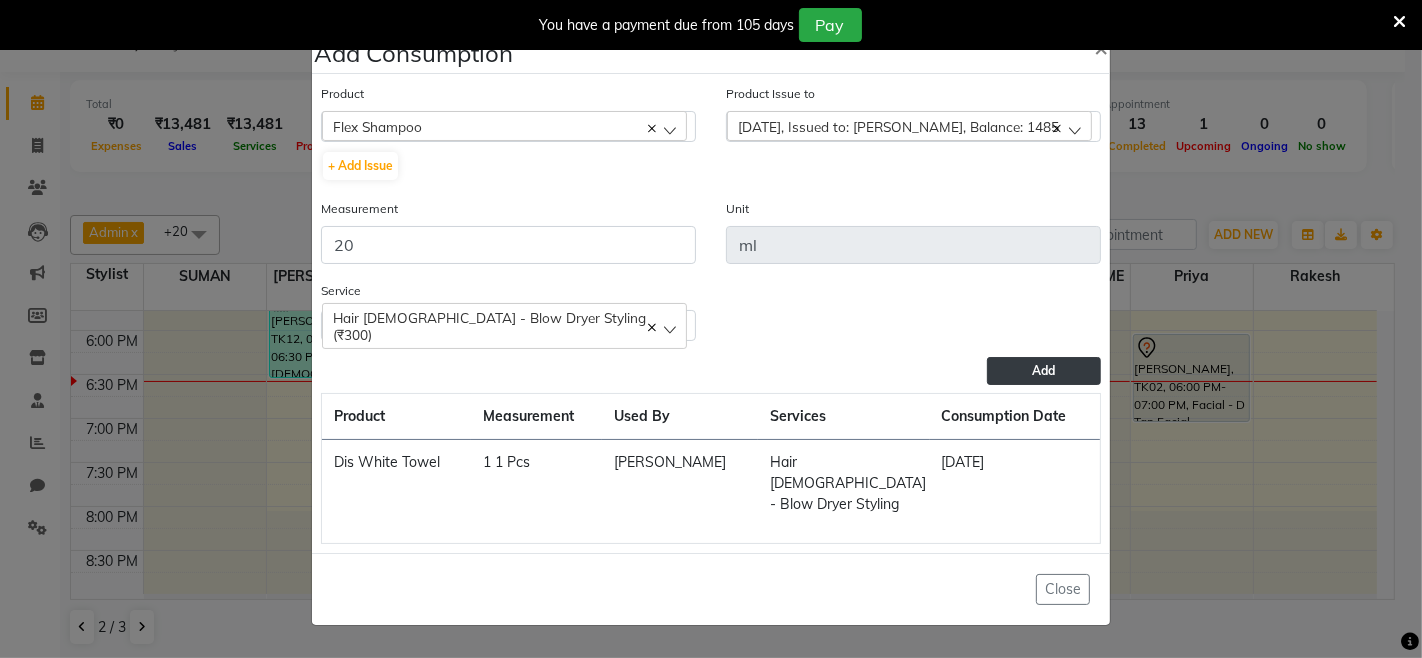 click on "Add" 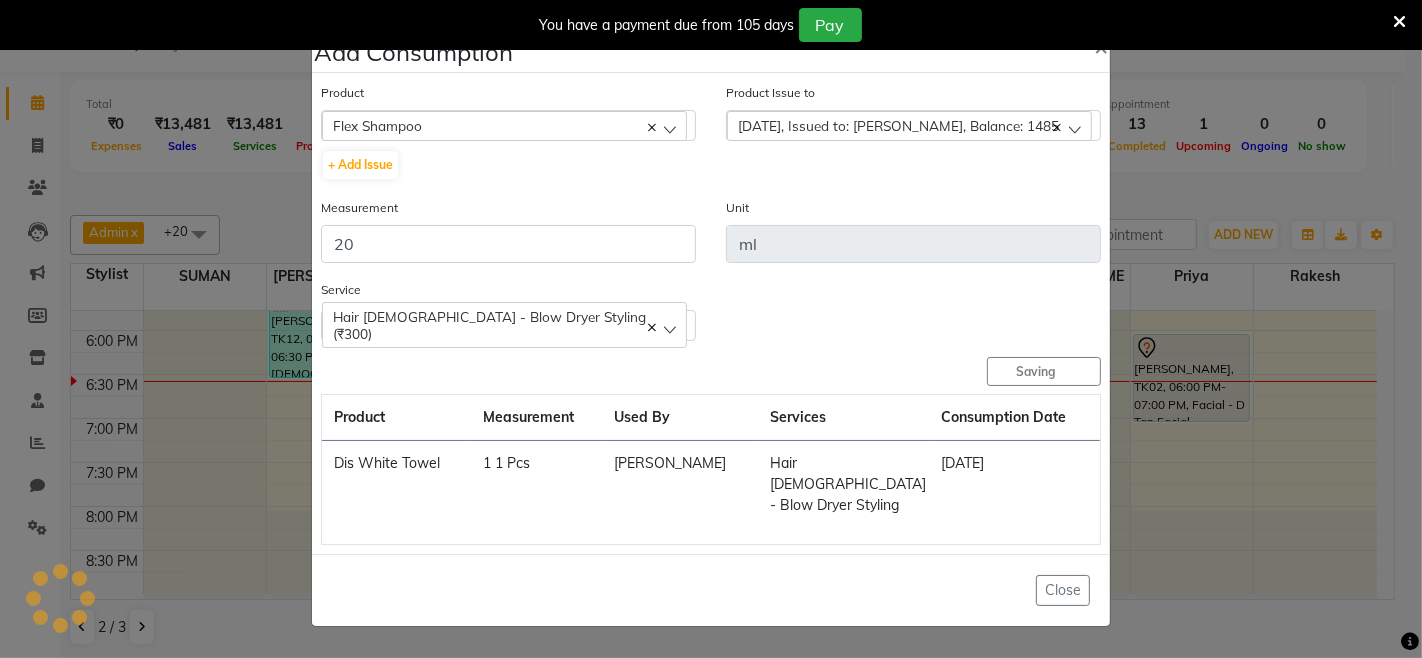 type 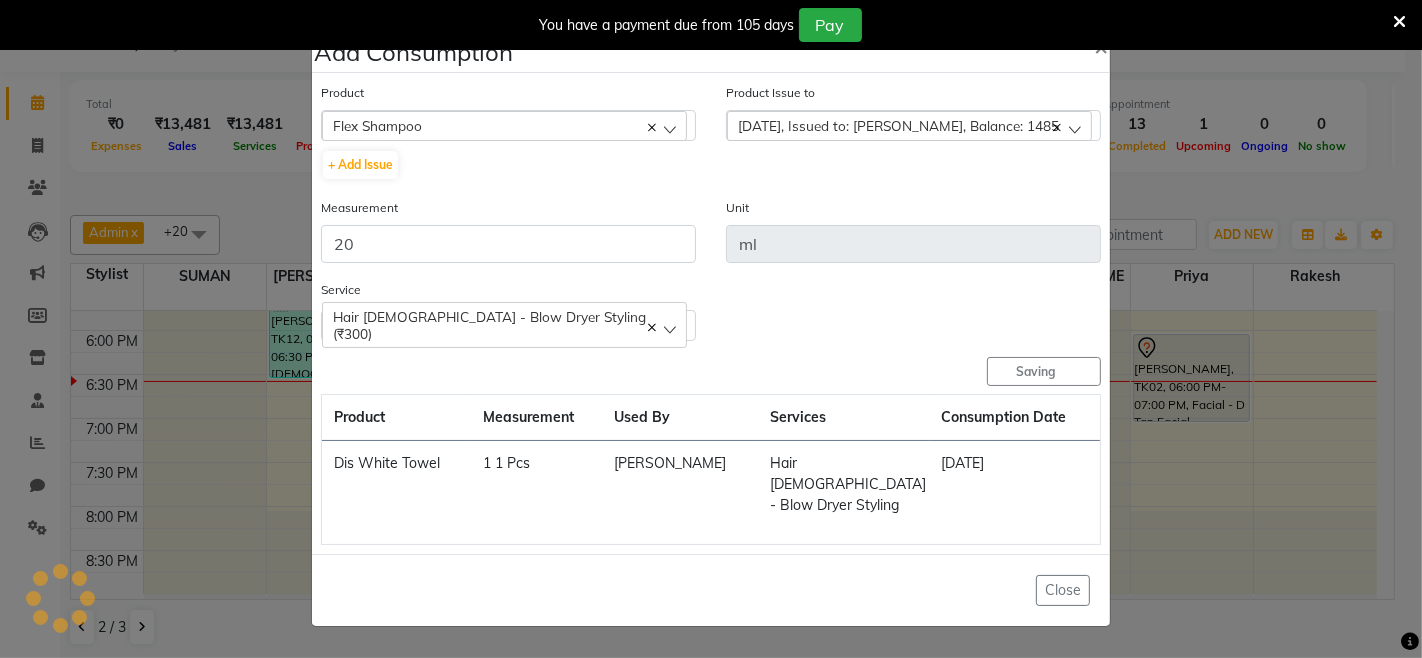 type 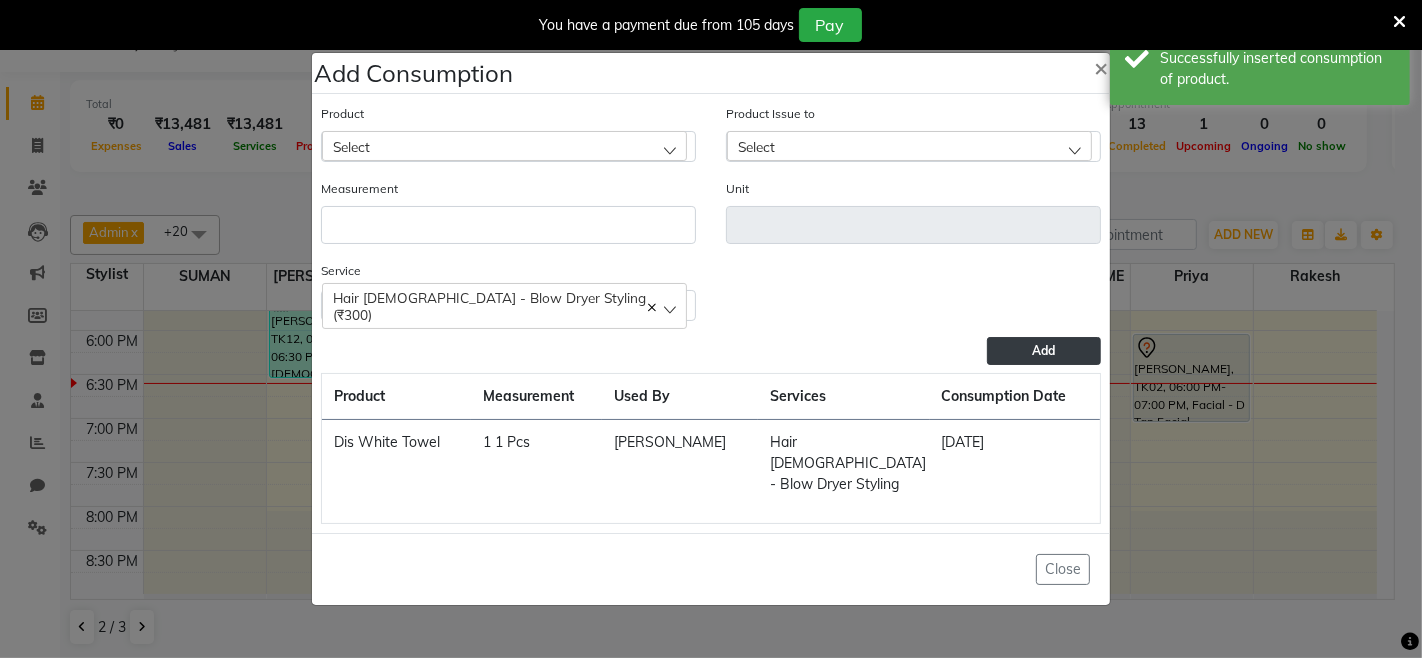 click on "Add Consumption × Product Select 10C Ear Stud Product Issue to Select 2025-06-21, Issued to: PARAMJIT, Balance: 1485 2025-06-19, Issued to: priyanka , Balance: 495 2025-05-12, Issued to: , Balance: 1 2025-04-27, Issued to: LUXMI, Balance: 1 2025-04-20, Issued to: PARAMJIT, Balance: 1 2025-04-20, Issued to: , Balance: 1 2025-04-20, Issued to: , Balance: 1 Measurement Unit Service  Hair Female - Blow Dryer Styling (₹300)  Hair Female - Blow Dryer Styling (₹300)  Add  Product Measurement Used By Services Consumption Date  Dis White Towel   1 1 Pcs   VANDANA SHARMA   Hair Female - Blow Dryer Styling   10-07-2025   Close" 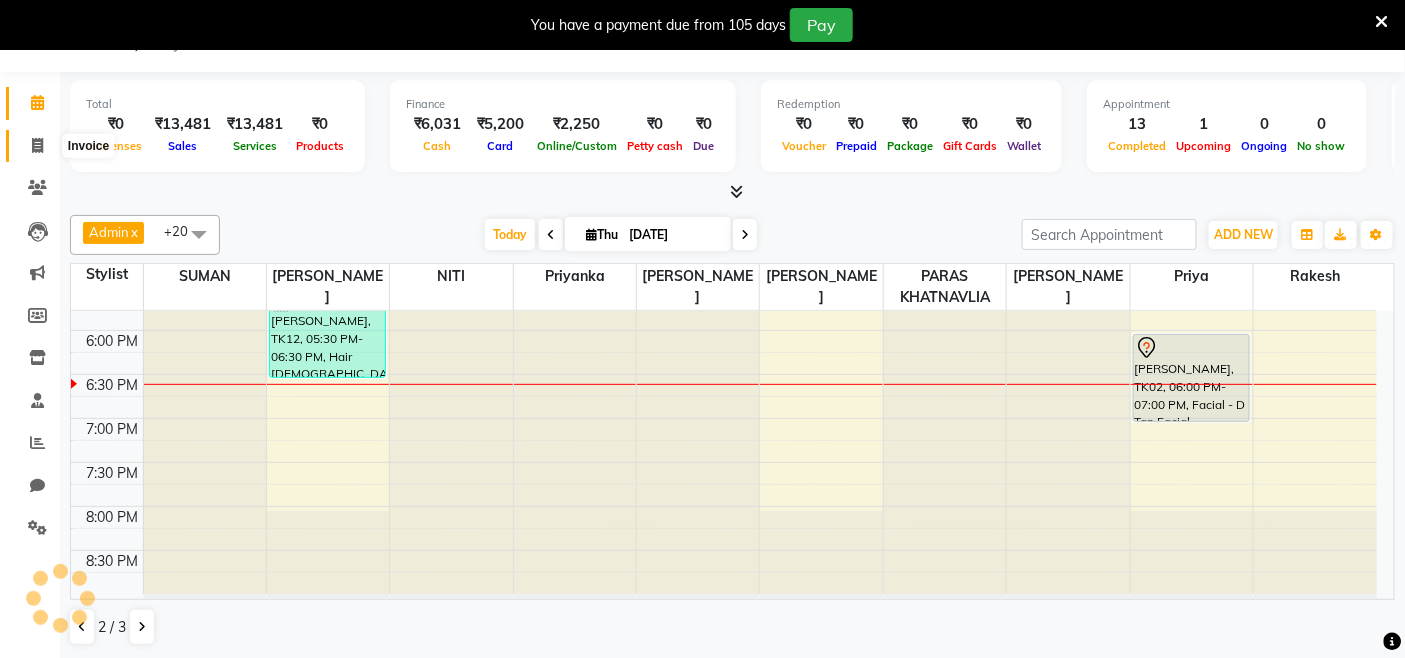 click 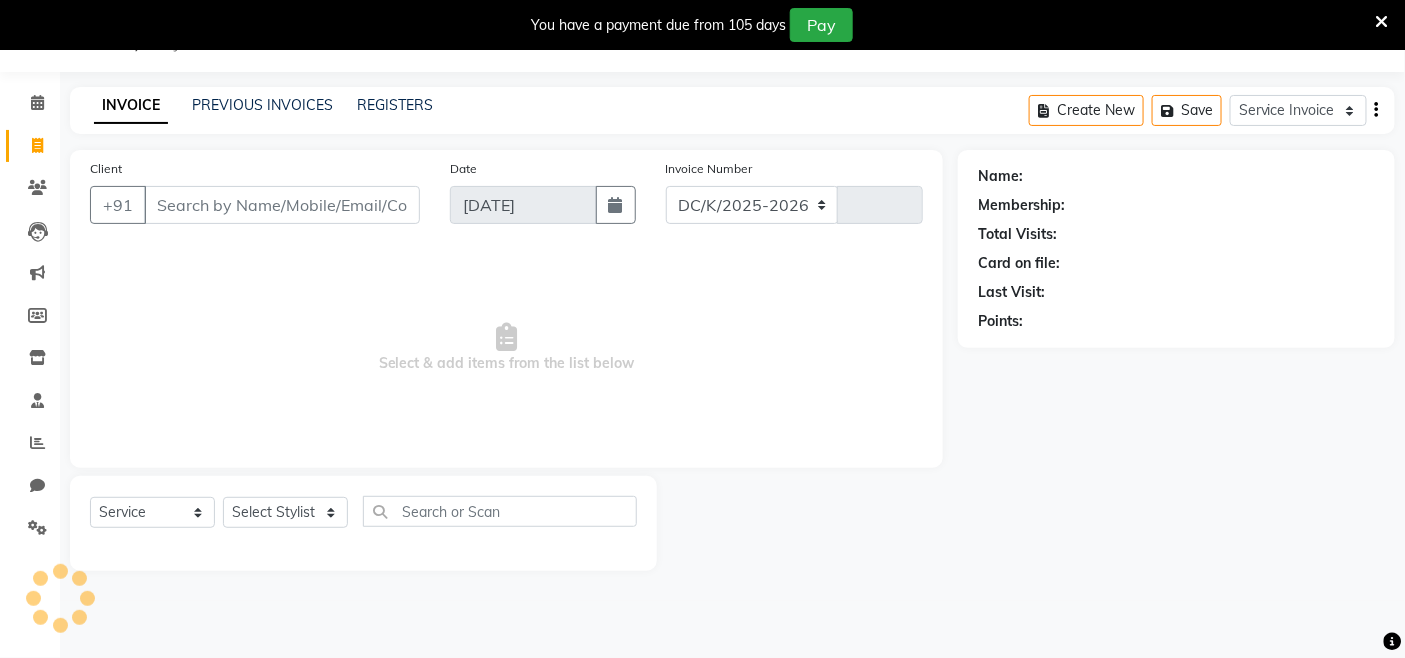 select on "8015" 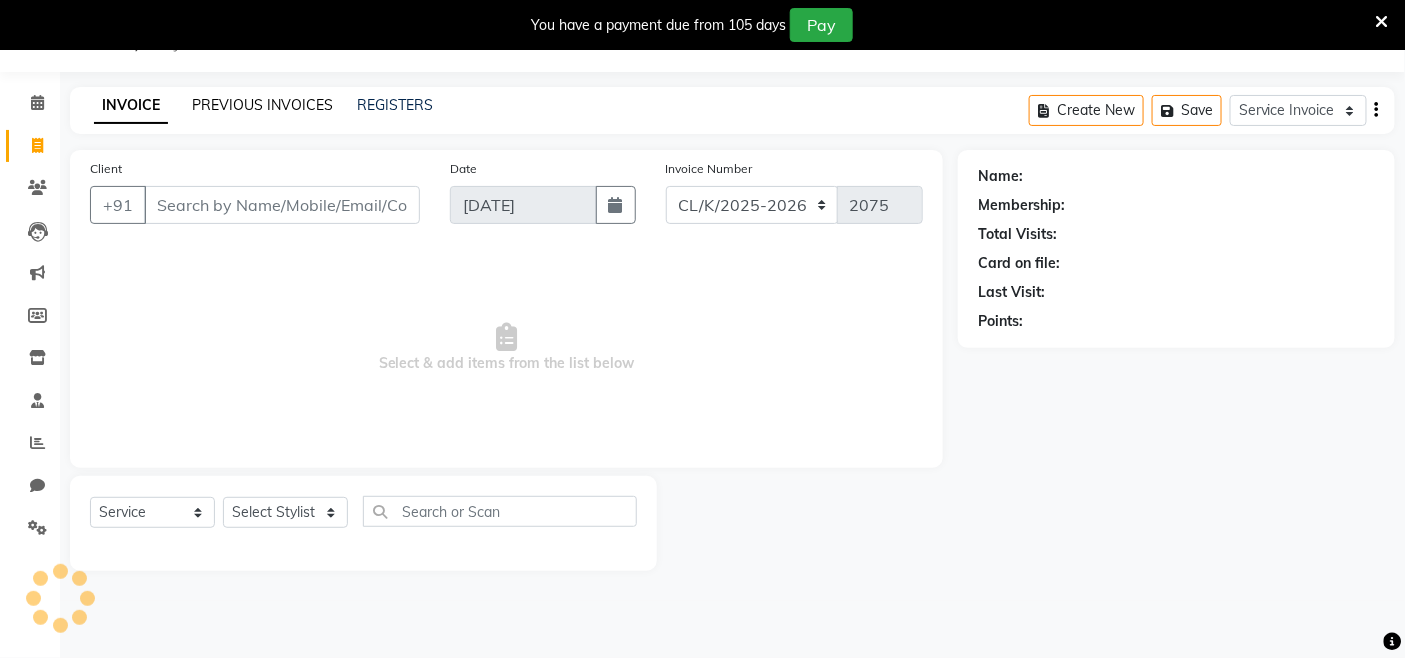 click on "PREVIOUS INVOICES" 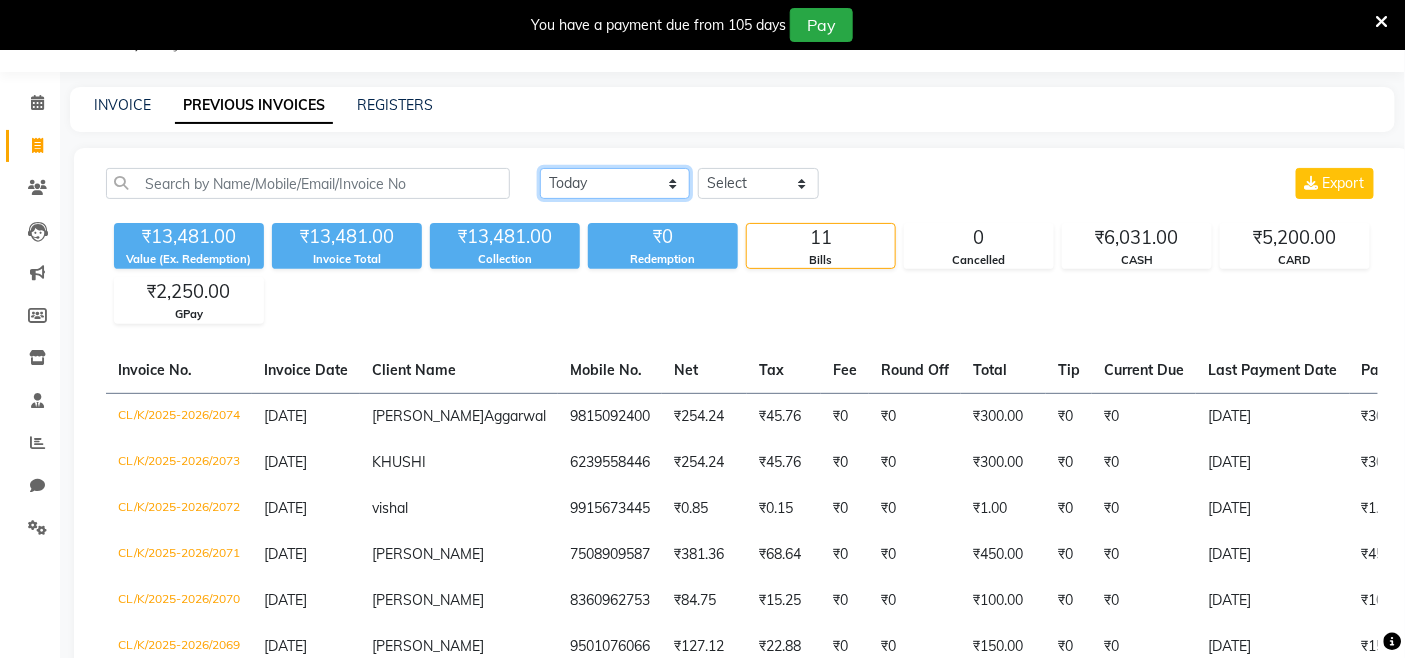 drag, startPoint x: 624, startPoint y: 183, endPoint x: 614, endPoint y: 197, distance: 17.20465 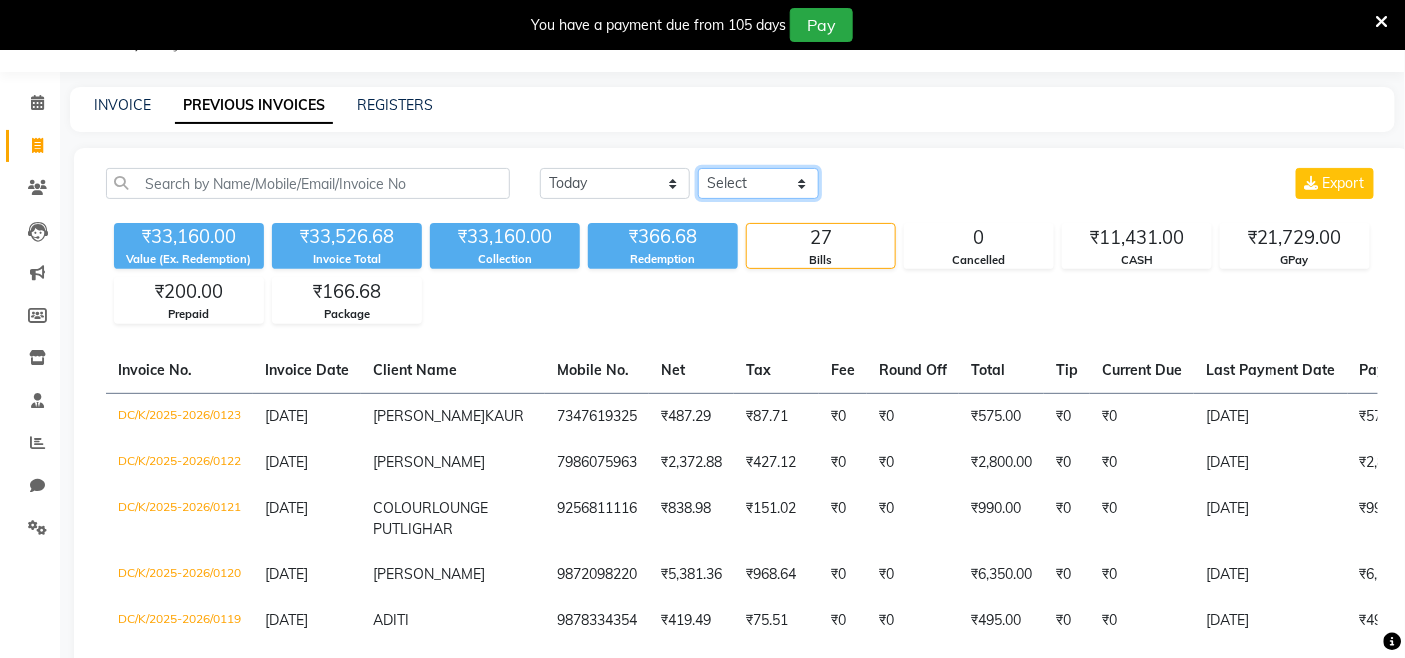 drag, startPoint x: 760, startPoint y: 171, endPoint x: 756, endPoint y: 197, distance: 26.305893 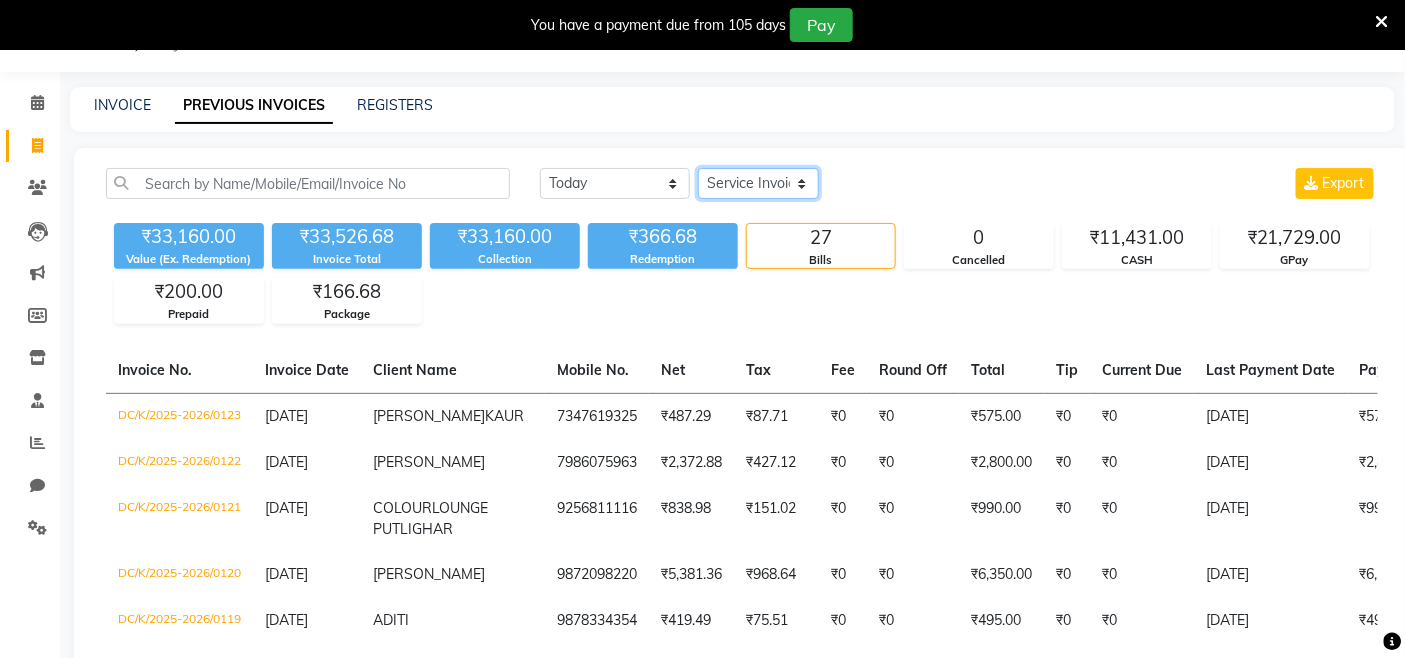 click on "Select Service Invoice Product Invoice" 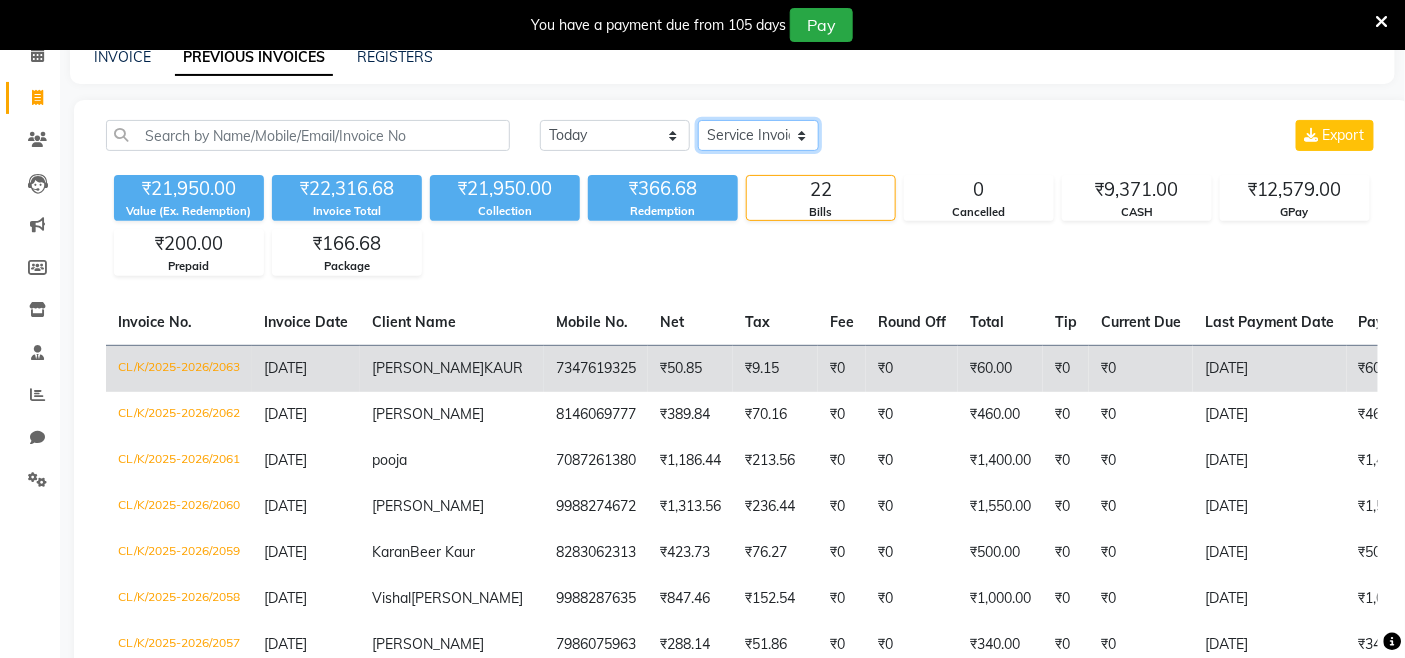 scroll, scrollTop: 0, scrollLeft: 0, axis: both 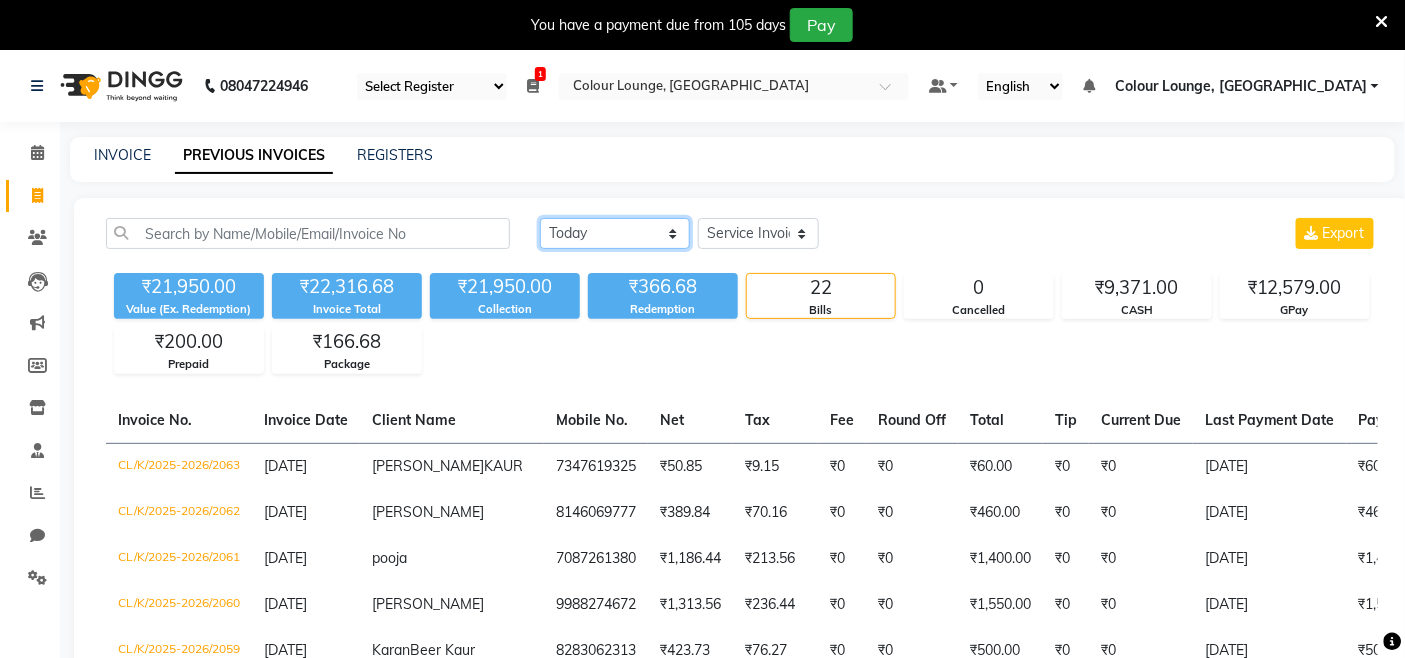 click on "Today Yesterday Custom Range" 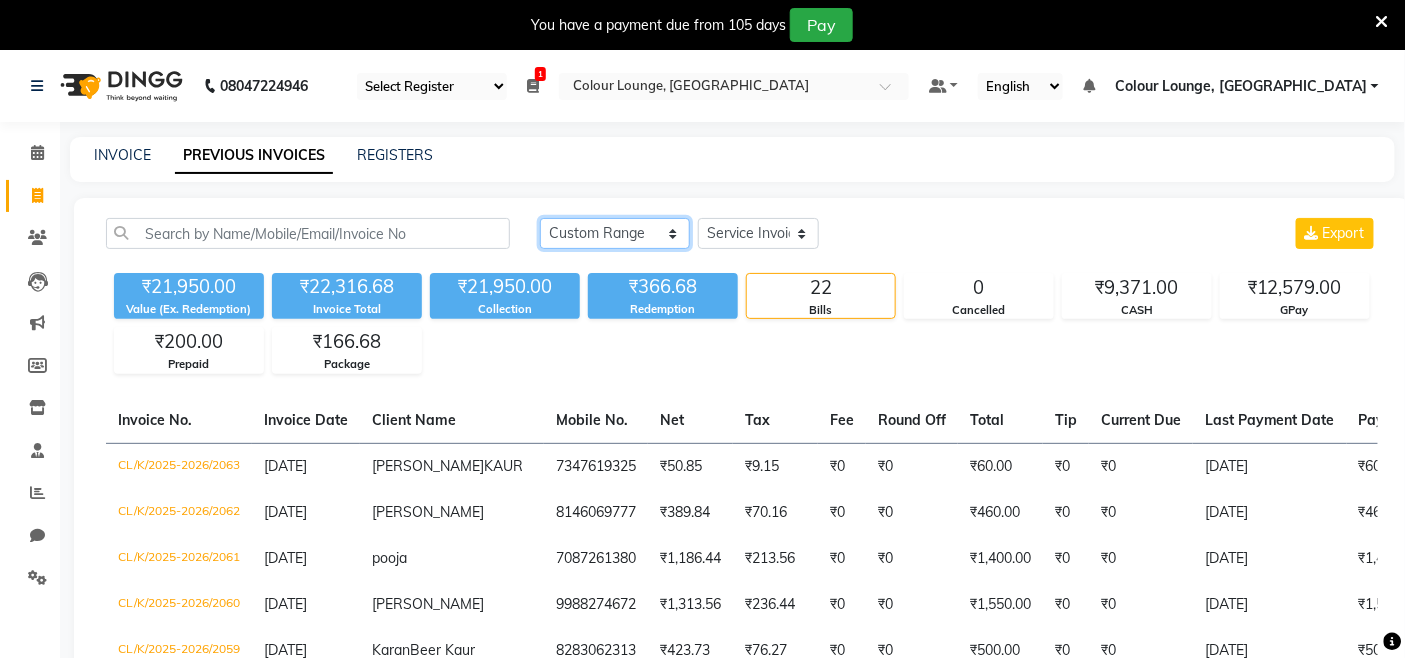 click on "Today Yesterday Custom Range" 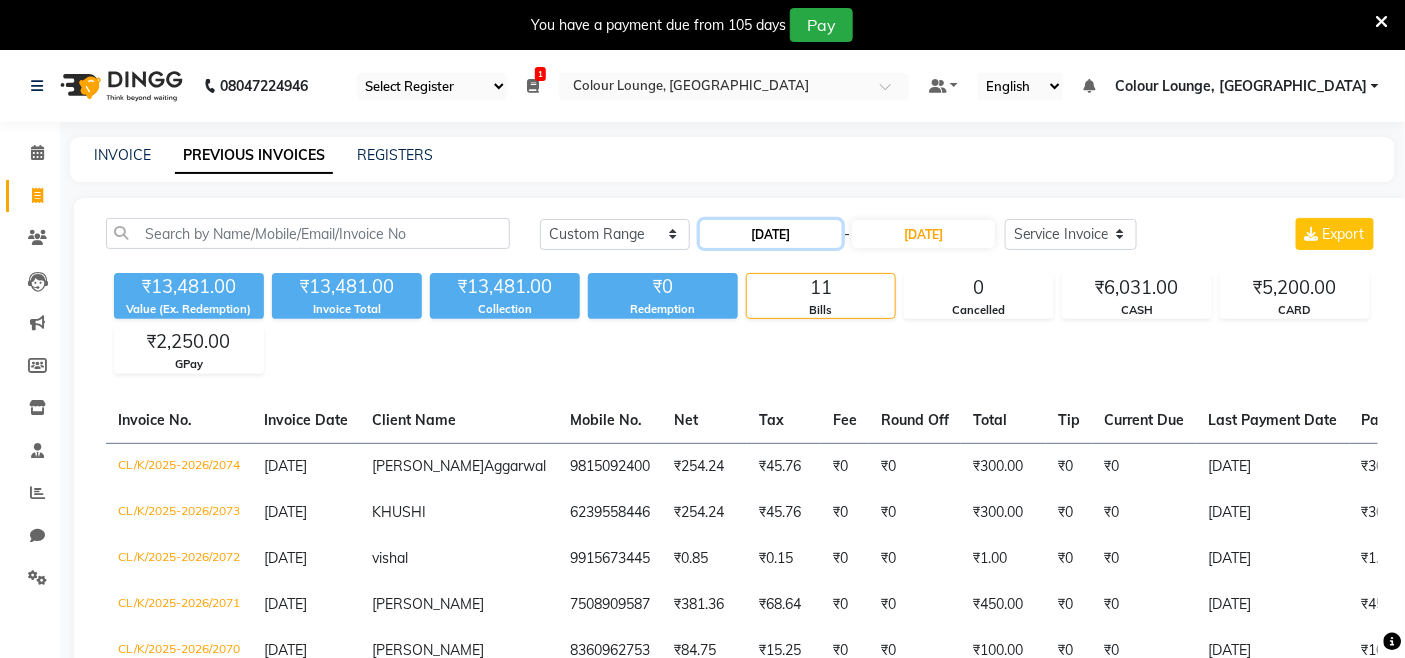 click on "10[DATE]" 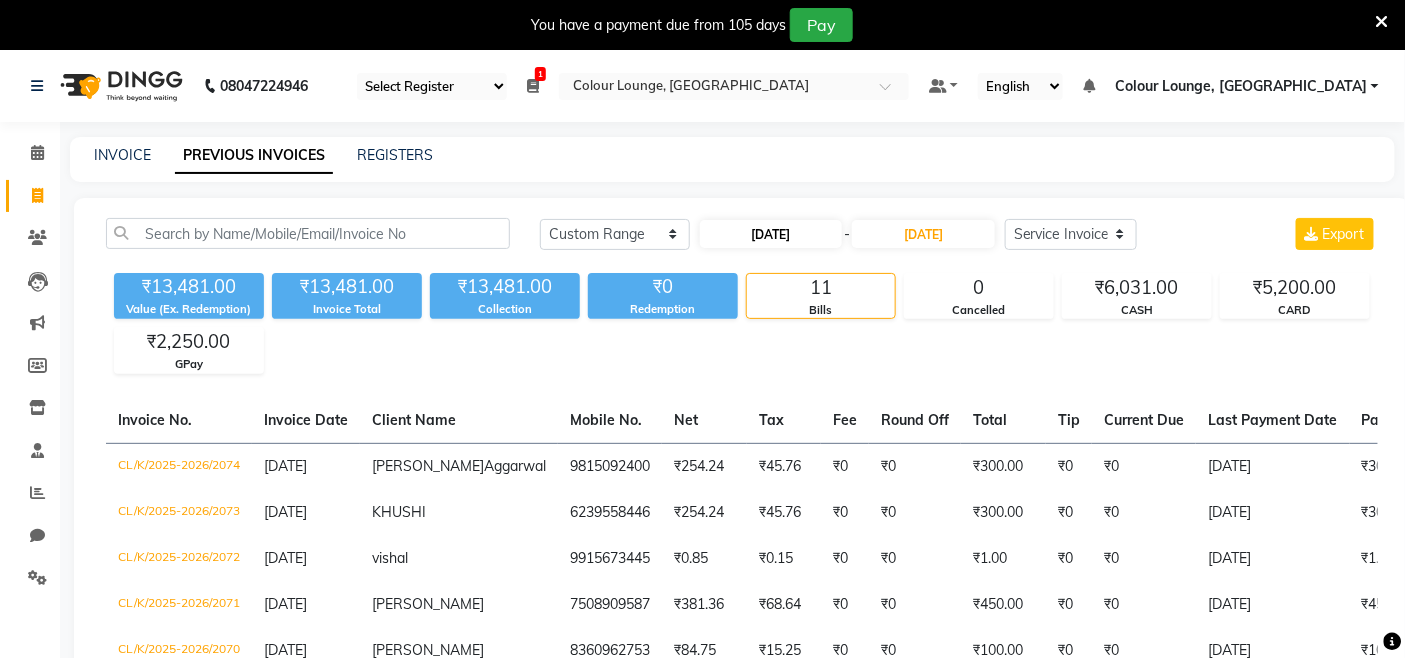 select on "7" 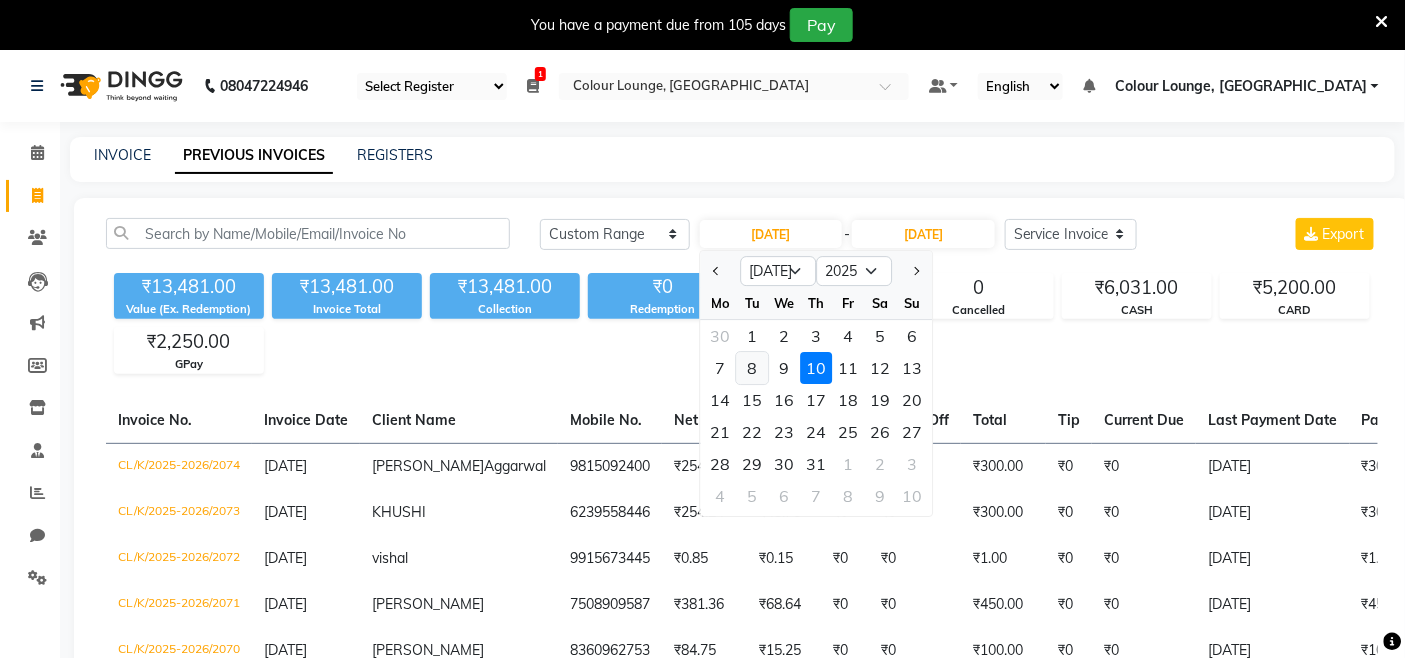 click on "8" 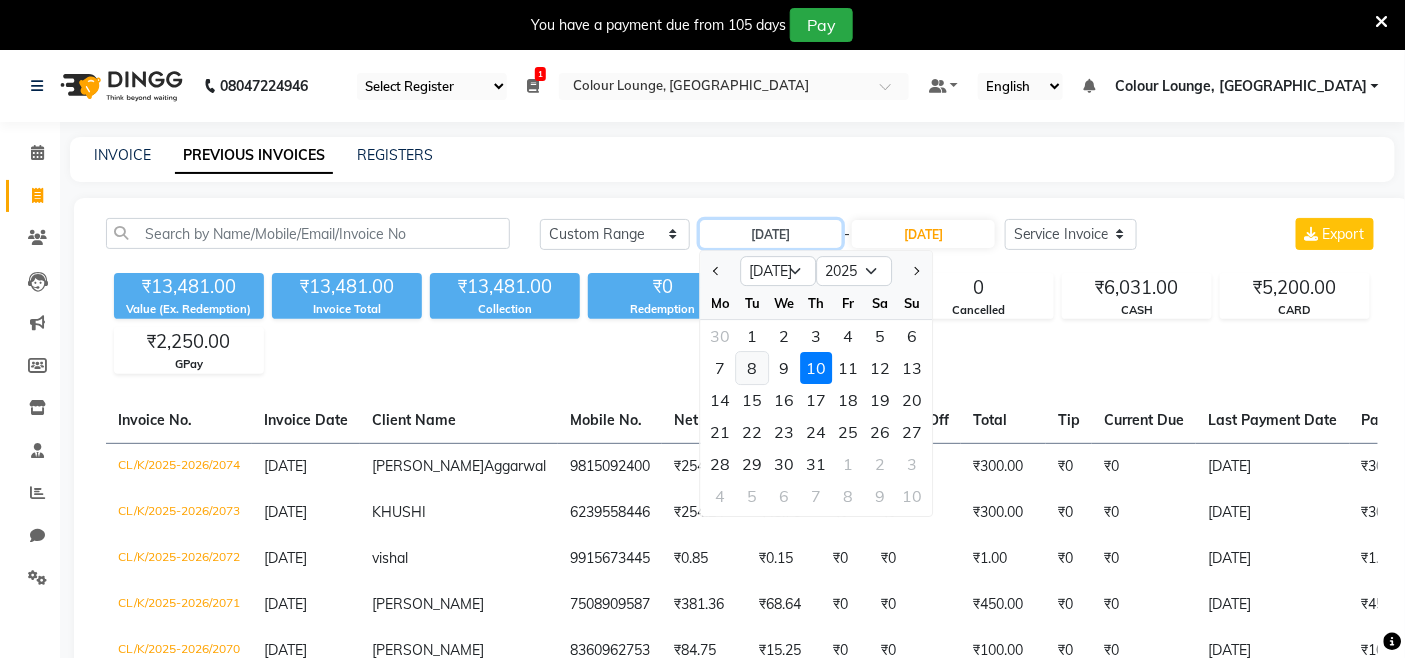 type on "08-07-2025" 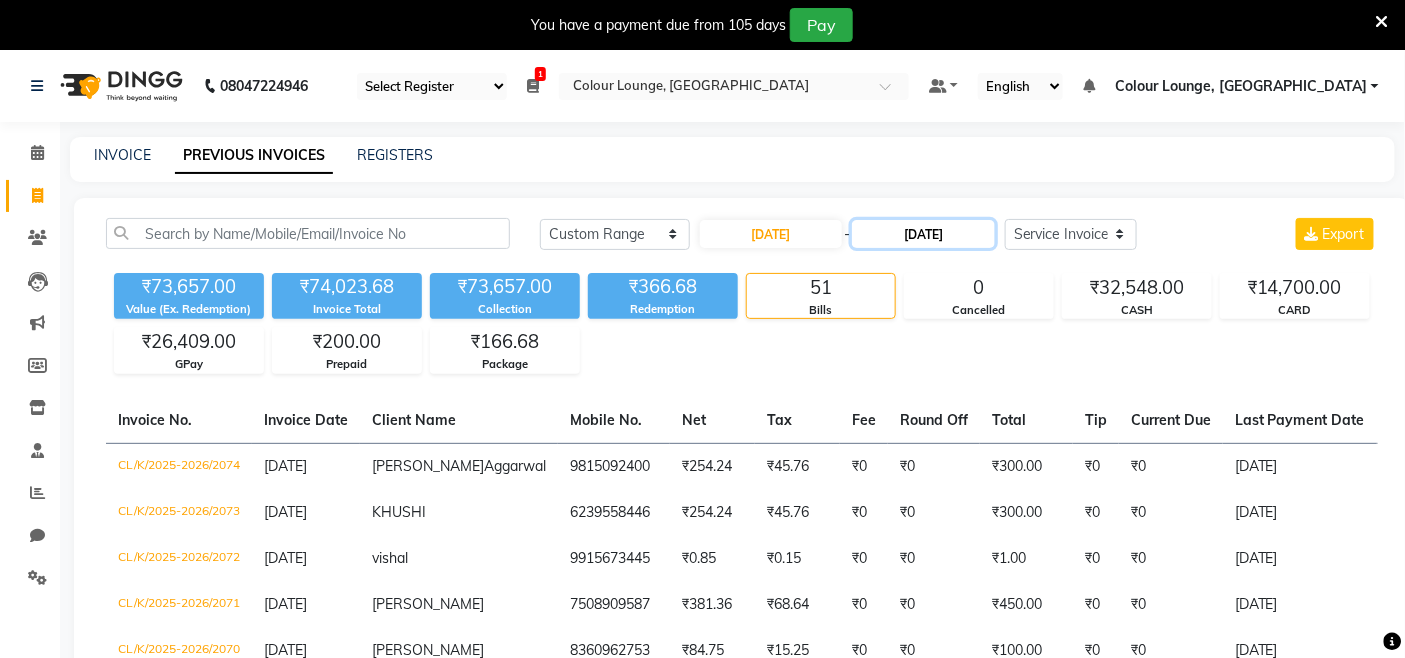 click on "10[DATE]" 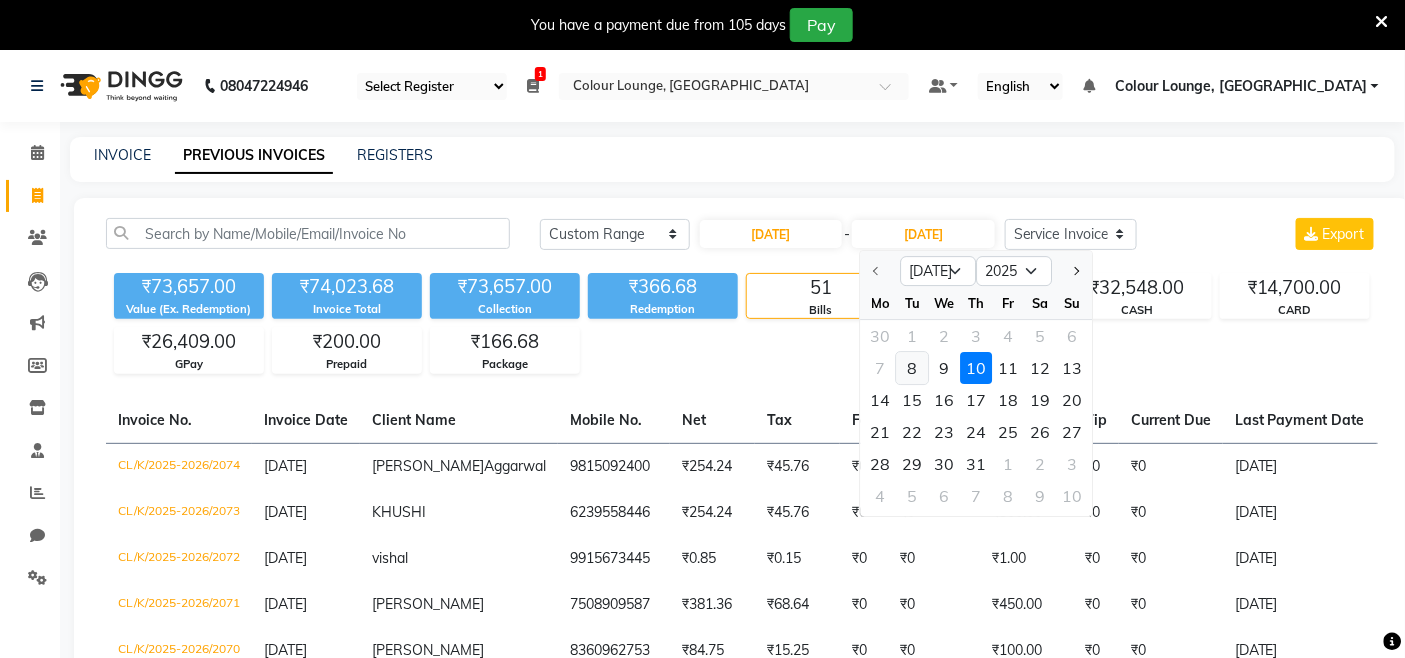 click on "8" 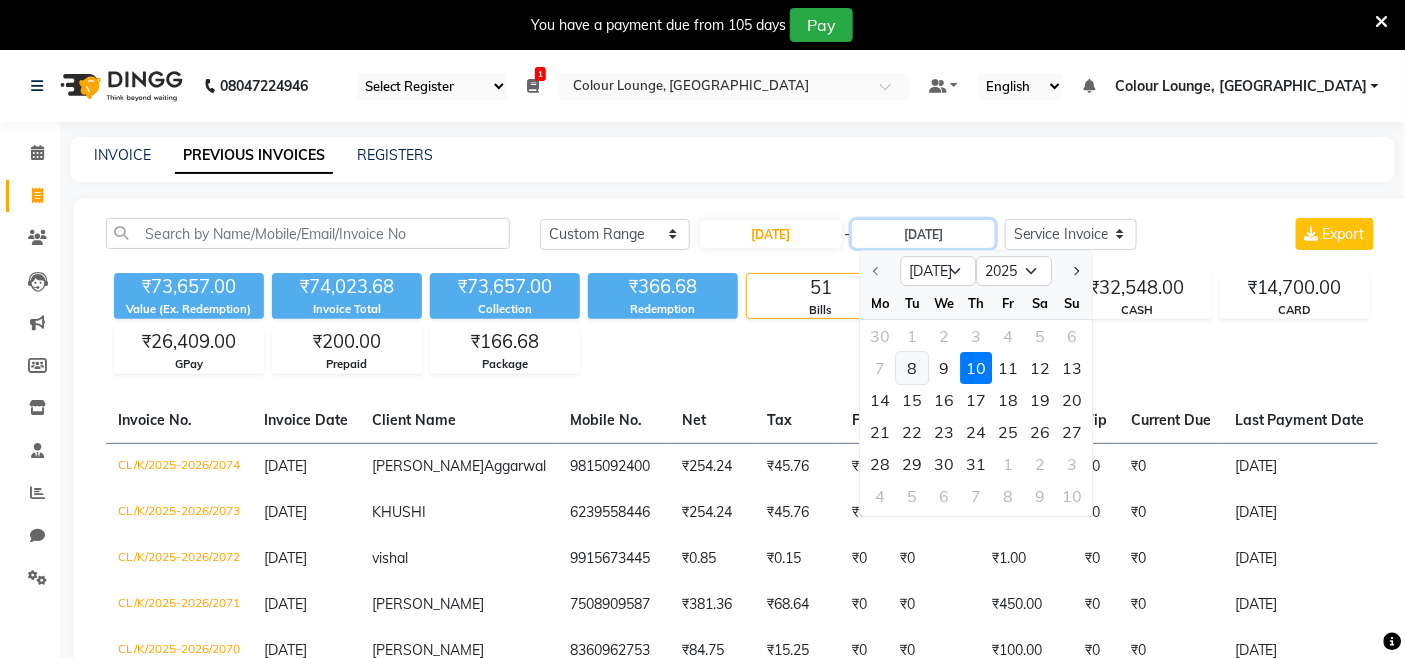 type on "08-07-2025" 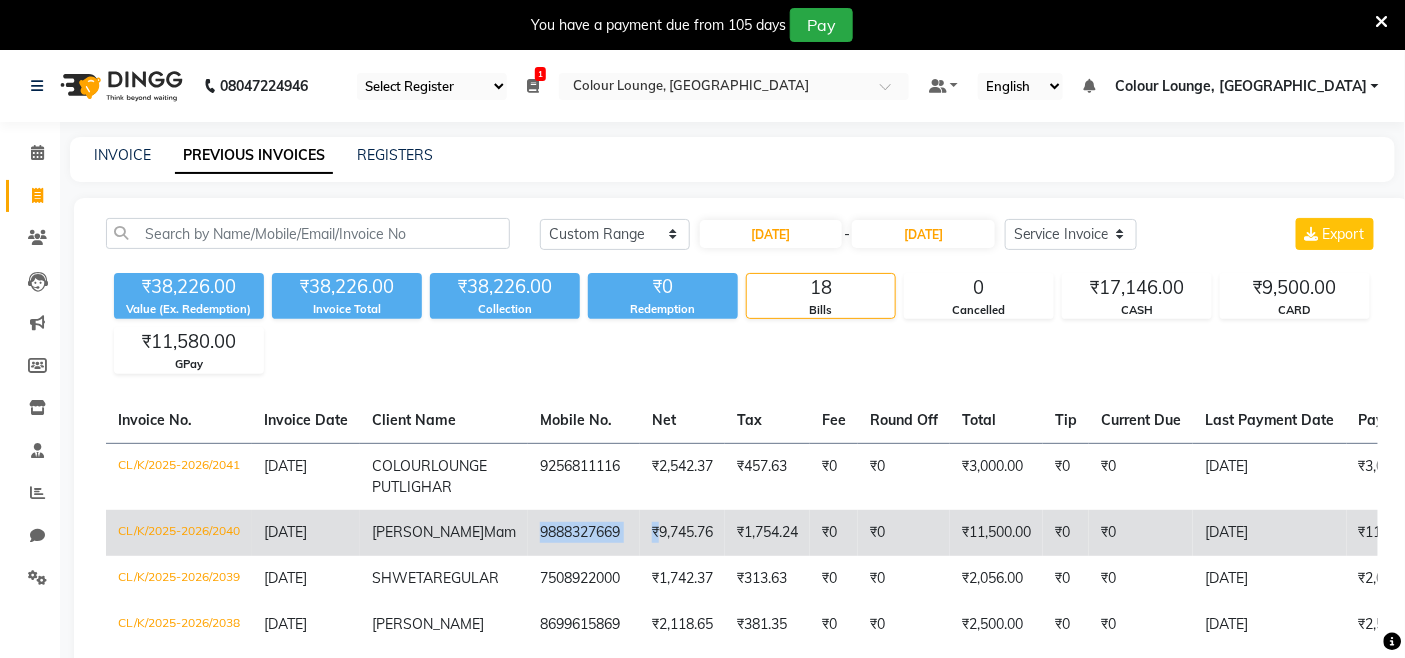 drag, startPoint x: 472, startPoint y: 543, endPoint x: 604, endPoint y: 543, distance: 132 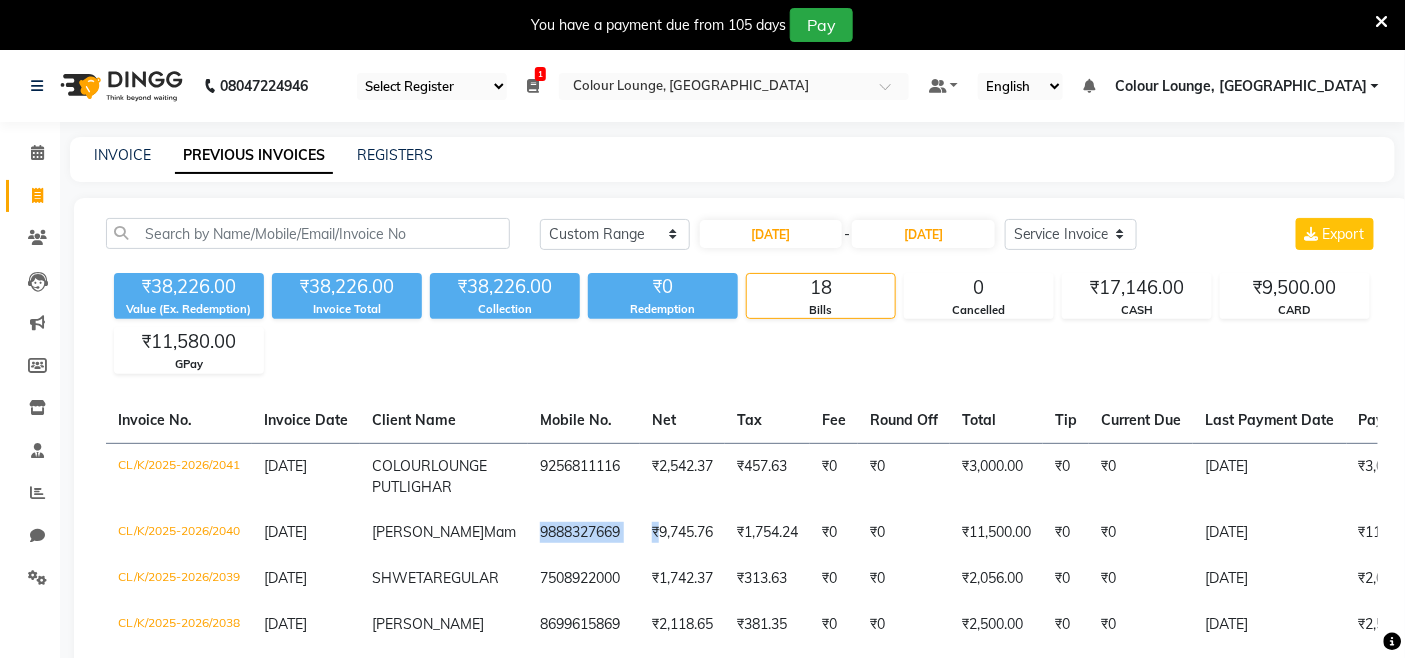 copy on "9888327669 ₹" 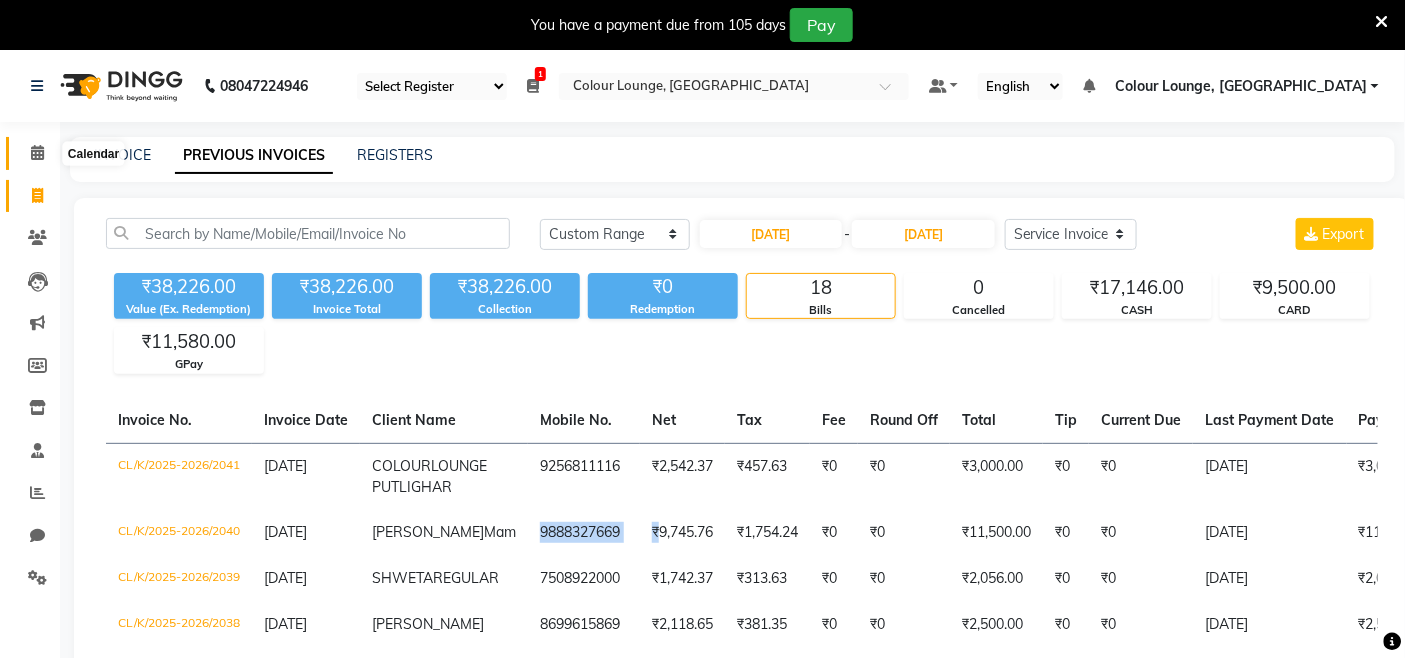 click 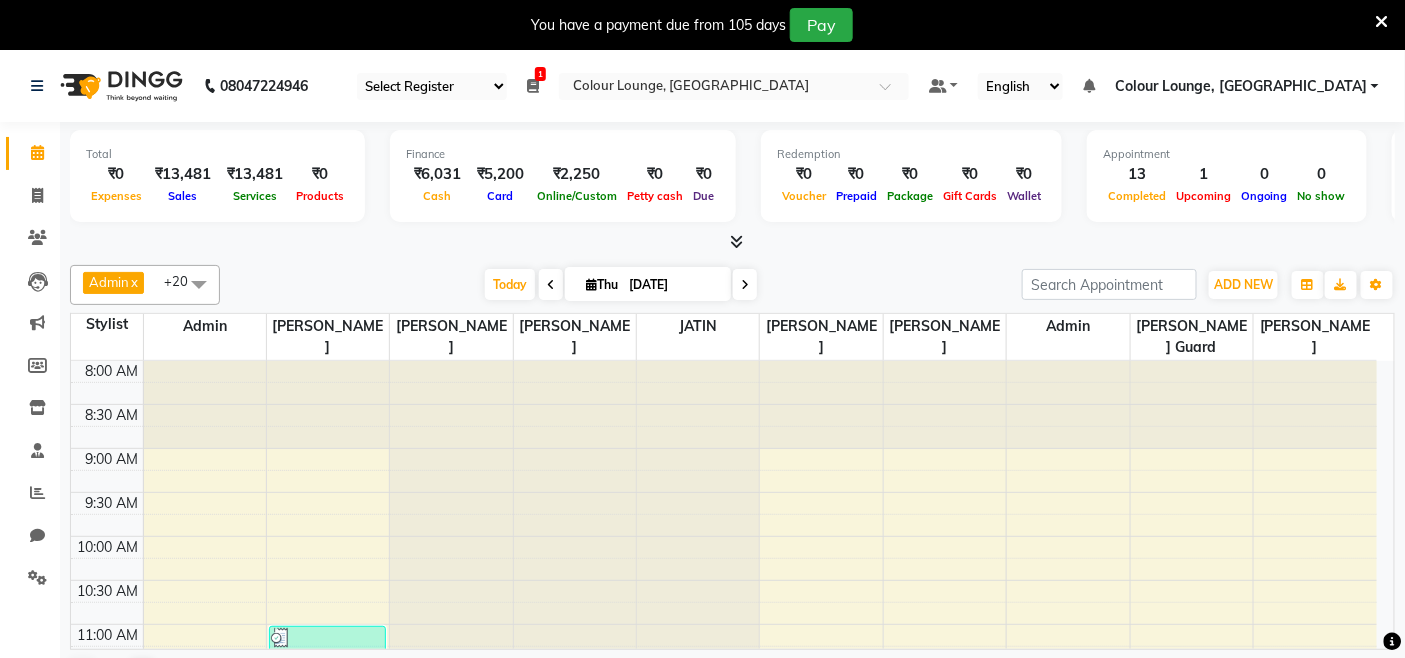 click at bounding box center (732, 242) 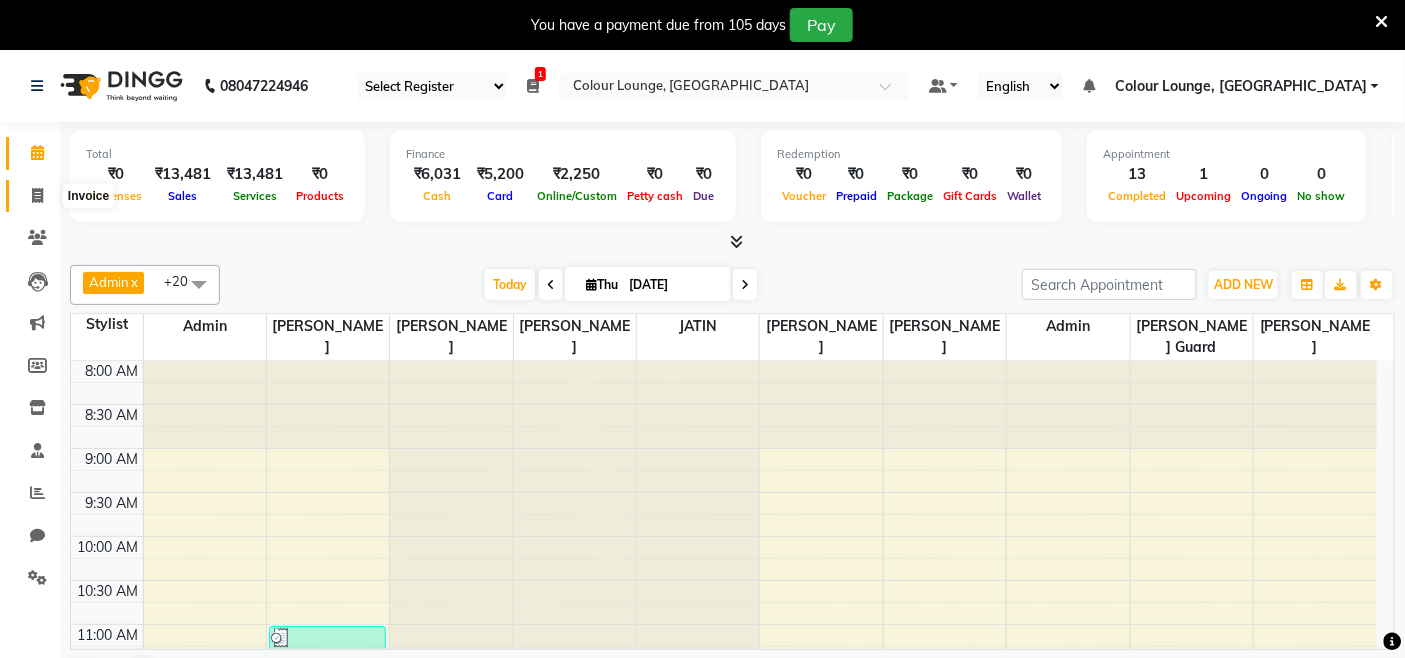 click 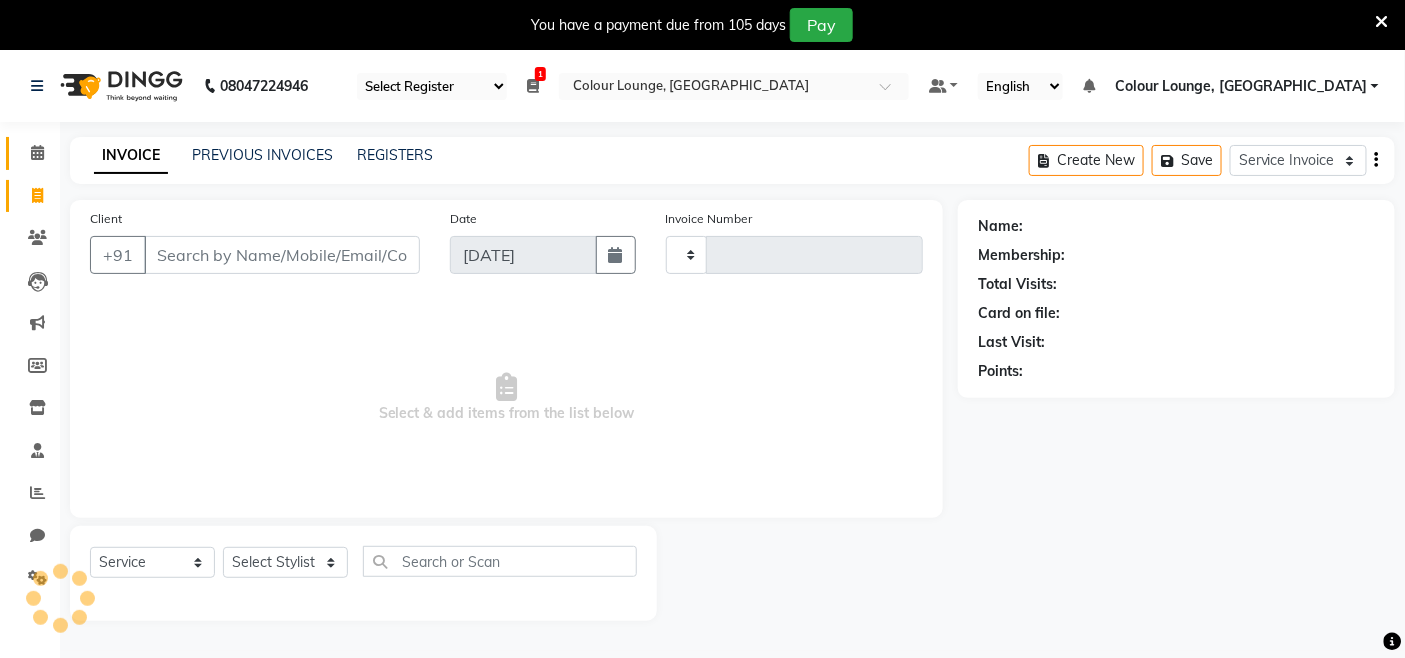 type on "2076" 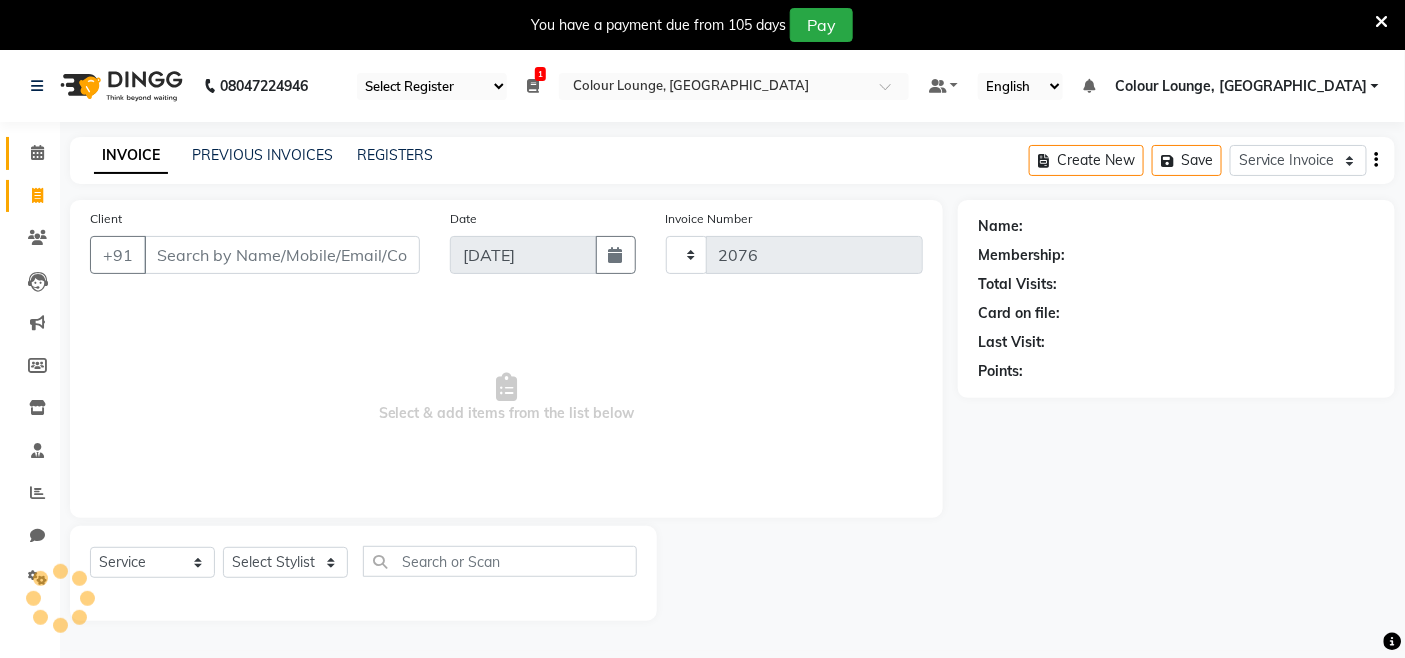 select on "8015" 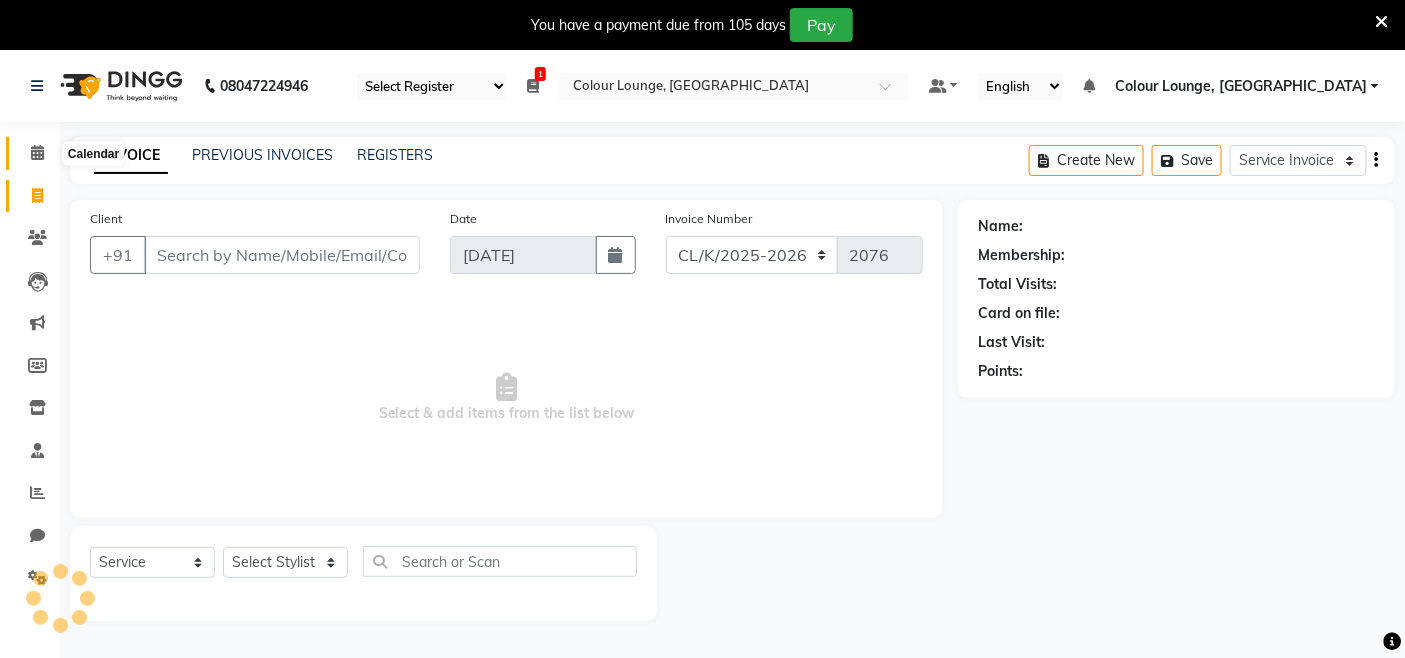 click 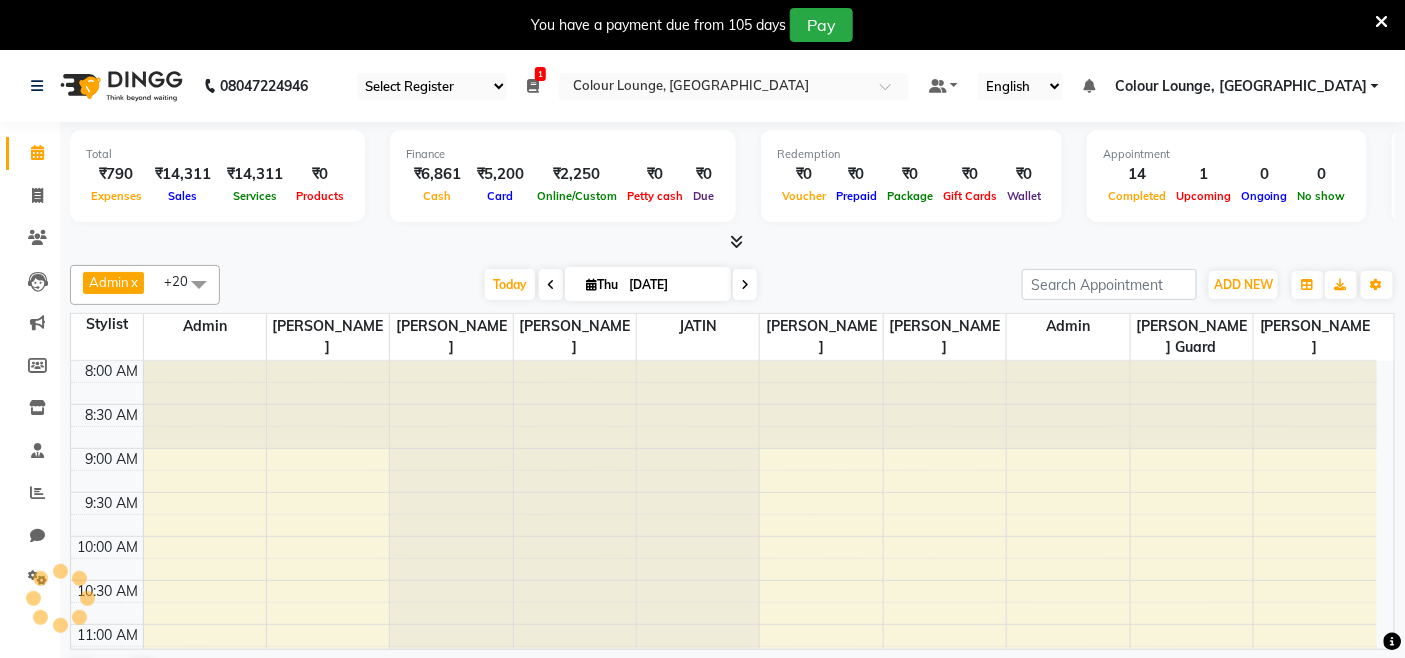 scroll, scrollTop: 0, scrollLeft: 0, axis: both 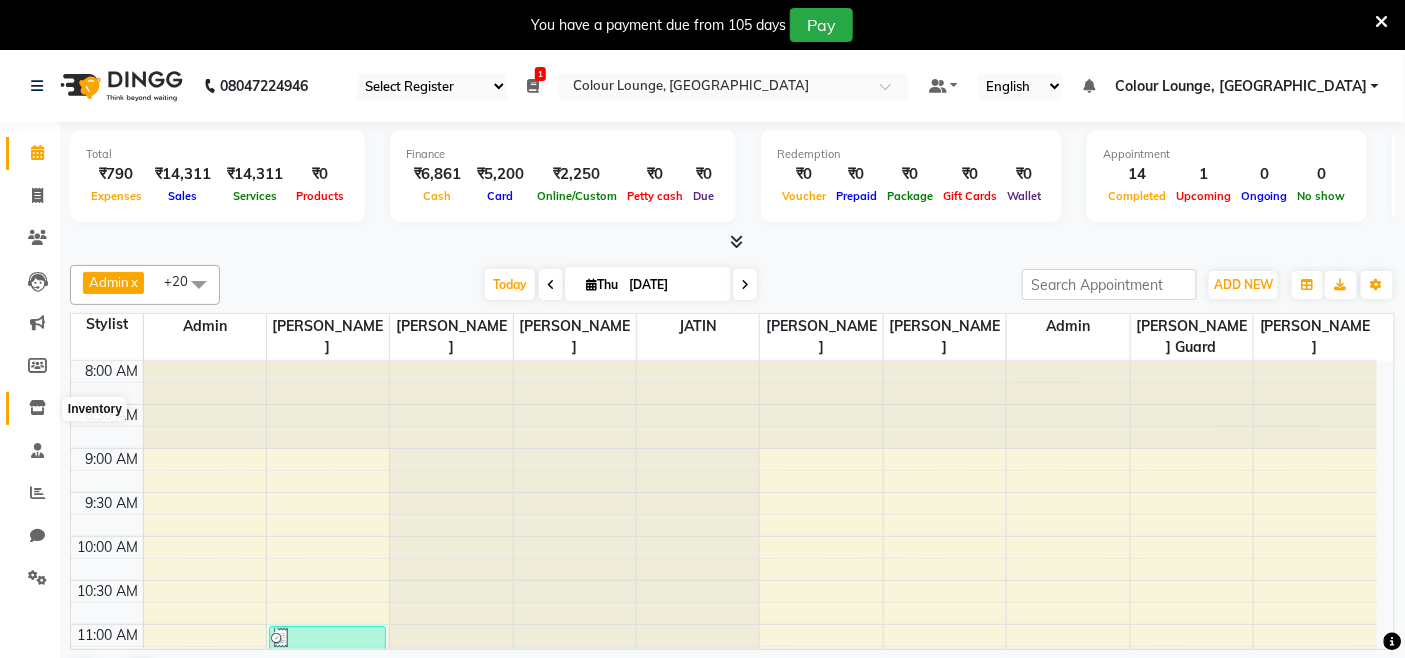 click 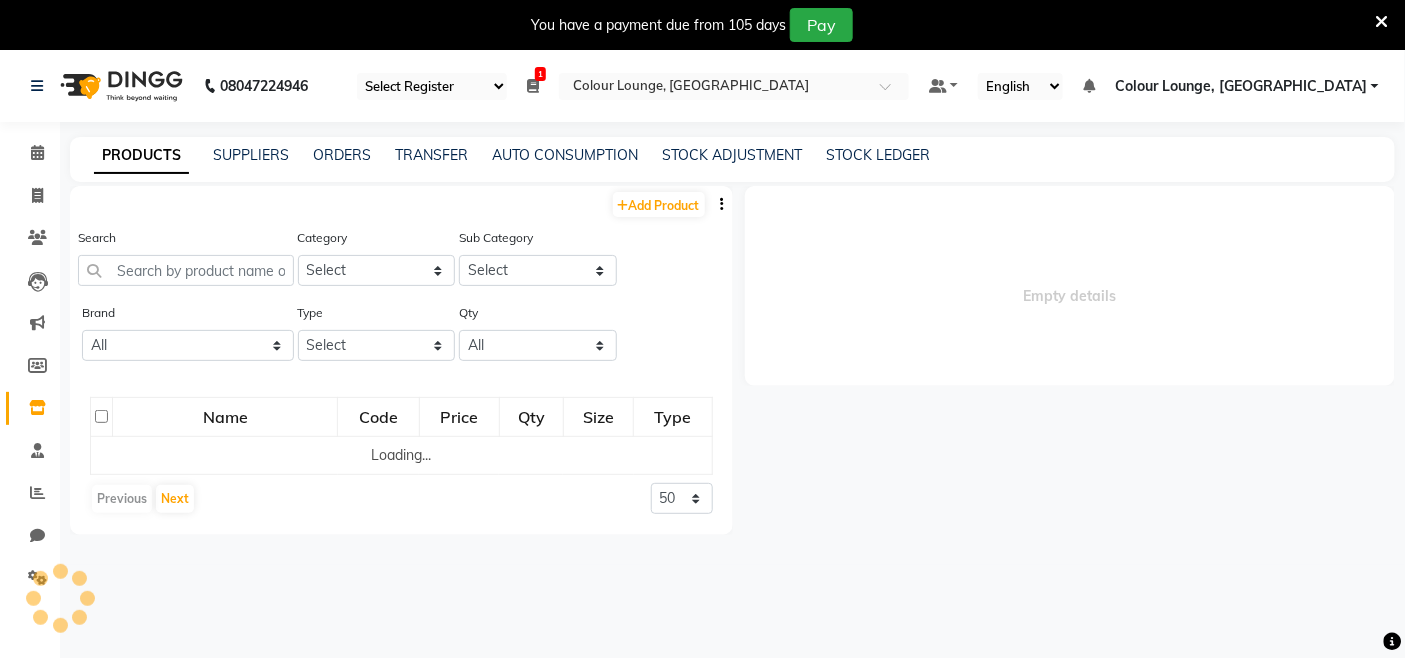 select 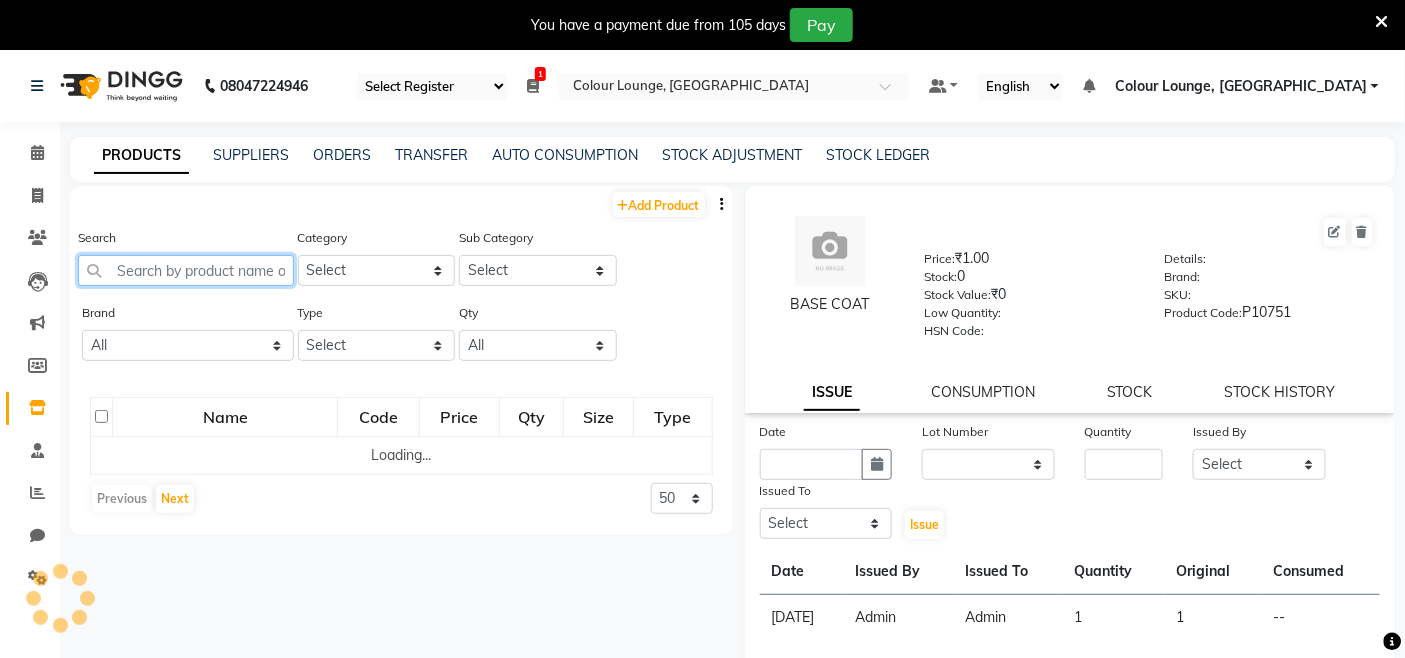 click 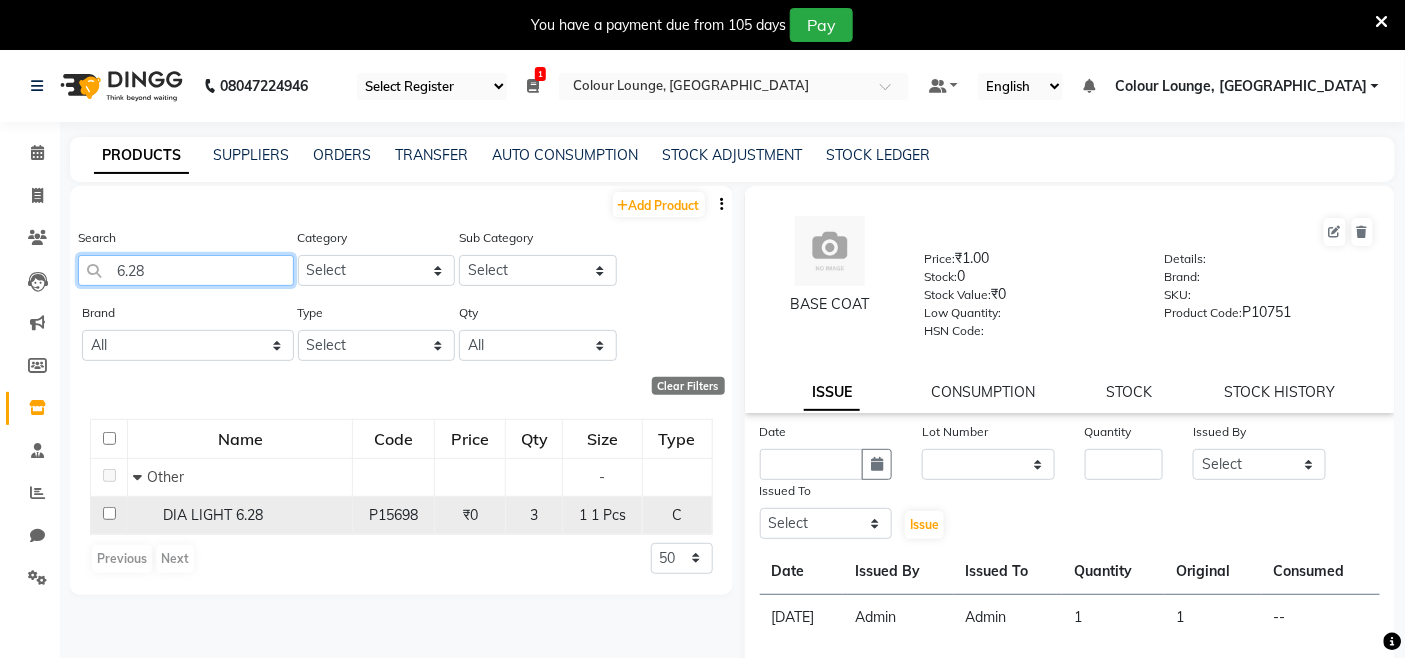 type on "6.28" 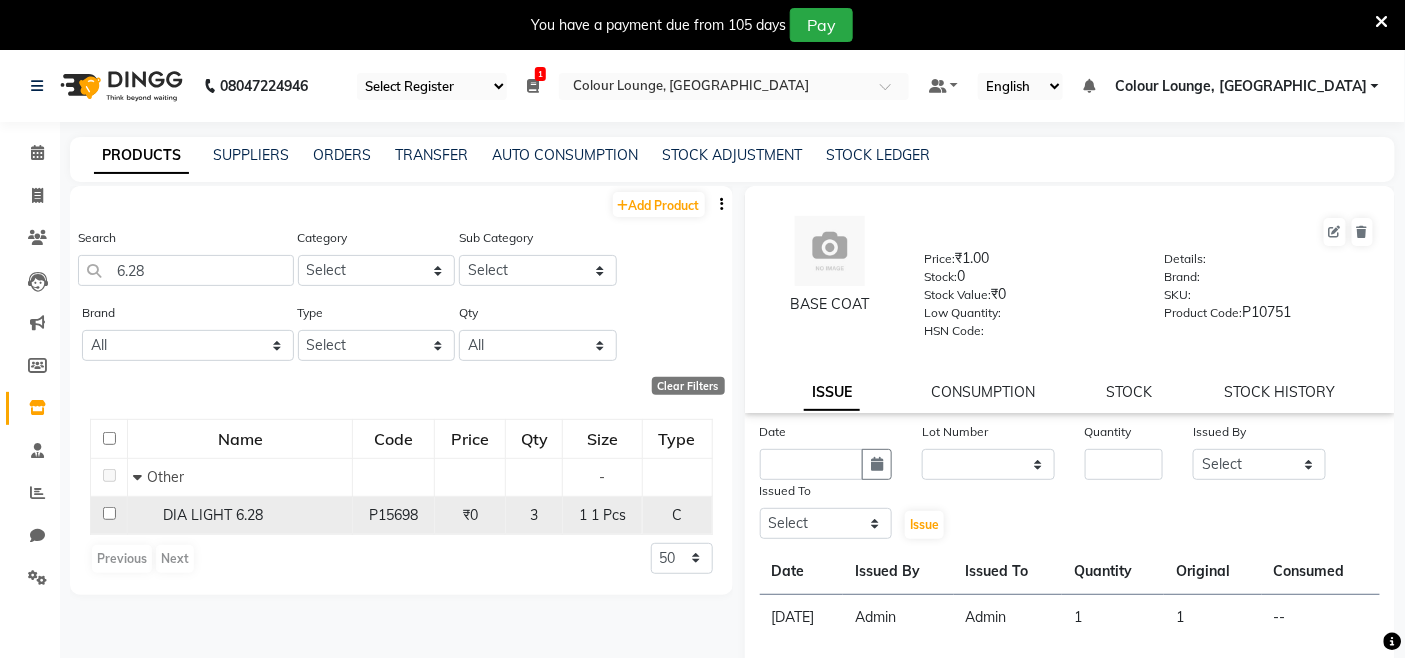 click on "P15698" 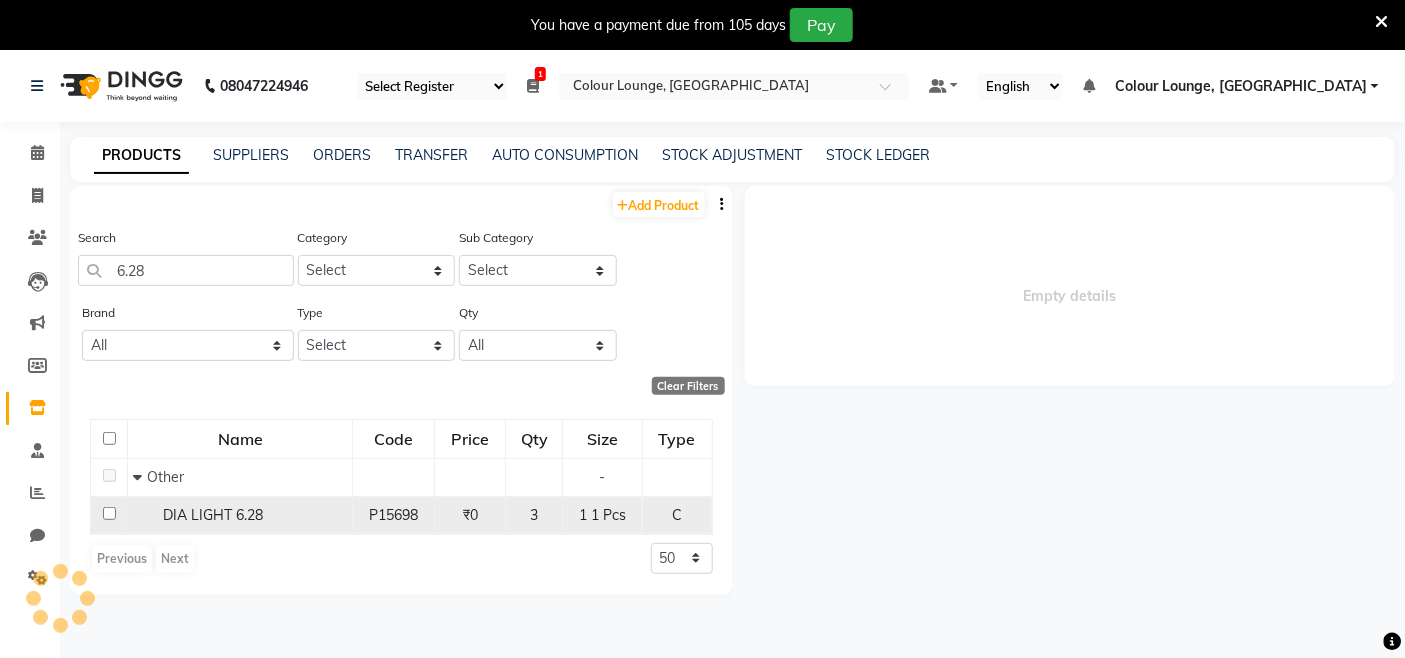 select 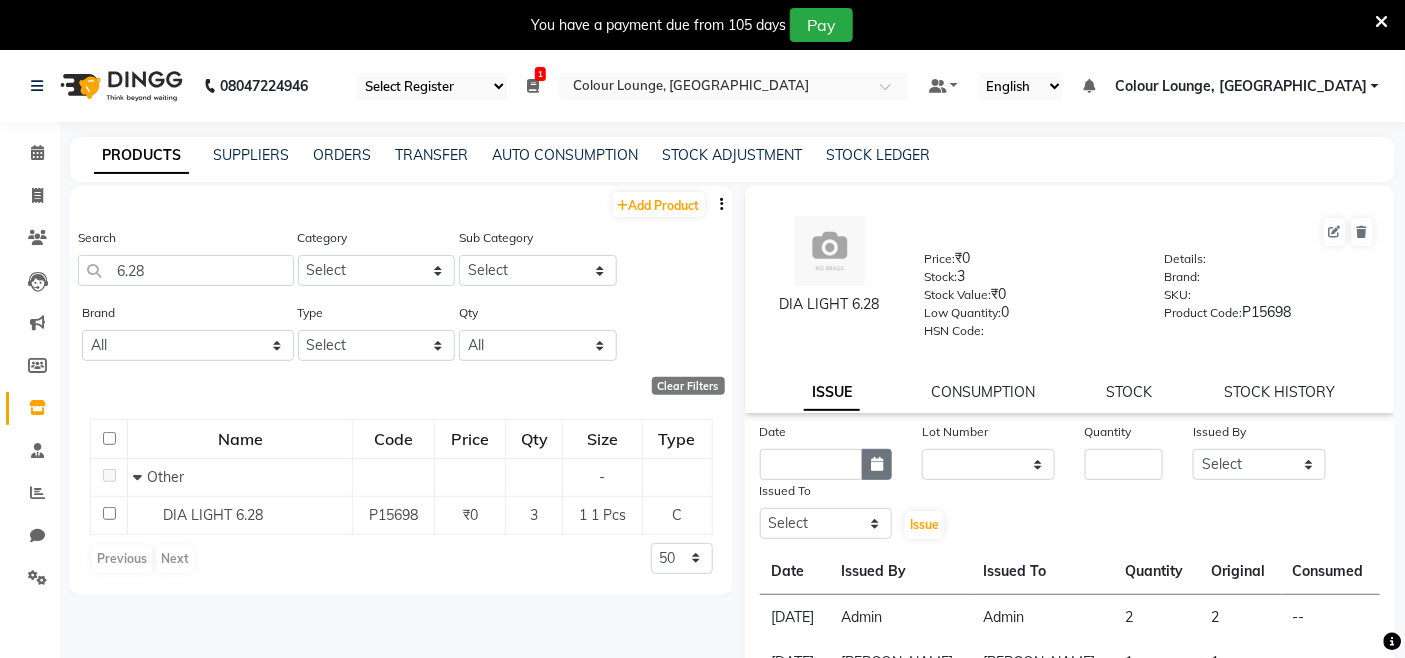 click 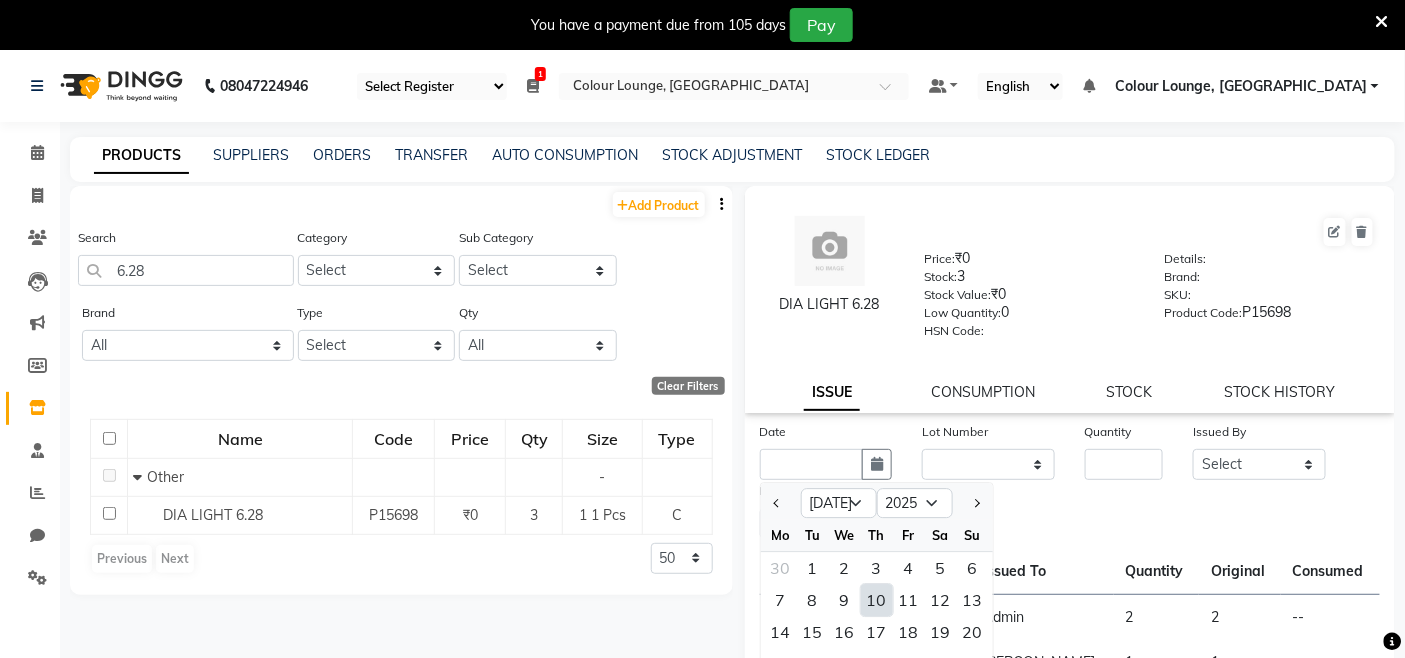 click on "10" 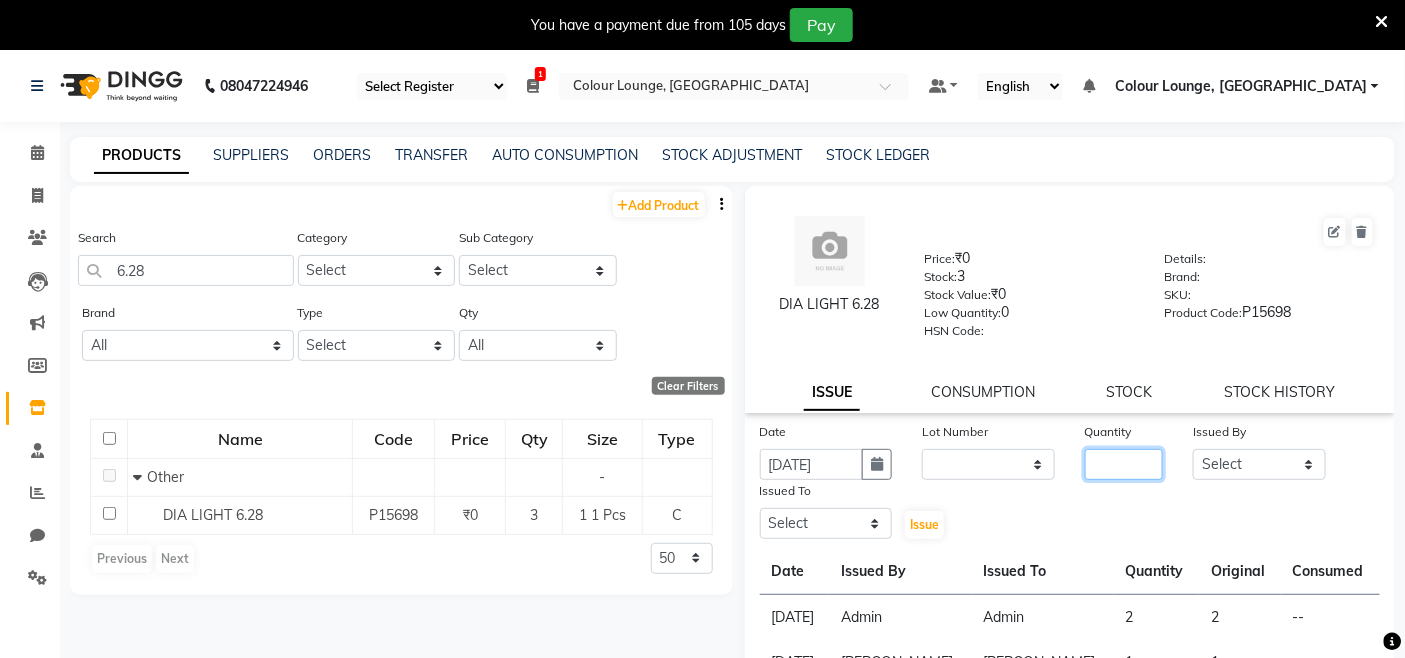 click 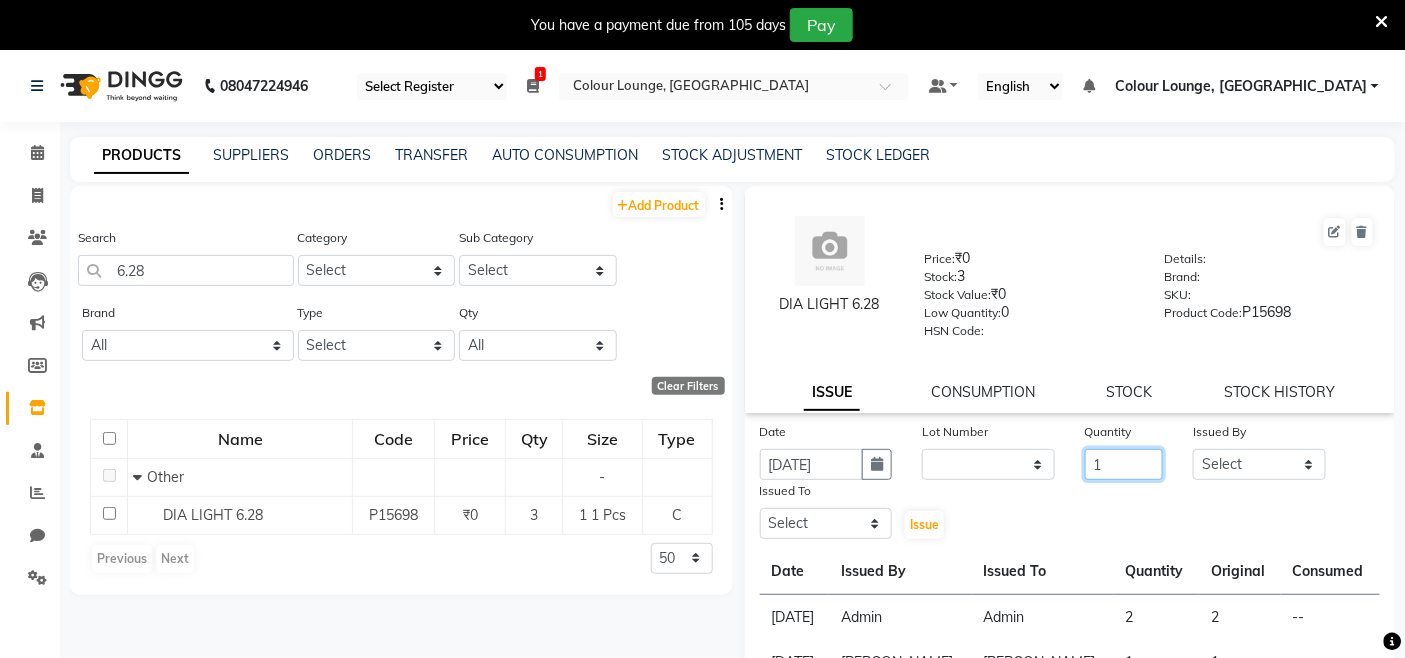 type on "1" 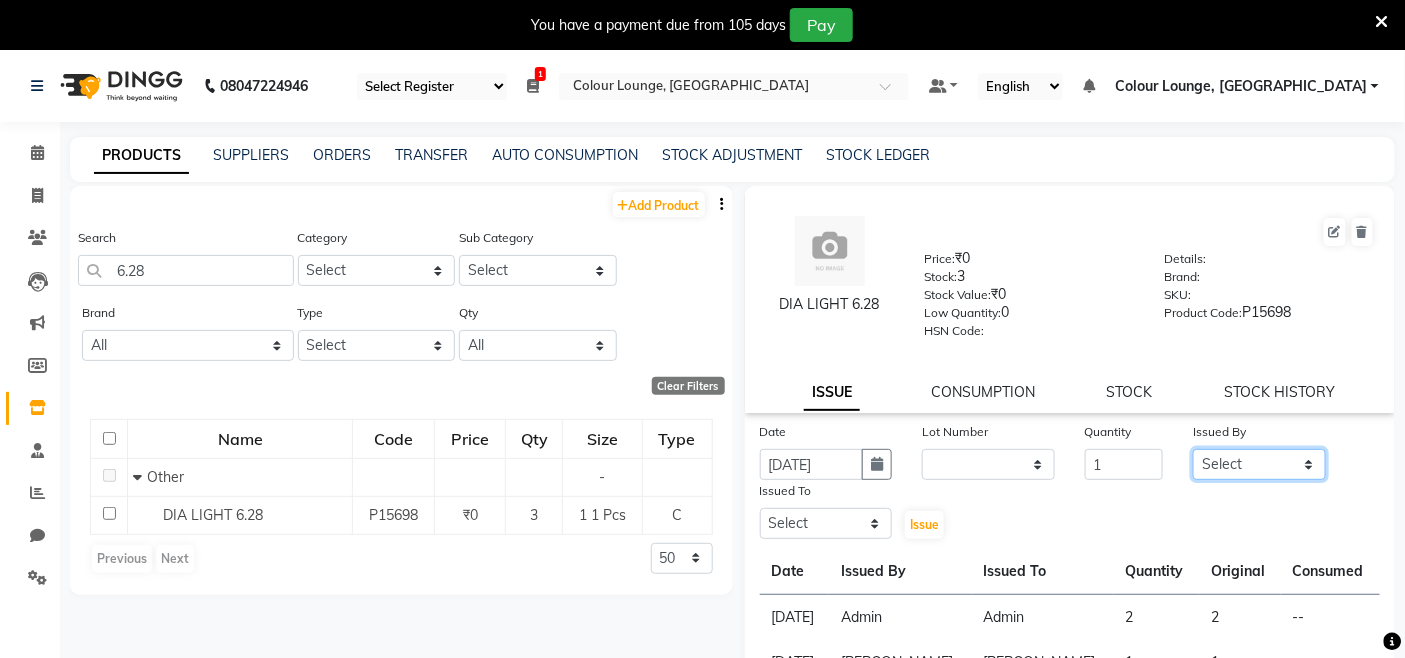 click on "Select Admin Admin AKHIL ANKUSH Colour Lounge, Kabir Park Colour Lounge, Kabir Park divyansh  Jaswinder singh guard JATIN JOHN JONEY LUXMI NAVDEEP KAUR NITI PARAMJIT PARAS KHATNAVLIA priya  priyanka  Rakesh sapna  SUMAN VANDANA SHARMA VISHAL" 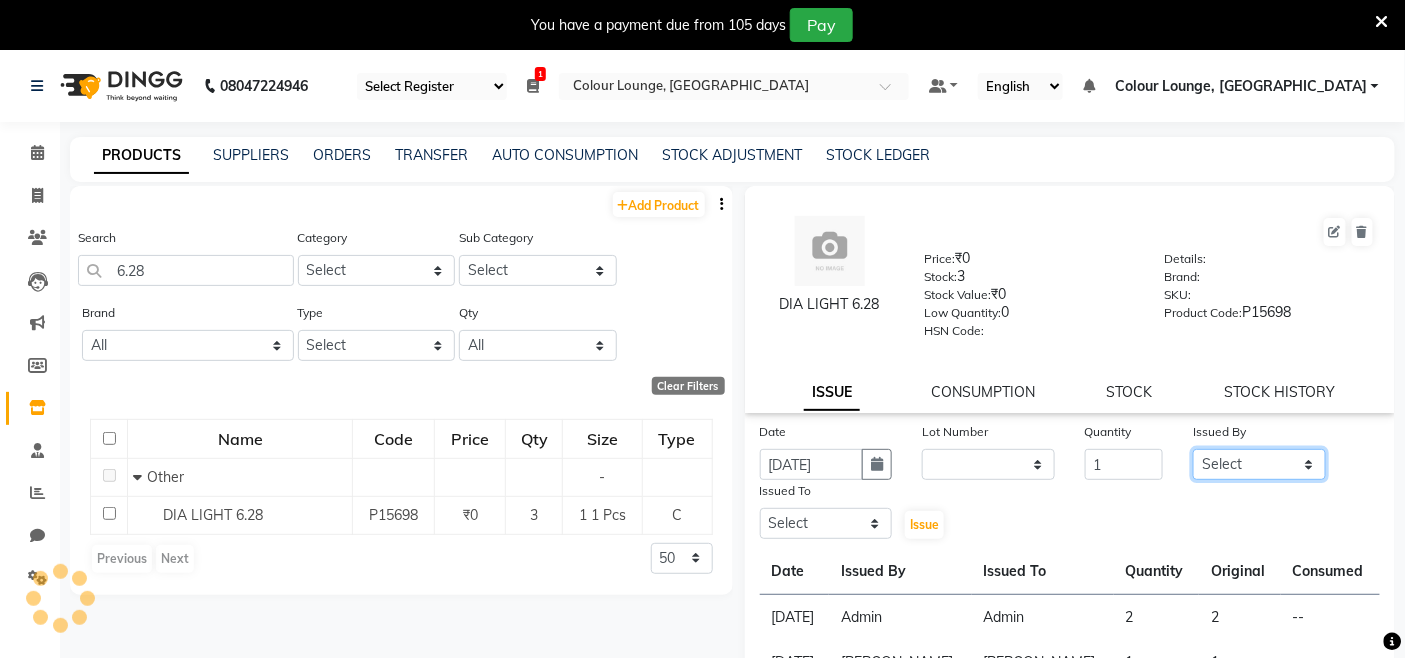 select on "70122" 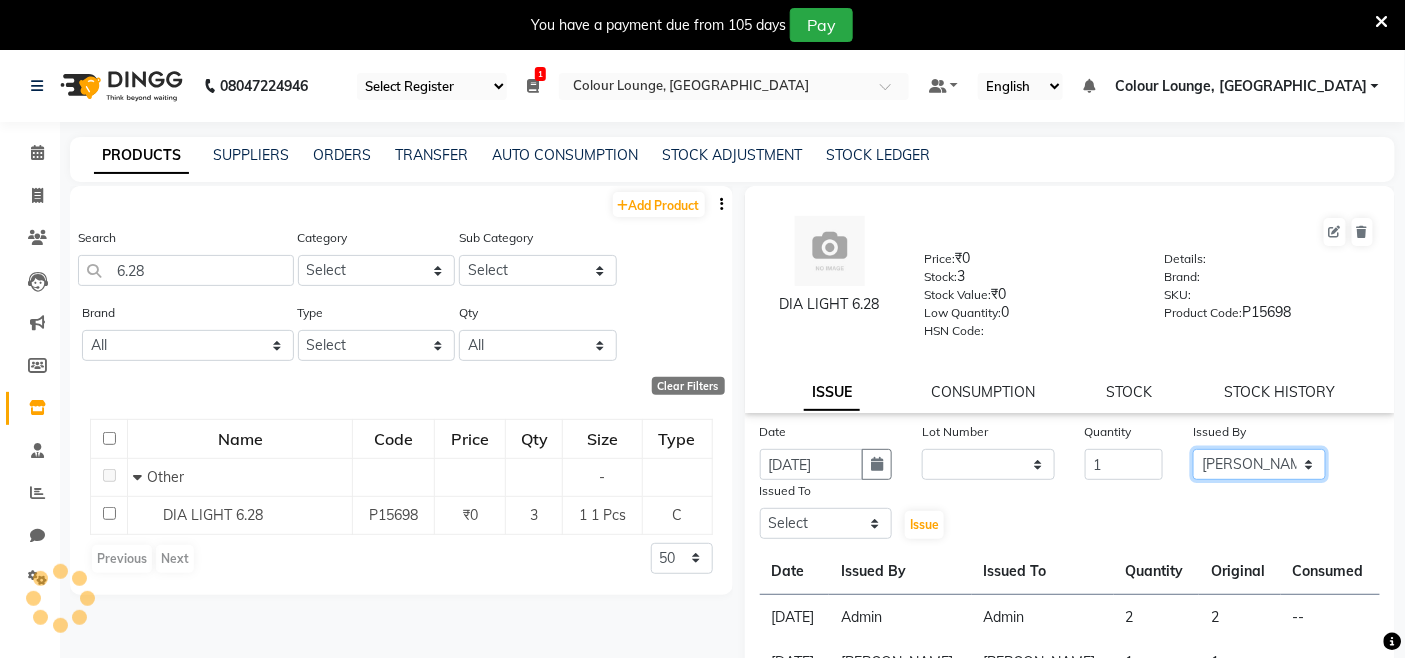 click on "Select Admin Admin AKHIL ANKUSH Colour Lounge, Kabir Park Colour Lounge, Kabir Park divyansh  Jaswinder singh guard JATIN JOHN JONEY LUXMI NAVDEEP KAUR NITI PARAMJIT PARAS KHATNAVLIA priya  priyanka  Rakesh sapna  SUMAN VANDANA SHARMA VISHAL" 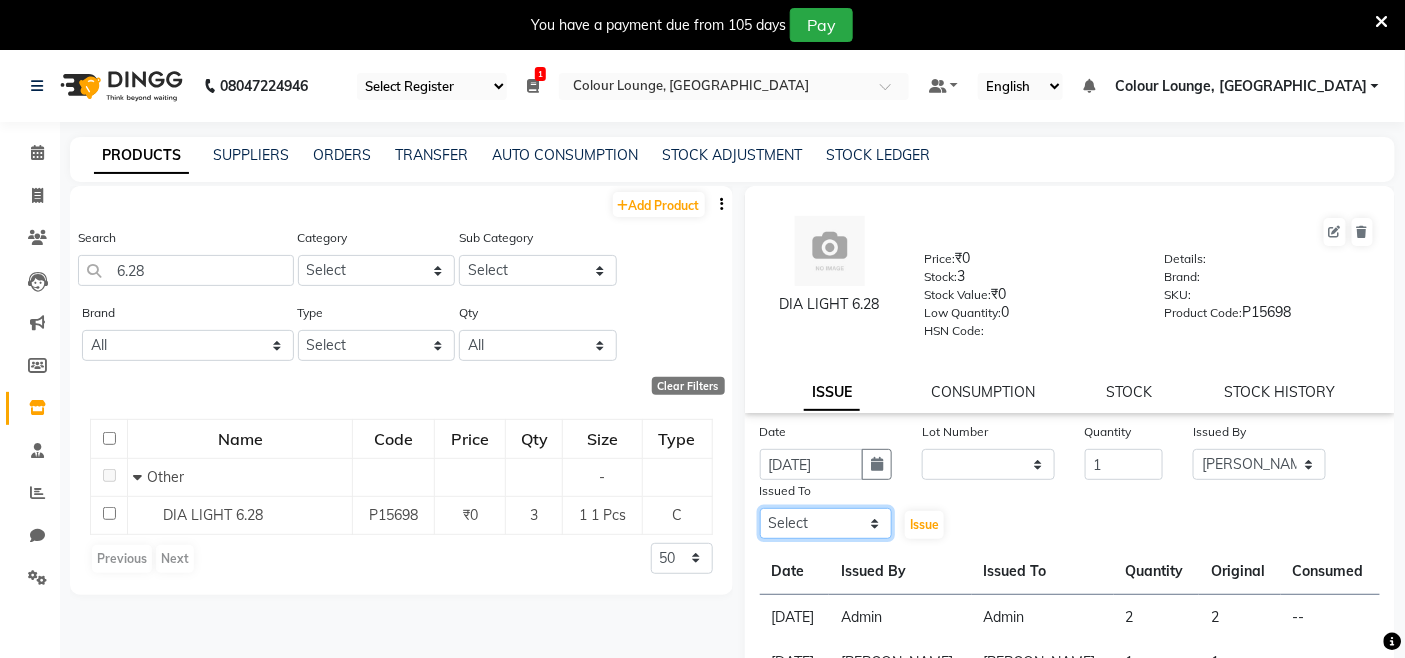 drag, startPoint x: 871, startPoint y: 530, endPoint x: 871, endPoint y: 511, distance: 19 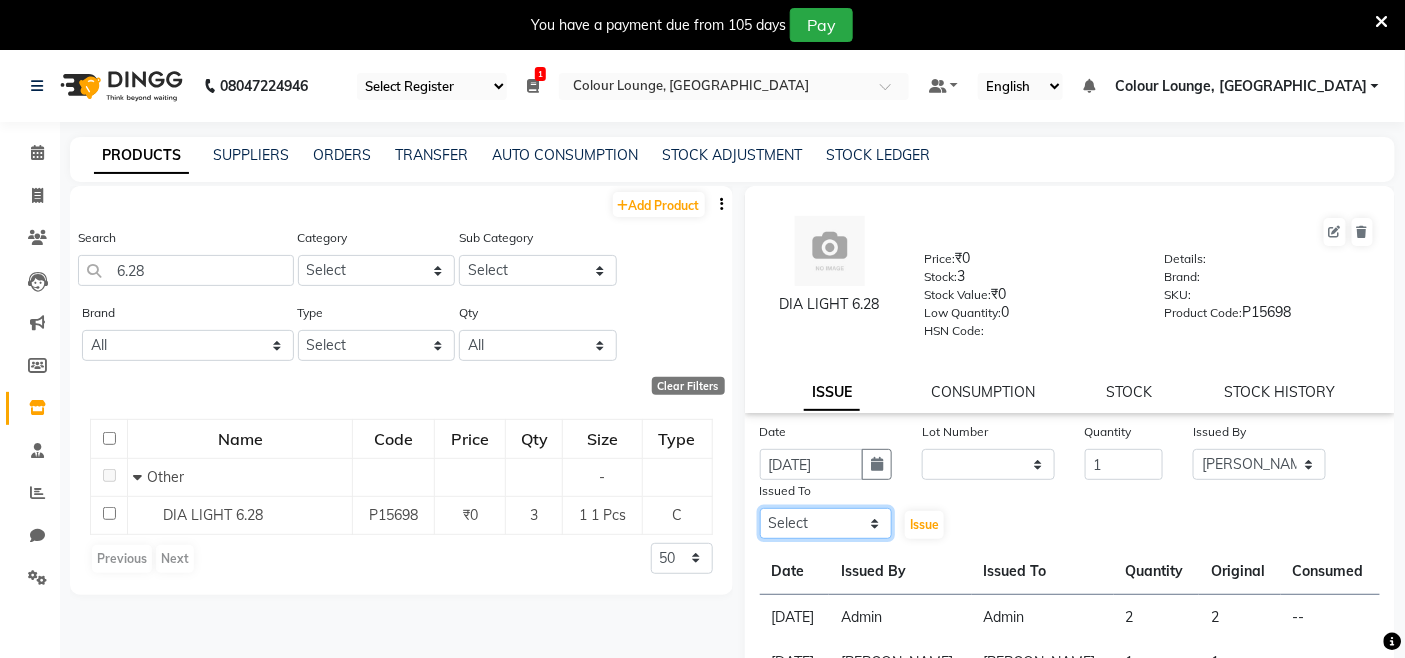select on "70122" 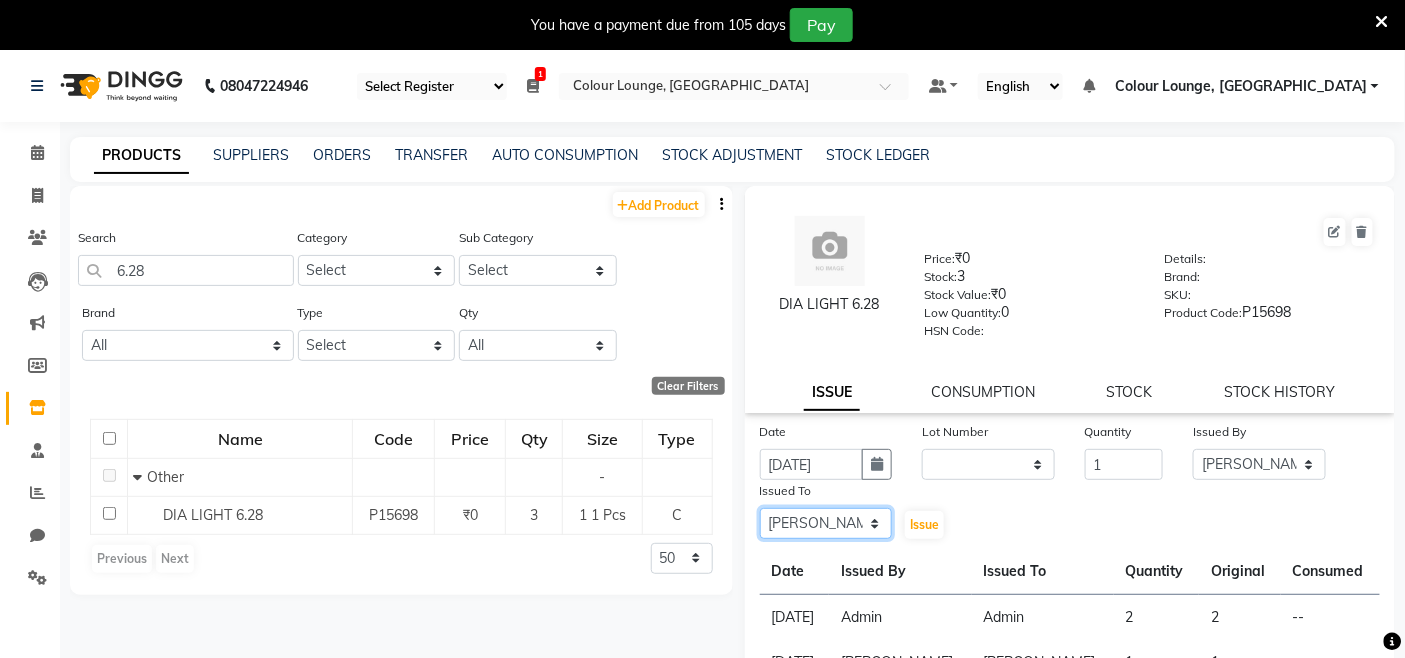 click on "Select Admin Admin AKHIL ANKUSH Colour Lounge, Kabir Park Colour Lounge, Kabir Park divyansh  Jaswinder singh guard JATIN JOHN JONEY LUXMI NAVDEEP KAUR NITI PARAMJIT PARAS KHATNAVLIA priya  priyanka  Rakesh sapna  SUMAN VANDANA SHARMA VISHAL" 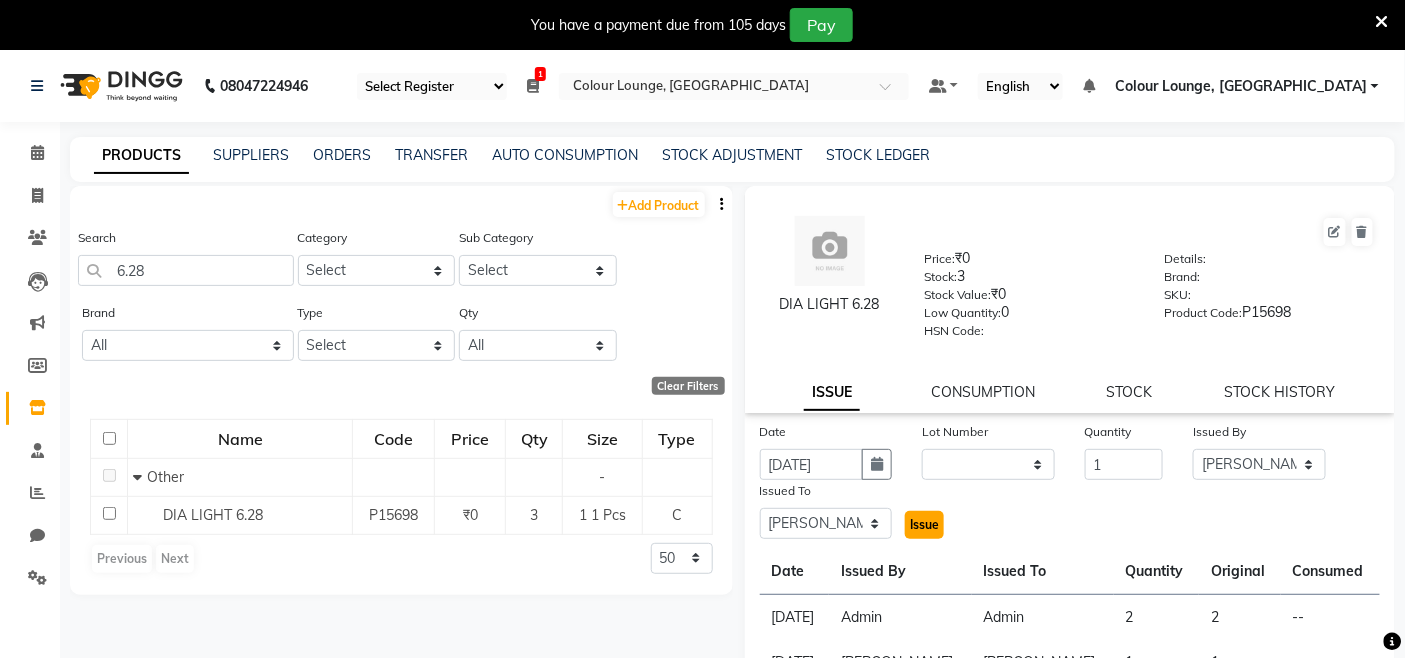 click on "Issue" 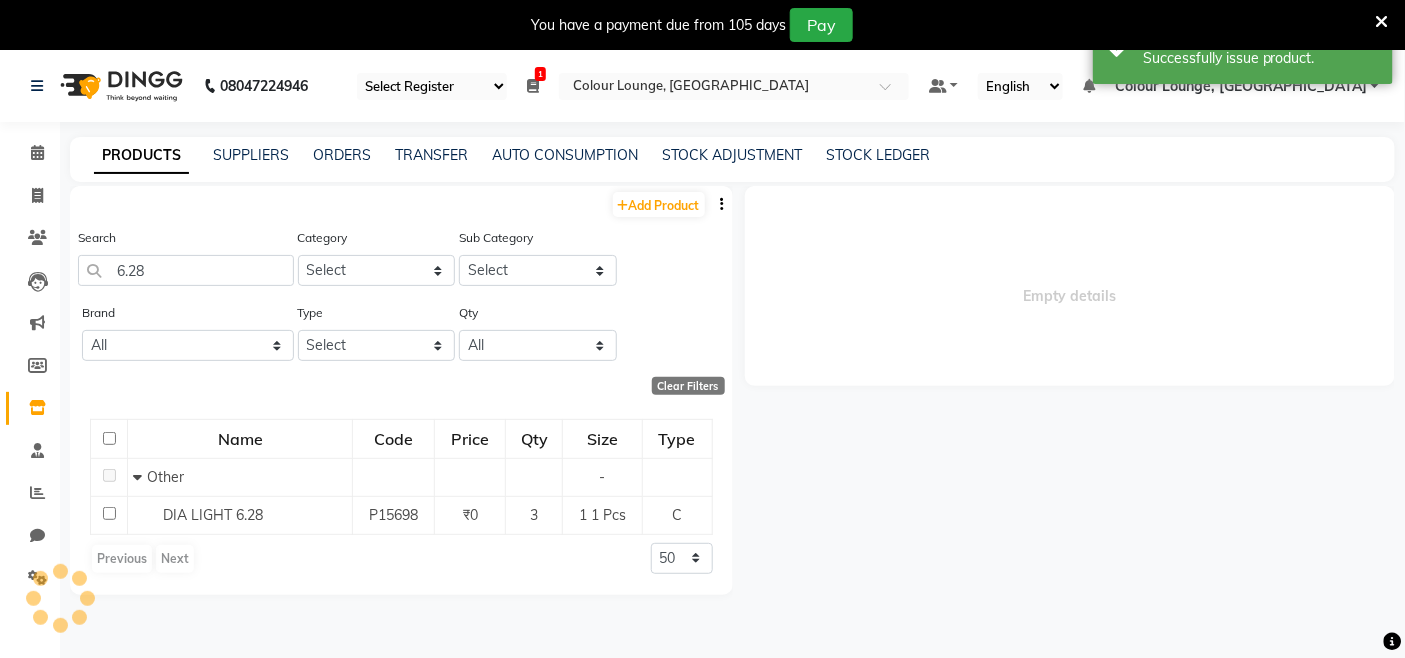 select 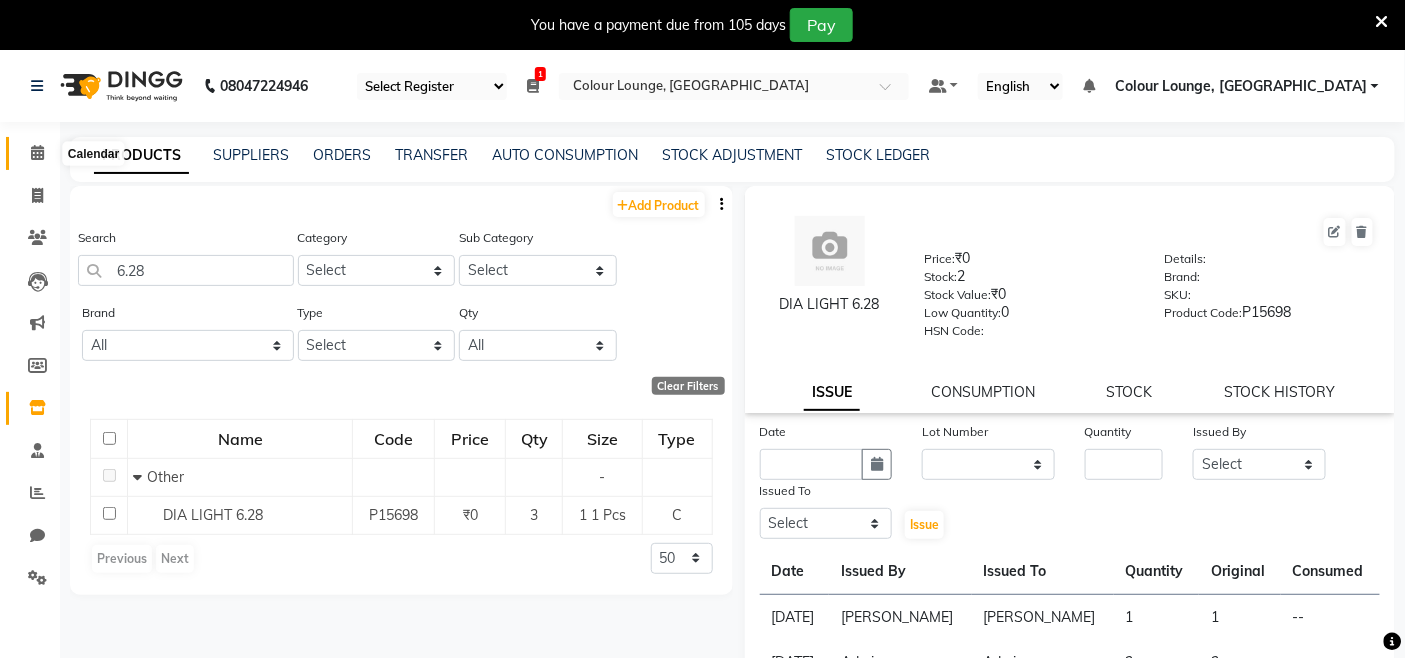 click 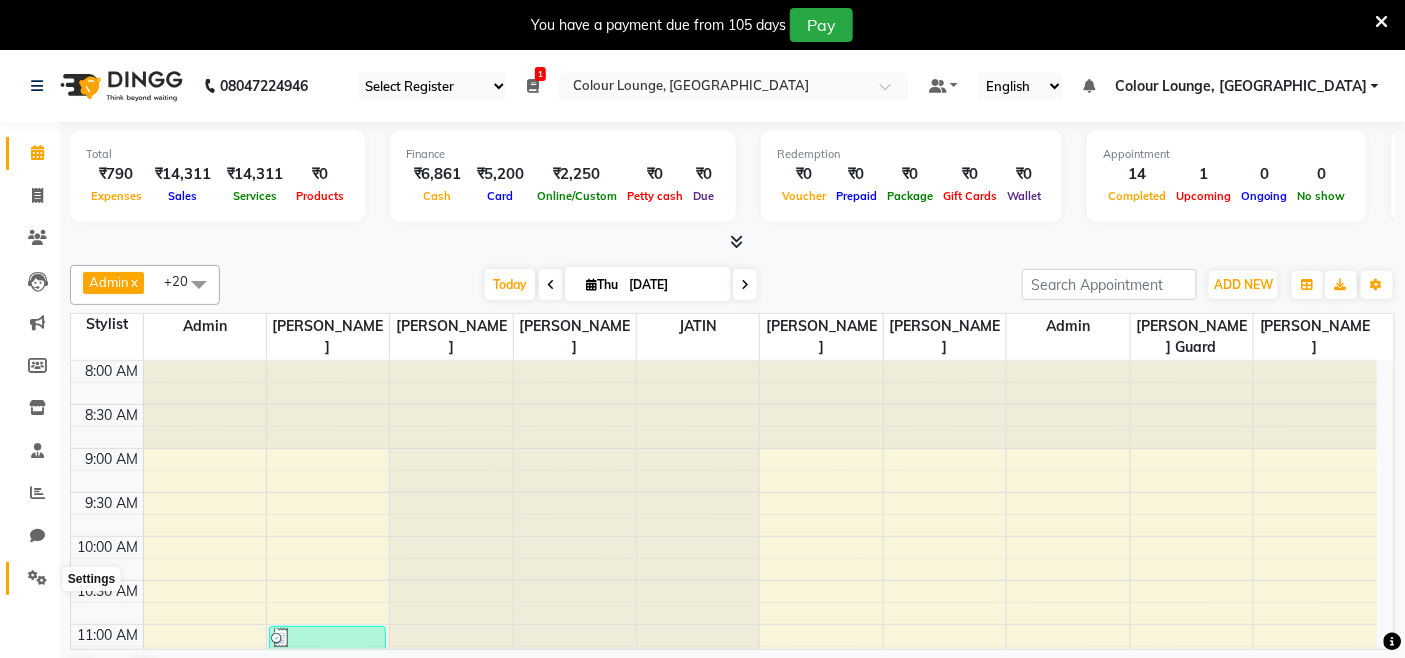 click 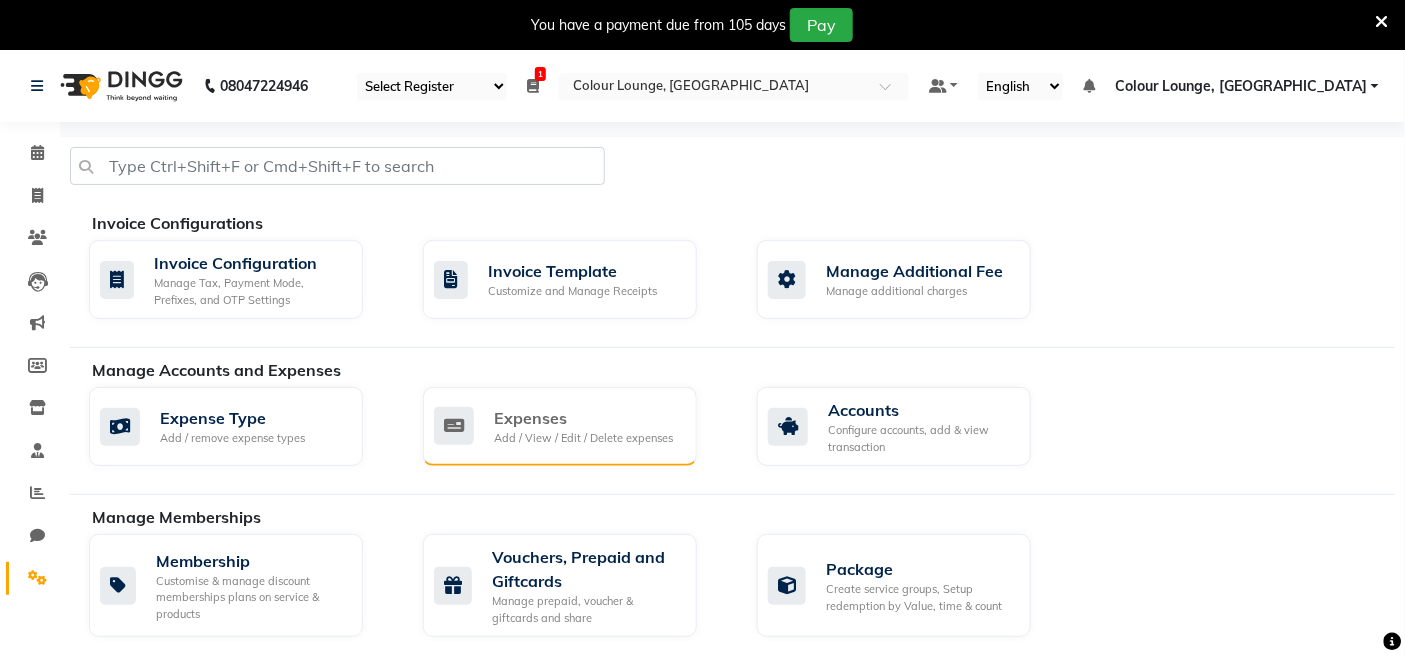 click on "Add / View / Edit / Delete expenses" 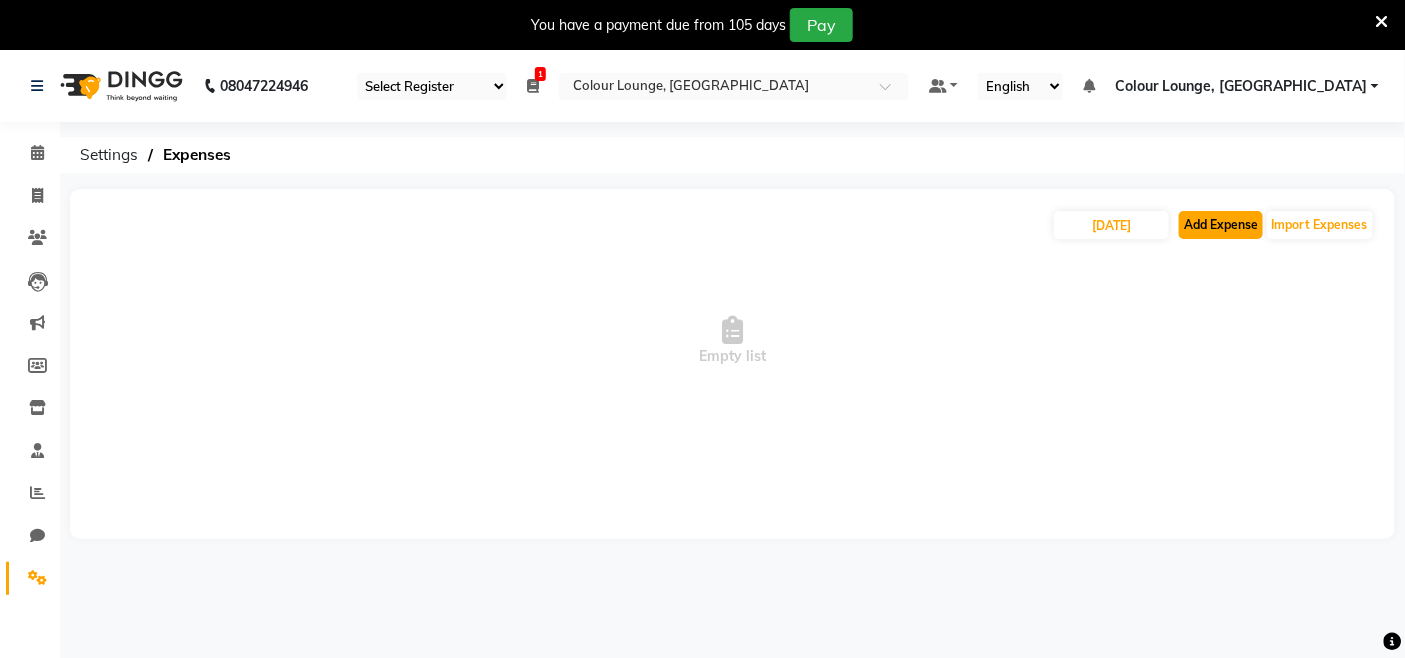 click on "Add Expense" 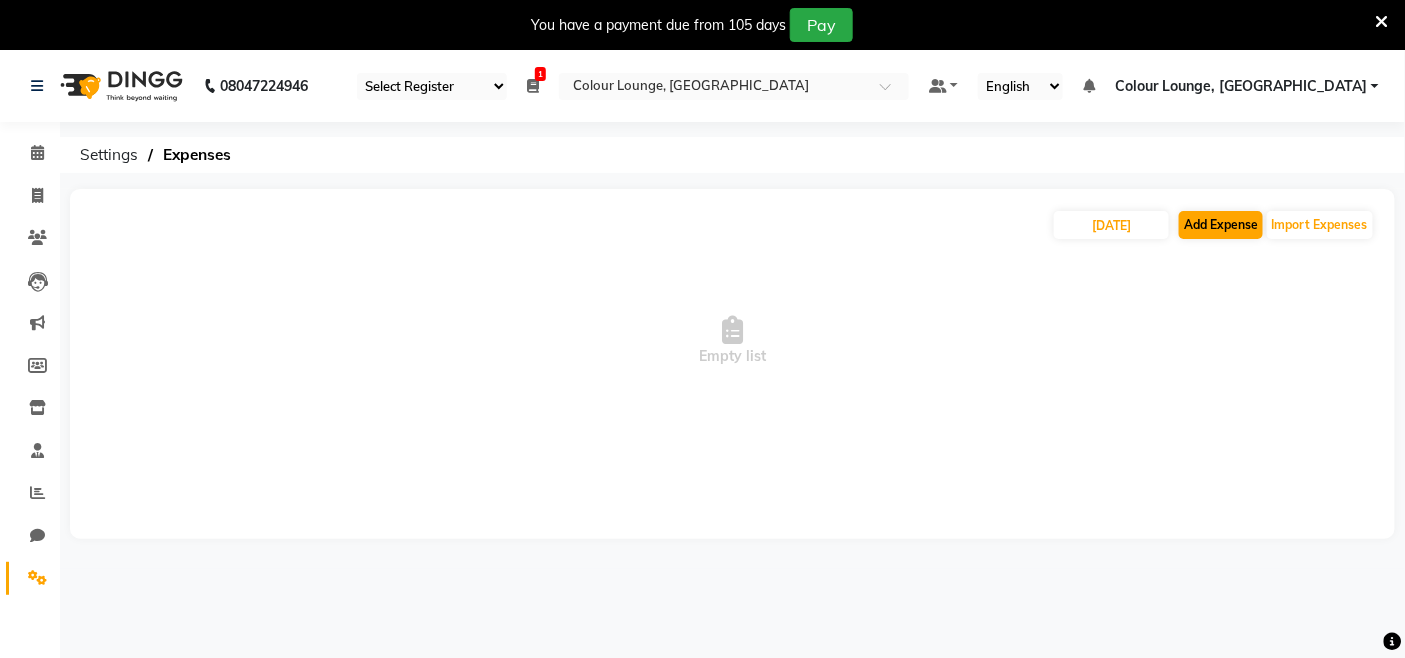 select on "1" 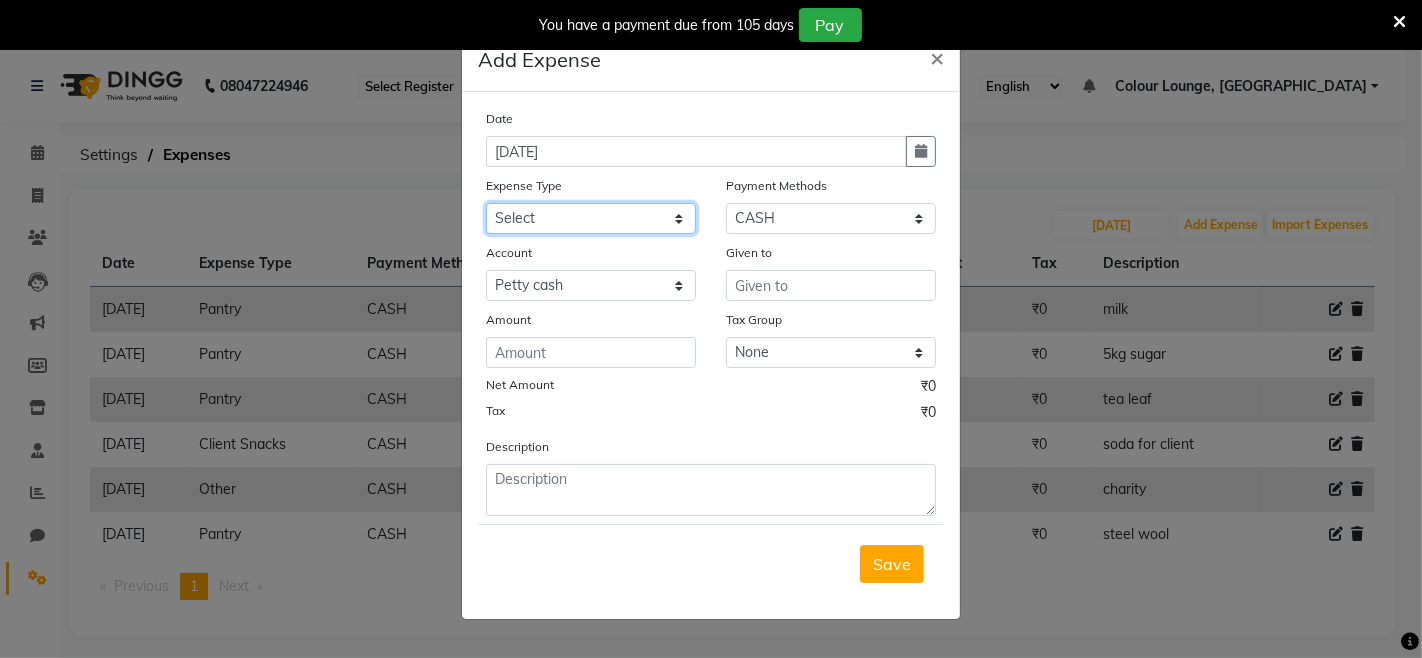 click on "Select Advance Salary Bank charges Car maintenance  Cash transfer to bank Cash transfer to hub Client Snacks Clinical charges Equipment Fuel Govt fee Incentive Insurance International purchase Loan Repayment Maintenance Marketing Miscellaneous MRA Other Pantry Product Rent Salary Staff Snacks Tax Tea & Refreshment Utilities" 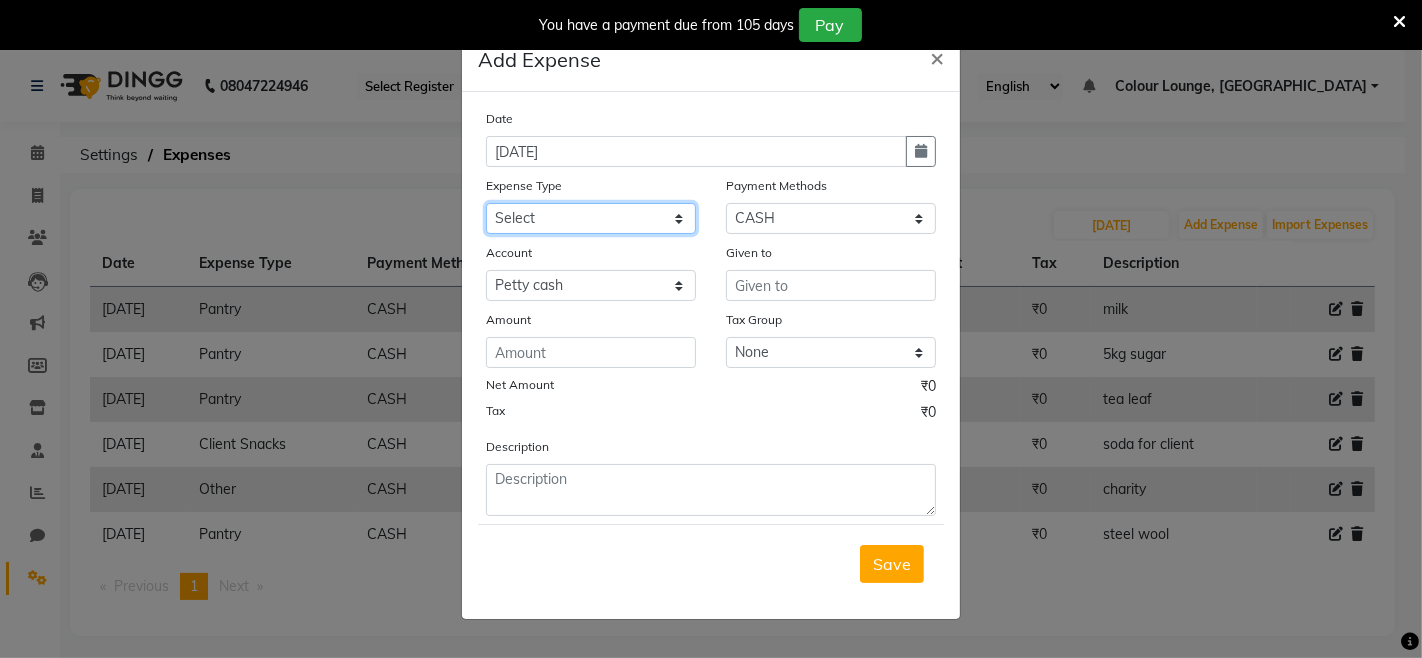 select on "18" 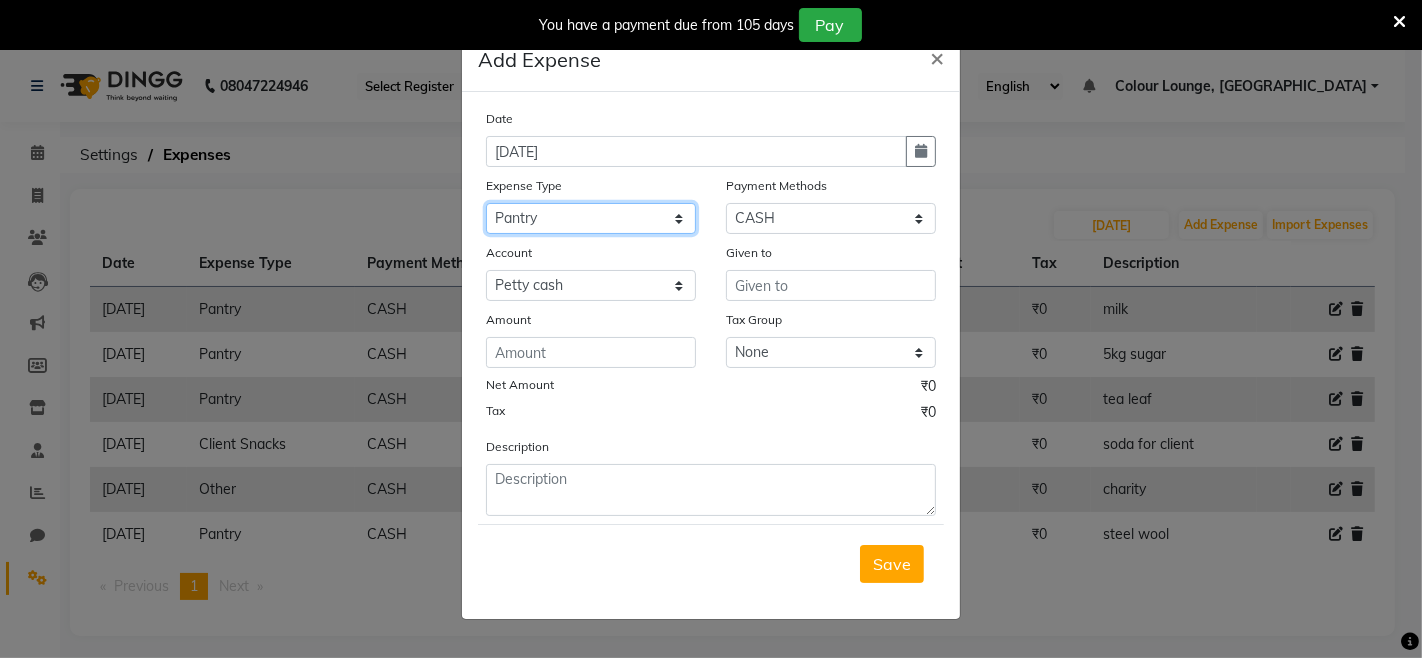click on "Select Advance Salary Bank charges Car maintenance  Cash transfer to bank Cash transfer to hub Client Snacks Clinical charges Equipment Fuel Govt fee Incentive Insurance International purchase Loan Repayment Maintenance Marketing Miscellaneous MRA Other Pantry Product Rent Salary Staff Snacks Tax Tea & Refreshment Utilities" 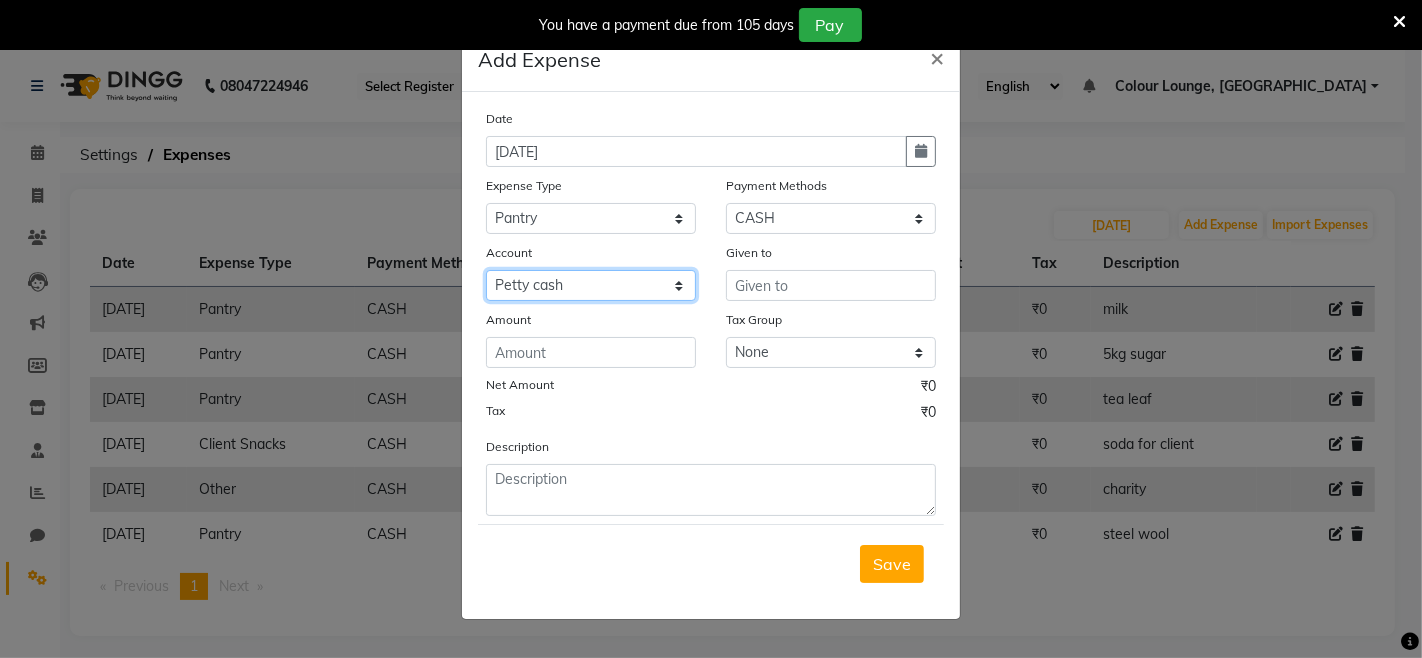 drag, startPoint x: 580, startPoint y: 286, endPoint x: 580, endPoint y: 298, distance: 12 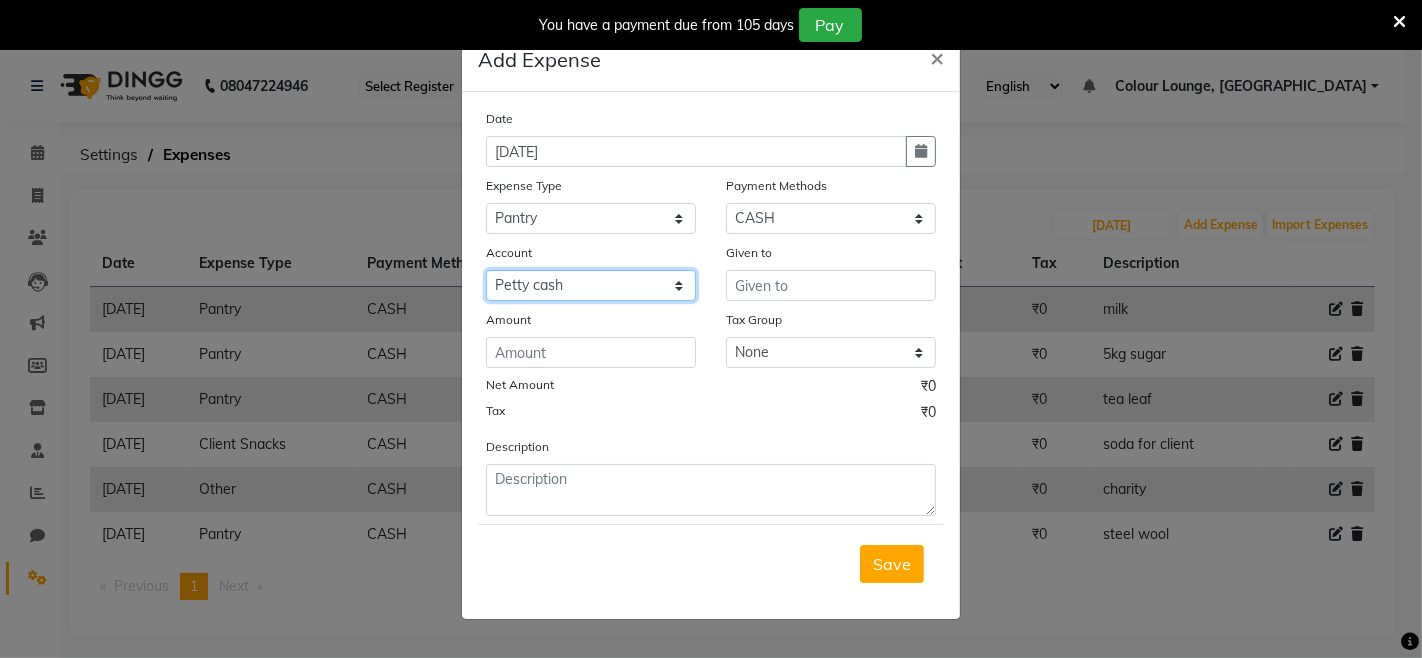 click on "Select Petty cash Default account Expense Account" 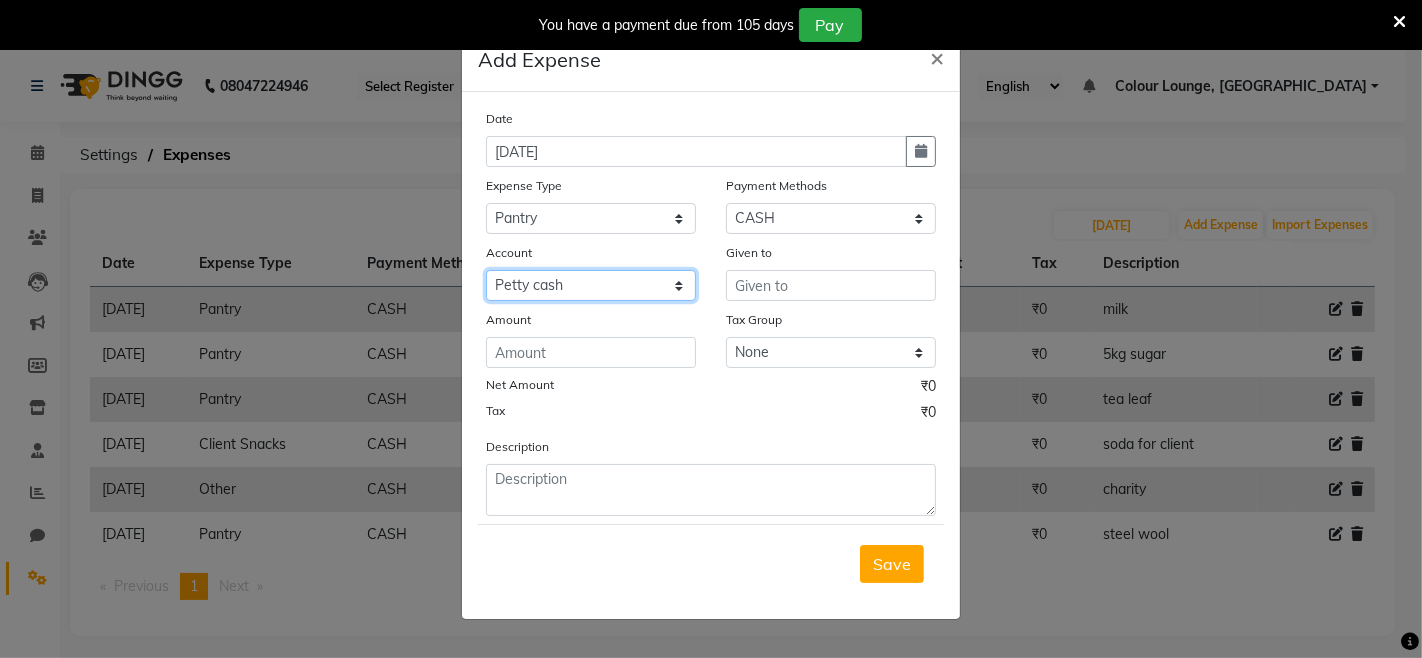 select on "7254" 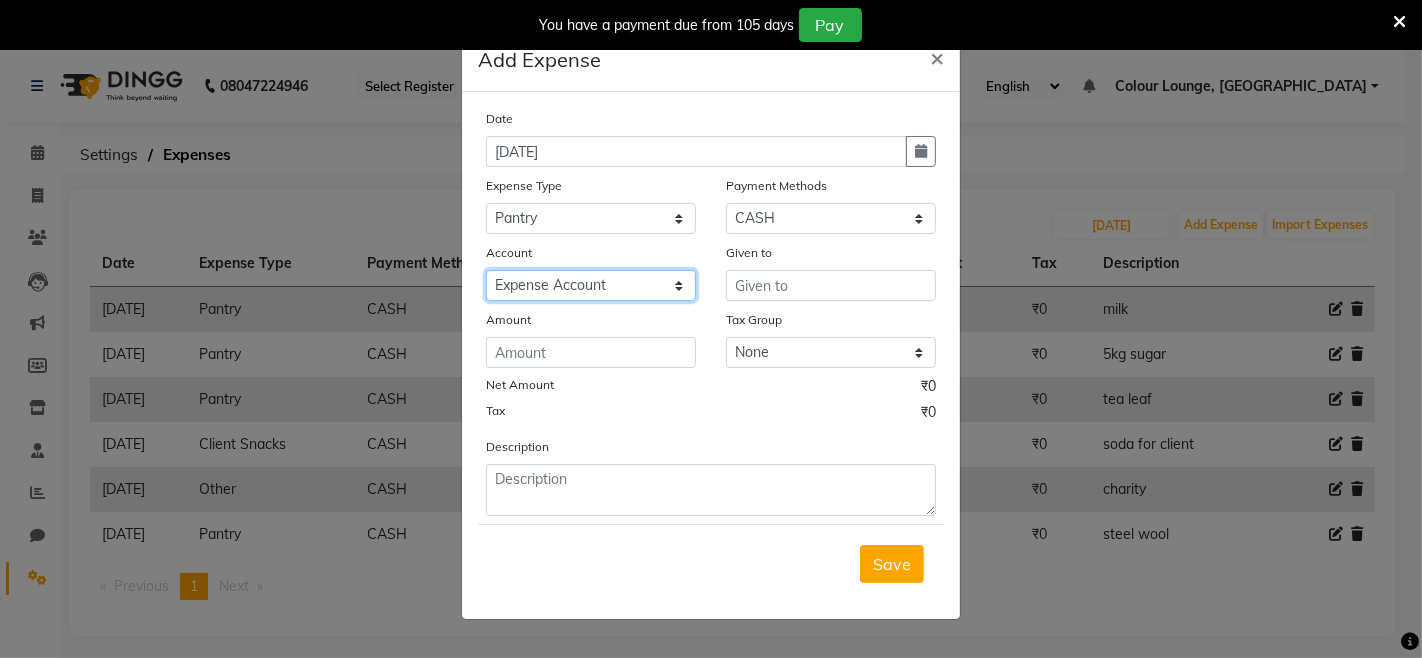click on "Select Petty cash Default account Expense Account" 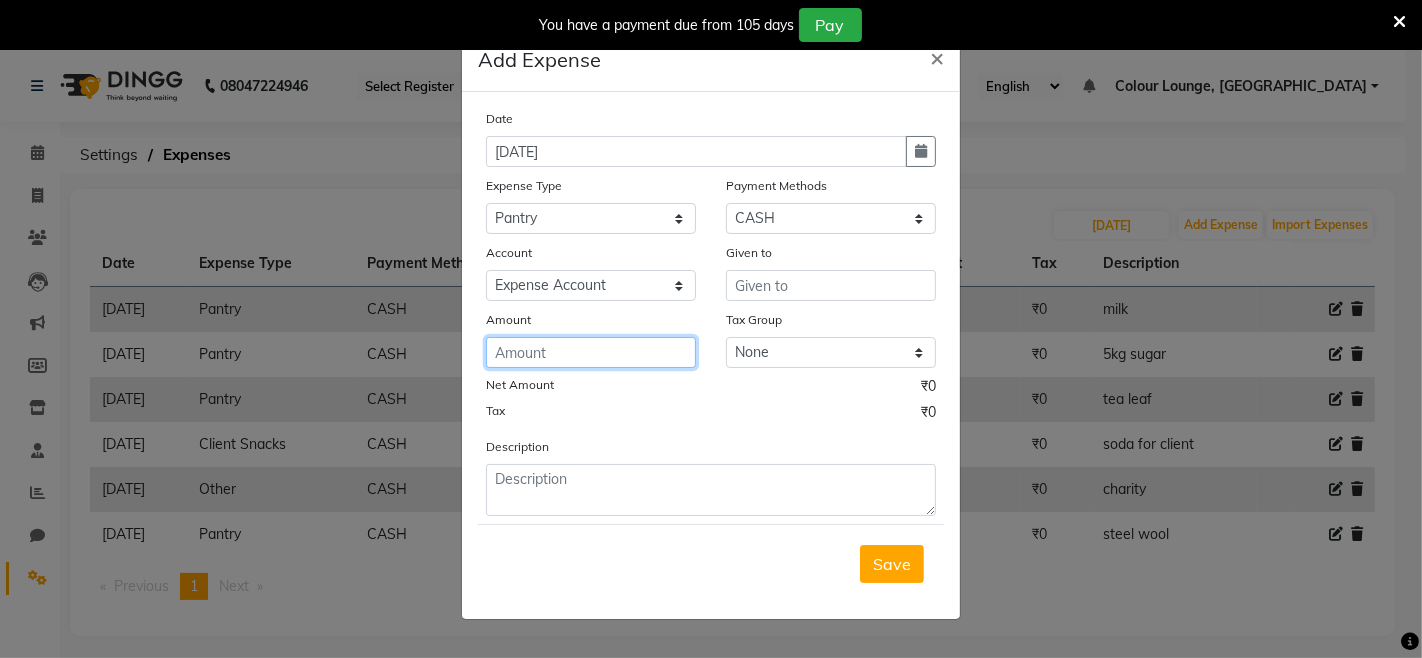 click 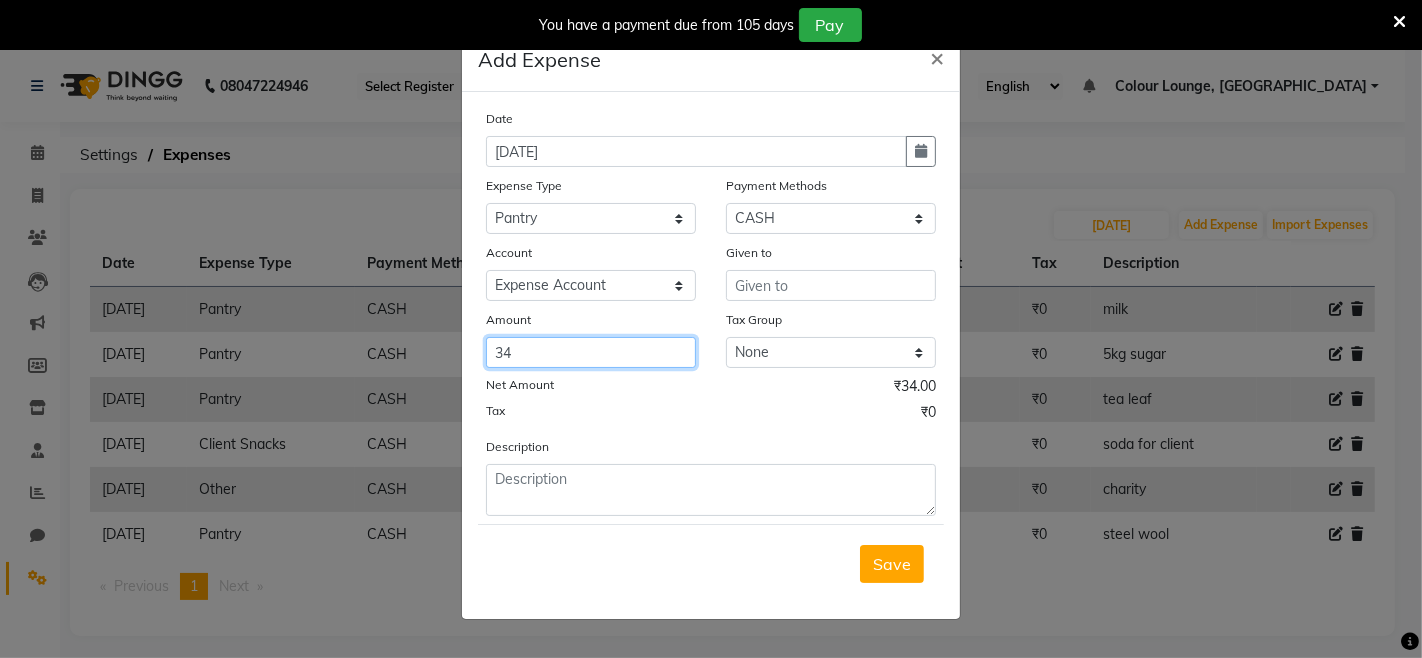 type on "34" 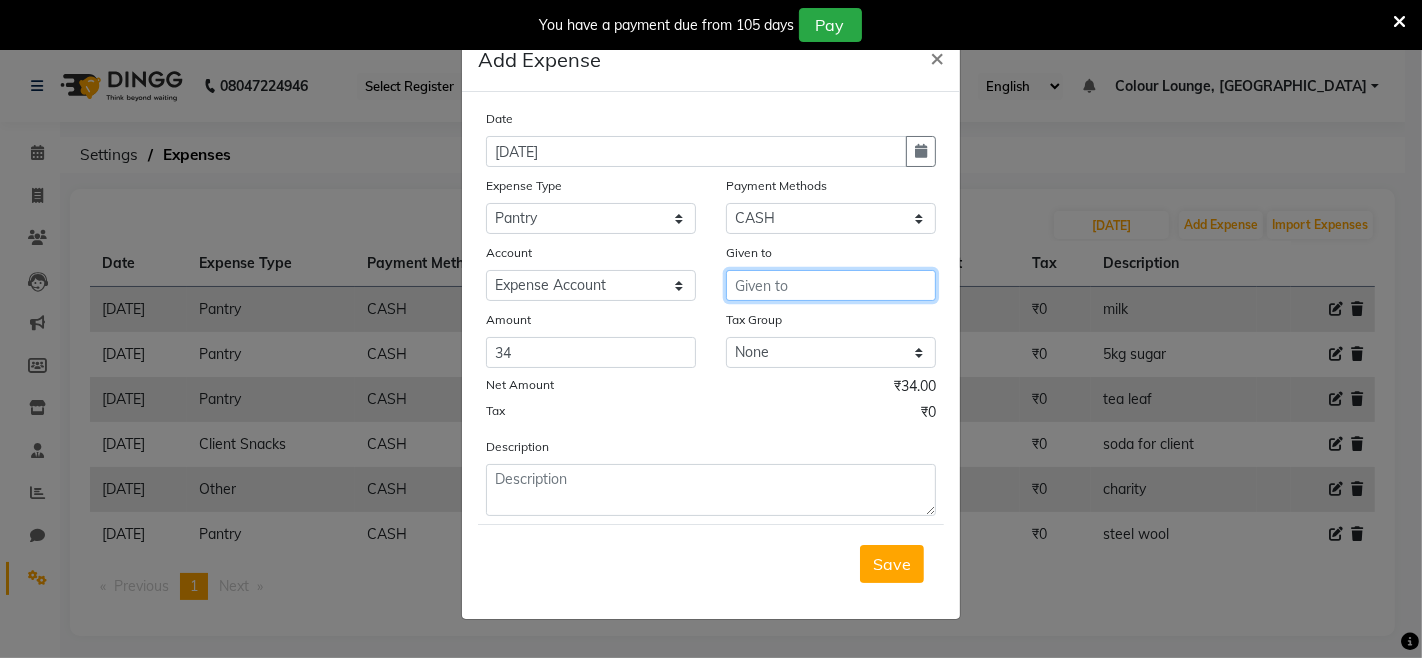 drag, startPoint x: 725, startPoint y: 281, endPoint x: 737, endPoint y: 284, distance: 12.369317 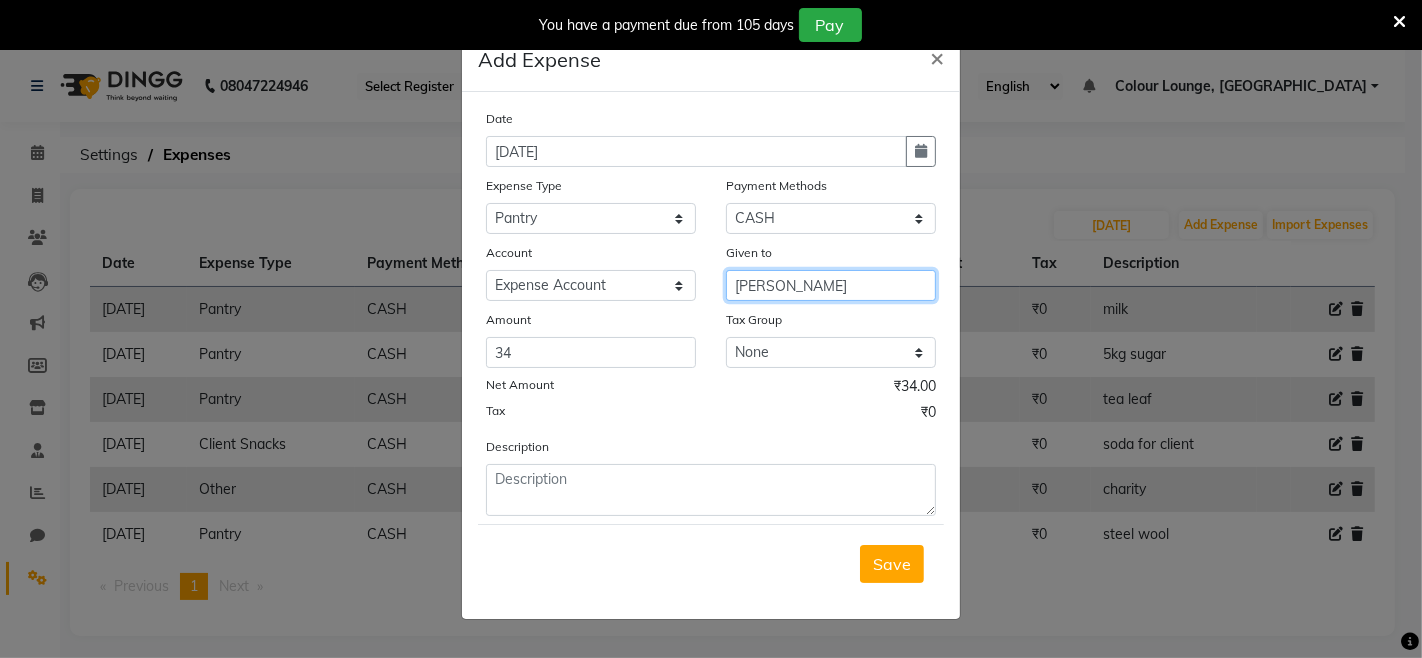 click on "ajaay" at bounding box center (831, 285) 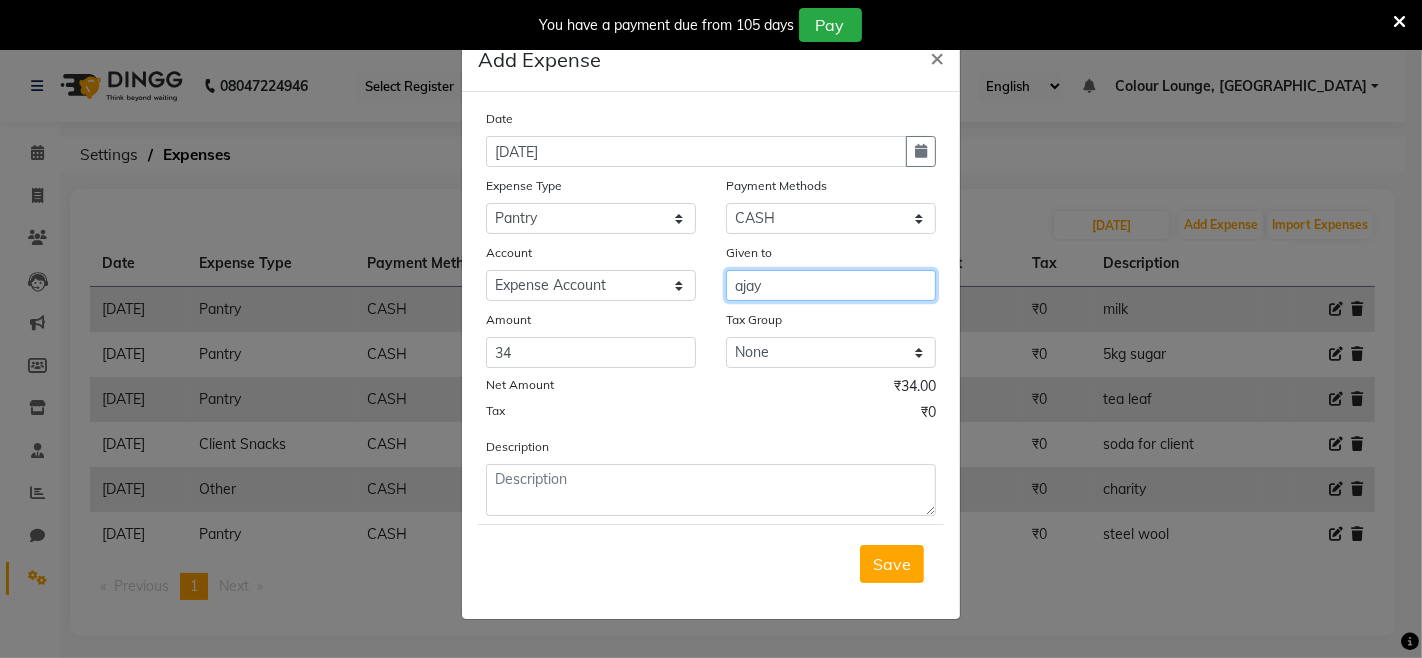 type on "ajay" 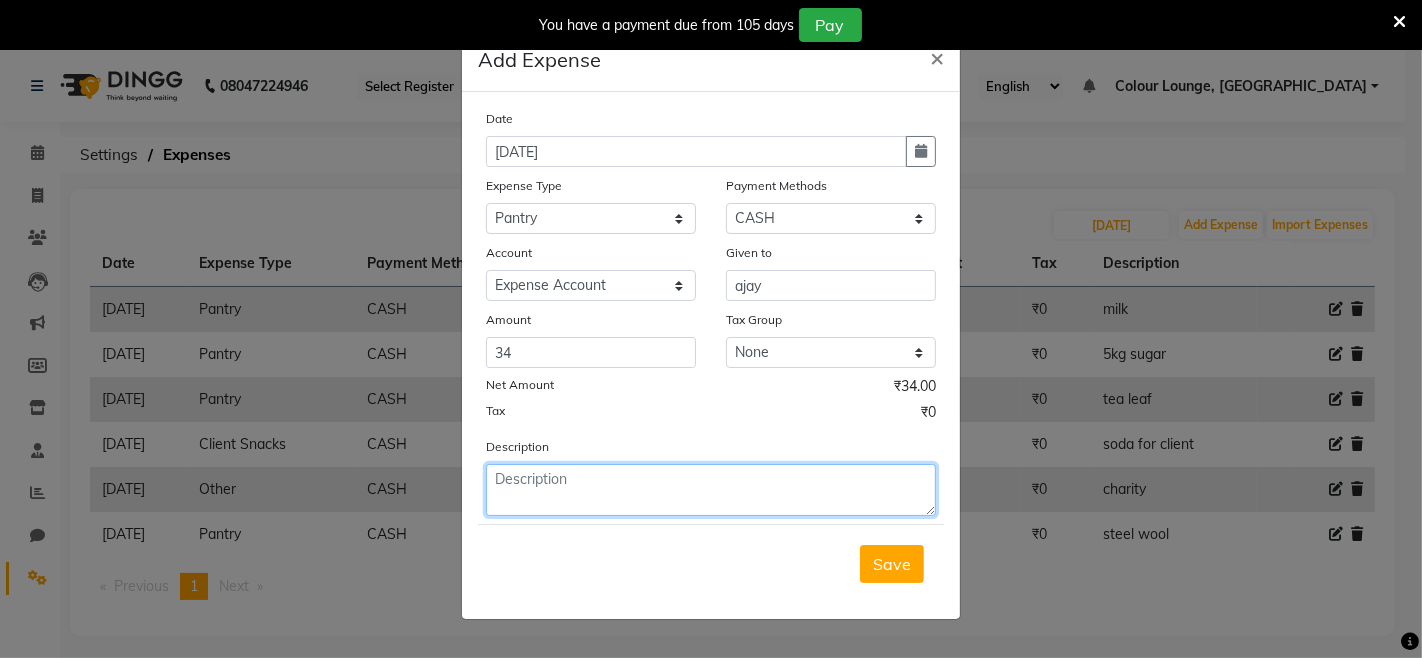 click 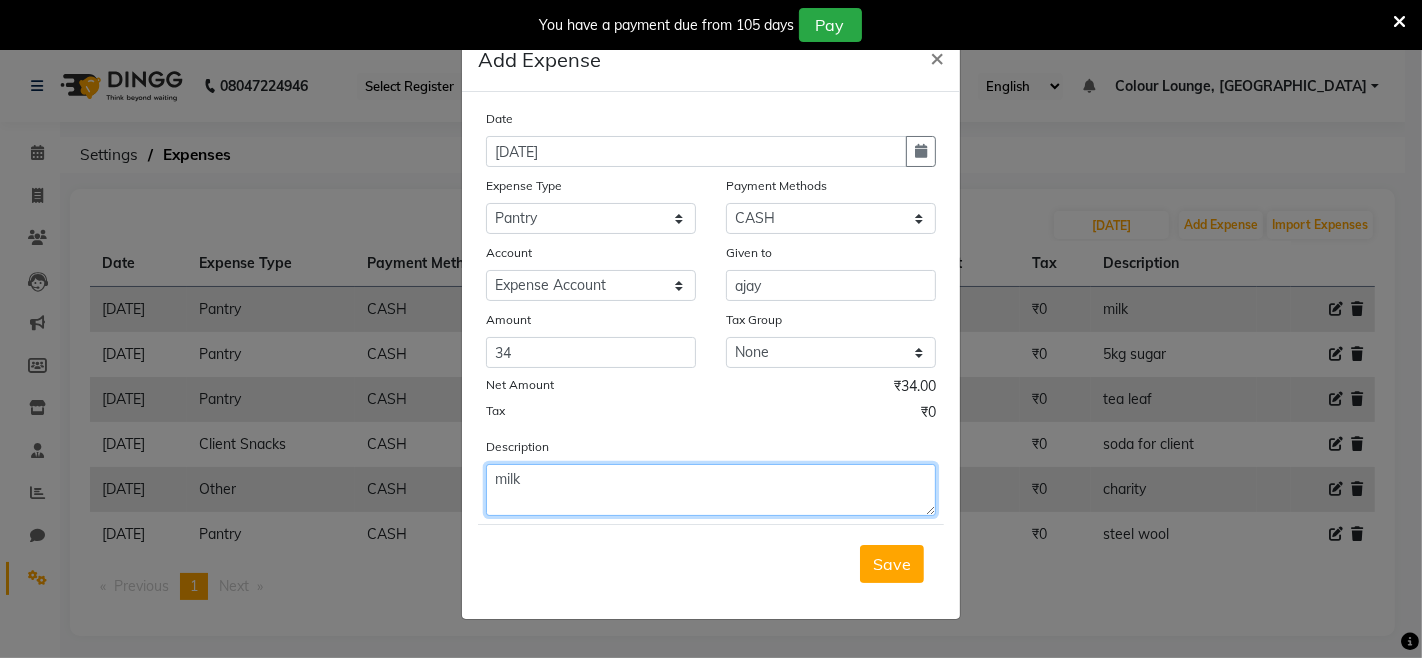 type on "milk" 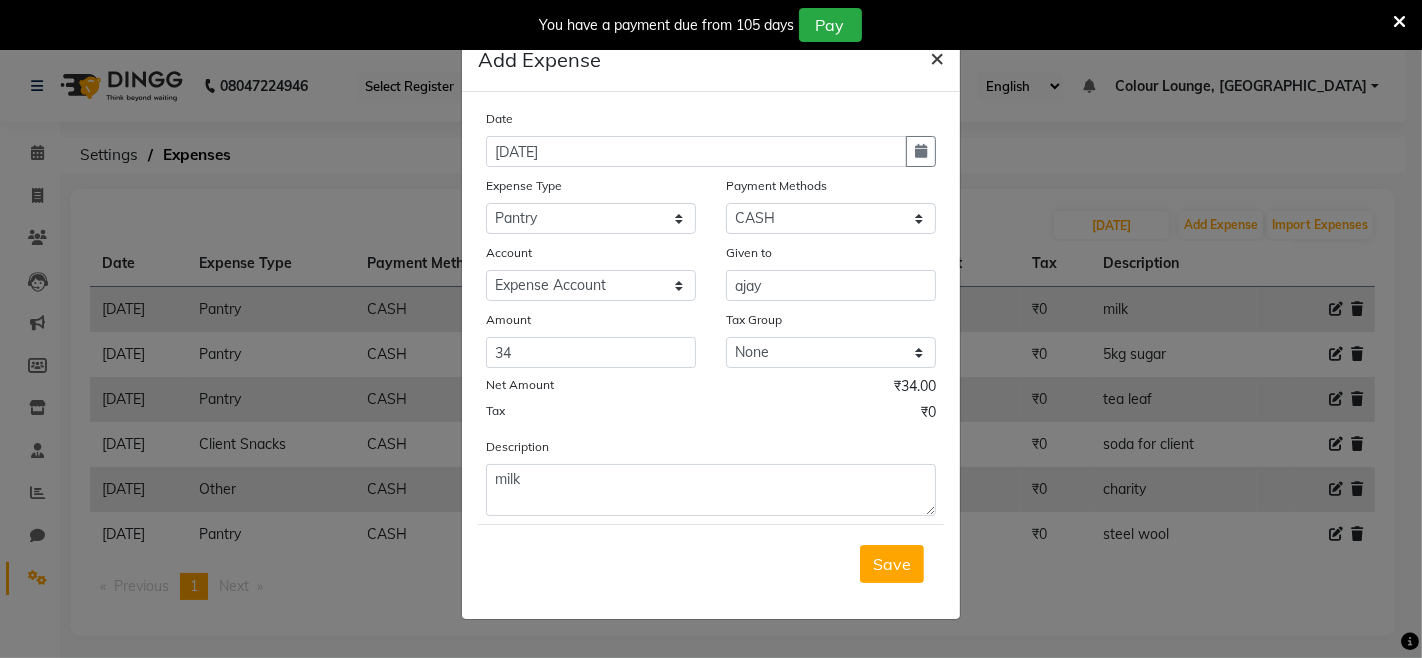 click on "×" 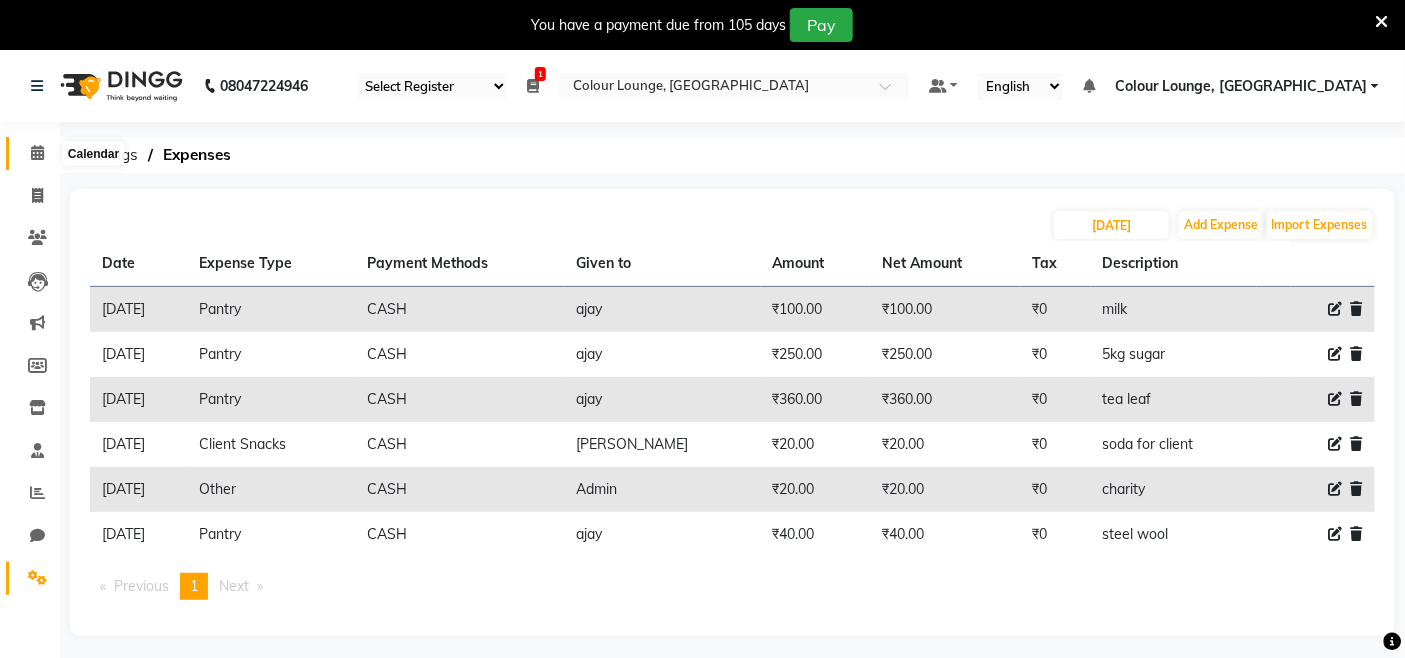 click 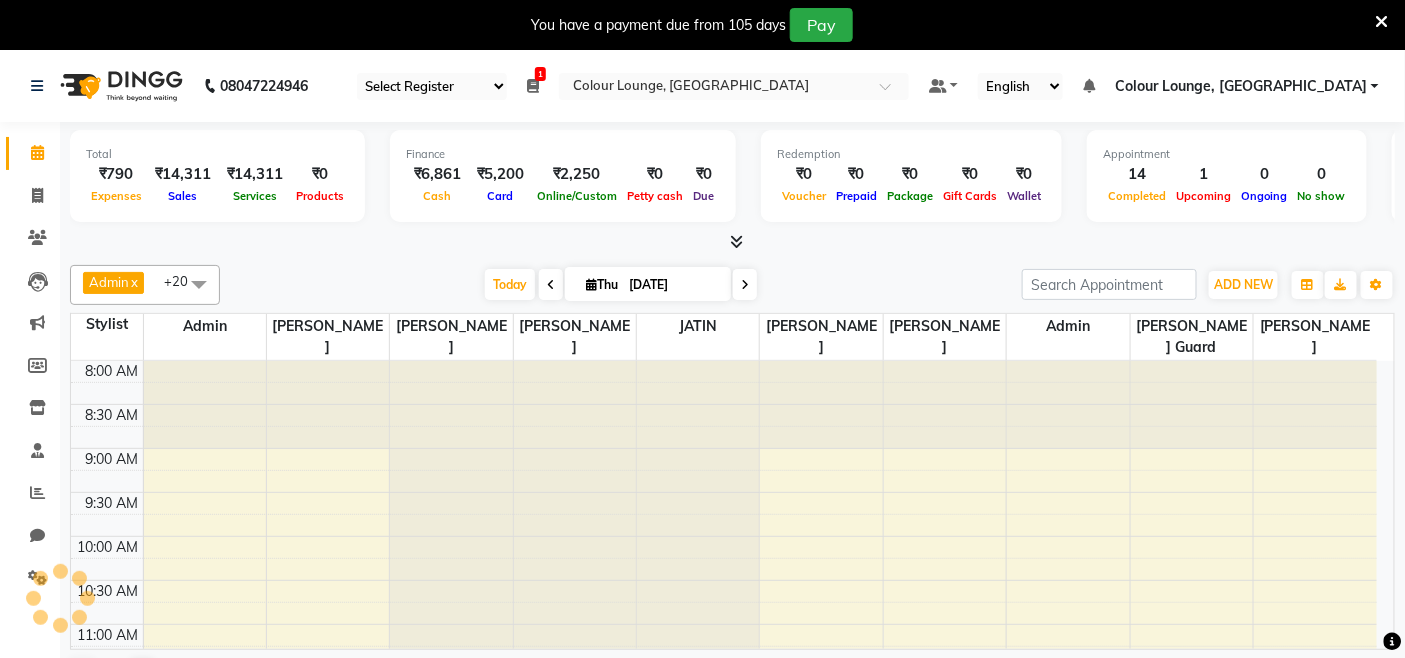 scroll, scrollTop: 0, scrollLeft: 0, axis: both 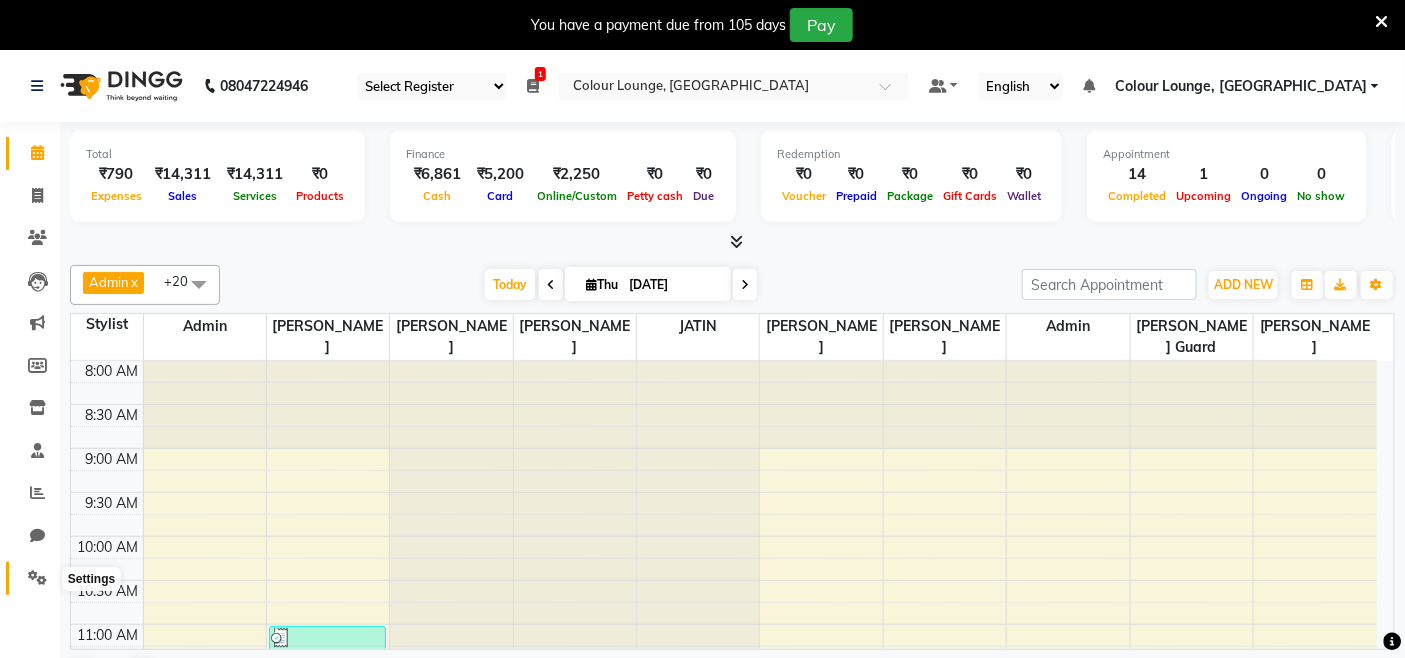 click 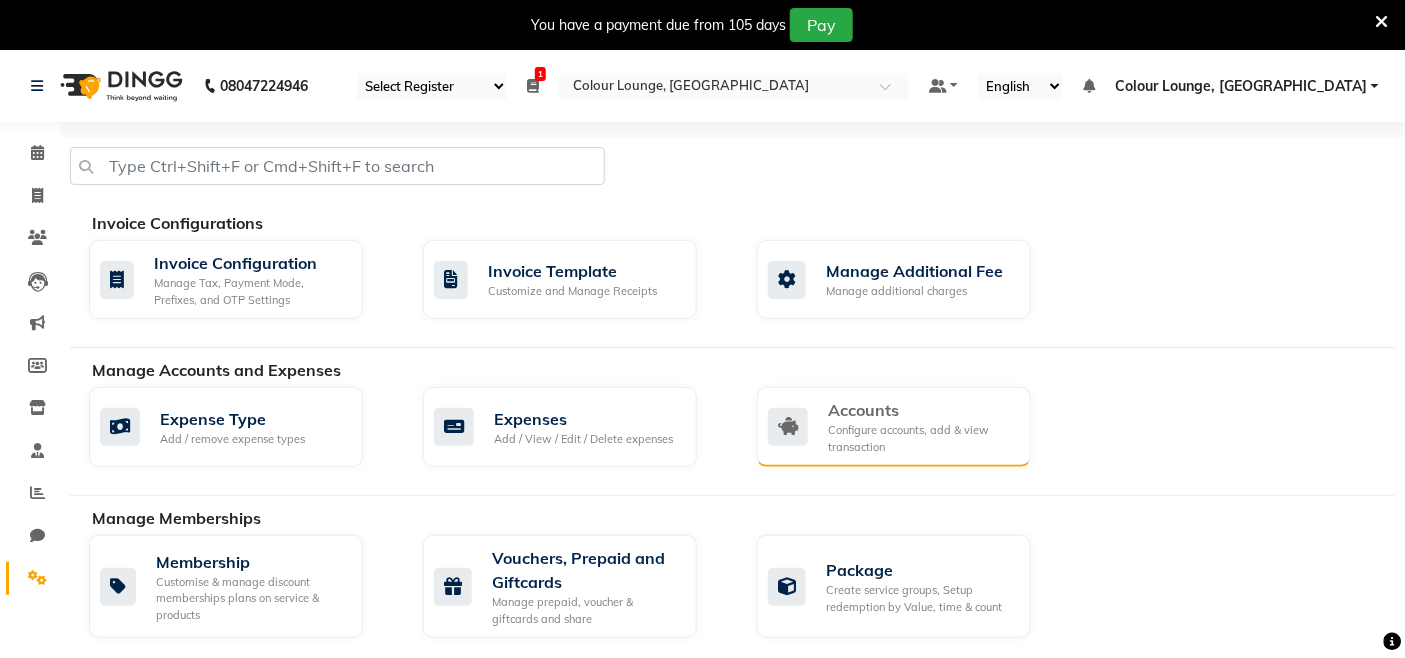 click on "Configure accounts, add & view transaction" 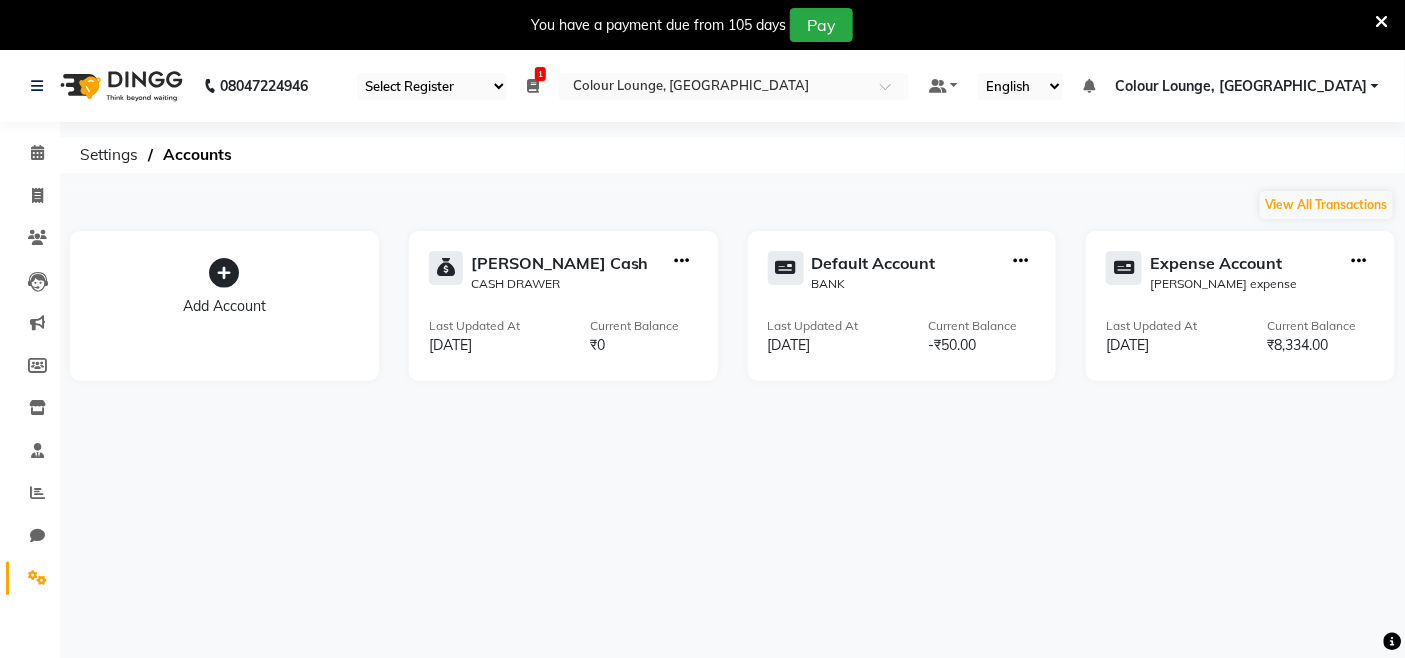 drag, startPoint x: 7, startPoint y: 135, endPoint x: 42, endPoint y: 132, distance: 35.128338 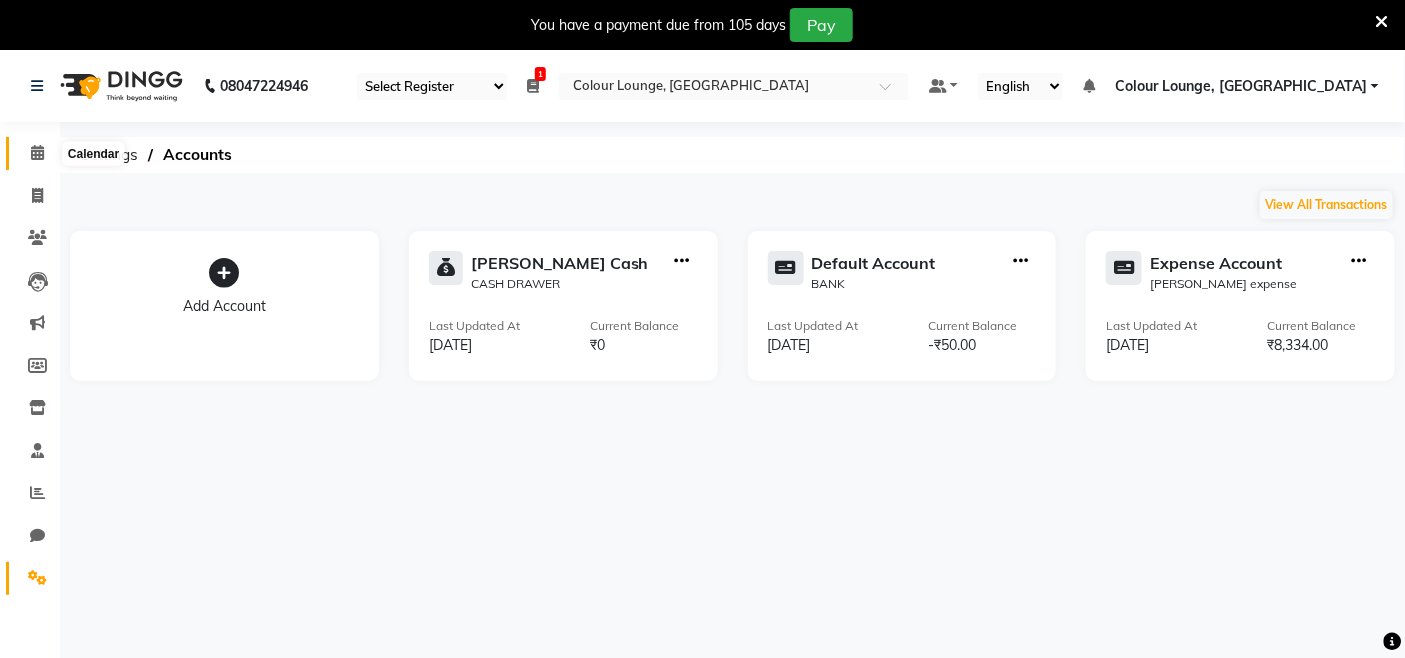click 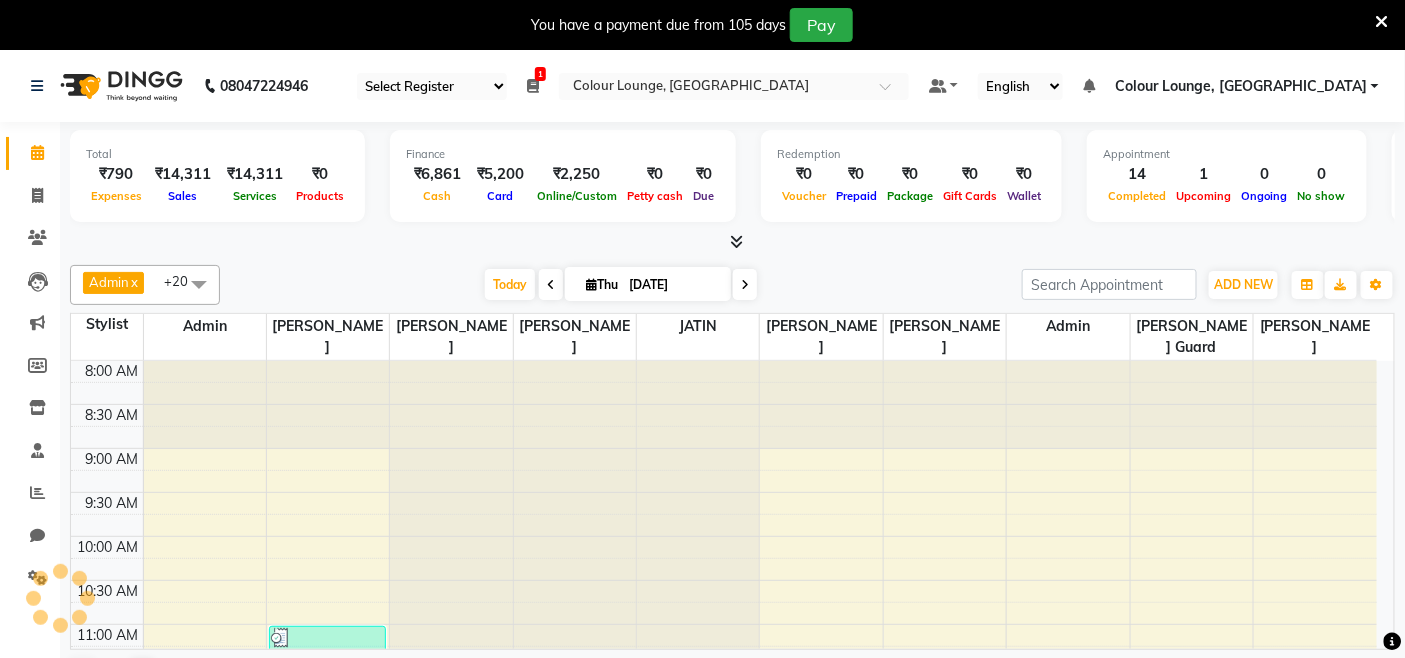 scroll, scrollTop: 0, scrollLeft: 0, axis: both 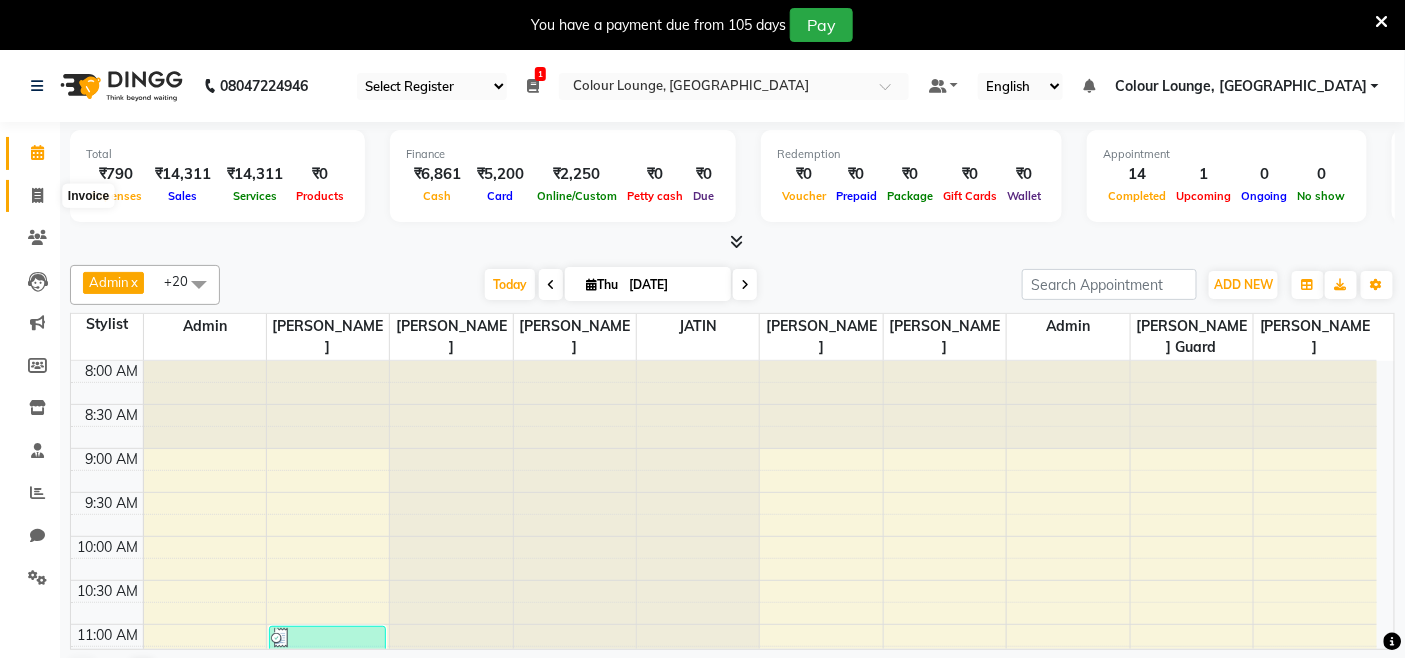 click 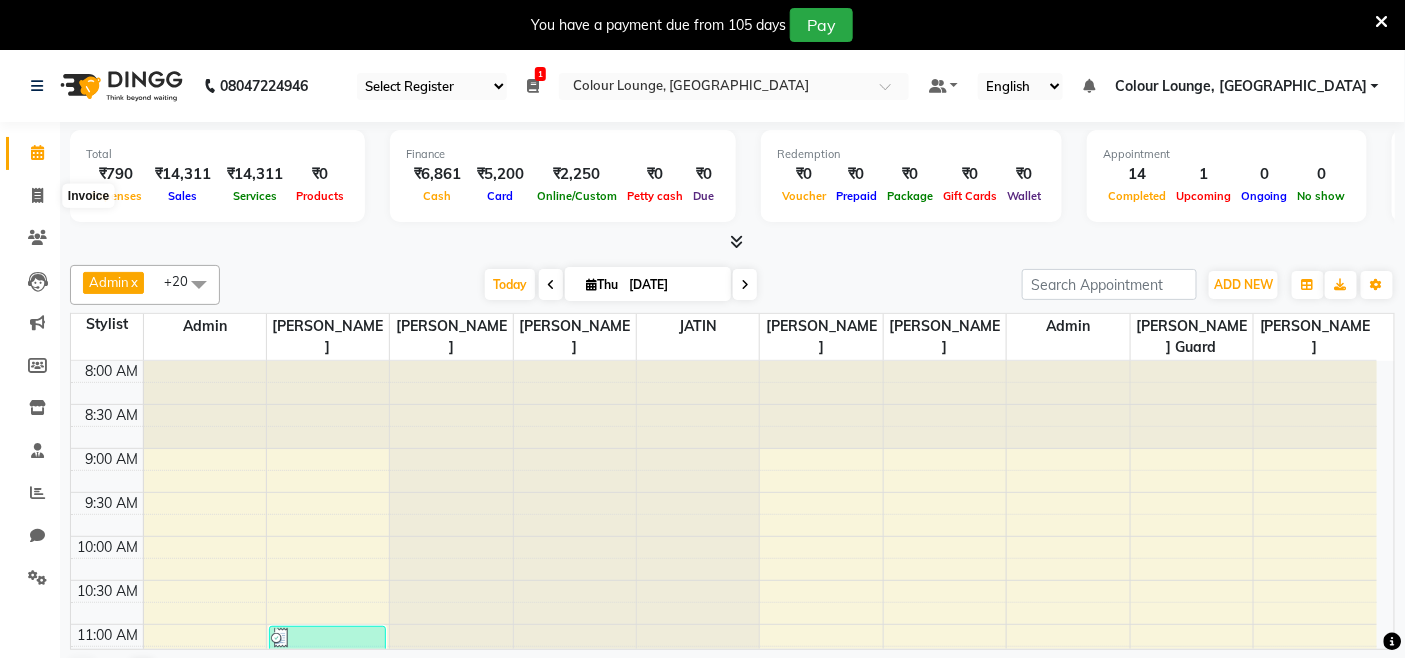 select on "service" 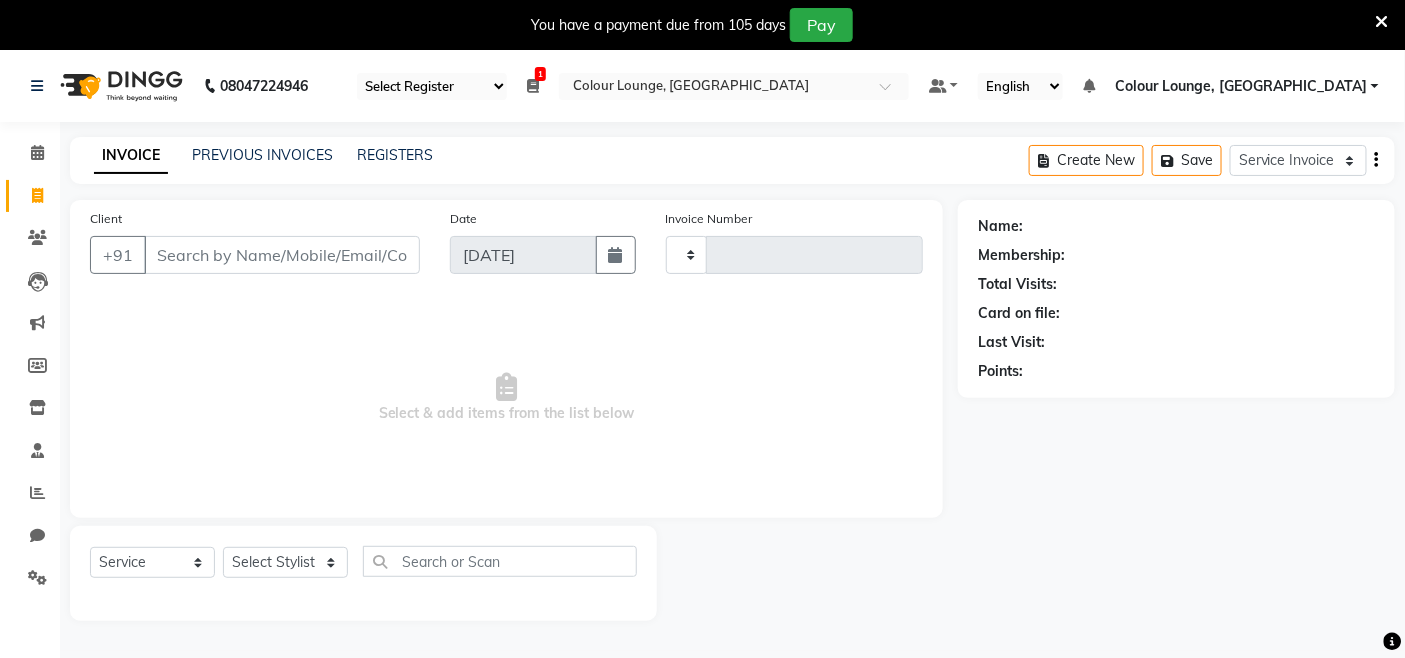 type on "2077" 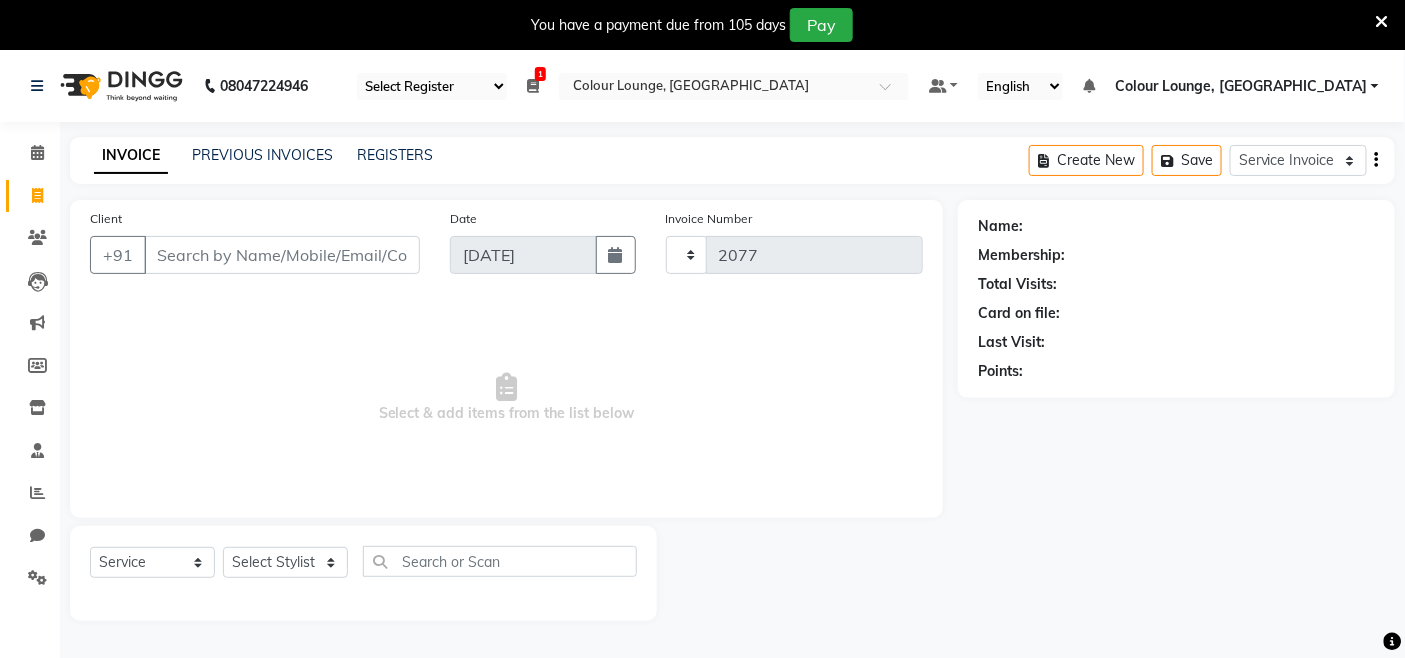 select on "8015" 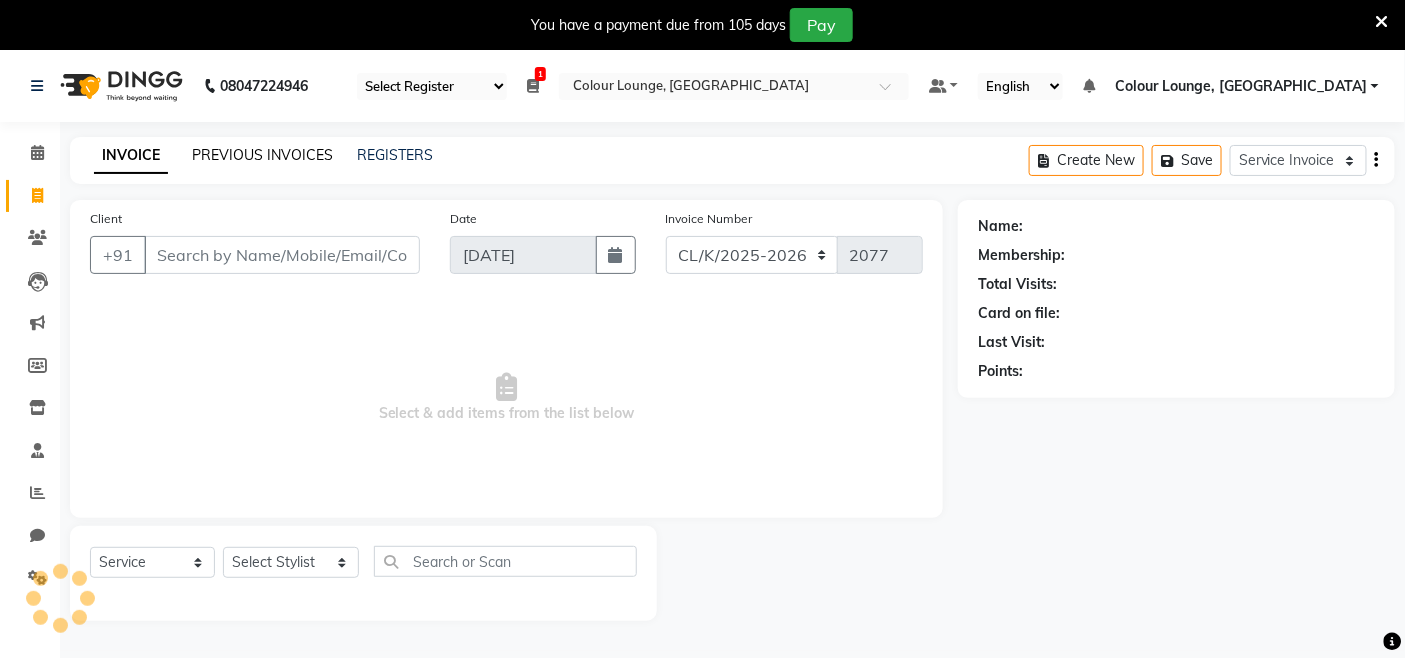 click on "PREVIOUS INVOICES" 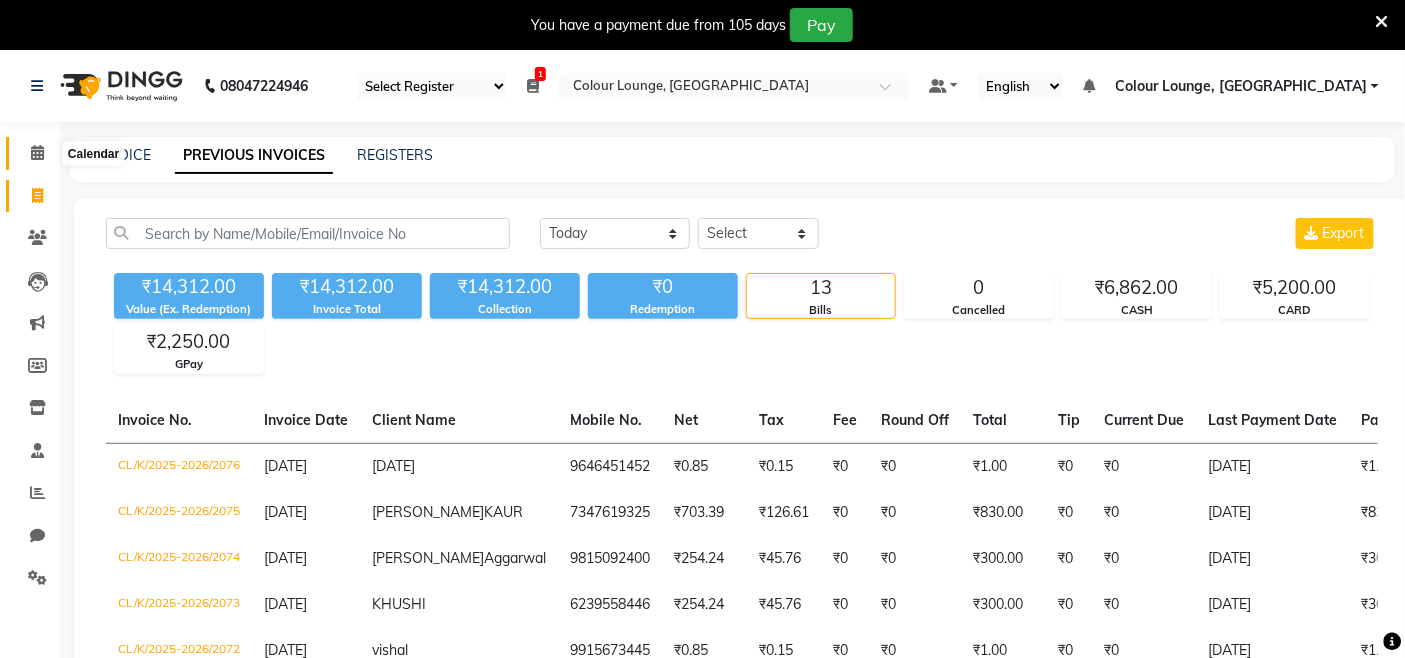 click 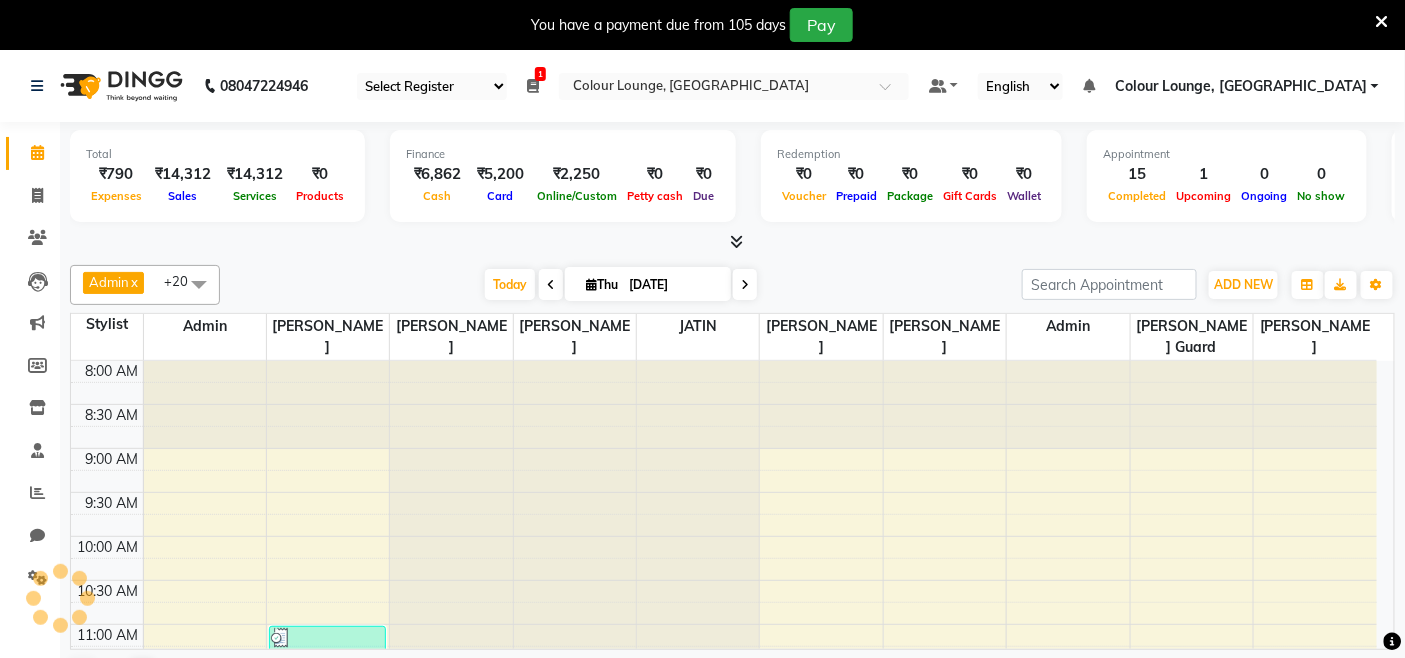 scroll, scrollTop: 0, scrollLeft: 0, axis: both 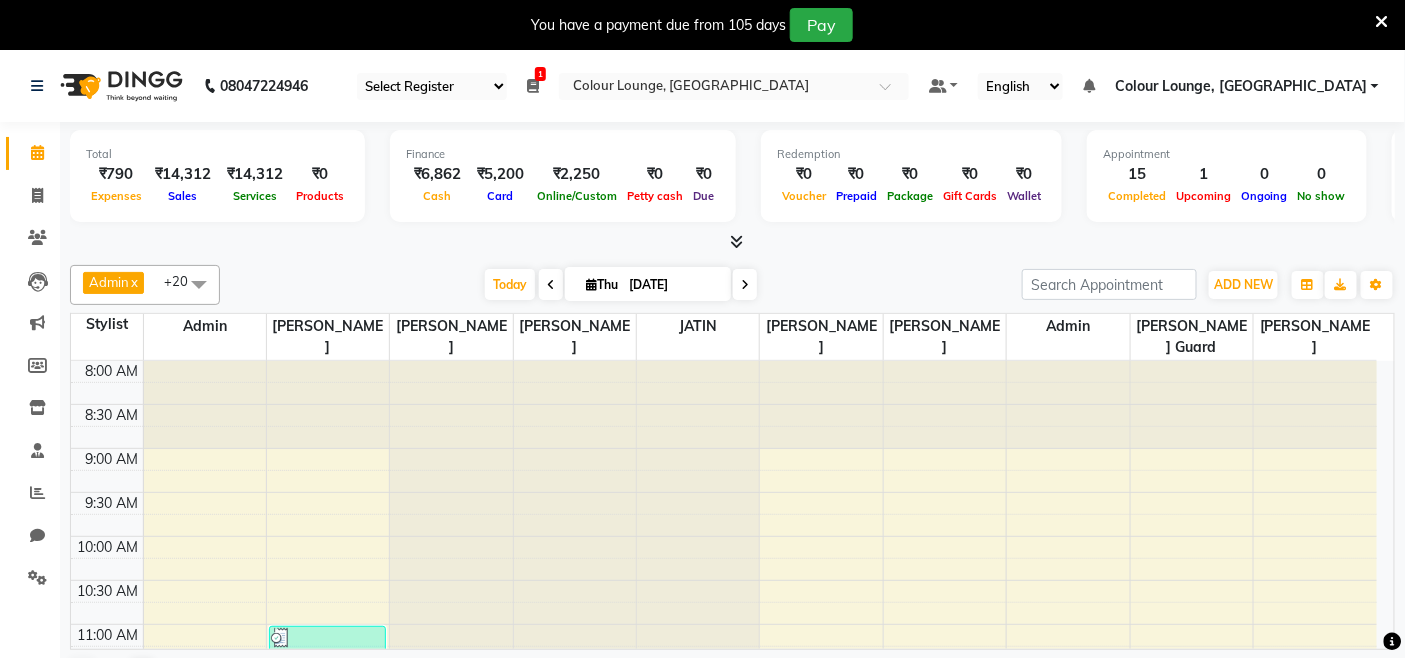 click on "Today  Thu 10-07-2025" at bounding box center (621, 285) 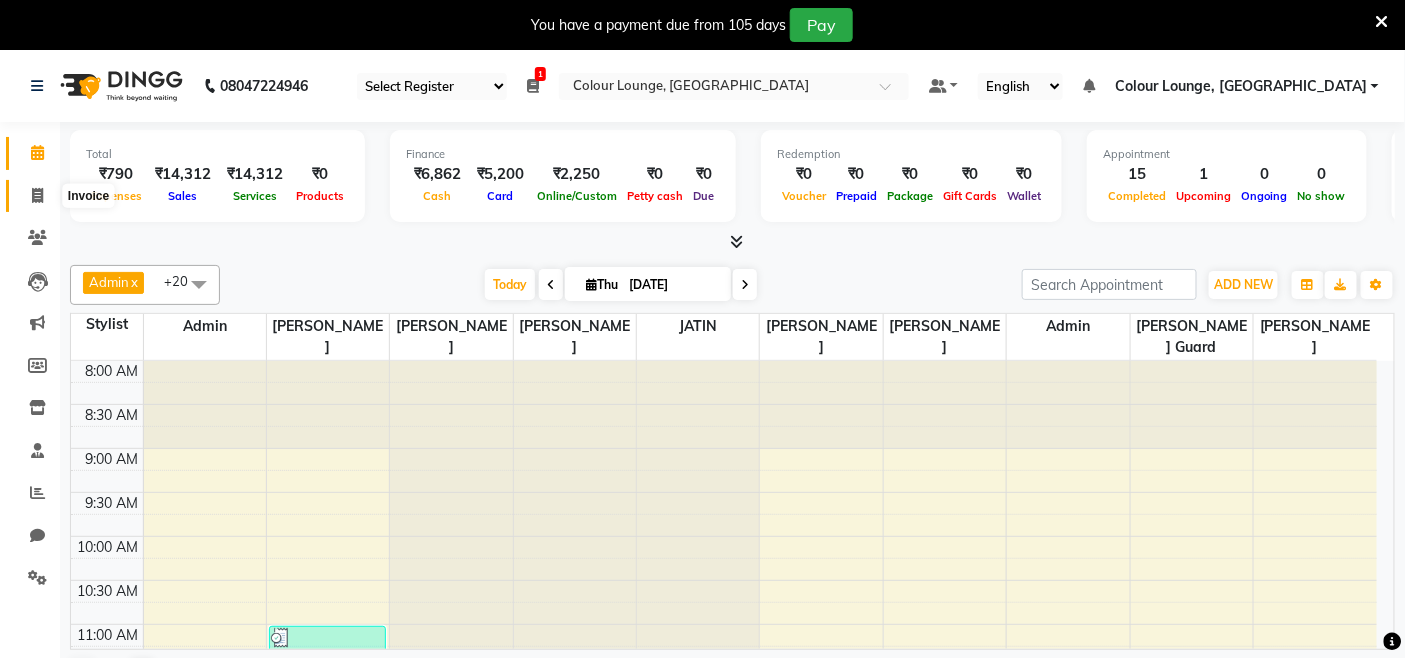 click 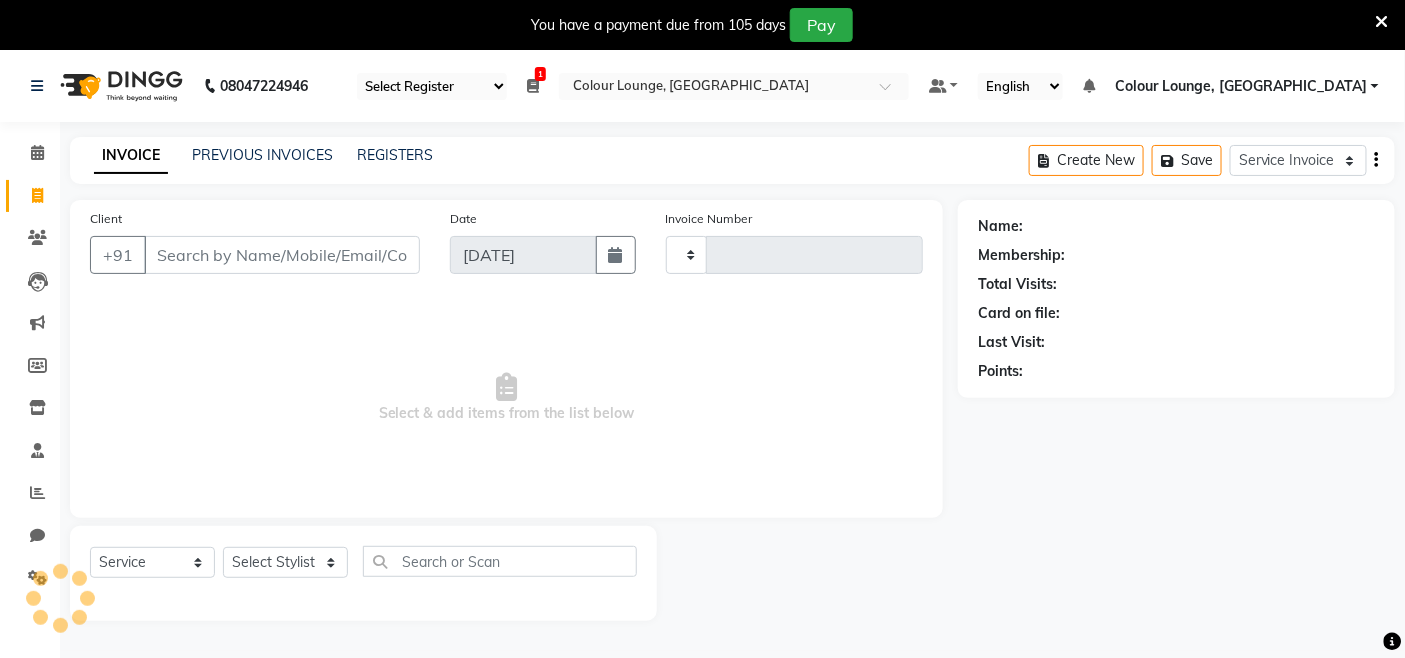 type on "2077" 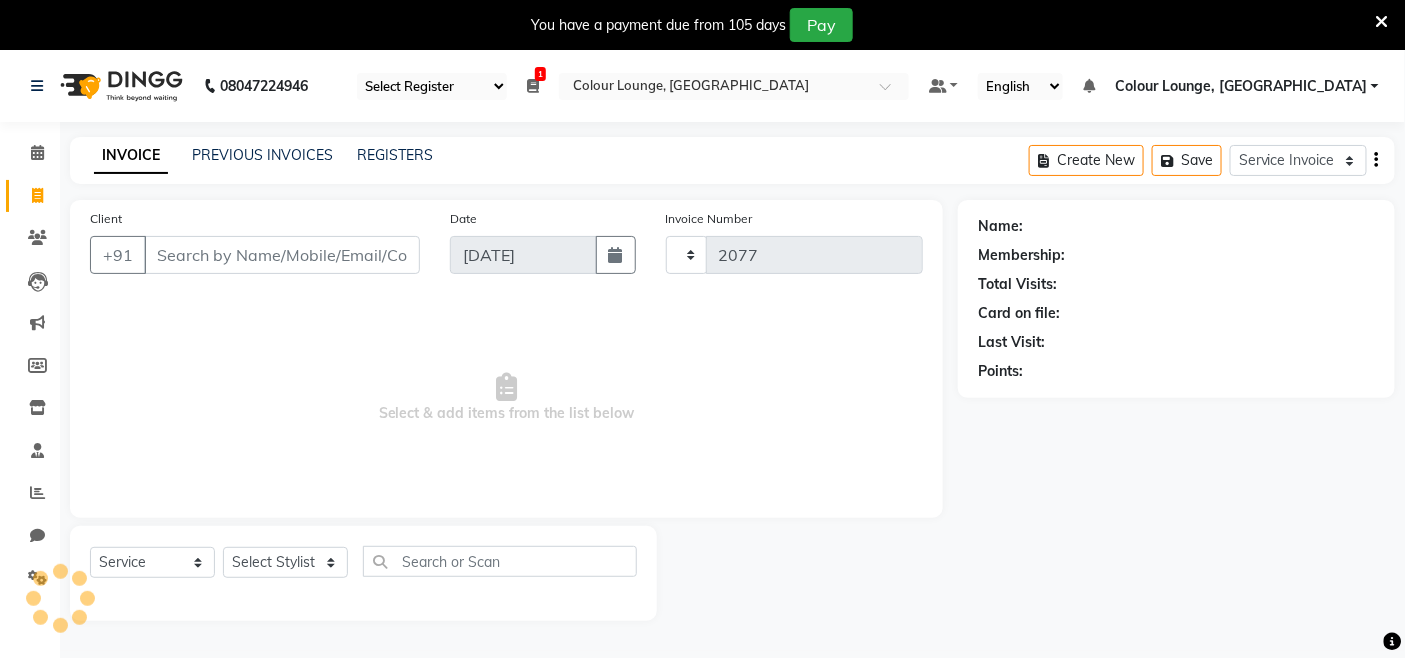 select on "8015" 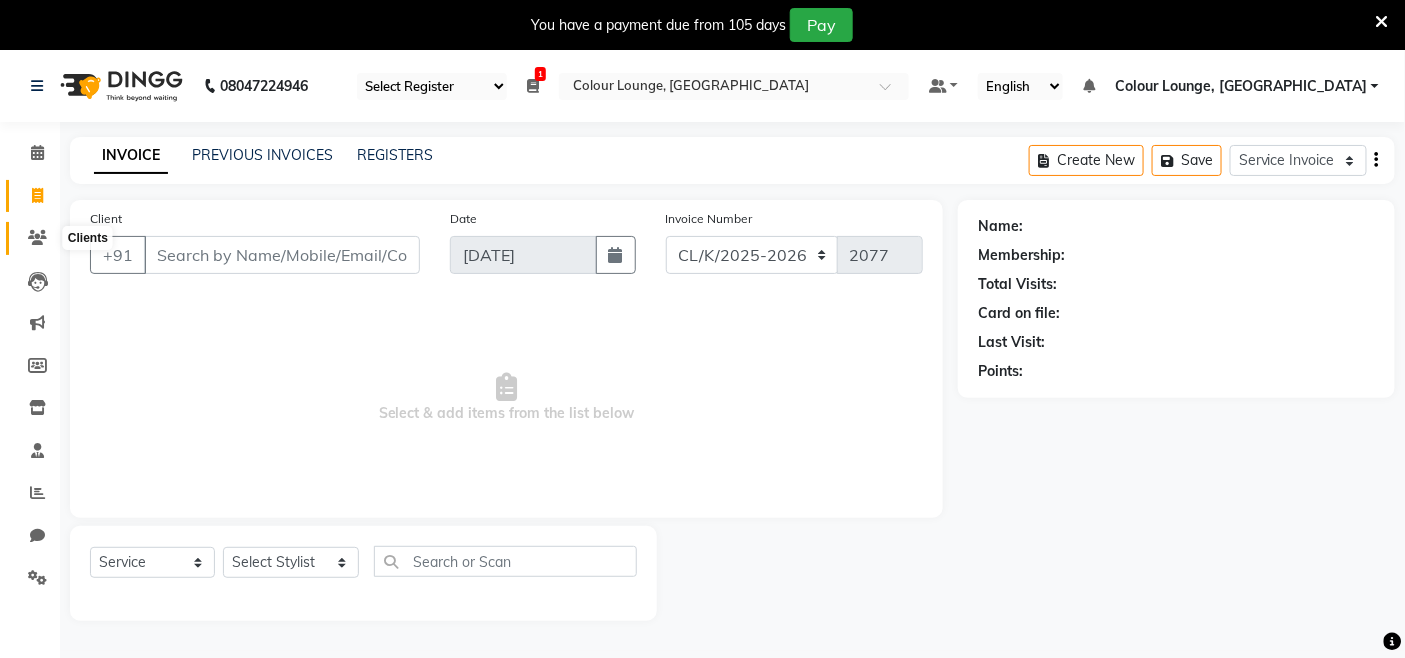 click 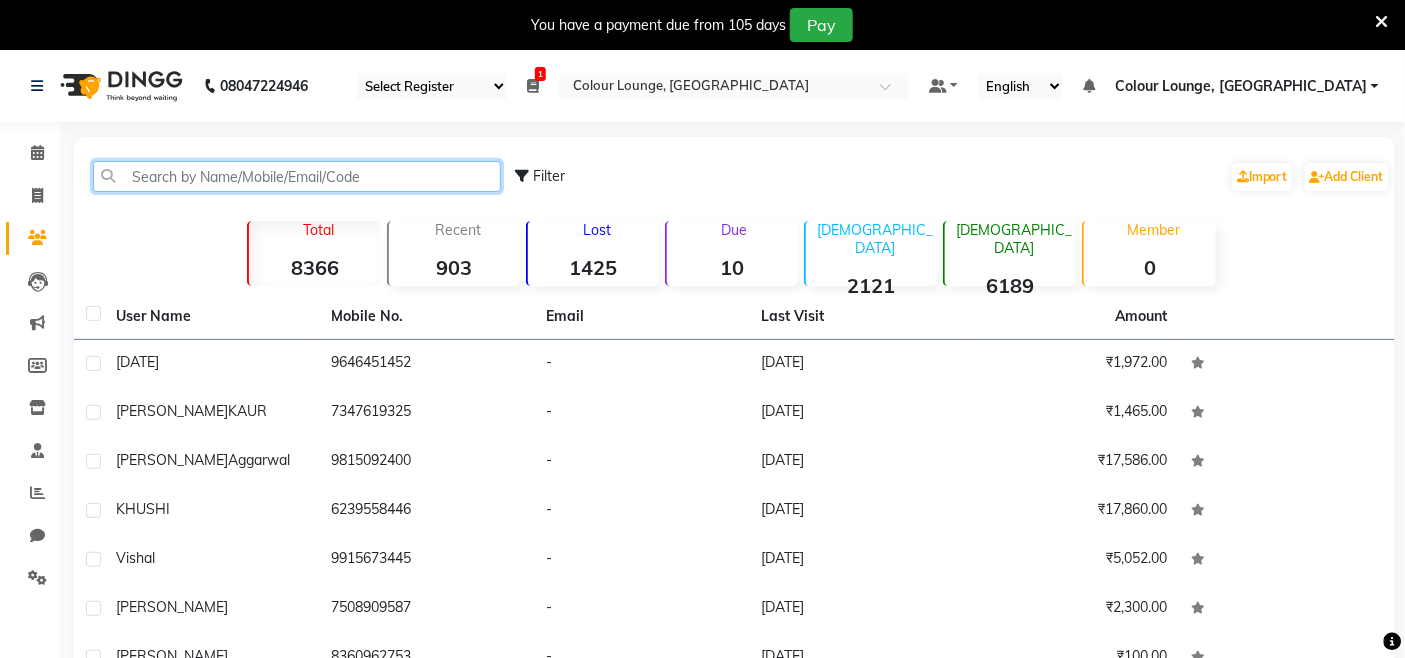 click 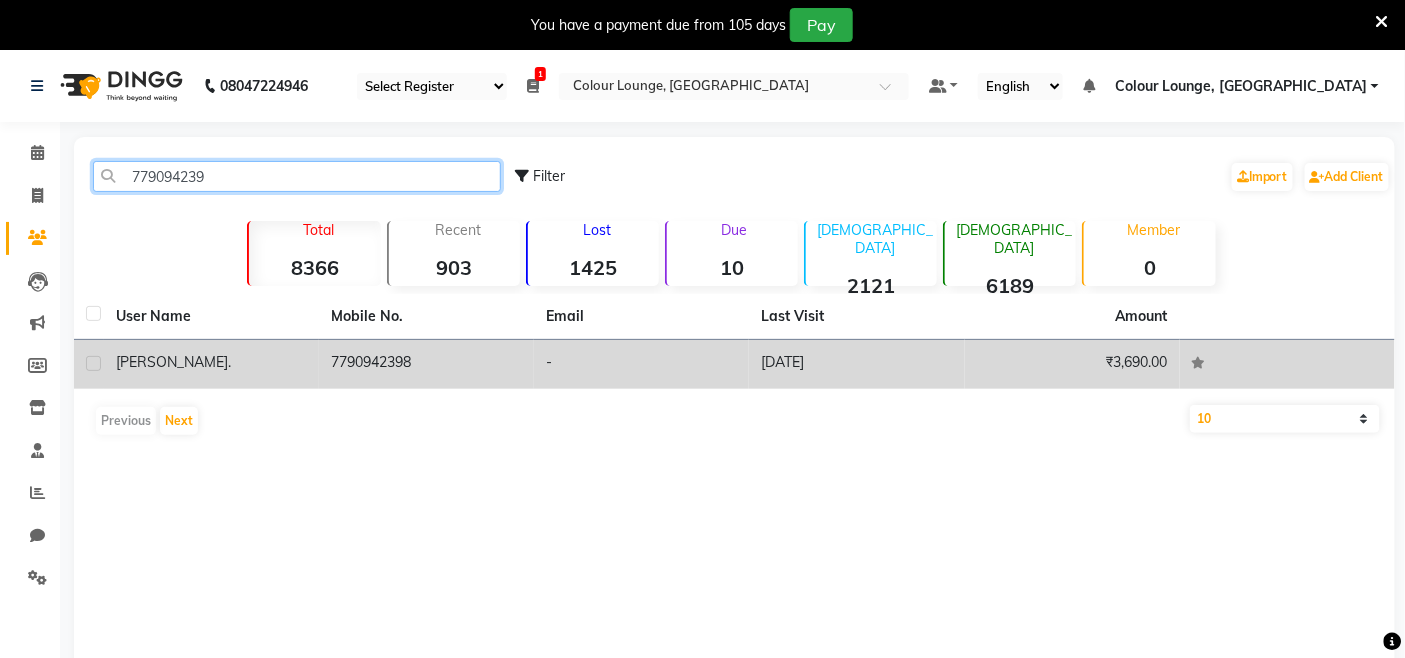 type on "779094239" 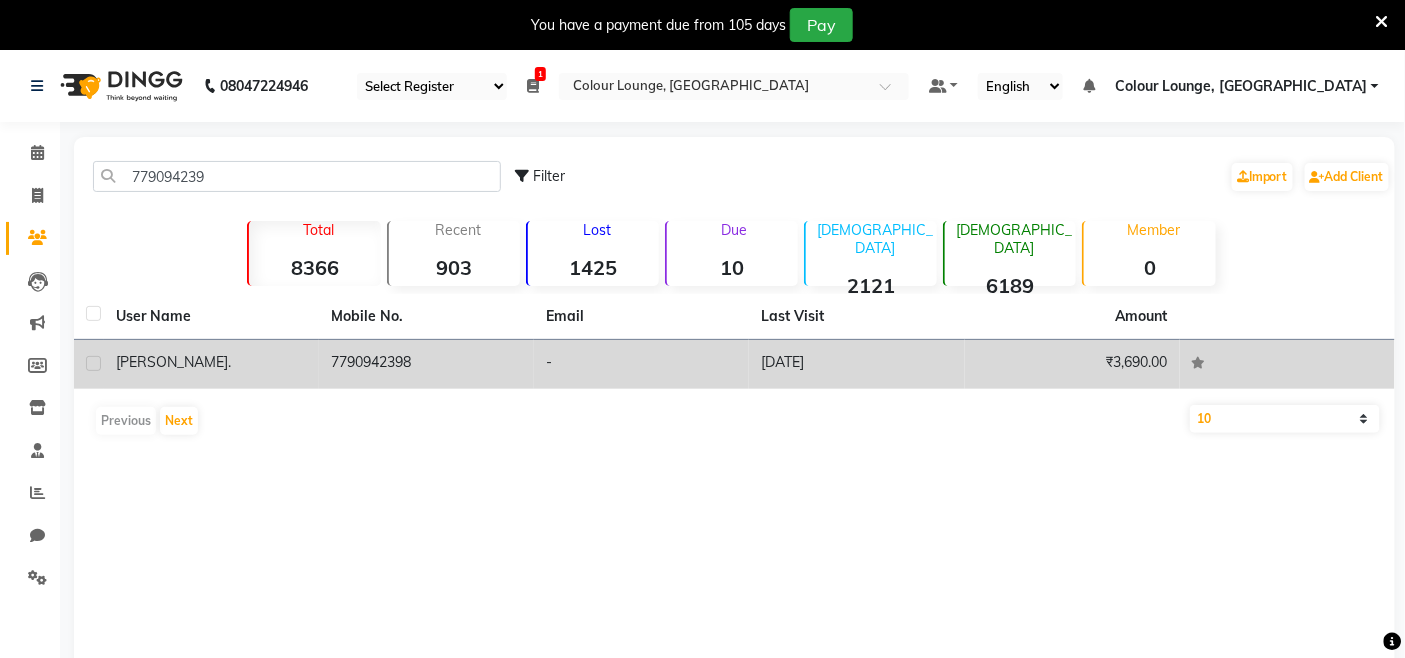click 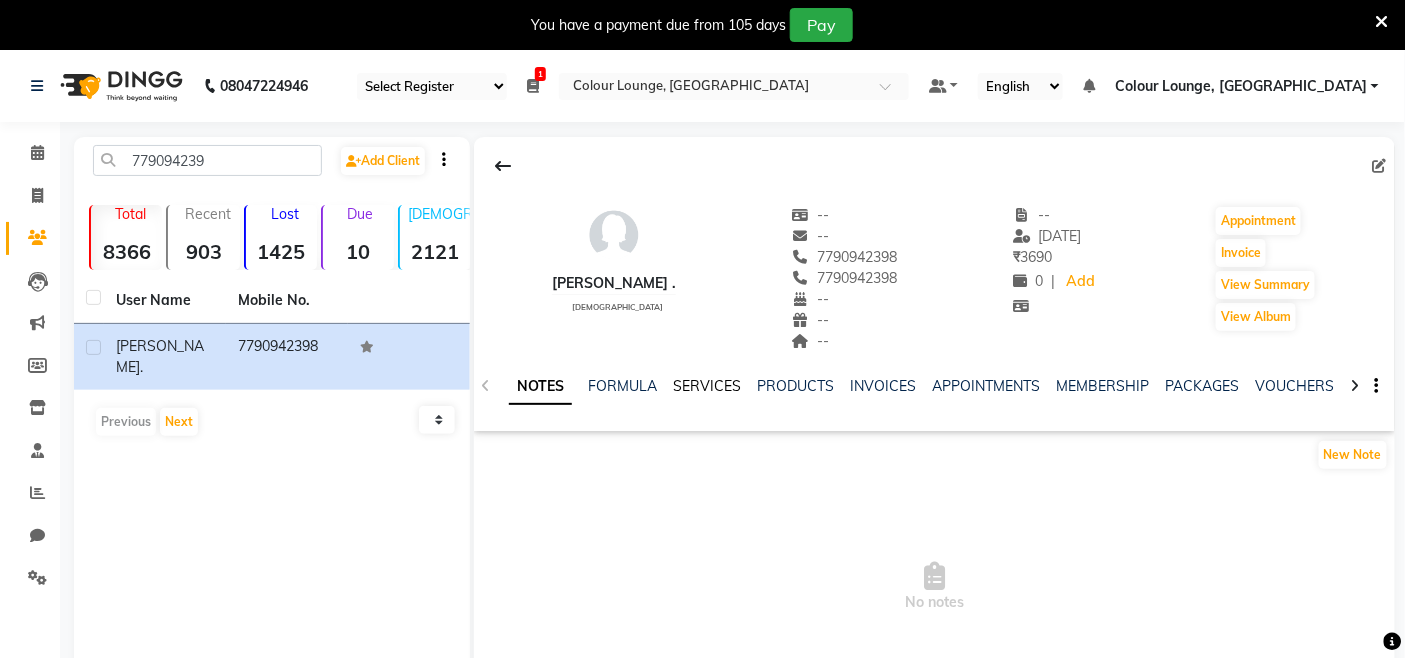 click on "SERVICES" 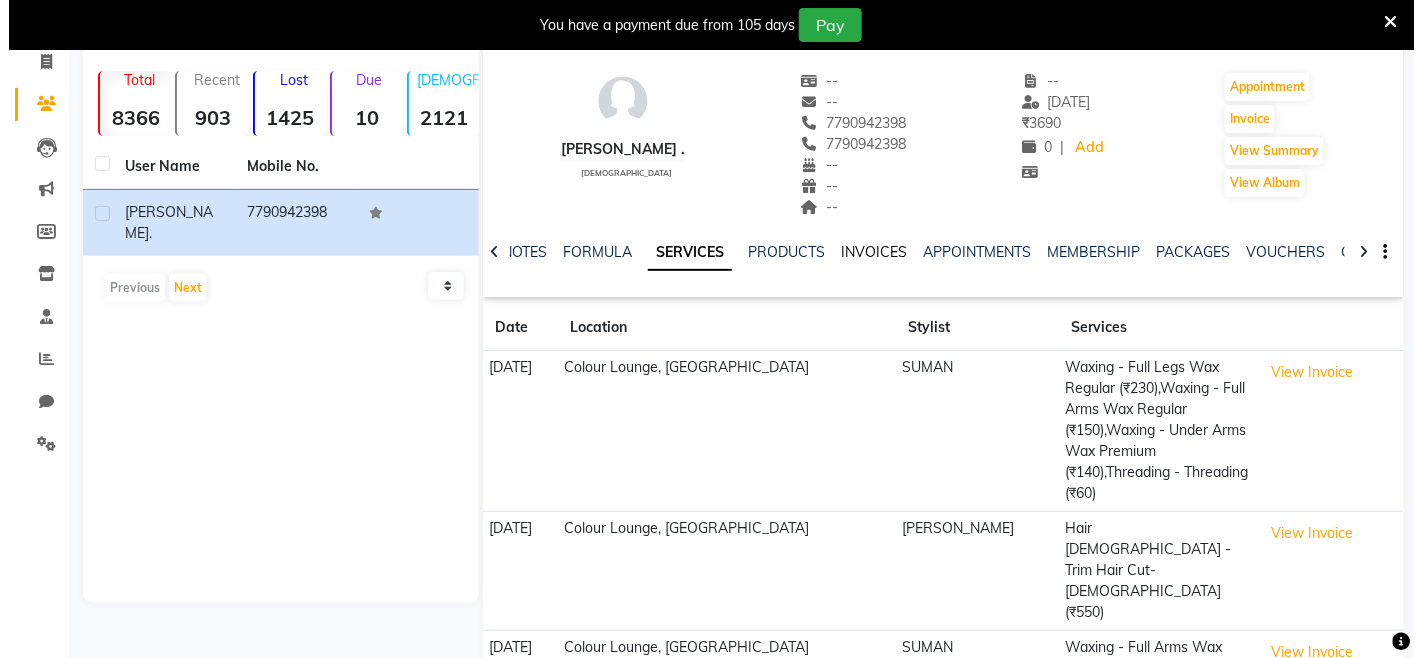 scroll, scrollTop: 263, scrollLeft: 0, axis: vertical 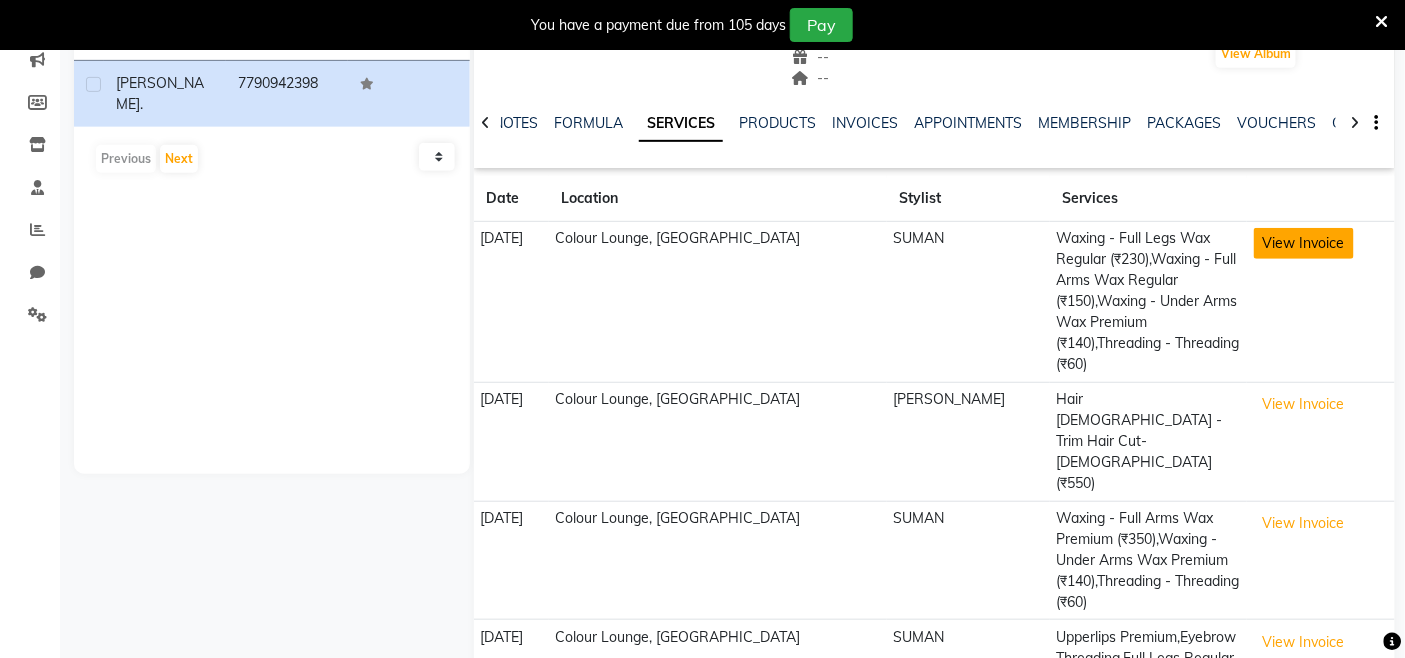 click on "View Invoice" 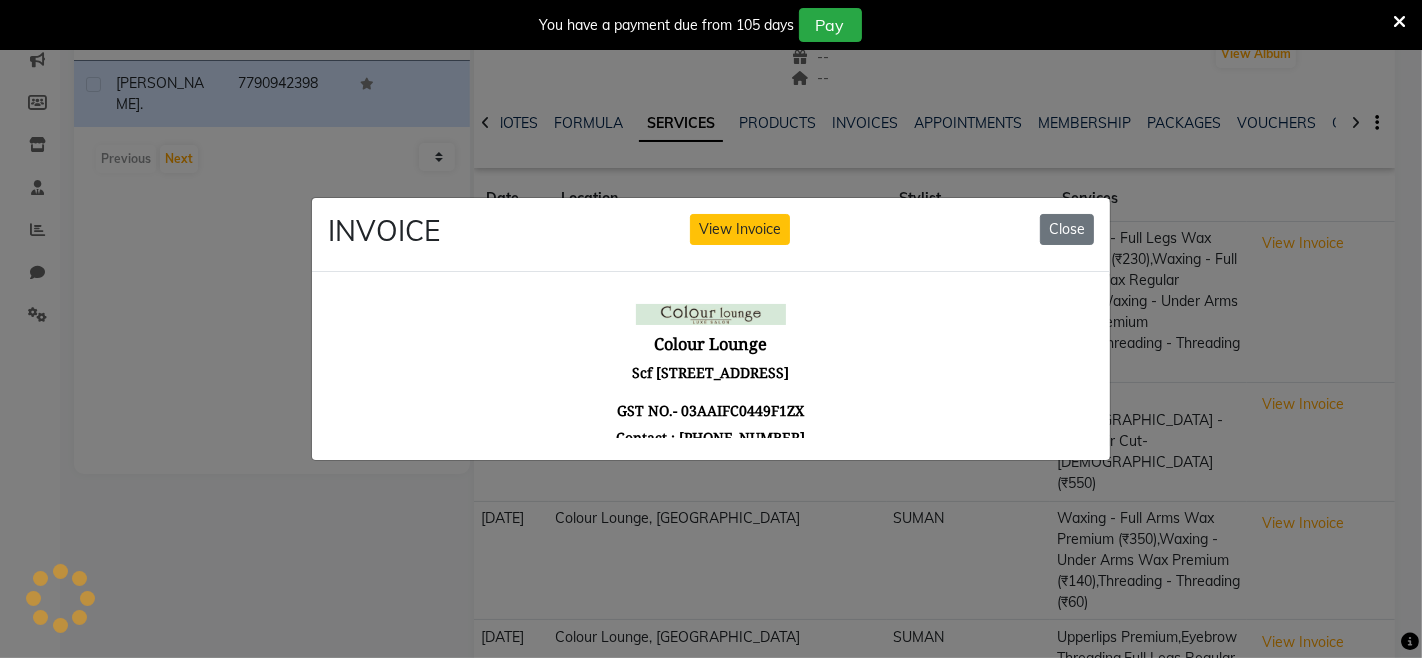 scroll, scrollTop: 15, scrollLeft: 0, axis: vertical 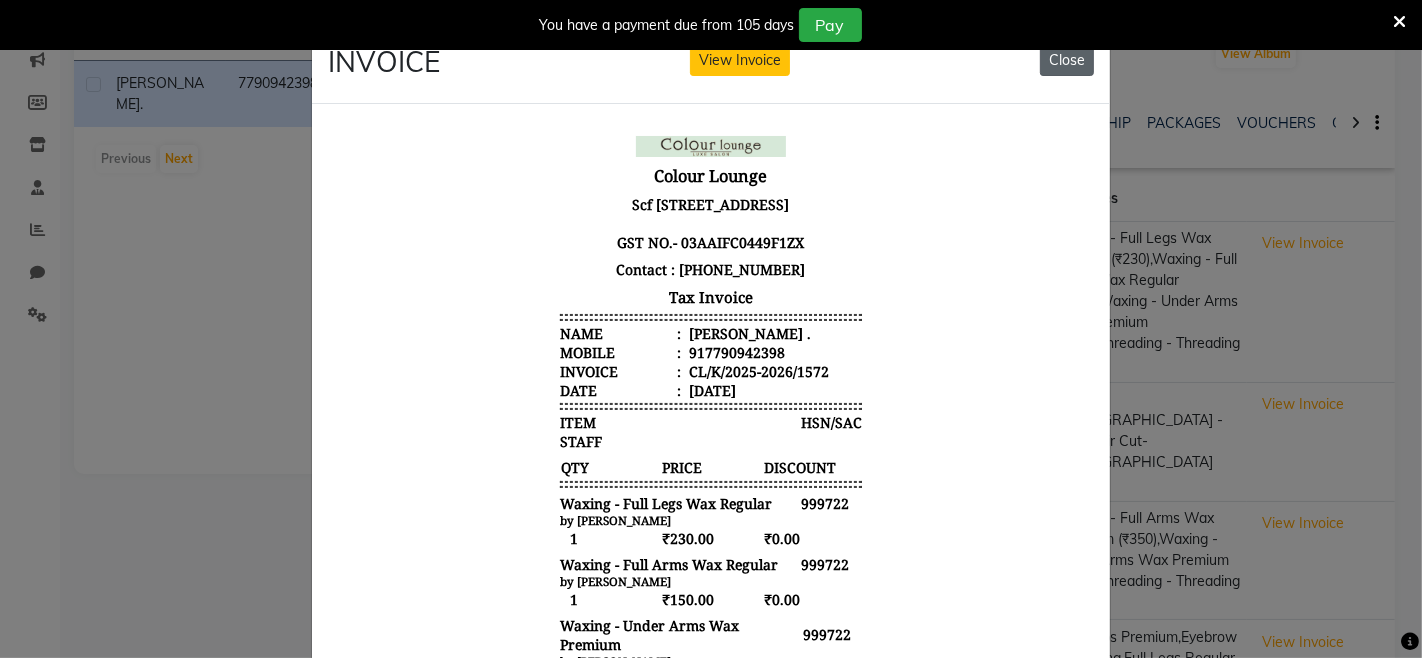 click on "Close" 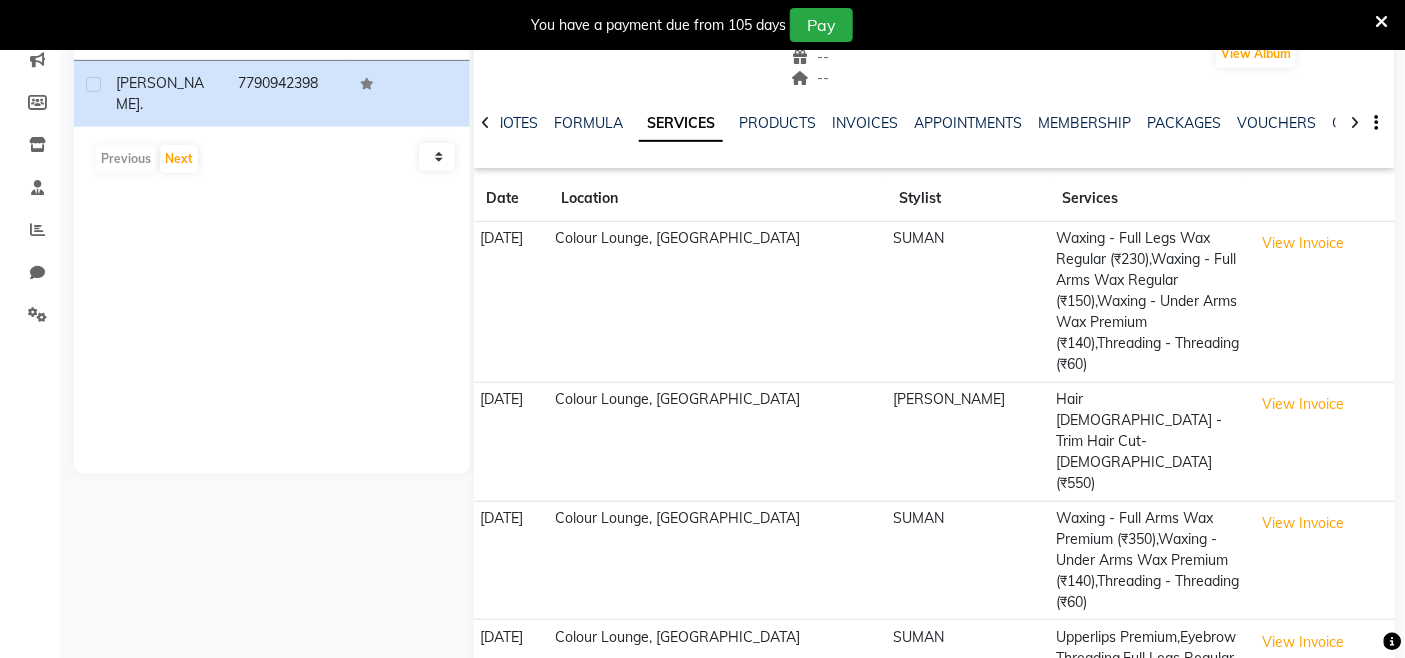 scroll, scrollTop: 0, scrollLeft: 0, axis: both 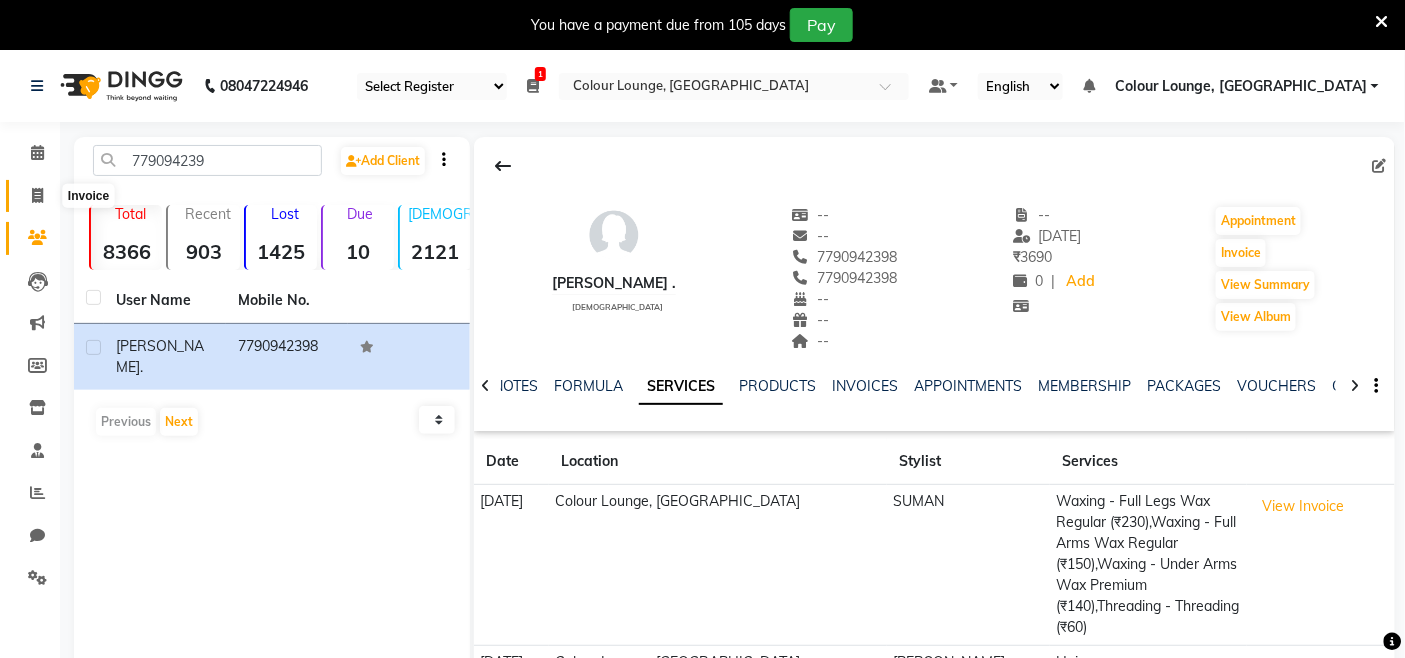 click 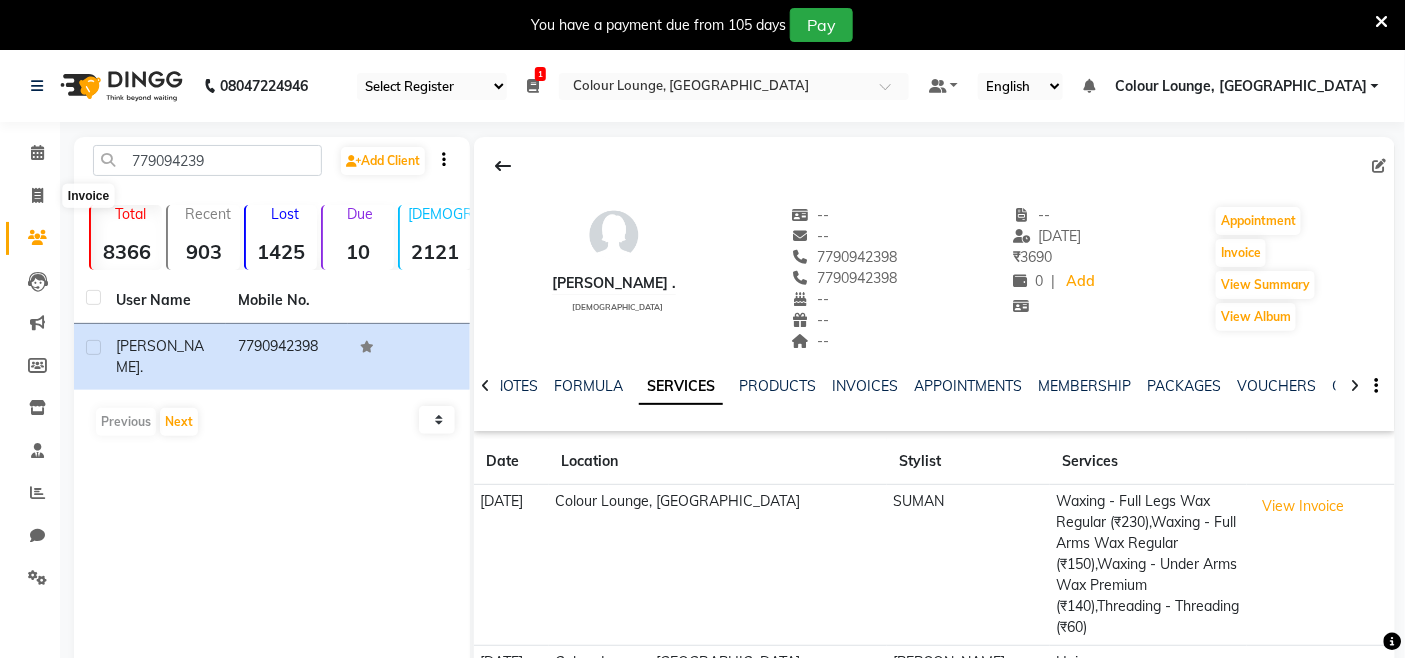 select on "service" 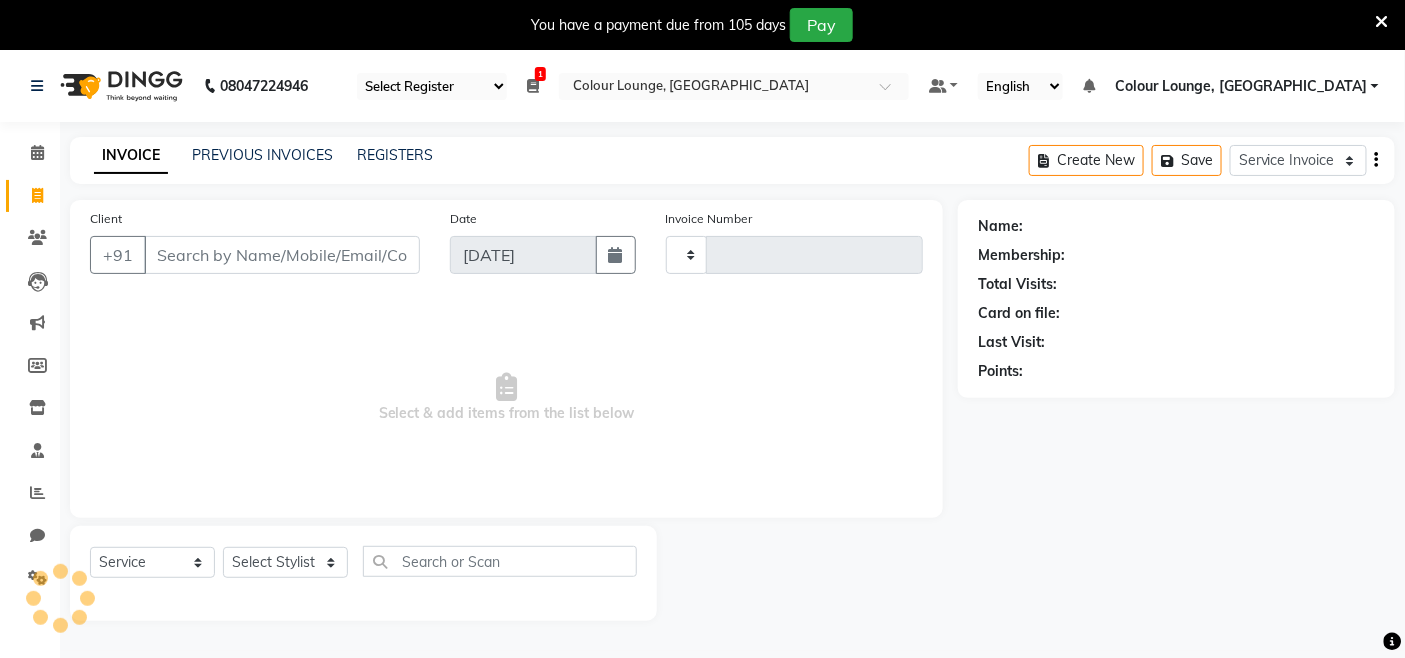 scroll, scrollTop: 50, scrollLeft: 0, axis: vertical 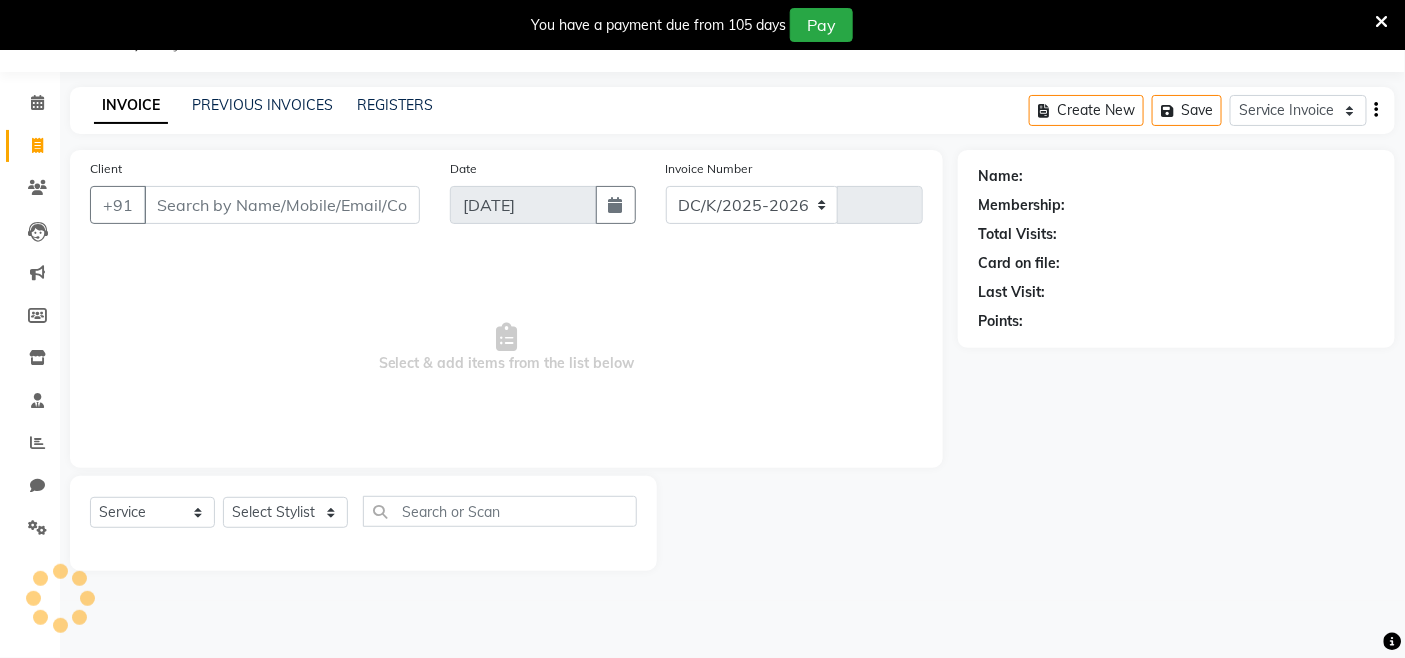 select on "8015" 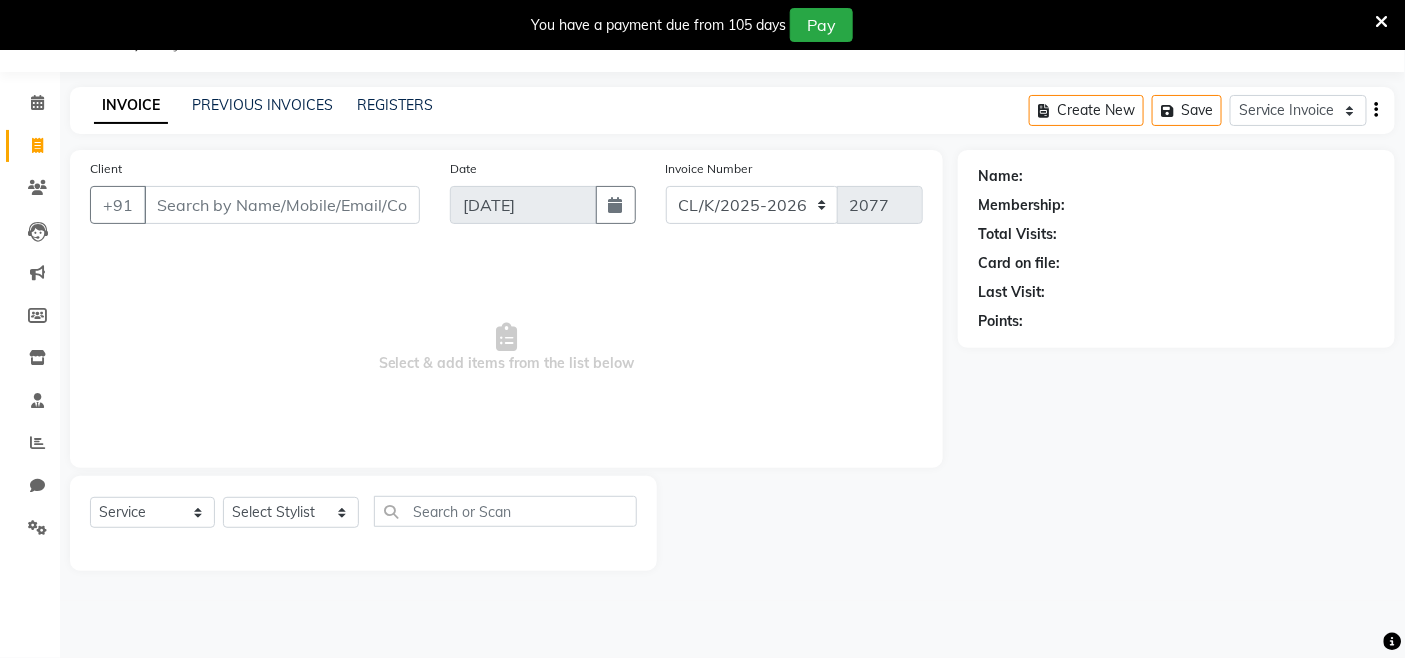 click on "Client +91" 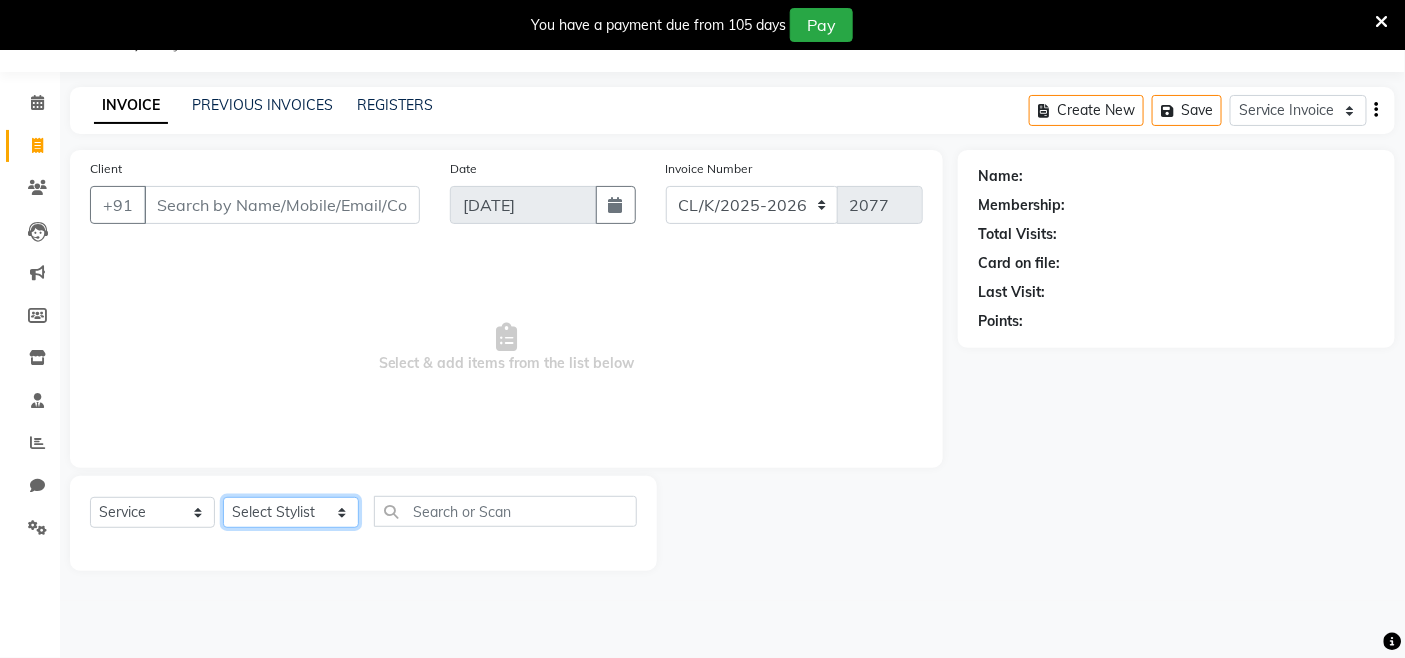 click on "Select Stylist Admin Admin AKHIL ANKUSH Colour Lounge, Kabir Park Colour Lounge, Kabir Park divyansh  Jaswinder singh guard JATIN JOHN JONEY LUXMI NAVDEEP KAUR NITI PARAMJIT PARAS KHATNAVLIA priya  priyanka  Rakesh sapna  SUMAN VANDANA SHARMA VISHAL" 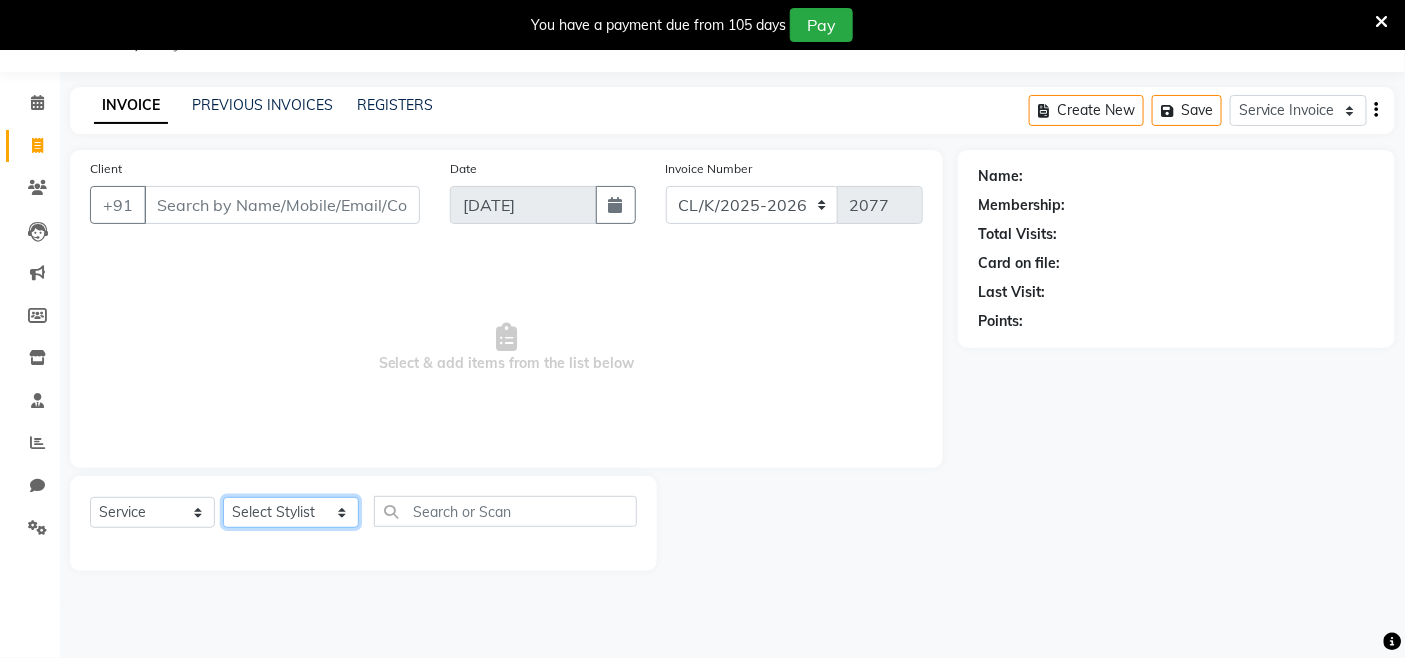 select on "70120" 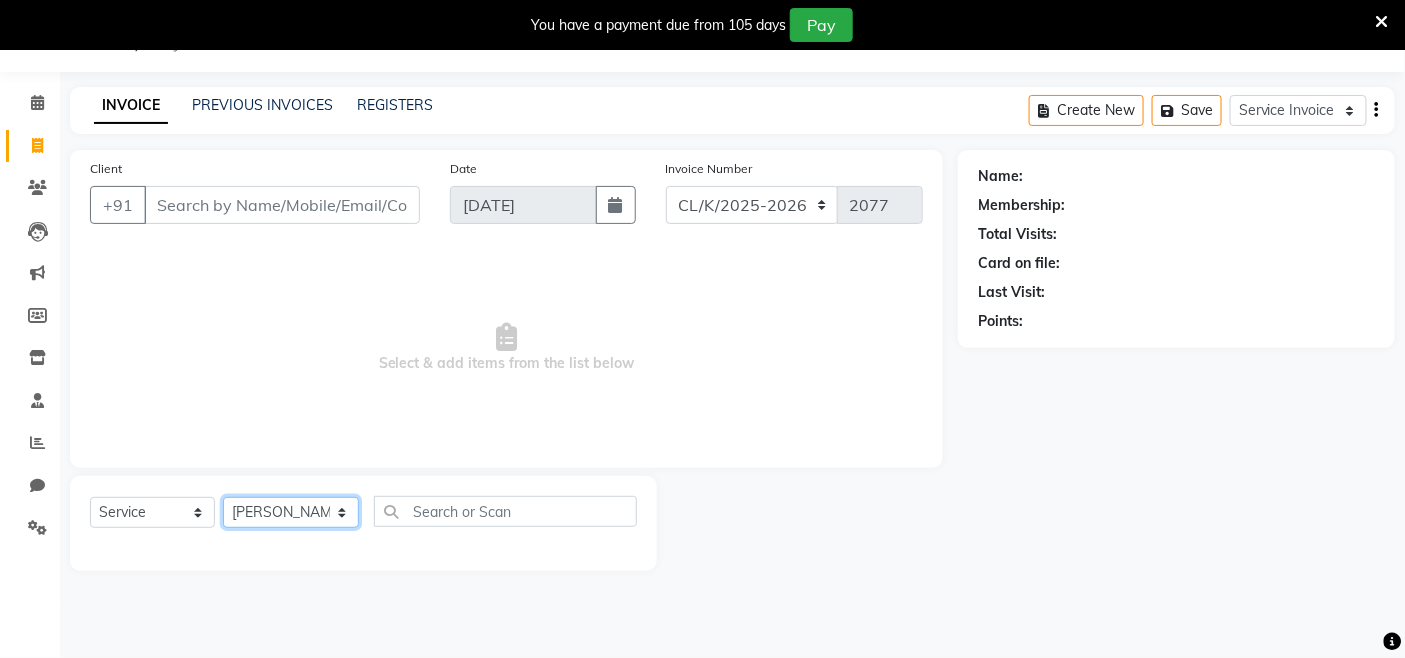 click on "Select Stylist Admin Admin AKHIL ANKUSH Colour Lounge, Kabir Park Colour Lounge, Kabir Park divyansh  Jaswinder singh guard JATIN JOHN JONEY LUXMI NAVDEEP KAUR NITI PARAMJIT PARAS KHATNAVLIA priya  priyanka  Rakesh sapna  SUMAN VANDANA SHARMA VISHAL" 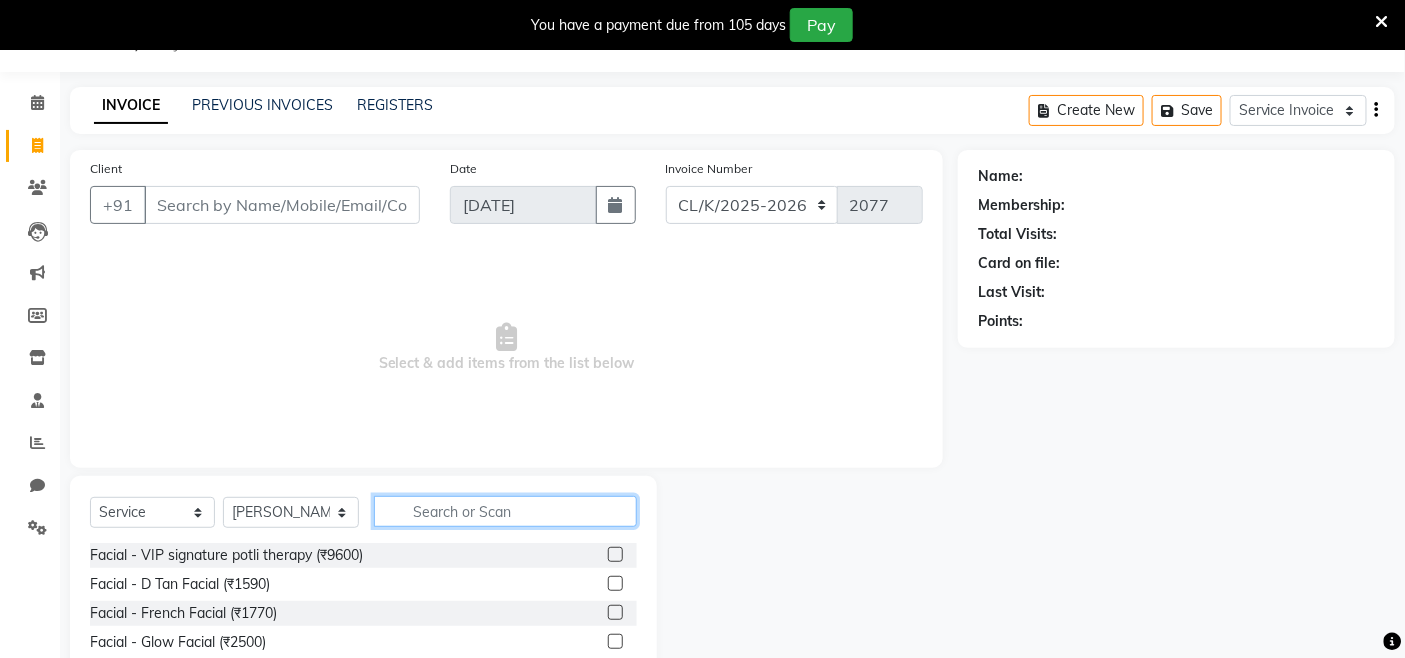click 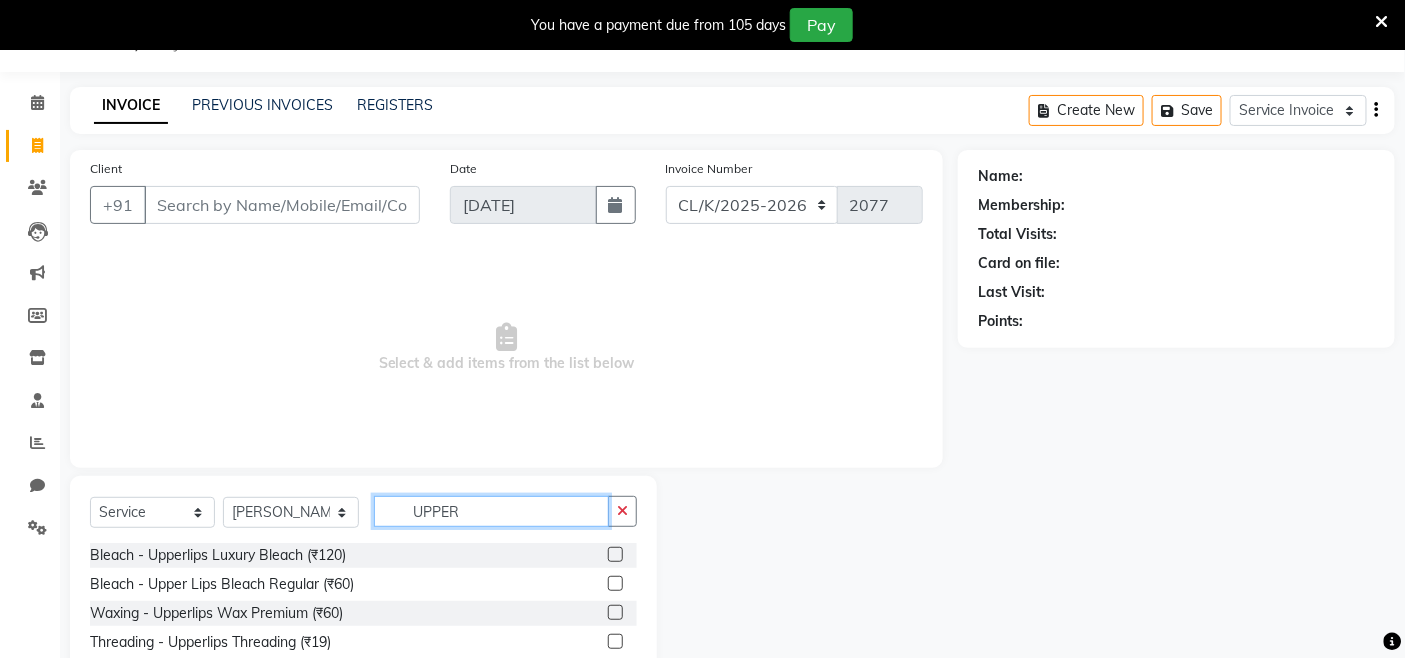 type on "UPPER" 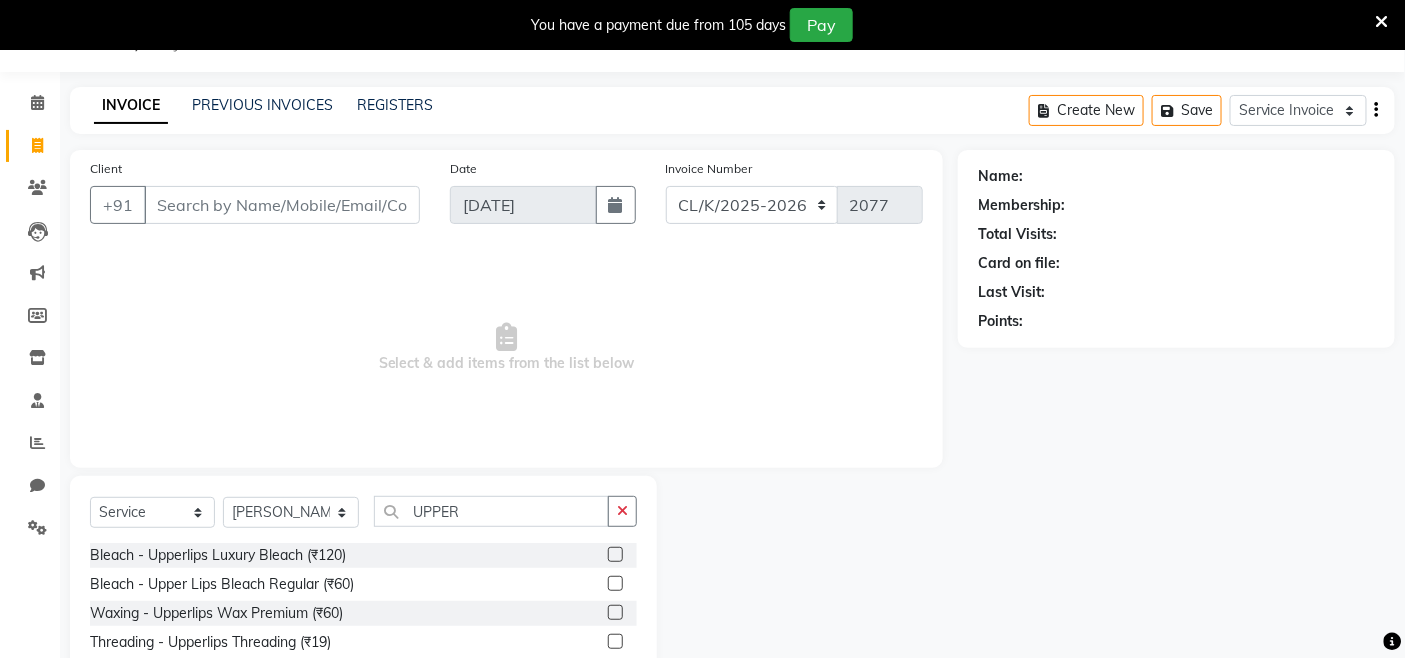 click 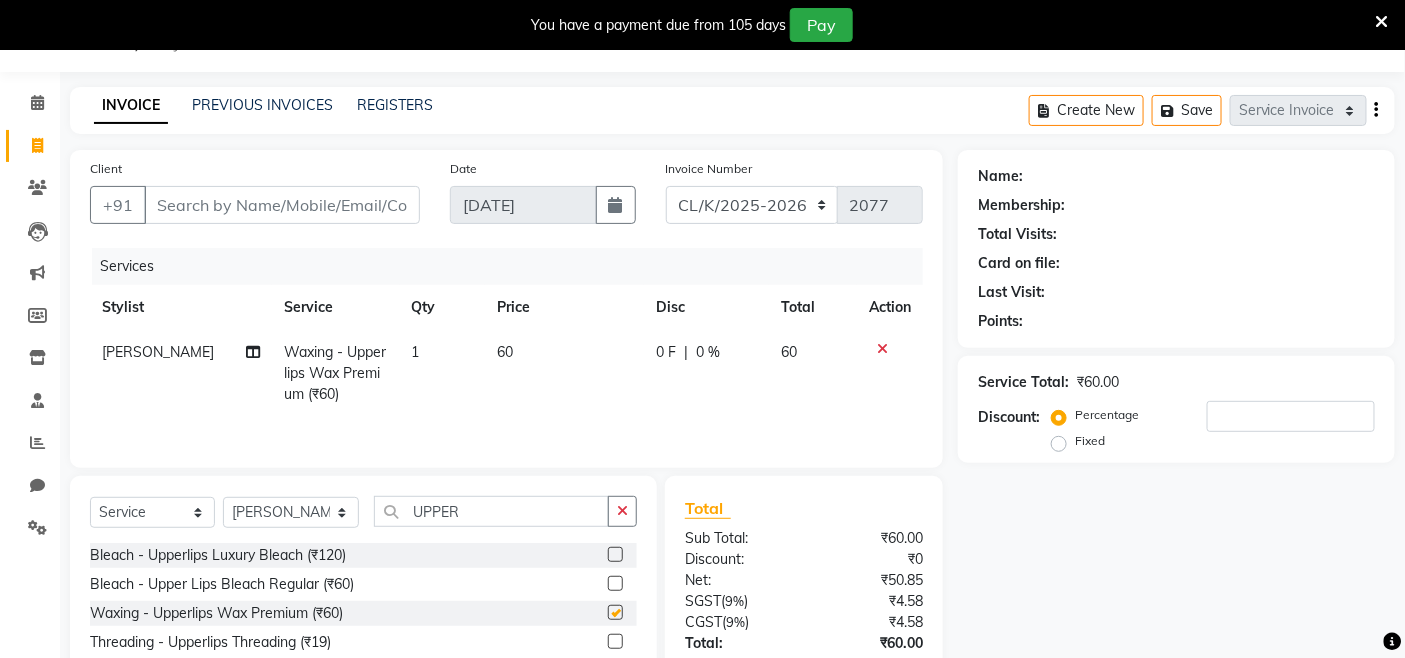 checkbox on "false" 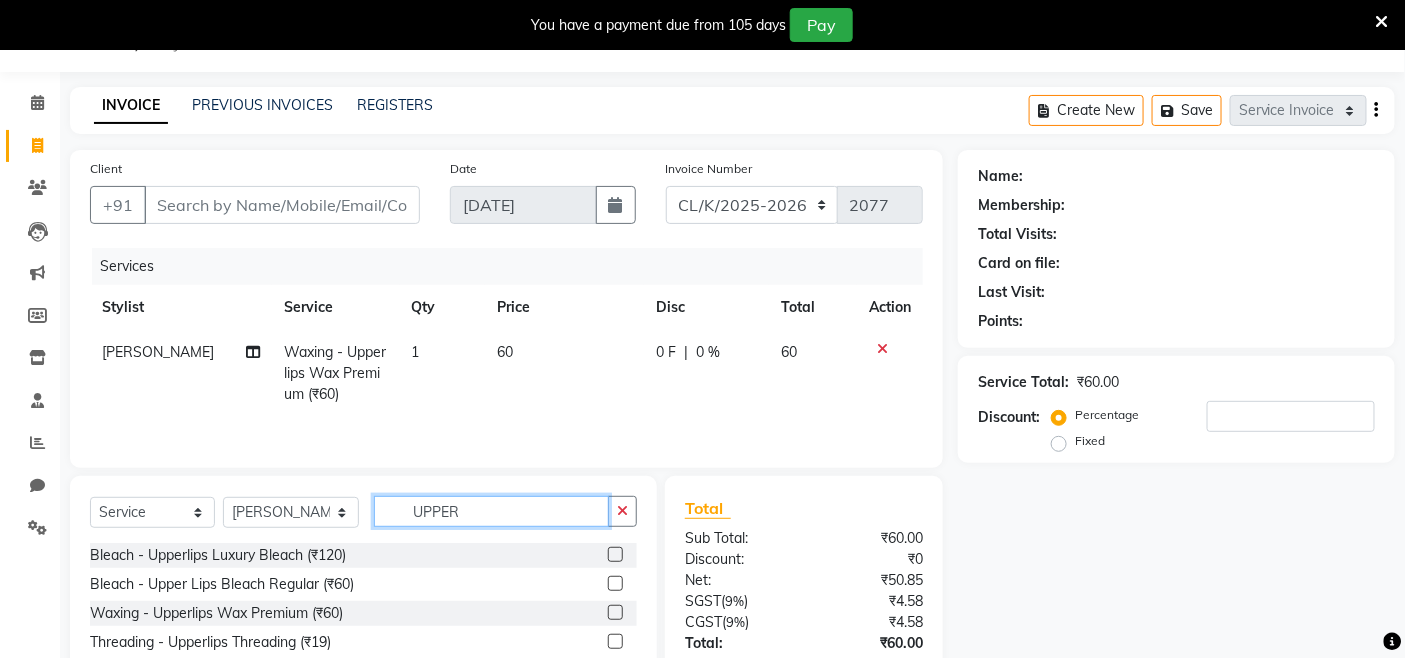 drag, startPoint x: 450, startPoint y: 478, endPoint x: 436, endPoint y: 473, distance: 14.866069 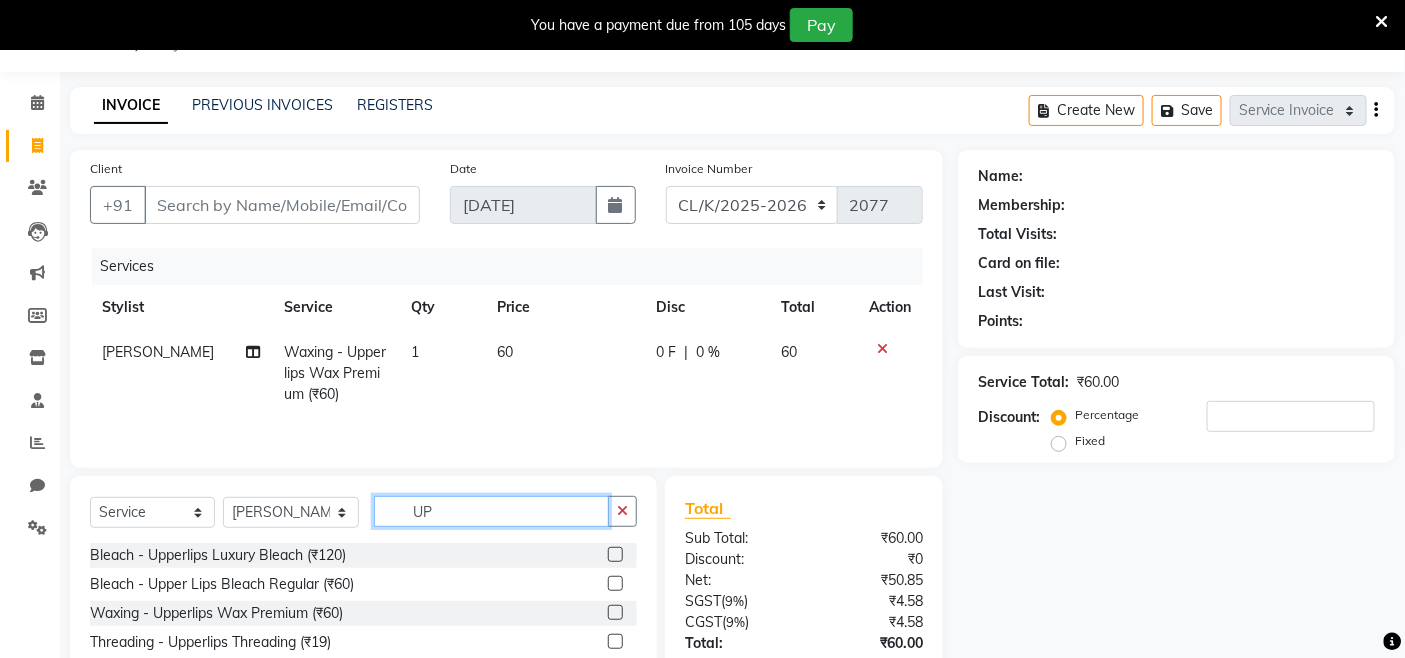 type on "U" 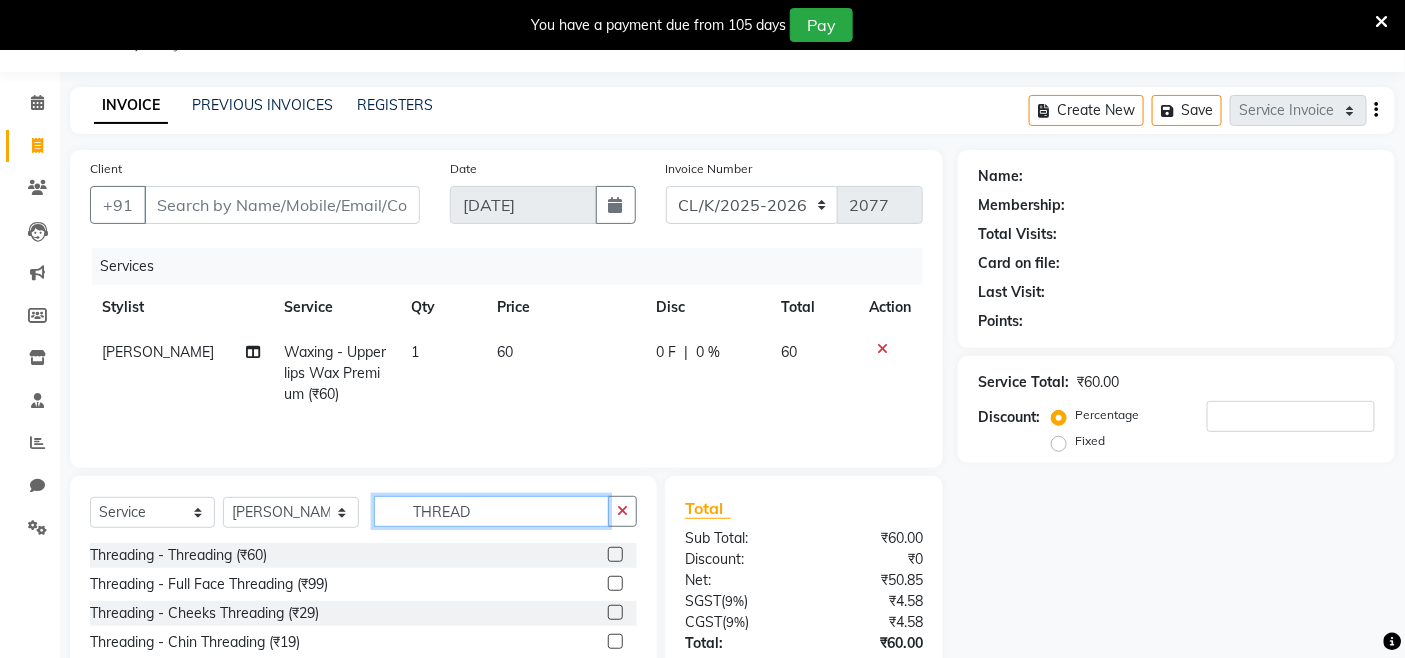 scroll, scrollTop: 194, scrollLeft: 0, axis: vertical 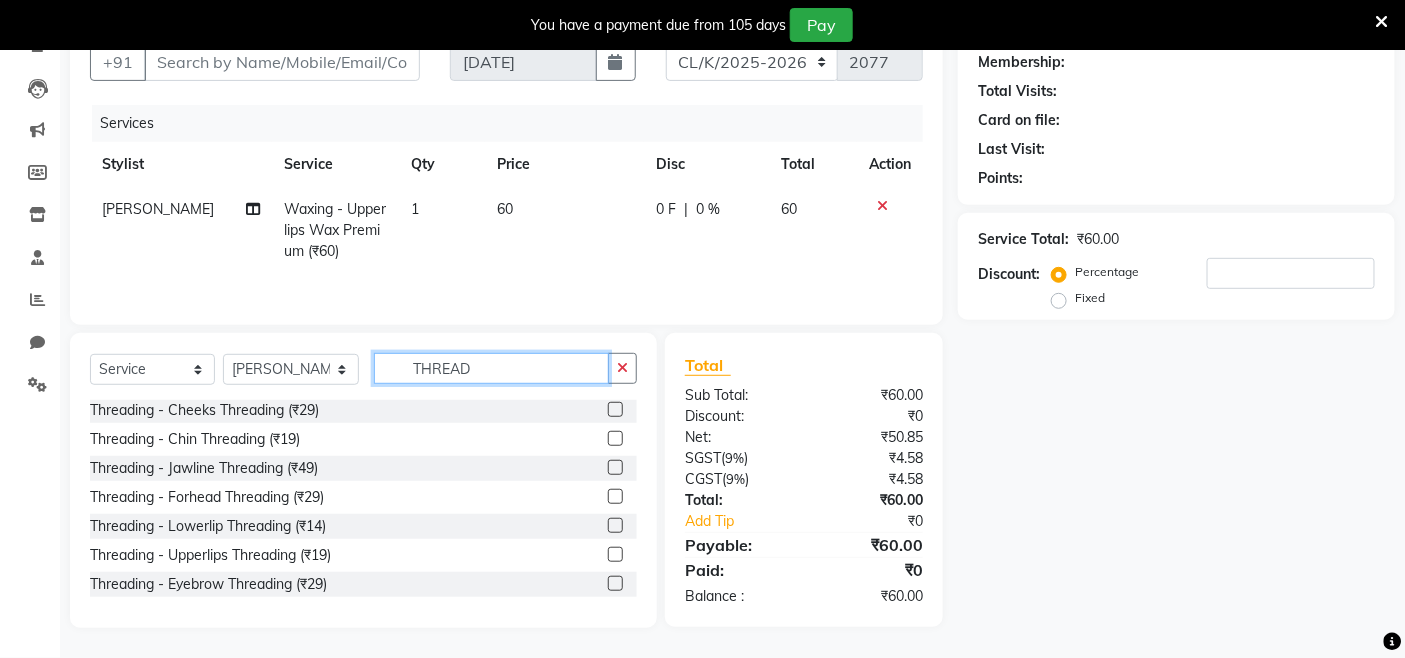 type on "THREAD" 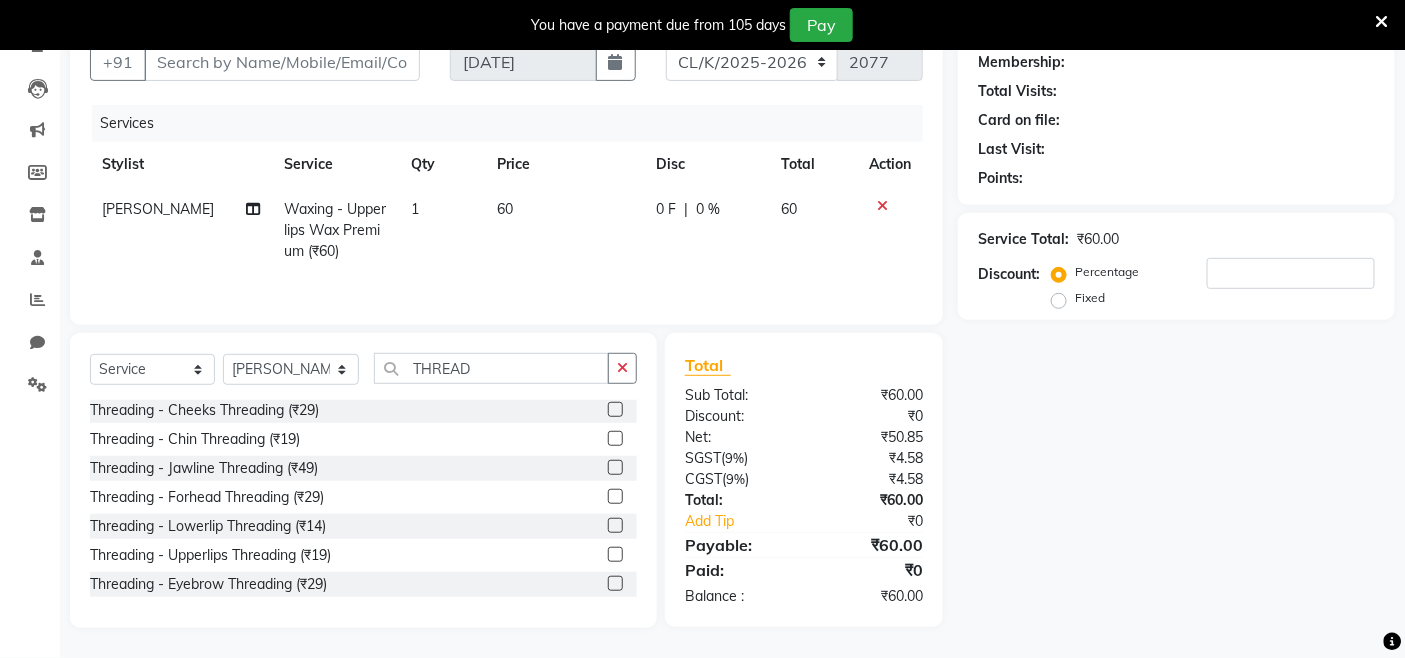 click 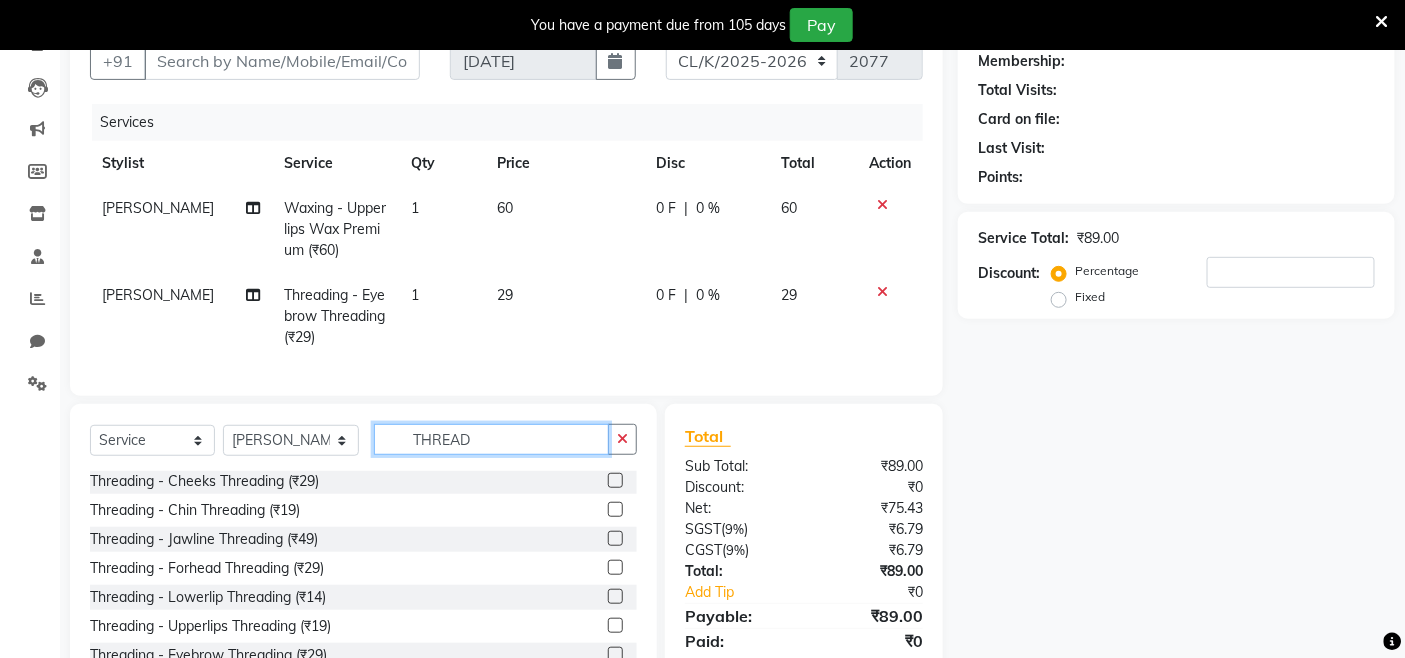 checkbox on "false" 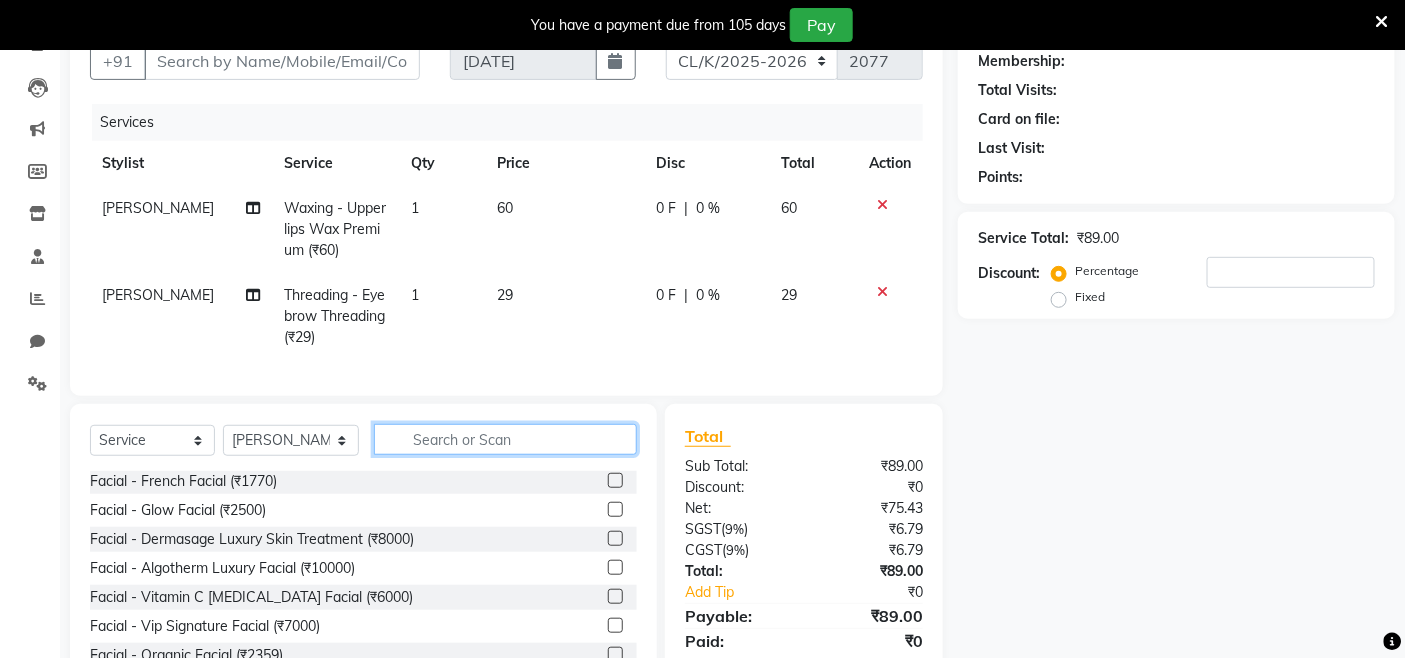 type 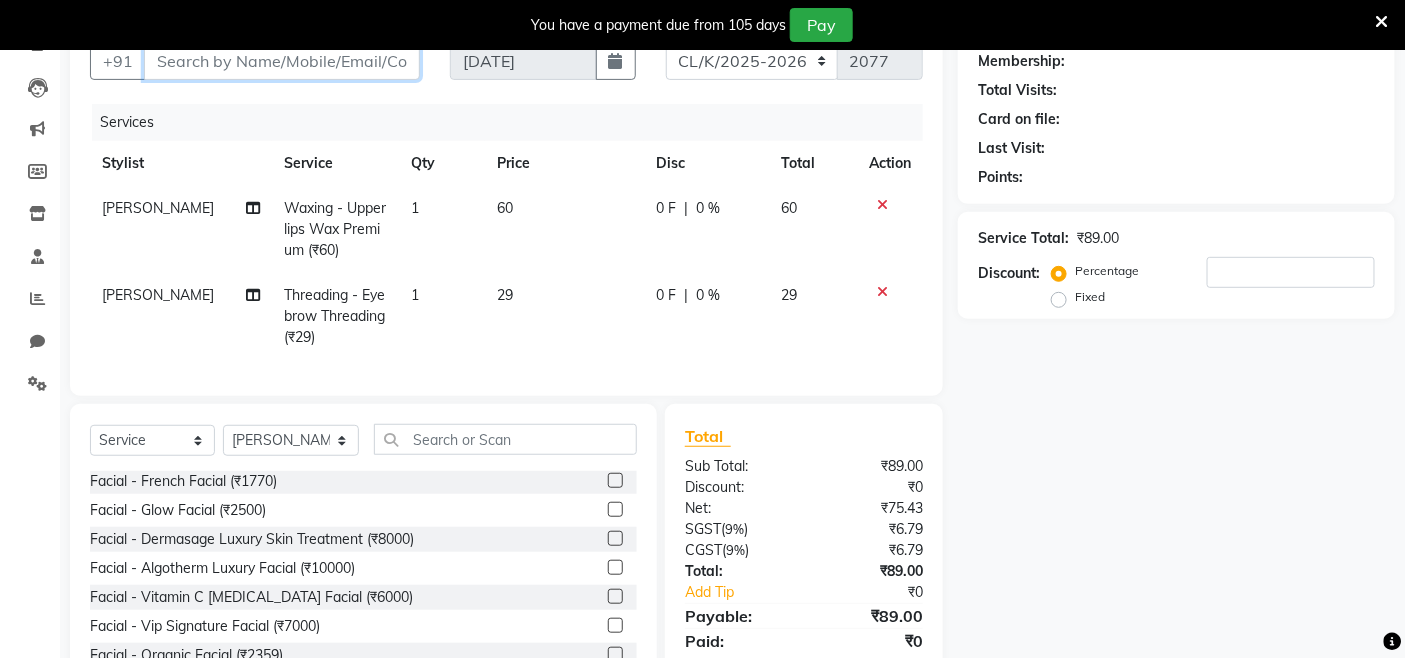 click on "Client" at bounding box center [282, 61] 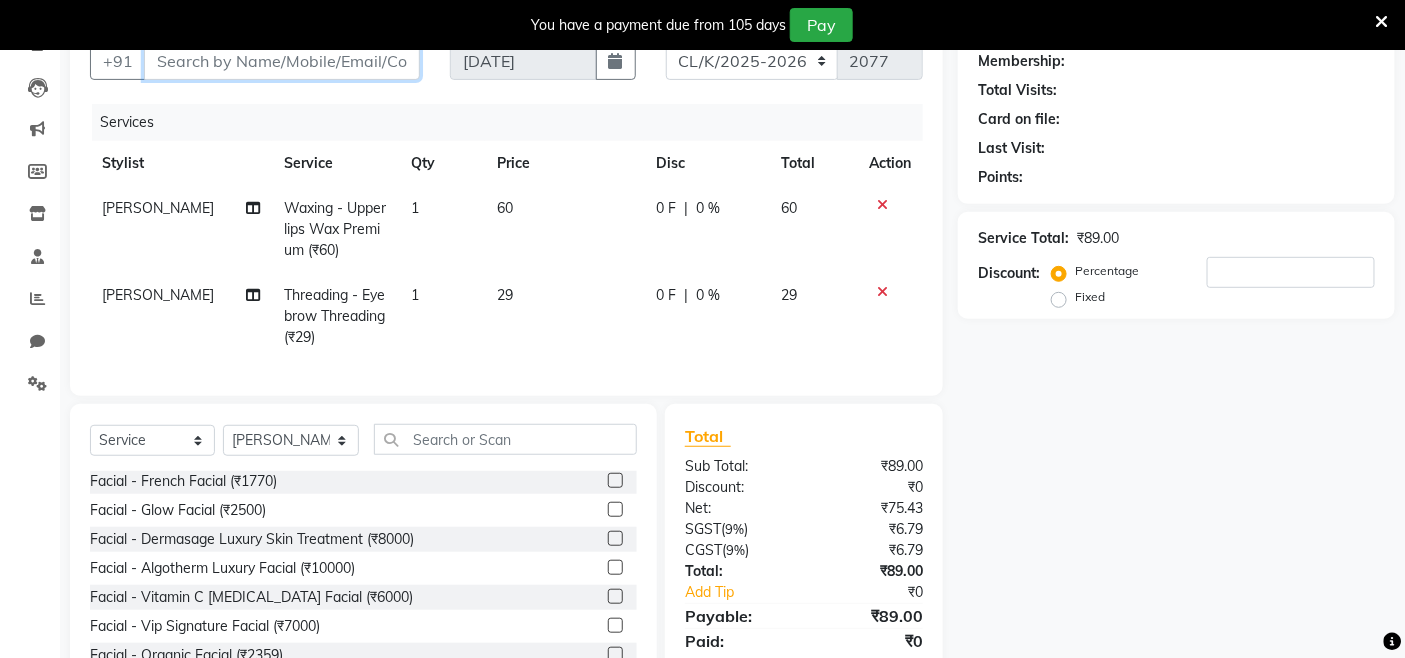 type on "7" 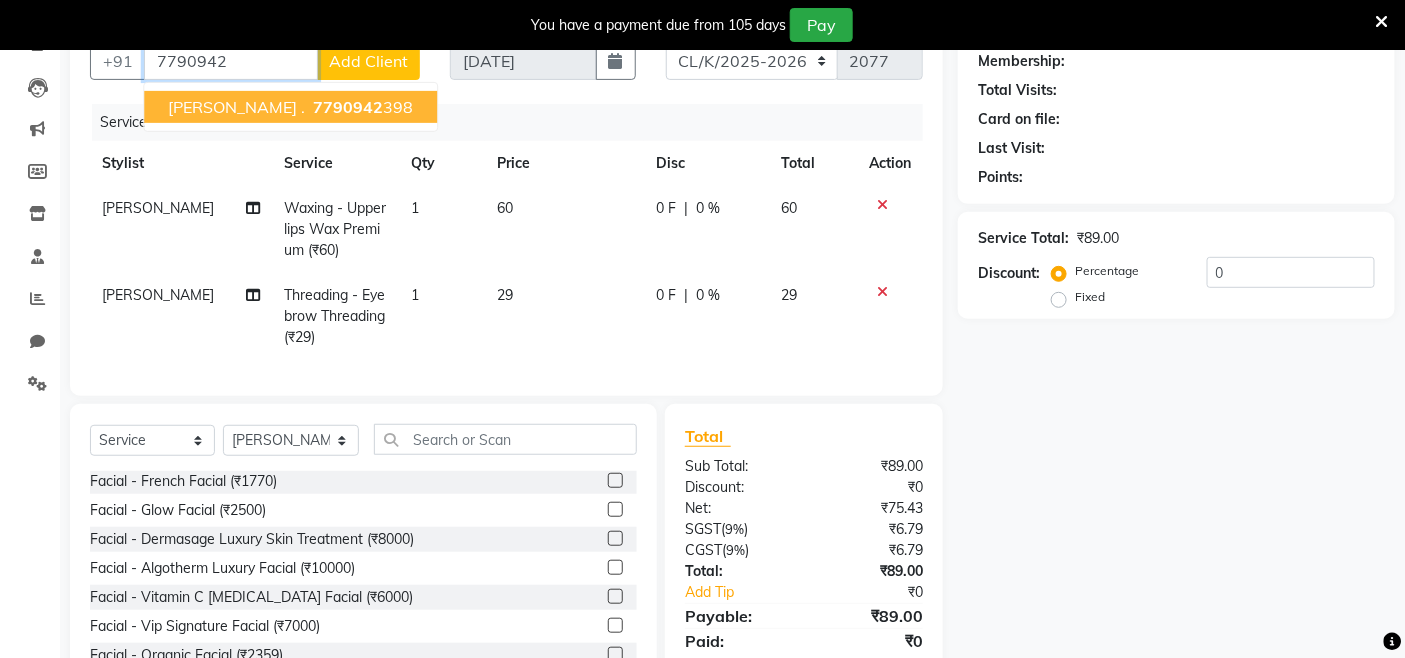 click on "7790942 398" at bounding box center [361, 107] 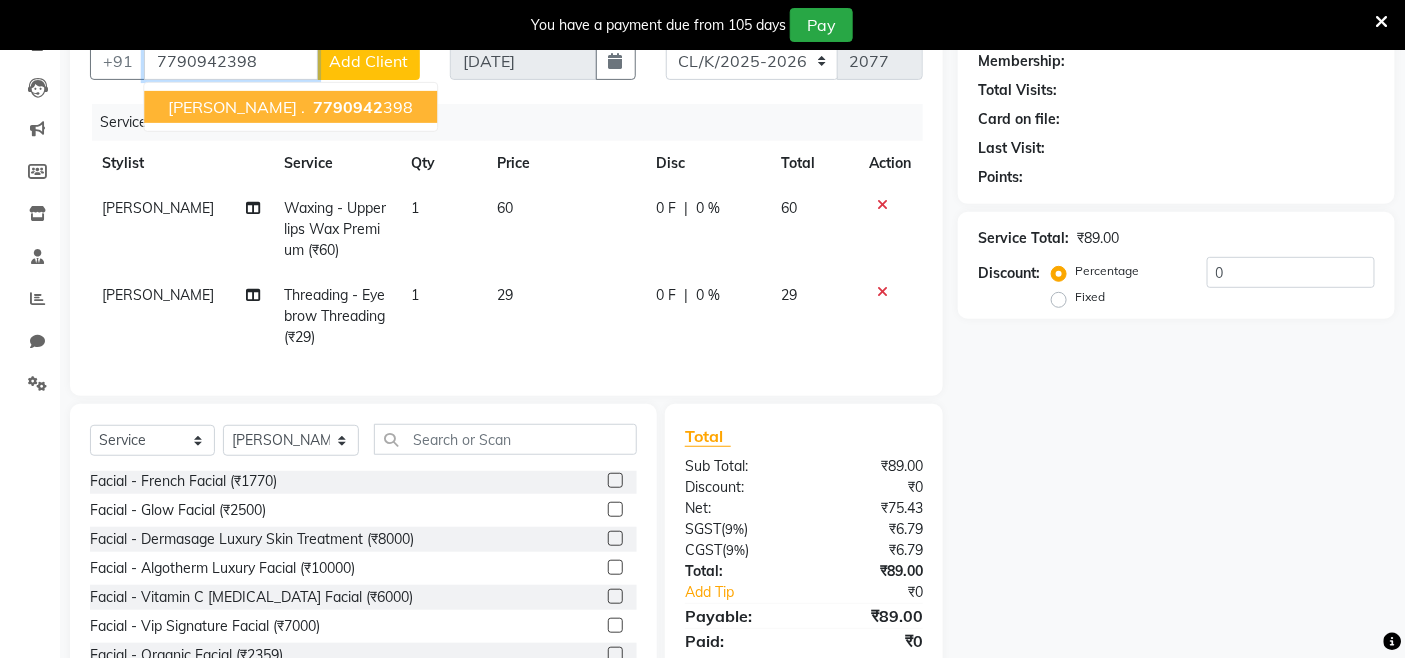 type on "7790942398" 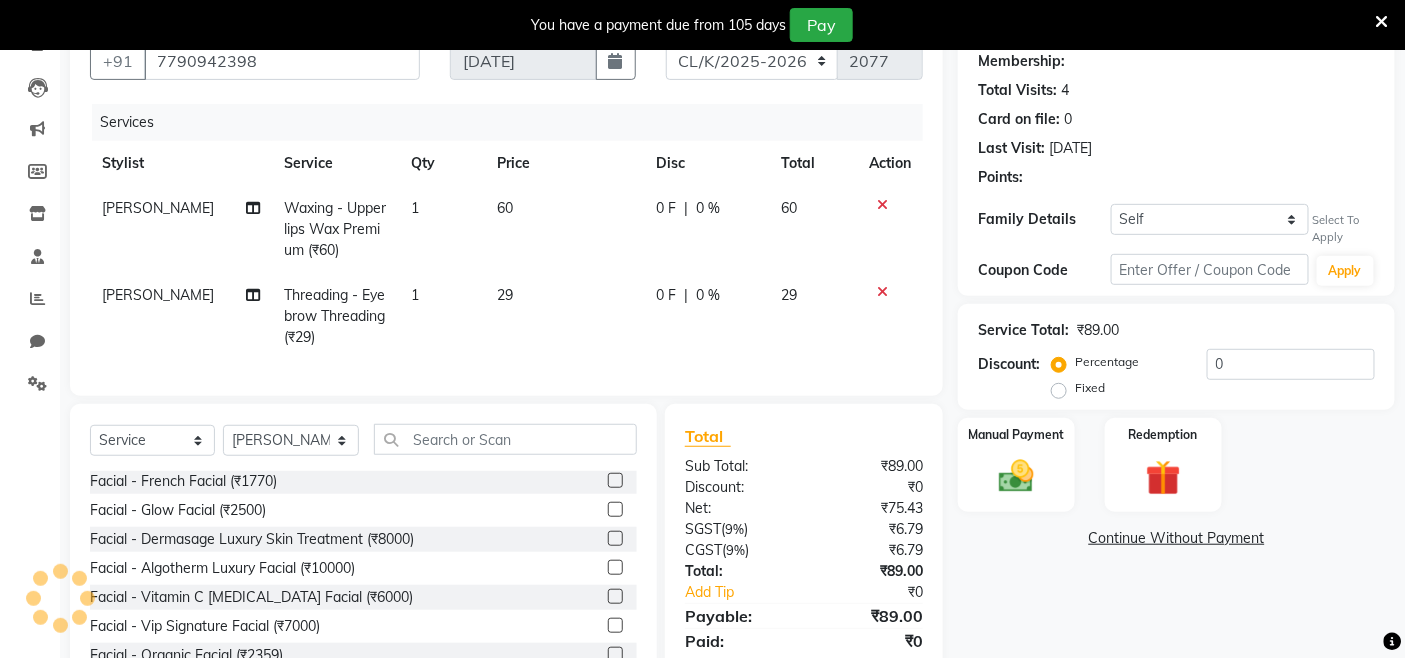 select on "1: Object" 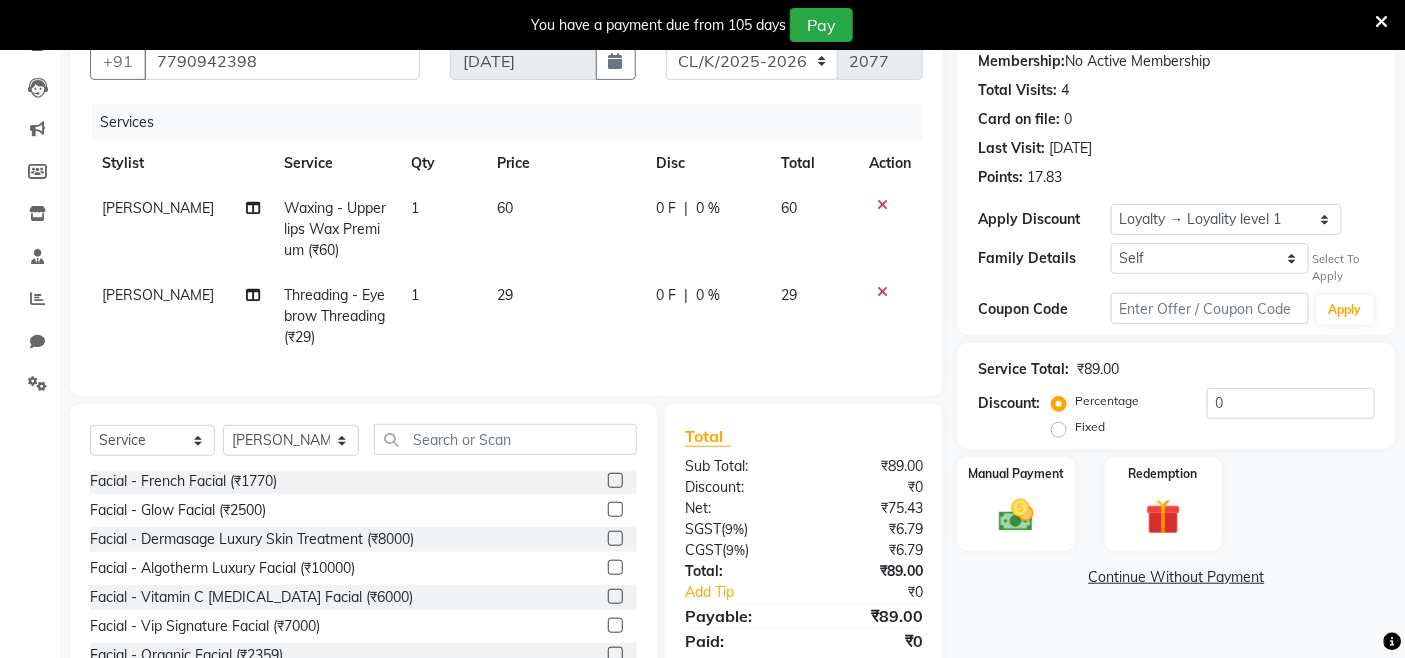 drag, startPoint x: 548, startPoint y: 305, endPoint x: 544, endPoint y: 295, distance: 10.770329 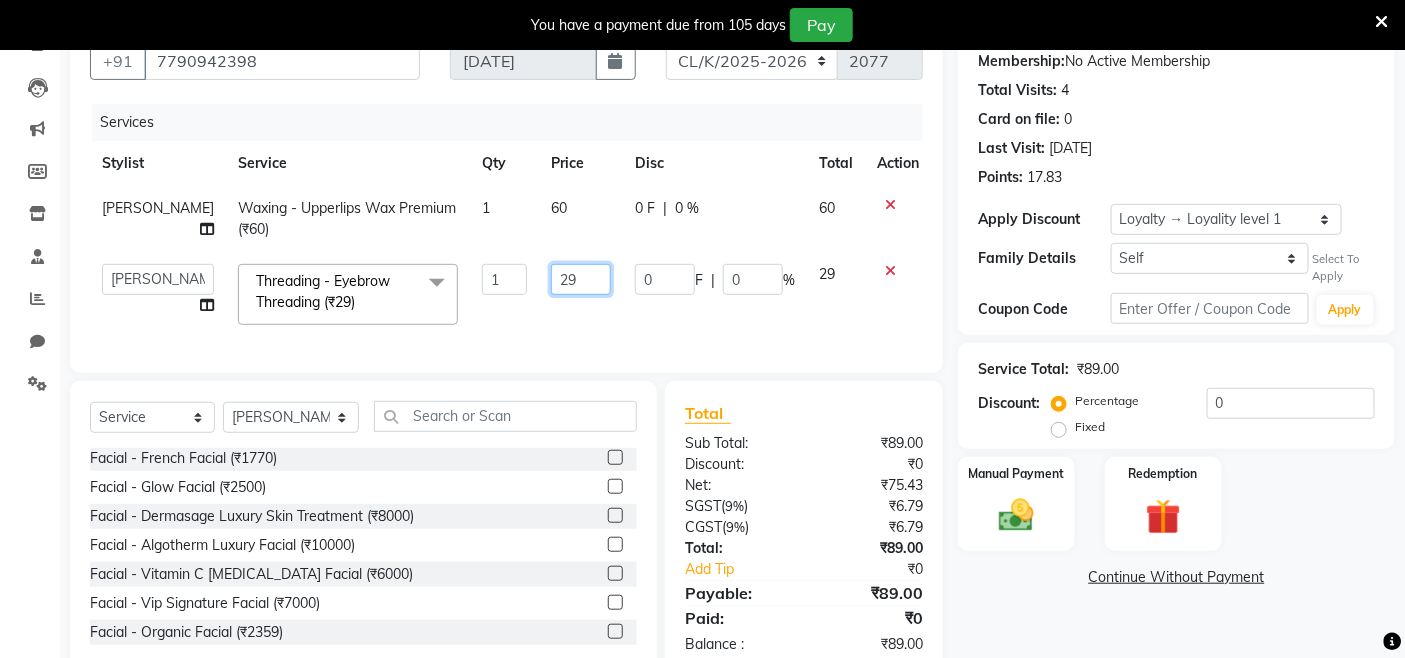drag, startPoint x: 547, startPoint y: 284, endPoint x: 192, endPoint y: 270, distance: 355.27594 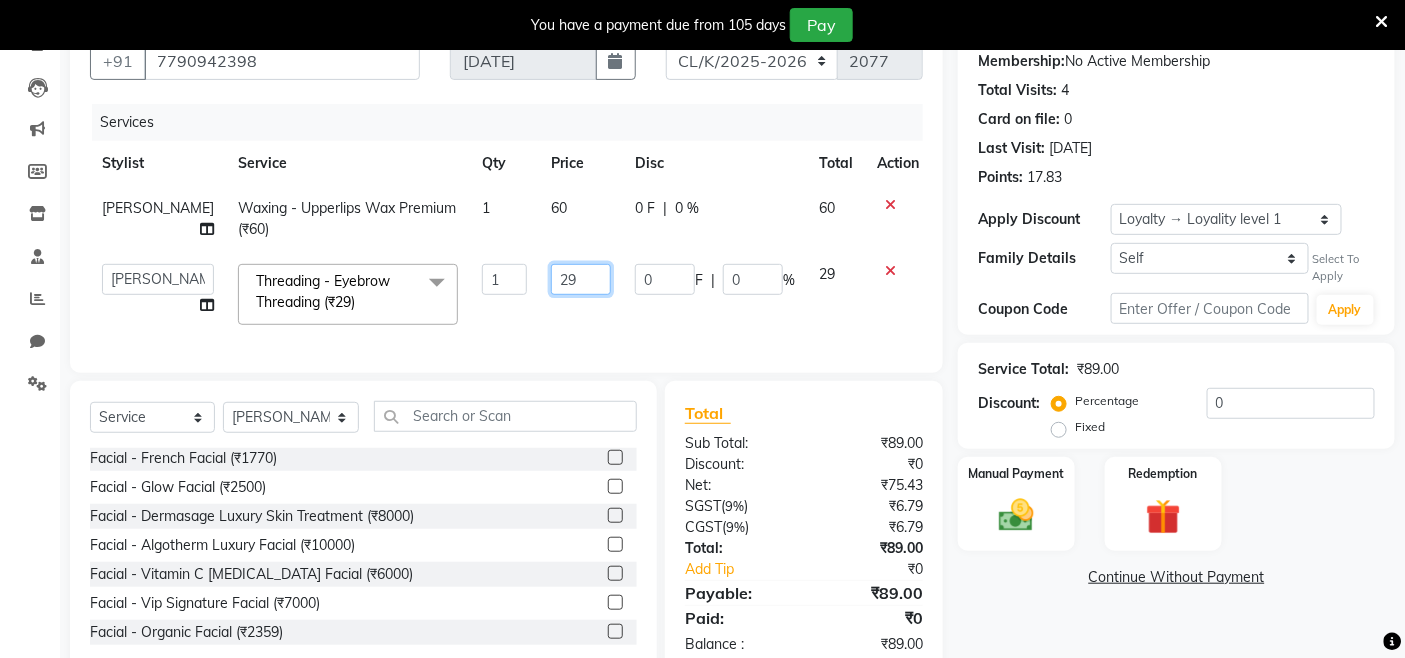 click on "Admin   Admin   AKHIL   ANKUSH   Colour Lounge, Kabir Park   Colour Lounge, Kabir Park   divyansh    Jaswinder singh guard   JATIN   JOHN   JONEY   LUXMI   NAVDEEP KAUR   NITI   PARAMJIT   PARAS KHATNAVLIA   priya    priyanka    Rakesh   sapna    SUMAN   VANDANA SHARMA   VISHAL  Threading - Eyebrow Threading (₹29)  x Facial - VIP signature potli therapy (₹9600) Facial - D Tan Facial (₹1590) Facial - French Facial (₹1770) Facial - Glow Facial (₹2500) Facial - Dermasage Luxury Skin Treatment (₹8000) Facial - Algotherm Luxury Facial (₹10000) Facial - Vitamin C Retinol Facial (₹6000) Facial - Vip Signature Facial (₹7000) Facial - Organic Facial (₹2359) Facial - Vitamin C Whiteninig Brightening facial (₹5000) Facial - Nirvana Facial (₹2712) Facial - Bio Whitening Facial (₹2595) Facial - Organic Facial kp qu (₹2000) Facial - Organic Facial kp co (₹2000) Facial - Organic Facial kp ava (₹2000) Facial - Bio Whitening Facial pmt (₹2590) Facial - Bio Whitening Facial phy (₹2590) 1 0" 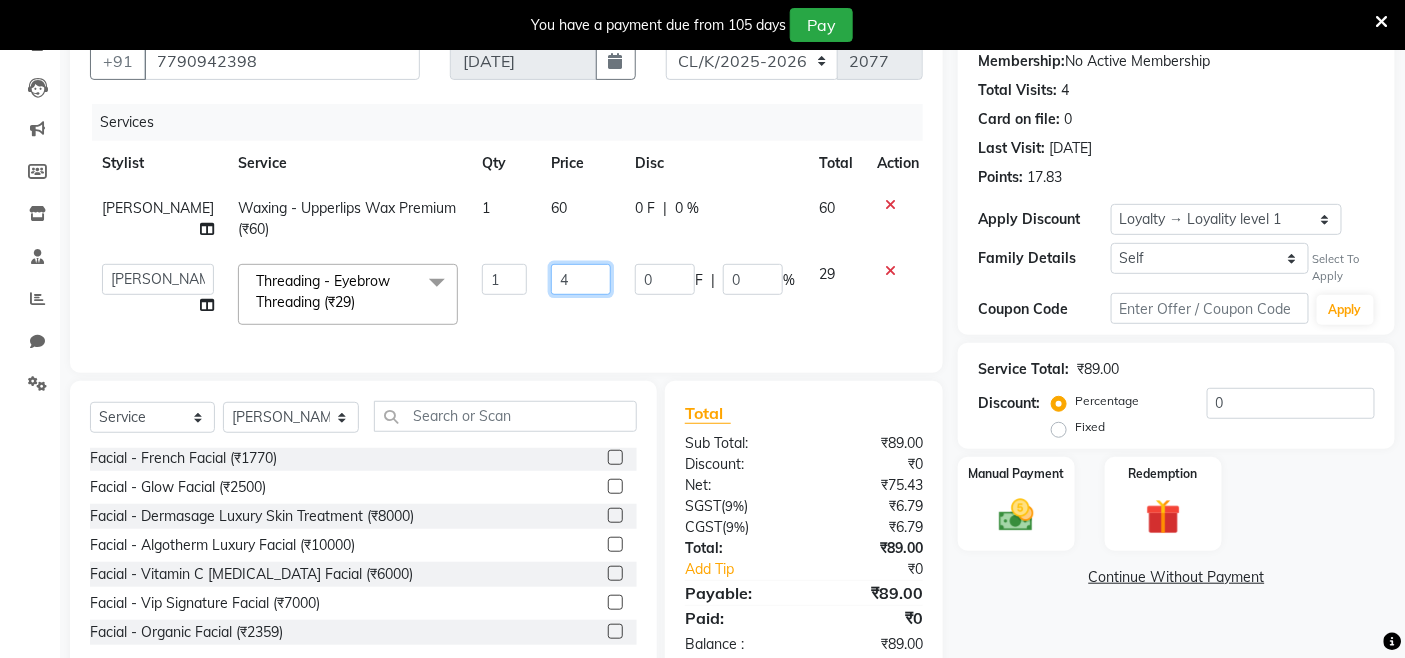 type on "40" 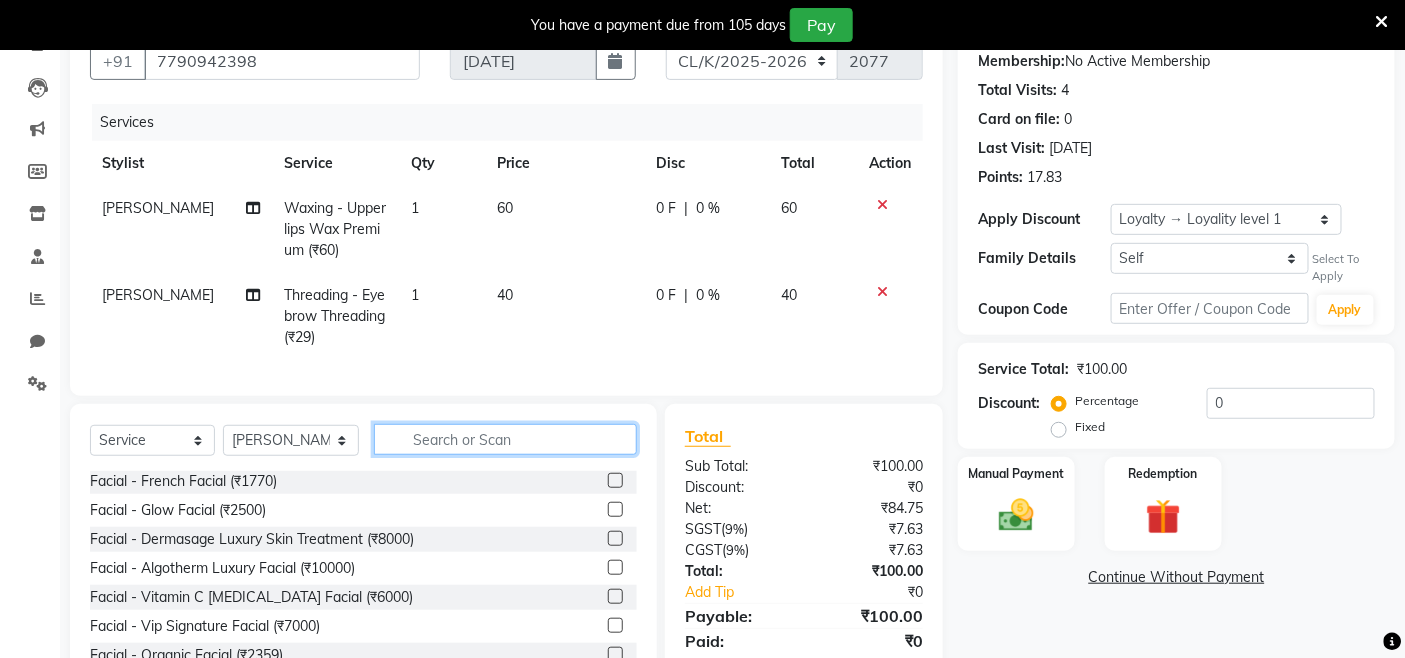 click on "Select  Service  Membership  Package Voucher Prepaid Gift Card  Select Stylist Admin Admin AKHIL ANKUSH Colour Lounge, Kabir Park Colour Lounge, Kabir Park divyansh  Jaswinder singh guard JATIN JOHN JONEY LUXMI NAVDEEP KAUR NITI PARAMJIT PARAS KHATNAVLIA priya  priyanka  Rakesh sapna  SUMAN VANDANA SHARMA VISHAL Facial - VIP signature potli therapy (₹9600)  Facial - D Tan Facial (₹1590)  Facial - French Facial (₹1770)  Facial - Glow Facial (₹2500)  Facial - Dermasage Luxury Skin Treatment (₹8000)  Facial - Algotherm Luxury Facial (₹10000)  Facial - Vitamin C Retinol Facial (₹6000)  Facial - Vip Signature Facial (₹7000)  Facial - Organic Facial (₹2359)  Facial - Vitamin C Whiteninig Brightening facial (₹5000)  Facial - Nirvana Facial (₹2712)  Facial - Bio Whitening Facial (₹2595)  Facial - Organic Facial kp qu (₹2000)  Facial - Organic Facial kp co (₹2000)  Facial - Organic Facial kp ava (₹2000)  Facial - Bio Whitening Facial pmt (₹2590)  Facial - Luxury Cleanup inh (₹4000)" 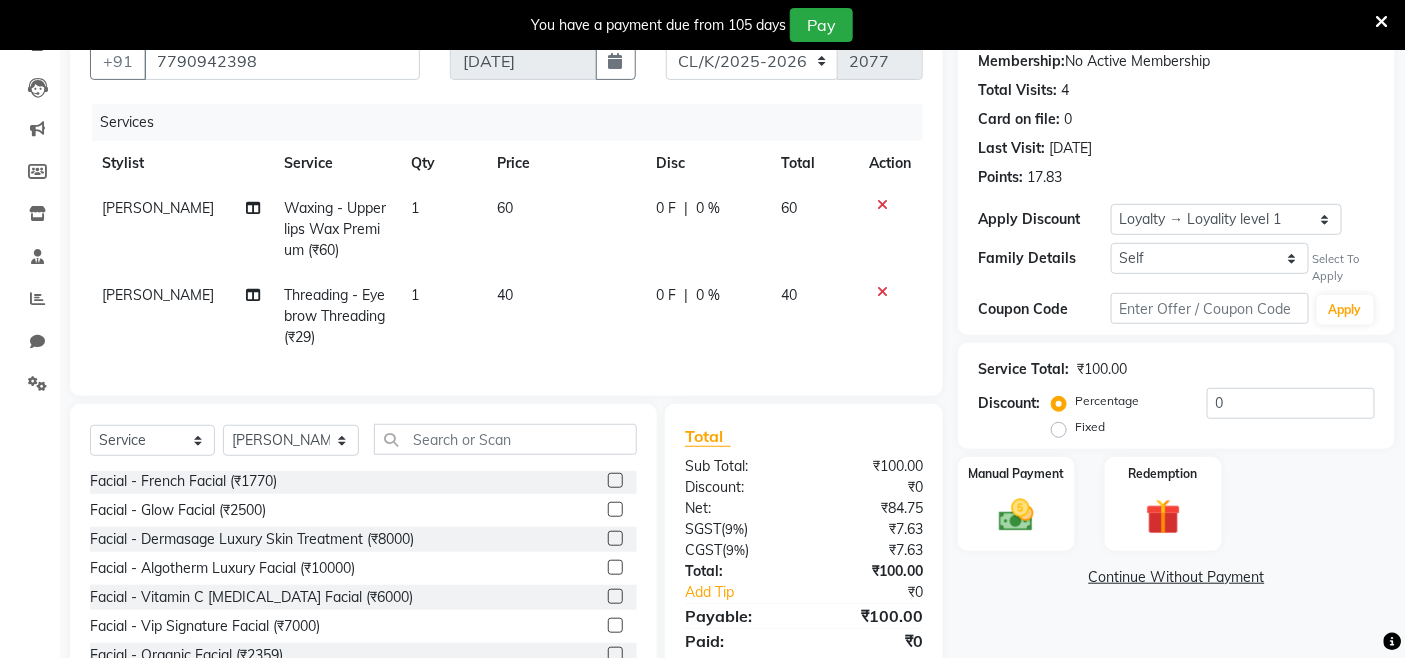 drag, startPoint x: 275, startPoint y: 427, endPoint x: 265, endPoint y: 471, distance: 45.122055 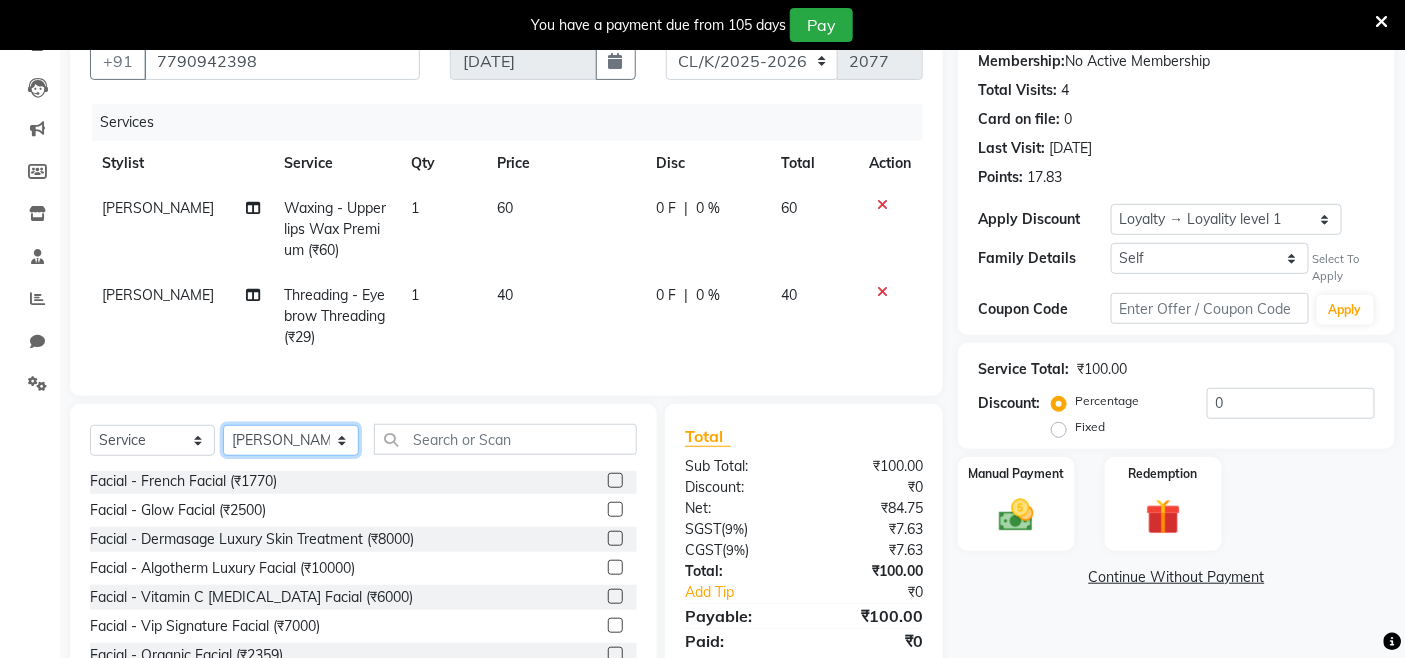 click on "Select Stylist Admin Admin AKHIL ANKUSH Colour Lounge, Kabir Park Colour Lounge, Kabir Park divyansh  Jaswinder singh guard JATIN JOHN JONEY LUXMI NAVDEEP KAUR NITI PARAMJIT PARAS KHATNAVLIA priya  priyanka  Rakesh sapna  SUMAN VANDANA SHARMA VISHAL" 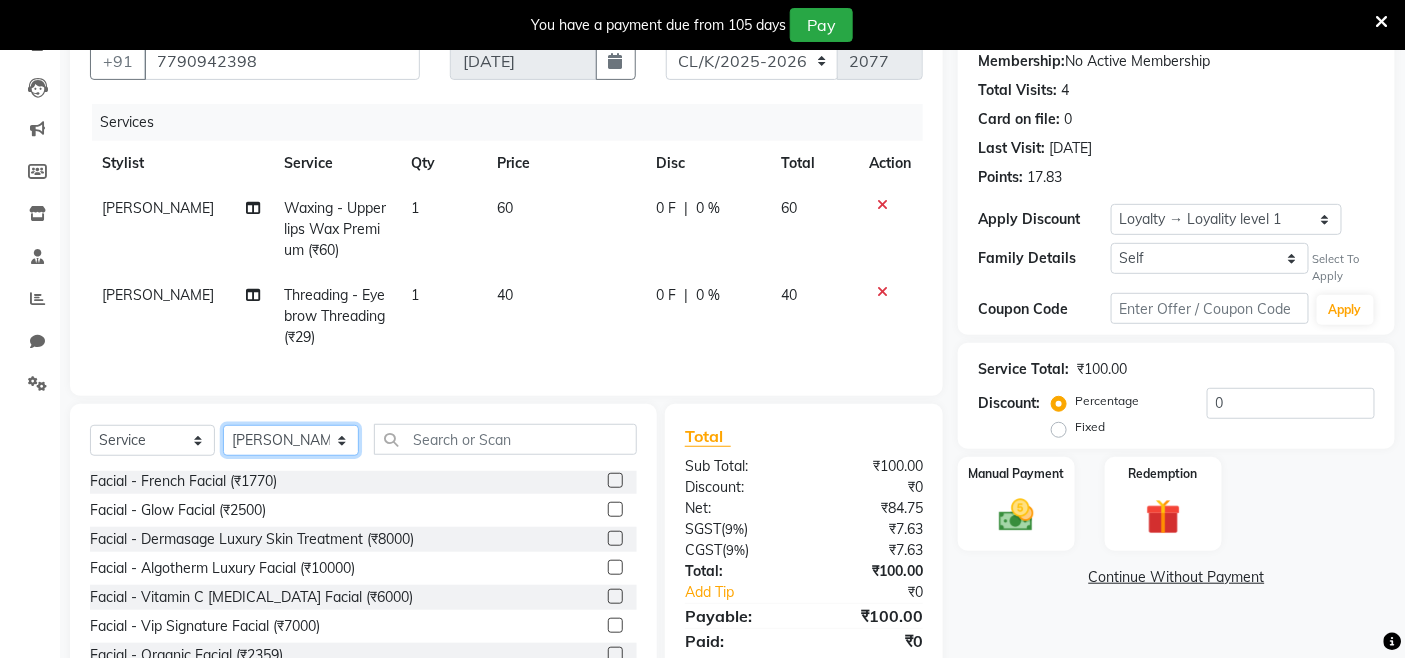 select on "76896" 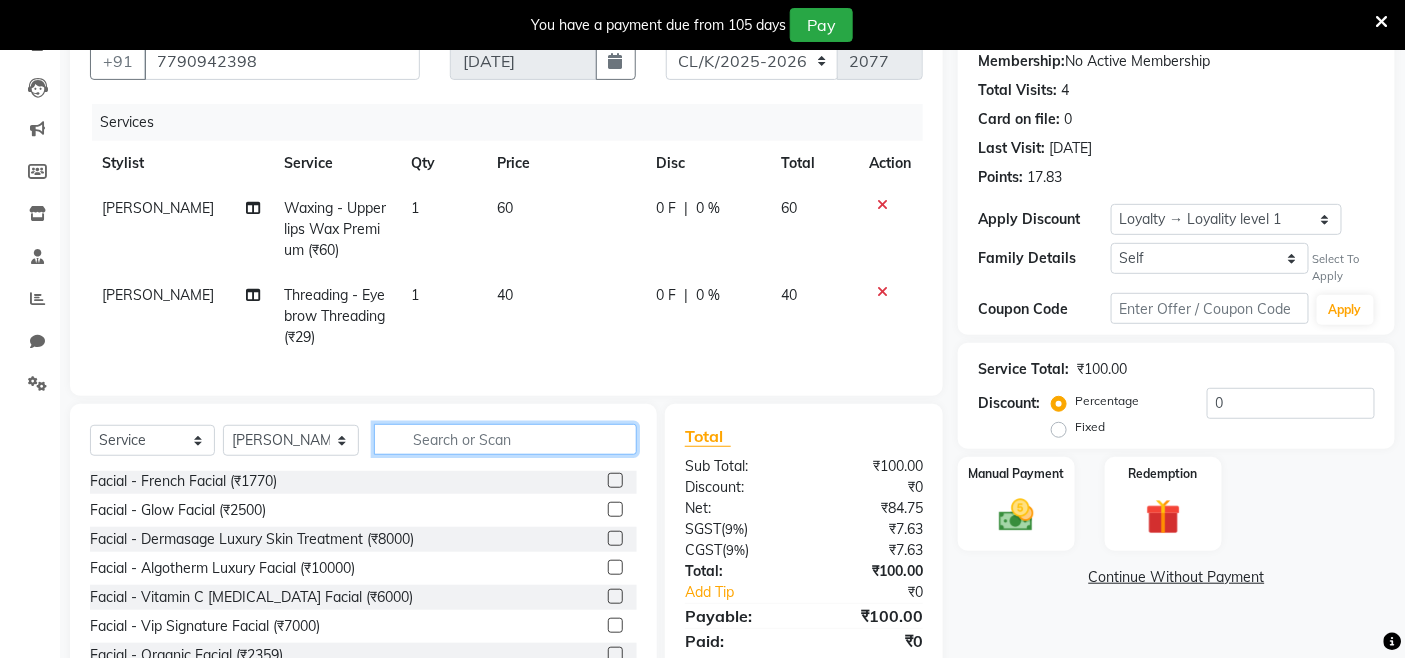click 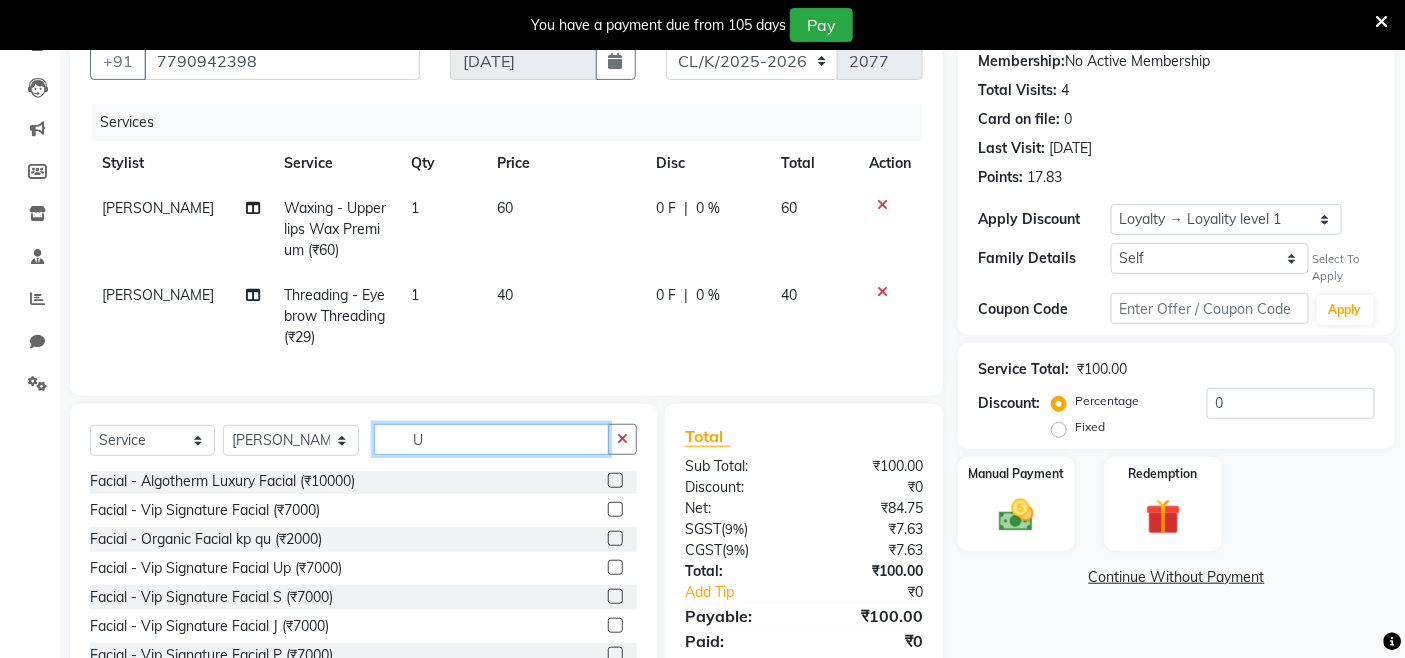 scroll, scrollTop: 0, scrollLeft: 0, axis: both 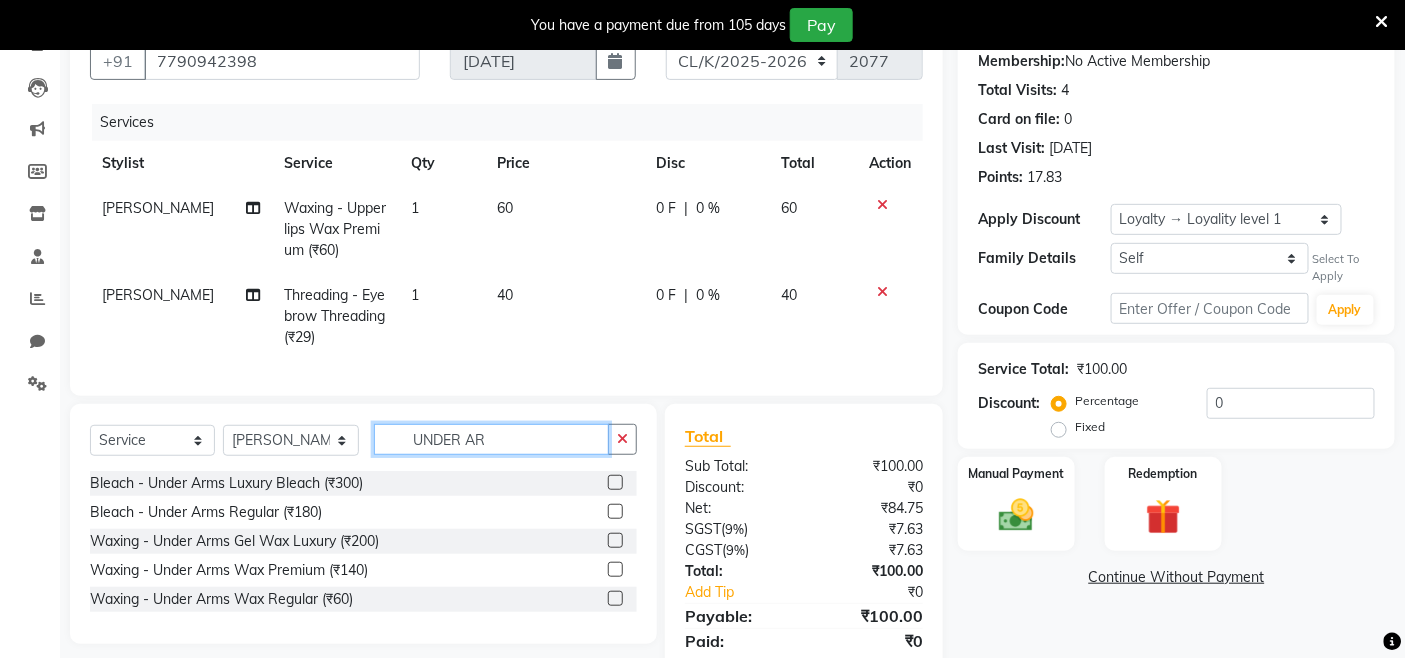 type on "UNDER AR" 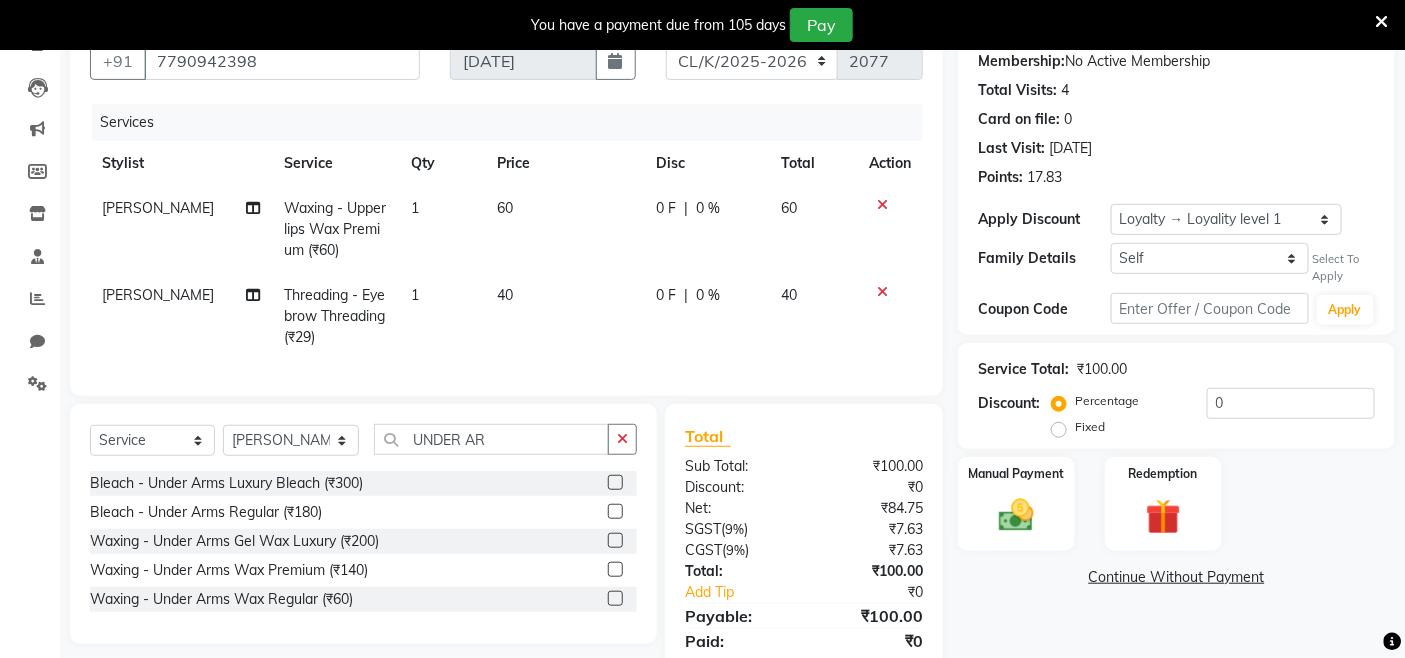 click 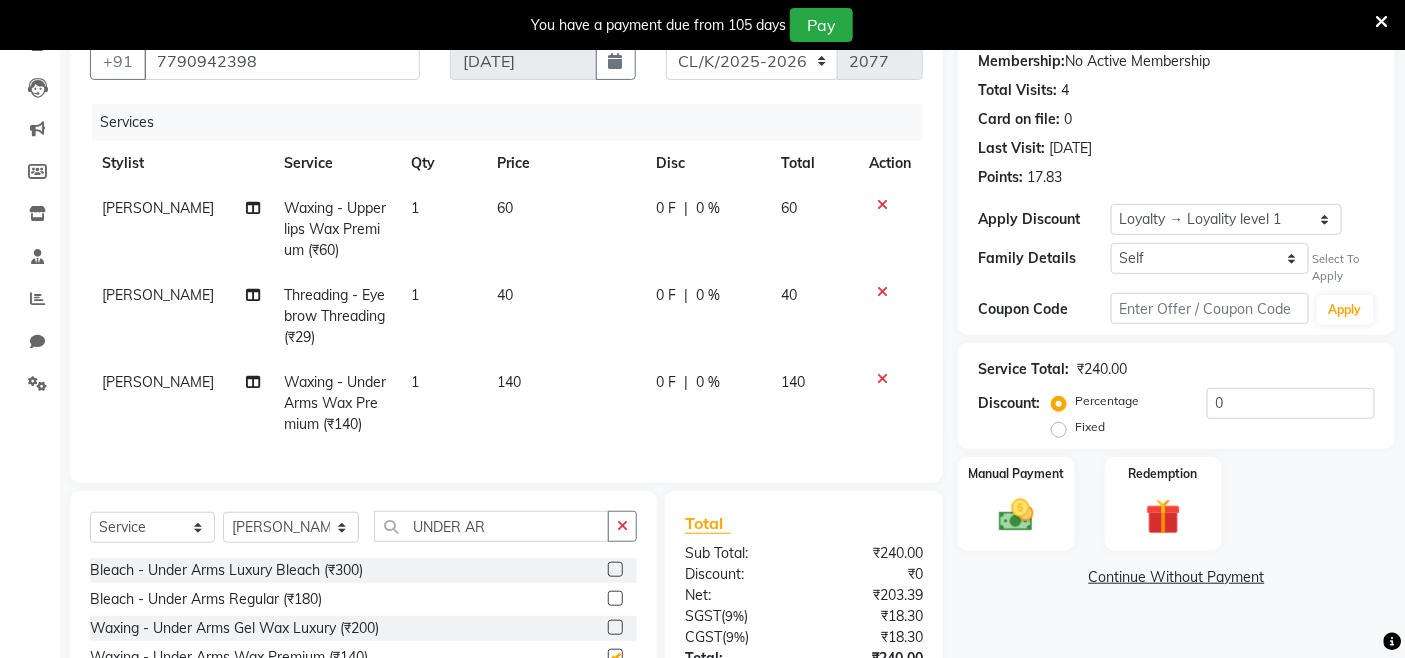 checkbox on "false" 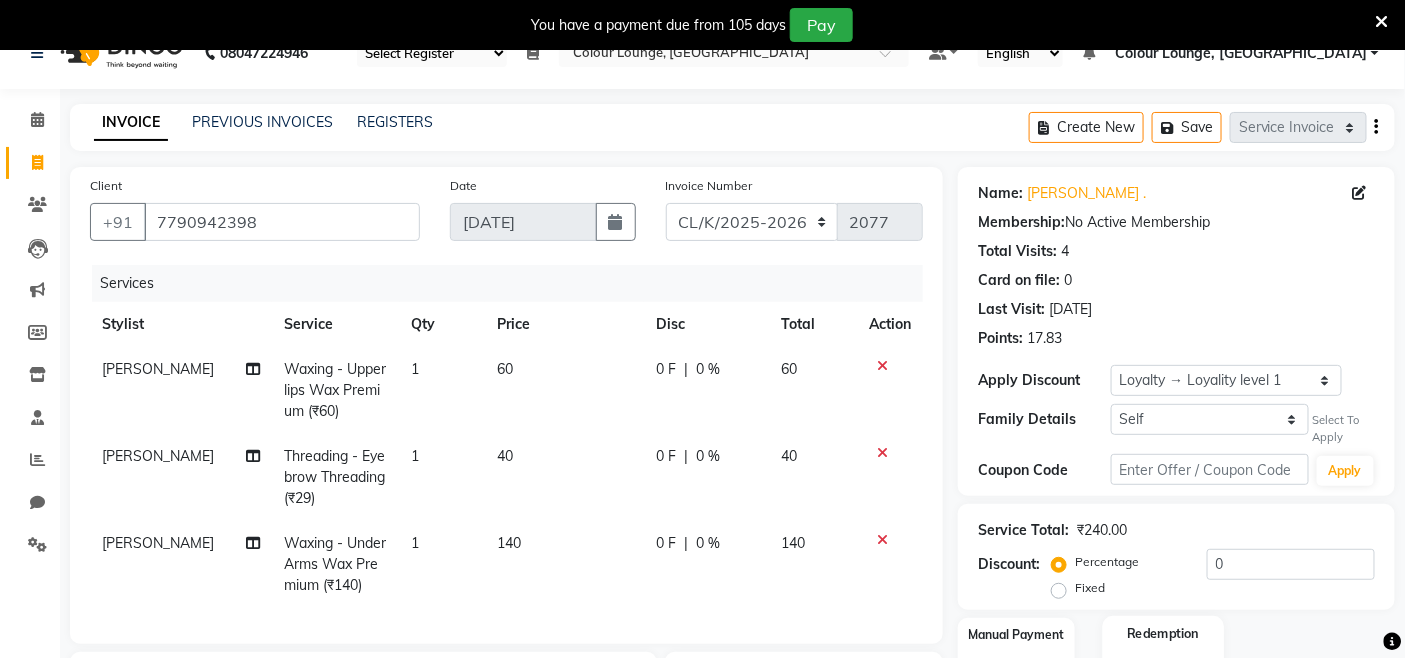 scroll, scrollTop: 366, scrollLeft: 0, axis: vertical 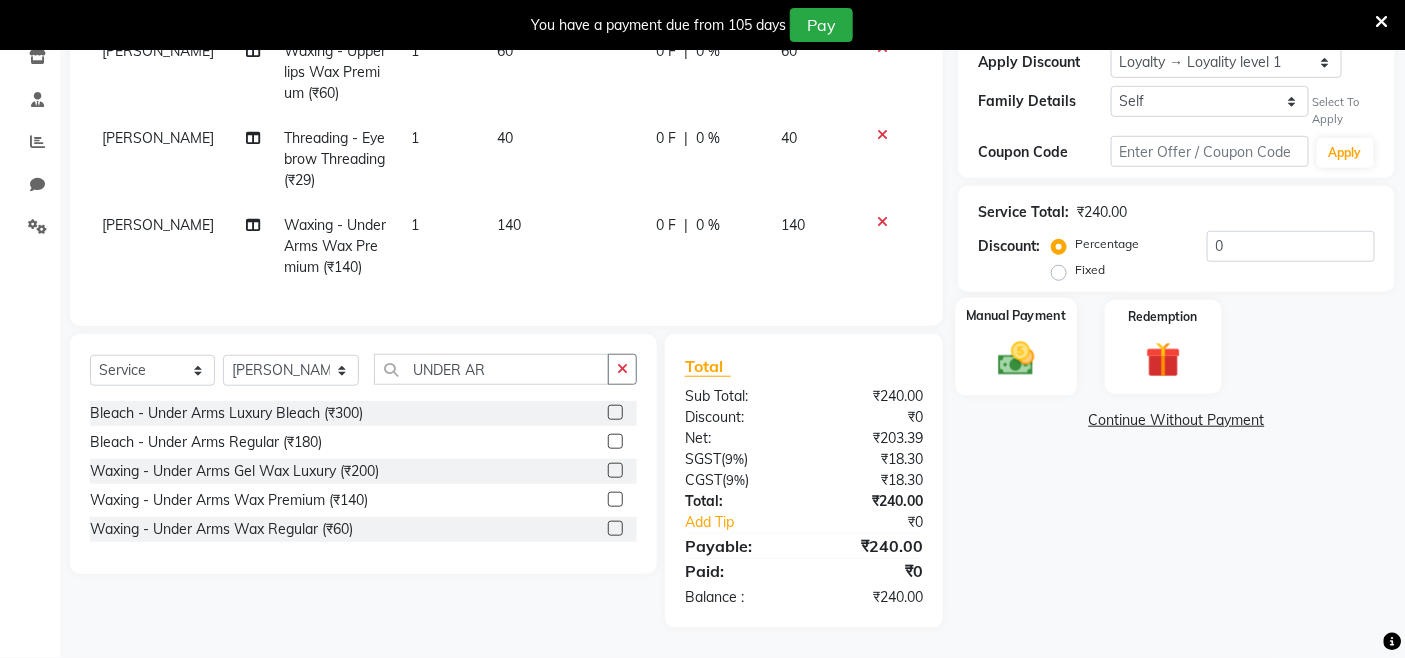 click on "Manual Payment" 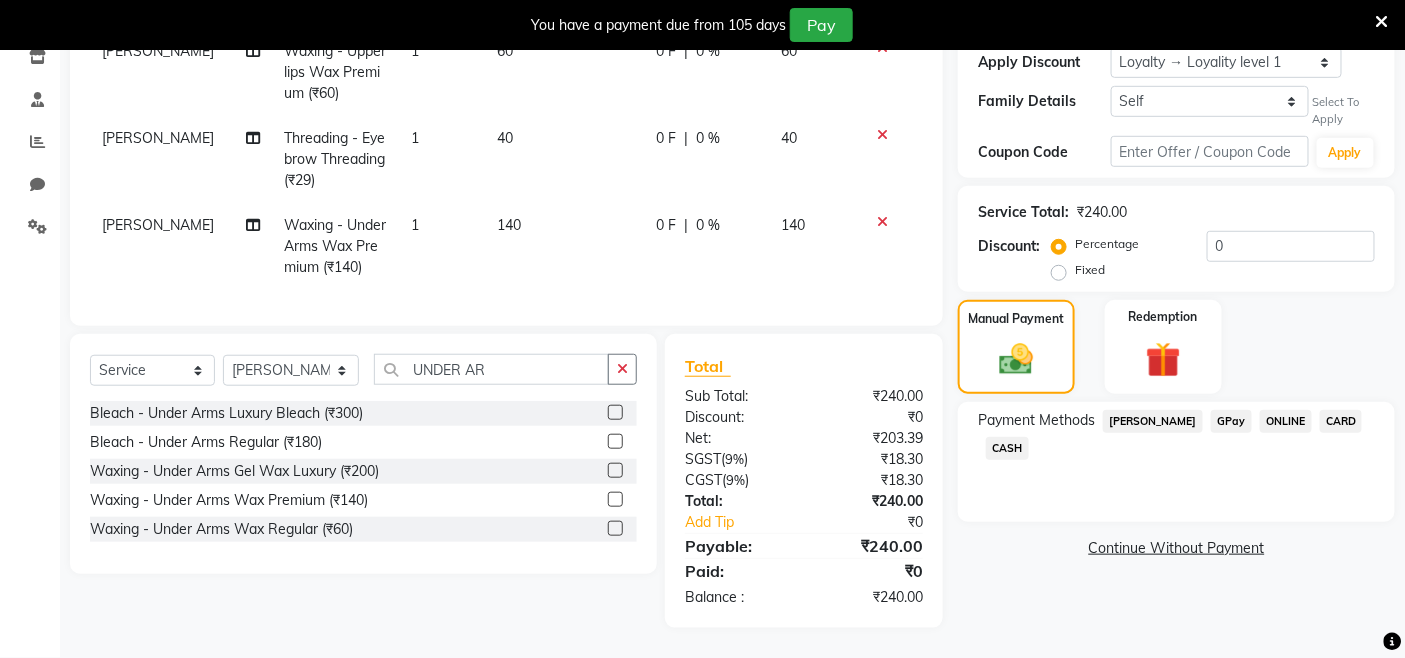 click on "GPay" 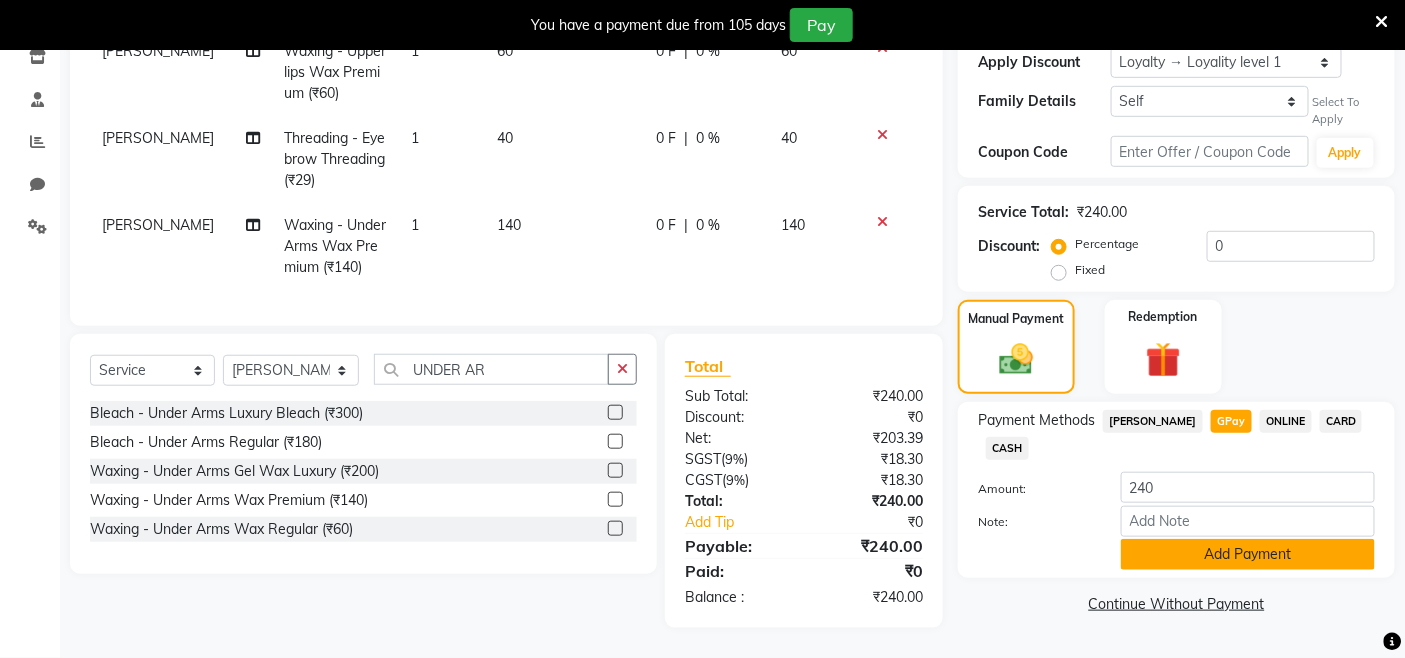click on "Add Payment" 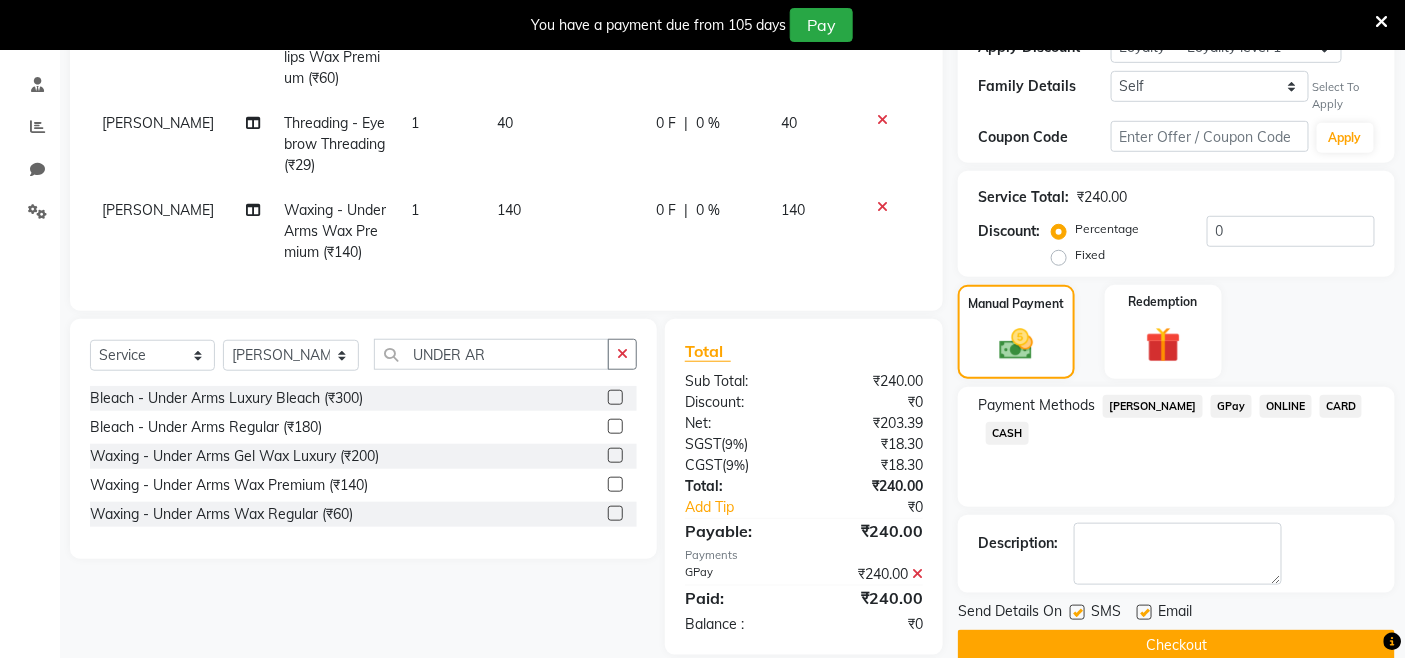 scroll, scrollTop: 507, scrollLeft: 0, axis: vertical 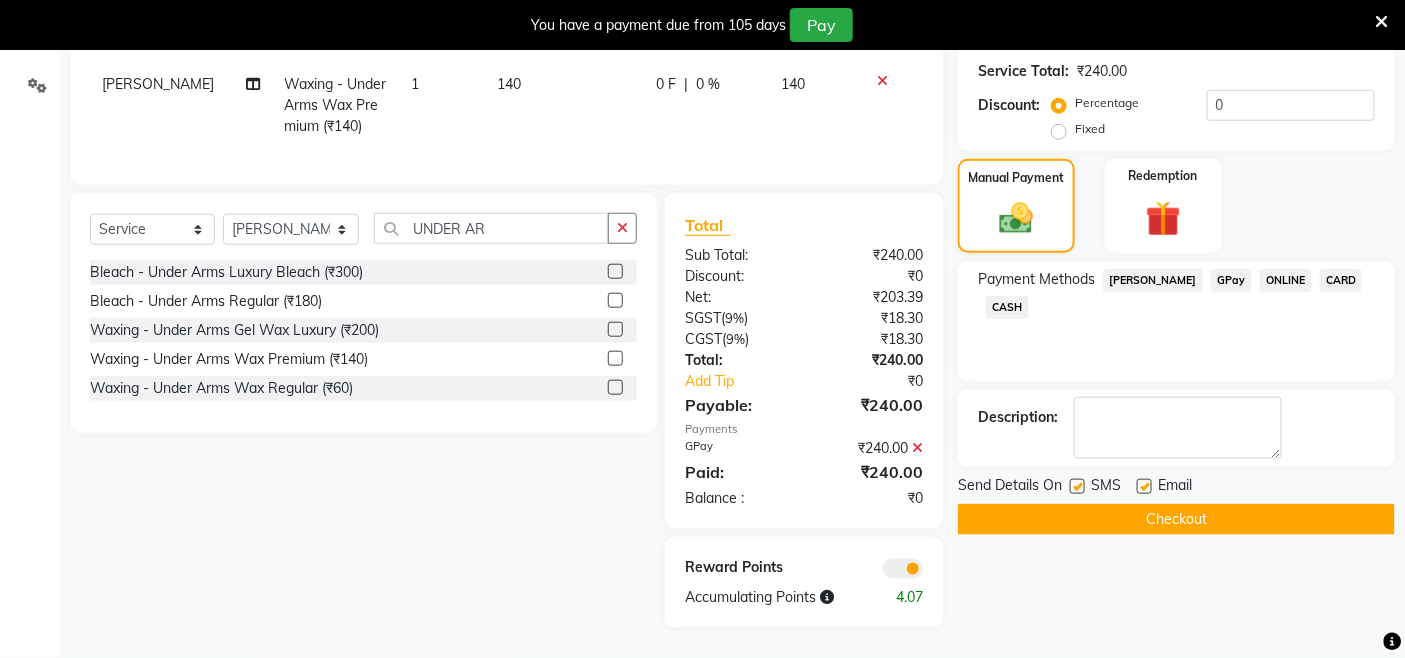 click on "Checkout" 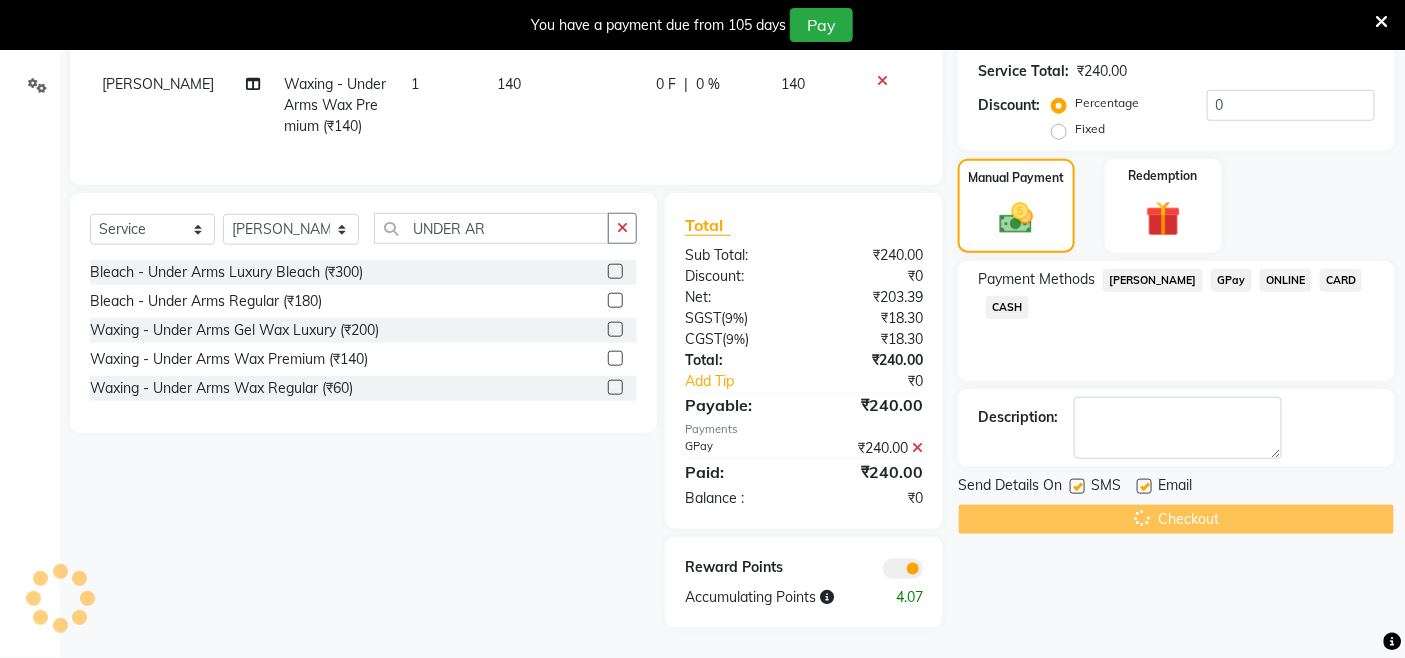 scroll, scrollTop: 0, scrollLeft: 0, axis: both 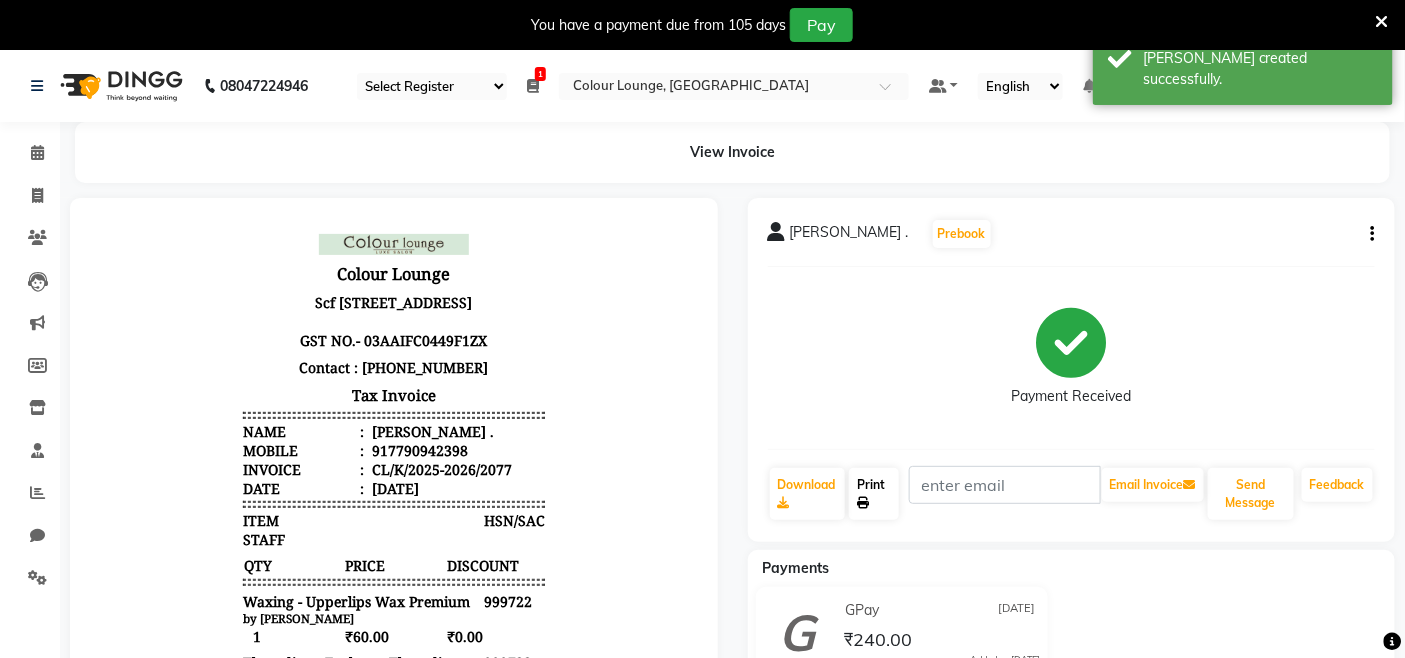 click on "Print" 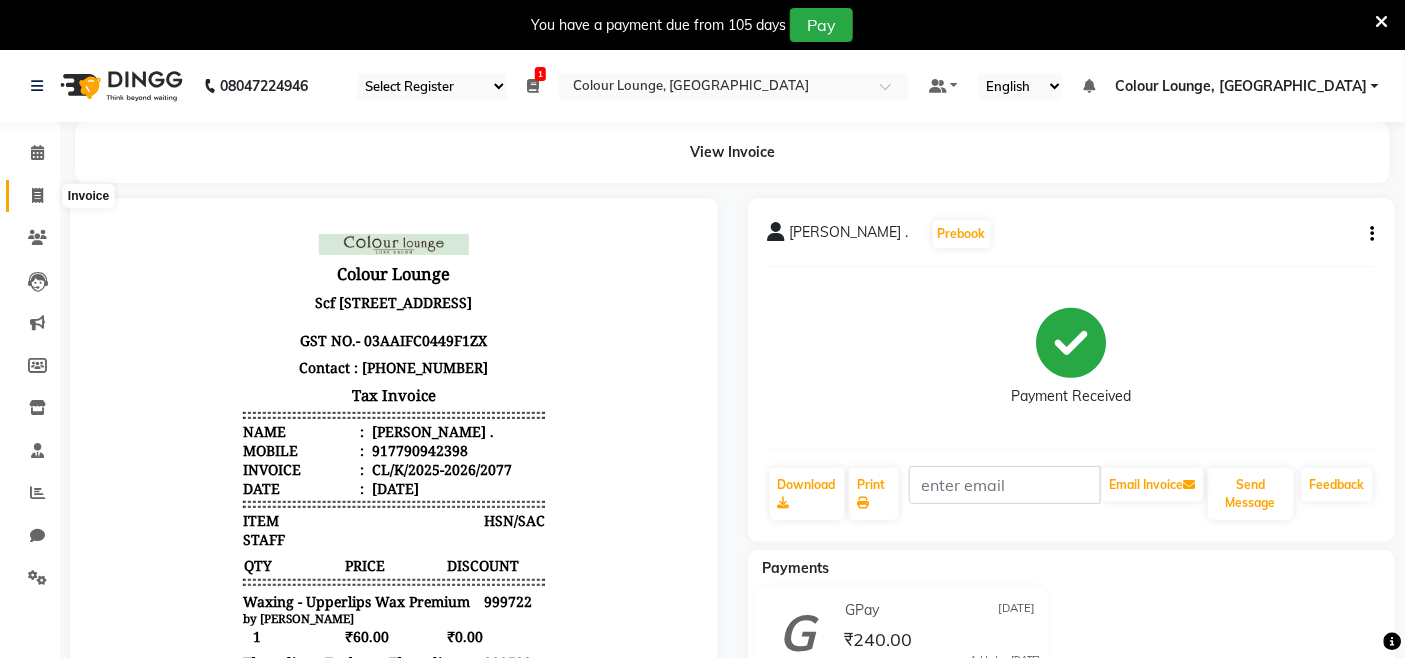 click 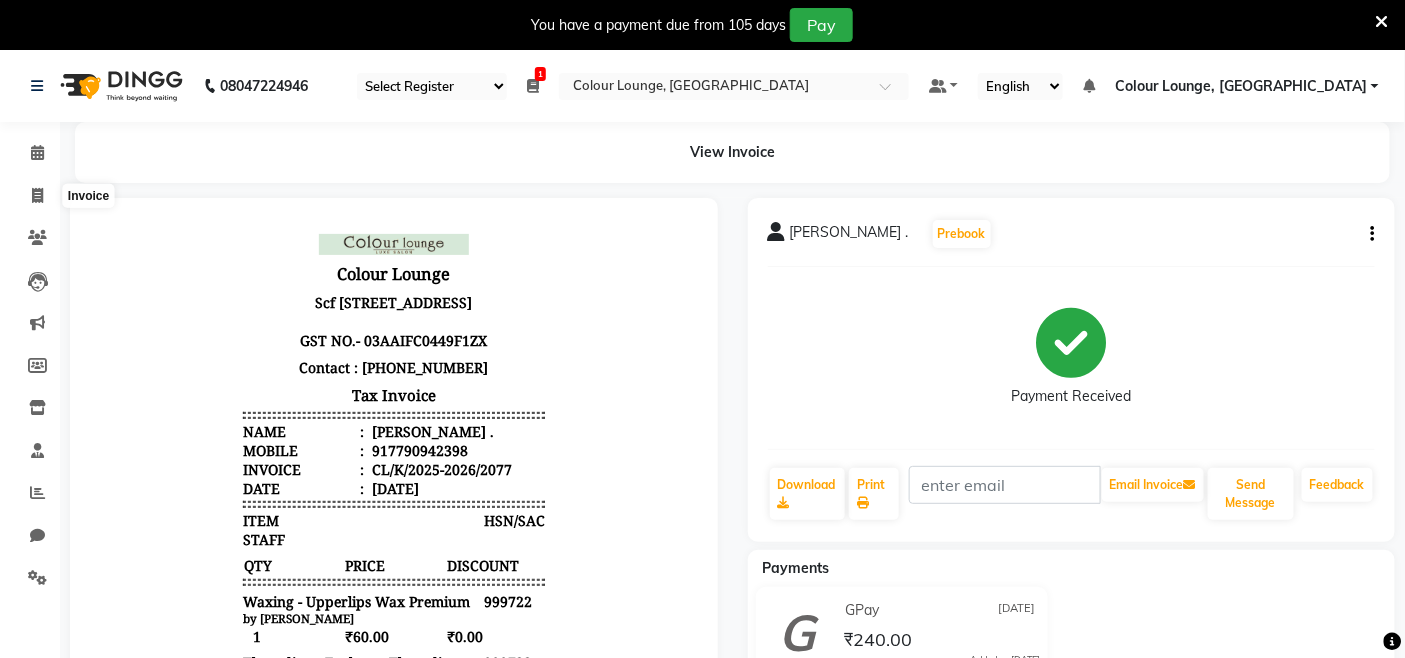 select on "service" 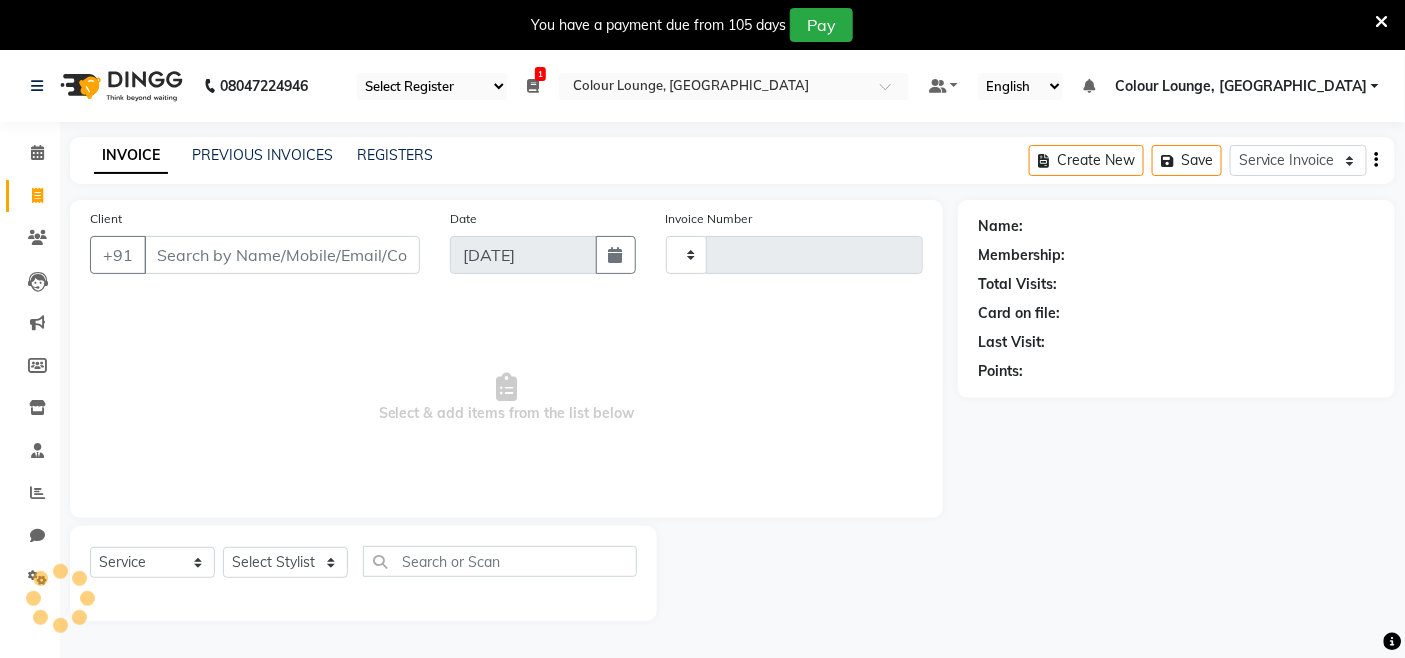 scroll, scrollTop: 50, scrollLeft: 0, axis: vertical 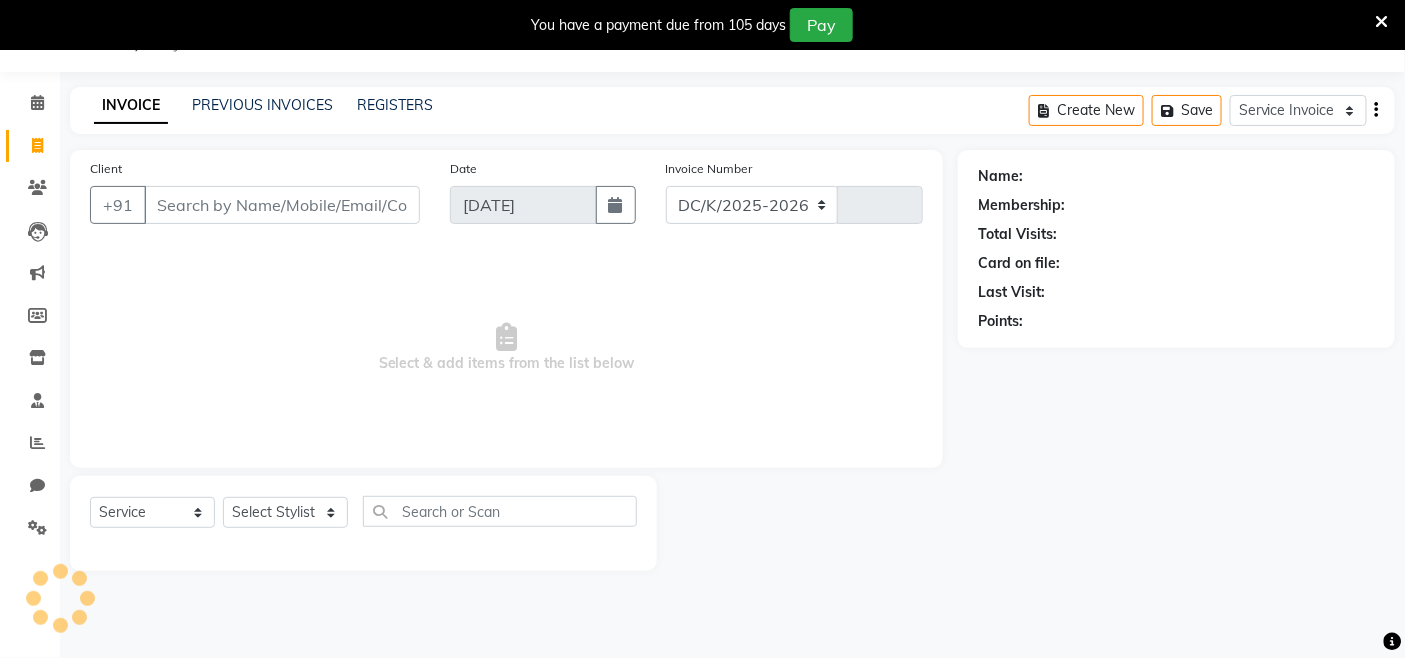 select on "8015" 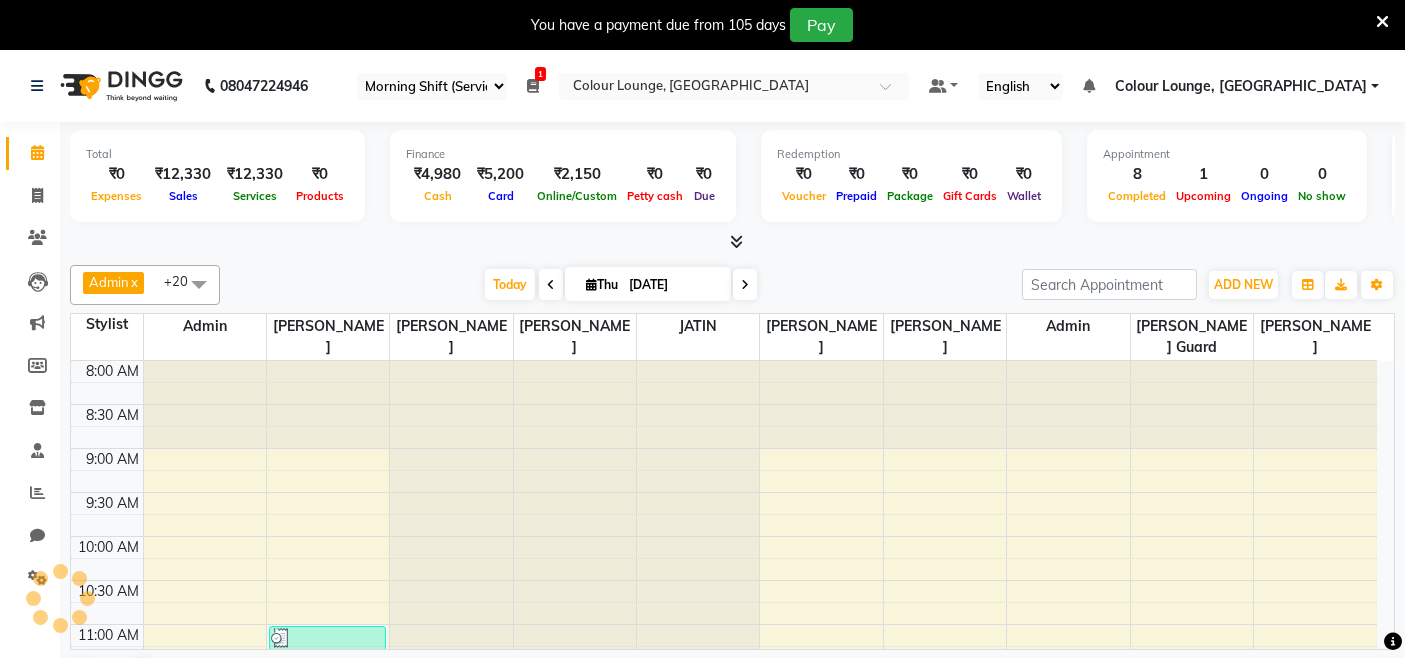 select on "75" 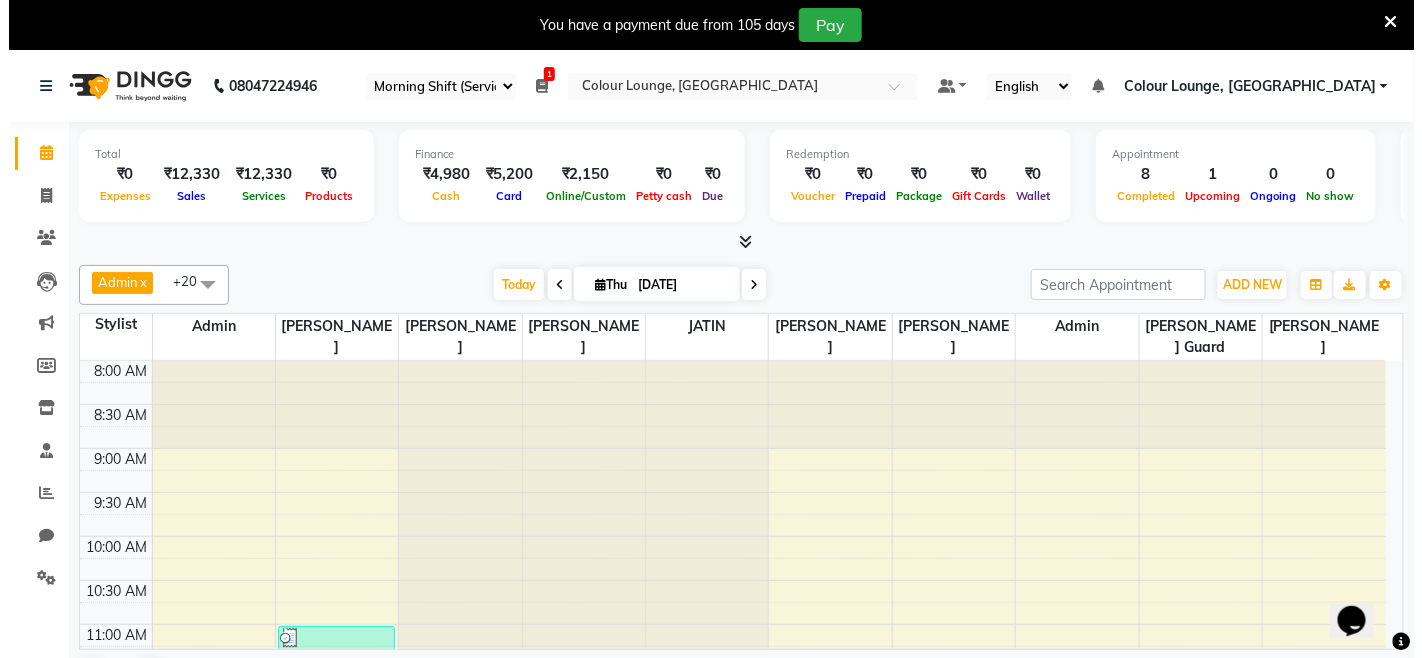 scroll, scrollTop: 0, scrollLeft: 0, axis: both 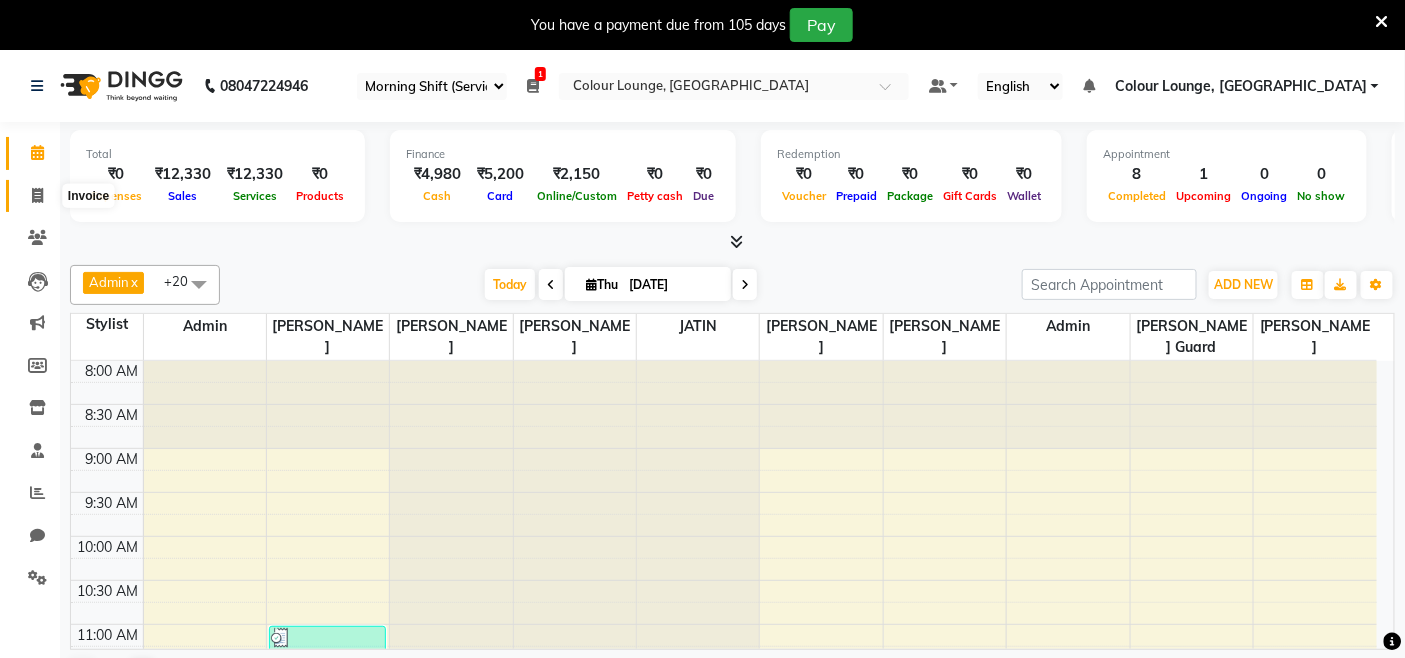 drag, startPoint x: 43, startPoint y: 193, endPoint x: 37, endPoint y: 203, distance: 11.661903 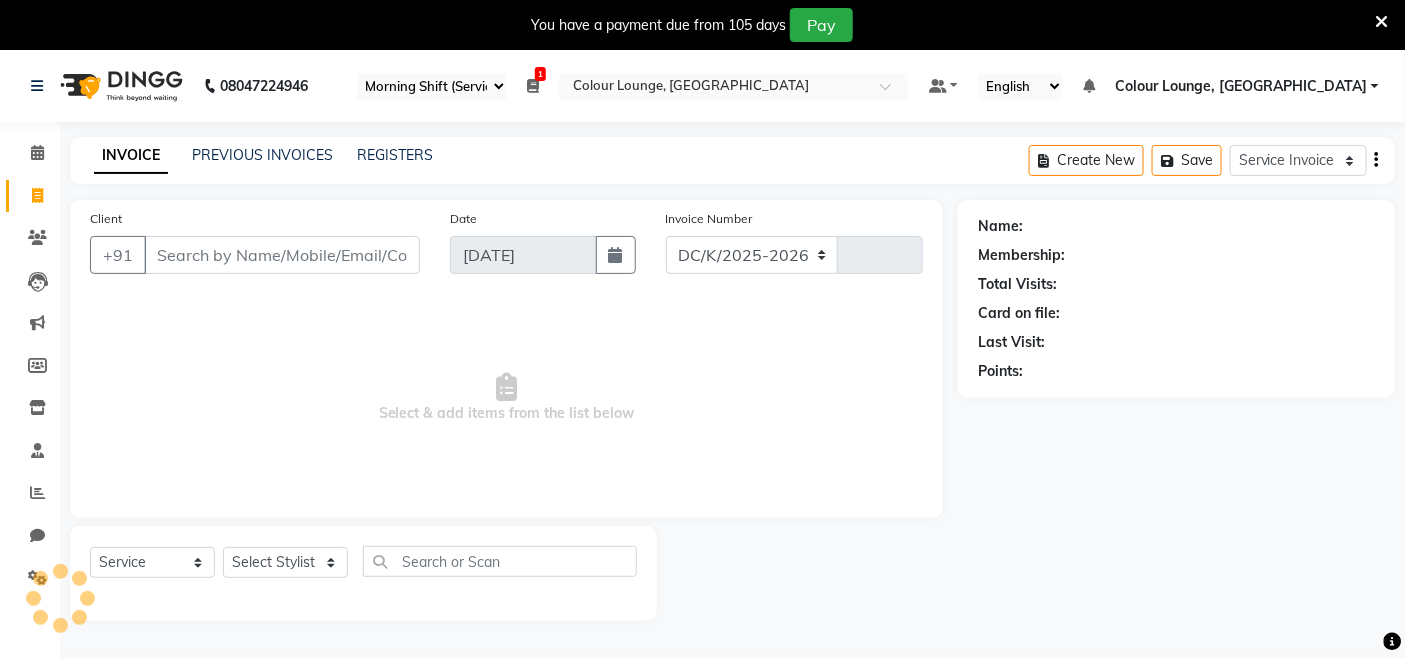 select on "8015" 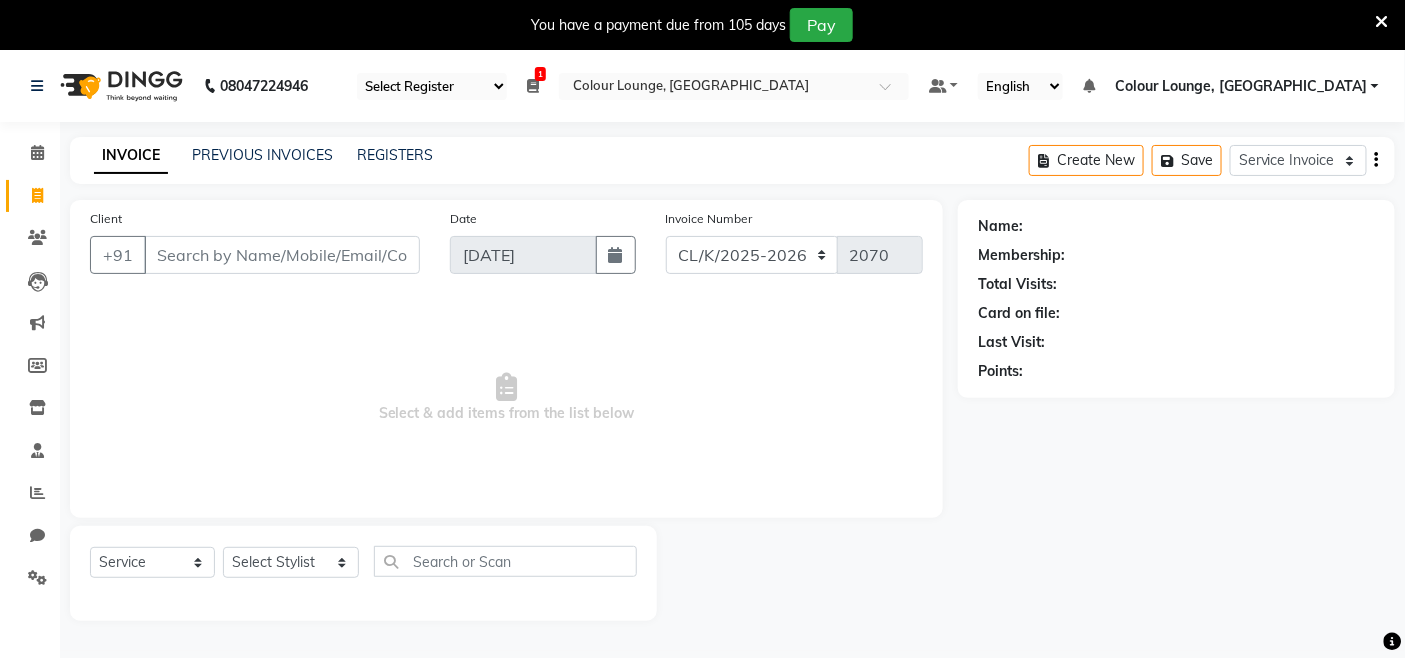 click on "Select  Service  Membership  Package Voucher Prepaid Gift Card  Select Stylist Admin Admin [PERSON_NAME] [PERSON_NAME] Colour Lounge, [GEOGRAPHIC_DATA] Colour Lounge, [GEOGRAPHIC_DATA][PERSON_NAME]  [PERSON_NAME] guard [PERSON_NAME] [PERSON_NAME] [PERSON_NAME] NITI [PERSON_NAME] KHATNAVLIA priya  priyanka  Rakesh [PERSON_NAME] [PERSON_NAME]" 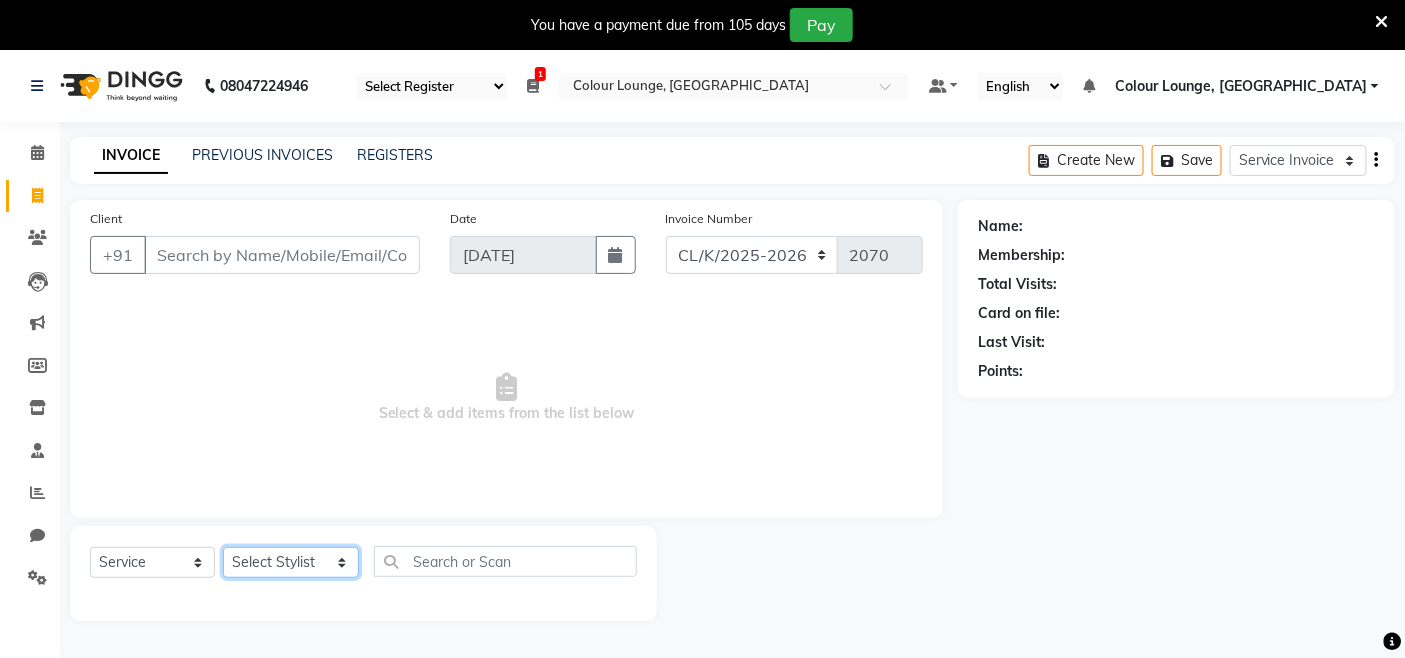 click on "Select Stylist Admin Admin [PERSON_NAME] [PERSON_NAME] Colour Lounge, [GEOGRAPHIC_DATA] Colour Lounge, [GEOGRAPHIC_DATA][PERSON_NAME]  [PERSON_NAME] guard [PERSON_NAME] [PERSON_NAME] [PERSON_NAME] NITI [PERSON_NAME] KHATNAVLIA priya  priyanka  Rakesh [PERSON_NAME] [PERSON_NAME]" 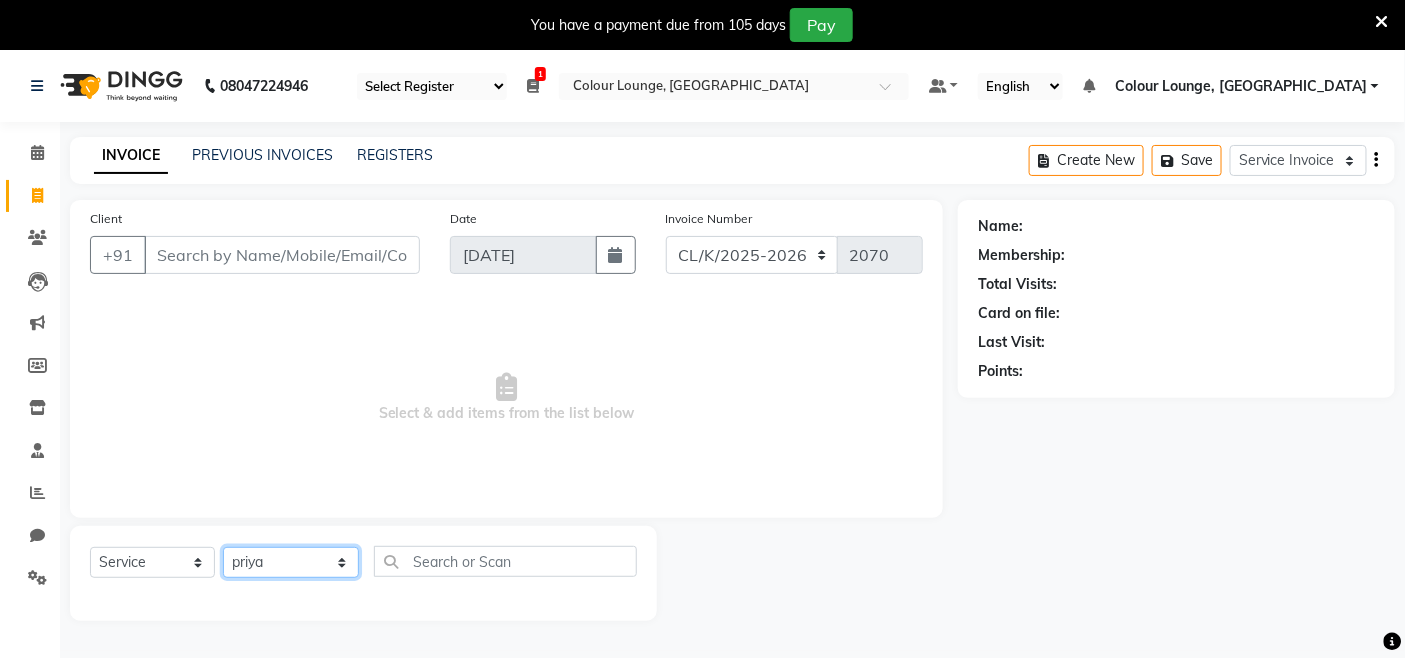 click on "Select Stylist Admin Admin [PERSON_NAME] [PERSON_NAME] Colour Lounge, [GEOGRAPHIC_DATA] Colour Lounge, [GEOGRAPHIC_DATA][PERSON_NAME]  [PERSON_NAME] guard [PERSON_NAME] [PERSON_NAME] [PERSON_NAME] NITI [PERSON_NAME] KHATNAVLIA priya  priyanka  Rakesh [PERSON_NAME] [PERSON_NAME]" 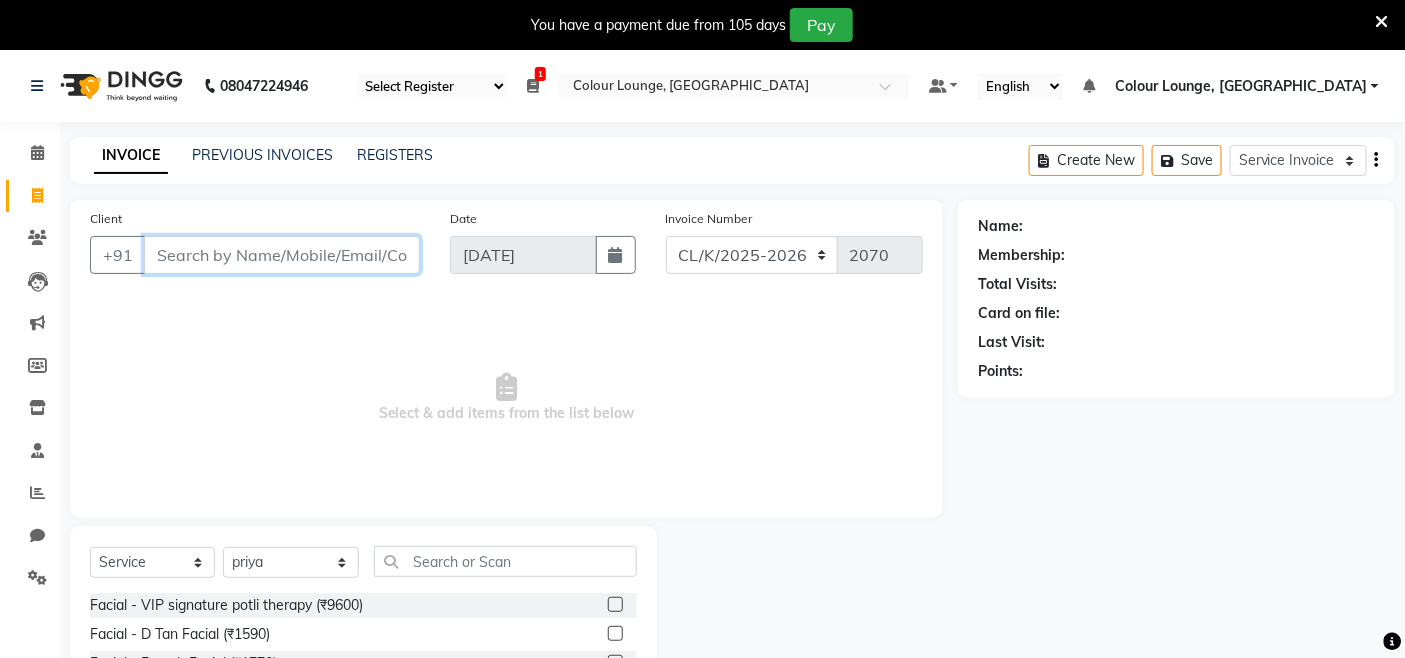 click on "Client" at bounding box center [282, 255] 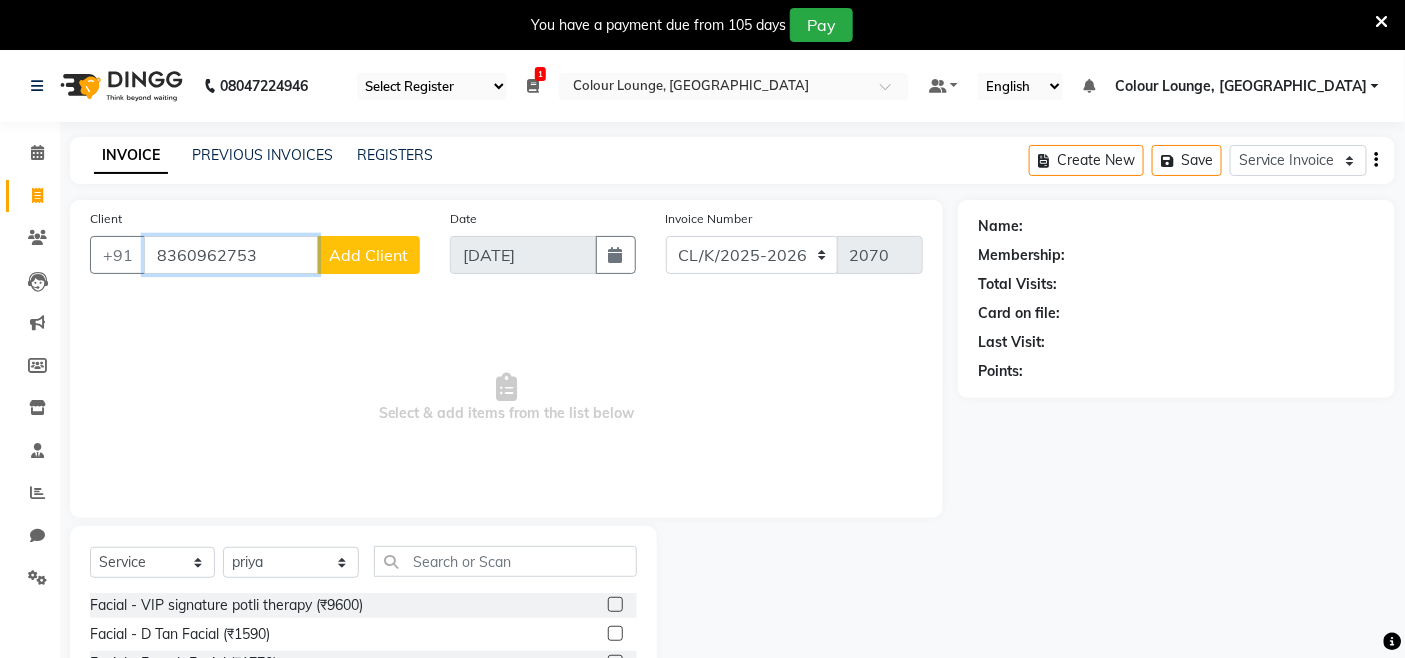 type on "8360962753" 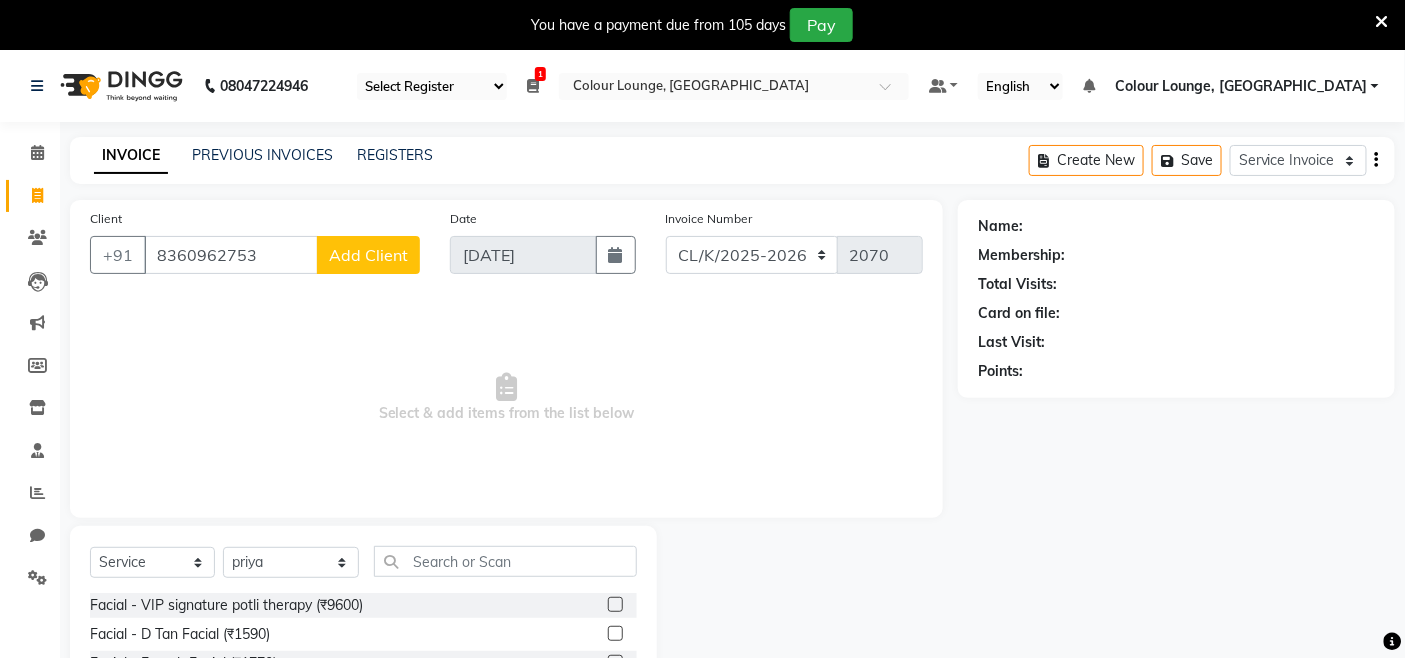 click on "Add Client" 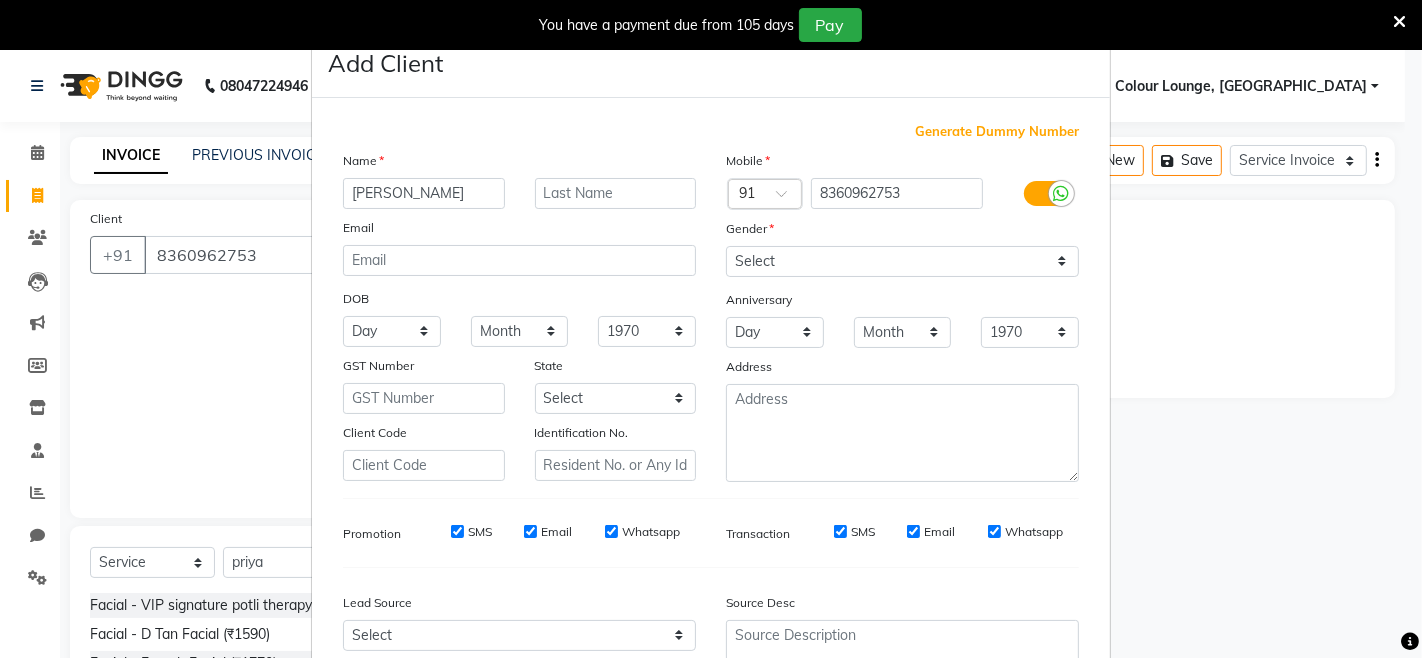 type on "[PERSON_NAME]" 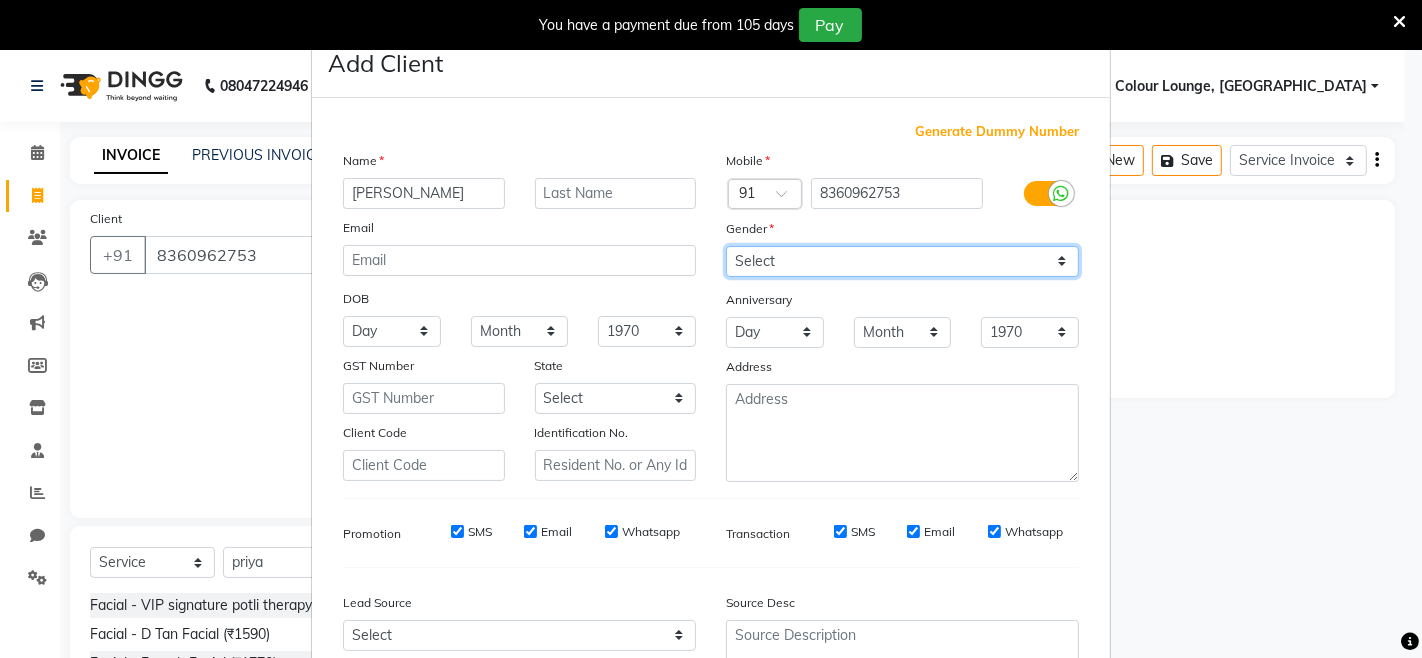drag, startPoint x: 724, startPoint y: 262, endPoint x: 725, endPoint y: 275, distance: 13.038404 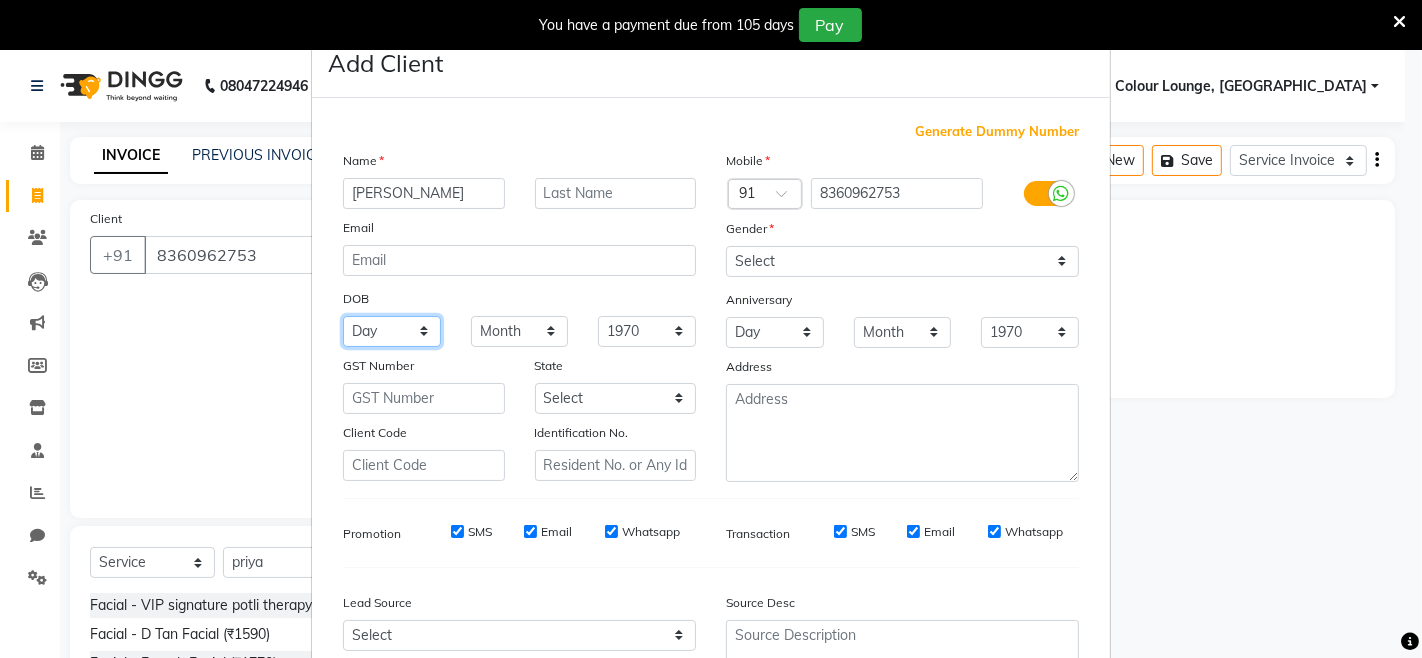 click on "Day 01 02 03 04 05 06 07 08 09 10 11 12 13 14 15 16 17 18 19 20 21 22 23 24 25 26 27 28 29 30 31" at bounding box center (392, 331) 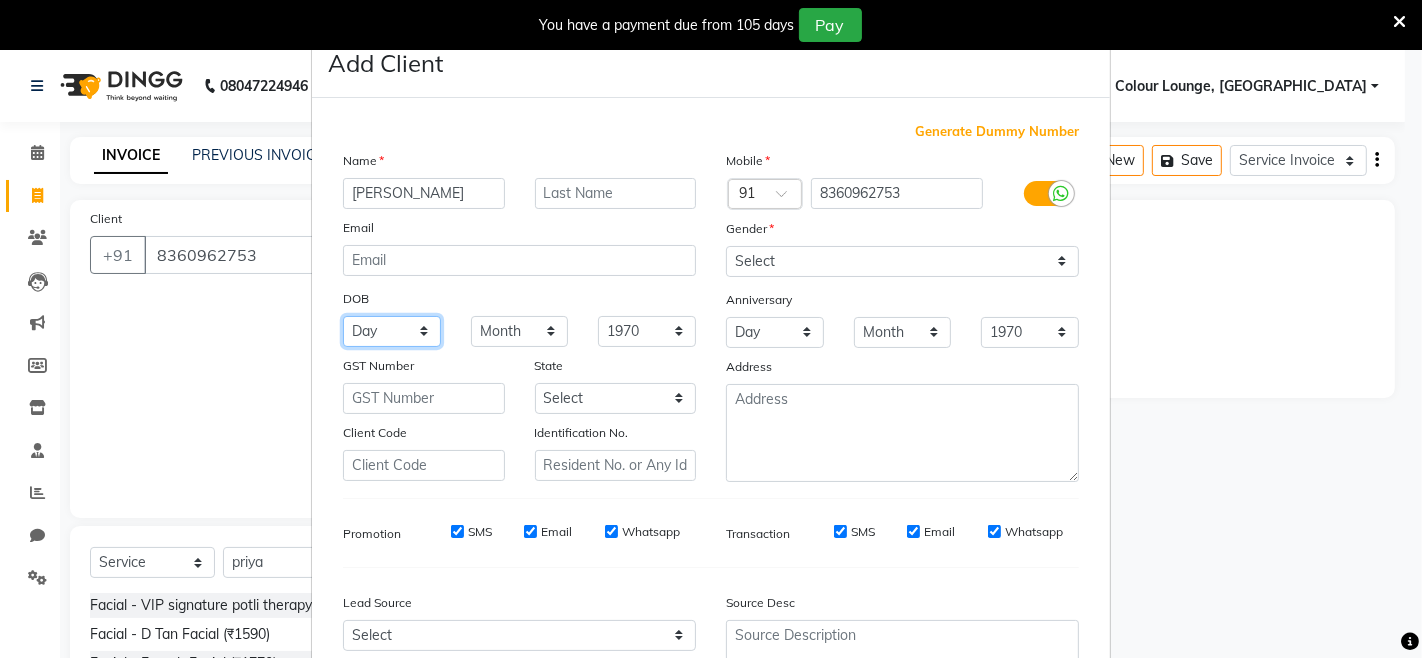 select on "13" 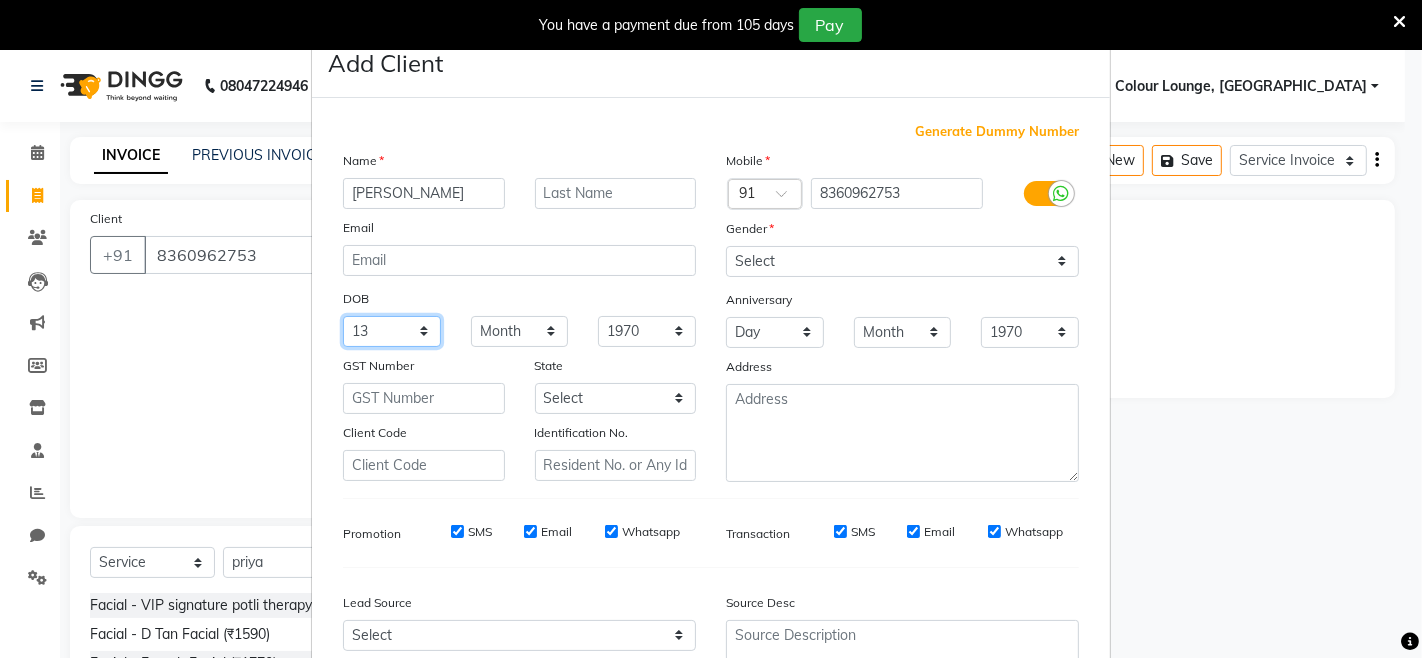 click on "Day 01 02 03 04 05 06 07 08 09 10 11 12 13 14 15 16 17 18 19 20 21 22 23 24 25 26 27 28 29 30 31" at bounding box center [392, 331] 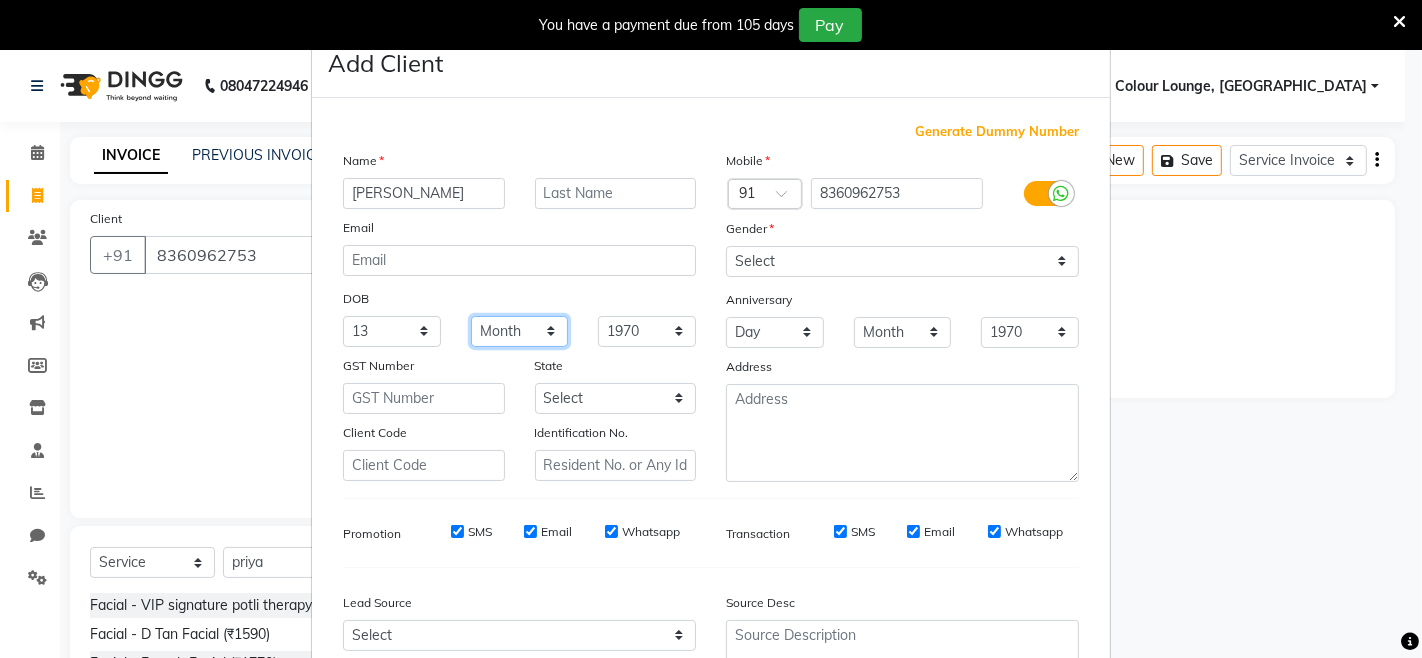 click on "Month January February March April May June July August September October November December" at bounding box center (520, 331) 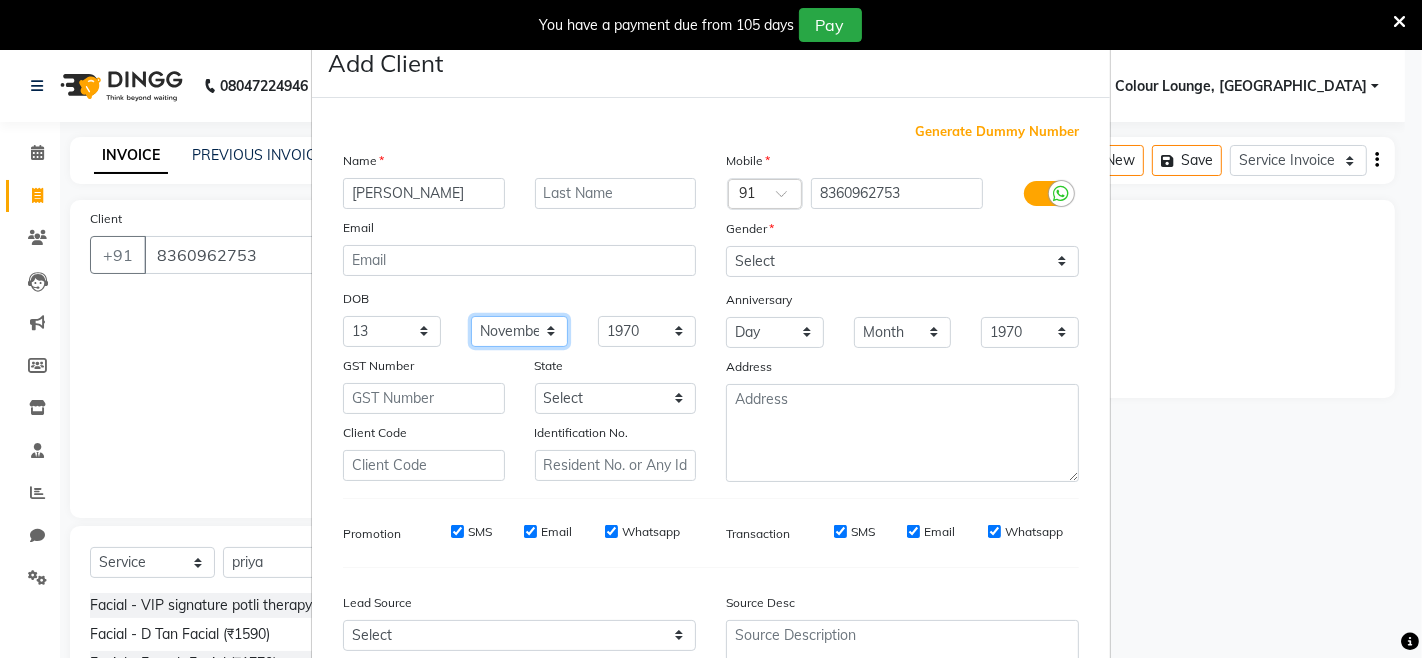 click on "Month January February March April May June July August September October November December" at bounding box center (520, 331) 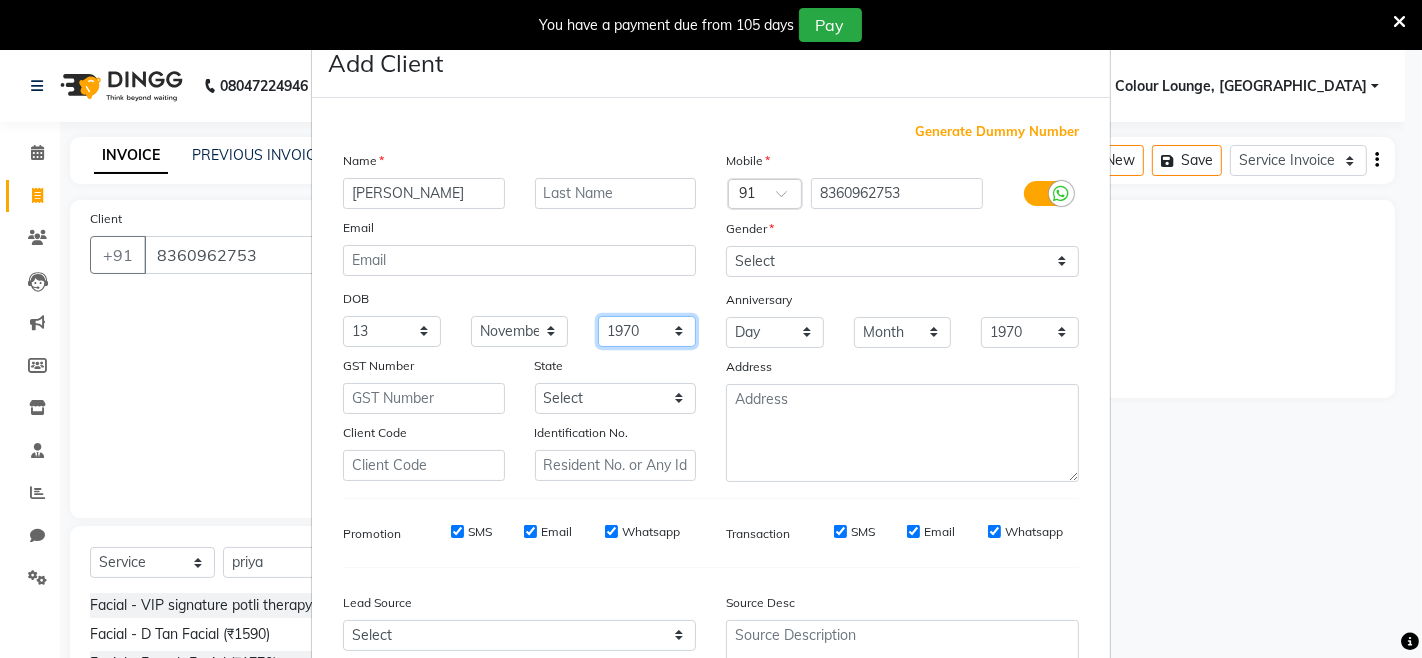 click on "1940 1941 1942 1943 1944 1945 1946 1947 1948 1949 1950 1951 1952 1953 1954 1955 1956 1957 1958 1959 1960 1961 1962 1963 1964 1965 1966 1967 1968 1969 1970 1971 1972 1973 1974 1975 1976 1977 1978 1979 1980 1981 1982 1983 1984 1985 1986 1987 1988 1989 1990 1991 1992 1993 1994 1995 1996 1997 1998 1999 2000 2001 2002 2003 2004 2005 2006 2007 2008 2009 2010 2011 2012 2013 2014 2015 2016 2017 2018 2019 2020 2021 2022 2023 2024" at bounding box center [647, 331] 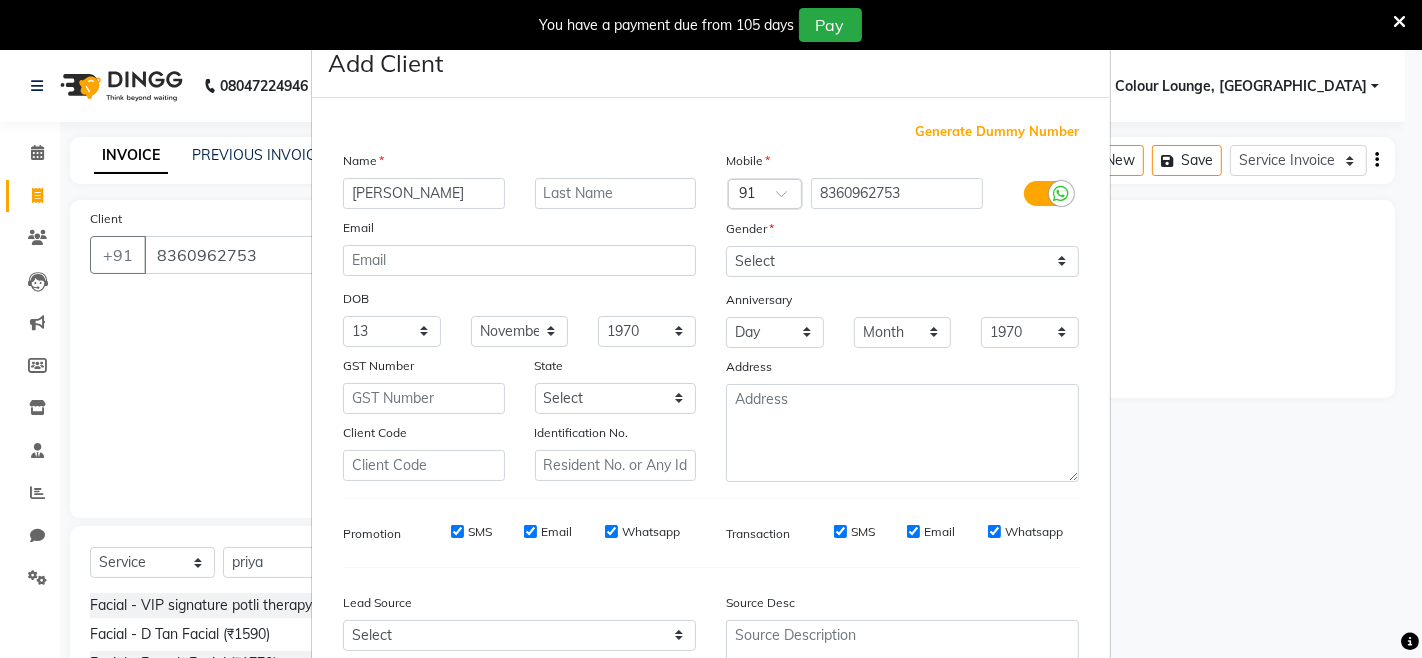 click on "DOB" at bounding box center [519, 300] 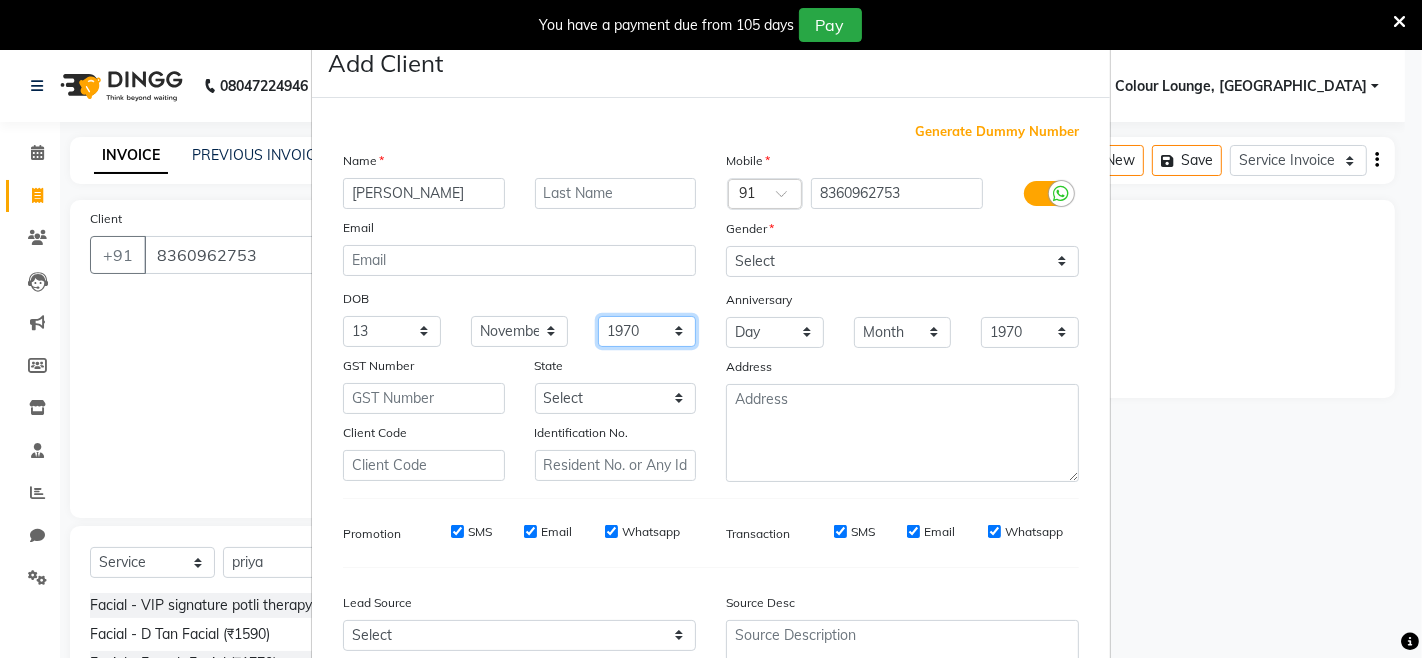 click on "1940 1941 1942 1943 1944 1945 1946 1947 1948 1949 1950 1951 1952 1953 1954 1955 1956 1957 1958 1959 1960 1961 1962 1963 1964 1965 1966 1967 1968 1969 1970 1971 1972 1973 1974 1975 1976 1977 1978 1979 1980 1981 1982 1983 1984 1985 1986 1987 1988 1989 1990 1991 1992 1993 1994 1995 1996 1997 1998 1999 2000 2001 2002 2003 2004 2005 2006 2007 2008 2009 2010 2011 2012 2013 2014 2015 2016 2017 2018 2019 2020 2021 2022 2023 2024" at bounding box center (647, 331) 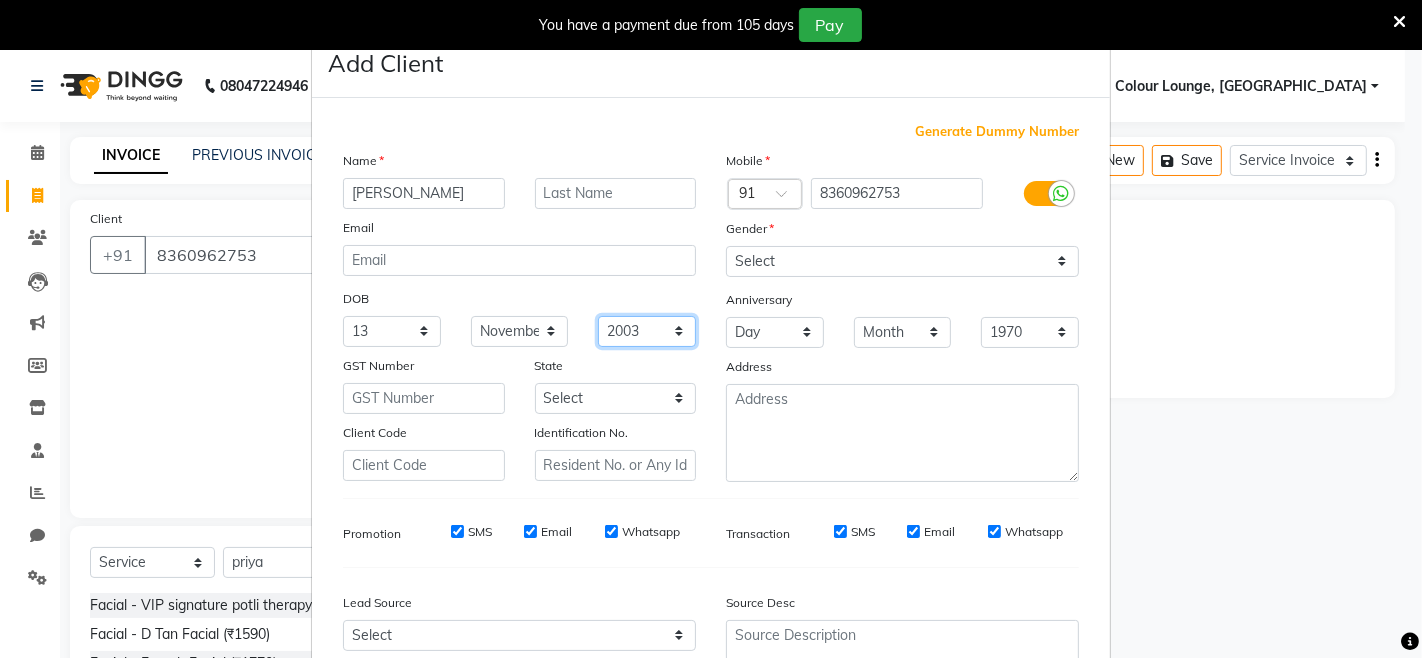click on "1940 1941 1942 1943 1944 1945 1946 1947 1948 1949 1950 1951 1952 1953 1954 1955 1956 1957 1958 1959 1960 1961 1962 1963 1964 1965 1966 1967 1968 1969 1970 1971 1972 1973 1974 1975 1976 1977 1978 1979 1980 1981 1982 1983 1984 1985 1986 1987 1988 1989 1990 1991 1992 1993 1994 1995 1996 1997 1998 1999 2000 2001 2002 2003 2004 2005 2006 2007 2008 2009 2010 2011 2012 2013 2014 2015 2016 2017 2018 2019 2020 2021 2022 2023 2024" at bounding box center (647, 331) 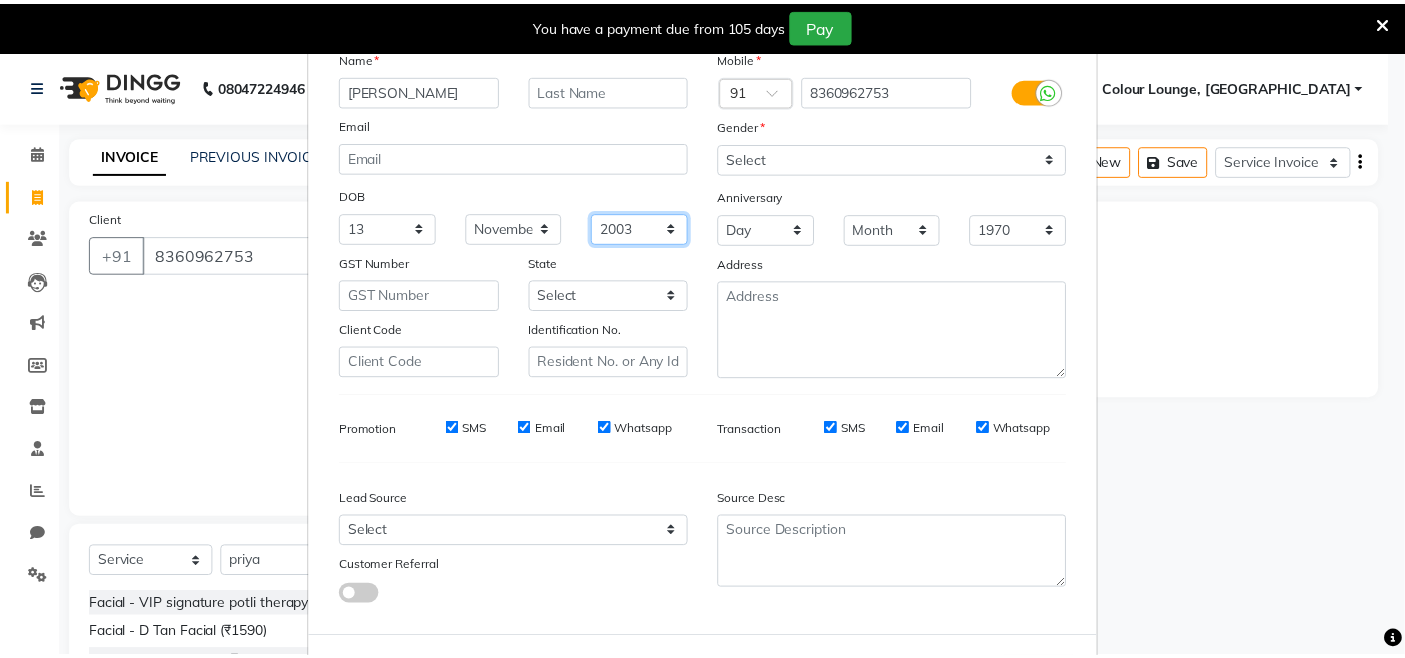 scroll, scrollTop: 192, scrollLeft: 0, axis: vertical 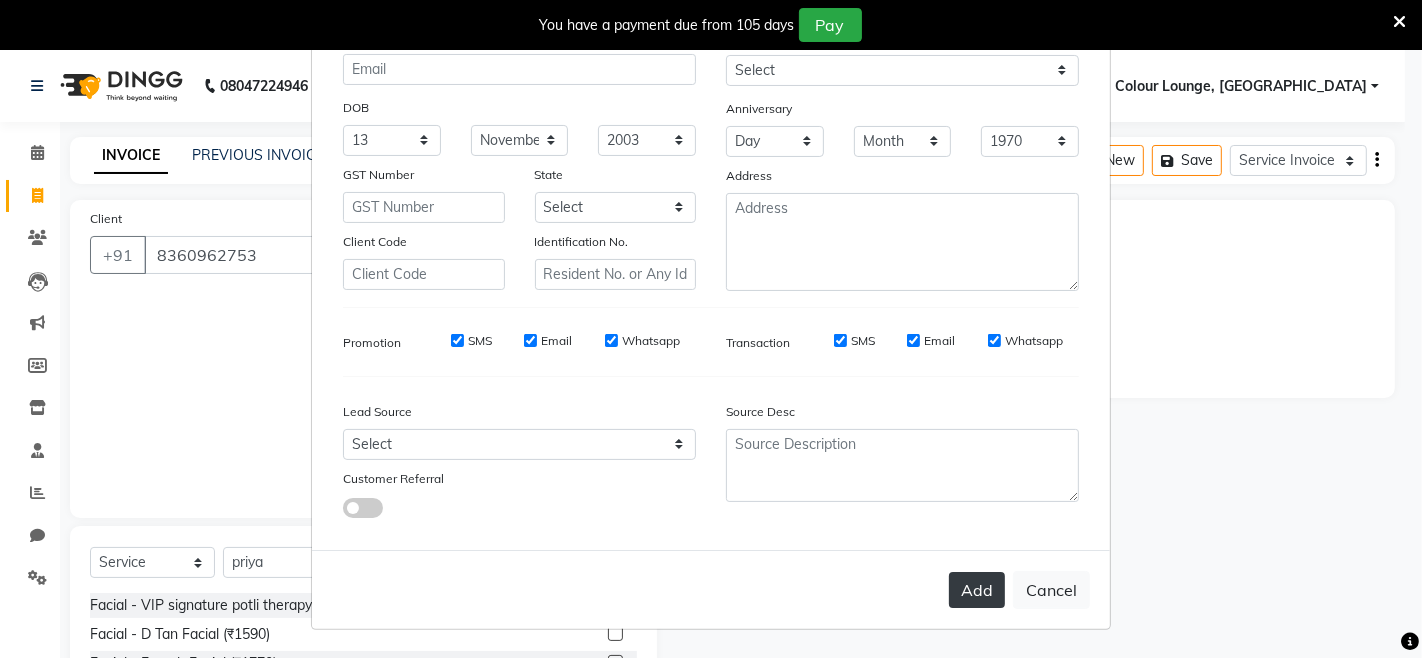 click on "Add" at bounding box center (977, 590) 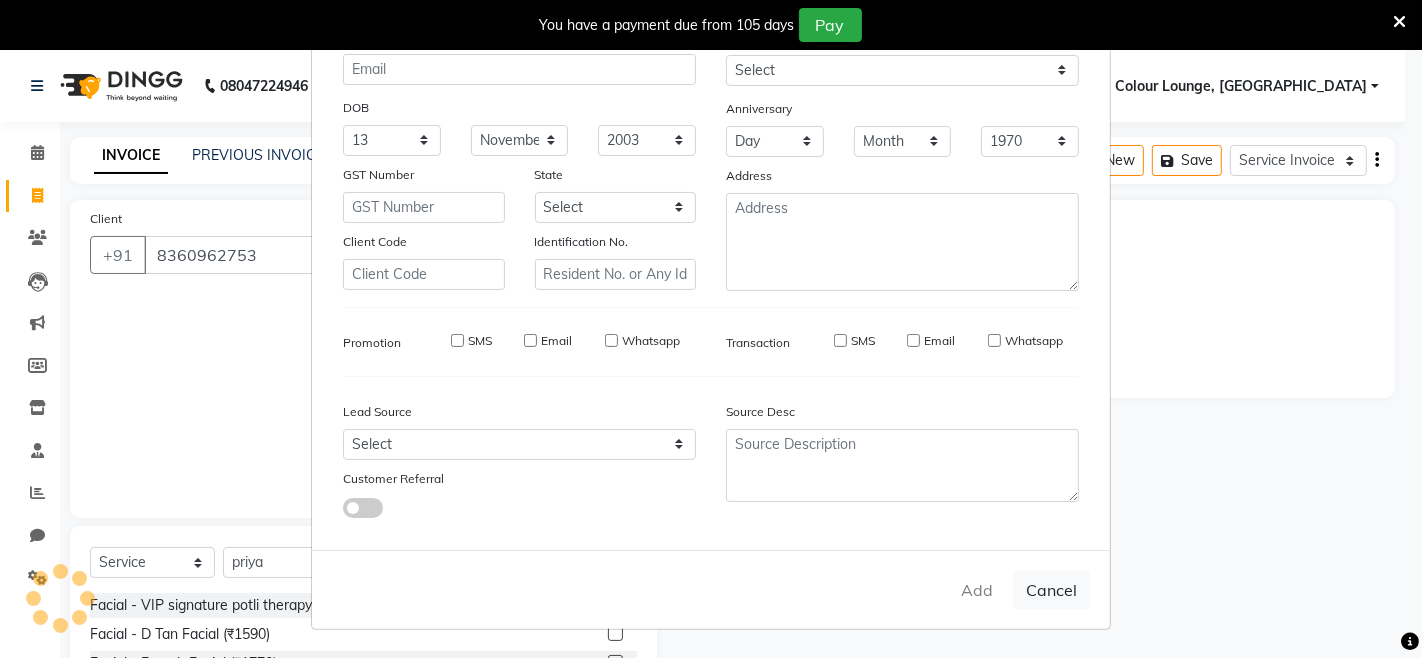 type 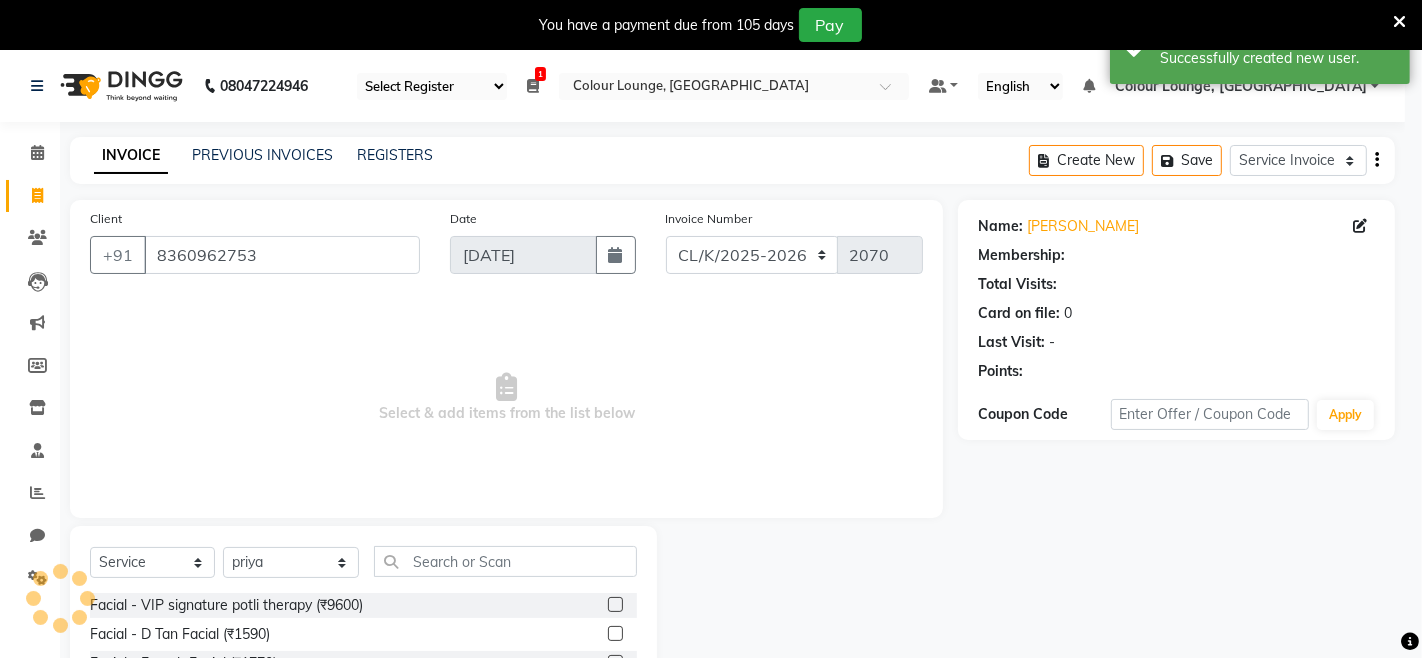 select on "1: Object" 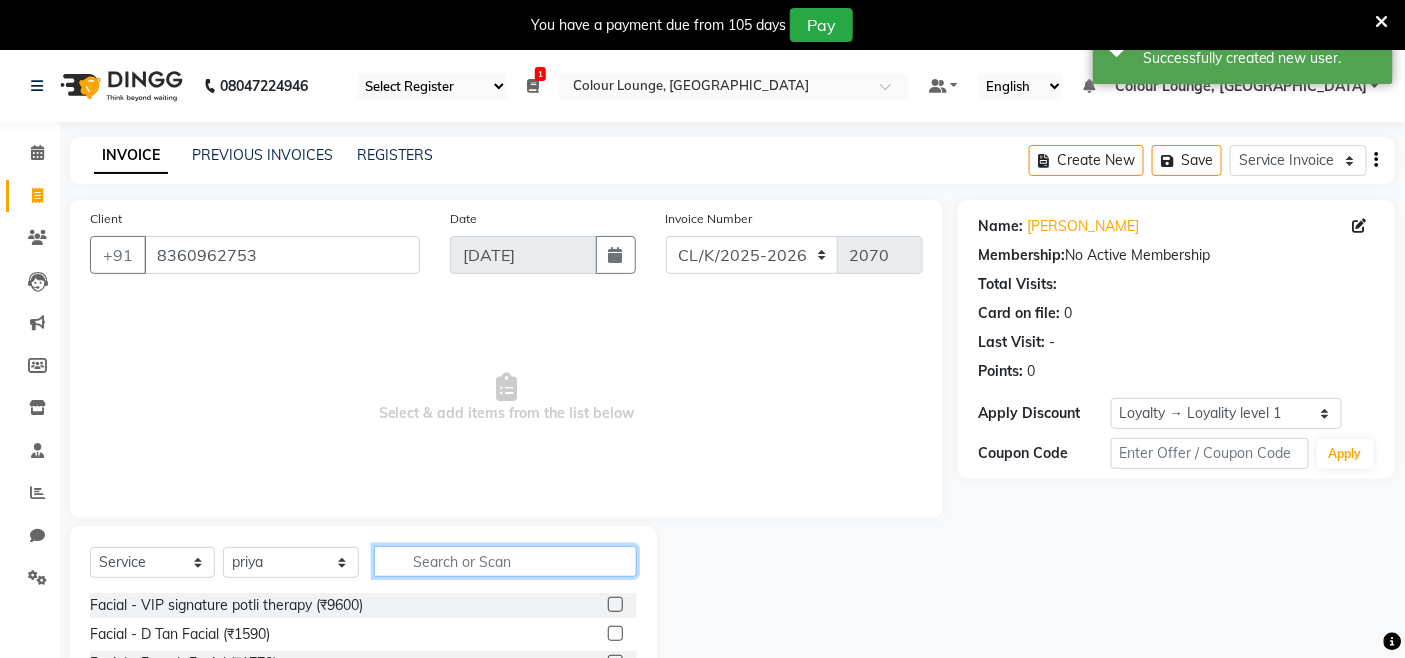 click 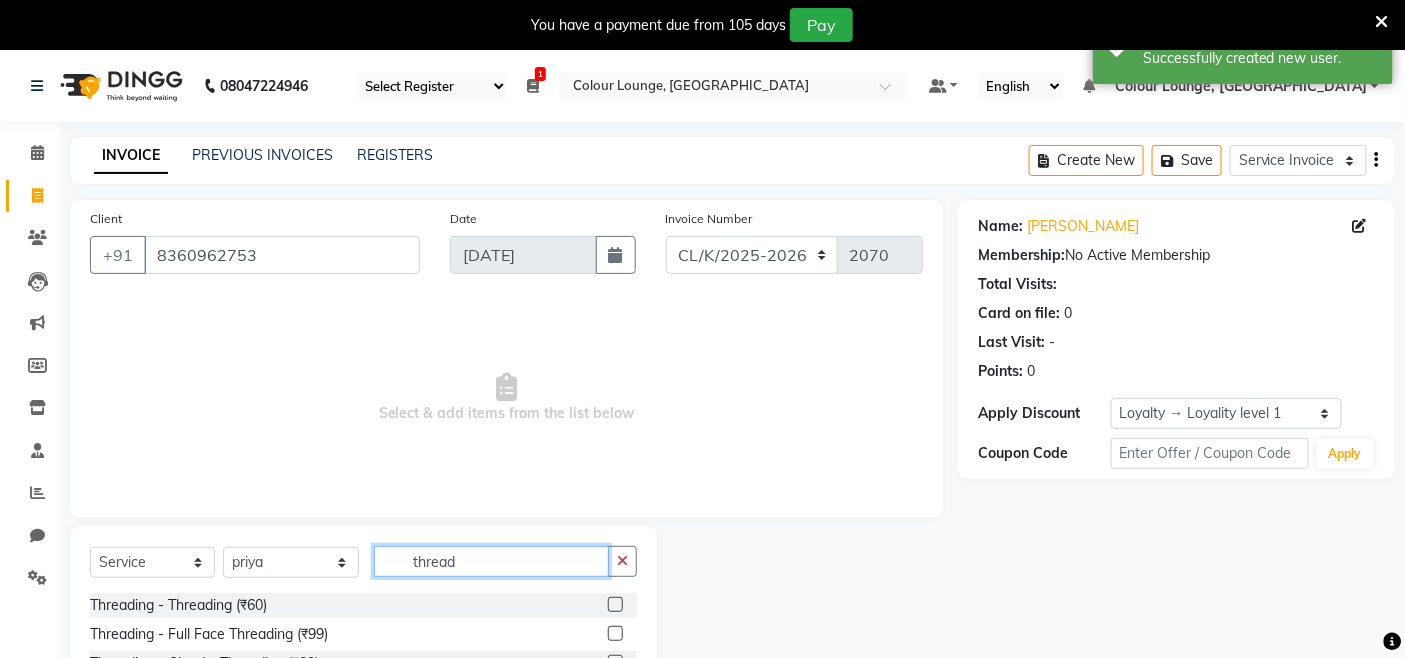scroll, scrollTop: 192, scrollLeft: 0, axis: vertical 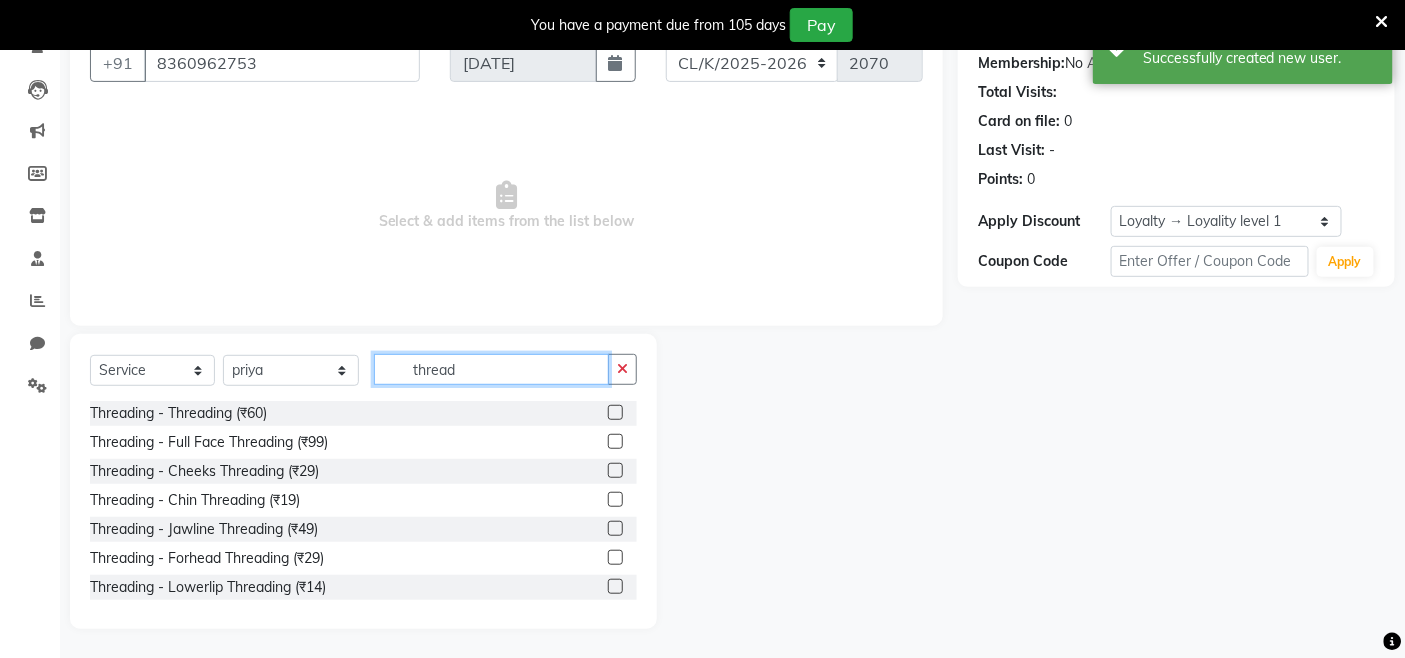 type on "thread" 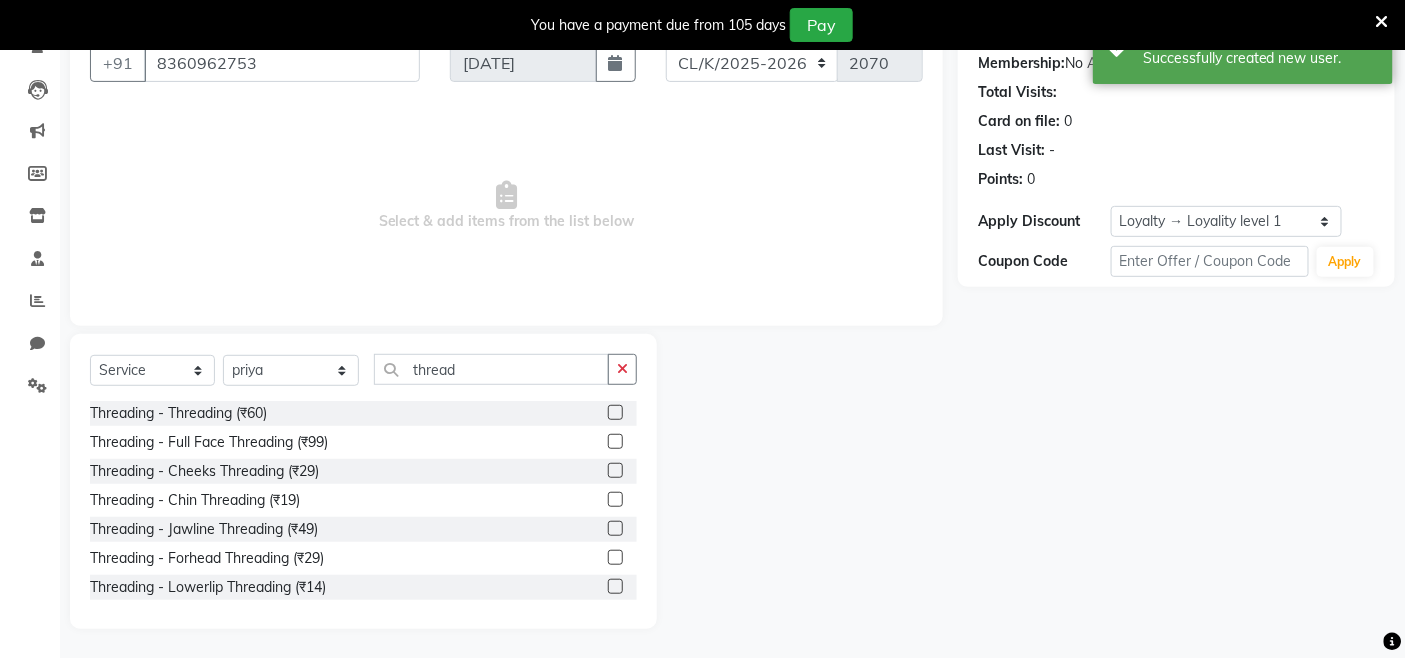 click 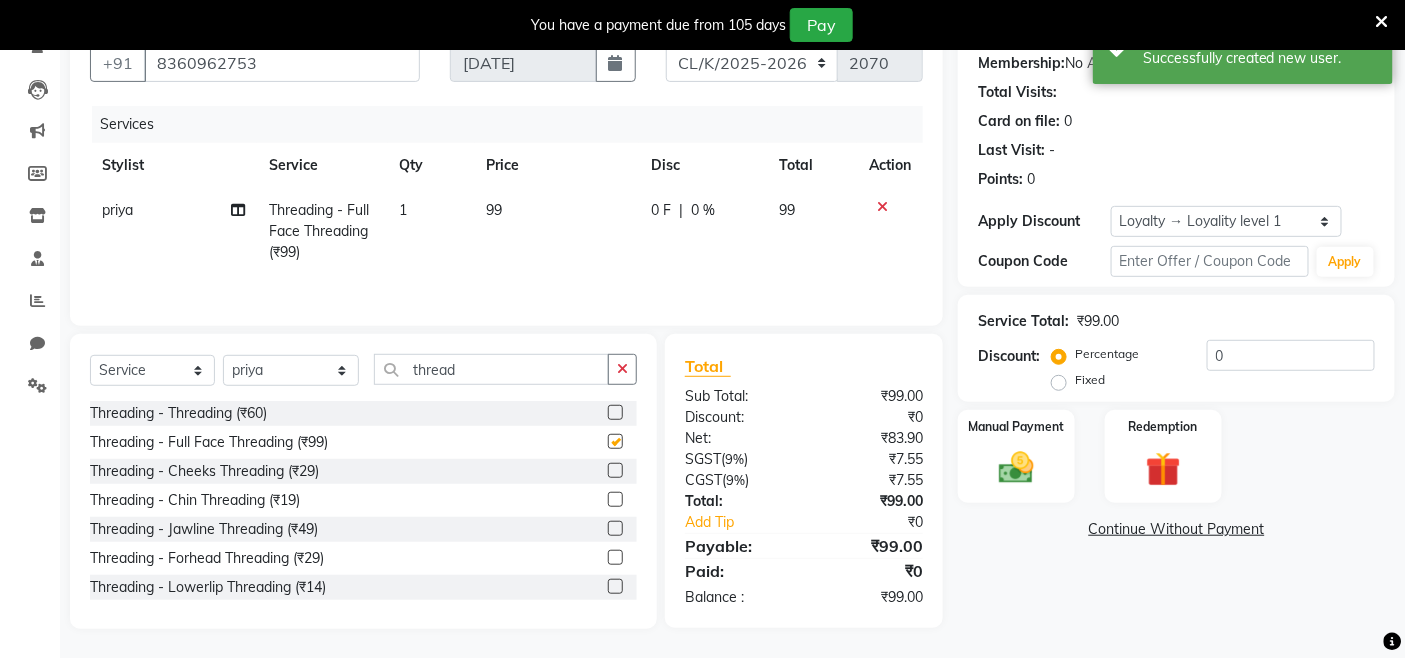 click on "99" 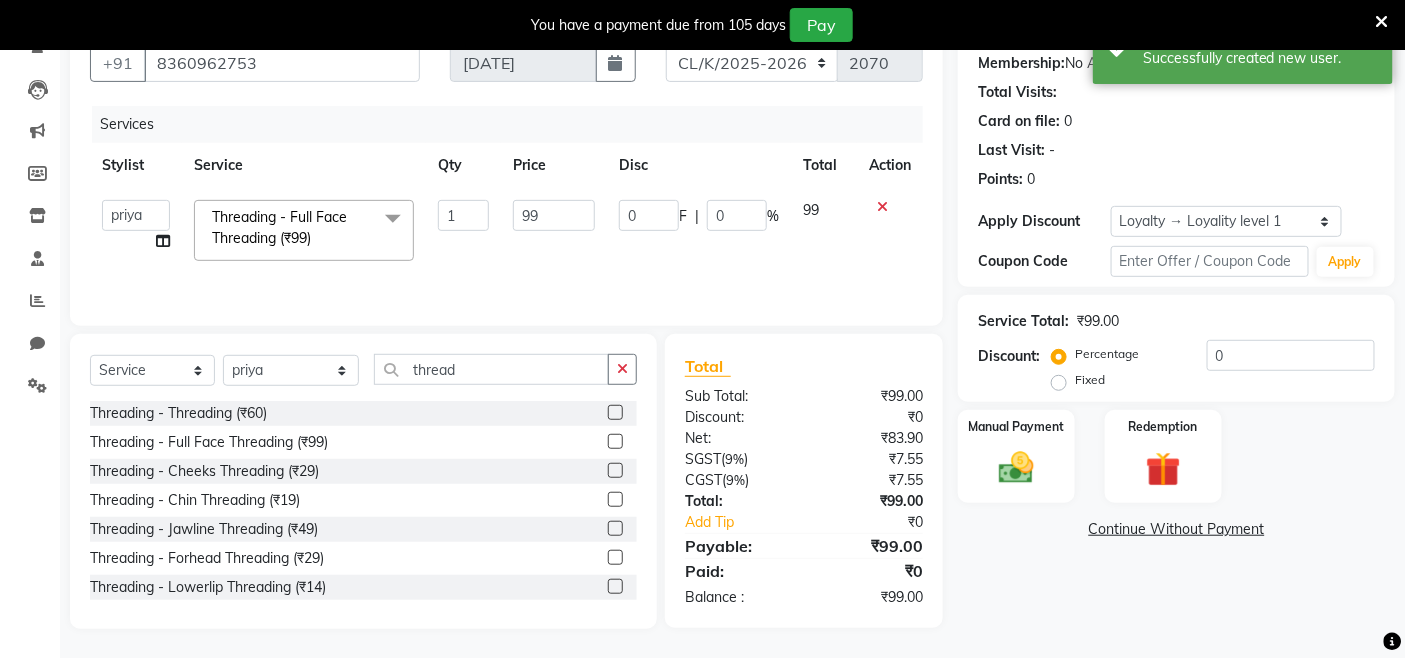 checkbox on "false" 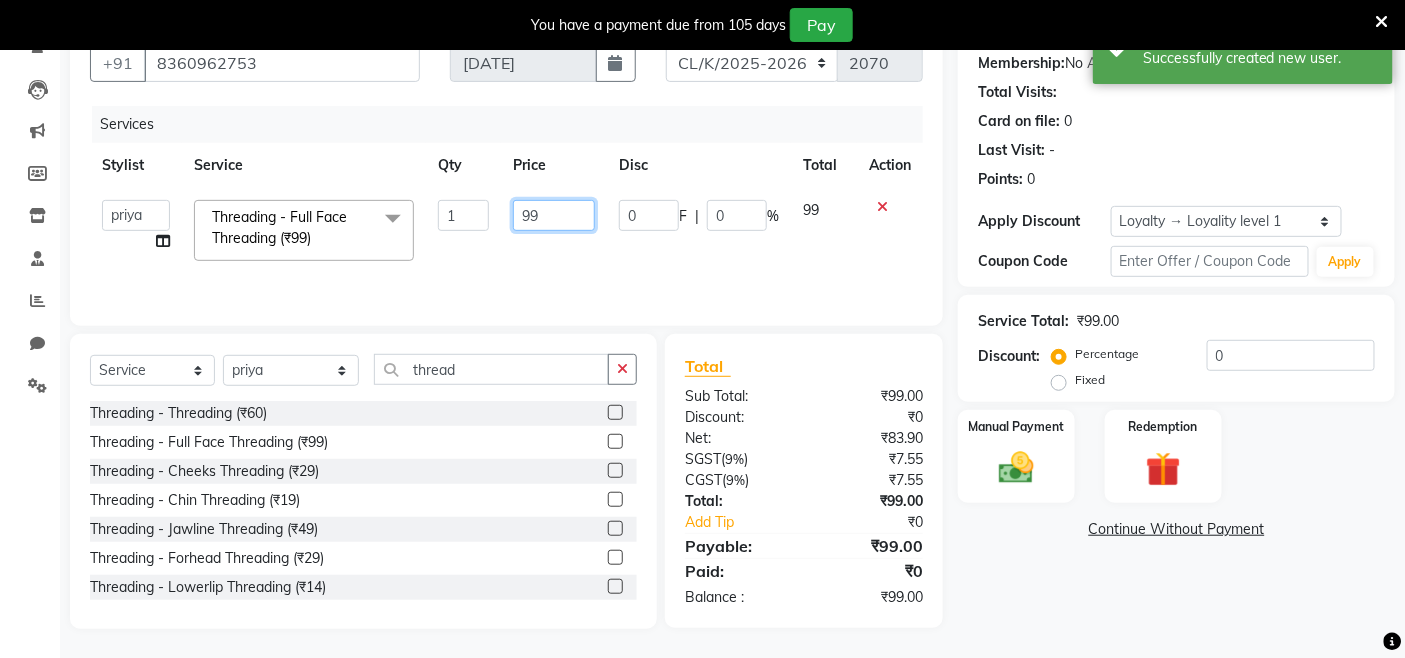 drag, startPoint x: 541, startPoint y: 215, endPoint x: 458, endPoint y: 248, distance: 89.31965 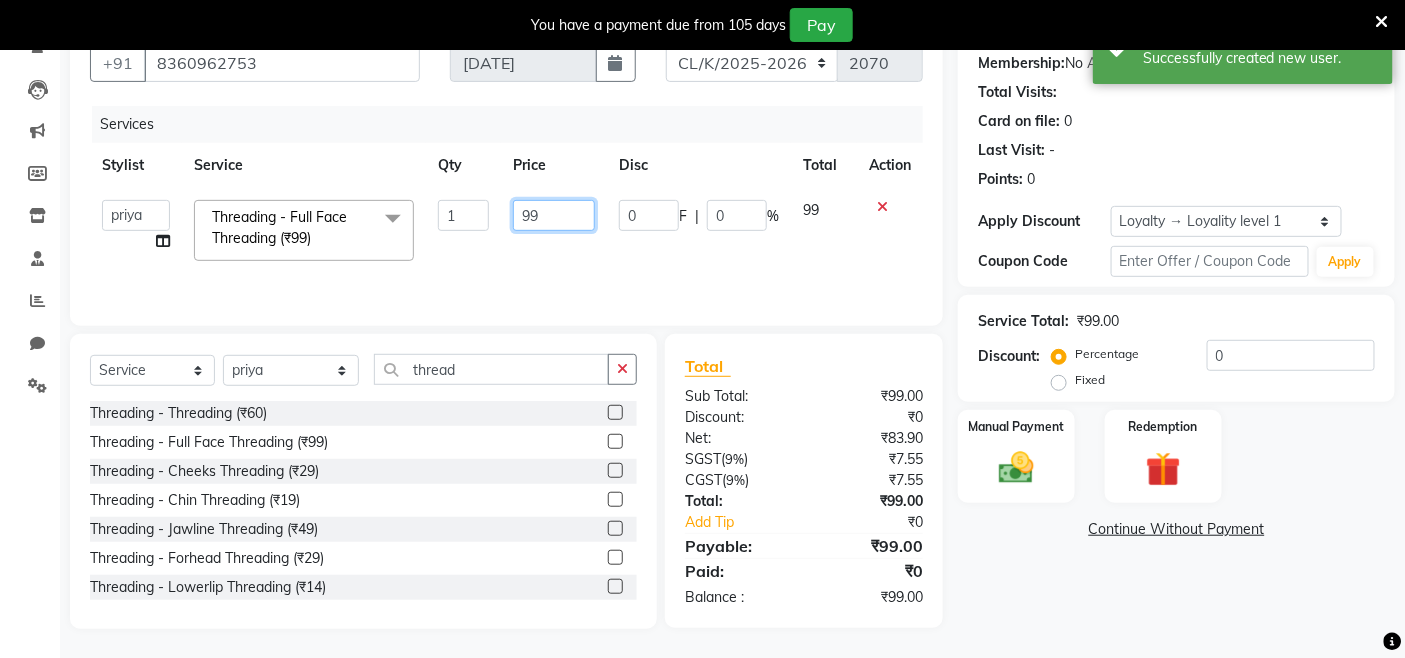 click on "Admin   Admin   AKHIL   ANKUSH   Colour Lounge, Kabir Park   Colour Lounge, Kabir Park   divyansh    Jaswinder singh guard   JATIN   JOHN   JONEY   LUXMI   NAVDEEP KAUR   NITI   PARAMJIT   PARAS KHATNAVLIA   priya    priyanka    Rakesh   sapna    SUMAN   VANDANA SHARMA   VISHAL  Threading - Full Face Threading (₹99)  x Facial - VIP signature potli therapy (₹9600) Facial - D Tan Facial (₹1590) Facial - French Facial (₹1770) Facial - Glow Facial (₹2500) Facial - Dermasage Luxury Skin Treatment (₹8000) Facial - Algotherm Luxury Facial (₹10000) Facial - Vitamin C Retinol Facial (₹6000) Facial - Vip Signature Facial (₹7000) Facial - Organic Facial (₹2359) Facial - Vitamin C Whiteninig Brightening facial (₹5000) Facial - Nirvana Facial (₹2712) Facial - Bio Whitening Facial (₹2595) Facial - Organic Facial kp qu (₹2000) Facial - Organic Facial kp co (₹2000) Facial - Organic Facial kp ava (₹2000) Facial - Bio Whitening Facial pmt (₹2590) Facial - Bio Whitening Facial phy (₹2590) 1" 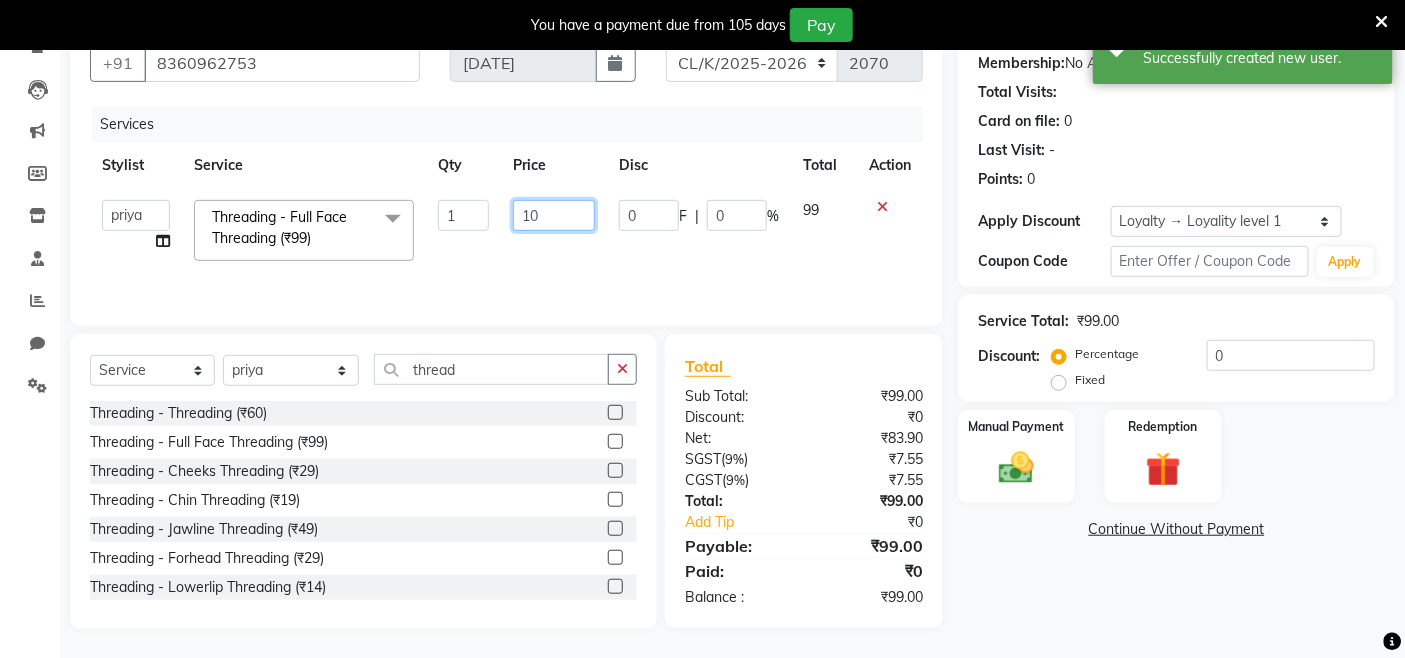 type on "100" 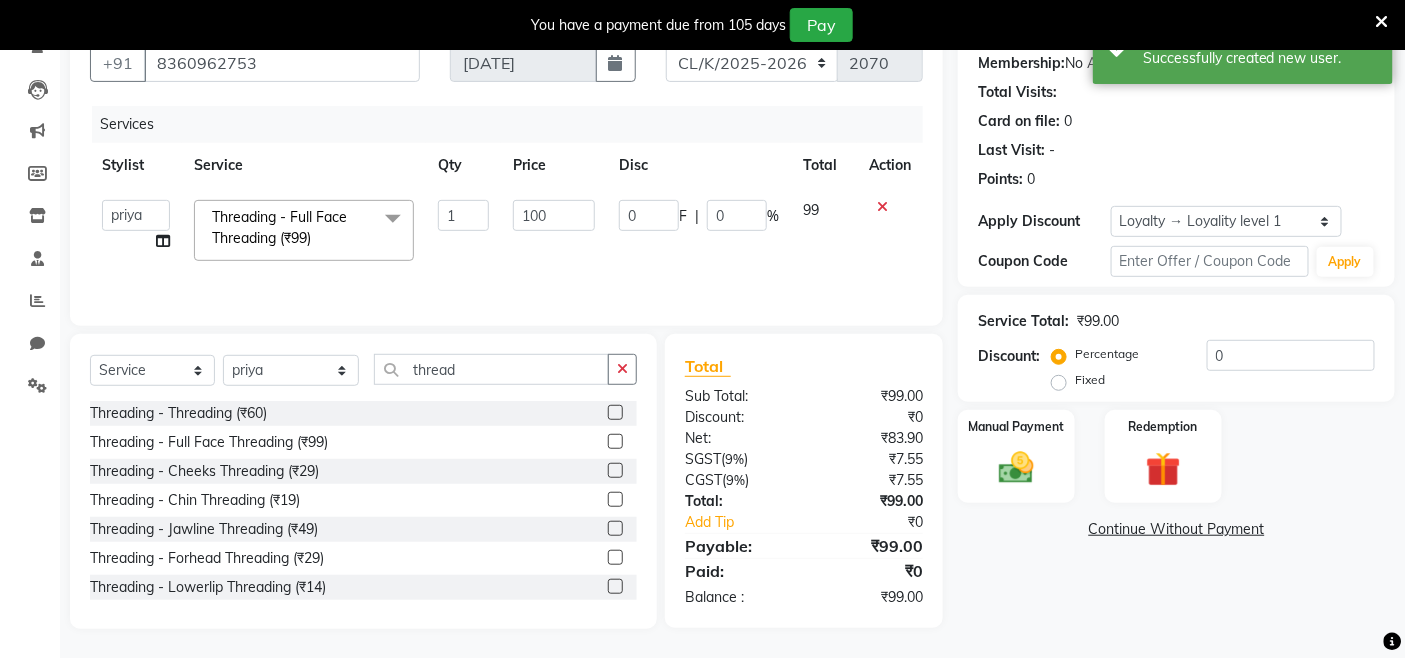 click on "Name: Mandeep  Membership:  No Active Membership  Total Visits:   Card on file:  0 Last Visit:   - Points:   0  Apply Discount Select  Loyalty → Loyality level 1  Coupon → Hdfc2025 Coupon → Hdfc2025 Coupon → Hdfc2025 Coupon → Hdfc2025 Coupon → Hdfc2025 Coupon → Hdfc2025 Coupon → Hdfc2025 Coupon → Hdfc2025 Coupon → Hdfc2025 Coupon → Hdfc2025 Coupon Code Apply Service Total:  ₹99.00  Discount:  Percentage   Fixed  0 Manual Payment Redemption  Continue Without Payment" 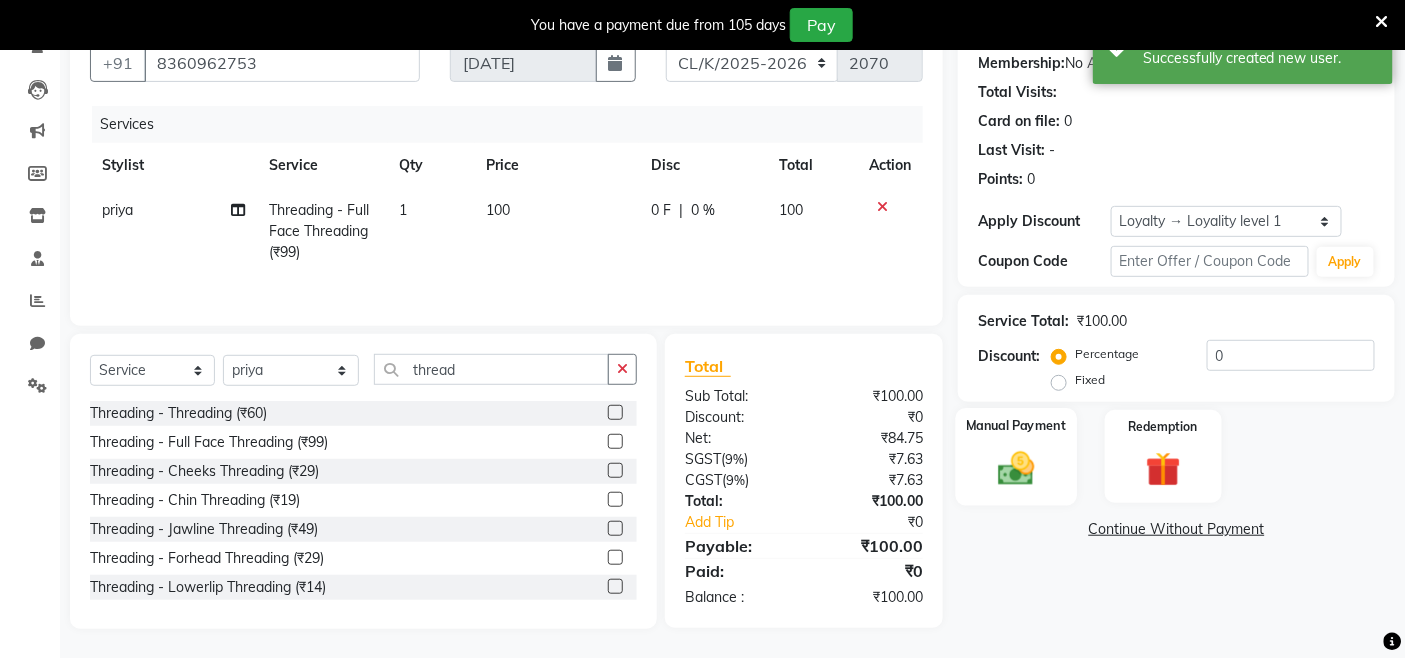 click on "Manual Payment" 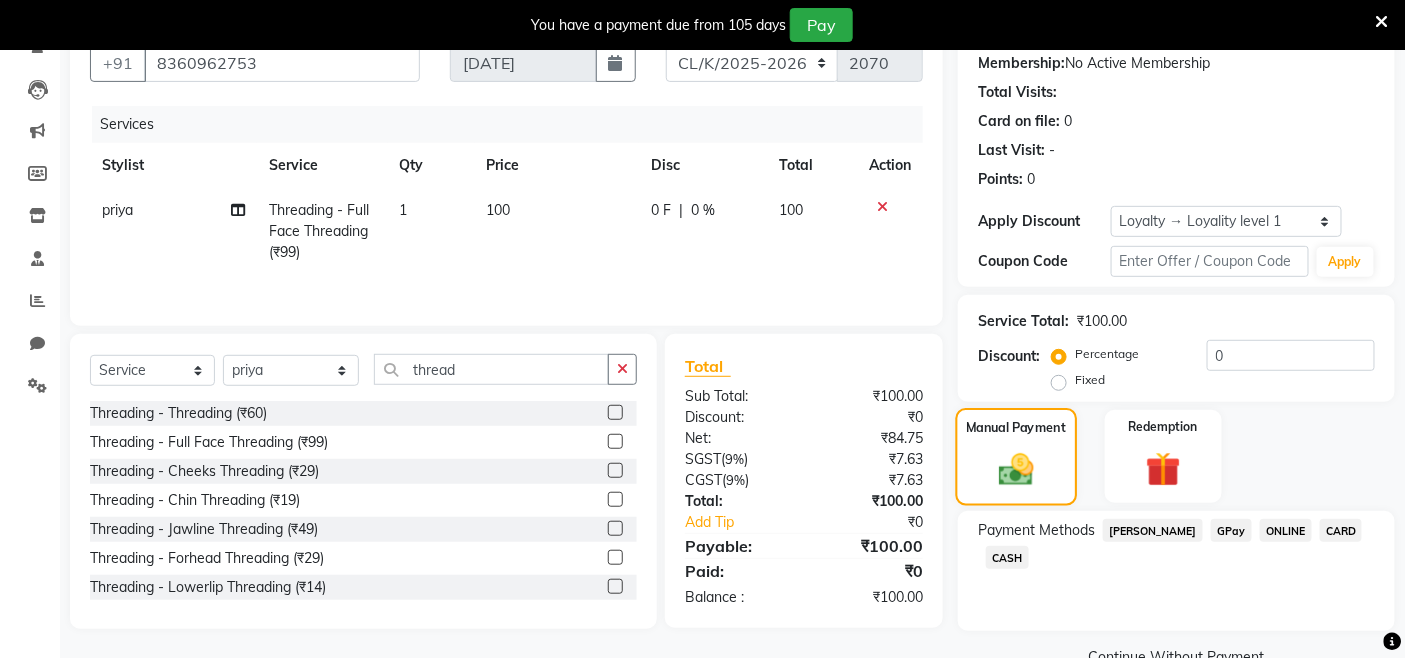 scroll, scrollTop: 235, scrollLeft: 0, axis: vertical 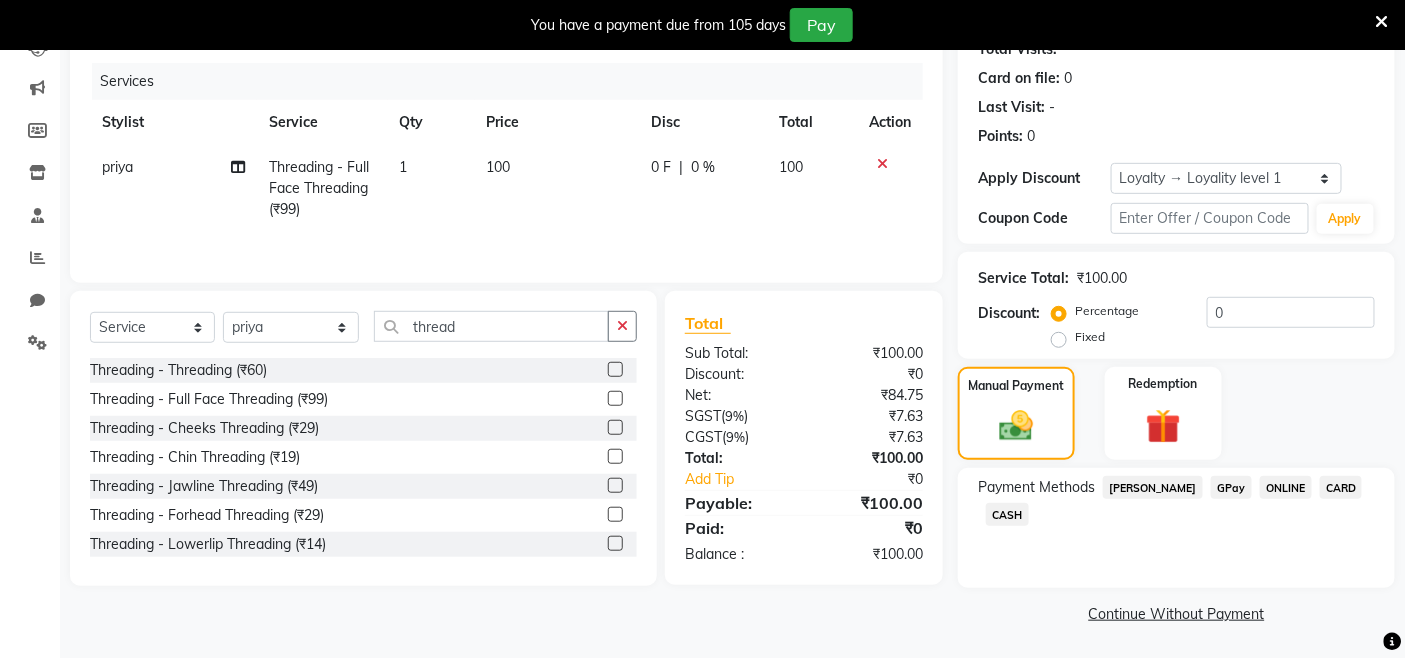 click on "GPay" 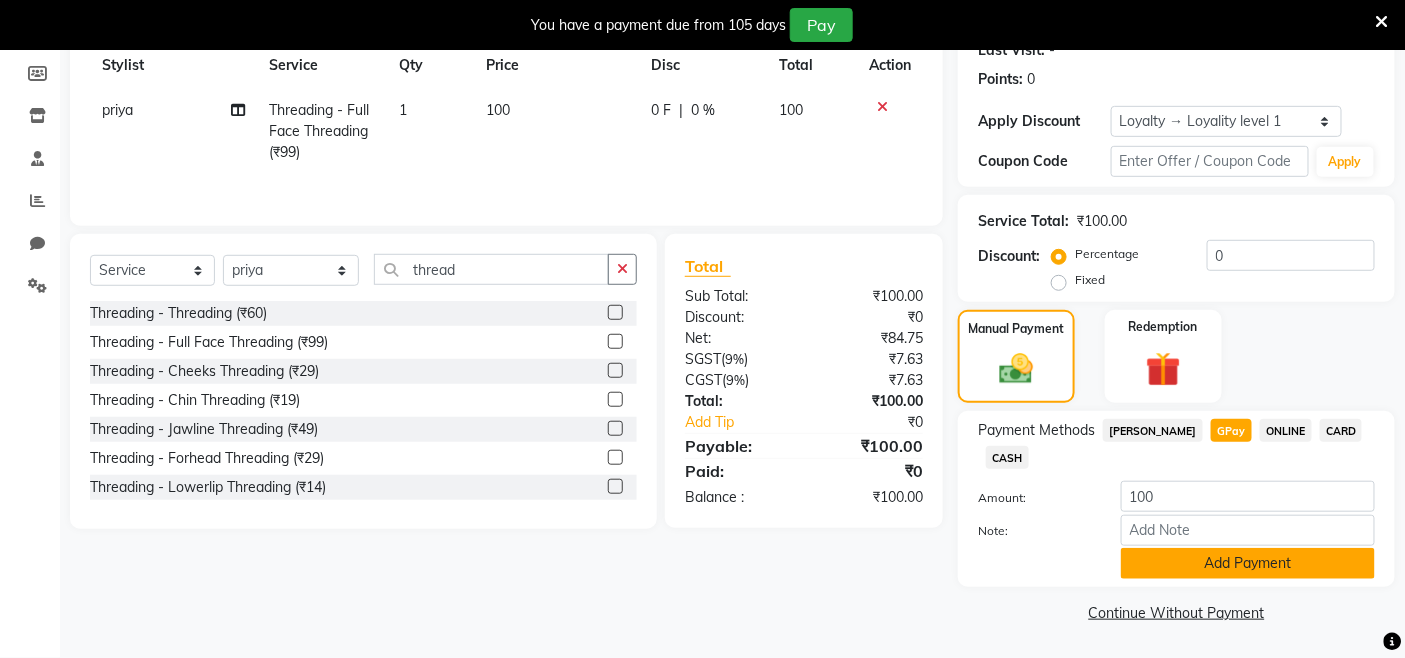 click on "Add Payment" 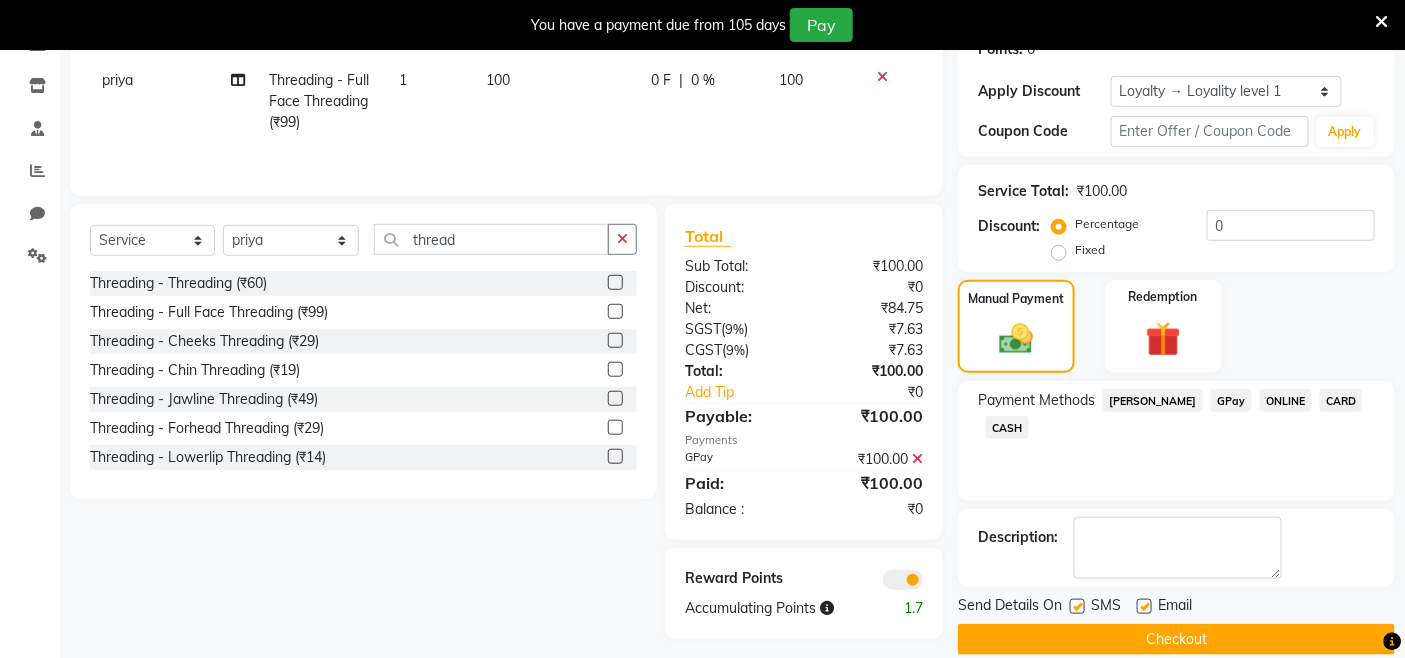 scroll, scrollTop: 348, scrollLeft: 0, axis: vertical 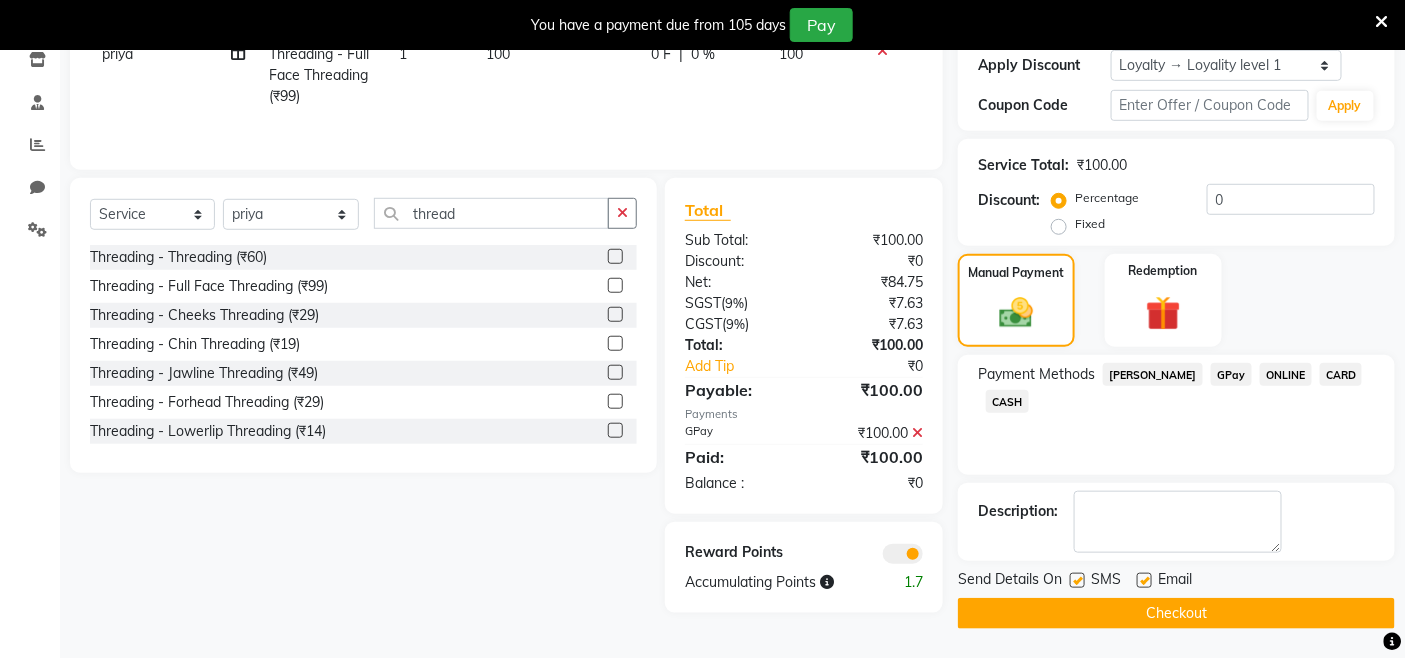 click on "Checkout" 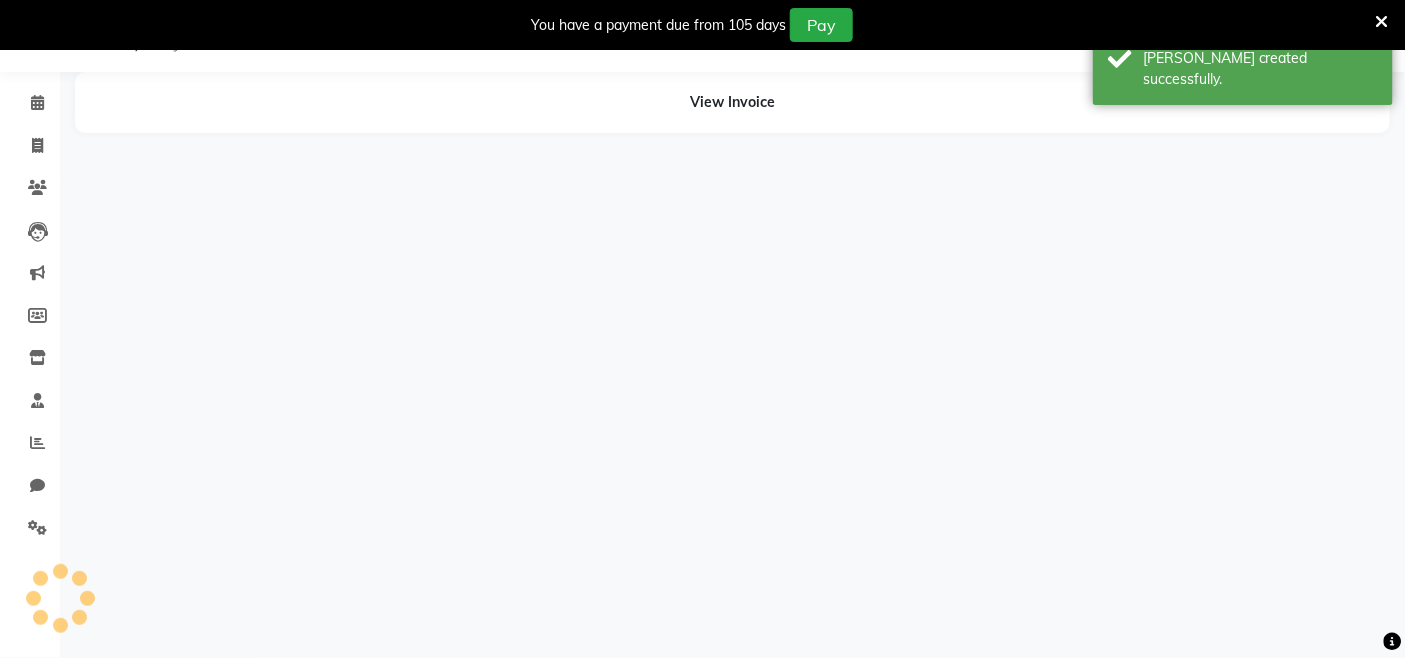 scroll, scrollTop: 73, scrollLeft: 0, axis: vertical 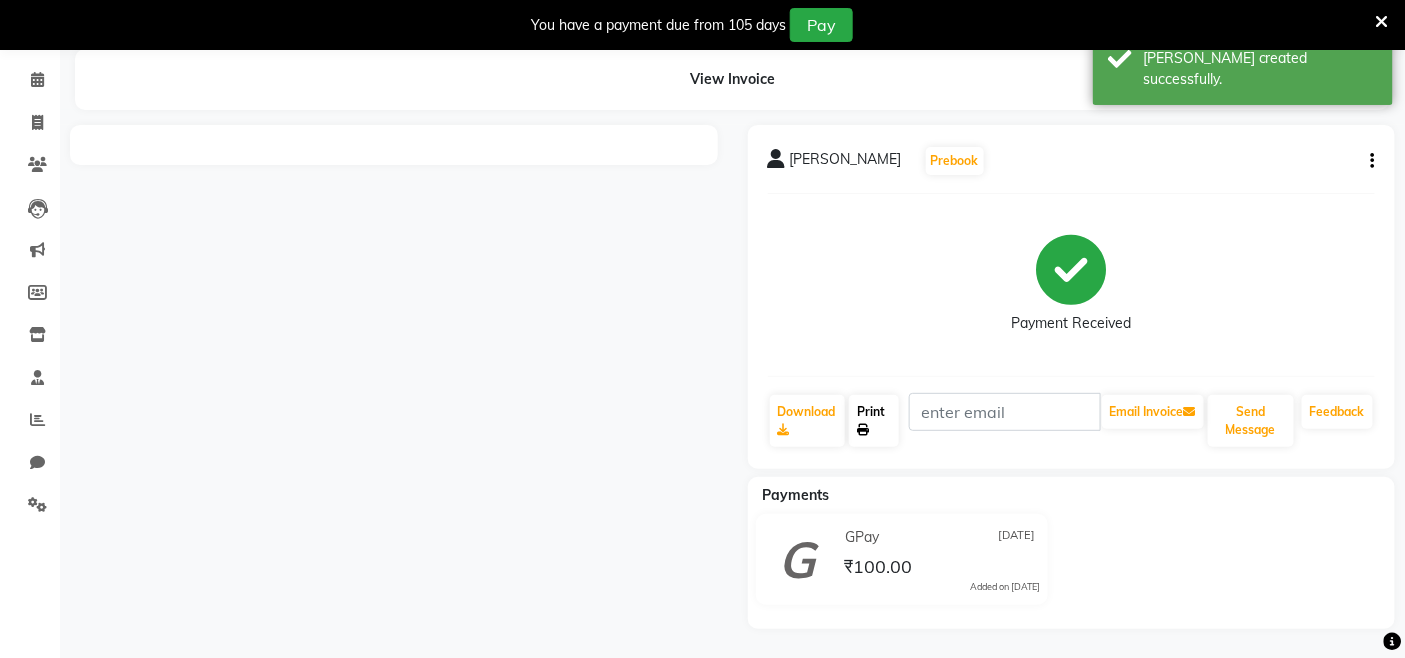 click on "Print" 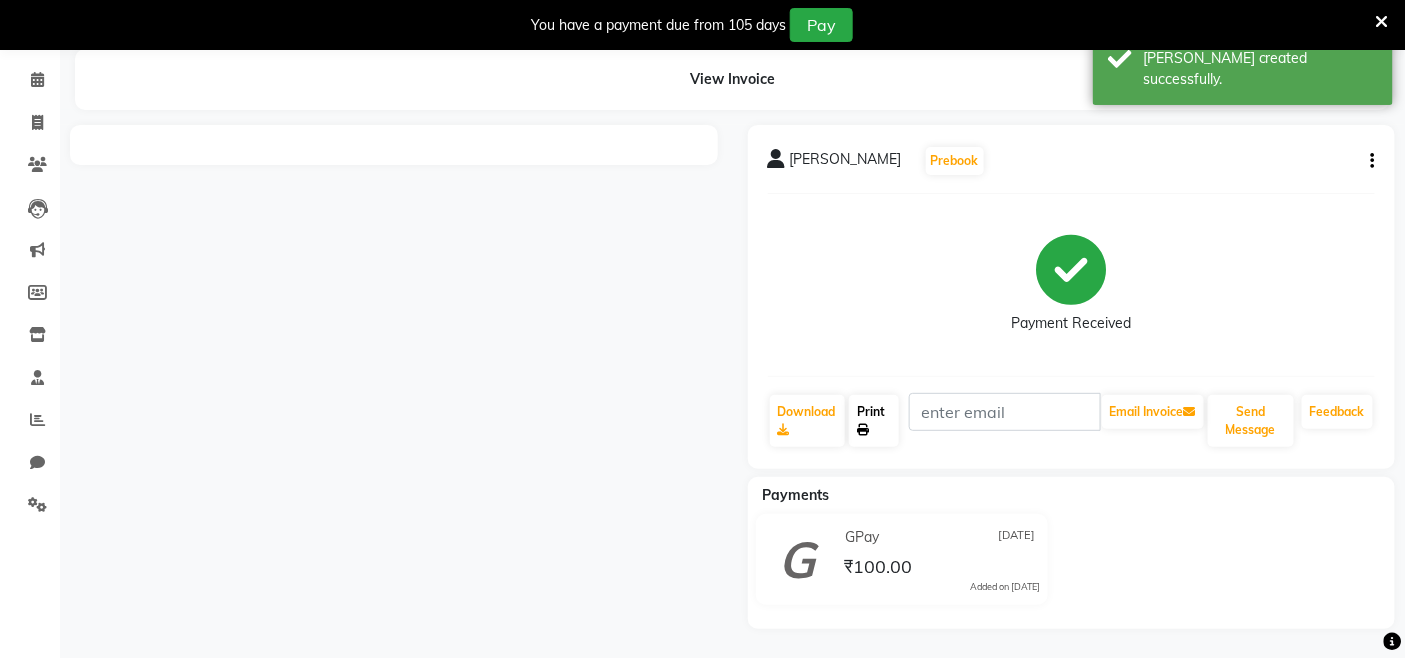 click on "Print" 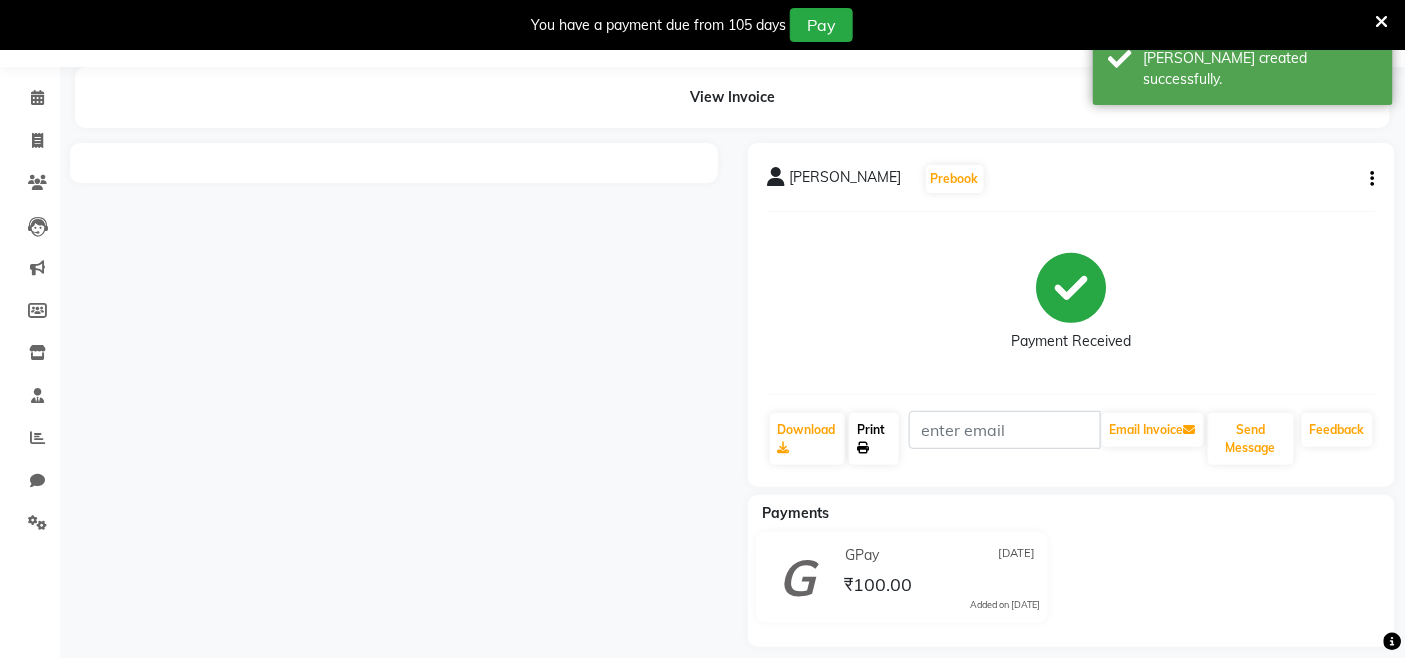 scroll, scrollTop: 73, scrollLeft: 0, axis: vertical 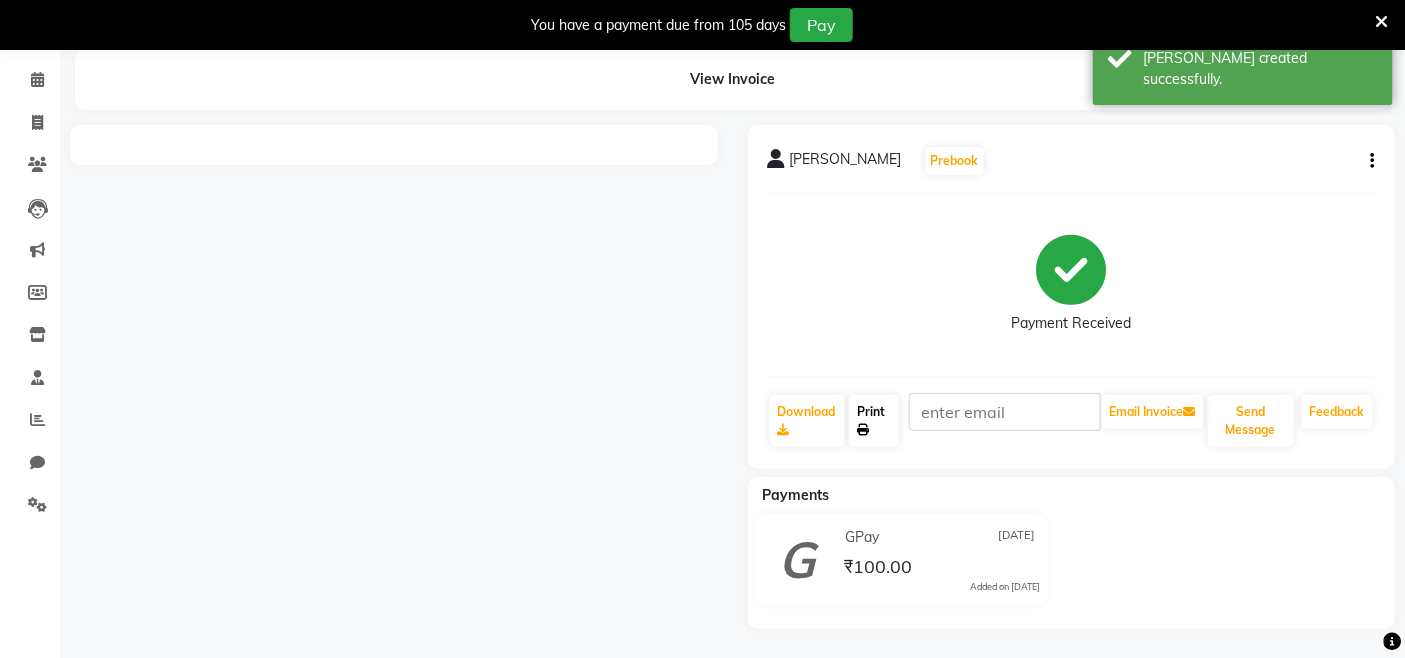 click on "Print" 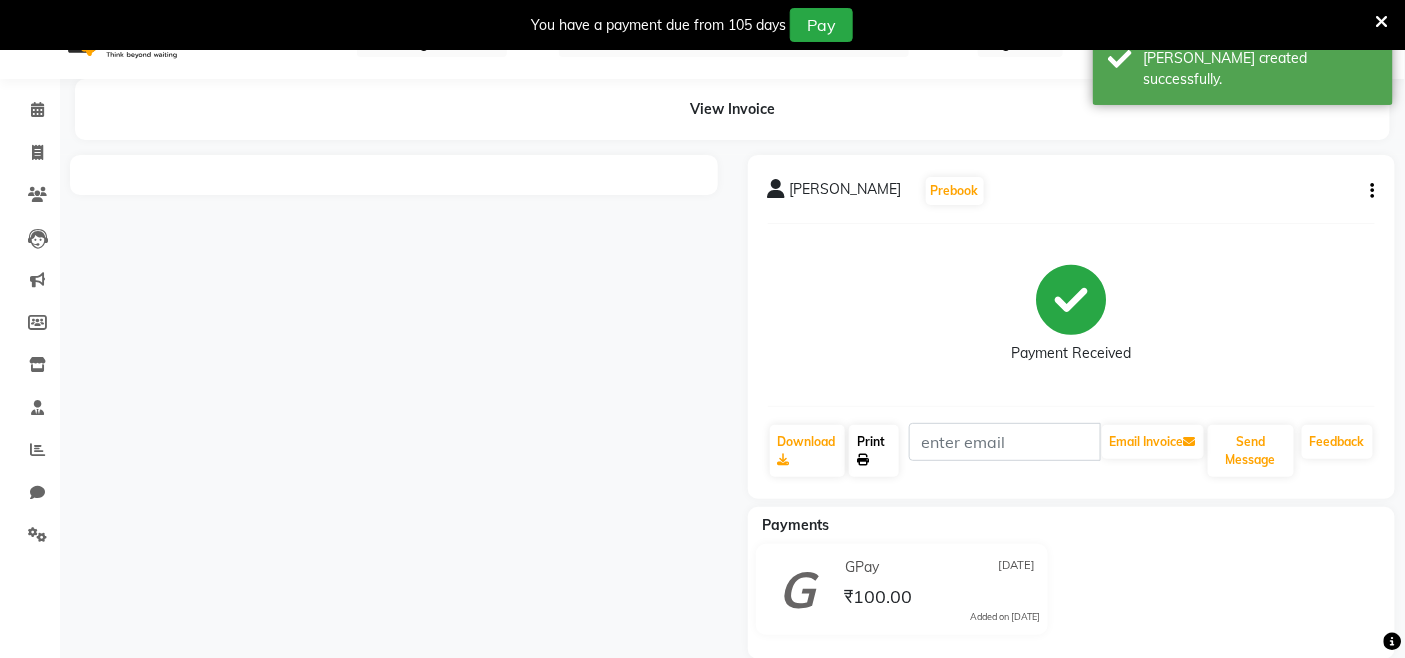 scroll, scrollTop: 0, scrollLeft: 0, axis: both 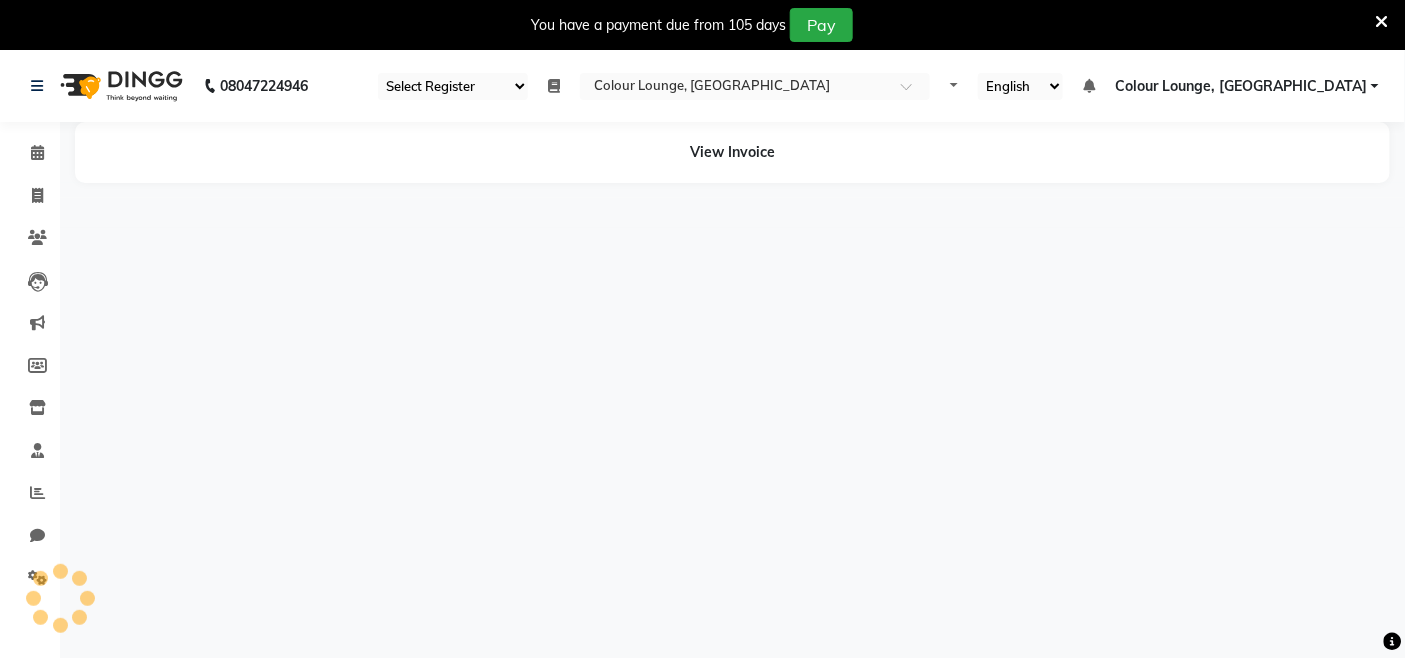 select on "75" 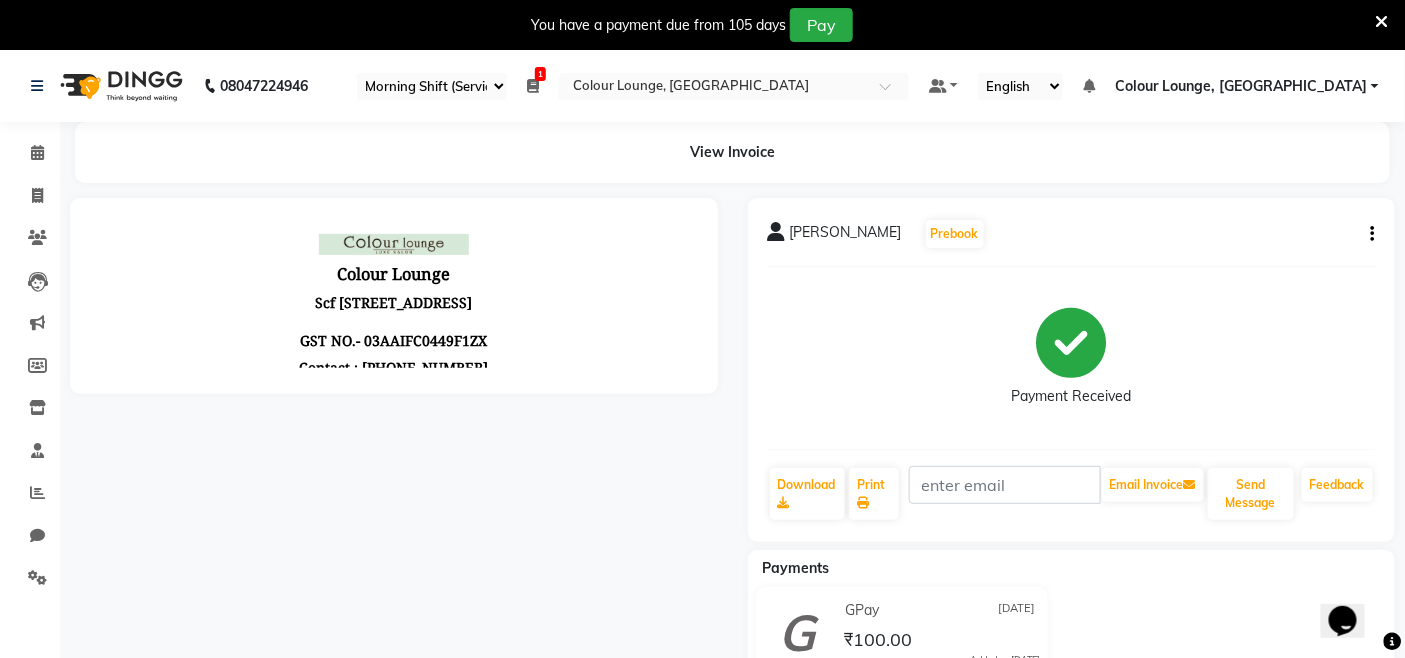 scroll, scrollTop: 0, scrollLeft: 0, axis: both 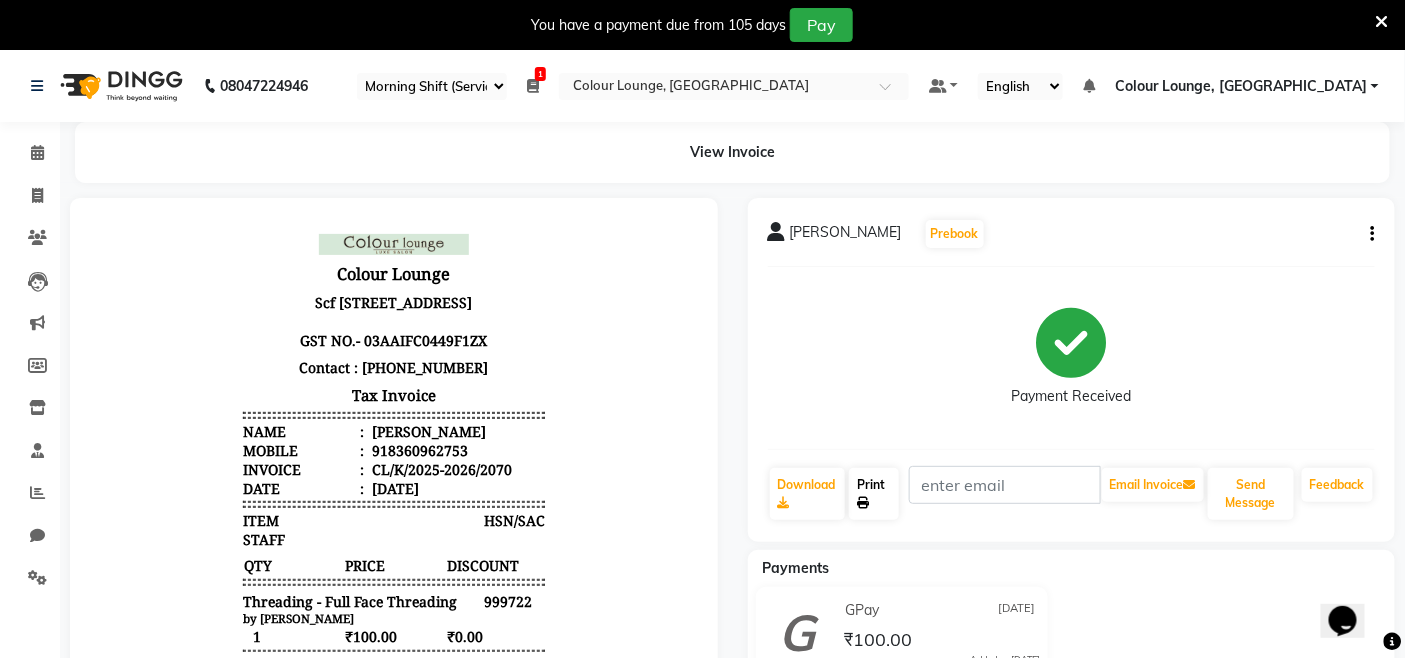 click on "Print" 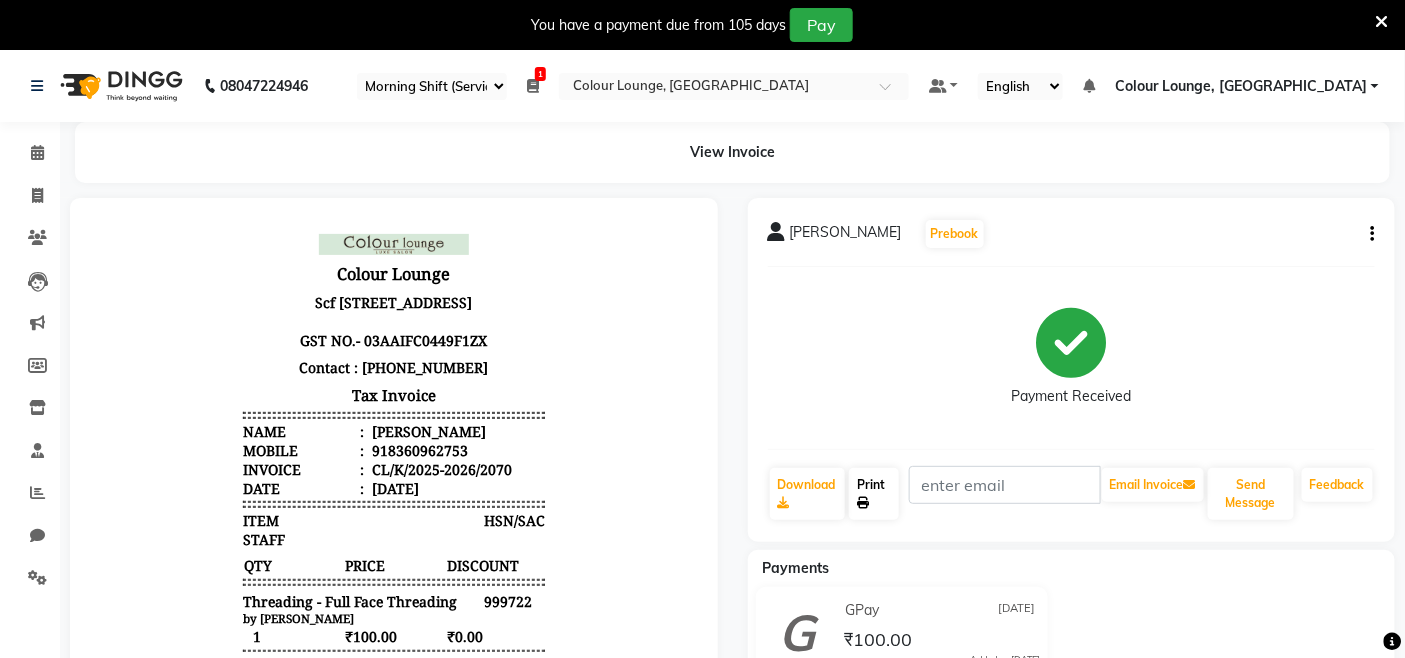 click on "Print" 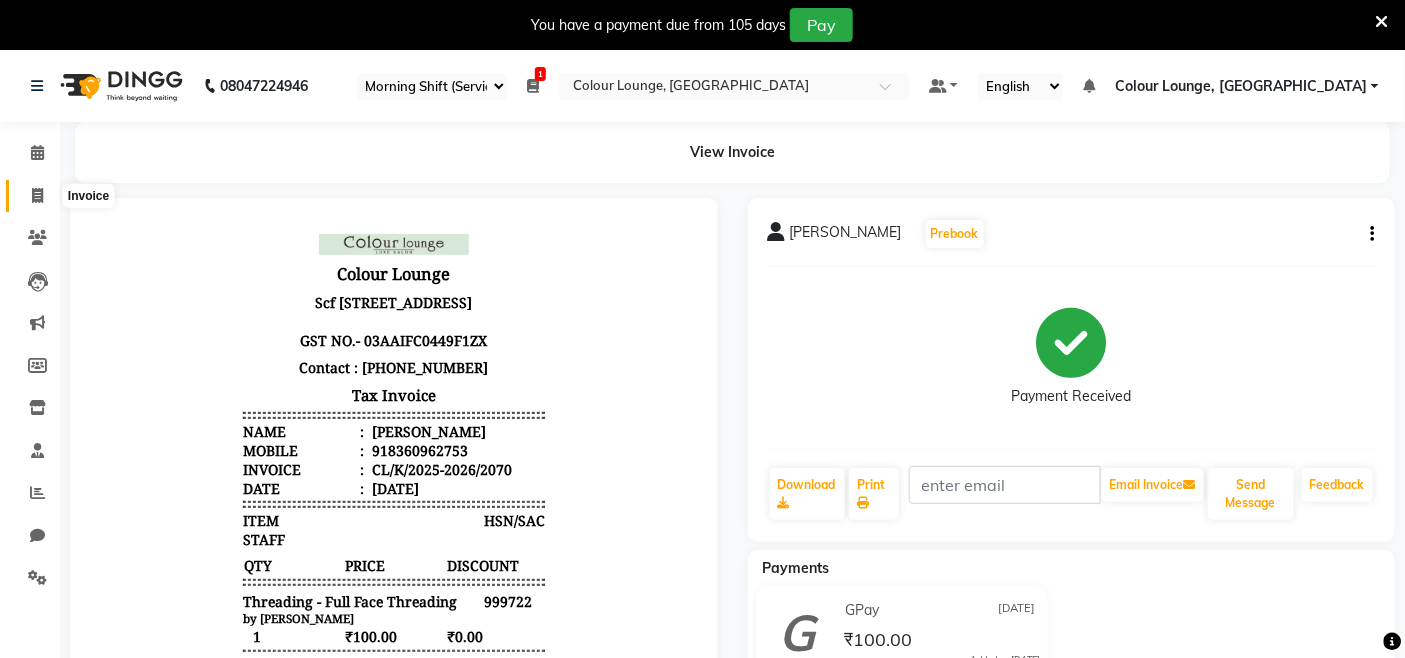 click 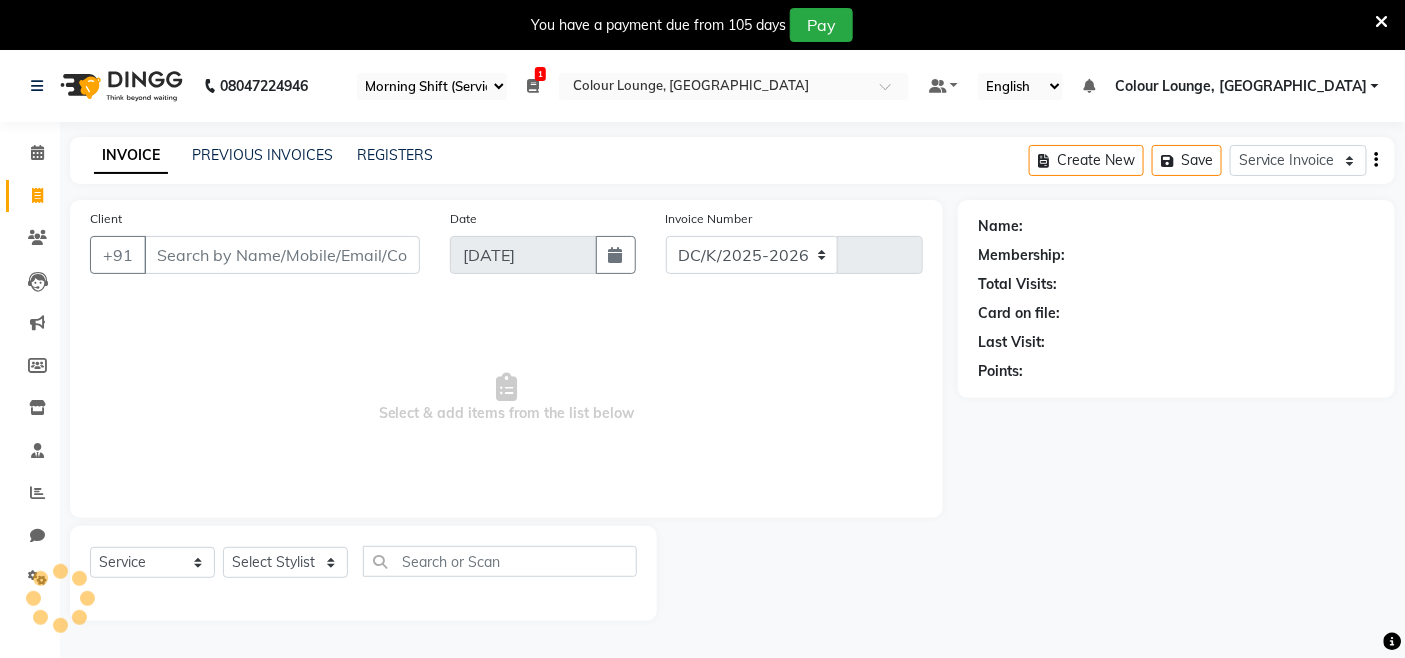 select on "8015" 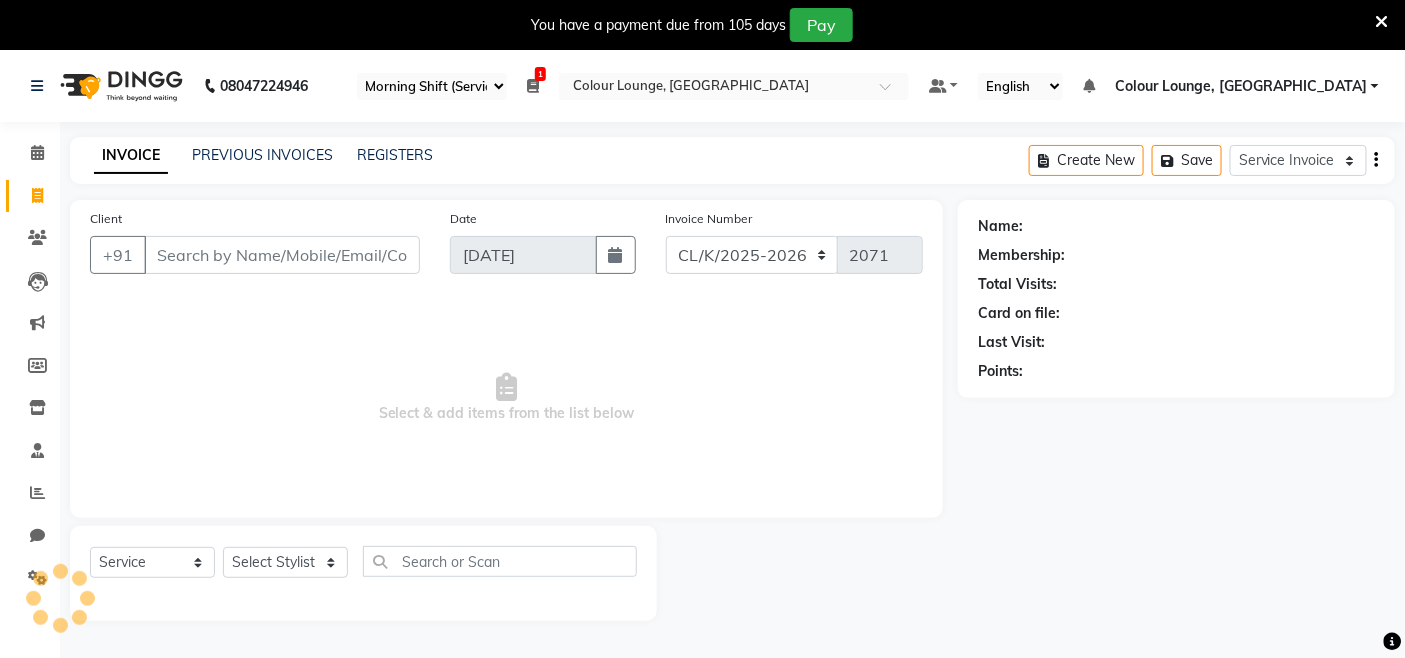 scroll, scrollTop: 50, scrollLeft: 0, axis: vertical 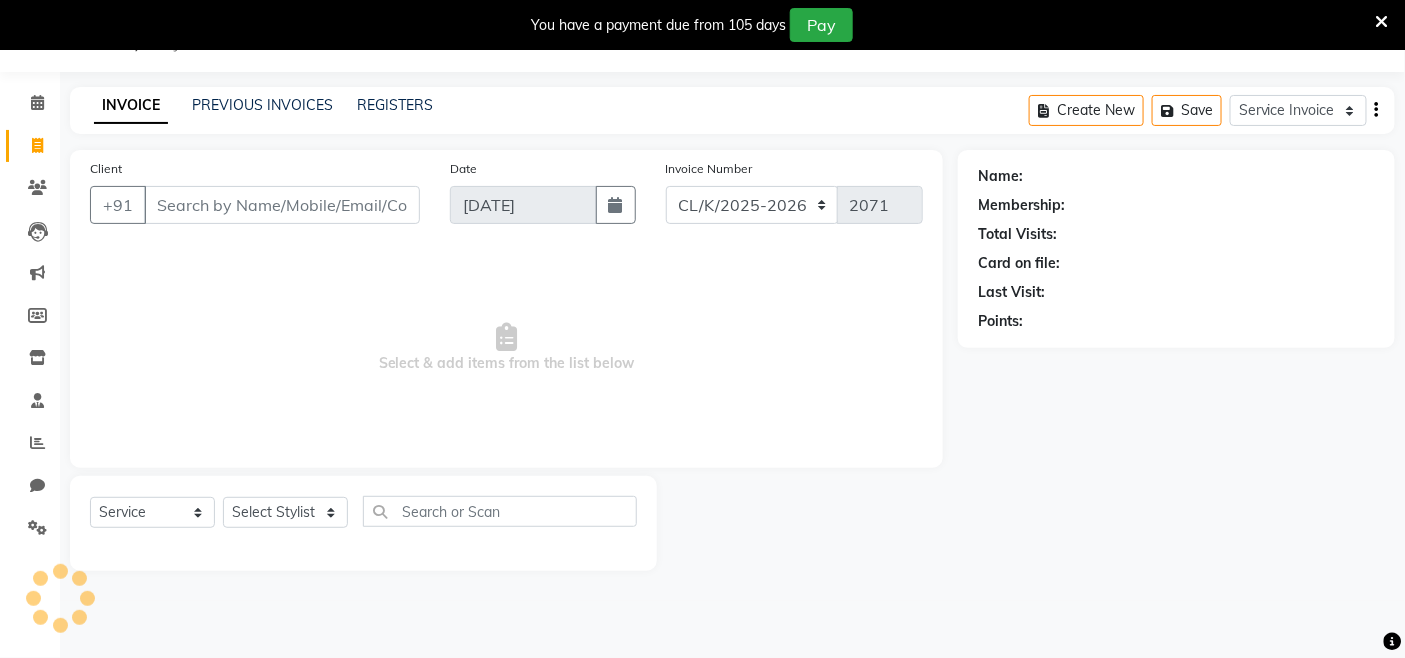 drag, startPoint x: 255, startPoint y: 114, endPoint x: 260, endPoint y: 104, distance: 11.18034 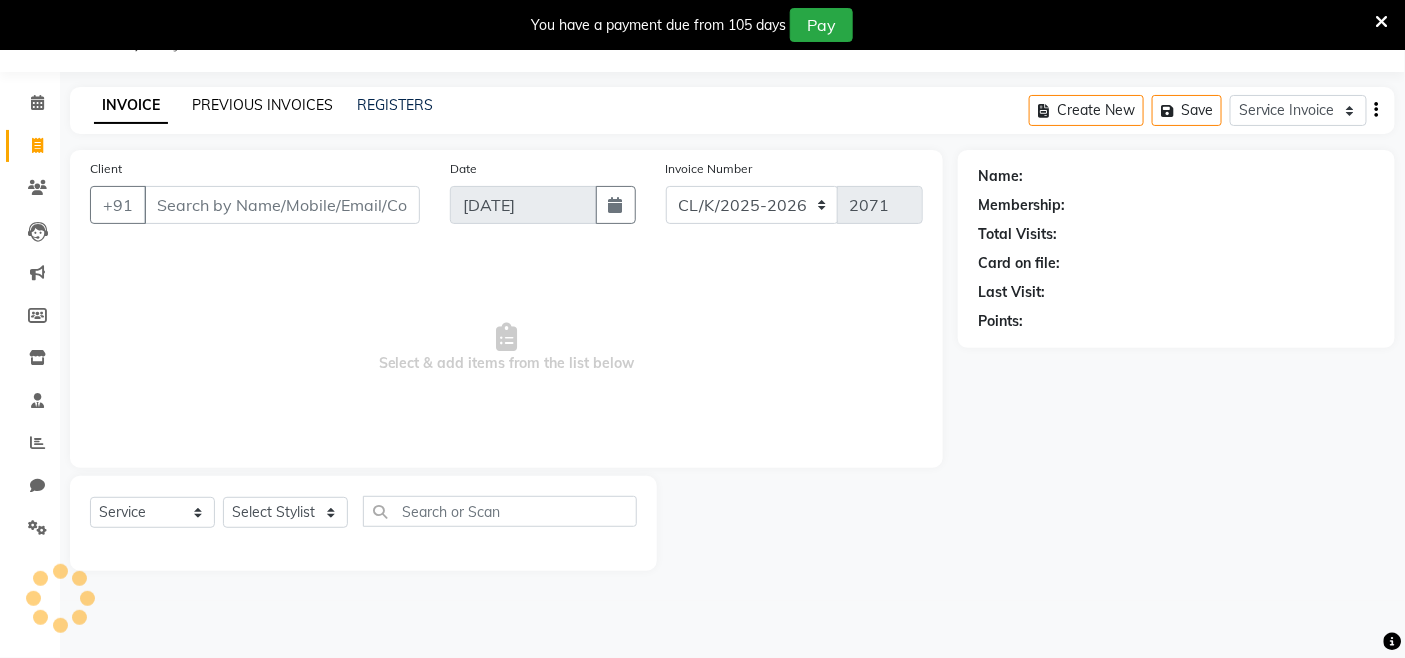 click on "PREVIOUS INVOICES" 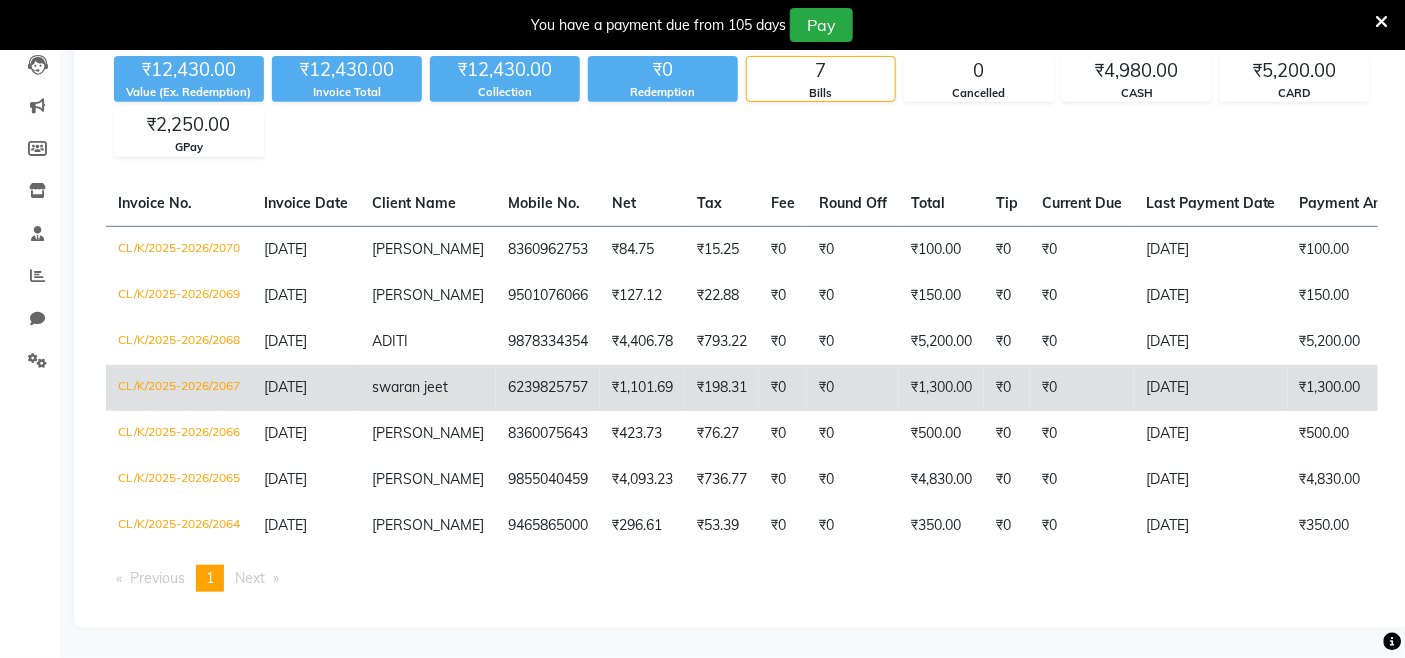 scroll, scrollTop: 230, scrollLeft: 0, axis: vertical 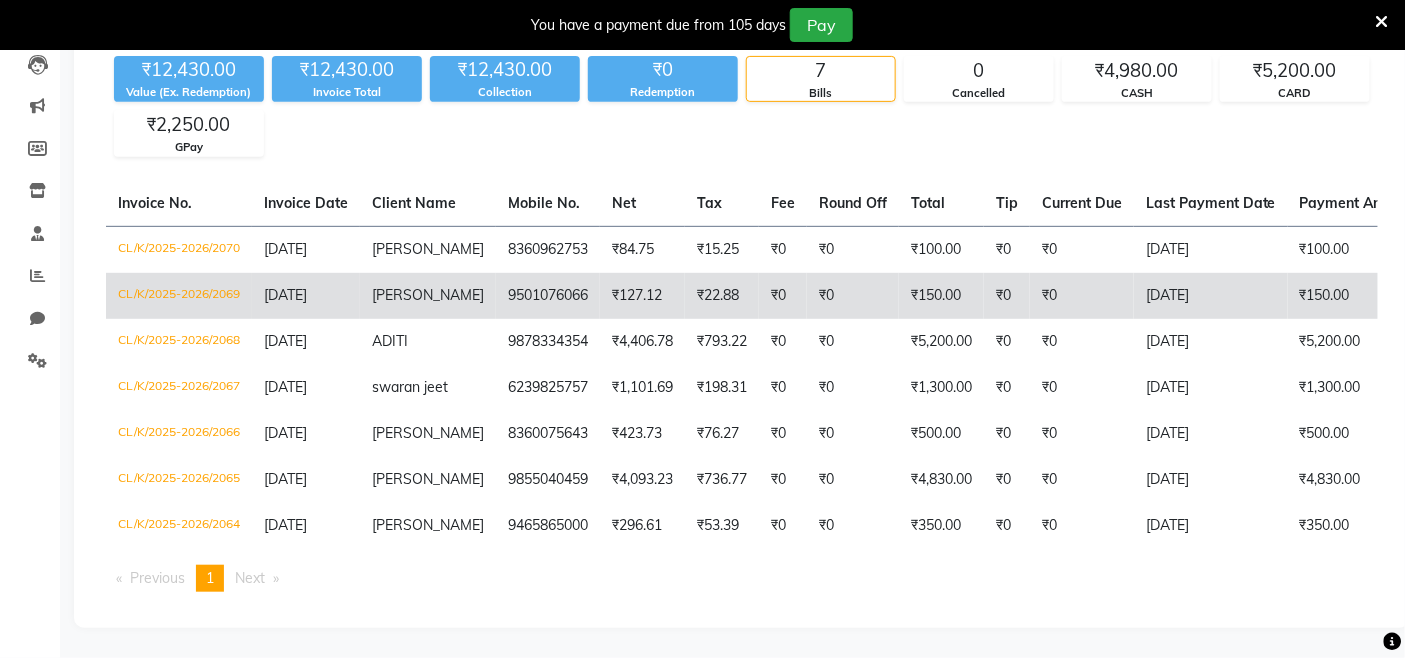 click on "[PERSON_NAME]" 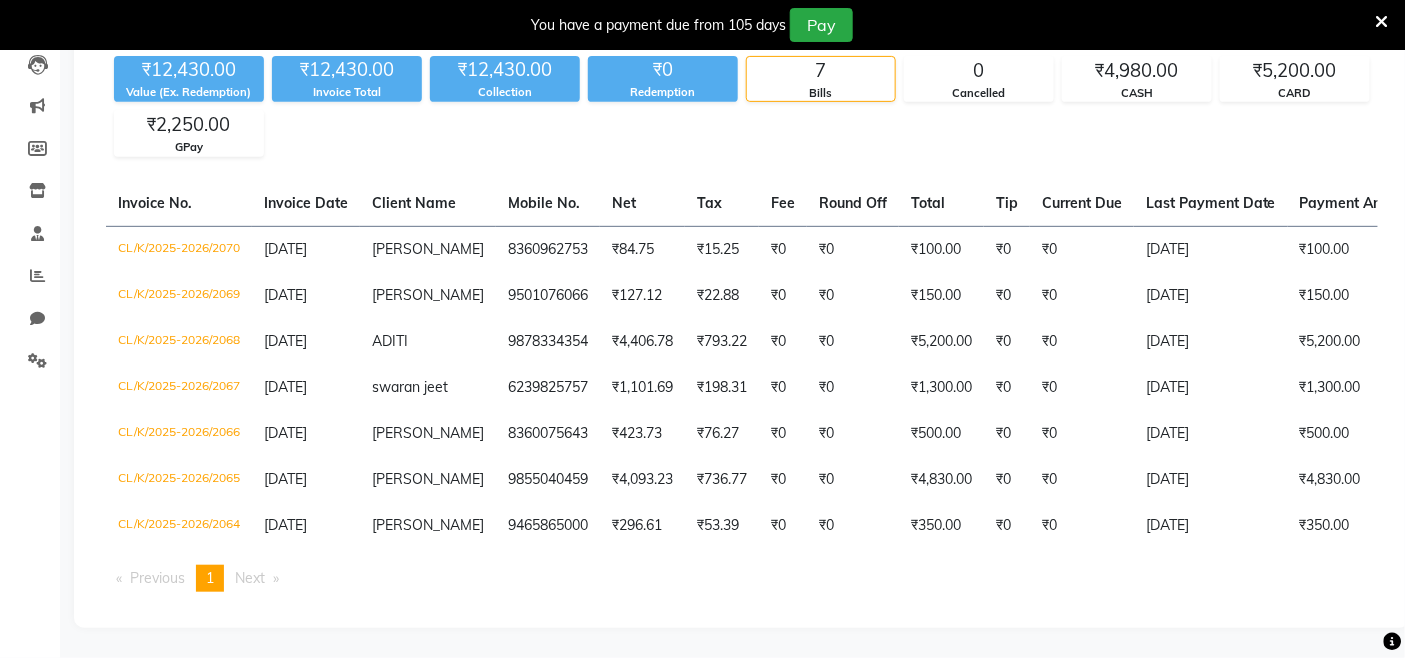 scroll, scrollTop: 0, scrollLeft: 0, axis: both 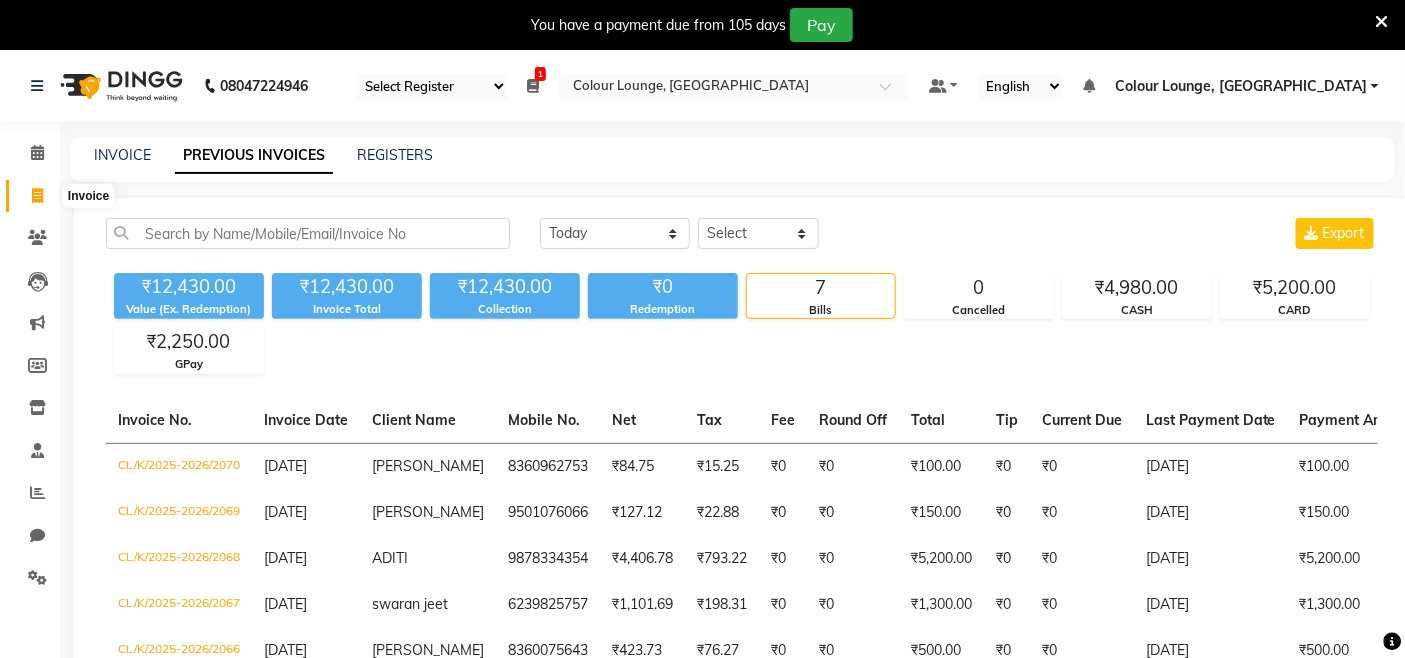 click 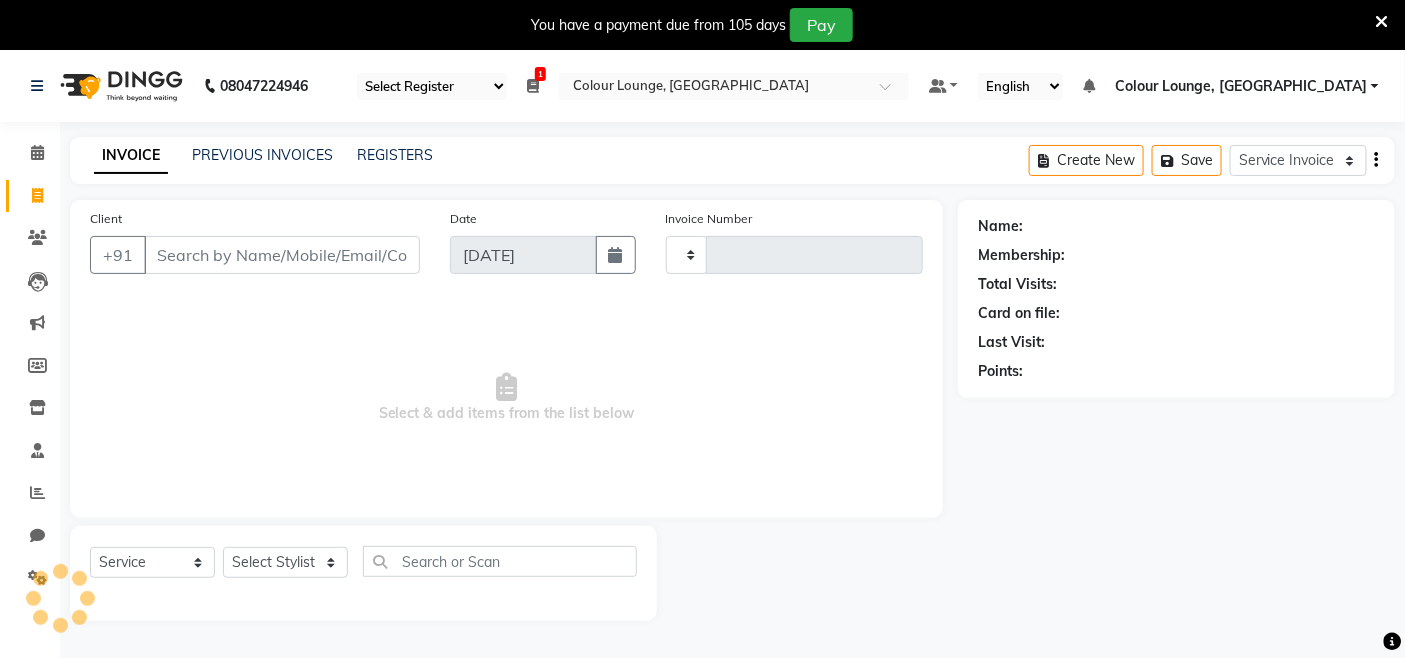 type on "2072" 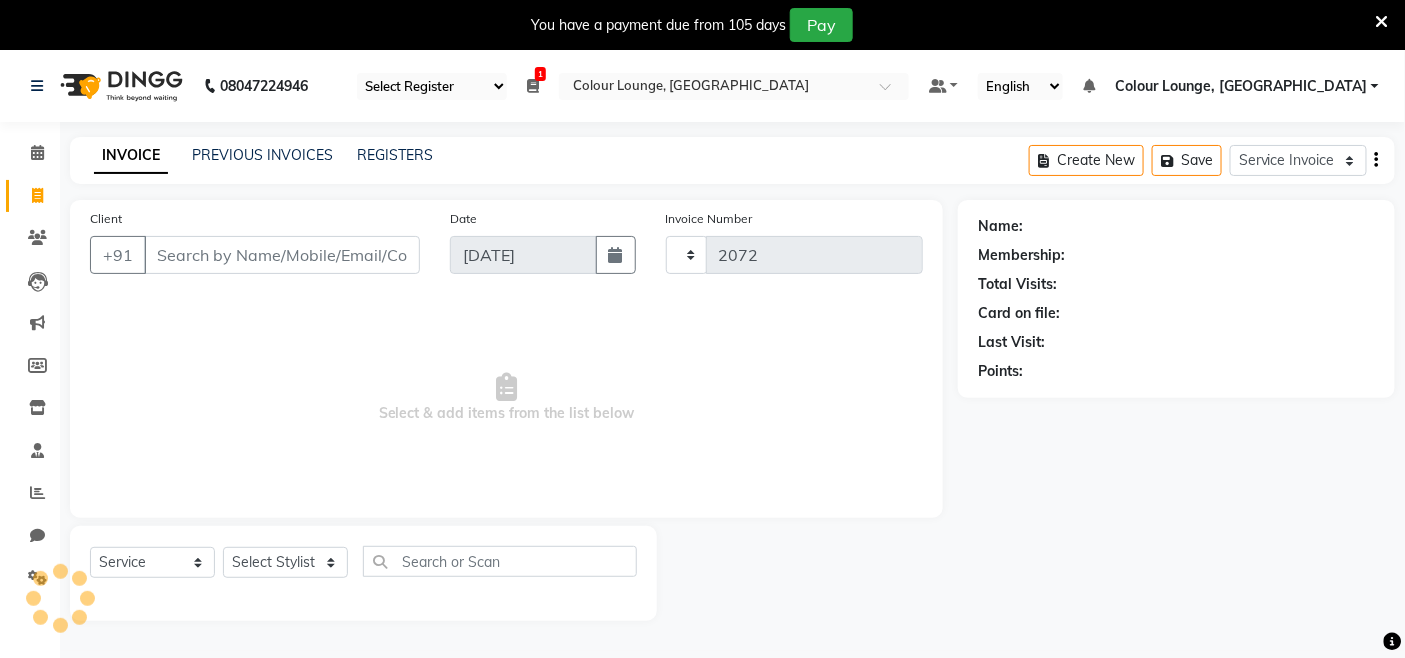 select on "8015" 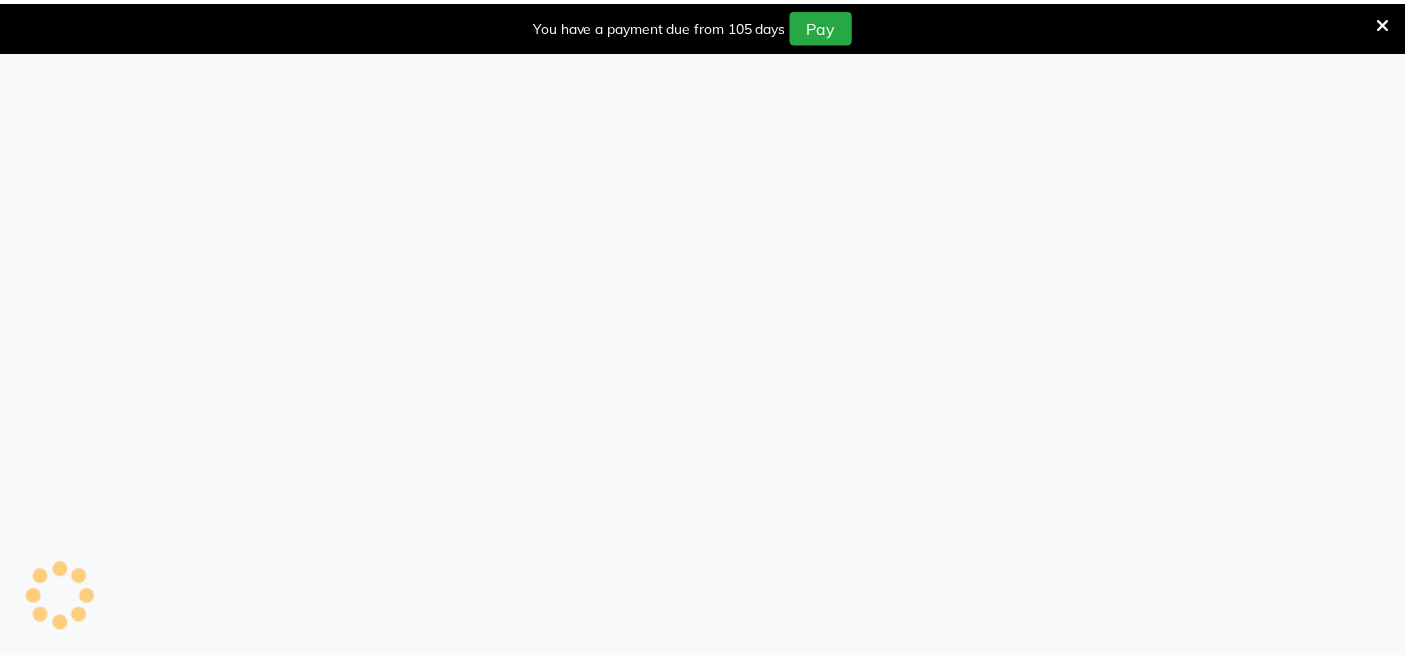 scroll, scrollTop: 0, scrollLeft: 0, axis: both 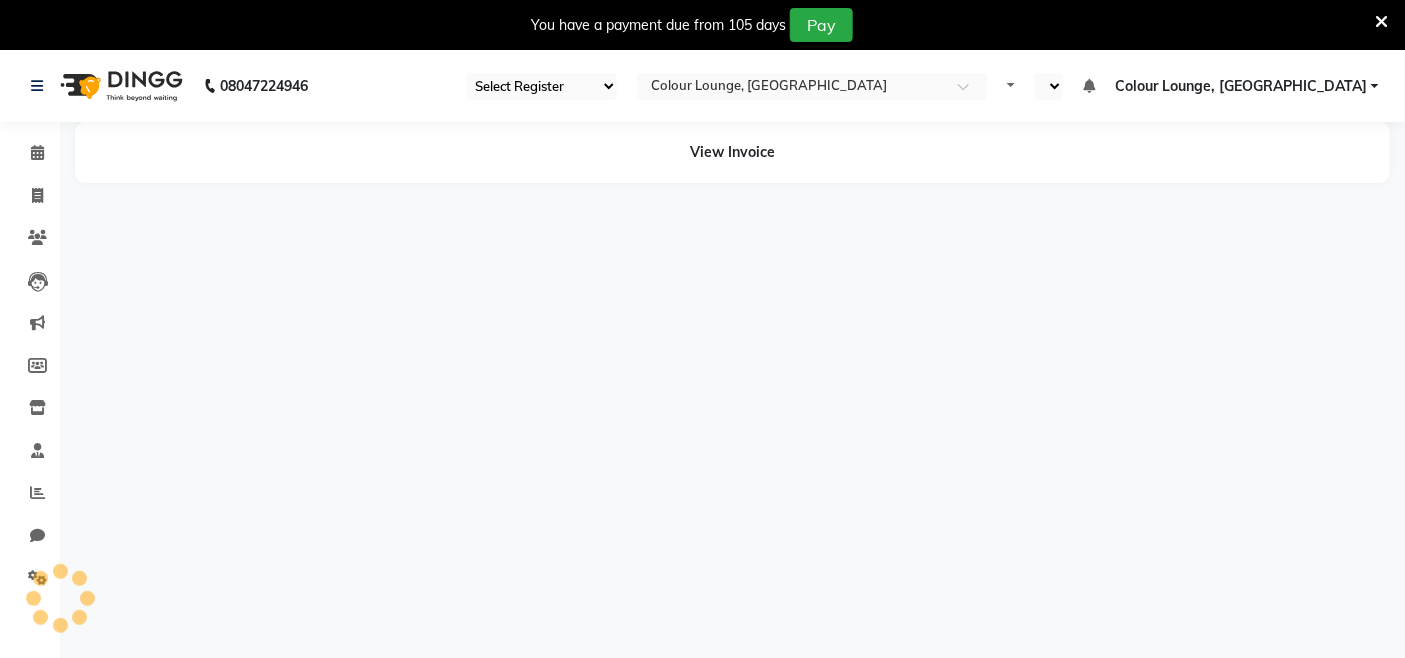 select on "75" 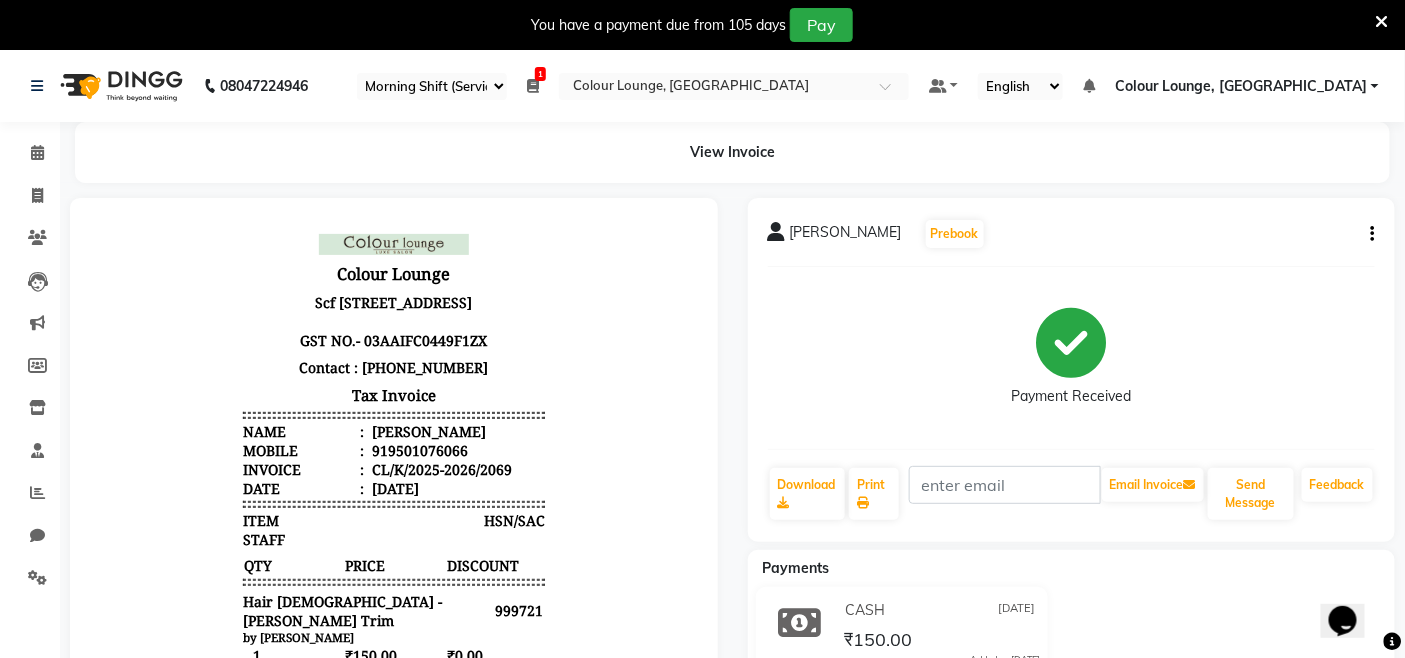 scroll, scrollTop: 0, scrollLeft: 0, axis: both 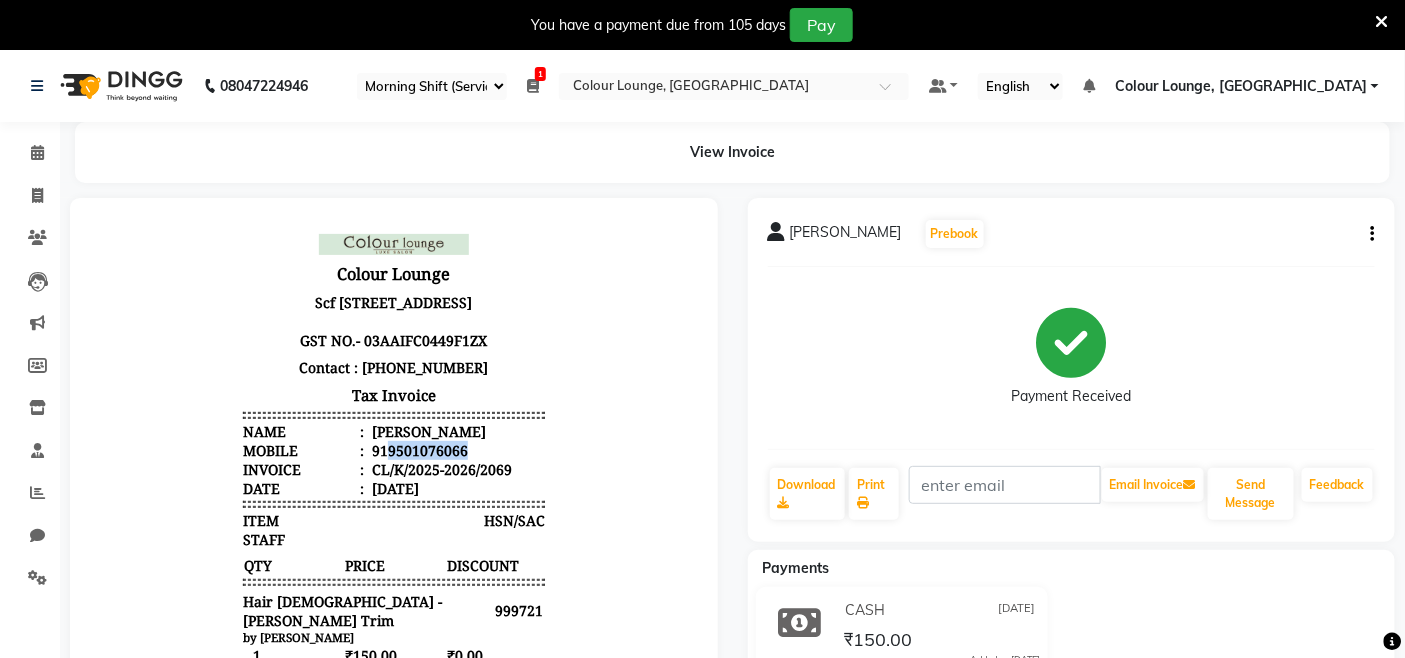 drag, startPoint x: 445, startPoint y: 465, endPoint x: 372, endPoint y: 469, distance: 73.109505 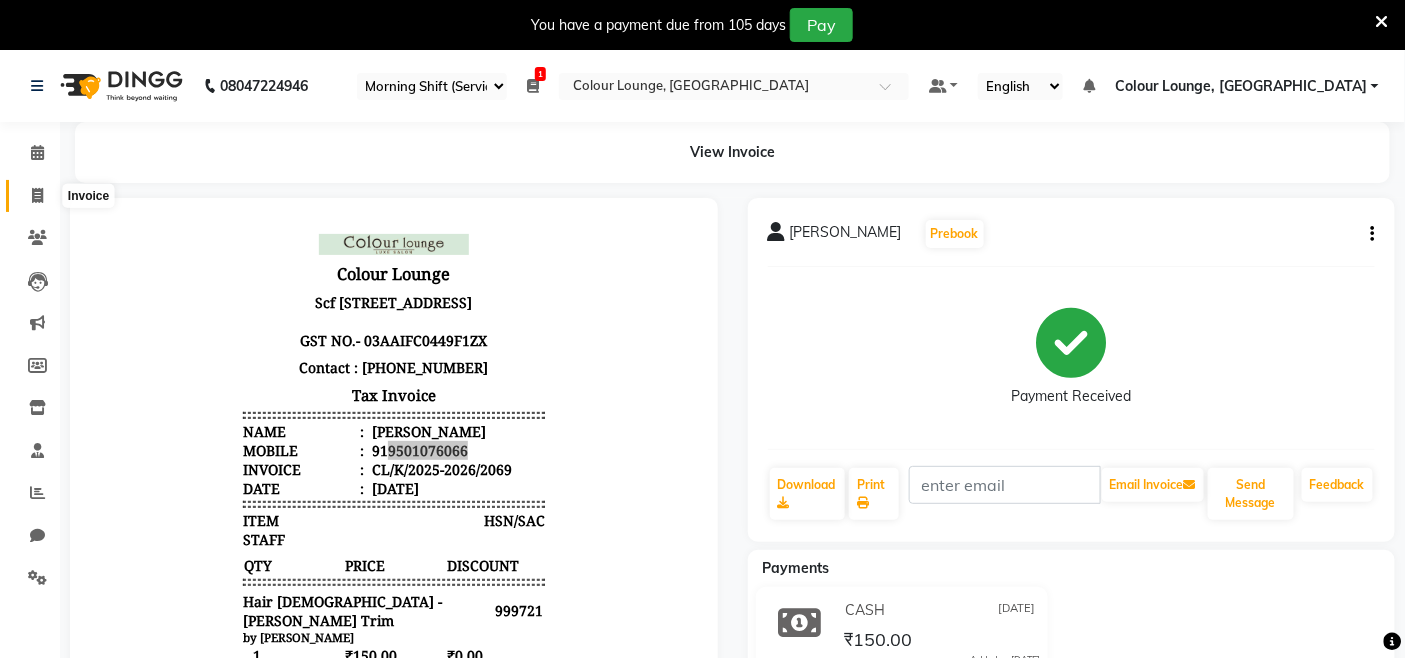 click 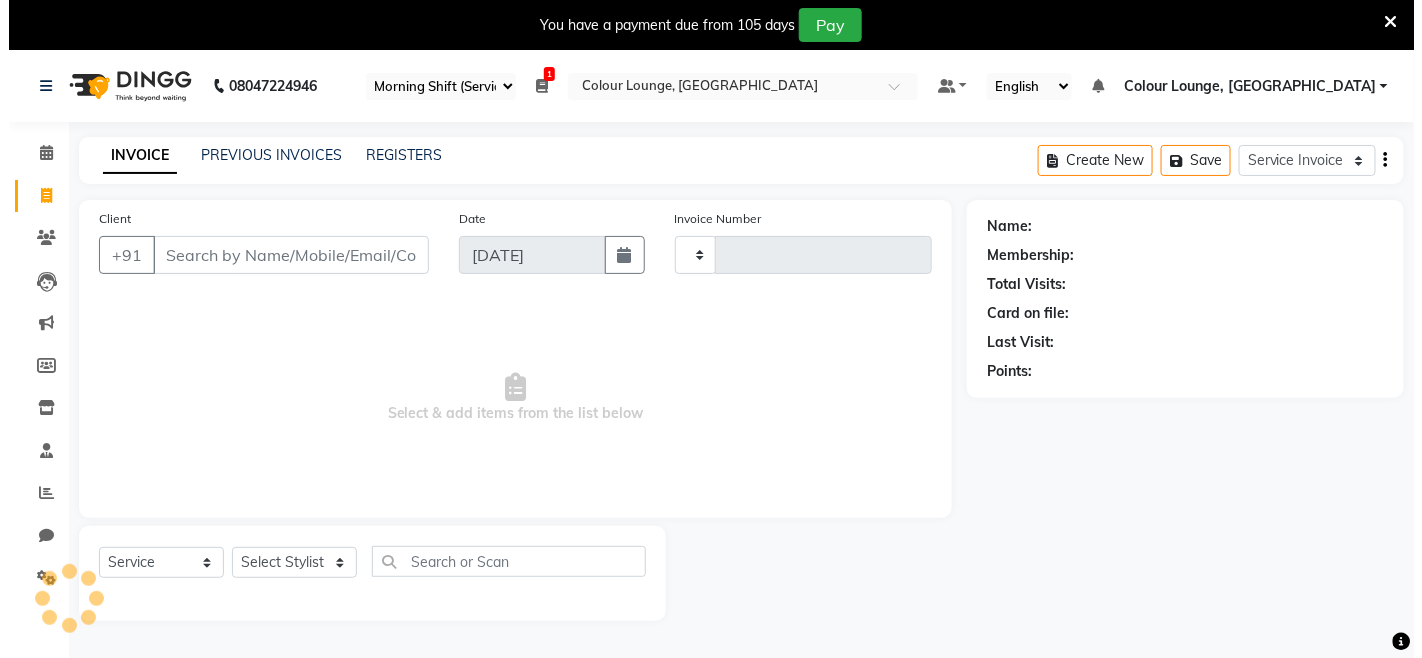 scroll, scrollTop: 50, scrollLeft: 0, axis: vertical 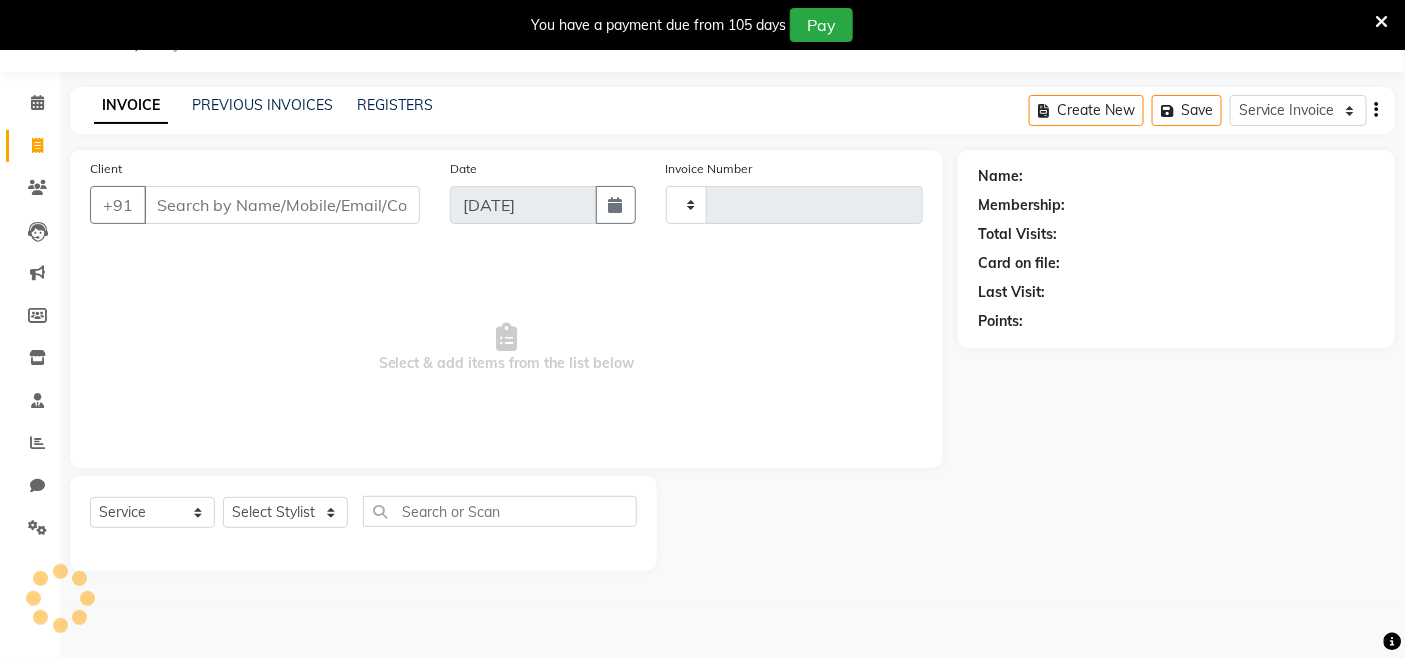 type on "2071" 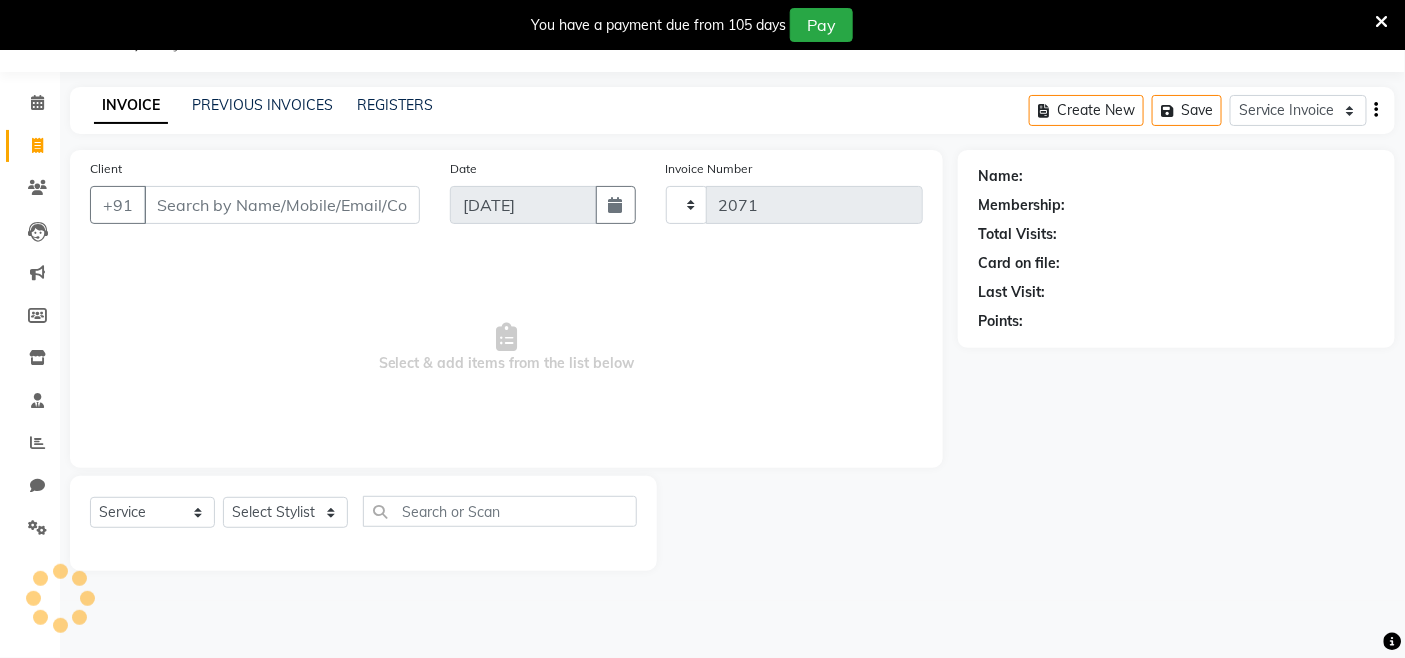 select on "8015" 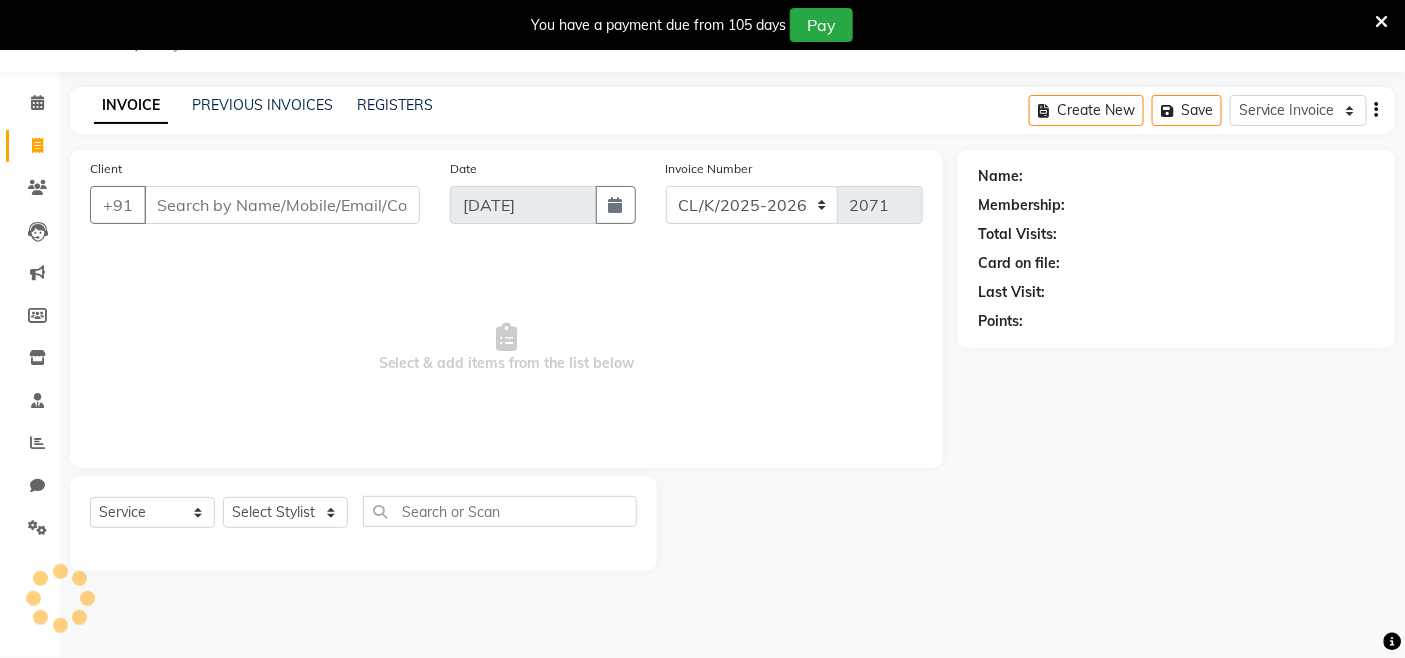 click on "Client" at bounding box center (282, 205) 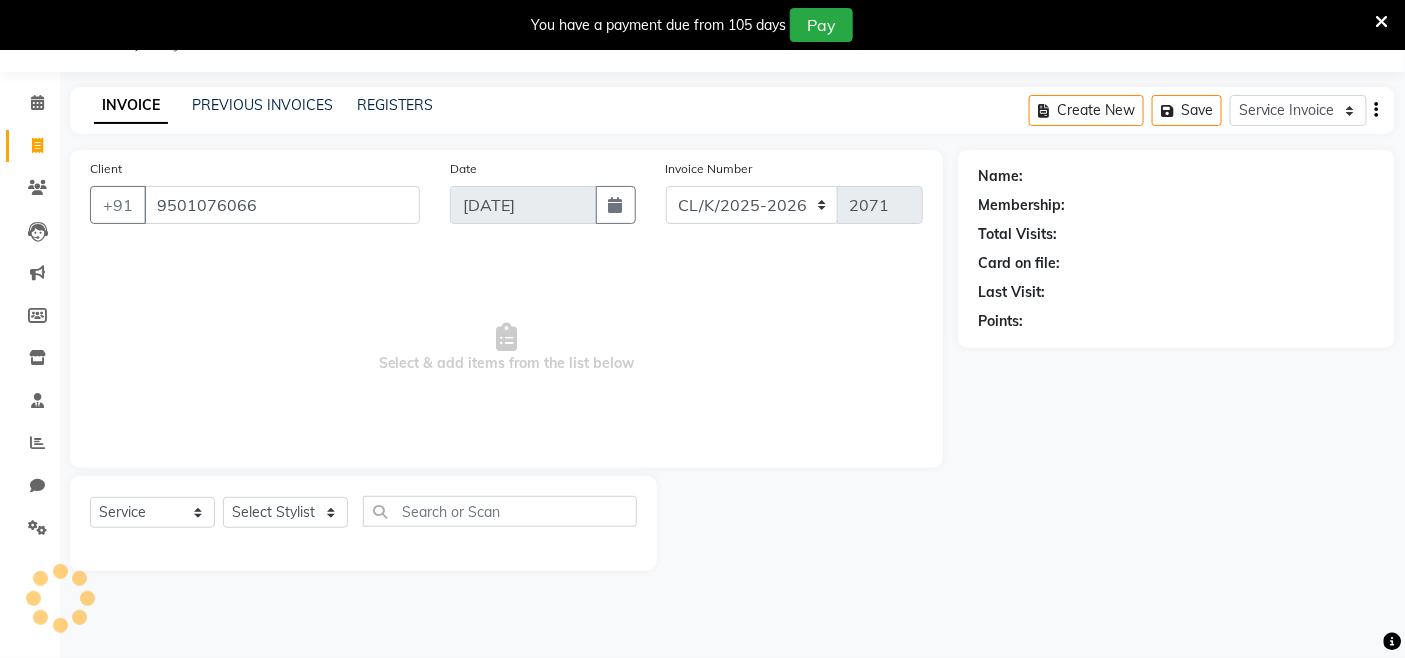 type on "9501076066" 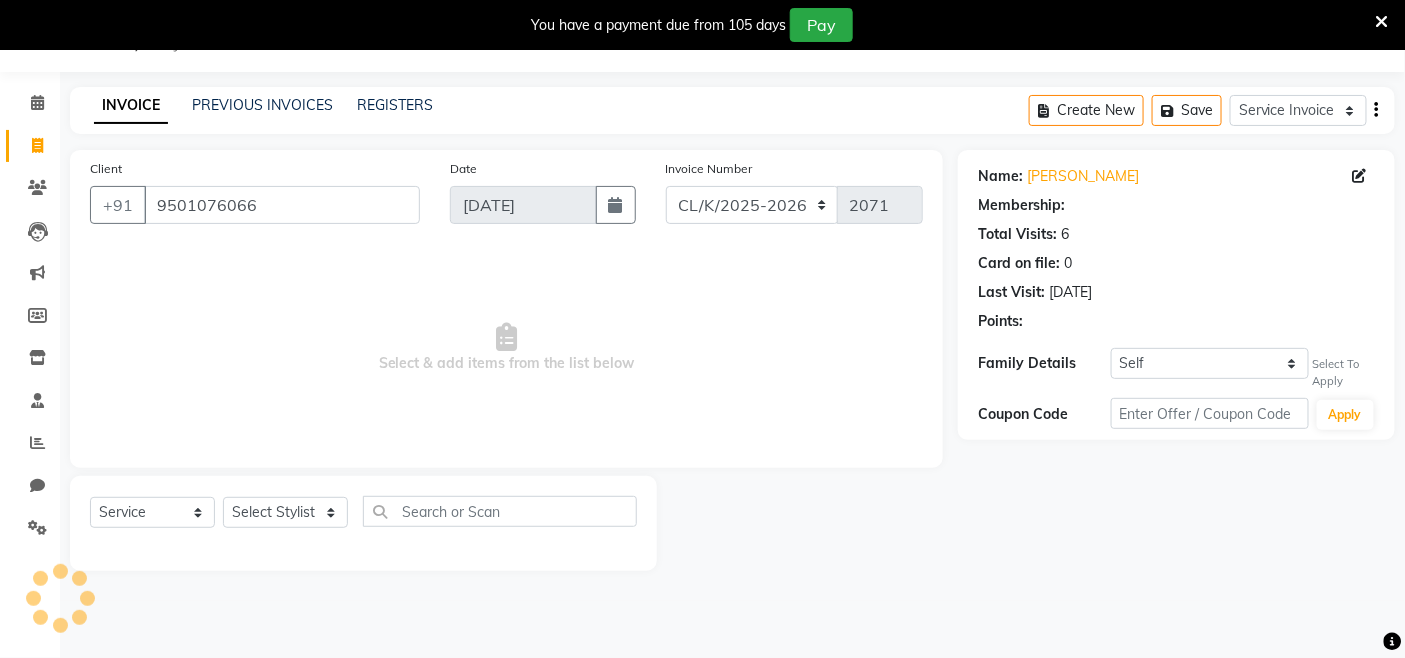 select on "1: Object" 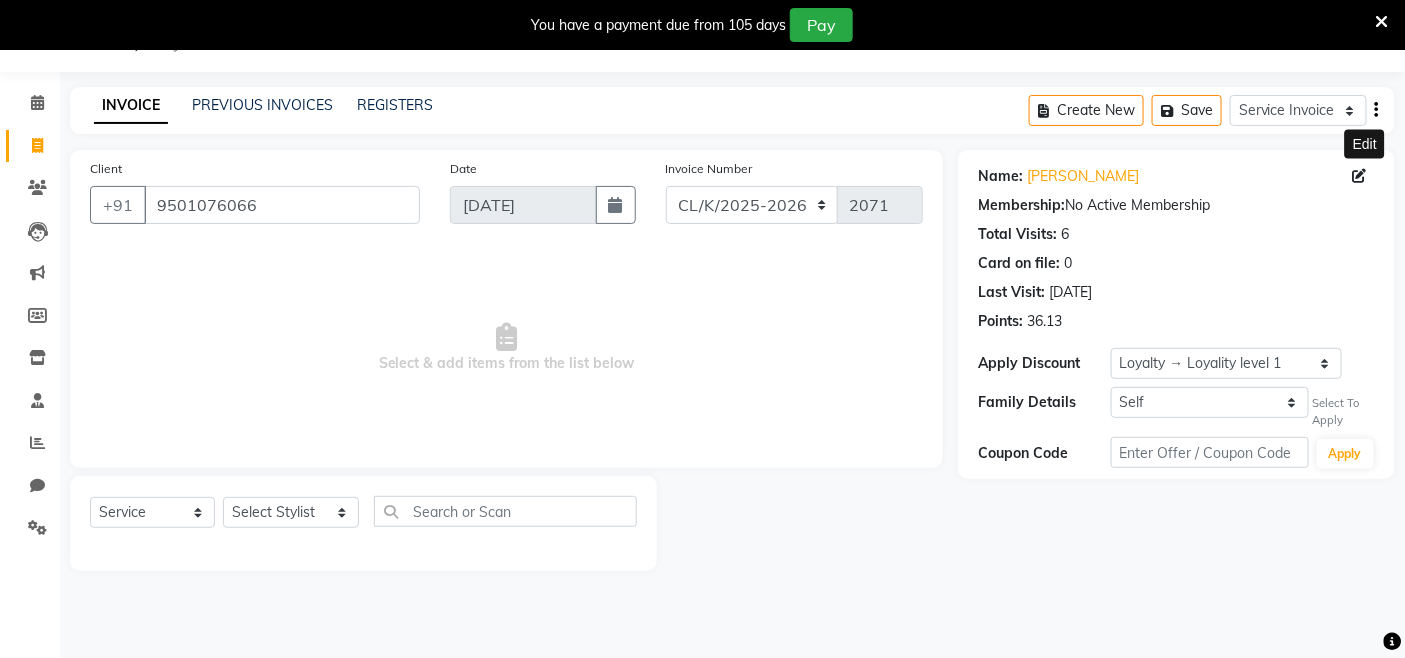 click 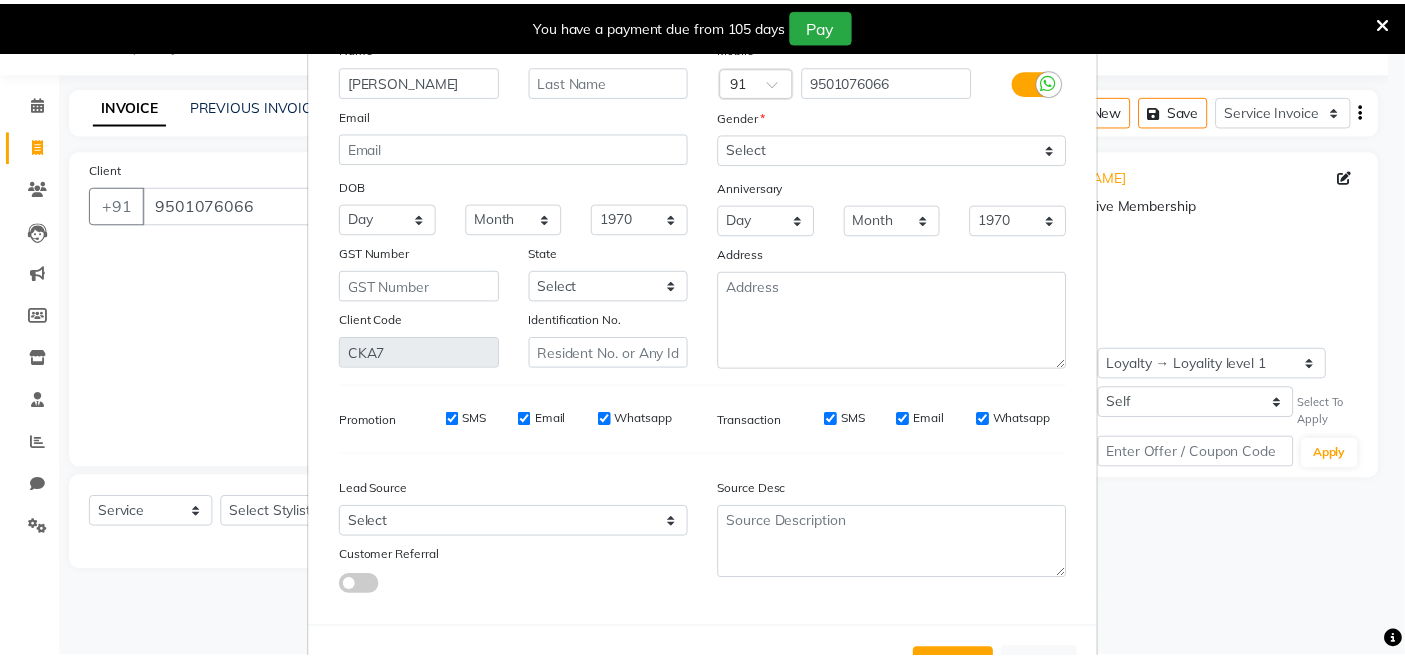 scroll, scrollTop: 156, scrollLeft: 0, axis: vertical 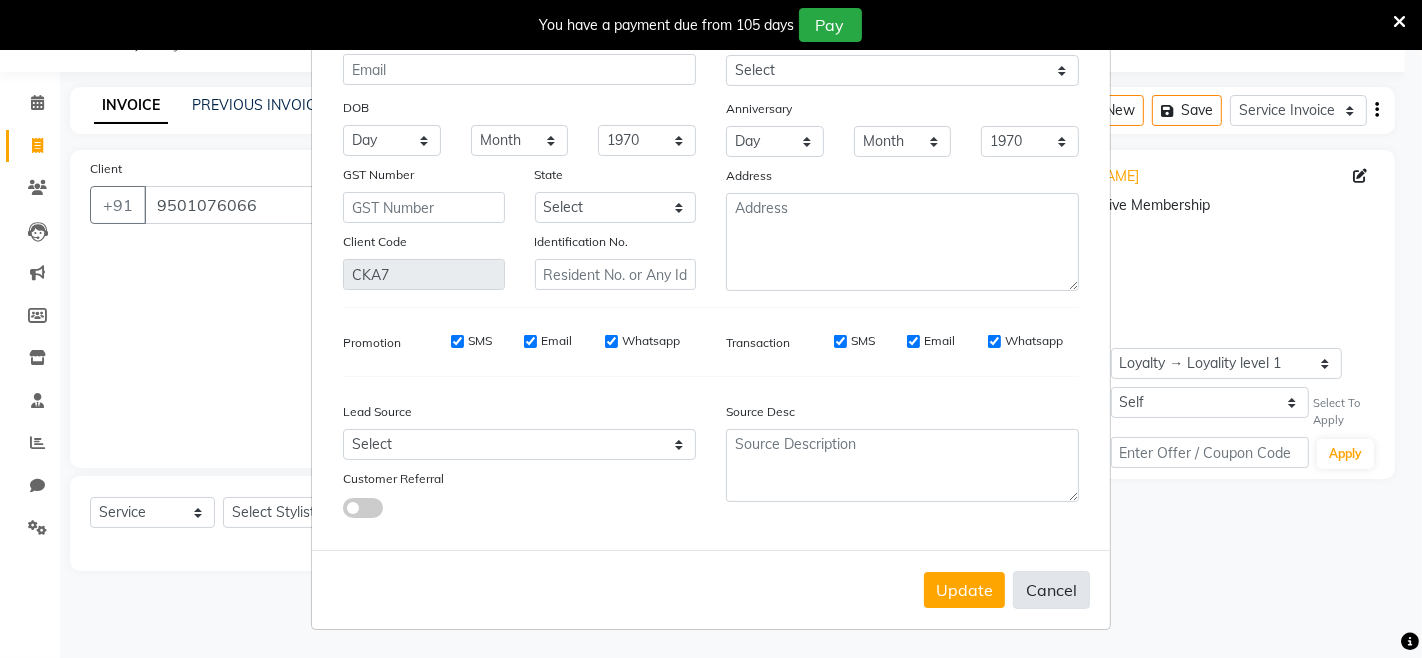 click on "Cancel" at bounding box center [1051, 590] 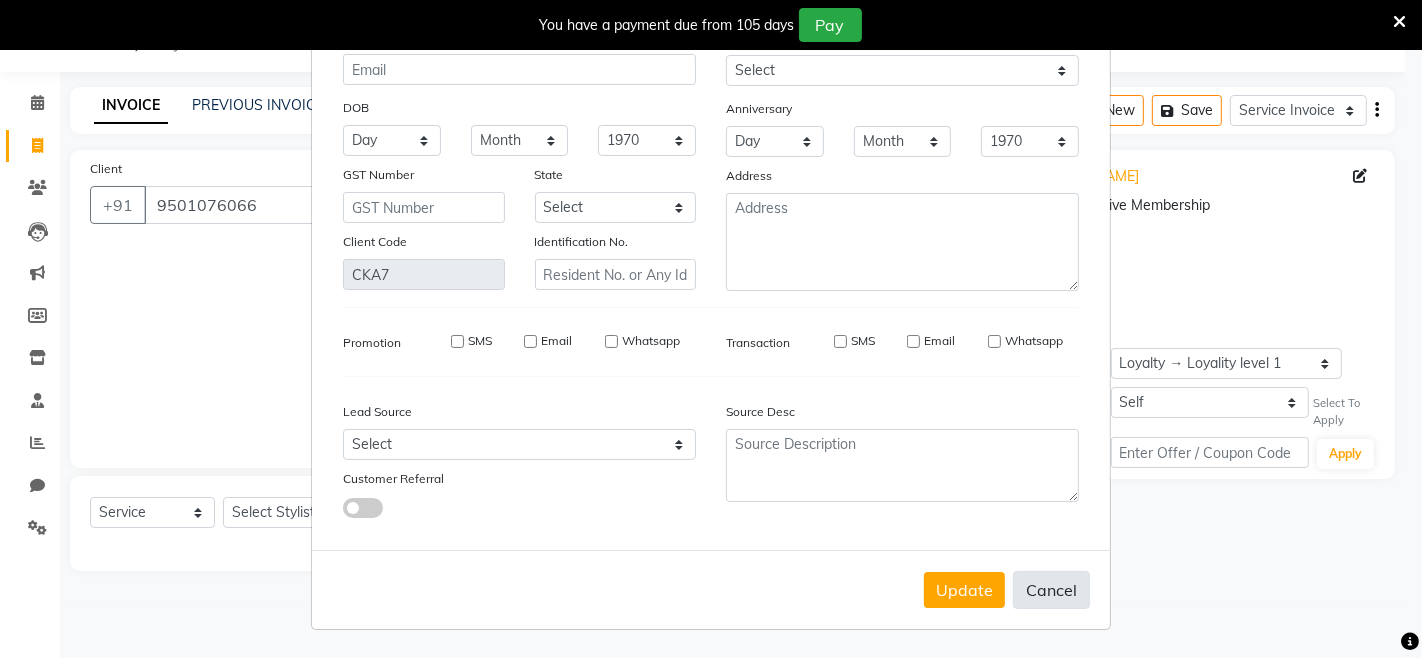 type 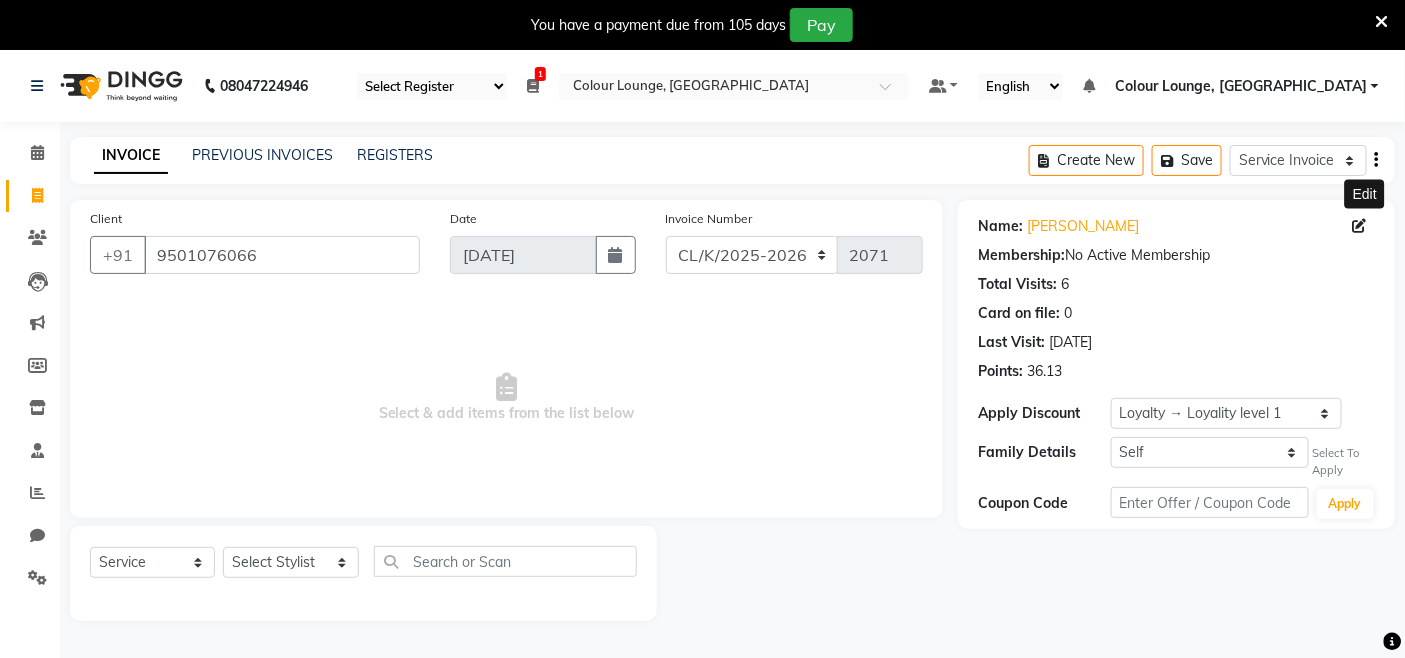 scroll, scrollTop: 50, scrollLeft: 0, axis: vertical 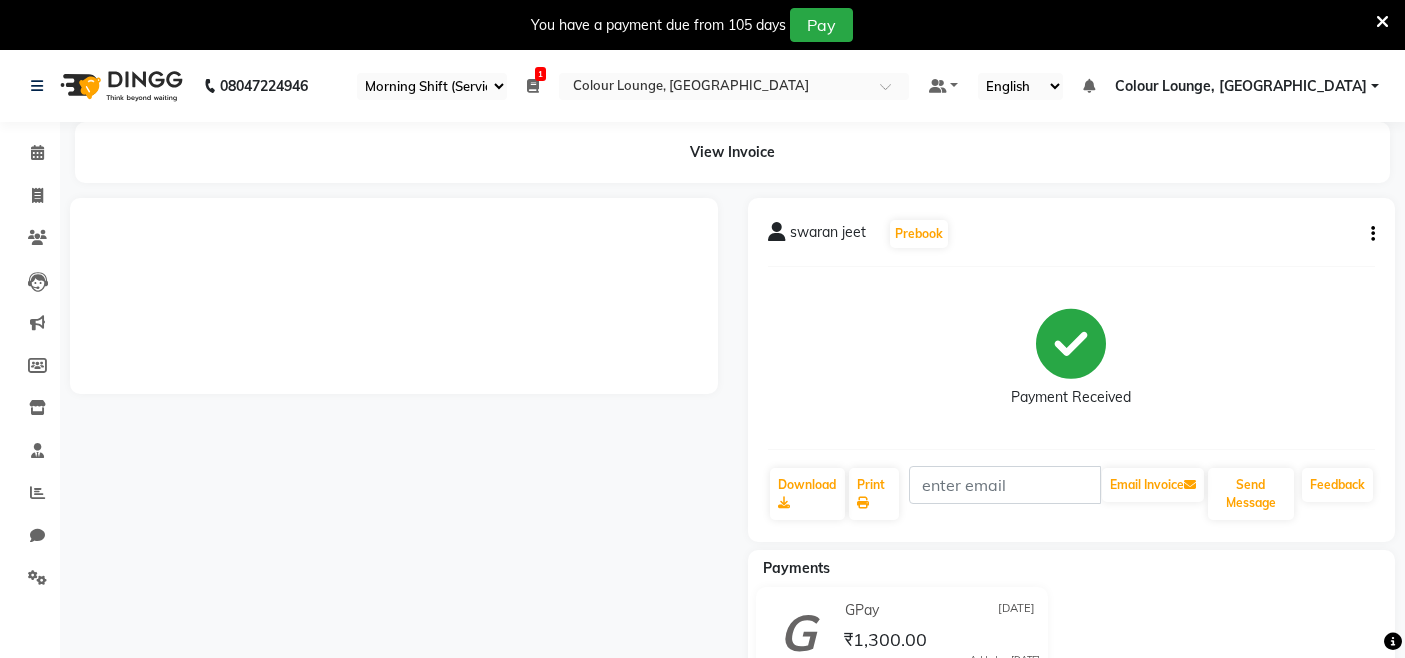 select on "75" 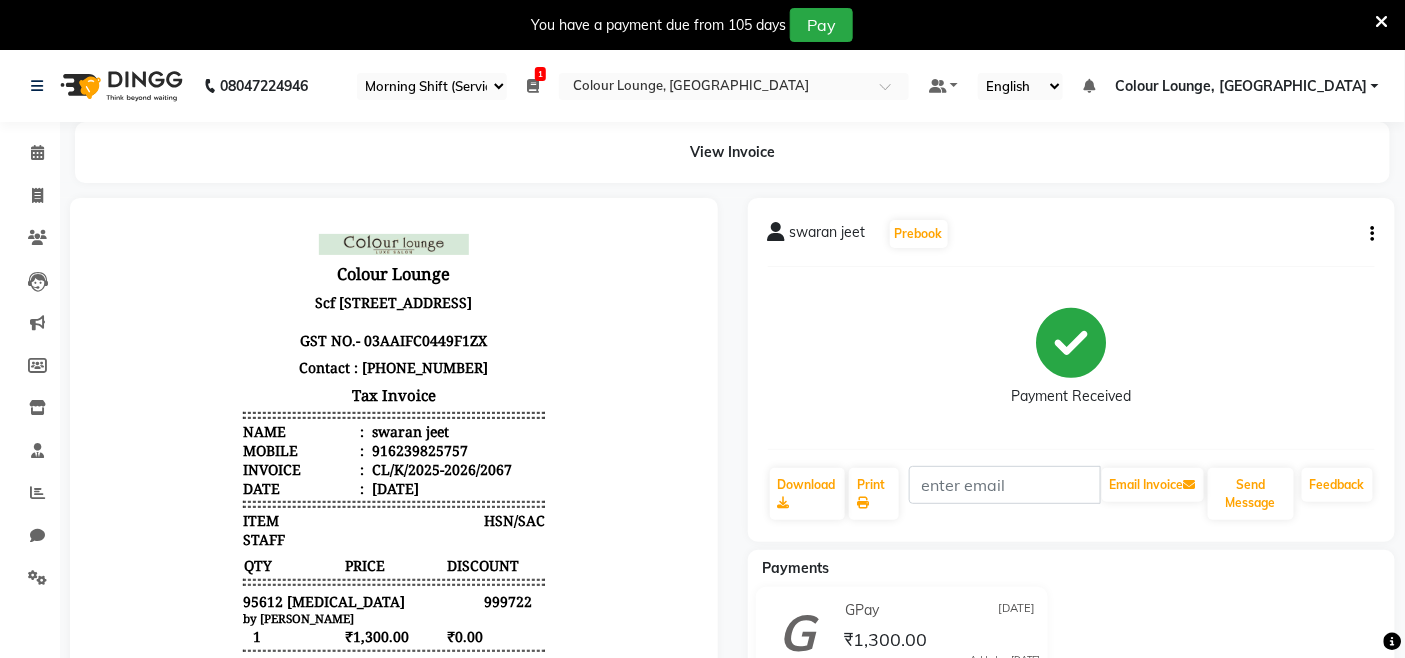 scroll, scrollTop: 0, scrollLeft: 0, axis: both 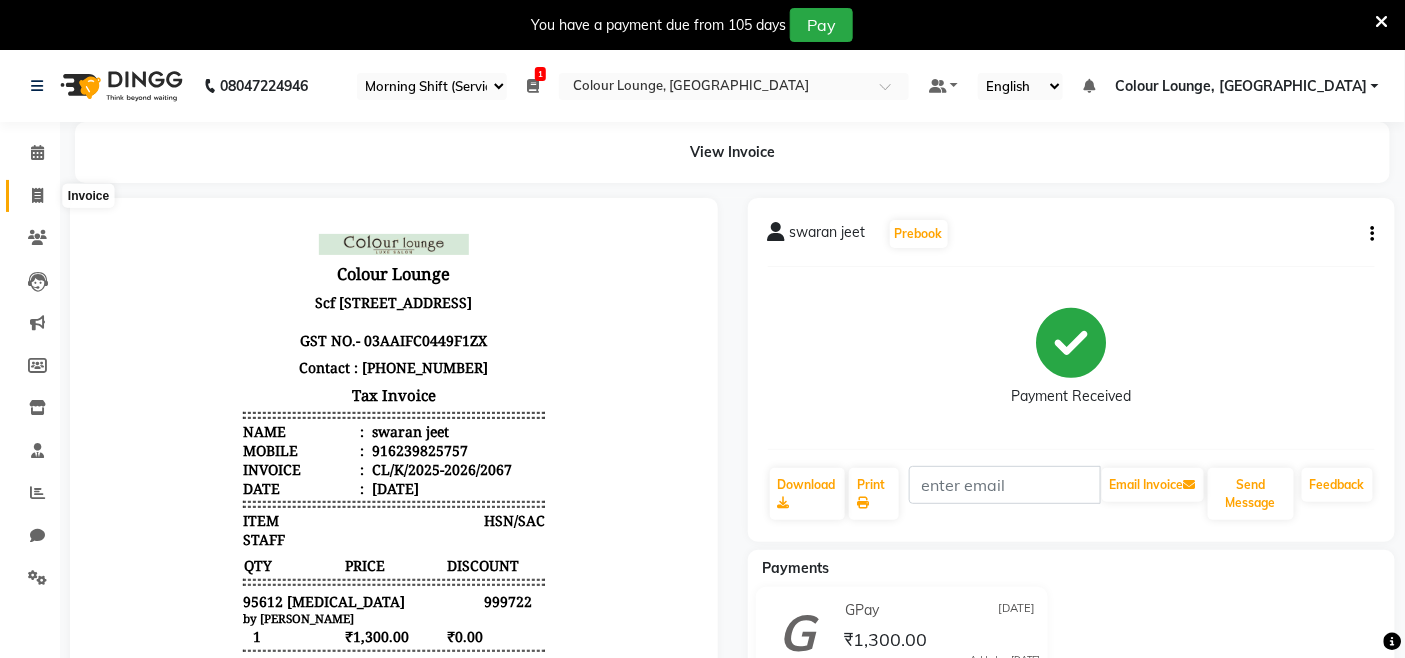 click 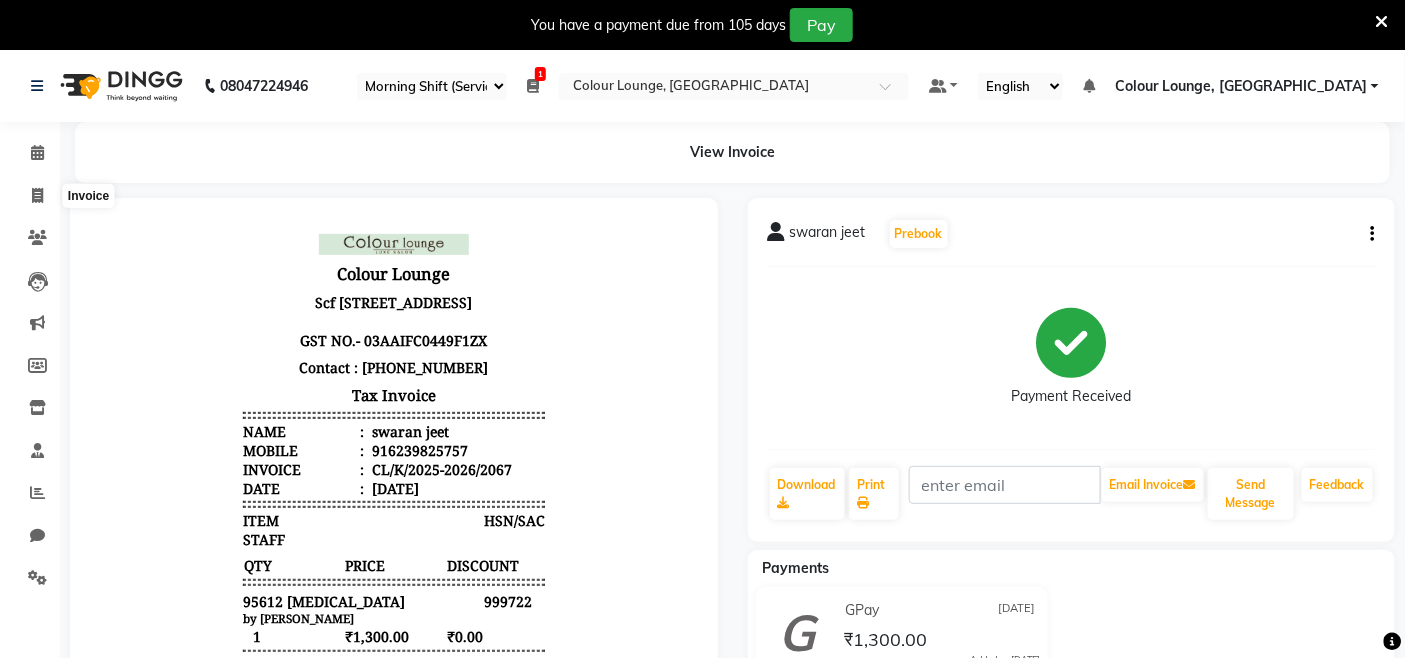select on "service" 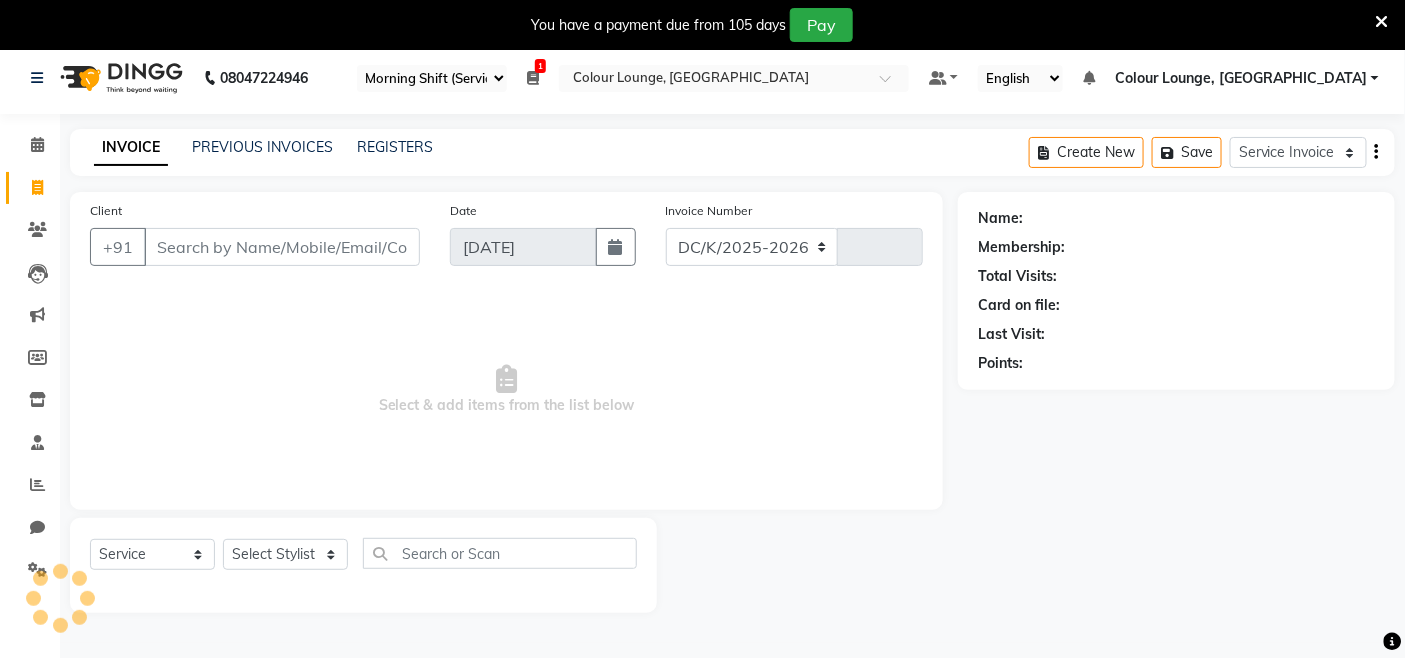 select on "8015" 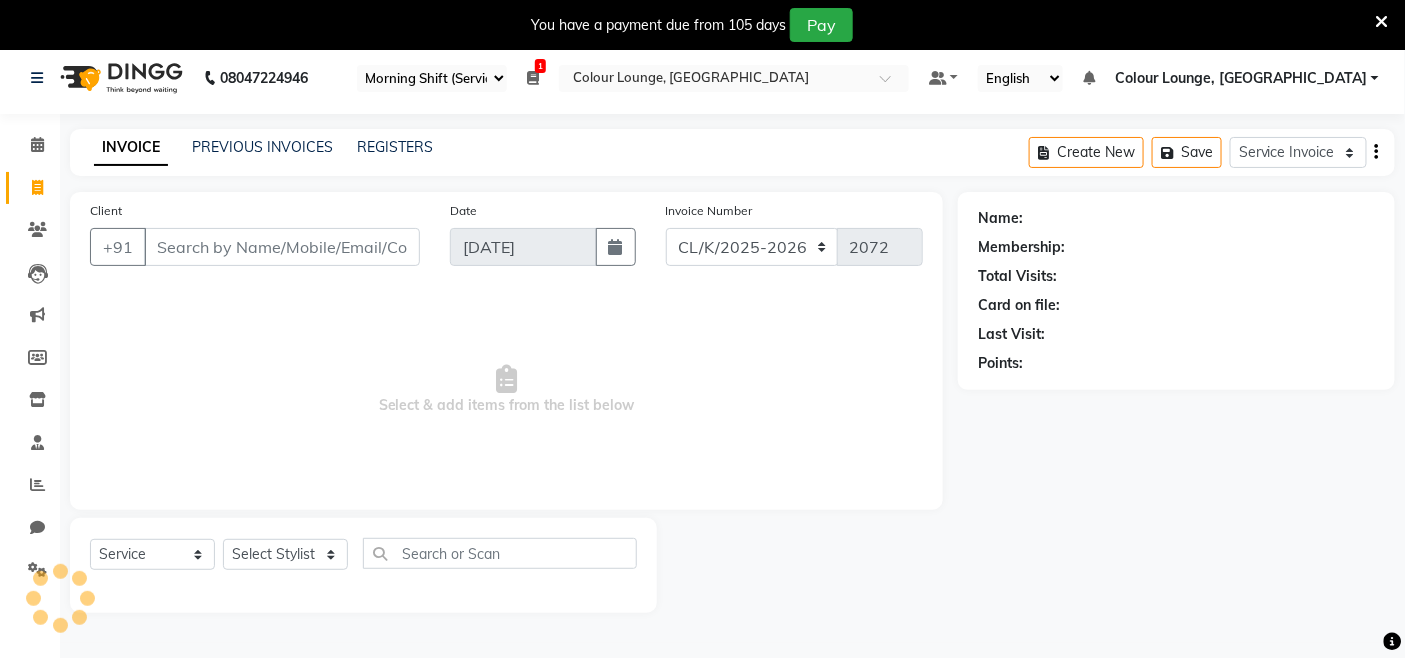 click on "Client" at bounding box center (282, 247) 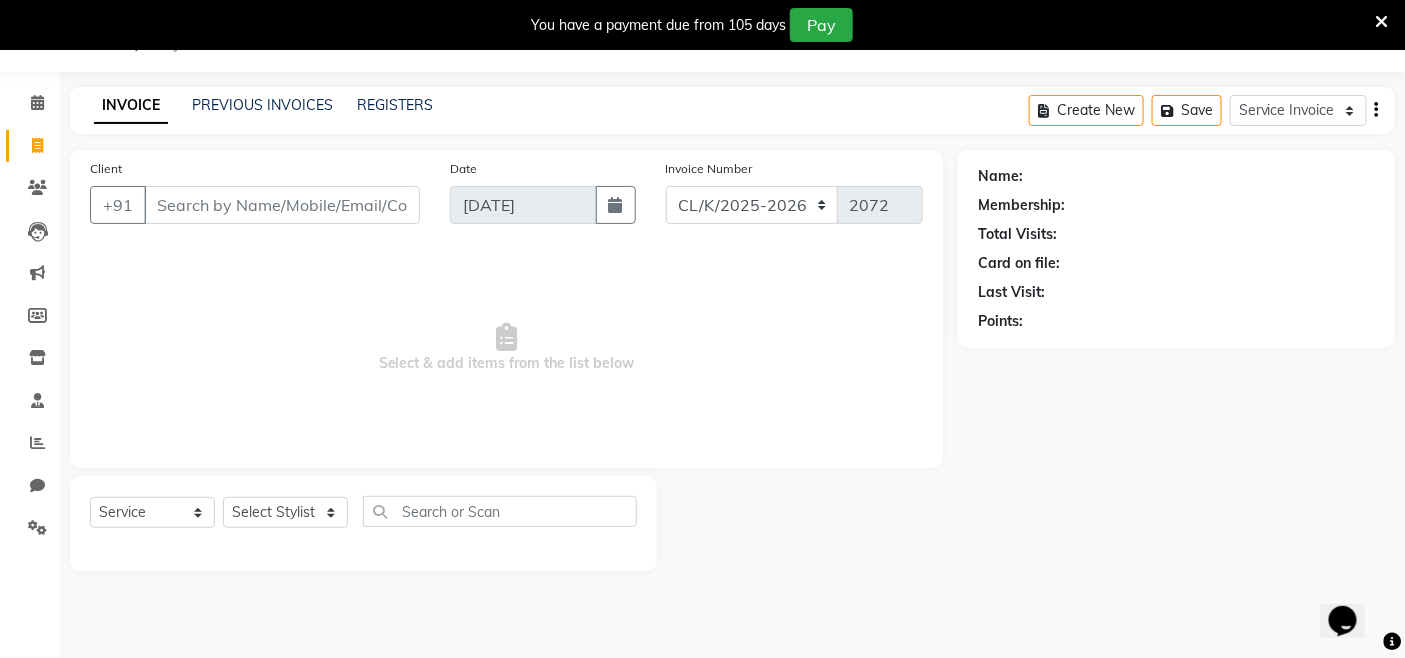 scroll, scrollTop: 0, scrollLeft: 0, axis: both 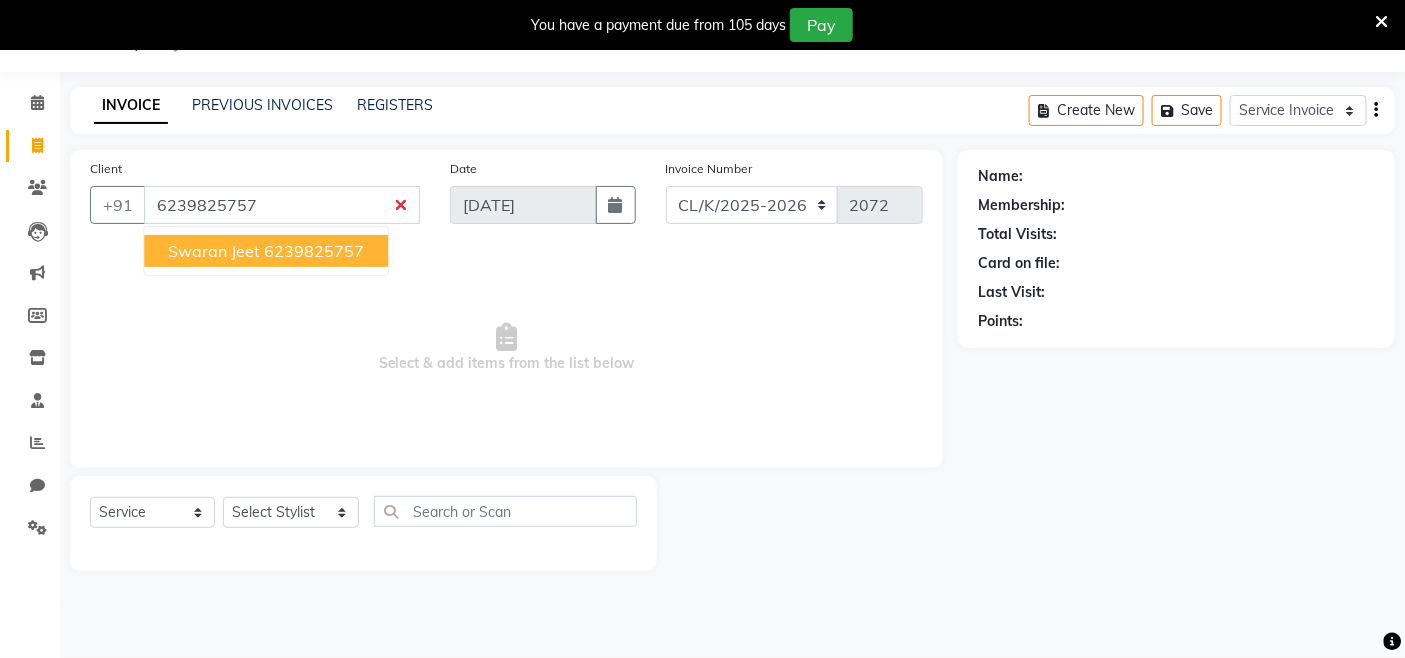 click on "6239825757" at bounding box center [314, 251] 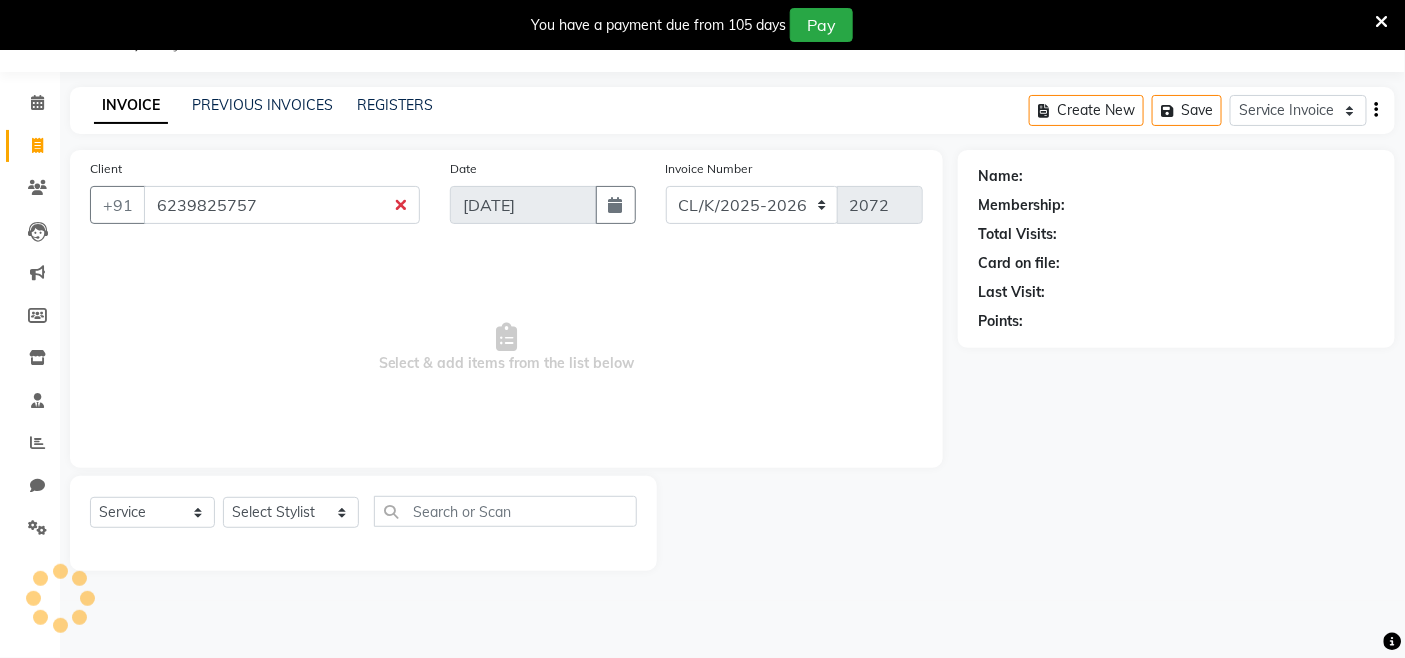 type on "6239825757" 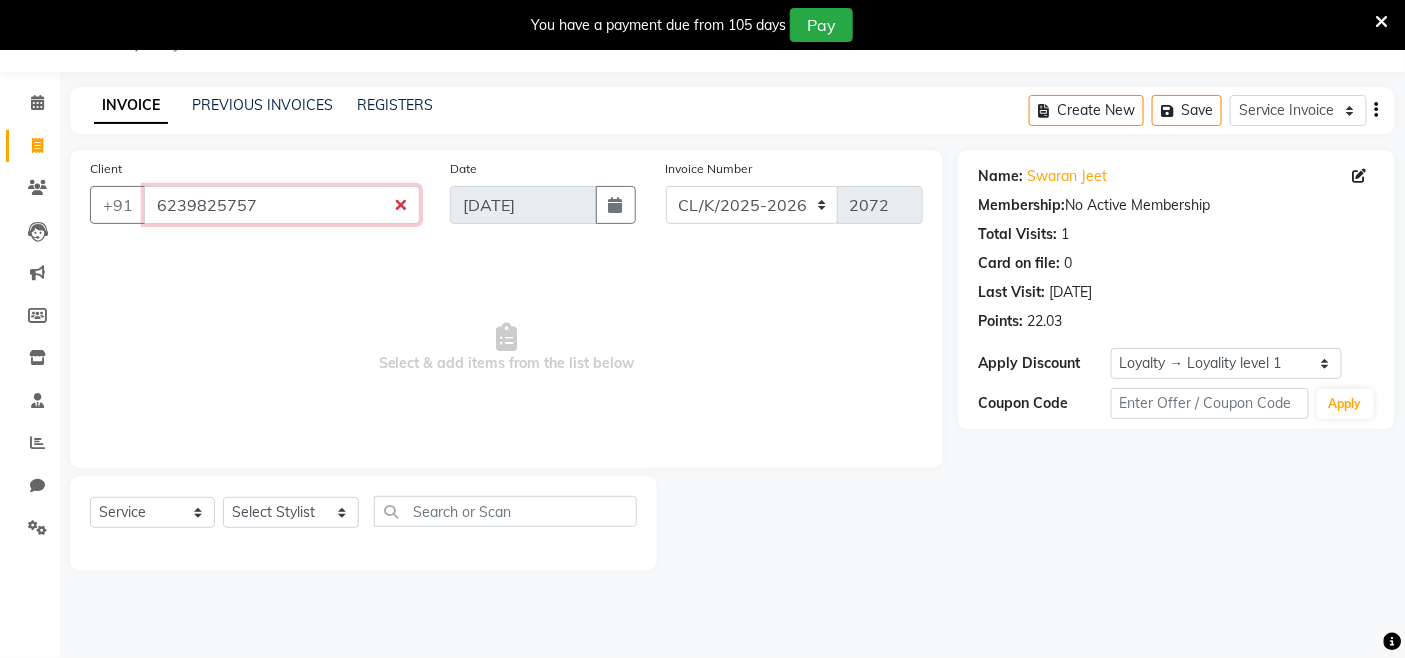 click on "6239825757" at bounding box center [282, 205] 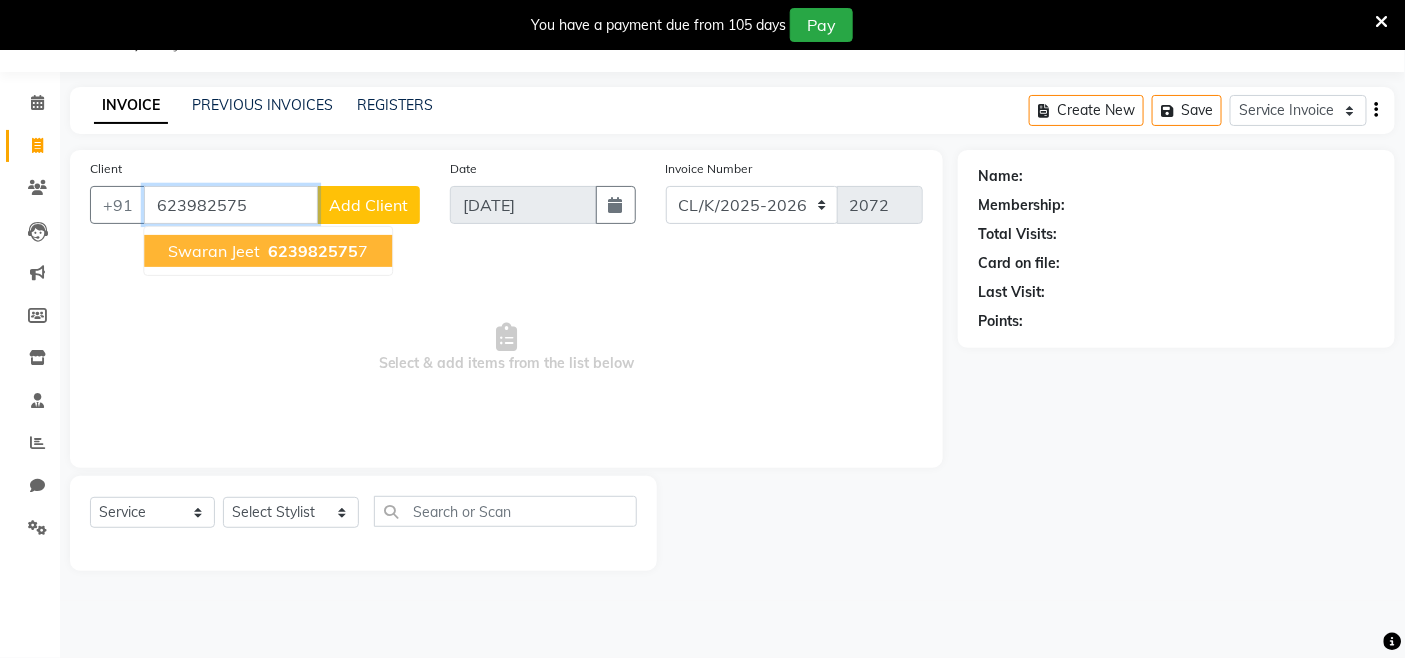 click on "623982575" at bounding box center (313, 251) 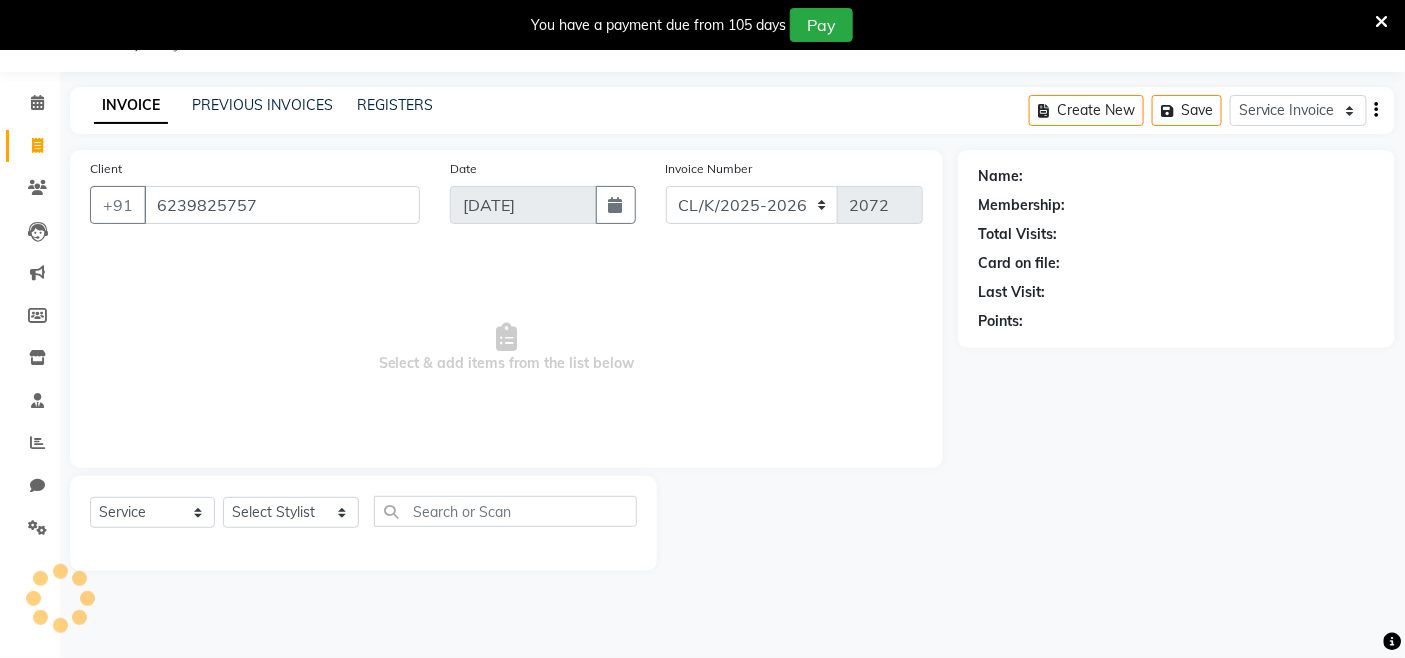 select on "1: Object" 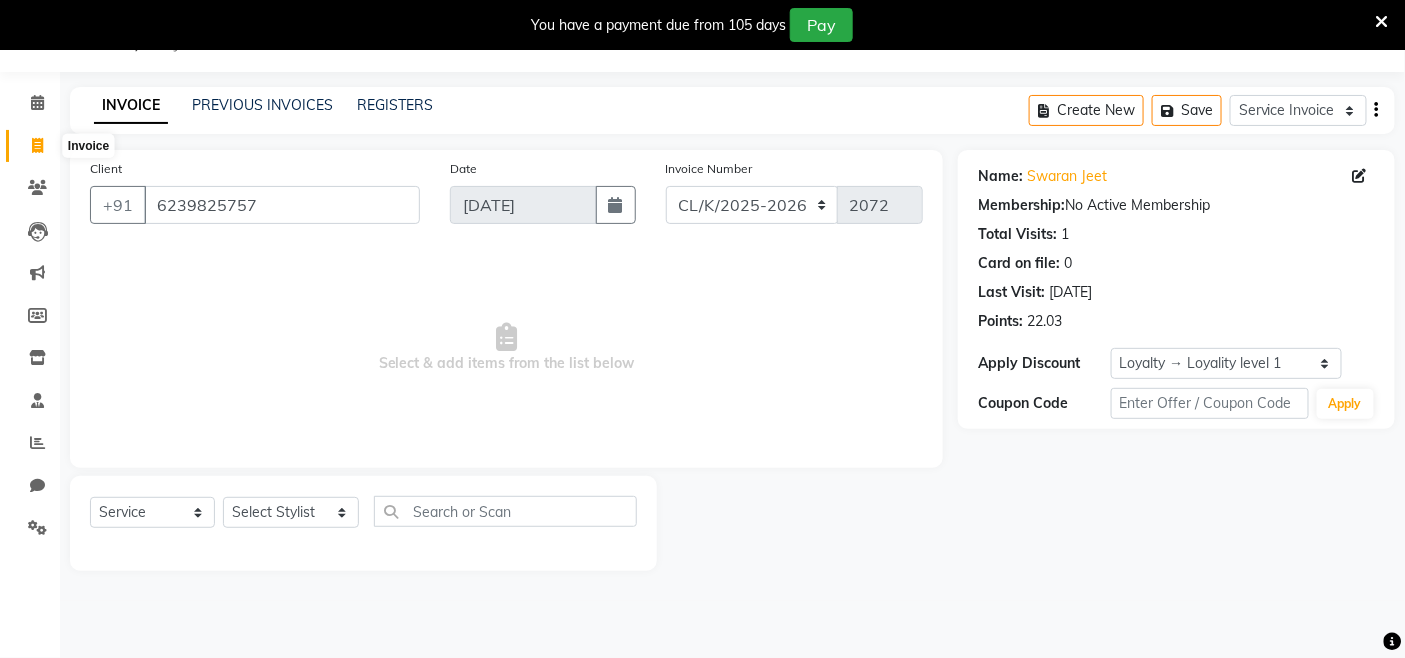 click 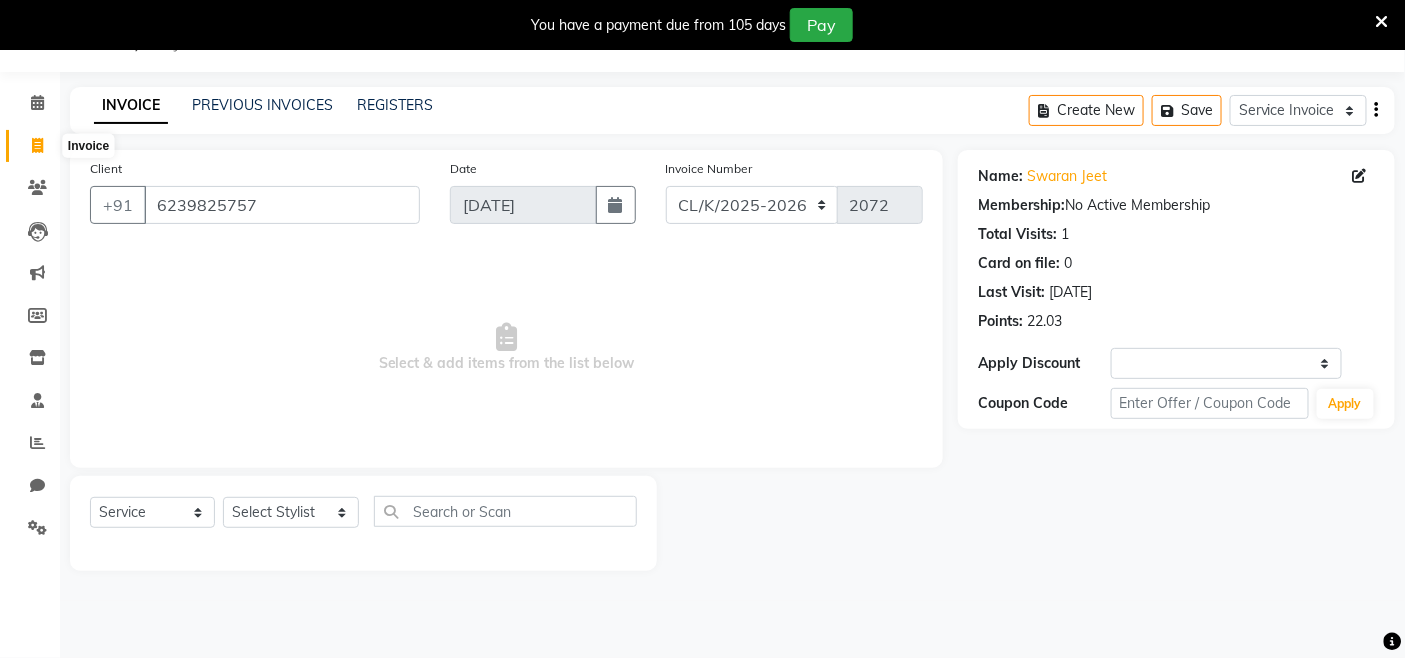select on "service" 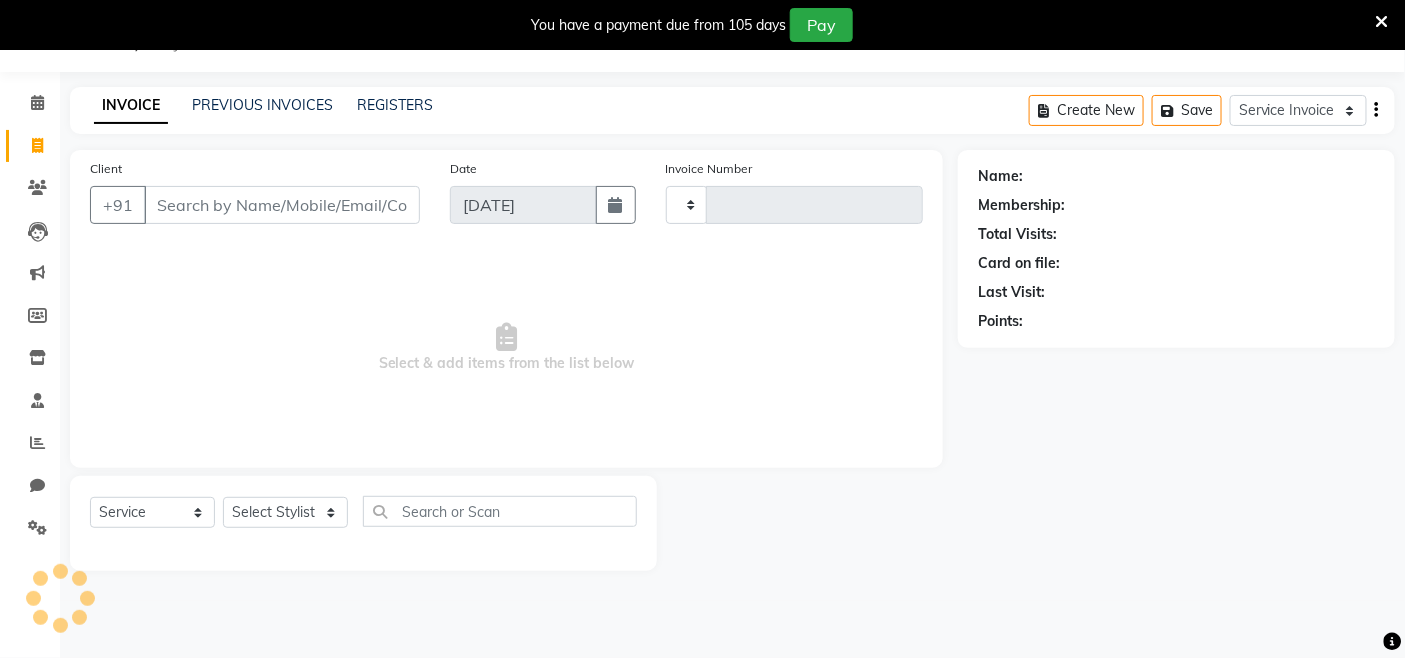 type on "2072" 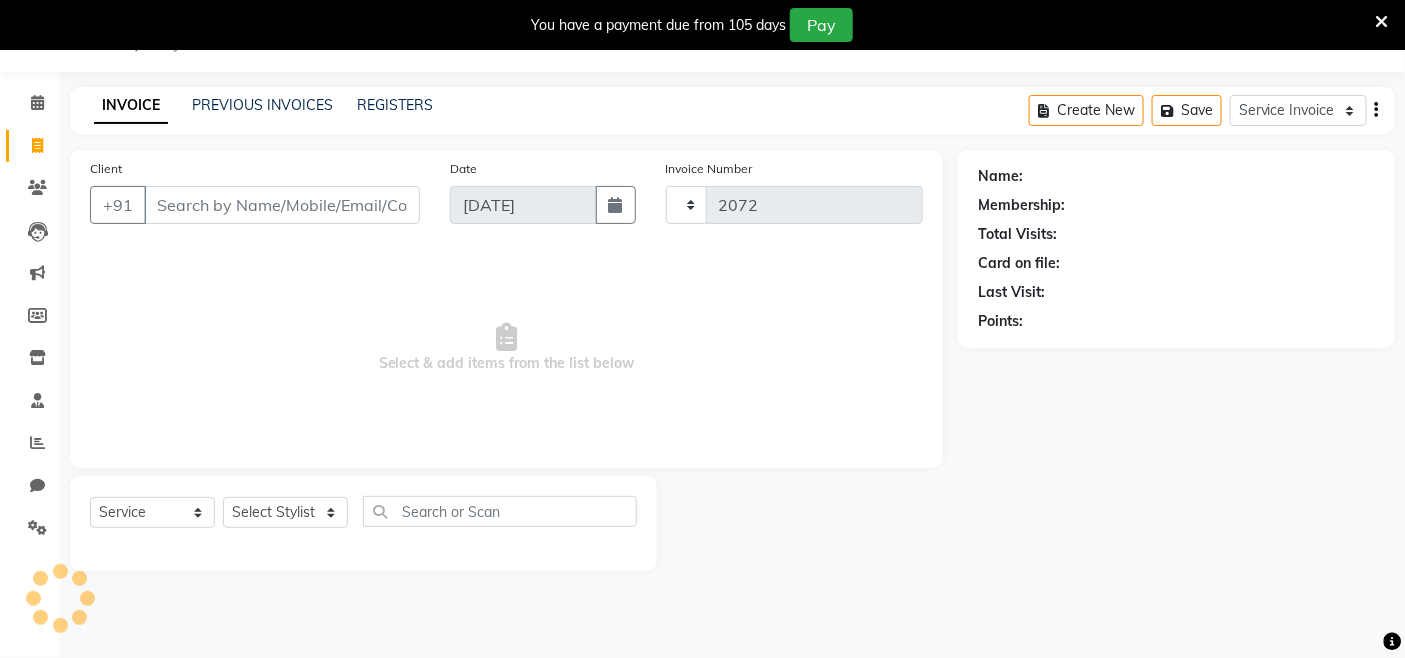 select on "8015" 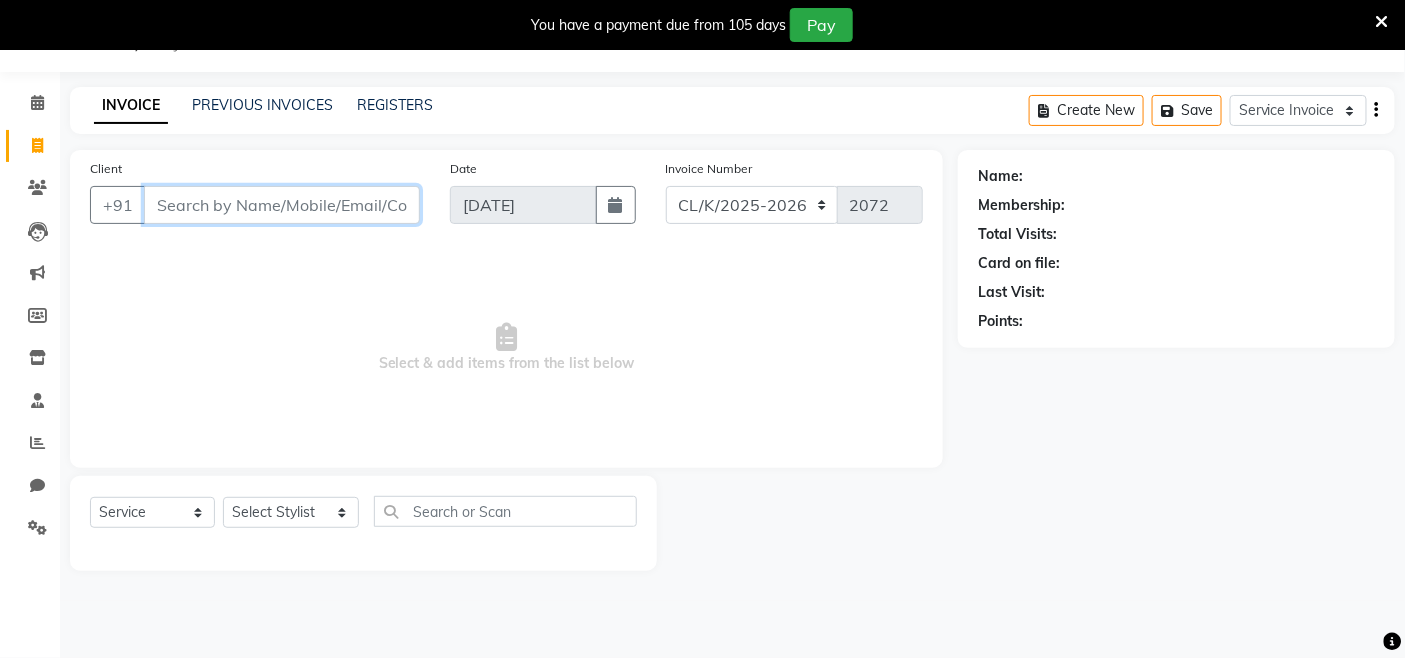 click on "Client" at bounding box center [282, 205] 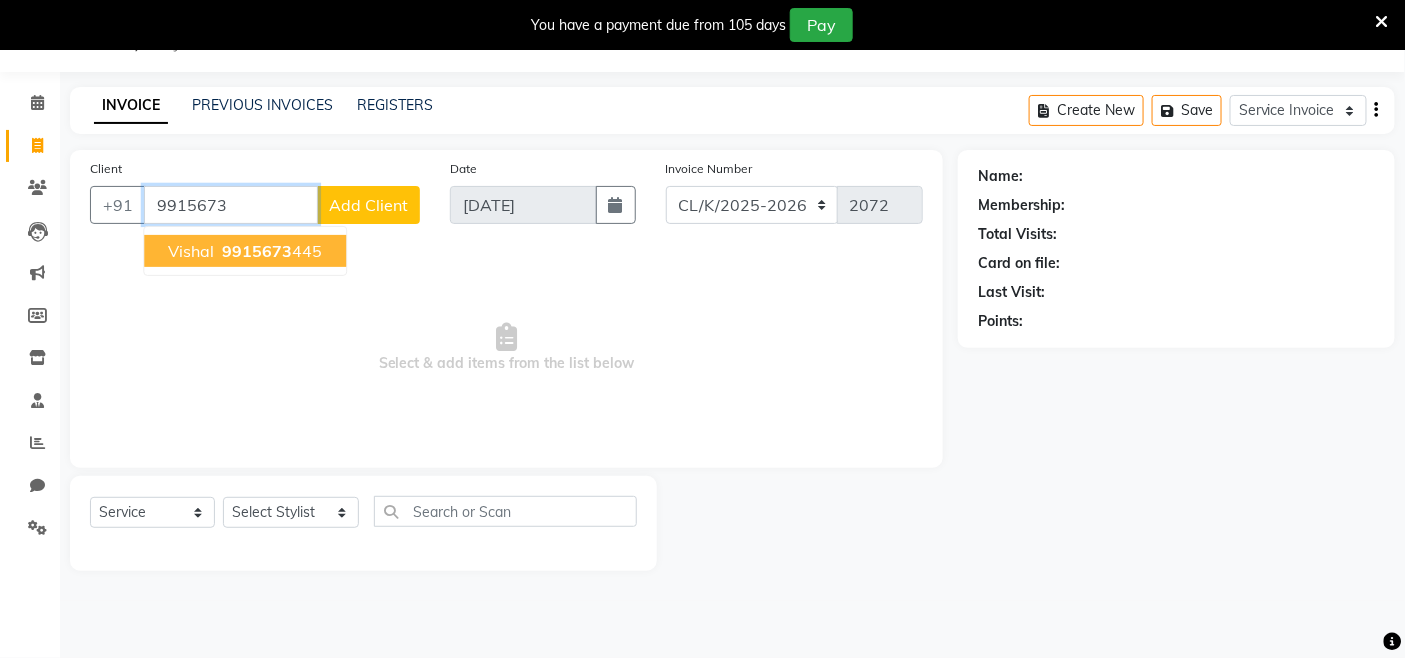 click on "9915673 445" at bounding box center (270, 251) 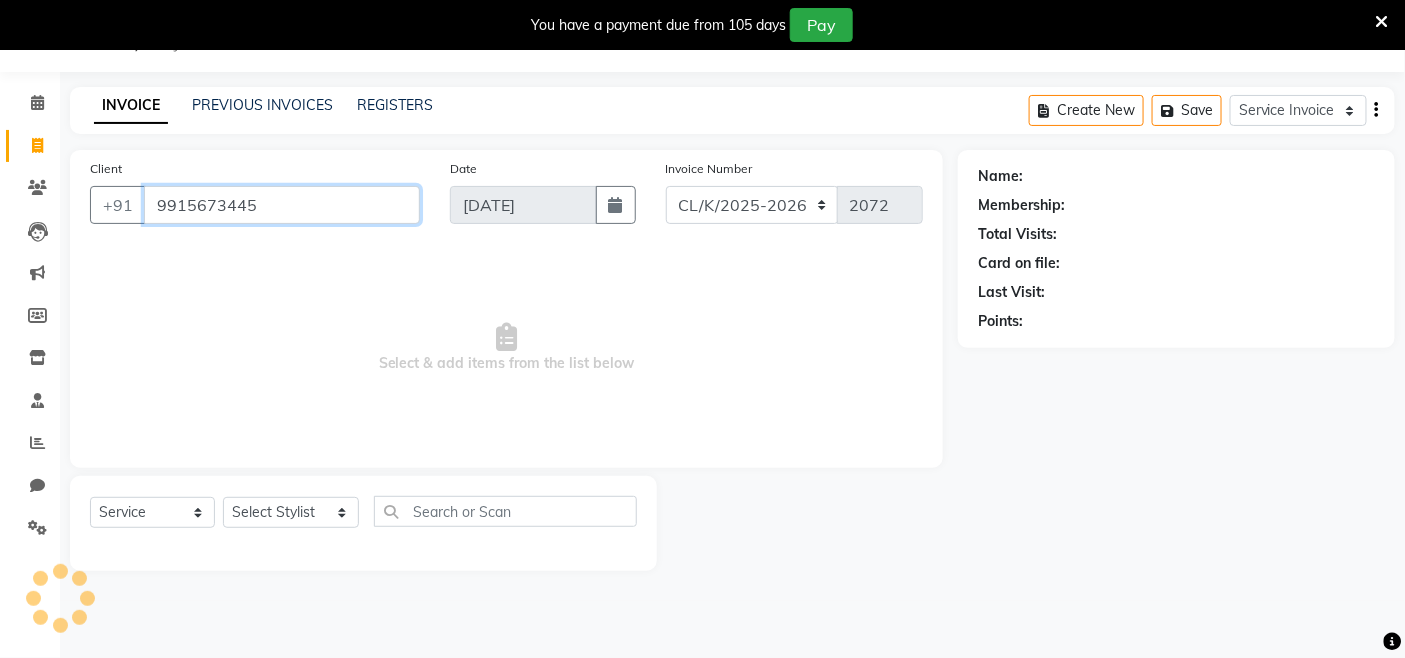 type on "9915673445" 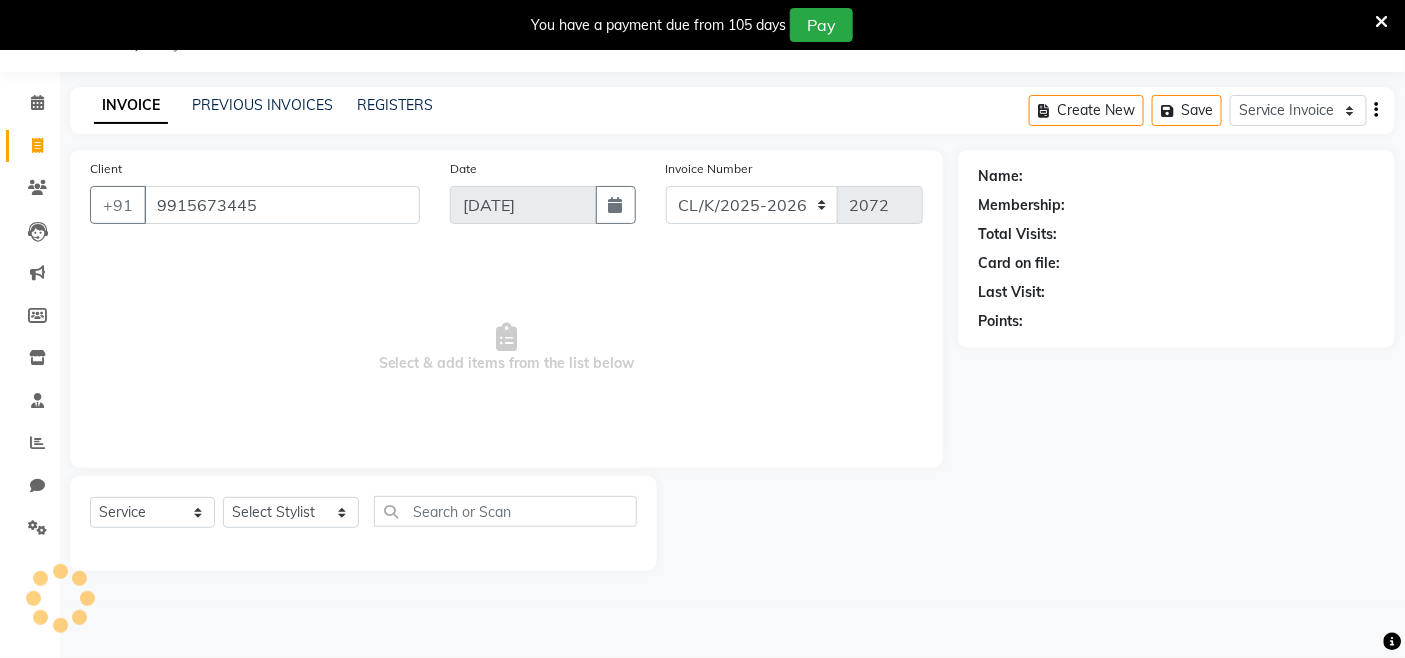select on "1: Object" 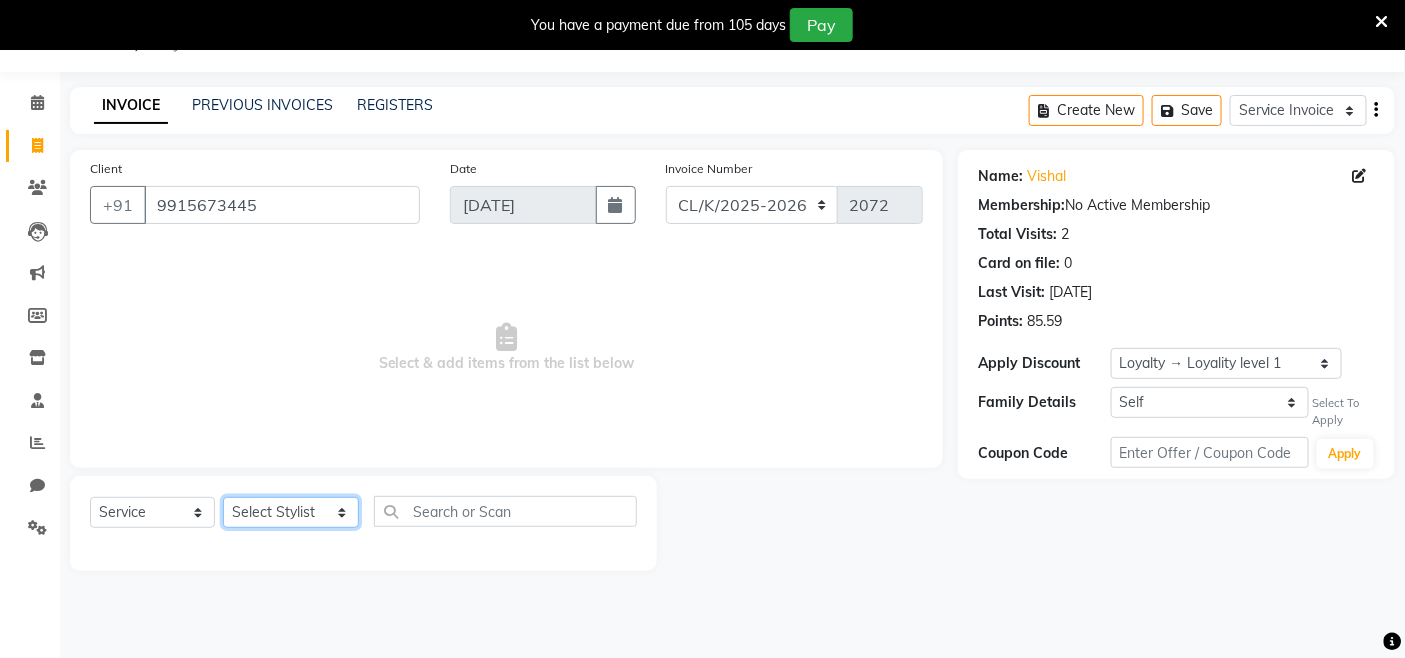 click on "Select Stylist Admin Admin AKHIL ANKUSH Colour Lounge, Kabir Park Colour Lounge, Kabir Park divyansh  Jaswinder singh guard JATIN JOHN JONEY LUXMI NAVDEEP KAUR NITI PARAMJIT PARAS KHATNAVLIA priya  priyanka  Rakesh sapna  SUMAN VANDANA SHARMA VISHAL" 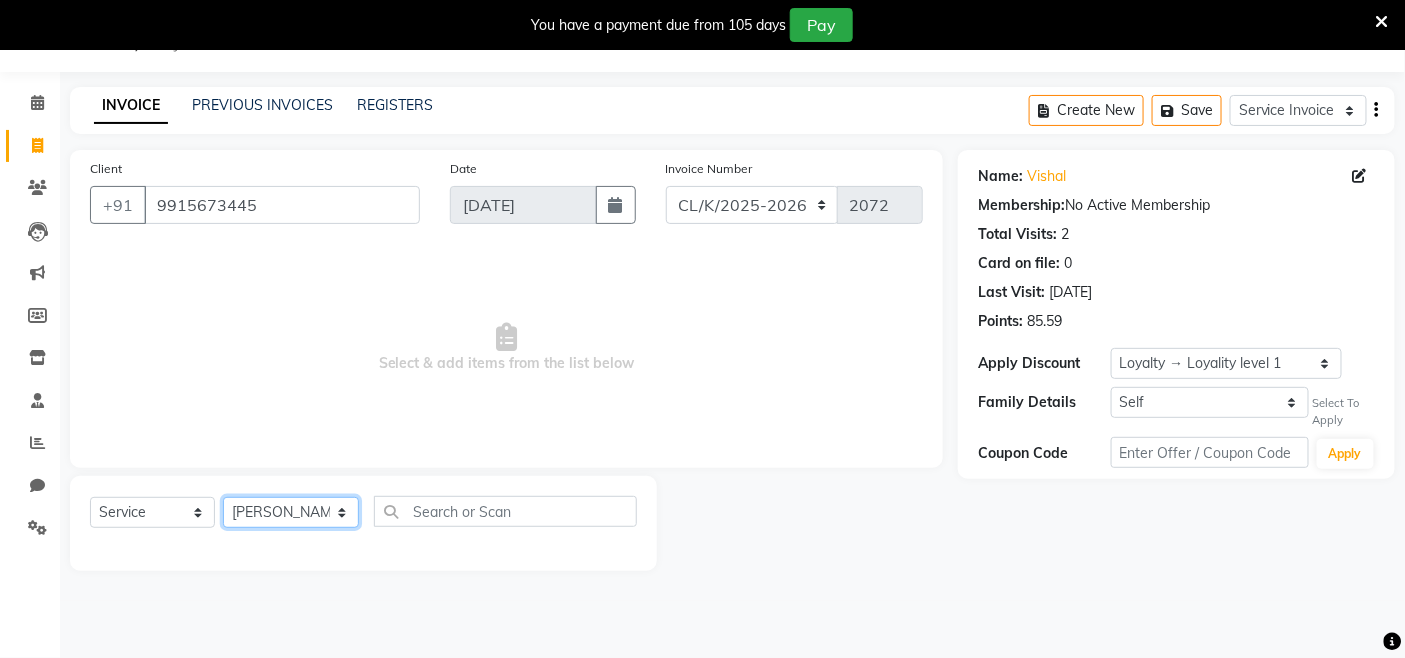 click on "Select Stylist Admin Admin AKHIL ANKUSH Colour Lounge, Kabir Park Colour Lounge, Kabir Park divyansh  Jaswinder singh guard JATIN JOHN JONEY LUXMI NAVDEEP KAUR NITI PARAMJIT PARAS KHATNAVLIA priya  priyanka  Rakesh sapna  SUMAN VANDANA SHARMA VISHAL" 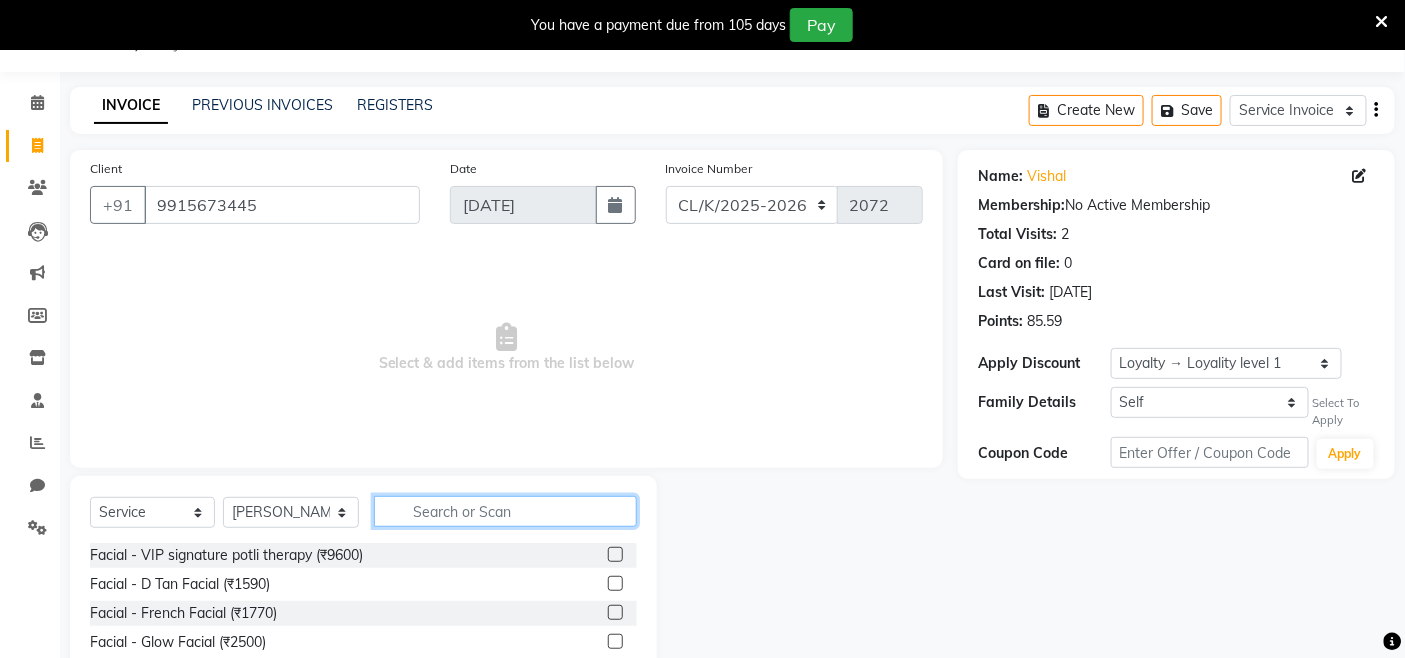 click 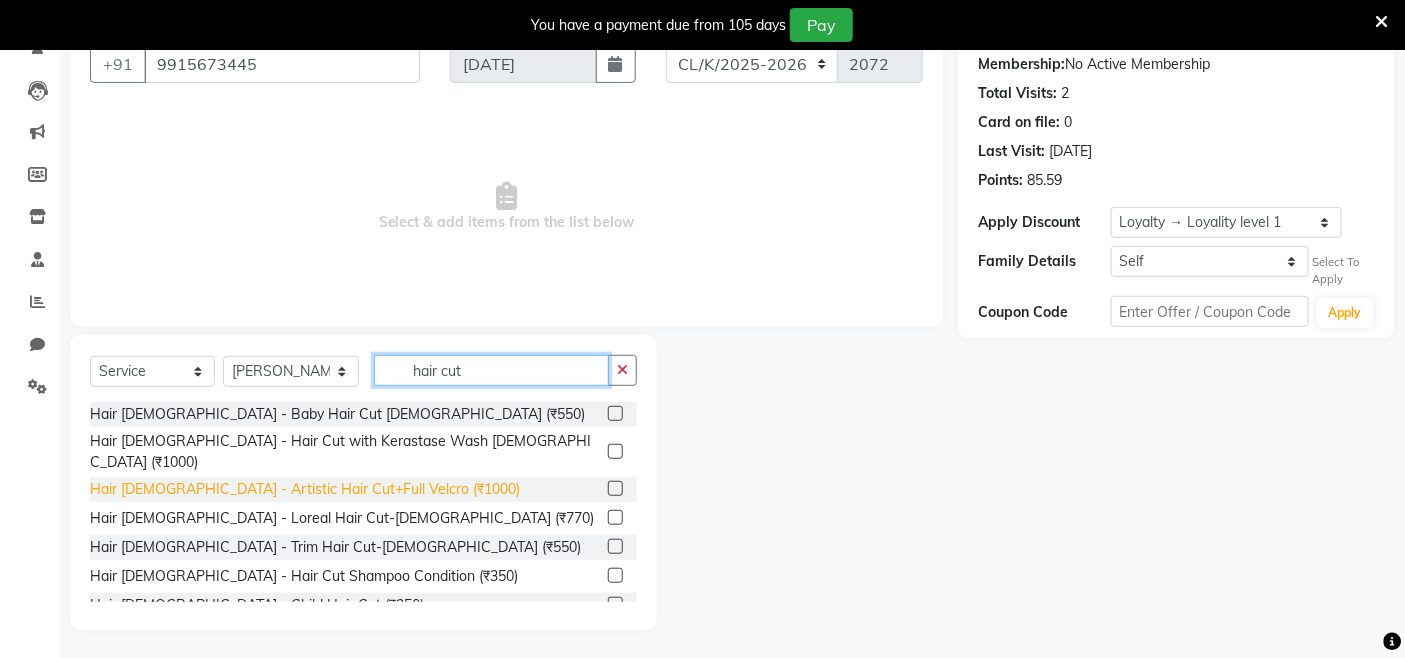 scroll, scrollTop: 192, scrollLeft: 0, axis: vertical 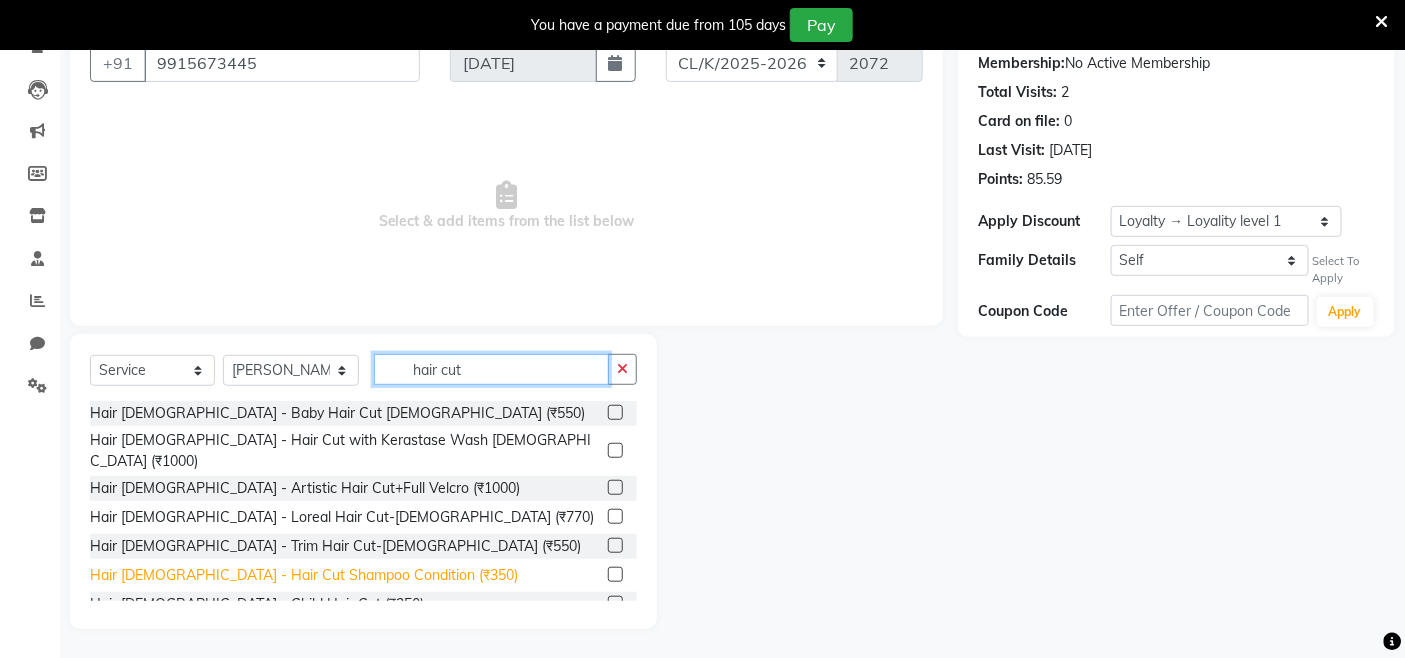 type on "hair cut" 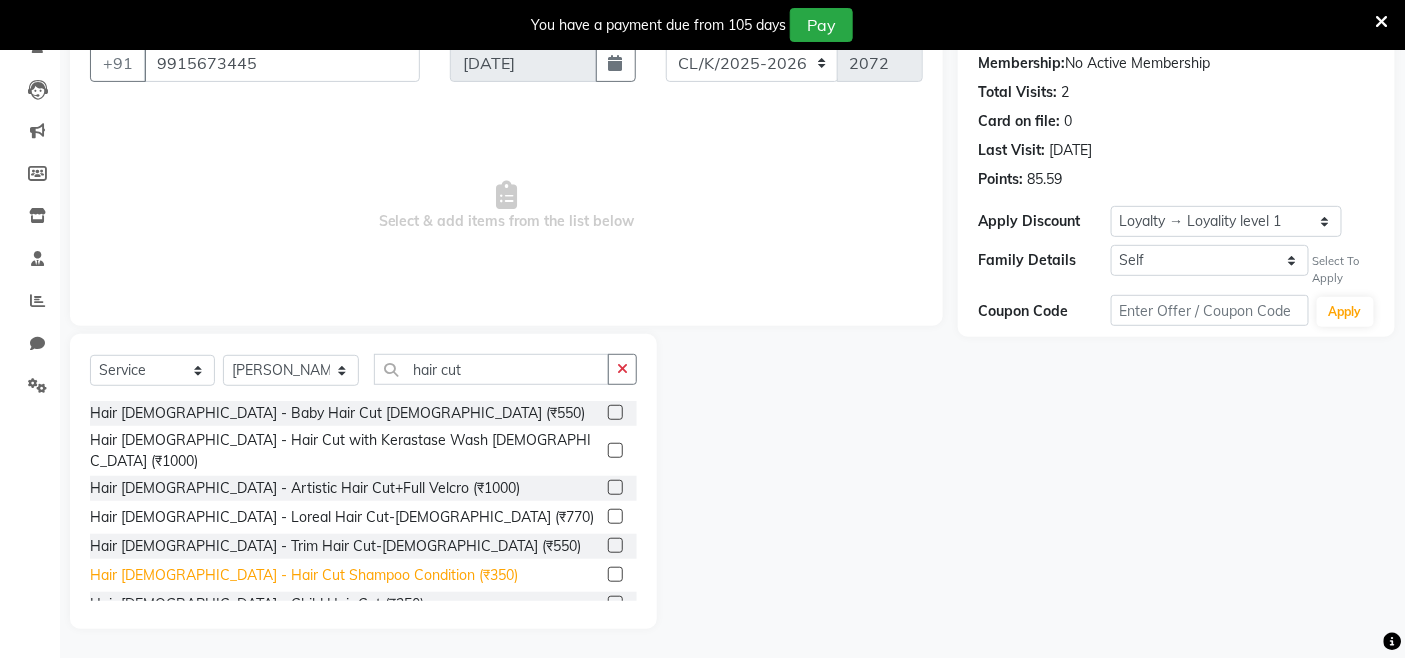 click on "Hair Male - Hair Cut Shampoo Condition (₹350)" 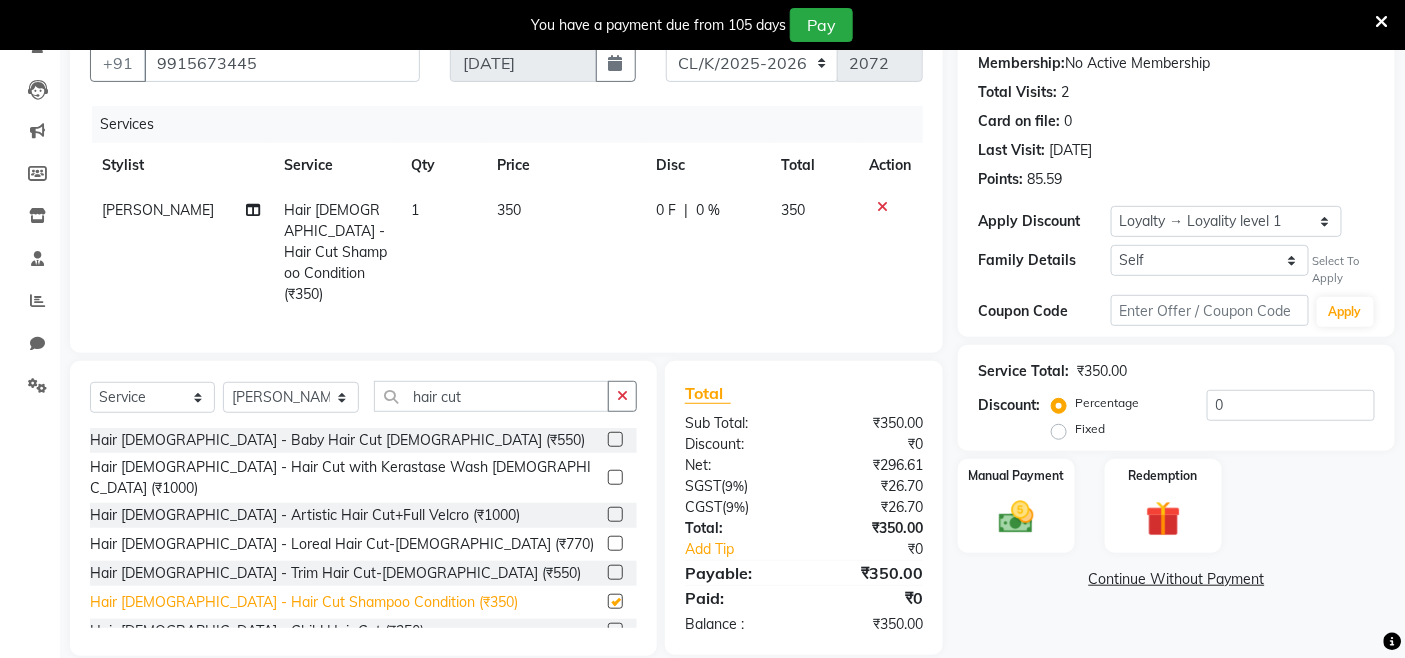 checkbox on "false" 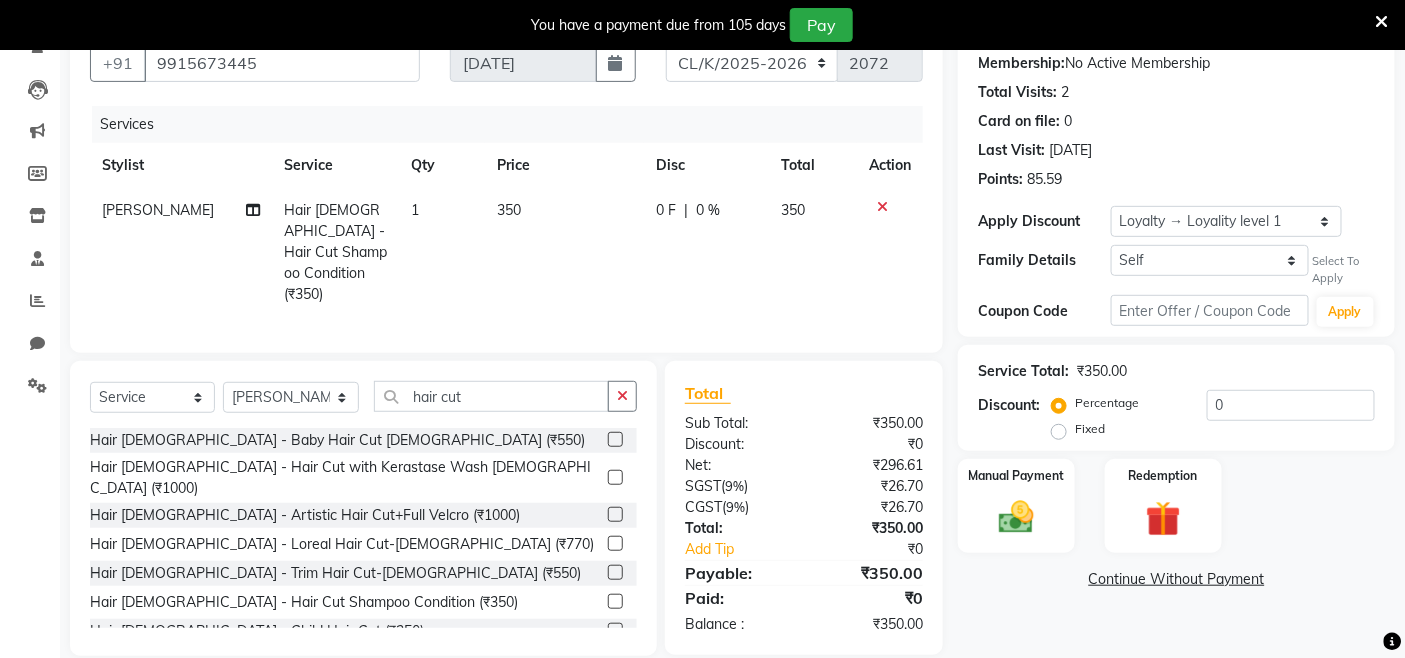 click on "0 F | 0 %" 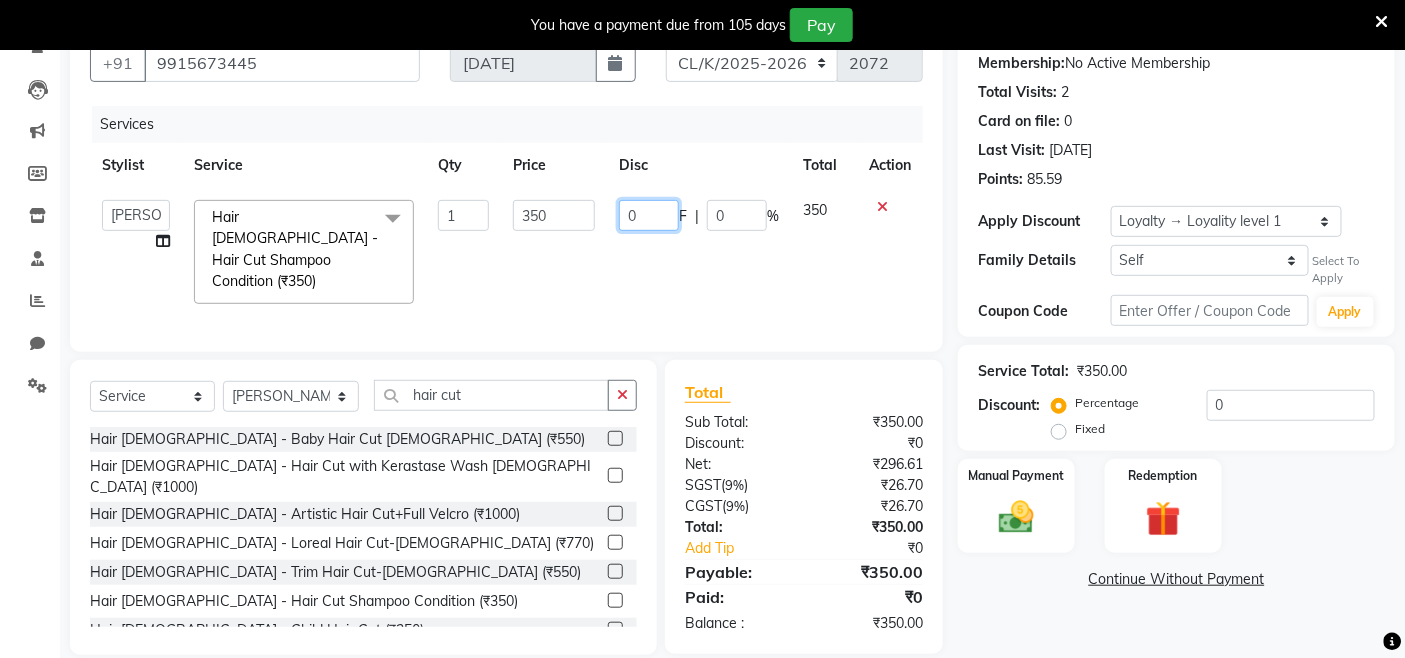 click on "0" 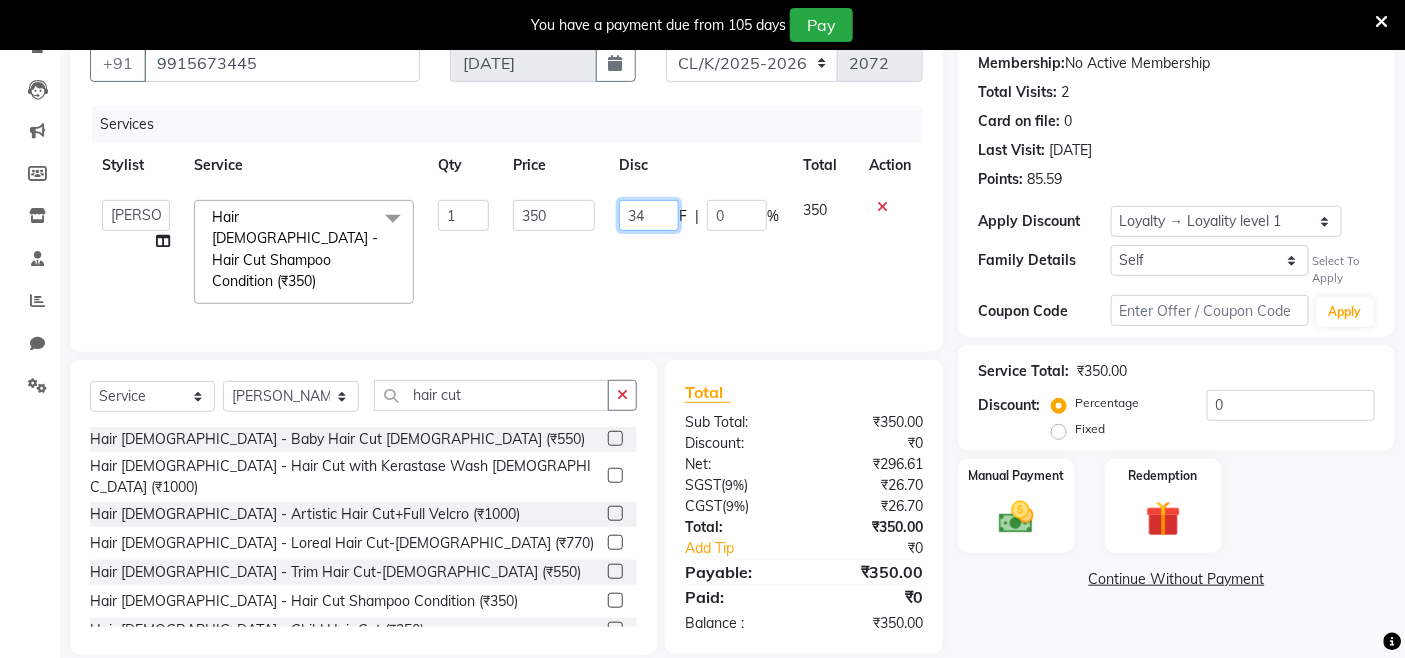 type on "349" 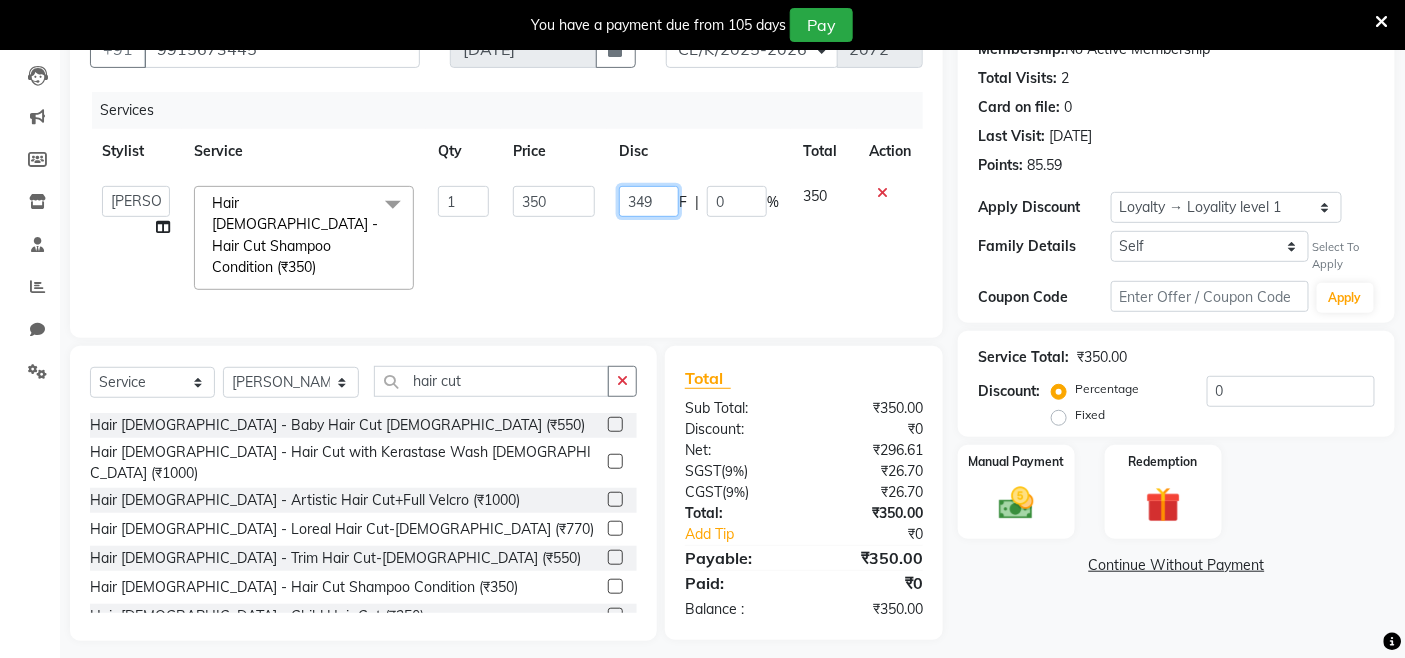 scroll, scrollTop: 213, scrollLeft: 0, axis: vertical 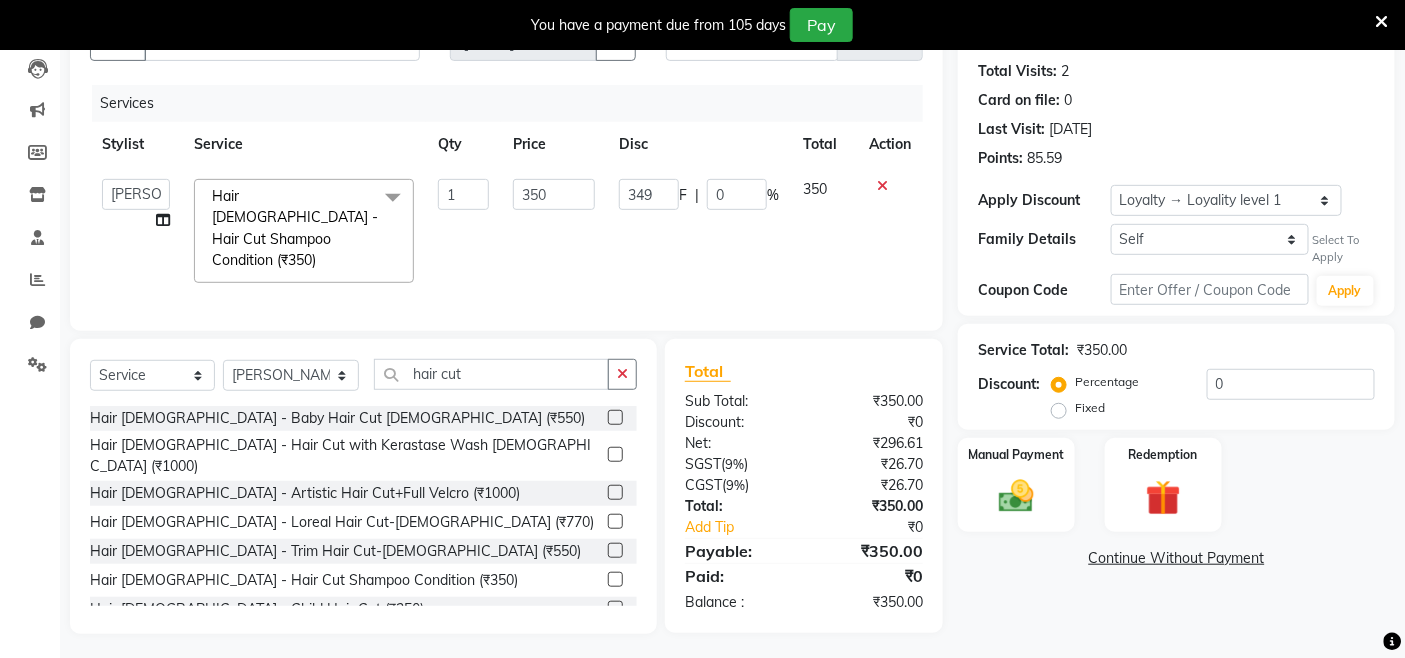click on "Name: Vishal  Membership:  No Active Membership  Total Visits:  2 Card on file:  0 Last Visit:   05-06-2025 Points:   85.59  Apply Discount Select  Loyalty → Loyality level 1  Coupon → Hdfc2025 Coupon → Hdfc2025 Coupon → Hdfc2025 Coupon → Hdfc2025 Coupon → Hdfc2025 Coupon → Hdfc2025 Coupon → Hdfc2025 Coupon → Hdfc2025 Coupon → Hdfc2025 Coupon → Hdfc2025 Family Details Self vishal  Select To Apply Coupon Code Apply Service Total:  ₹350.00  Discount:  Percentage   Fixed  0 Manual Payment Redemption  Continue Without Payment" 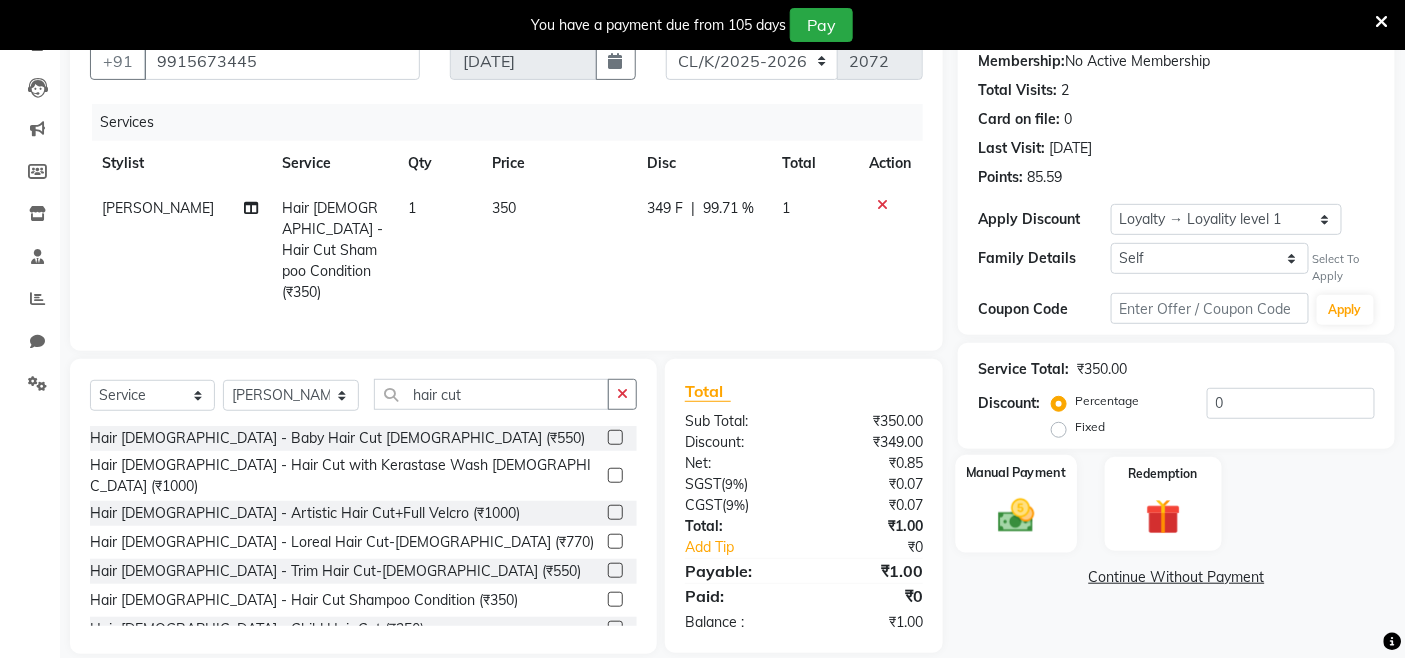 click 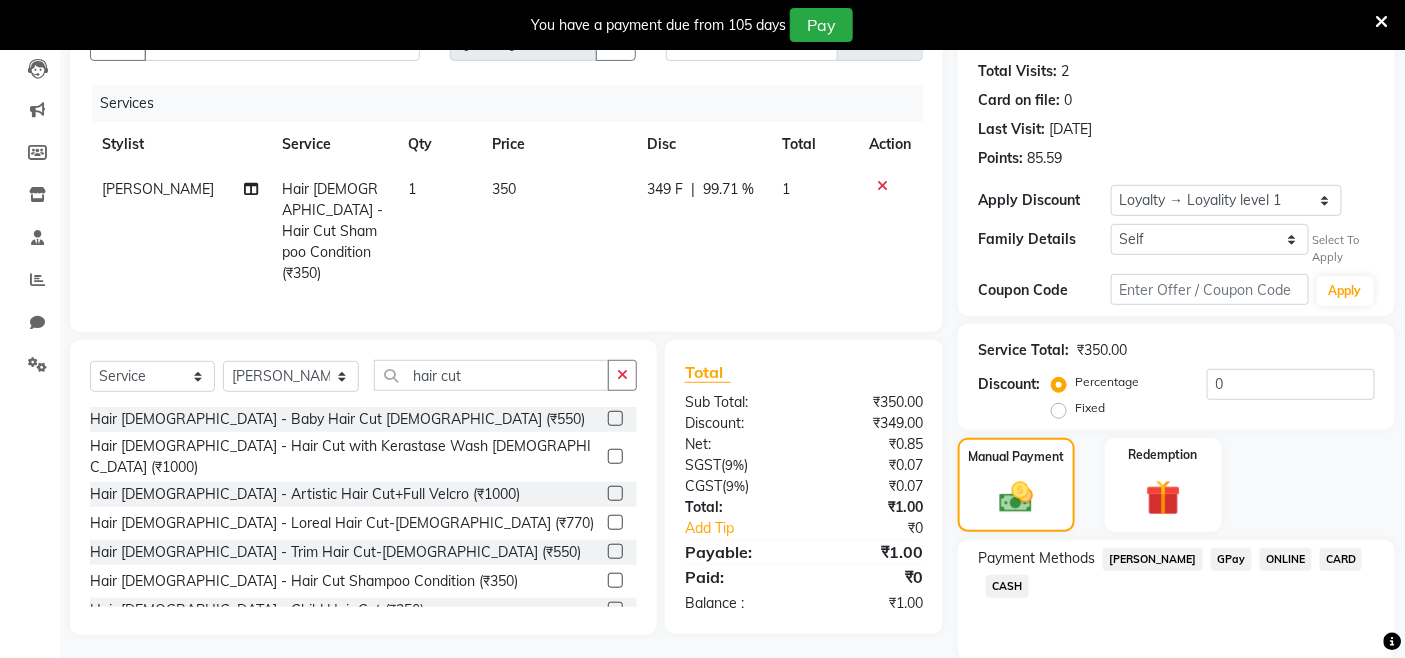 click on "CASH" 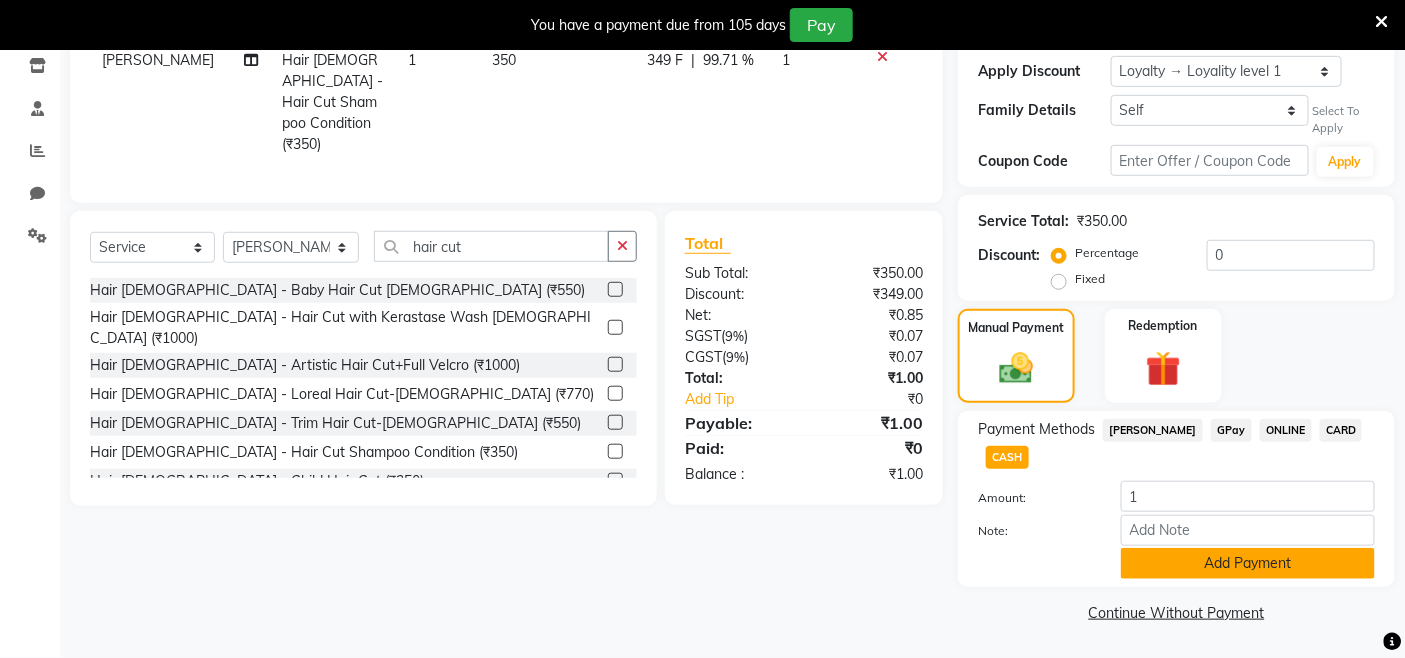 click on "Add Payment" 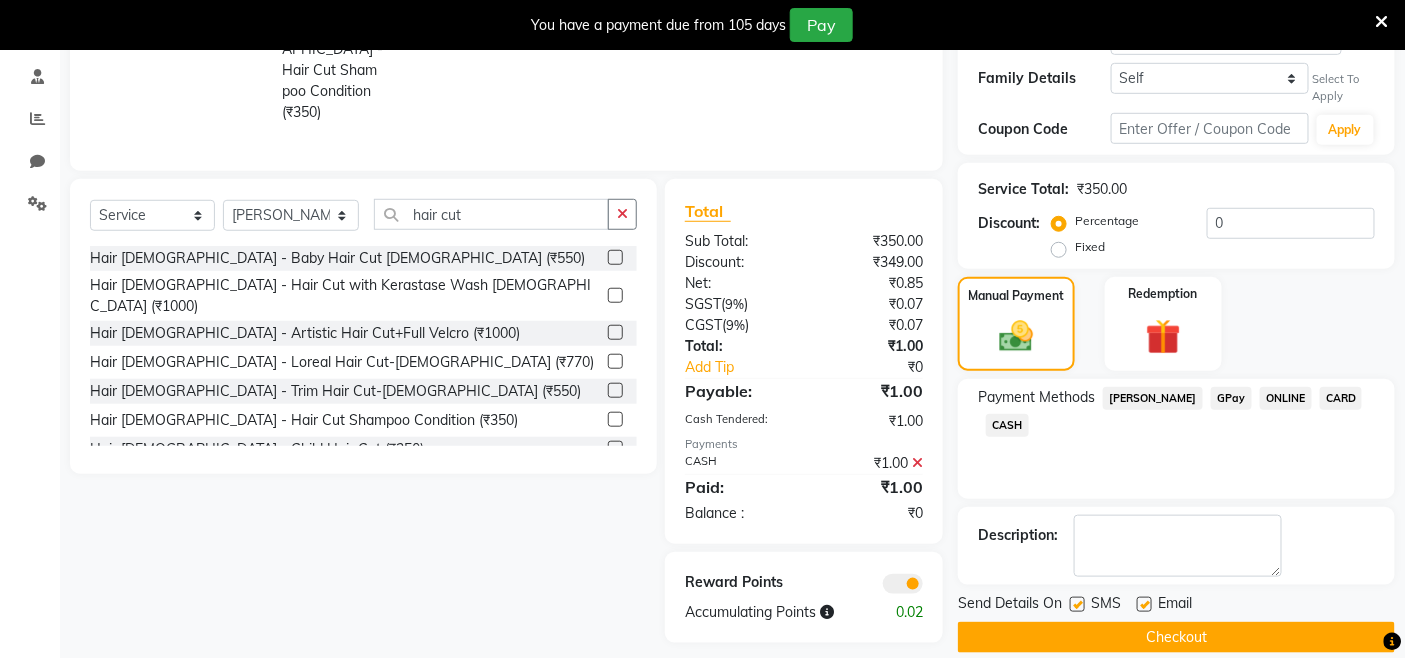 scroll, scrollTop: 398, scrollLeft: 0, axis: vertical 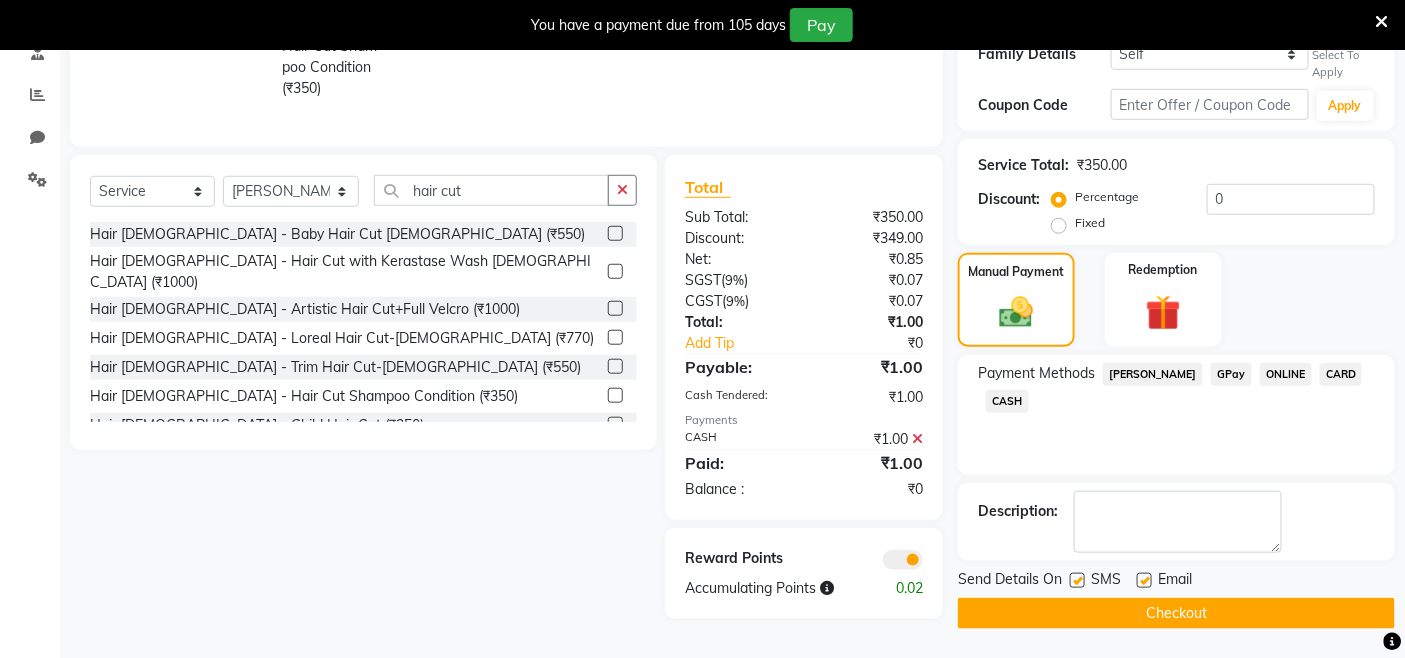click on "Checkout" 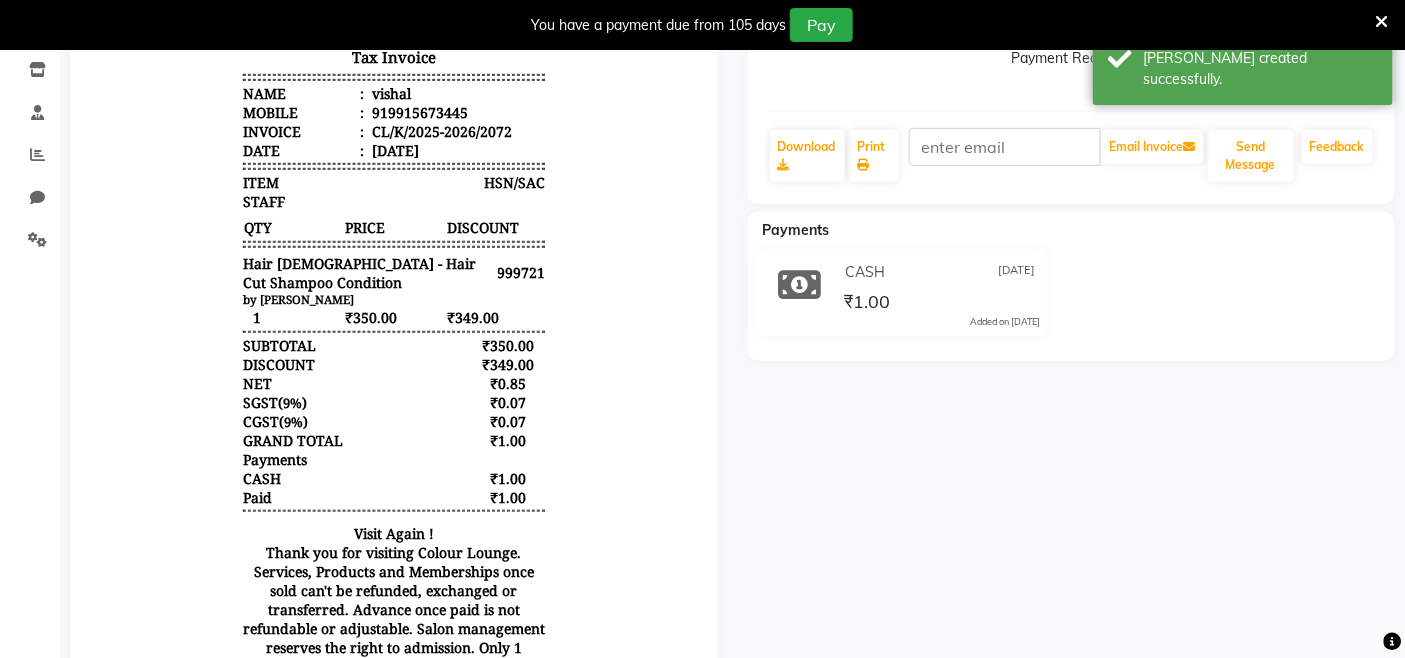 scroll, scrollTop: 287, scrollLeft: 0, axis: vertical 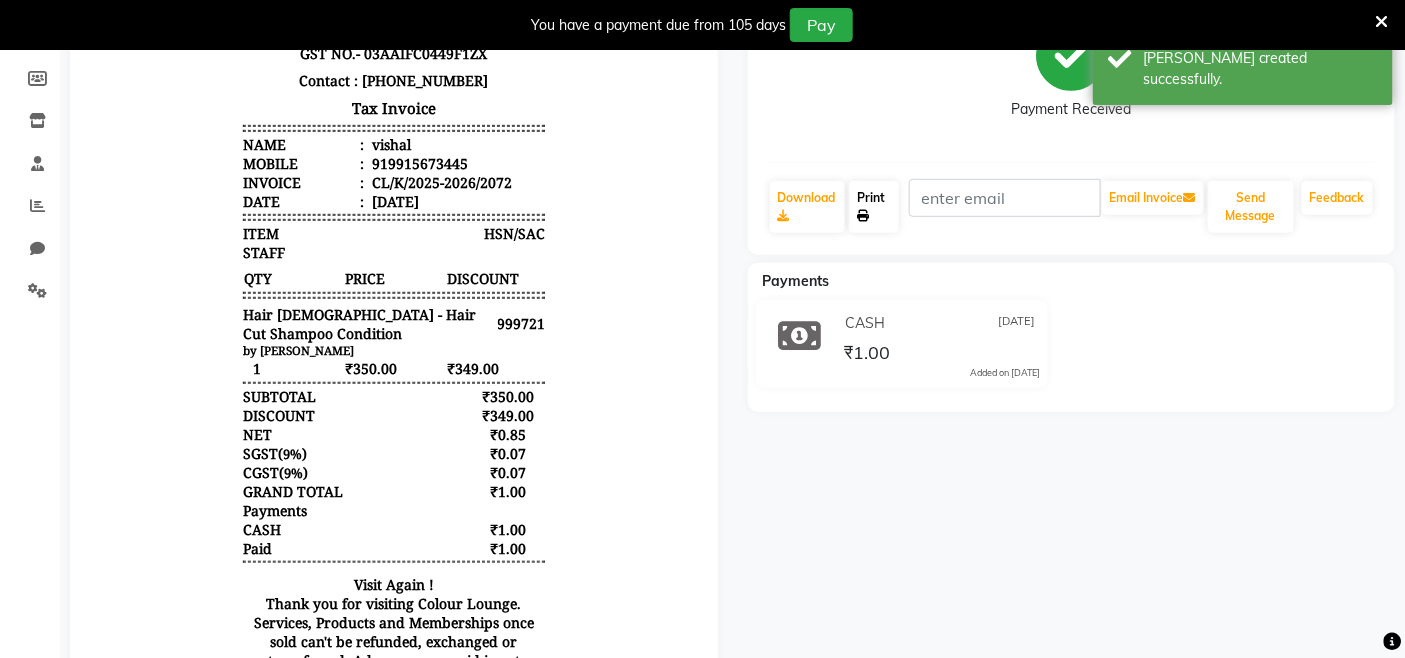 click 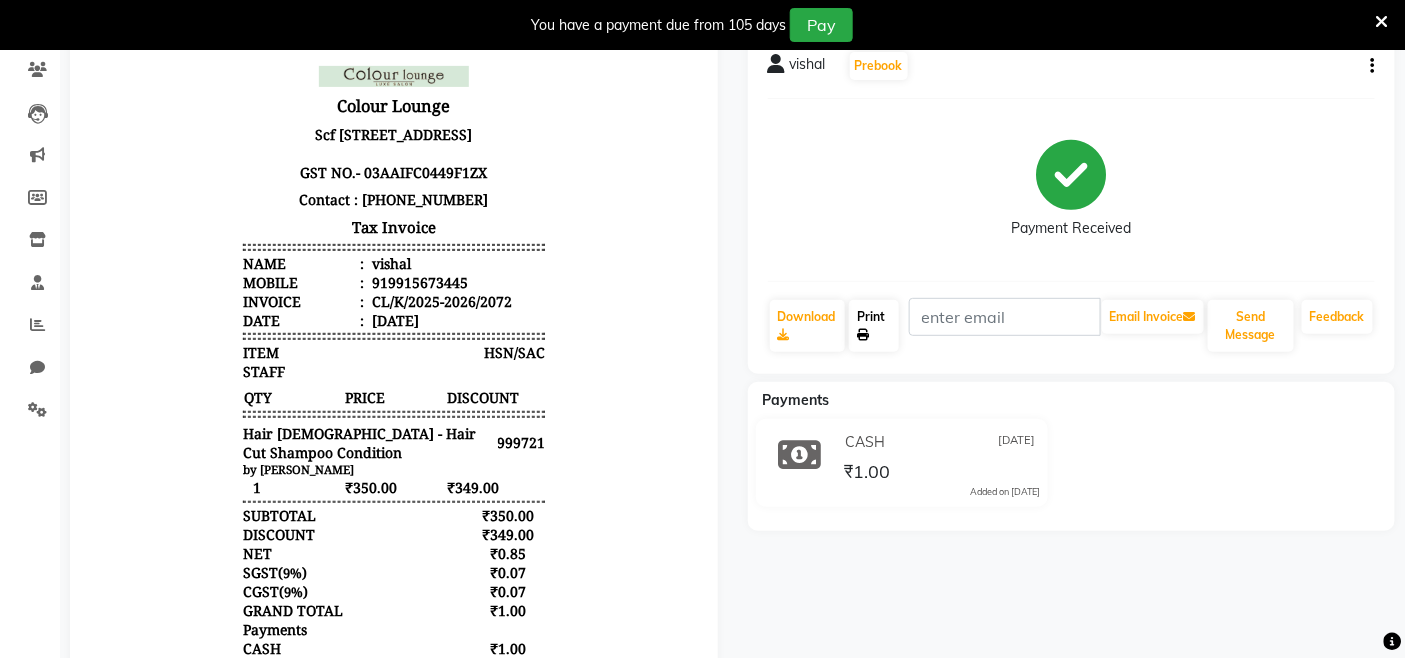 scroll, scrollTop: 0, scrollLeft: 0, axis: both 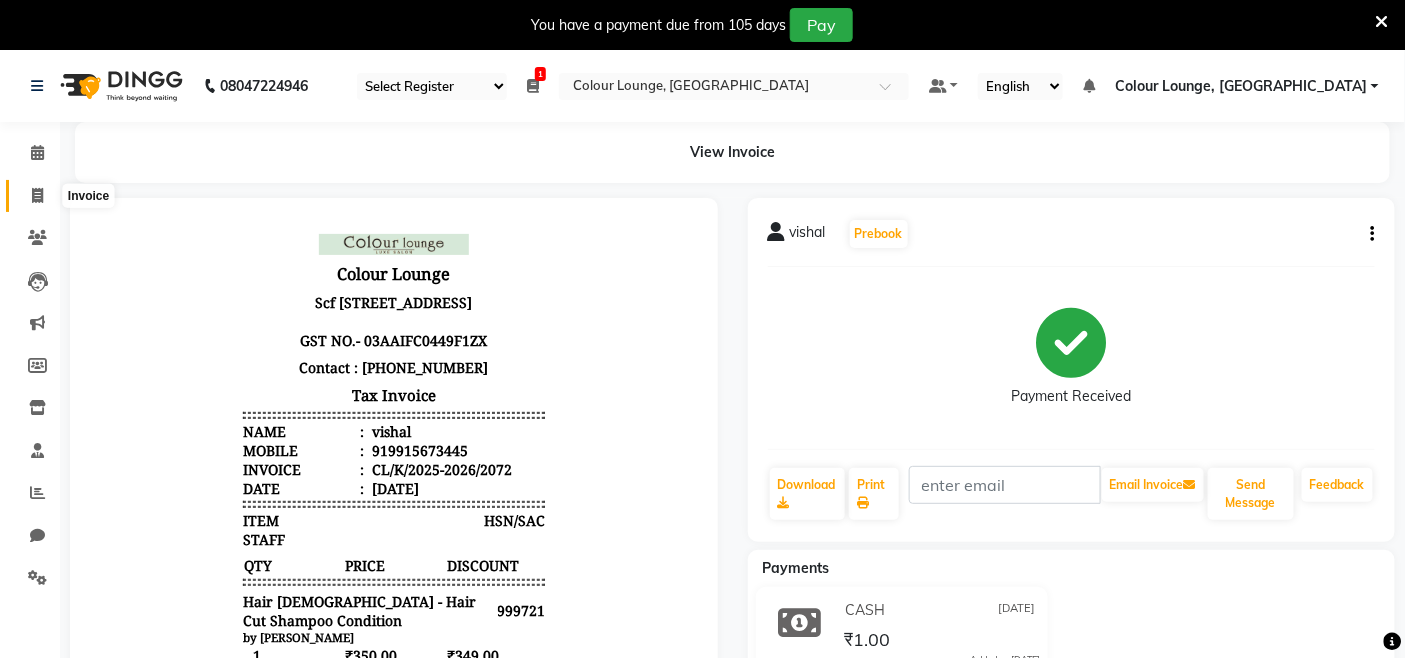 click 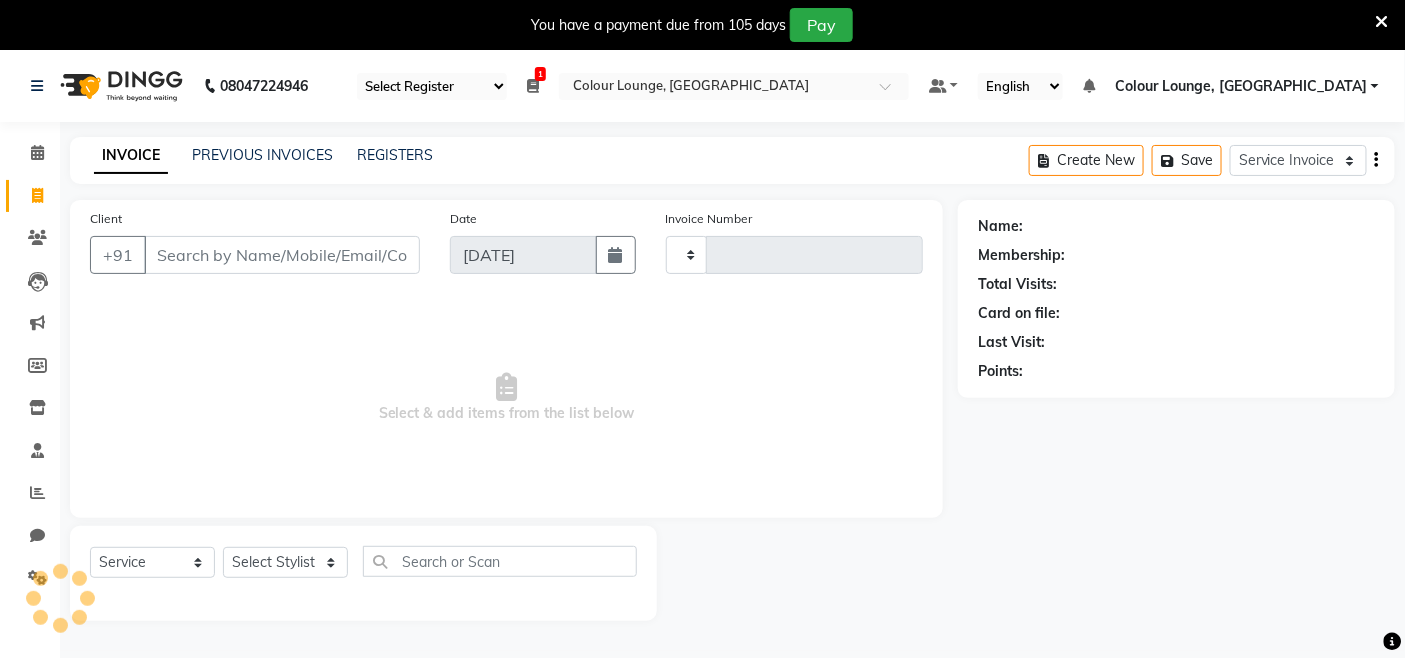 type on "2073" 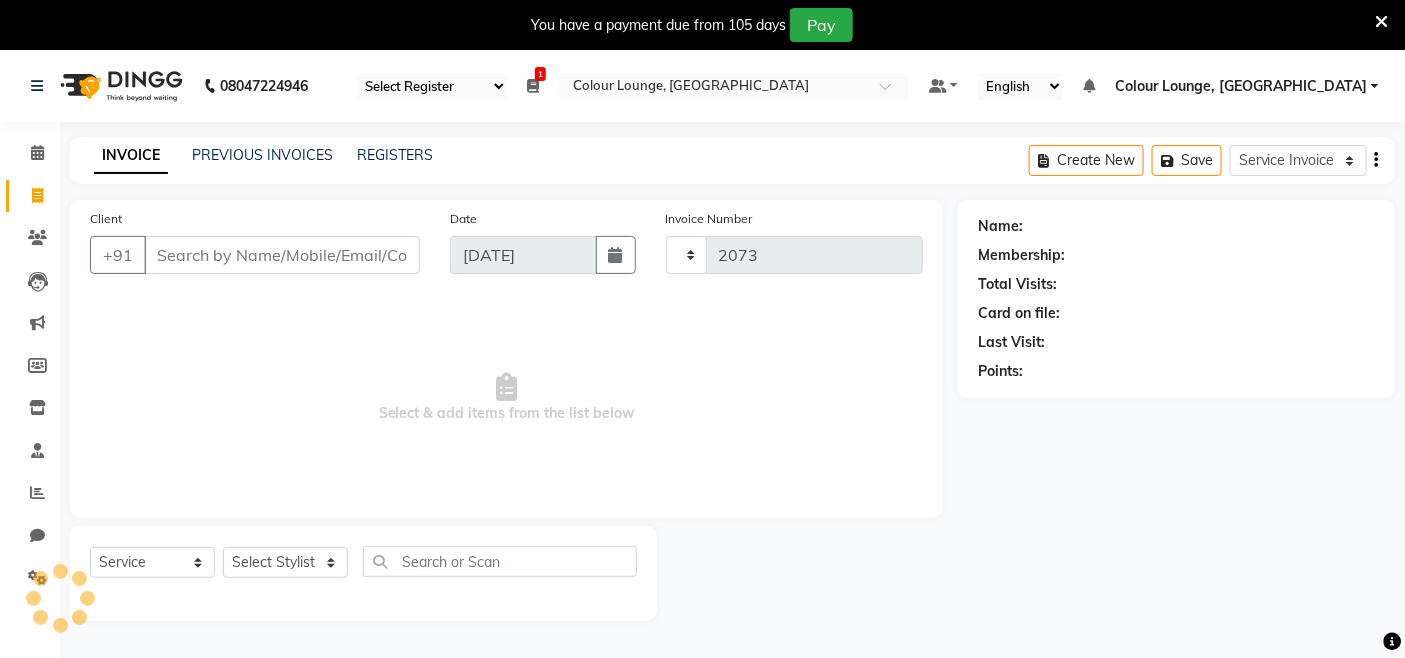 select on "8015" 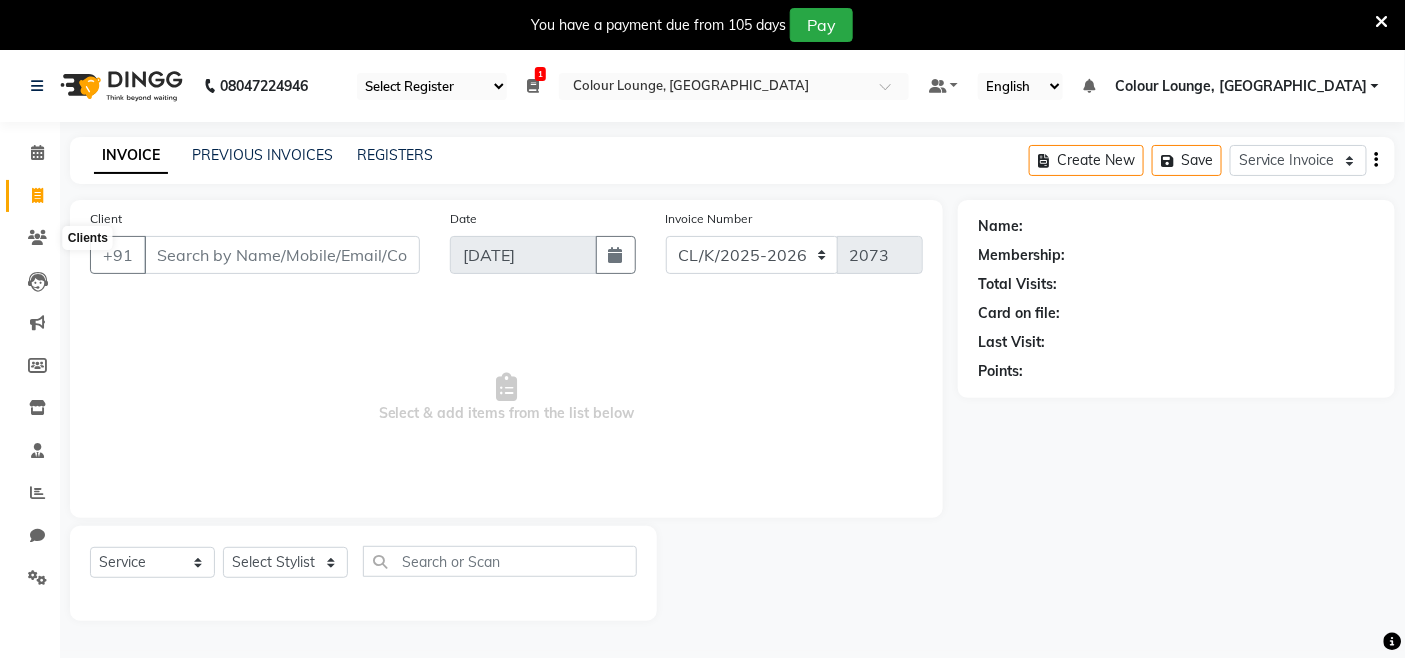scroll, scrollTop: 50, scrollLeft: 0, axis: vertical 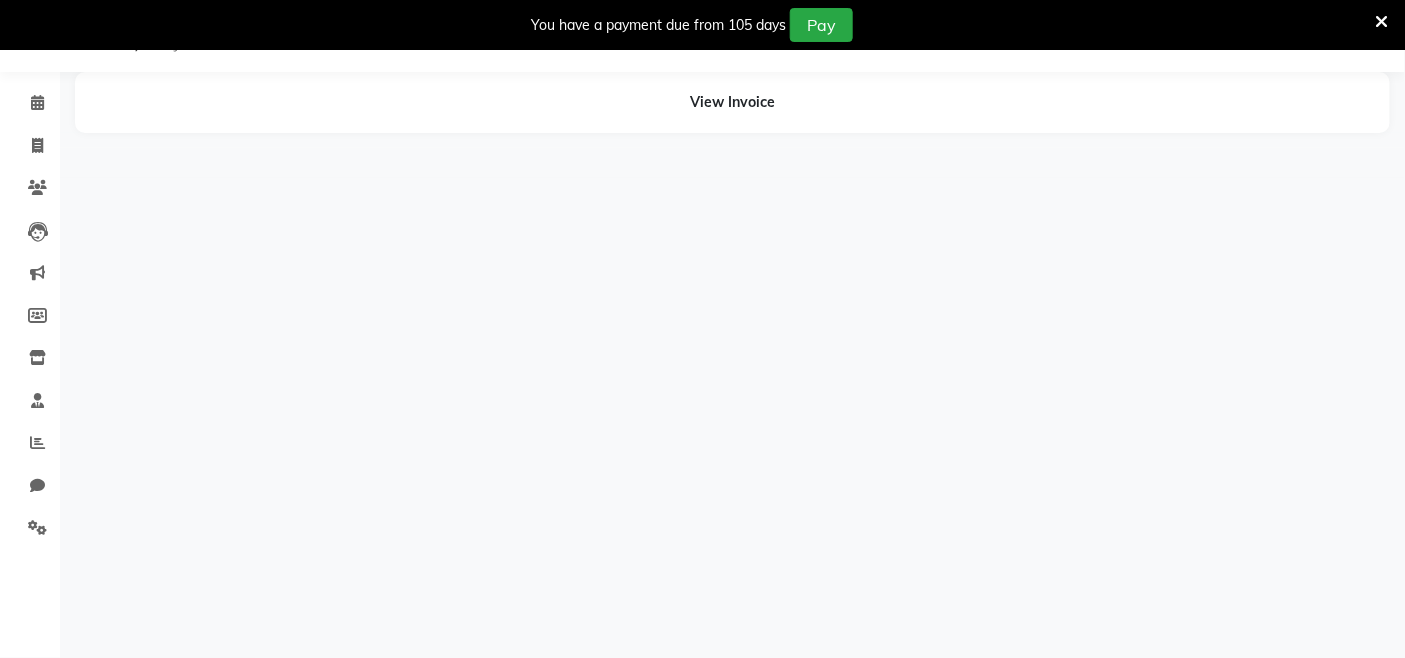 select on "75" 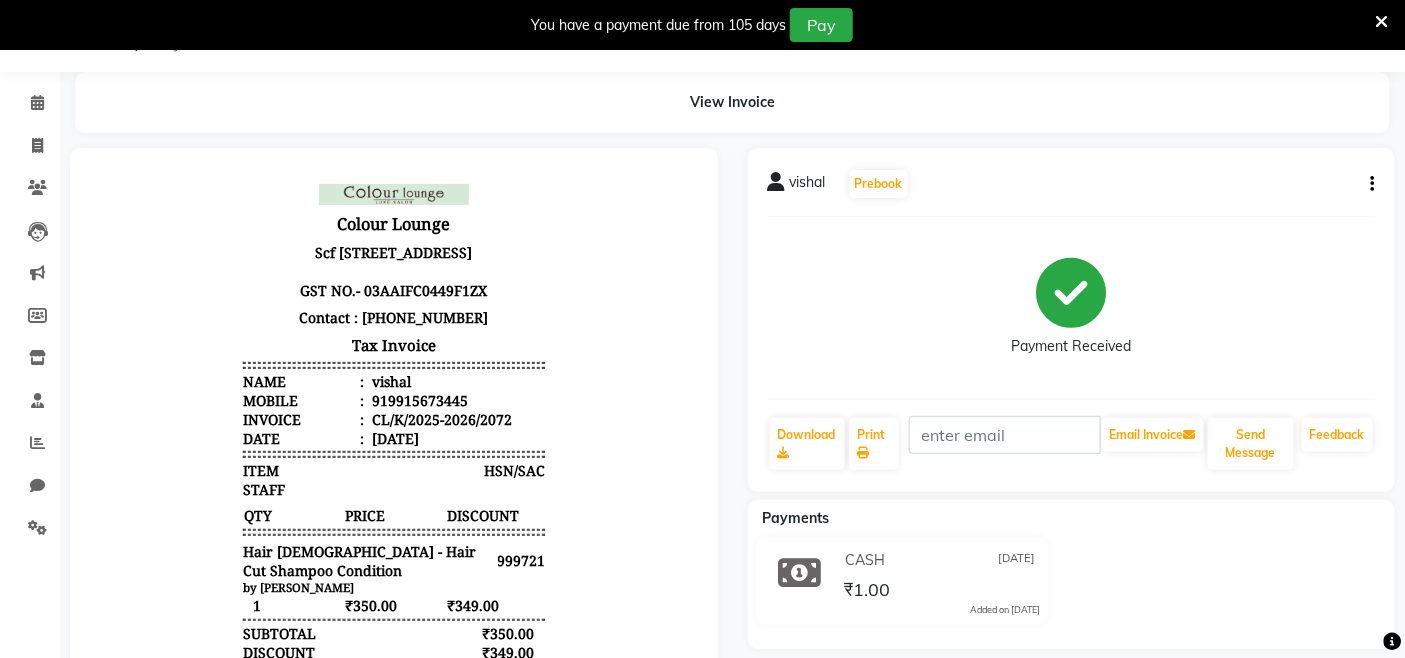 scroll, scrollTop: 0, scrollLeft: 0, axis: both 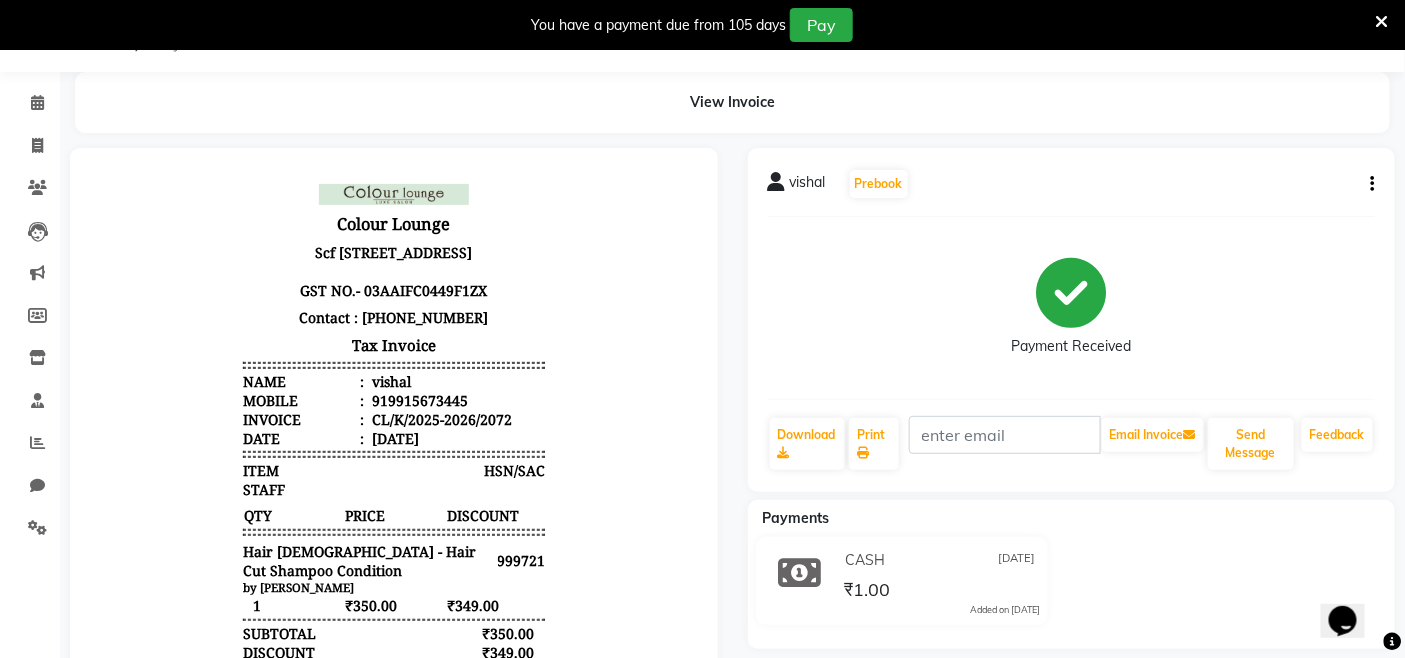 click at bounding box center (1382, 22) 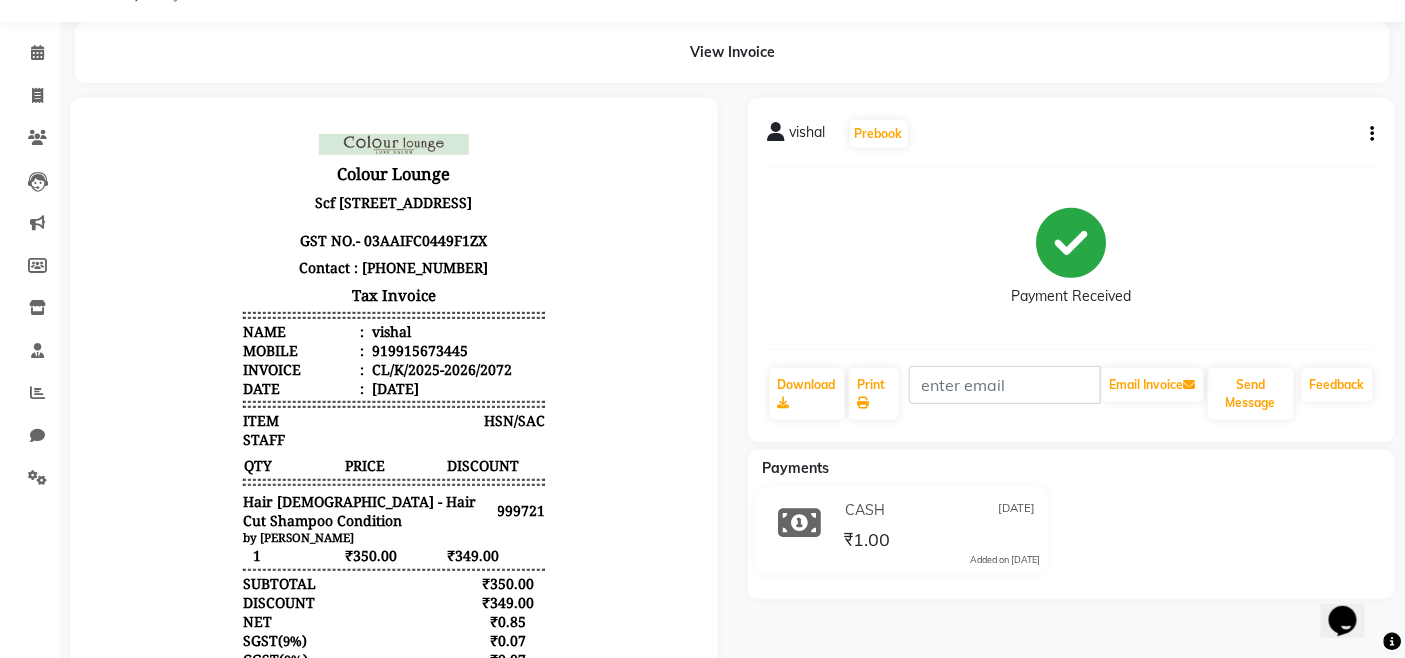 scroll, scrollTop: 0, scrollLeft: 0, axis: both 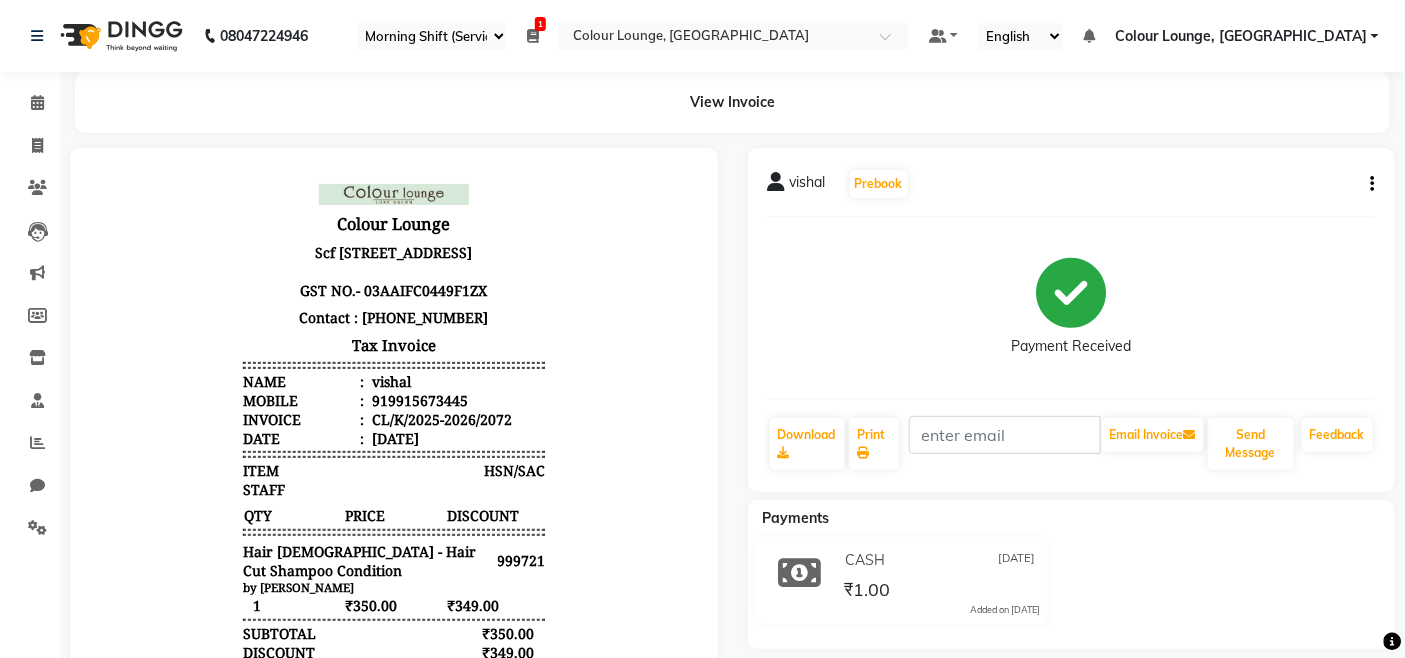 click 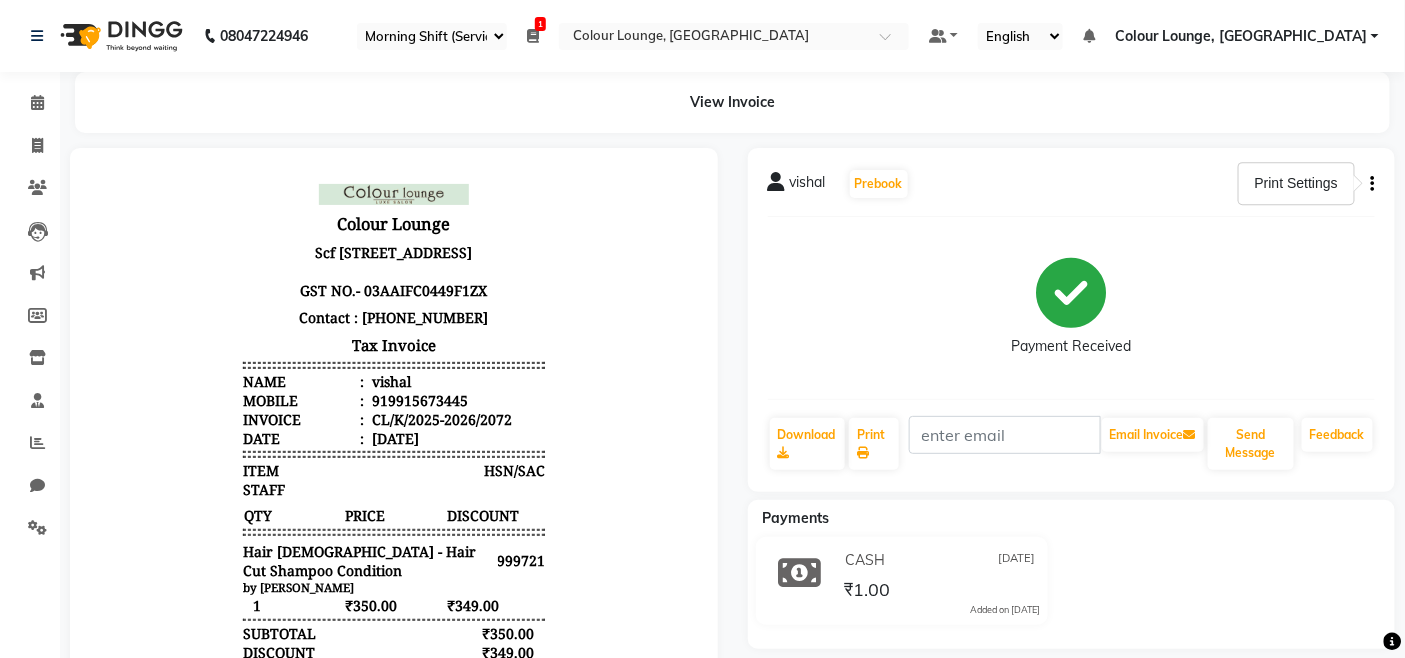 click on "vishal   Prebook" 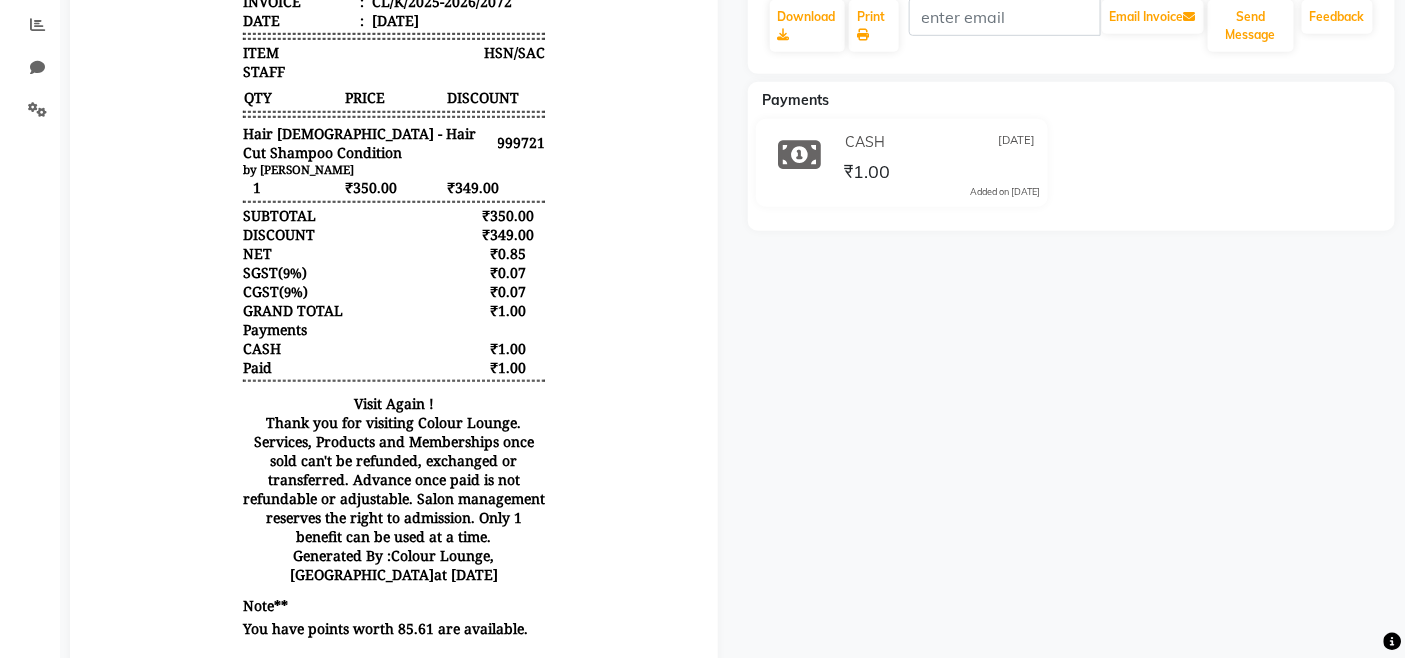 scroll, scrollTop: 490, scrollLeft: 0, axis: vertical 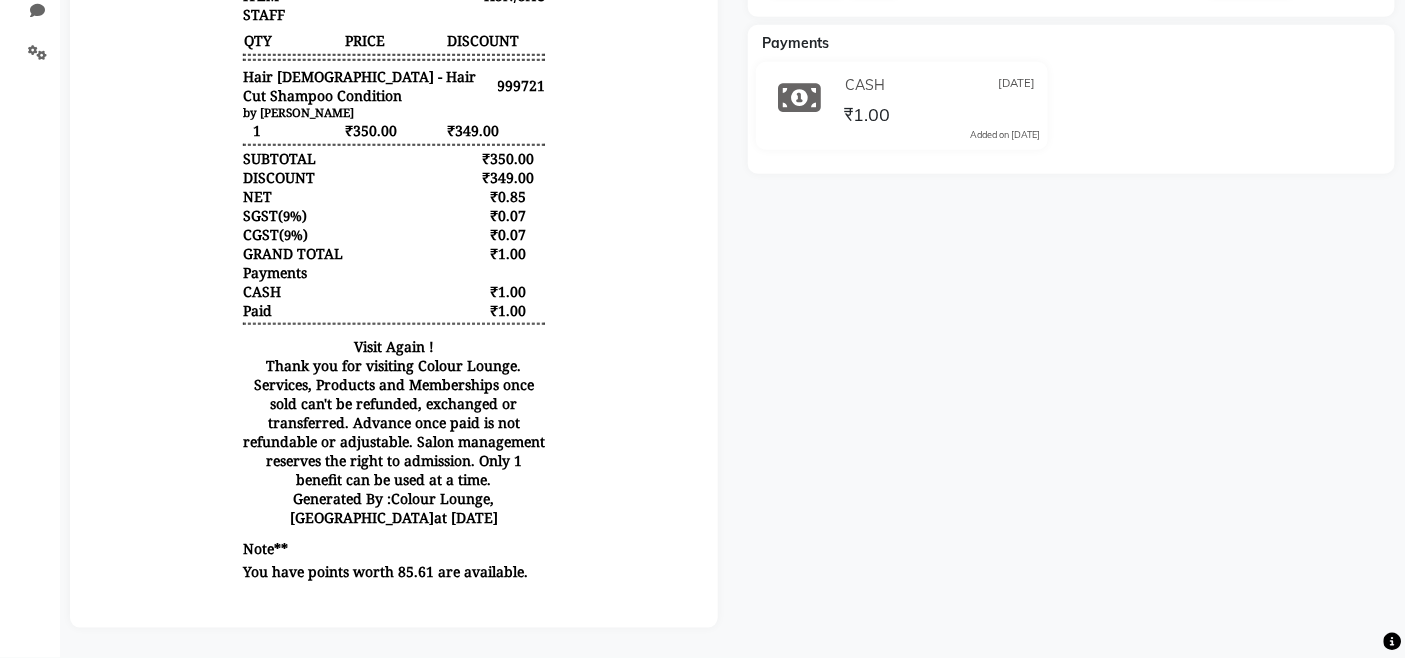 click on "₹1.00" 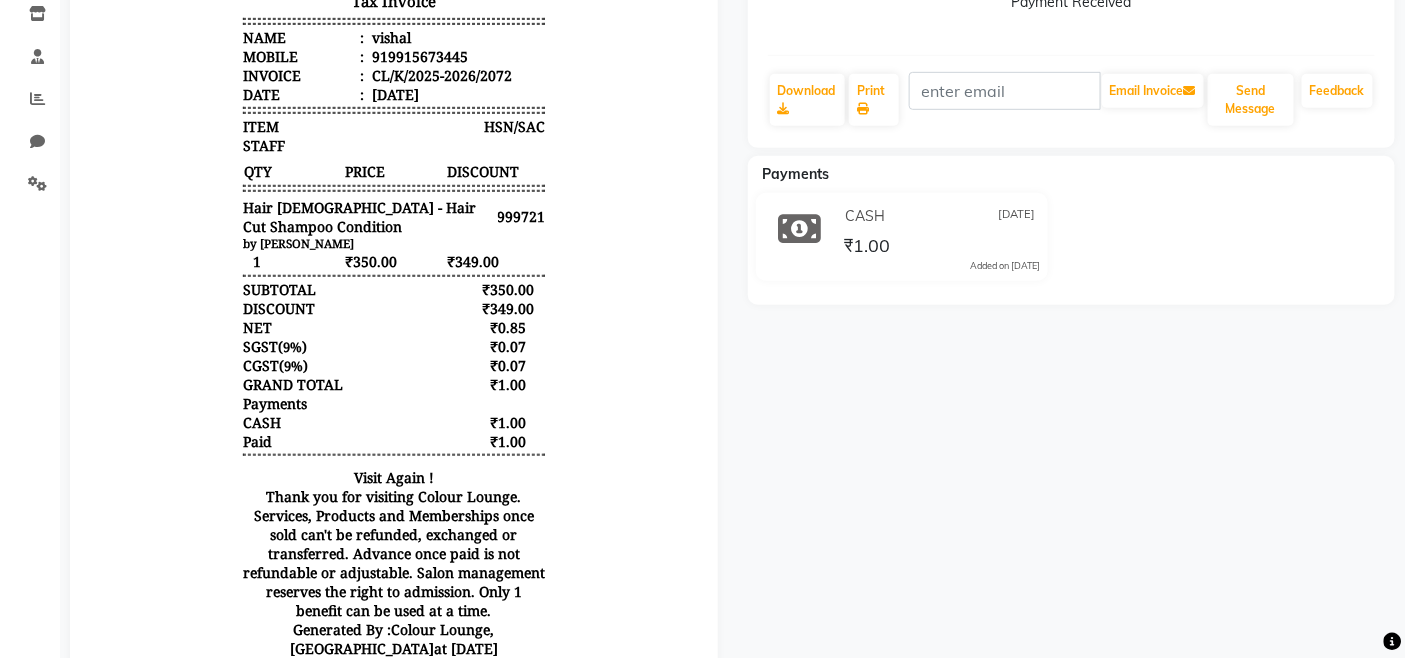 scroll, scrollTop: 0, scrollLeft: 0, axis: both 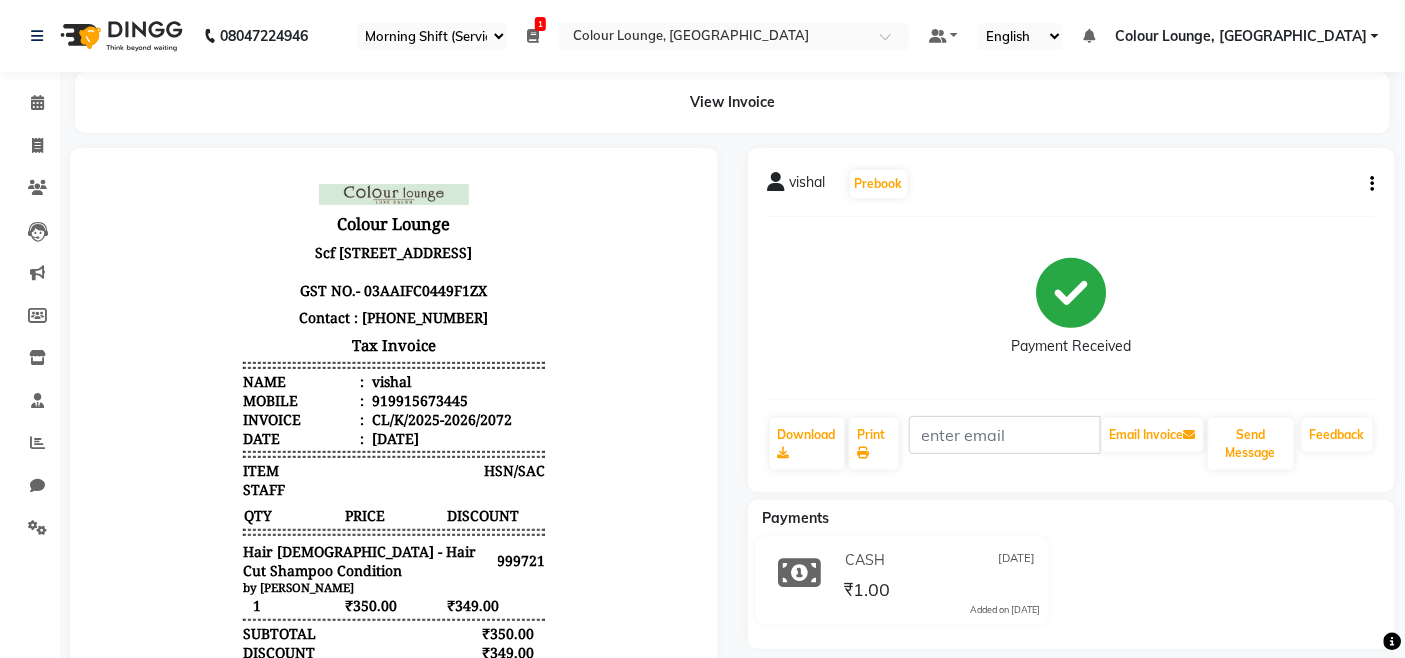 click 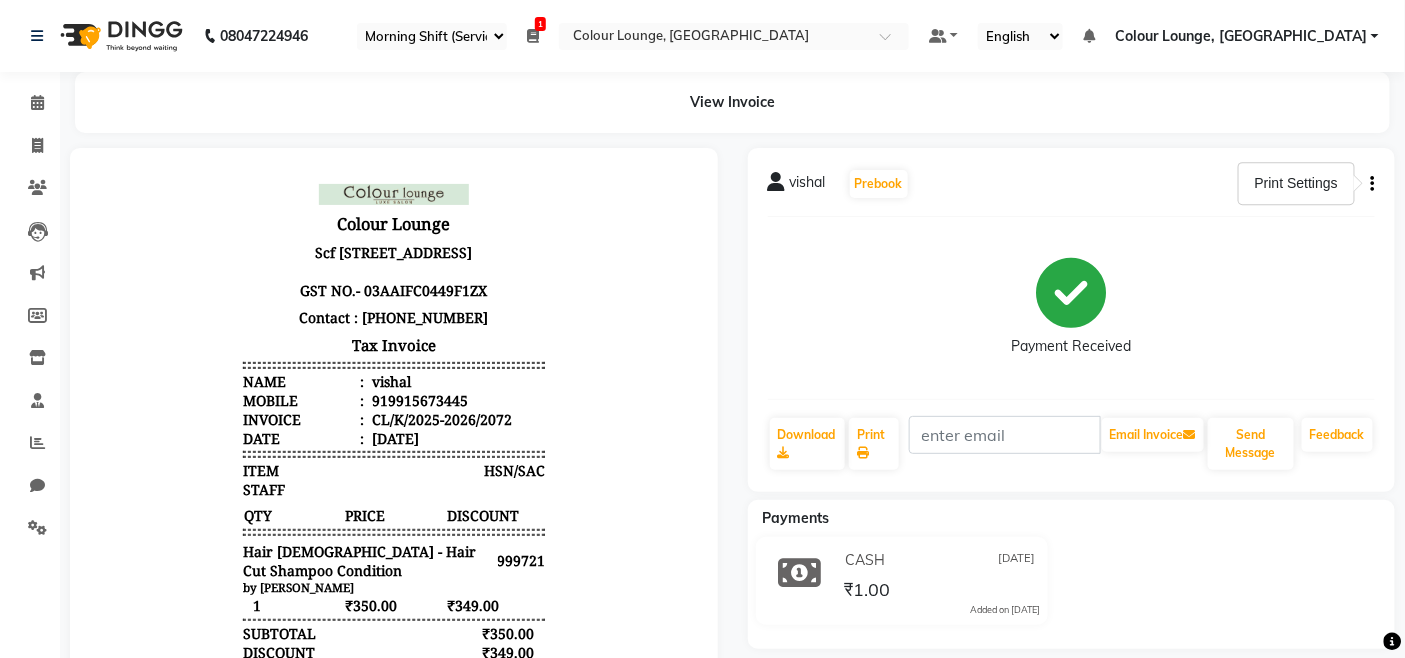 click on "vishal   Prebook   Payment Received  Download  Print   Email Invoice   Send Message Feedback" 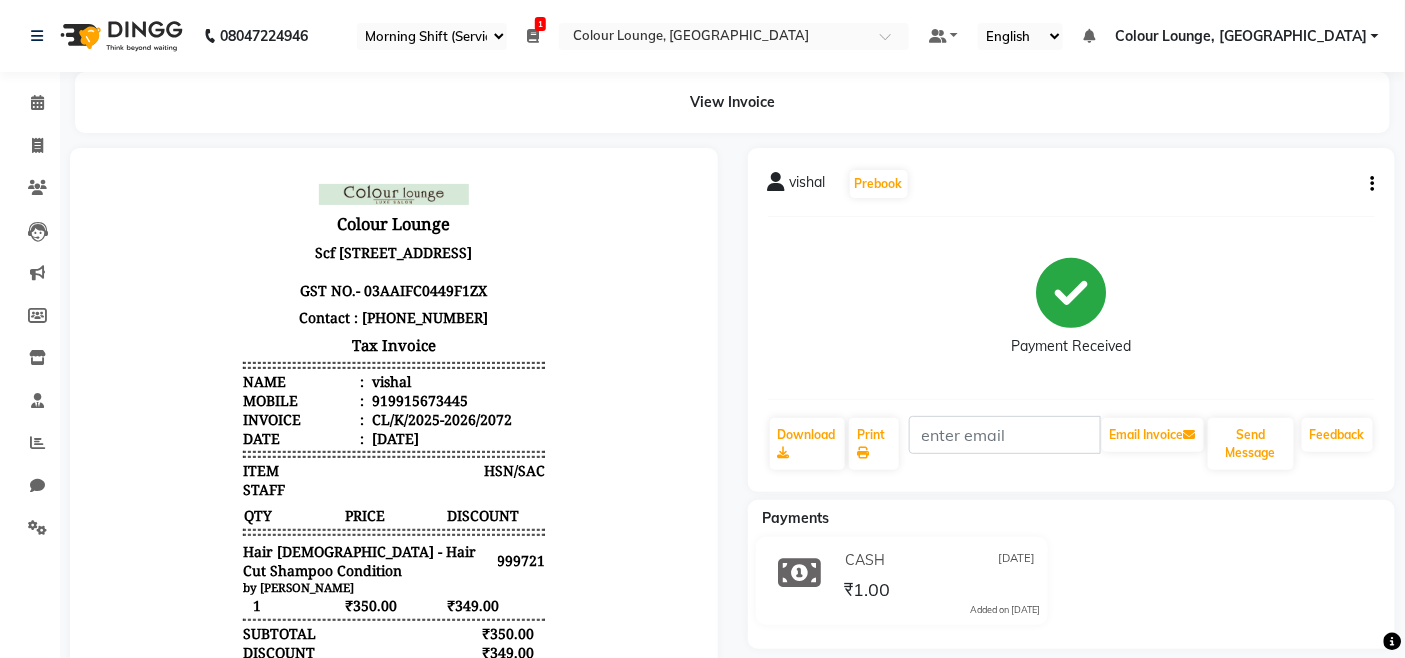 click on "vishal" 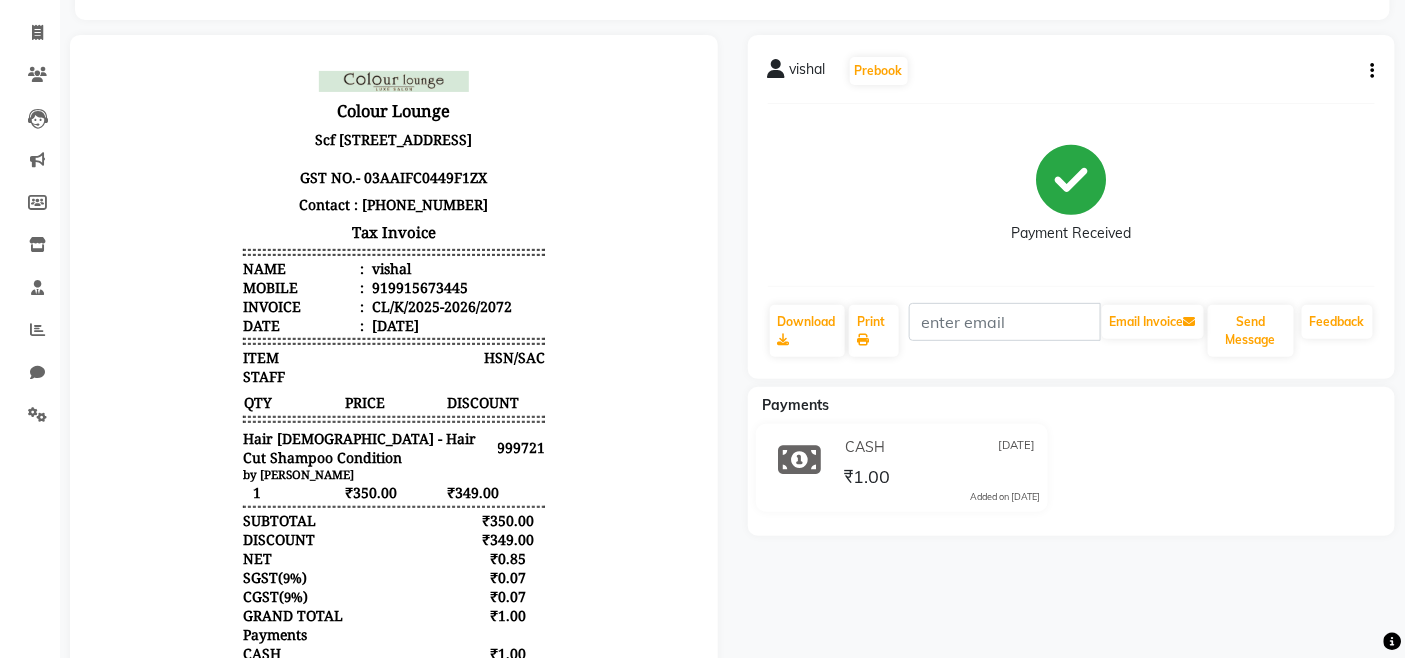 scroll, scrollTop: 111, scrollLeft: 0, axis: vertical 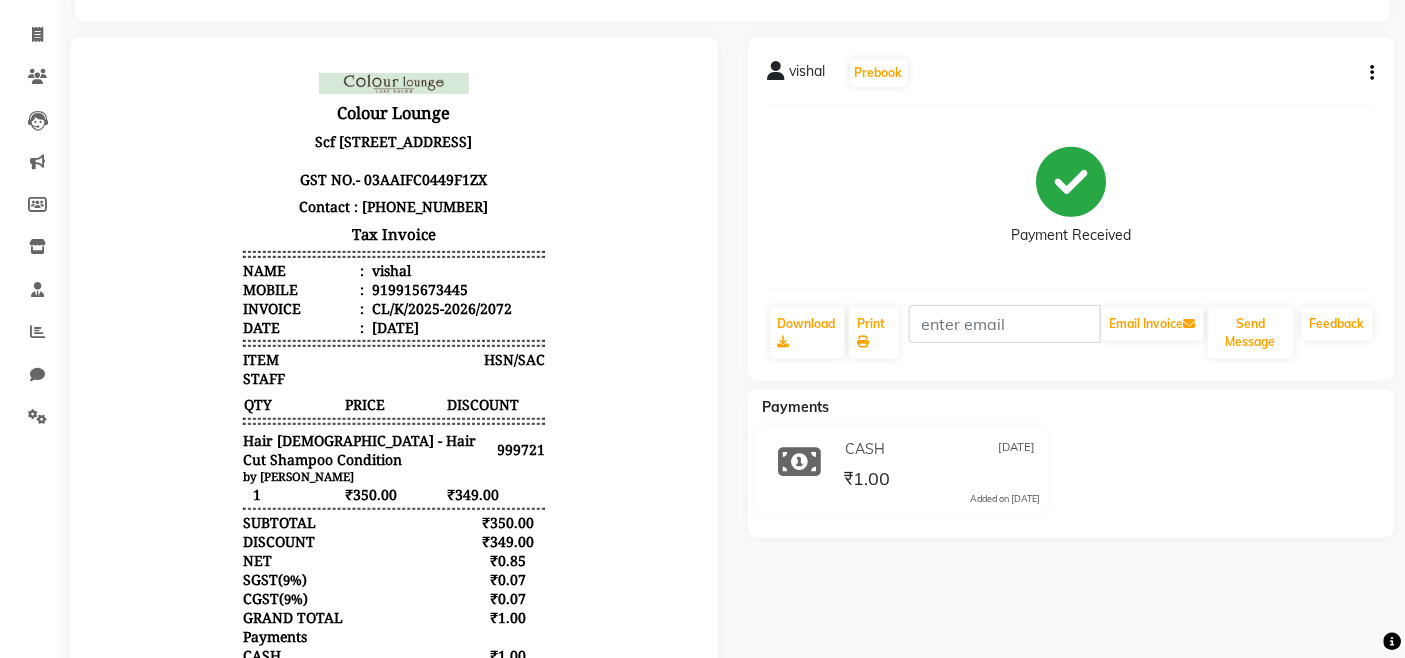 click 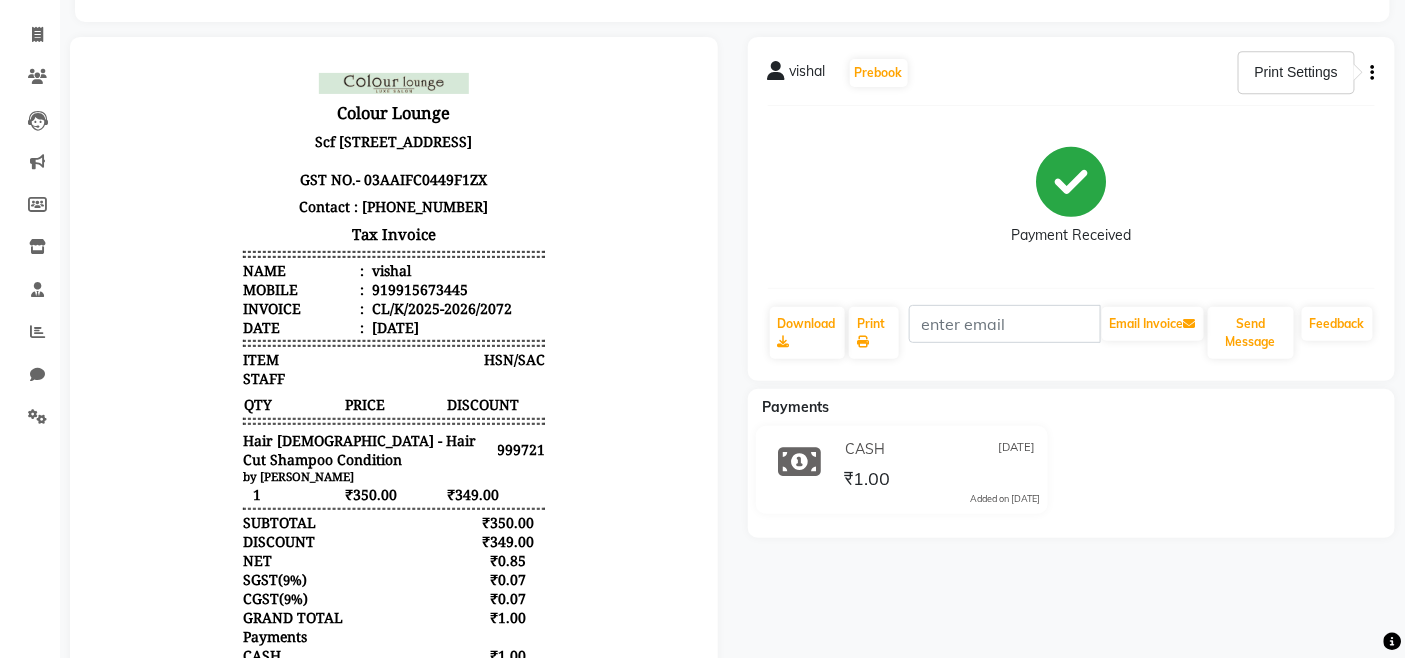click on "vishal   Prebook" 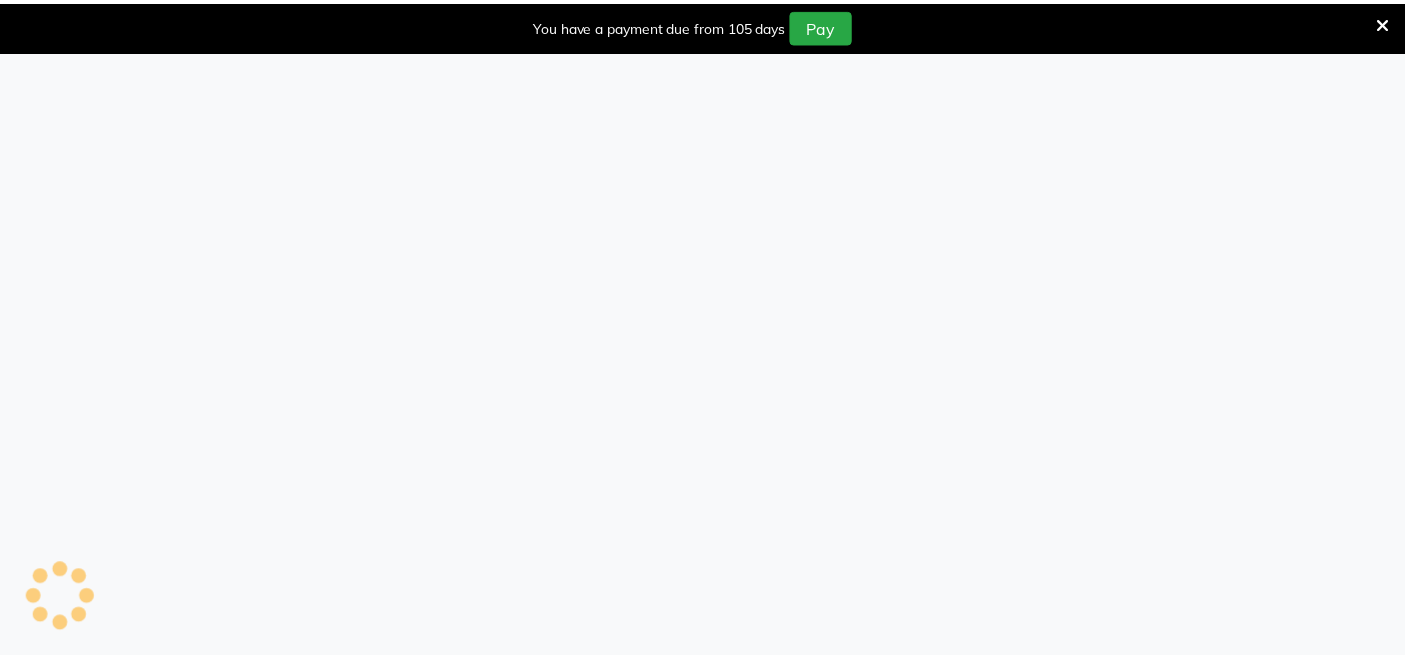 scroll, scrollTop: 0, scrollLeft: 0, axis: both 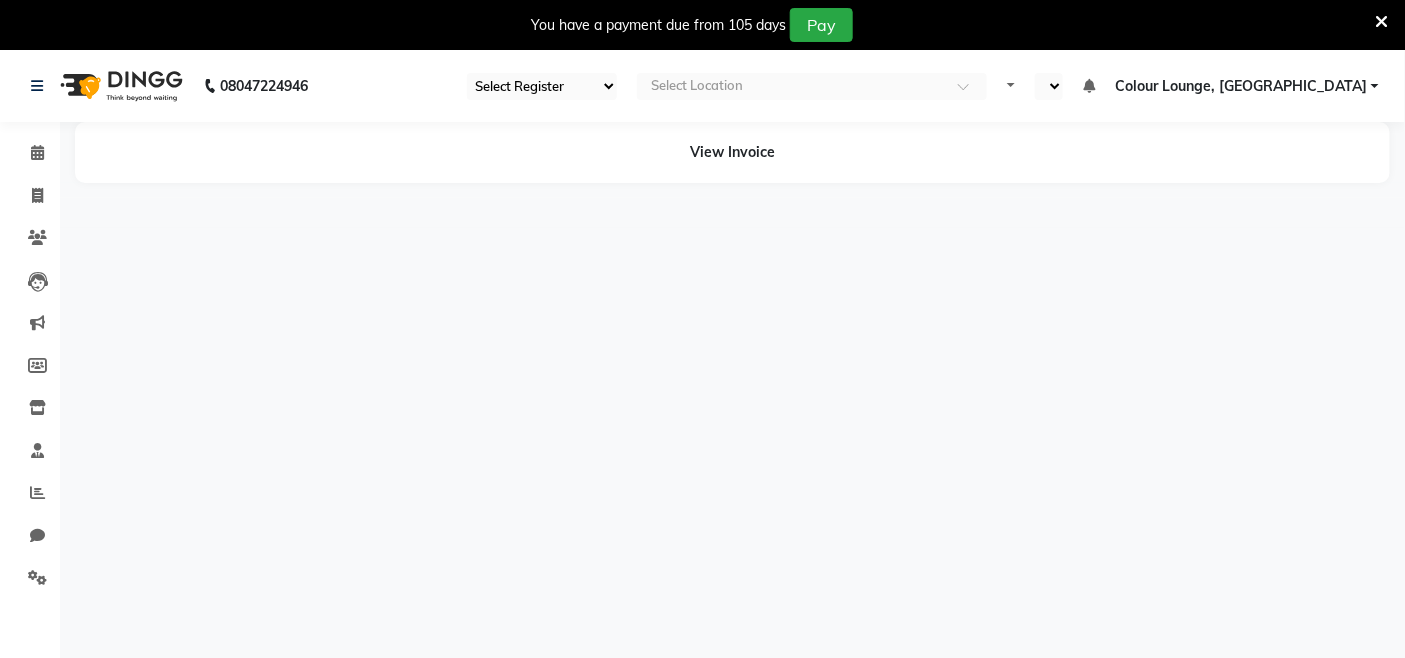 select on "75" 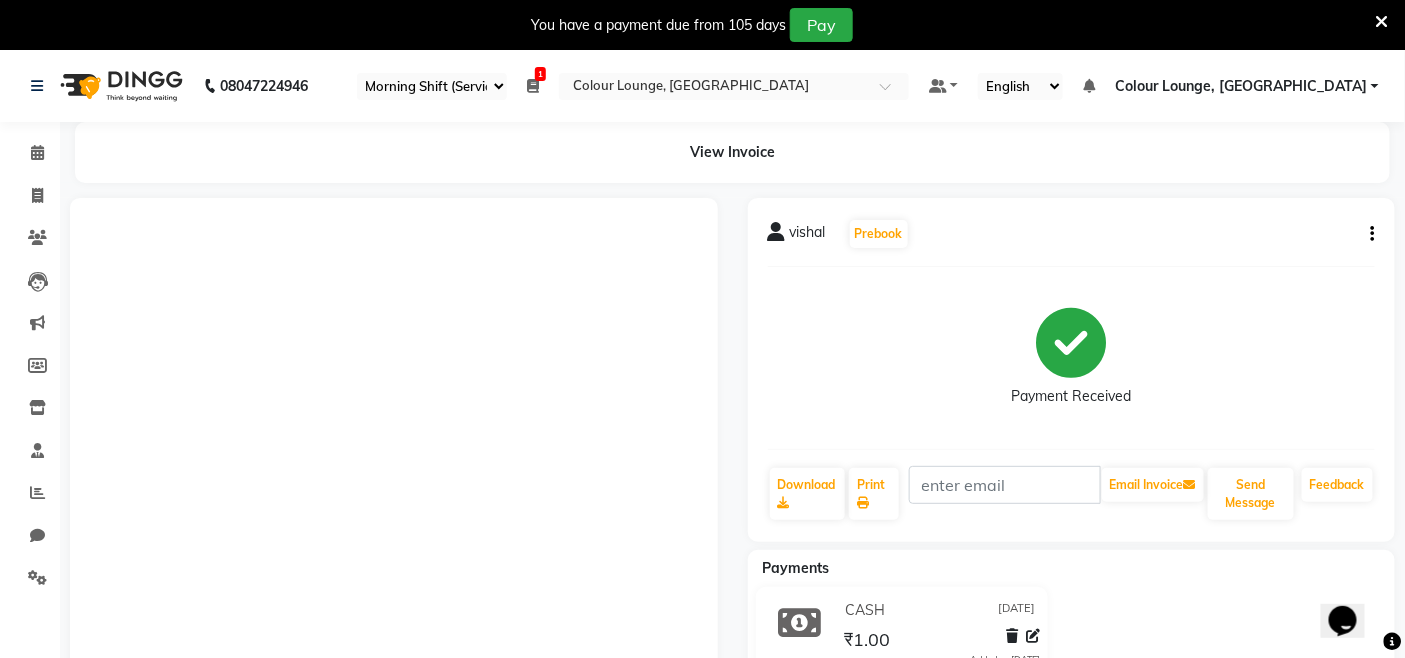 scroll, scrollTop: 0, scrollLeft: 0, axis: both 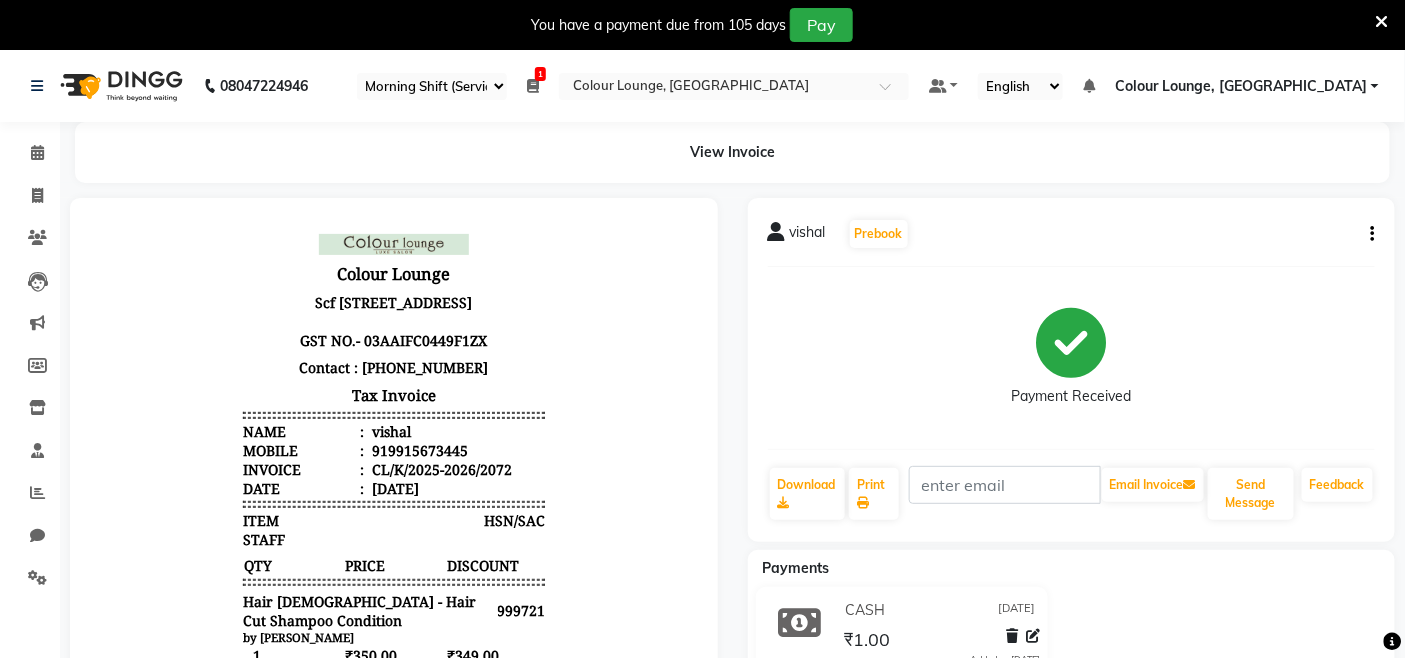 click 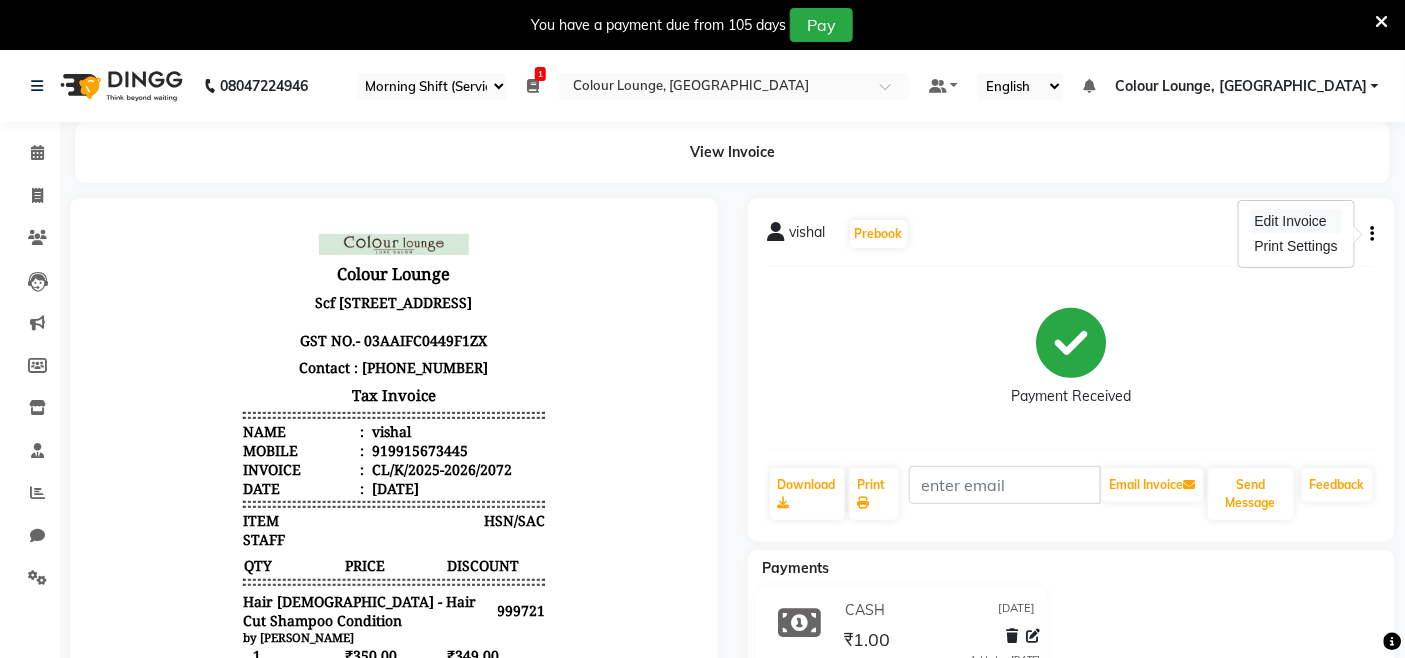 click on "Edit Invoice" at bounding box center [1296, 221] 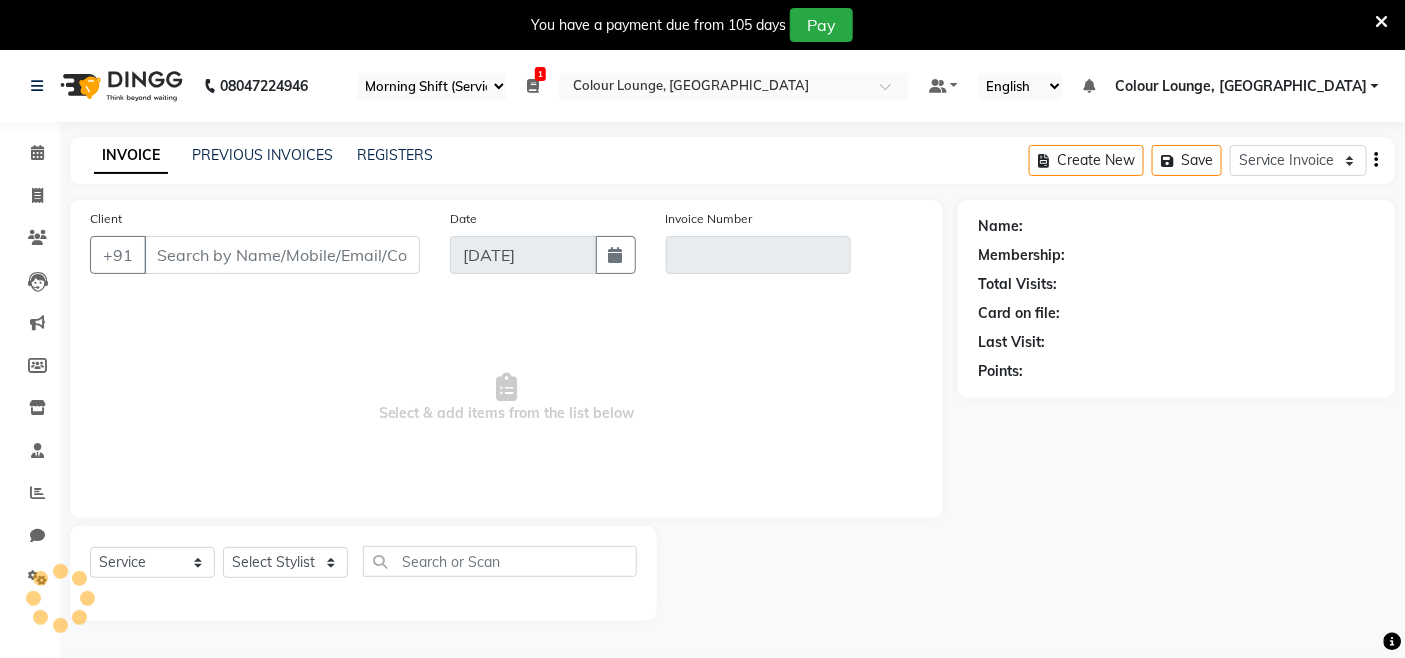 scroll, scrollTop: 50, scrollLeft: 0, axis: vertical 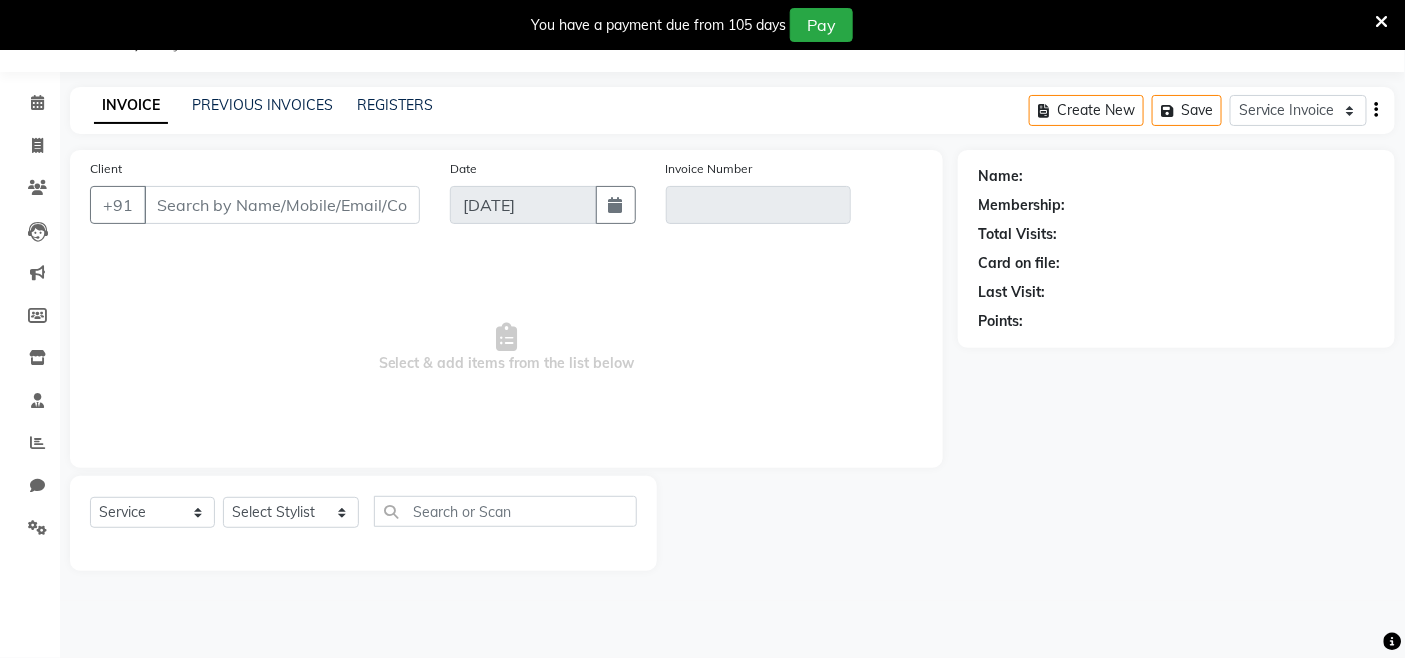 type on "9915673445" 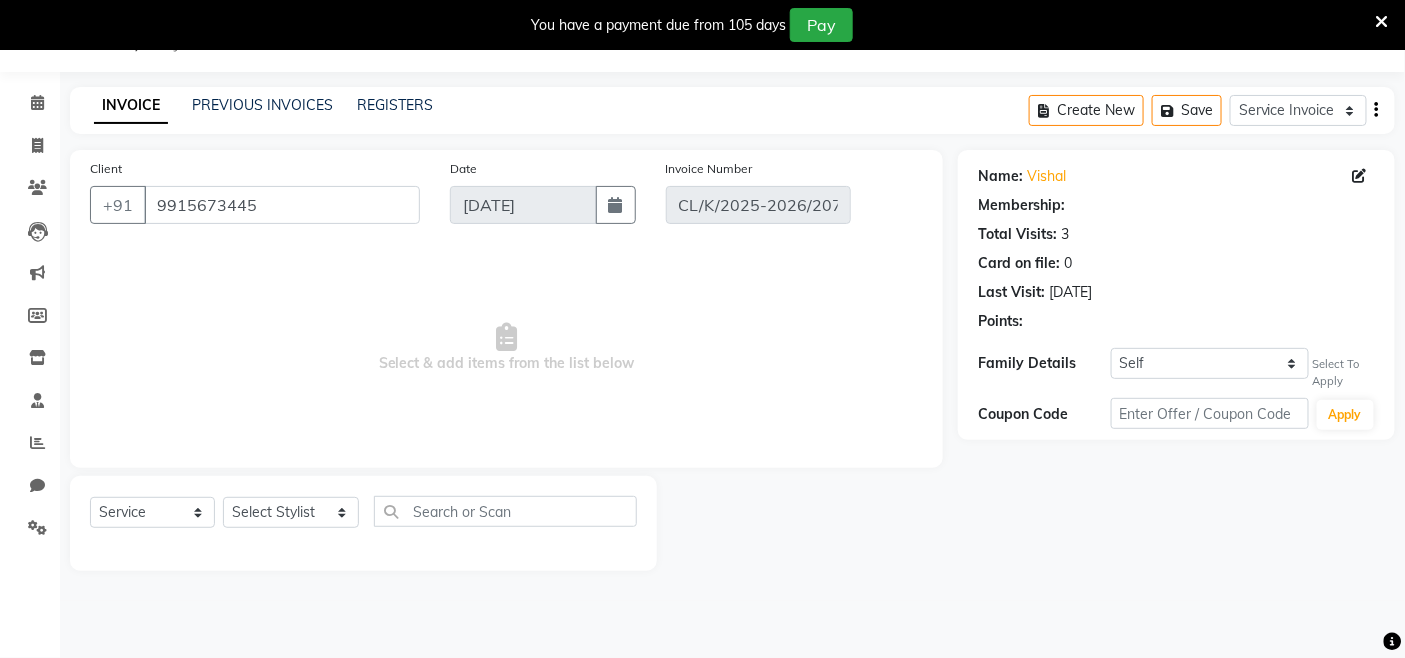 select on "1: Object" 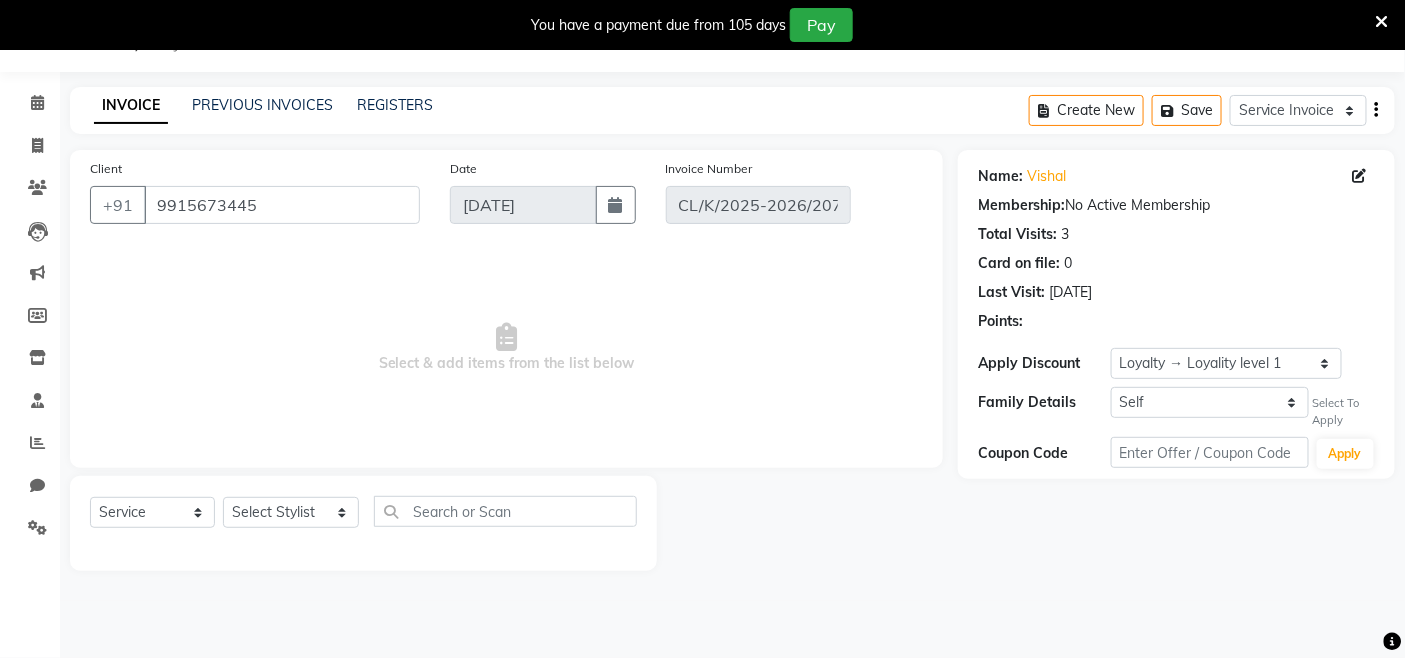 select on "select" 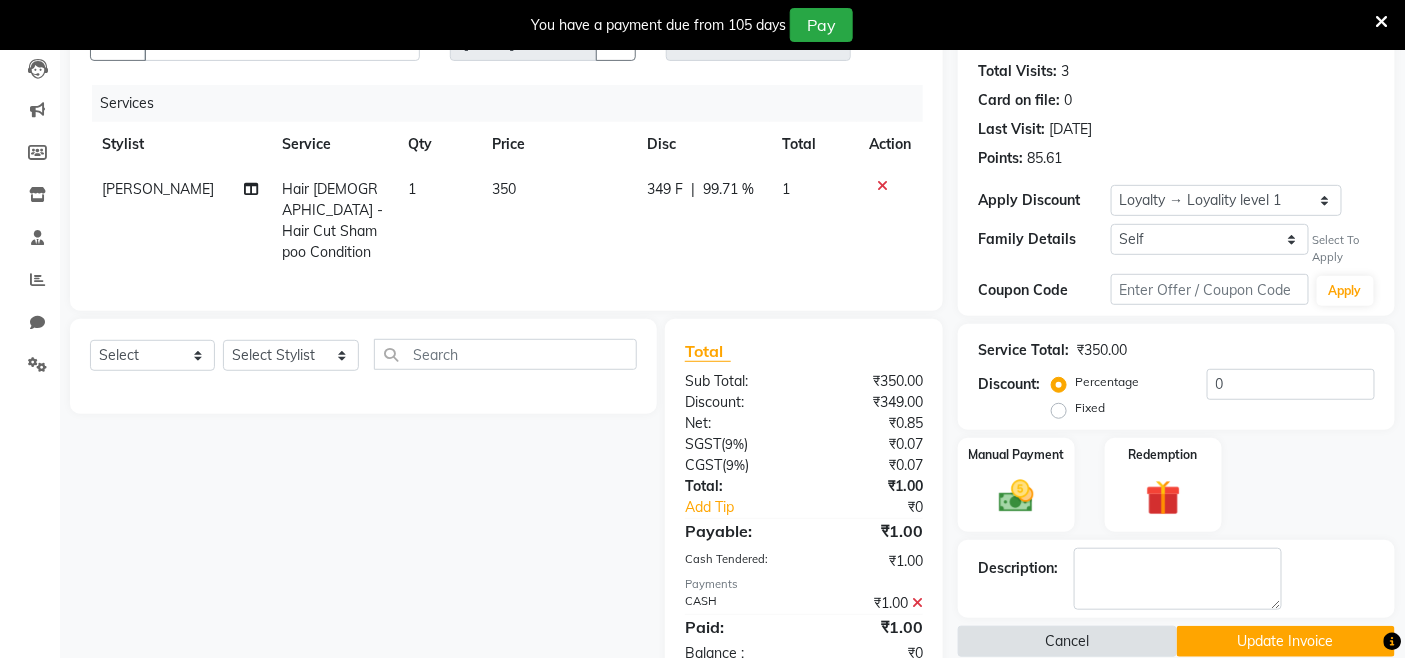 scroll, scrollTop: 363, scrollLeft: 0, axis: vertical 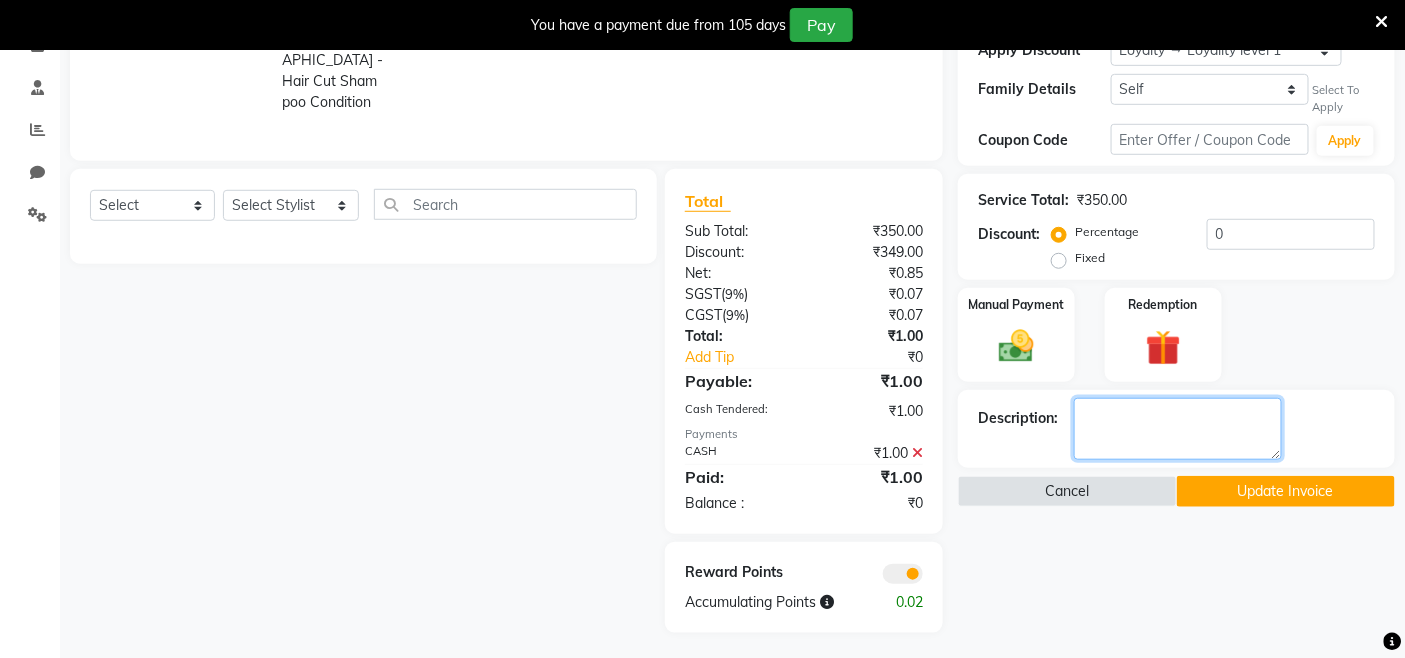 click 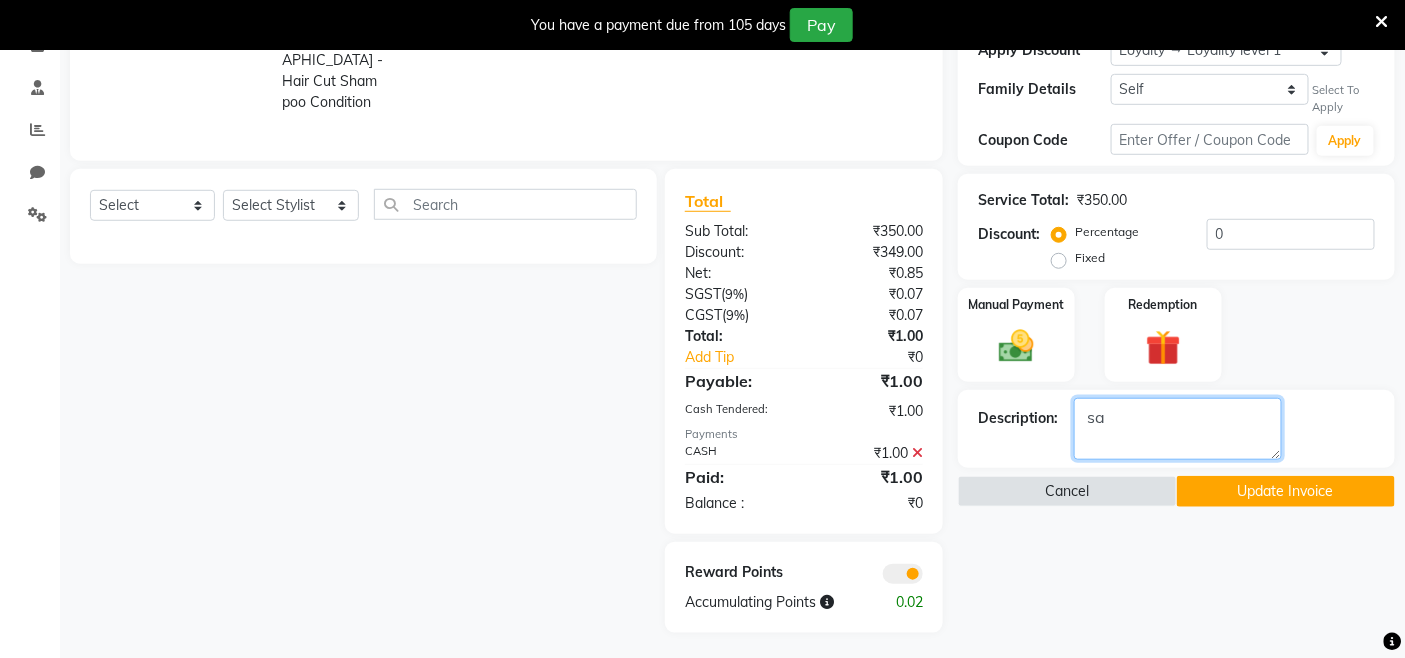 click 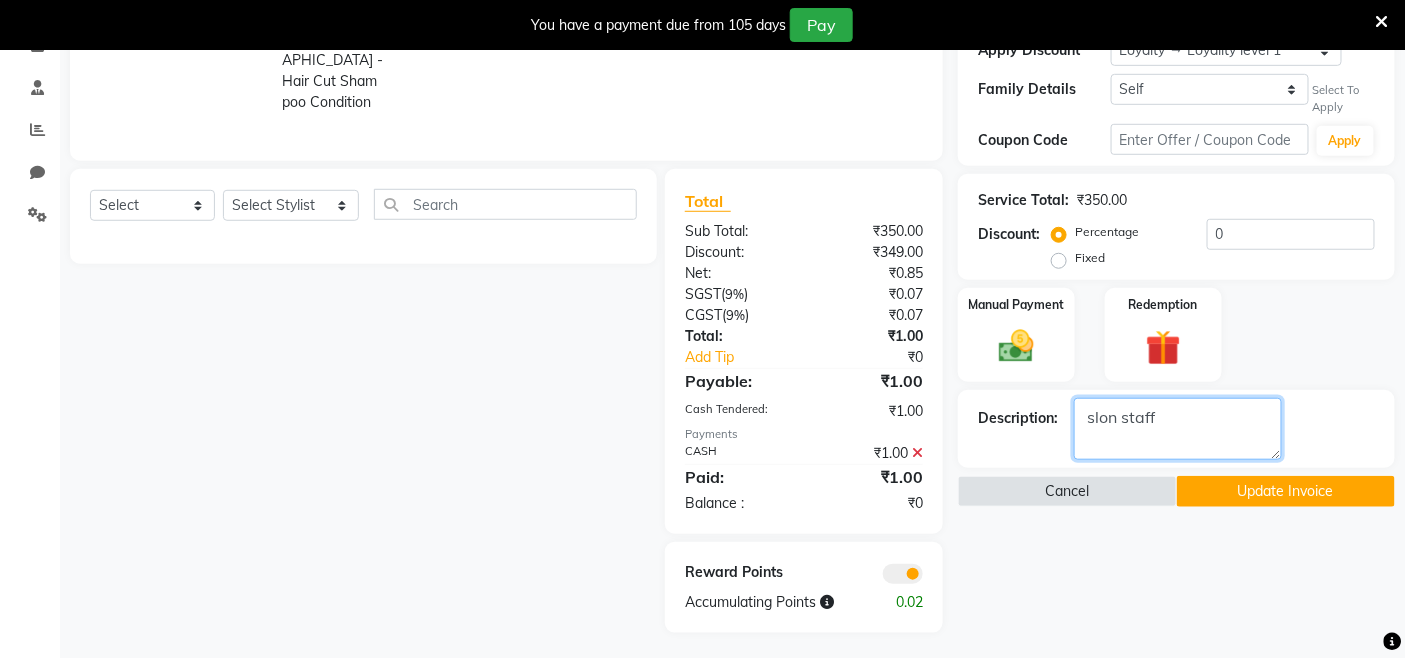type on "slon staff" 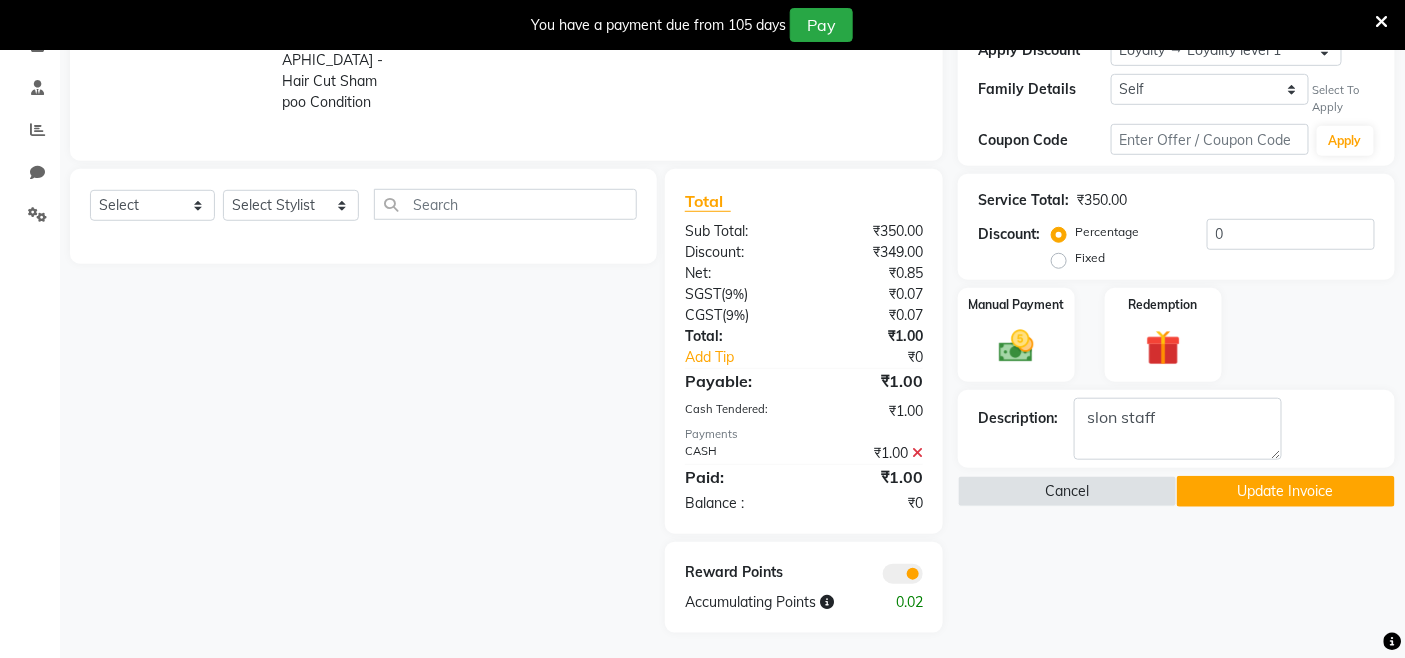 click on "Update Invoice" 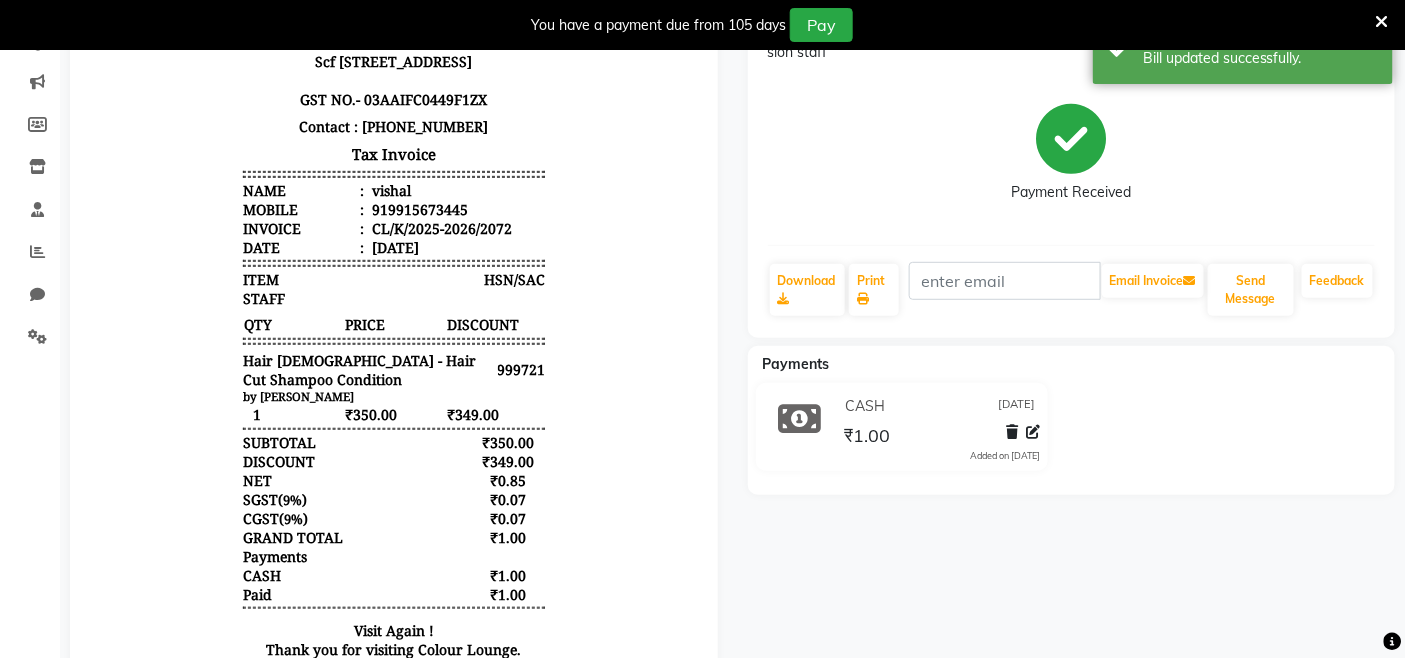 scroll, scrollTop: 0, scrollLeft: 0, axis: both 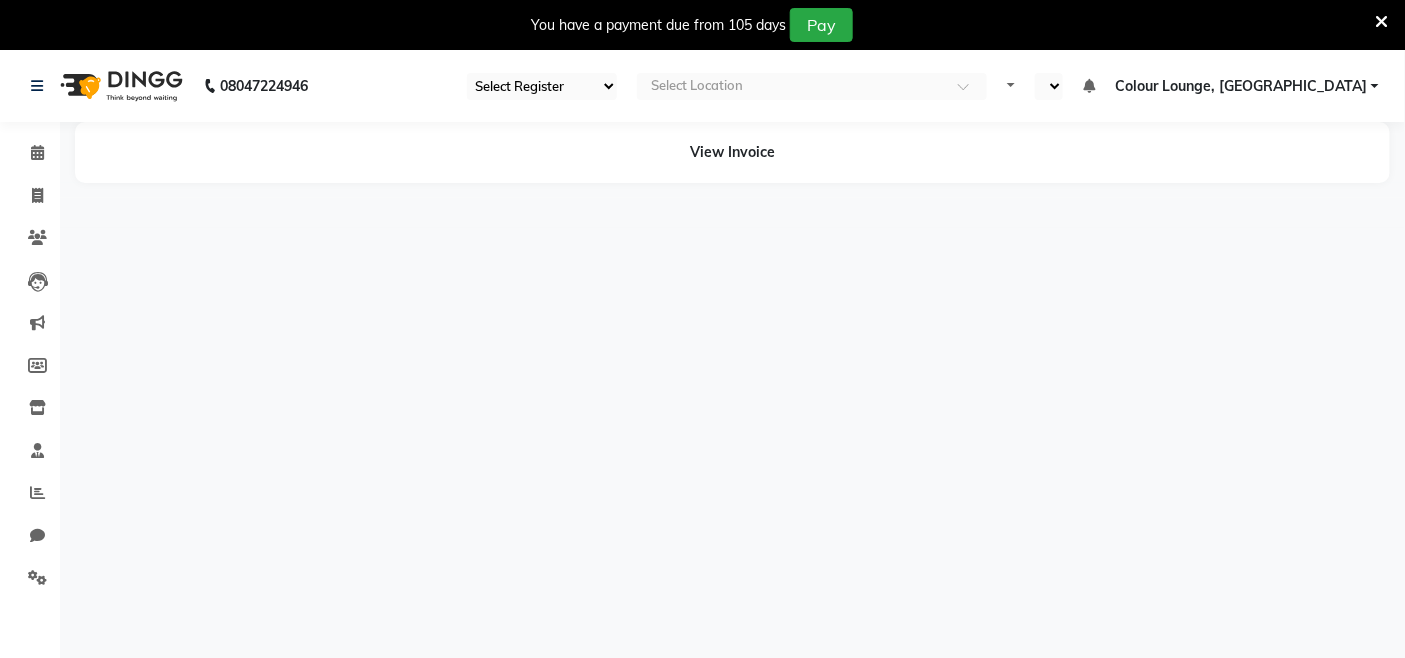 select on "75" 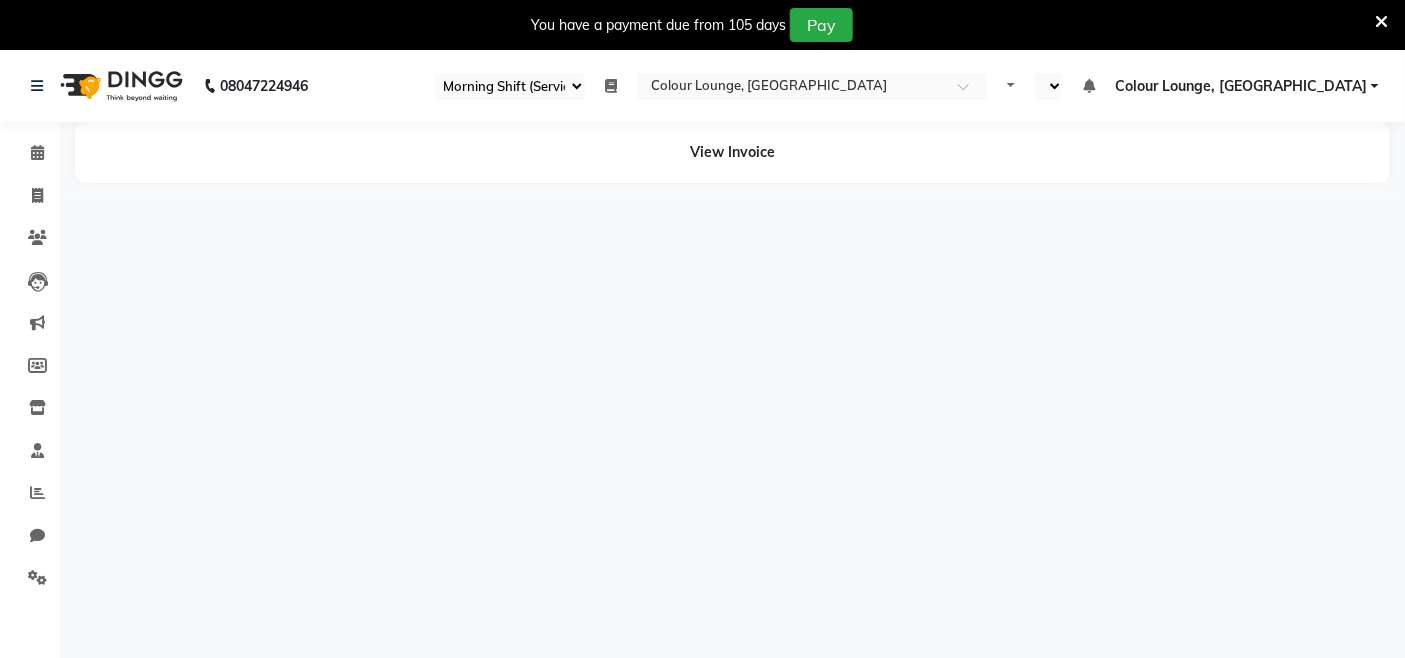 select on "en" 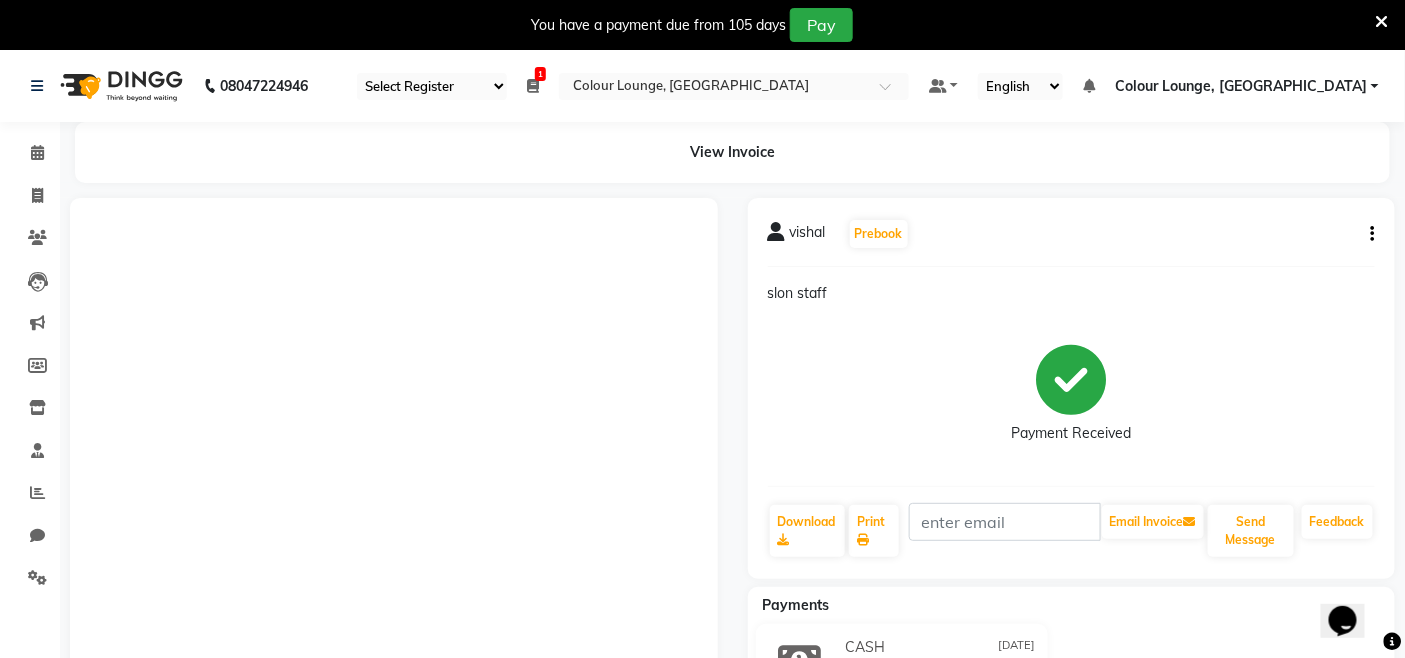 scroll, scrollTop: 0, scrollLeft: 0, axis: both 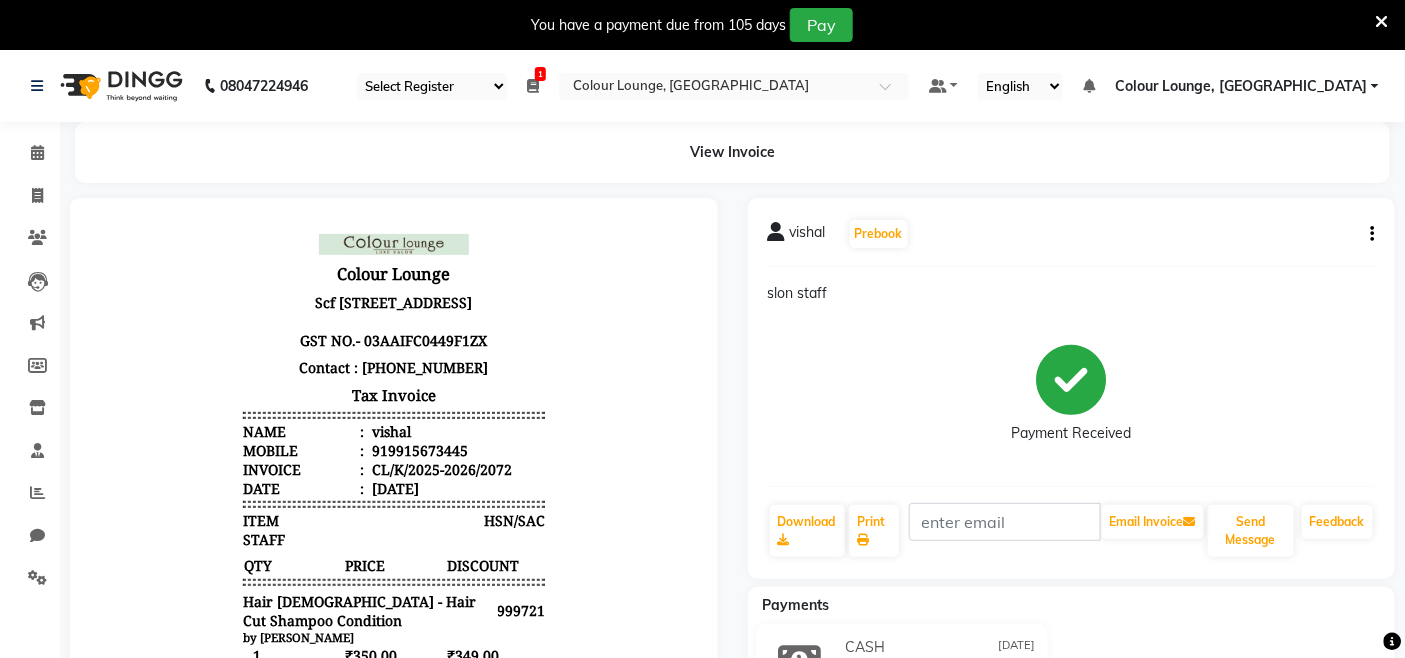 click 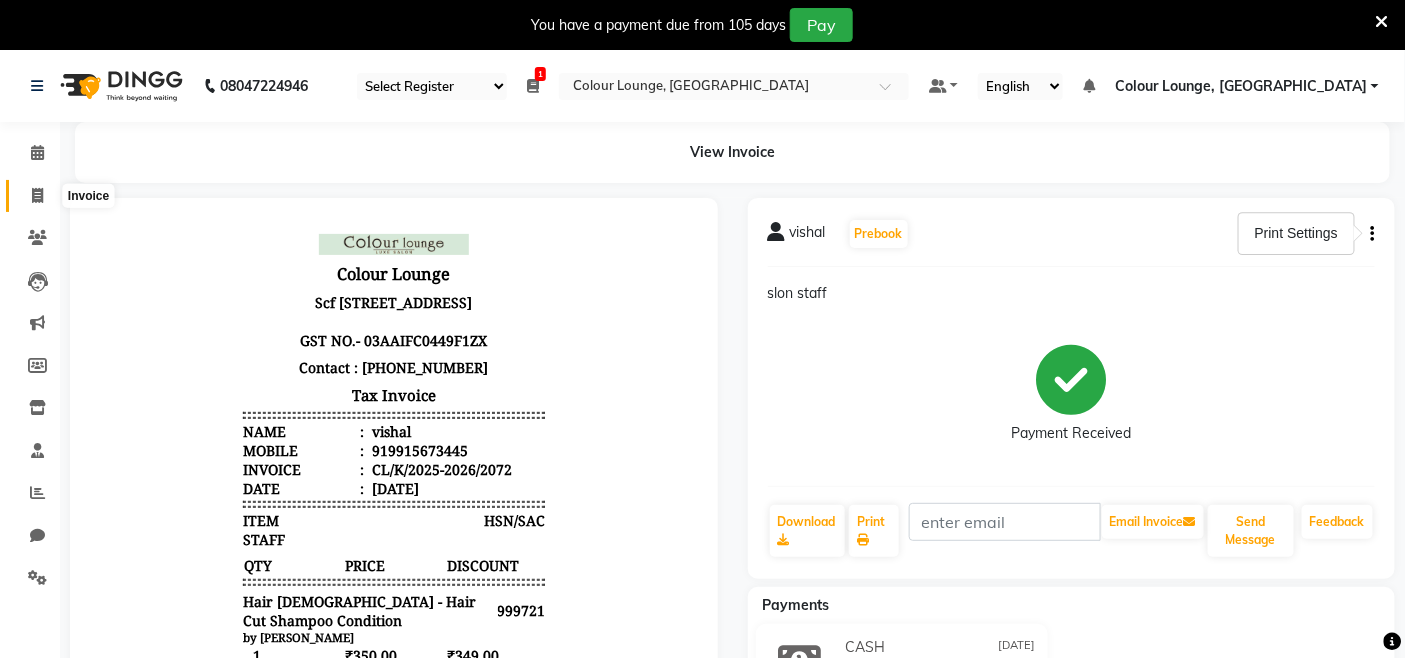 click 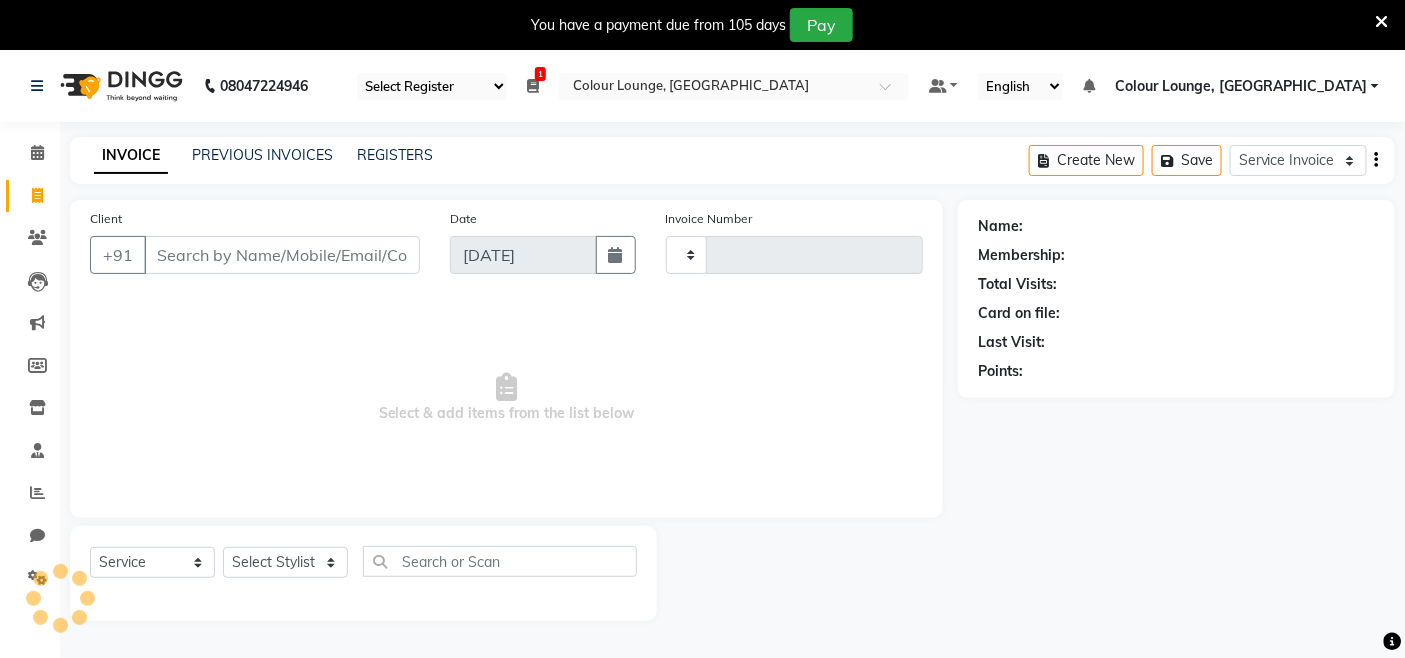 scroll, scrollTop: 50, scrollLeft: 0, axis: vertical 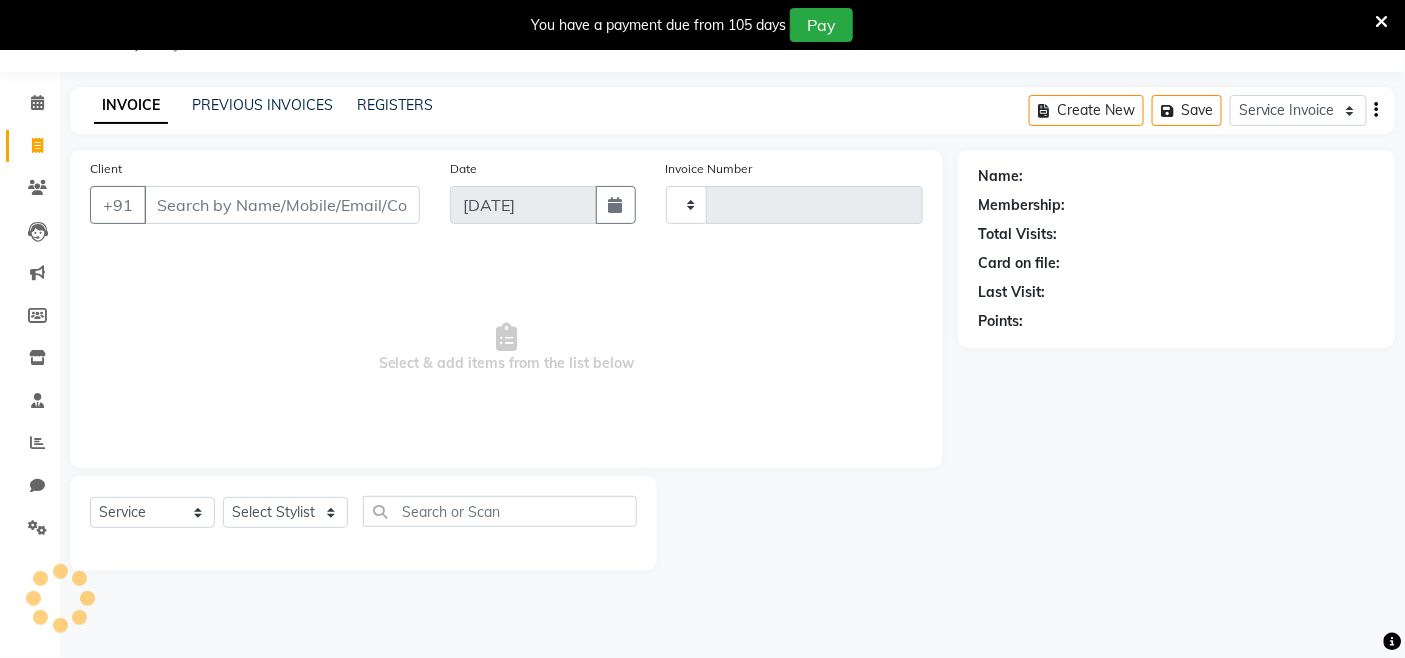 type on "2073" 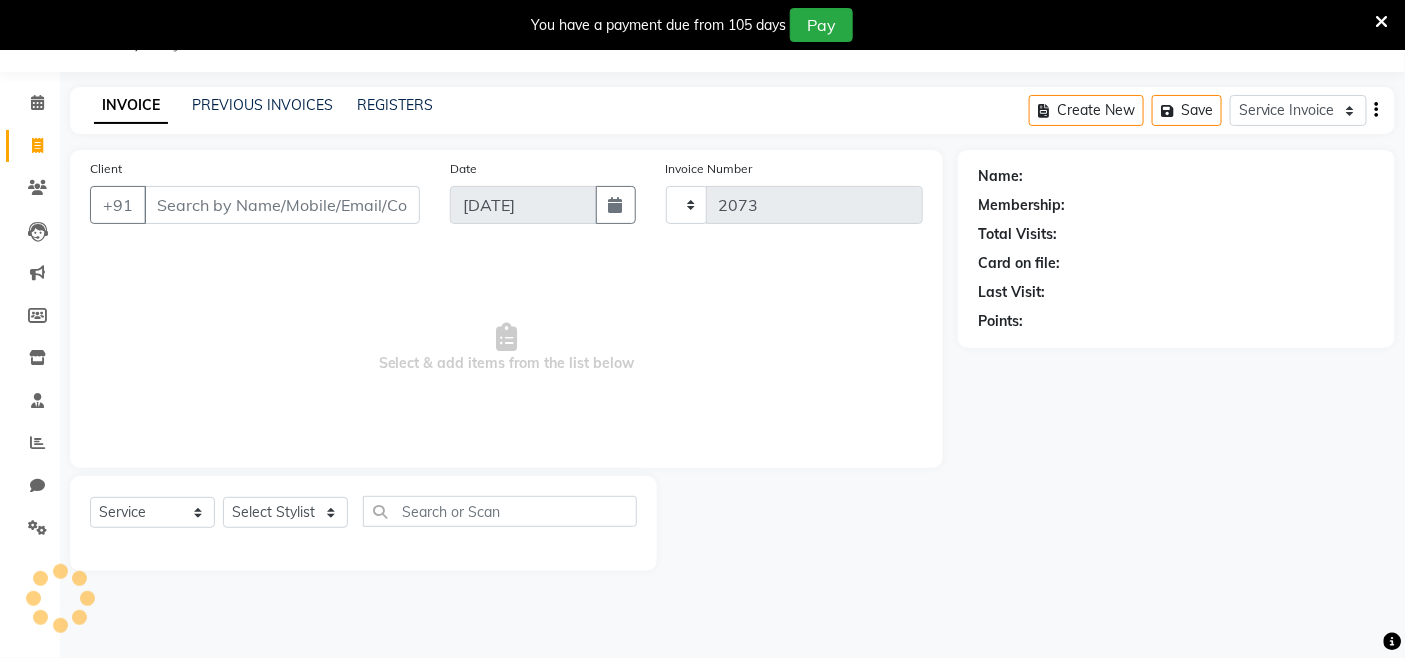select on "8015" 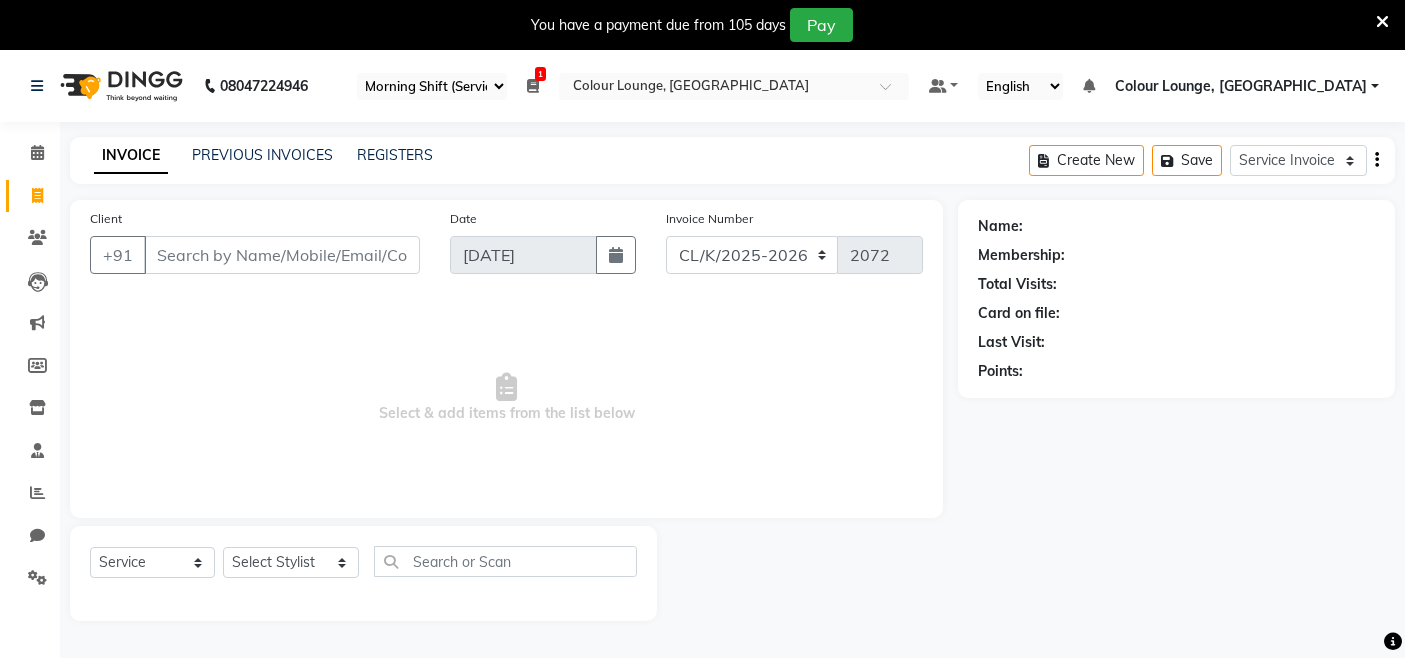 select on "75" 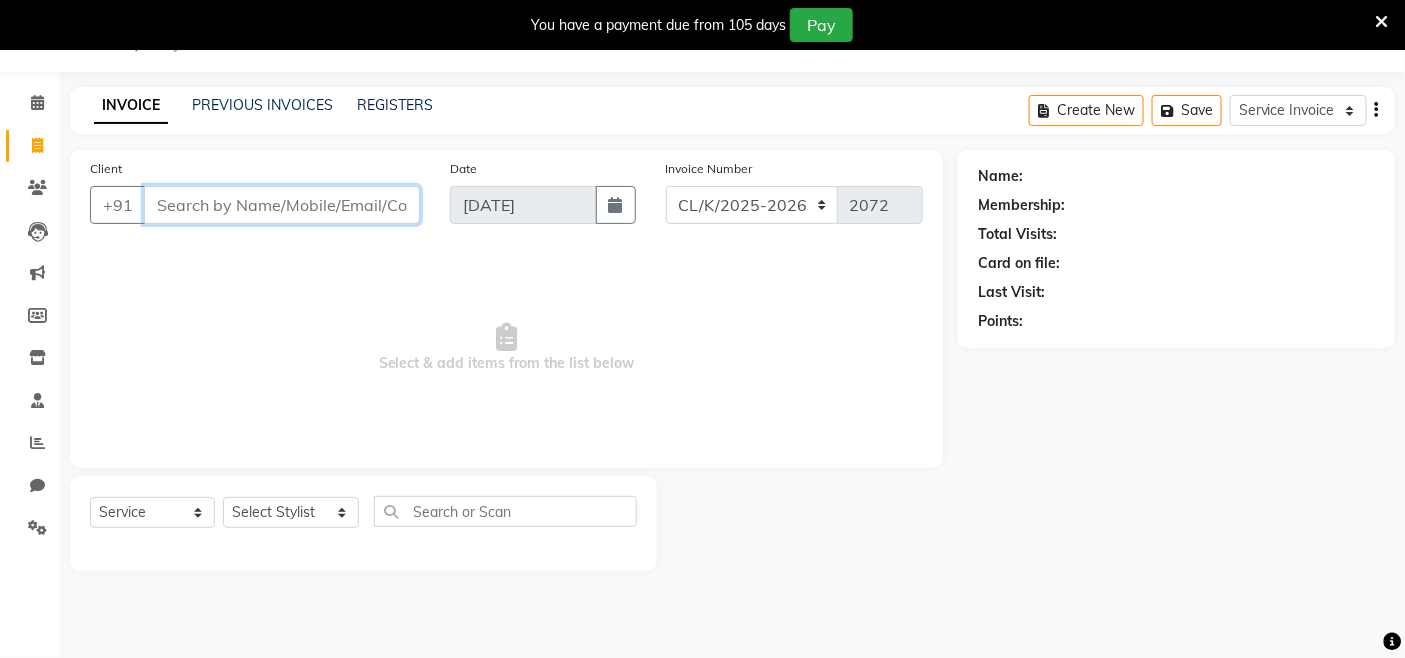scroll, scrollTop: 50, scrollLeft: 0, axis: vertical 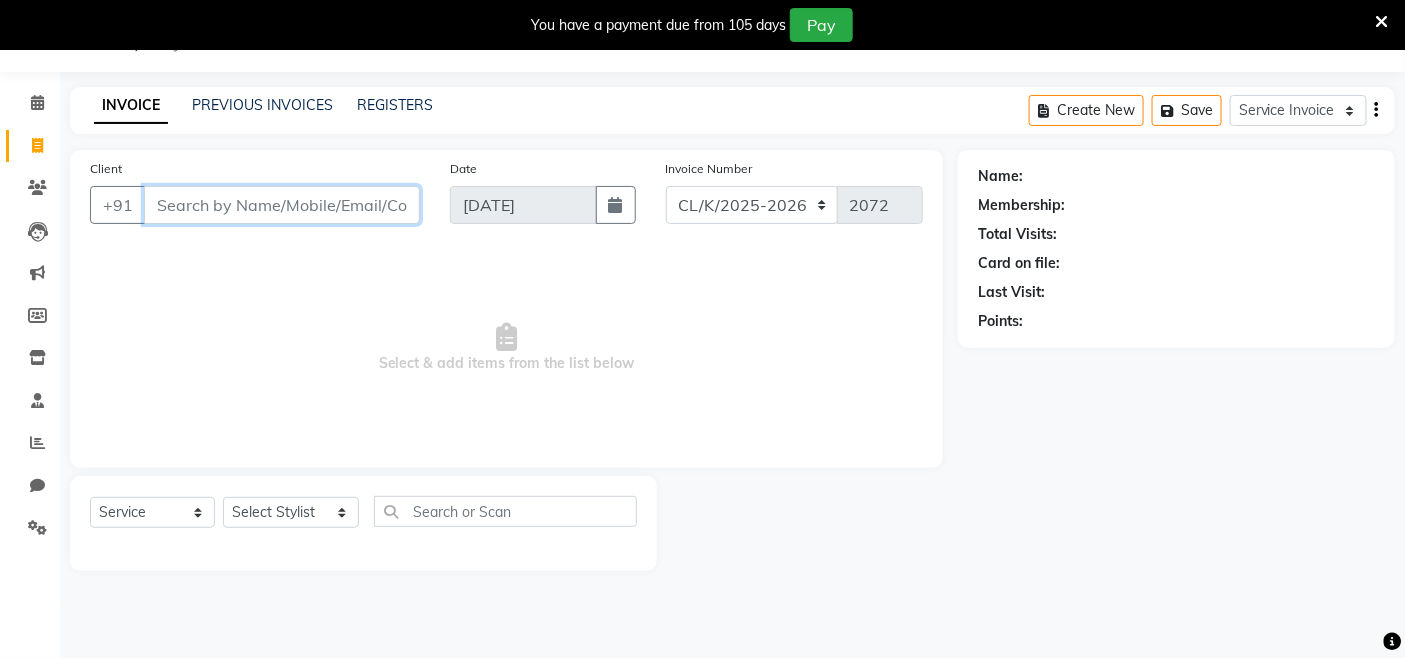 click on "Client" at bounding box center (282, 205) 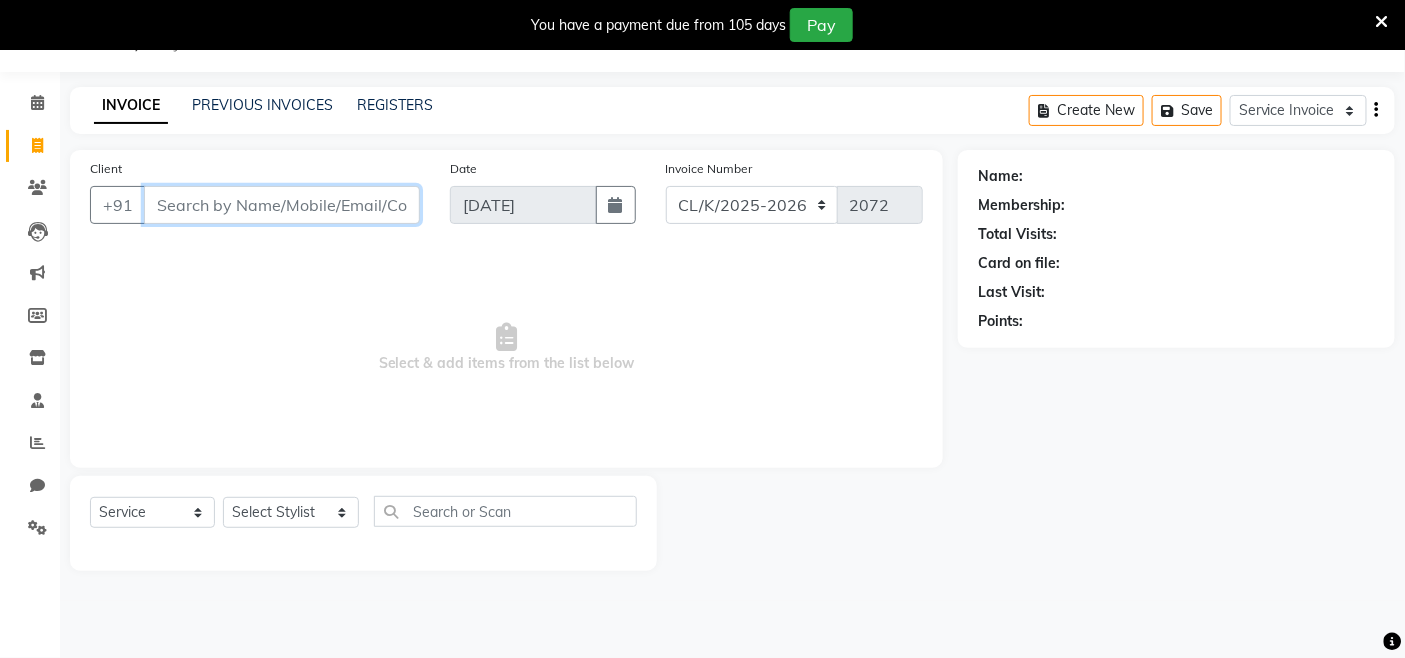paste on "9888327669	₹" 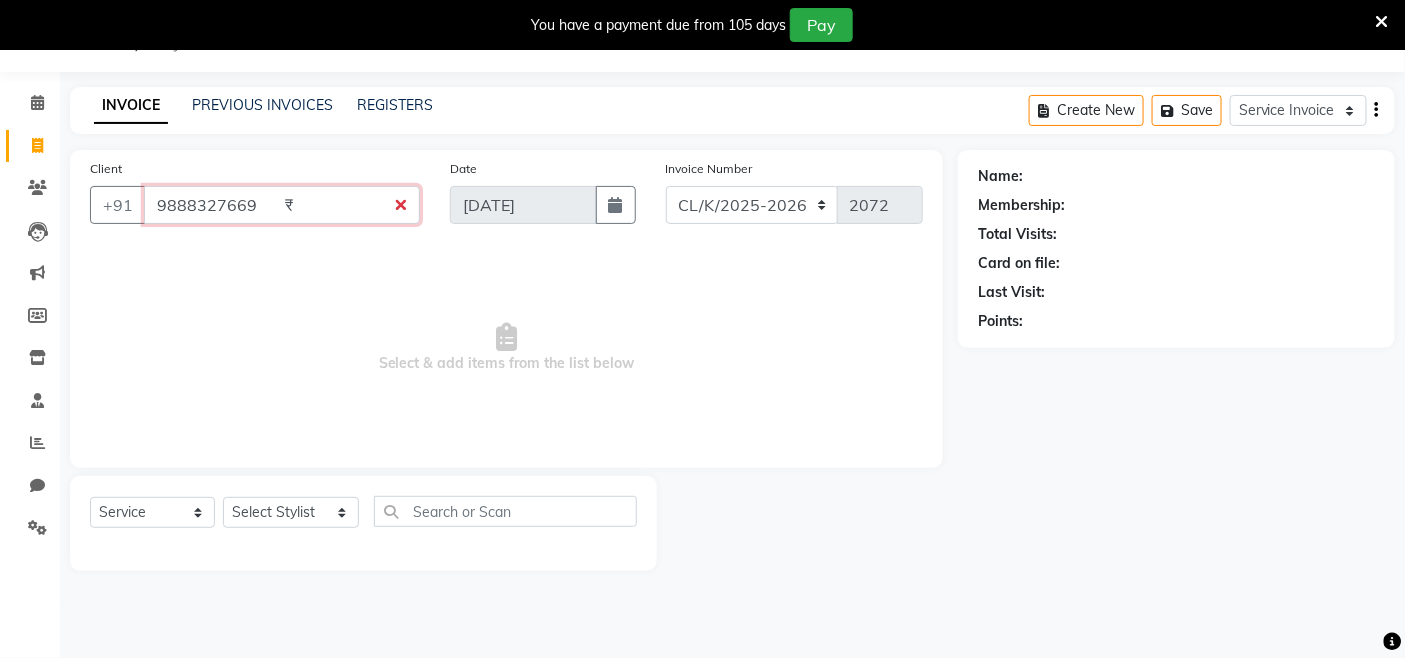 click on "9888327669	₹" at bounding box center [282, 205] 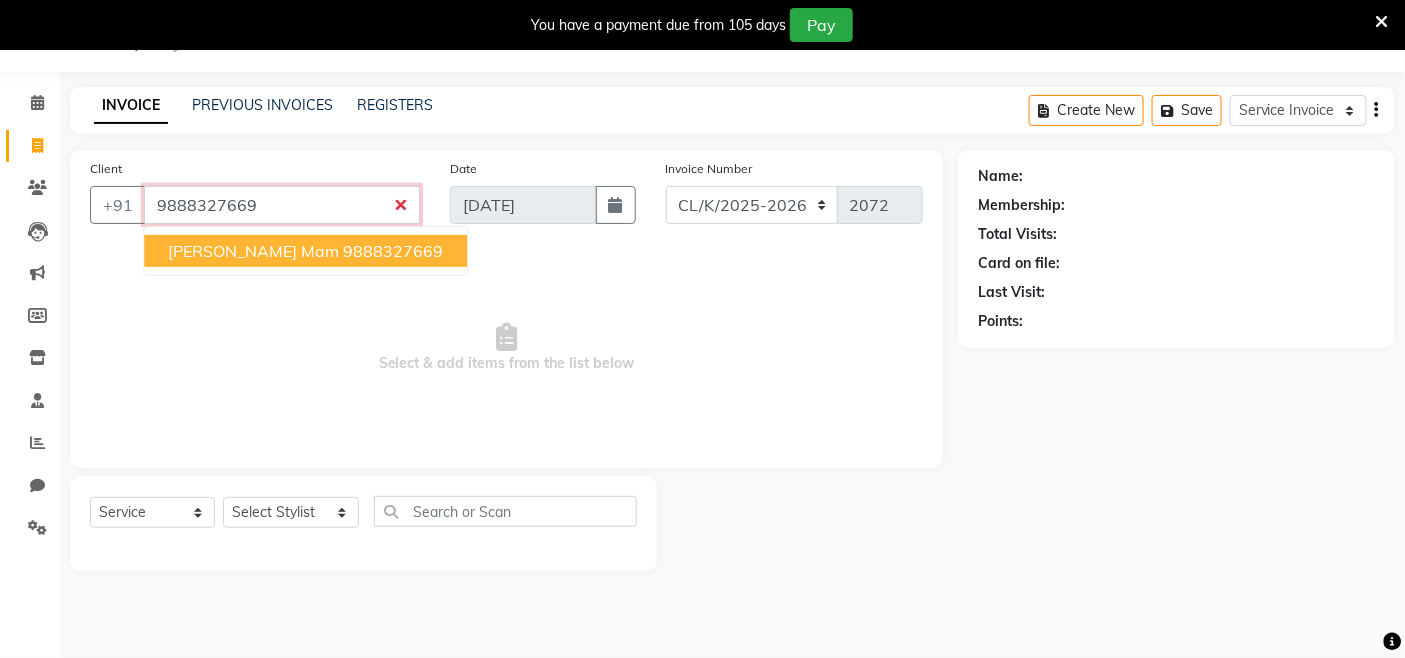 click on "9888327669" at bounding box center [393, 251] 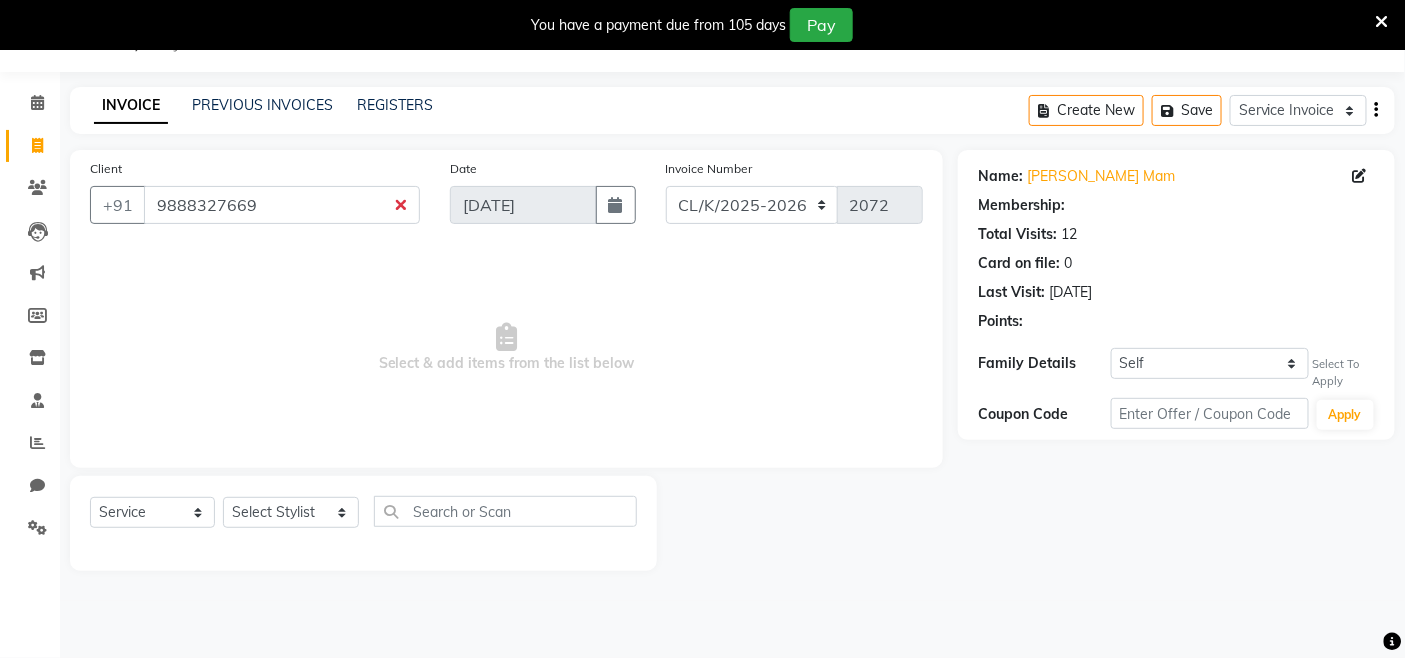 select on "1: Object" 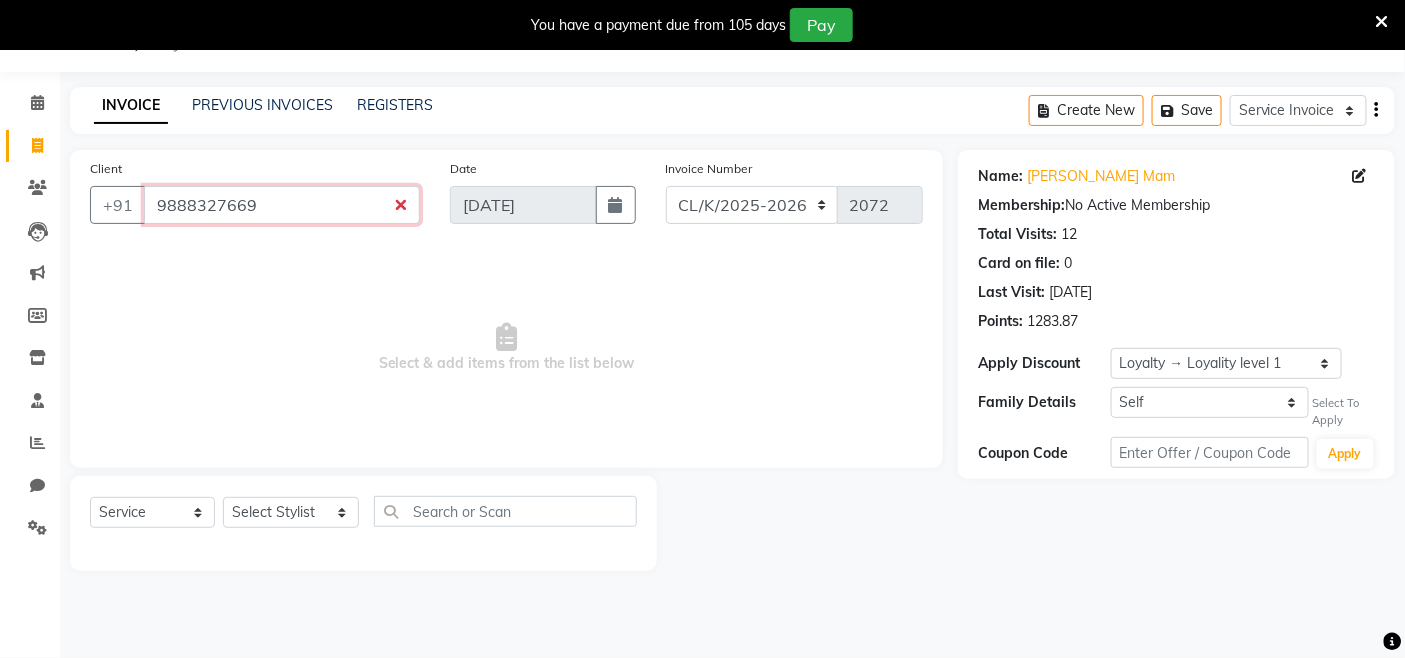 click on "9888327669" at bounding box center (282, 205) 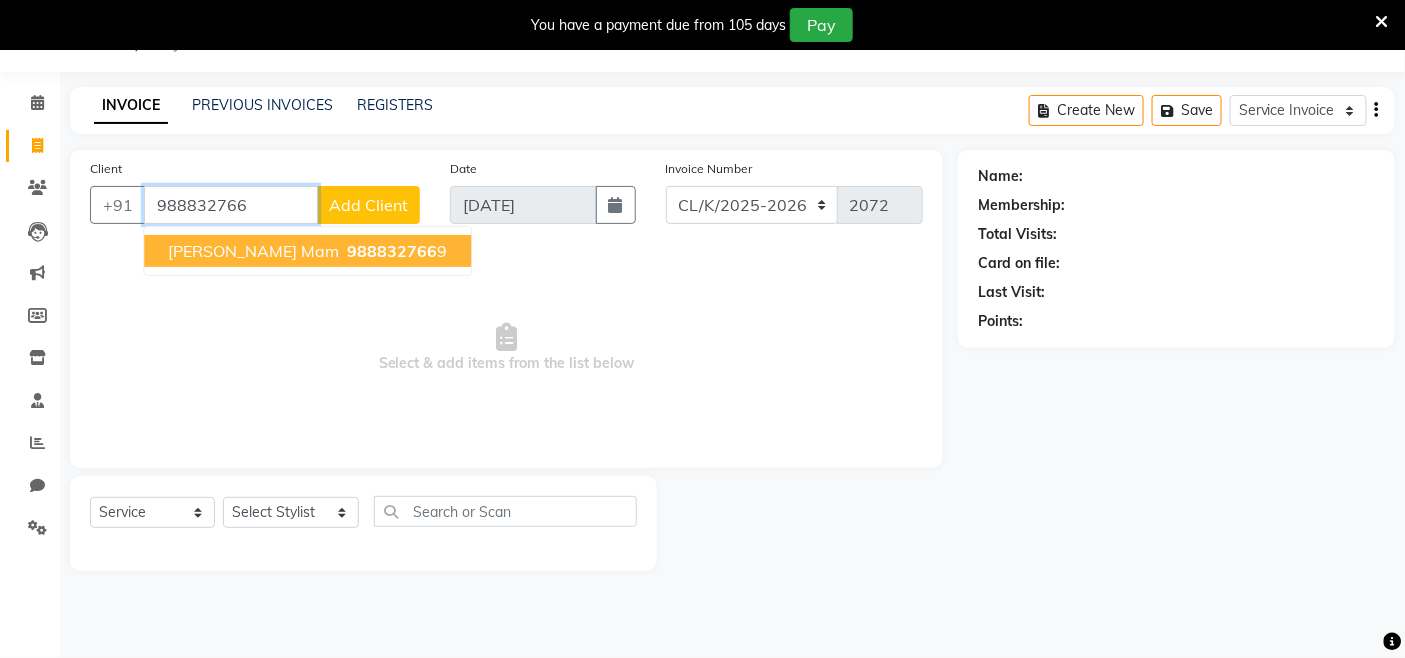 click on "988832766" at bounding box center [392, 251] 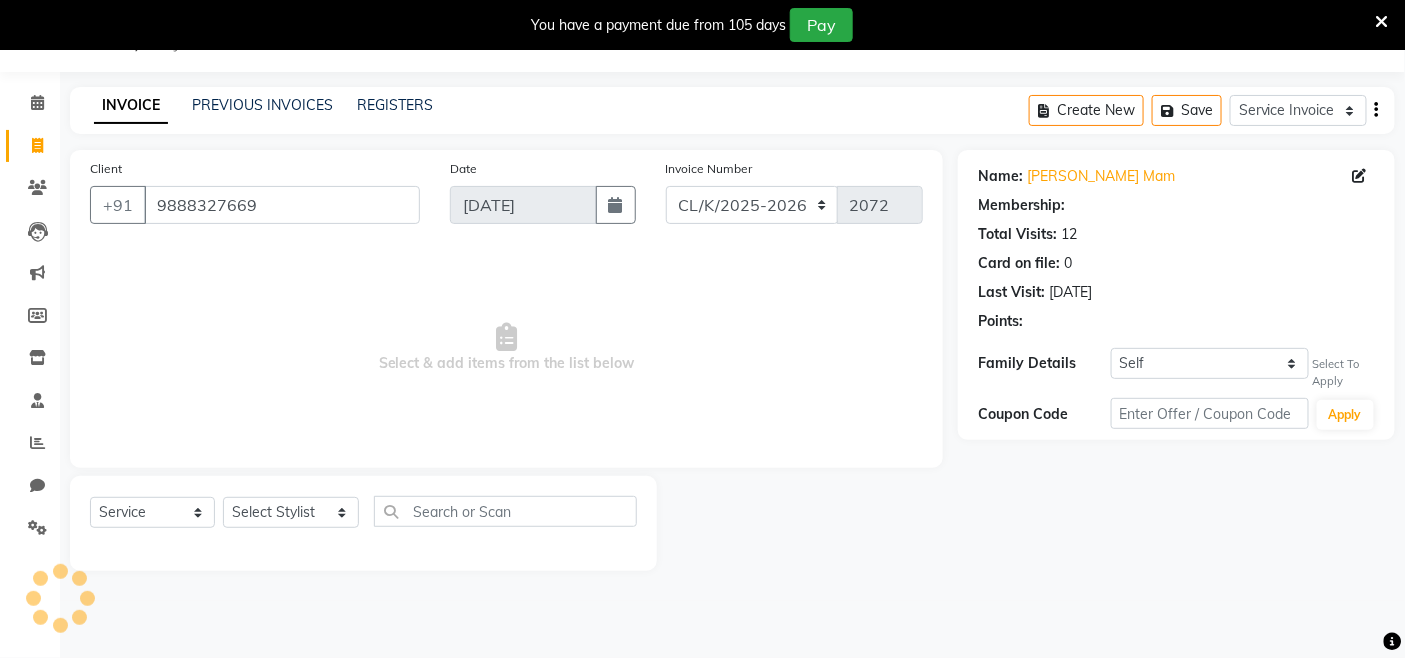 select on "1: Object" 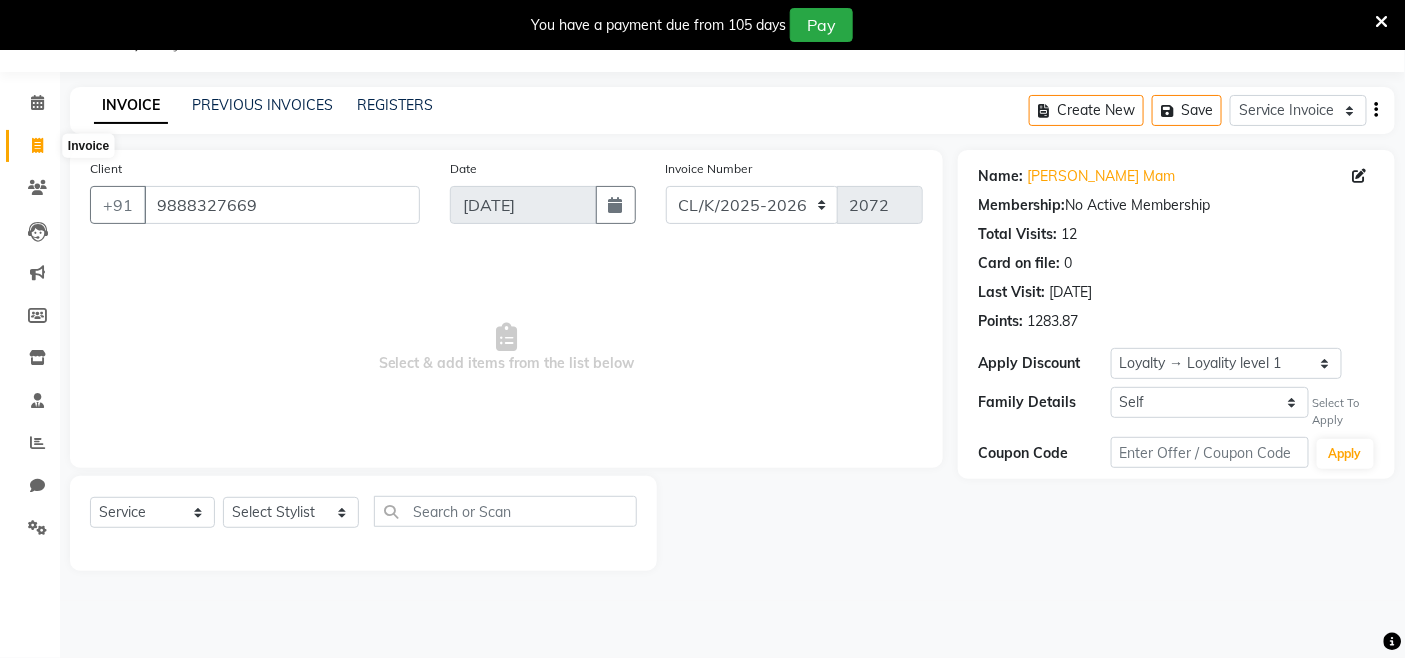 click 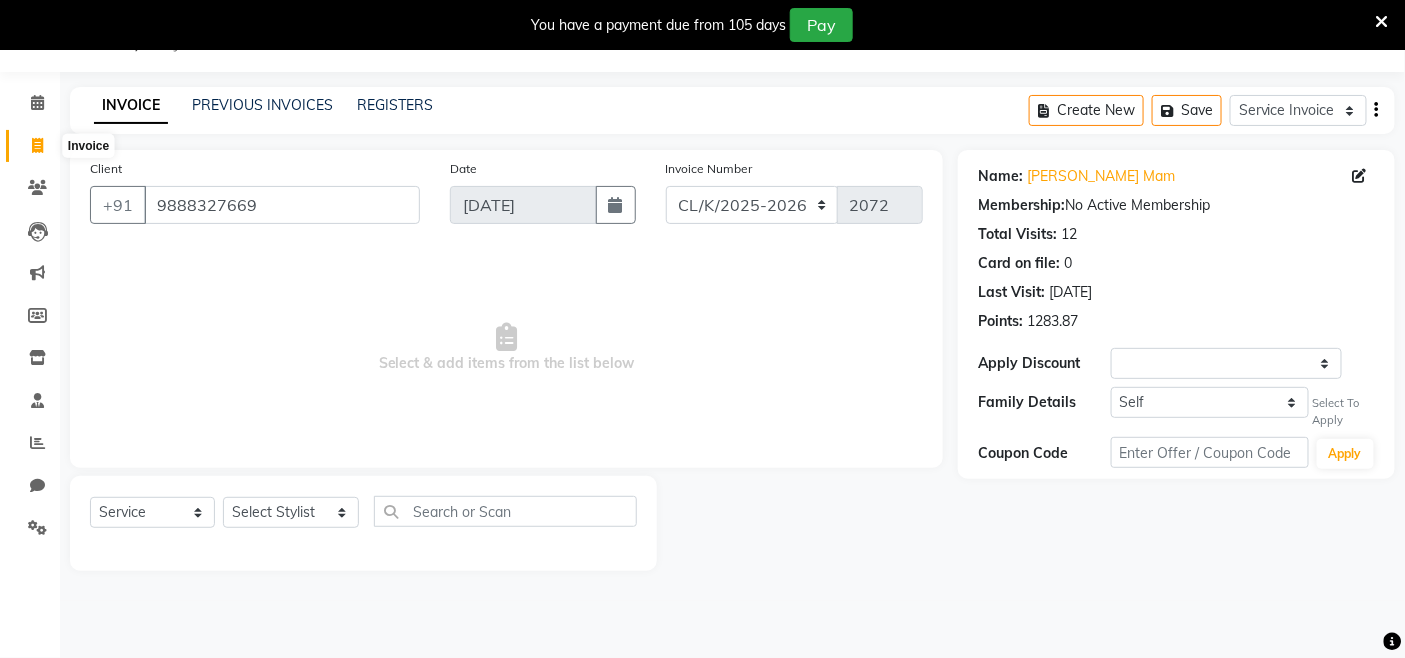 select on "service" 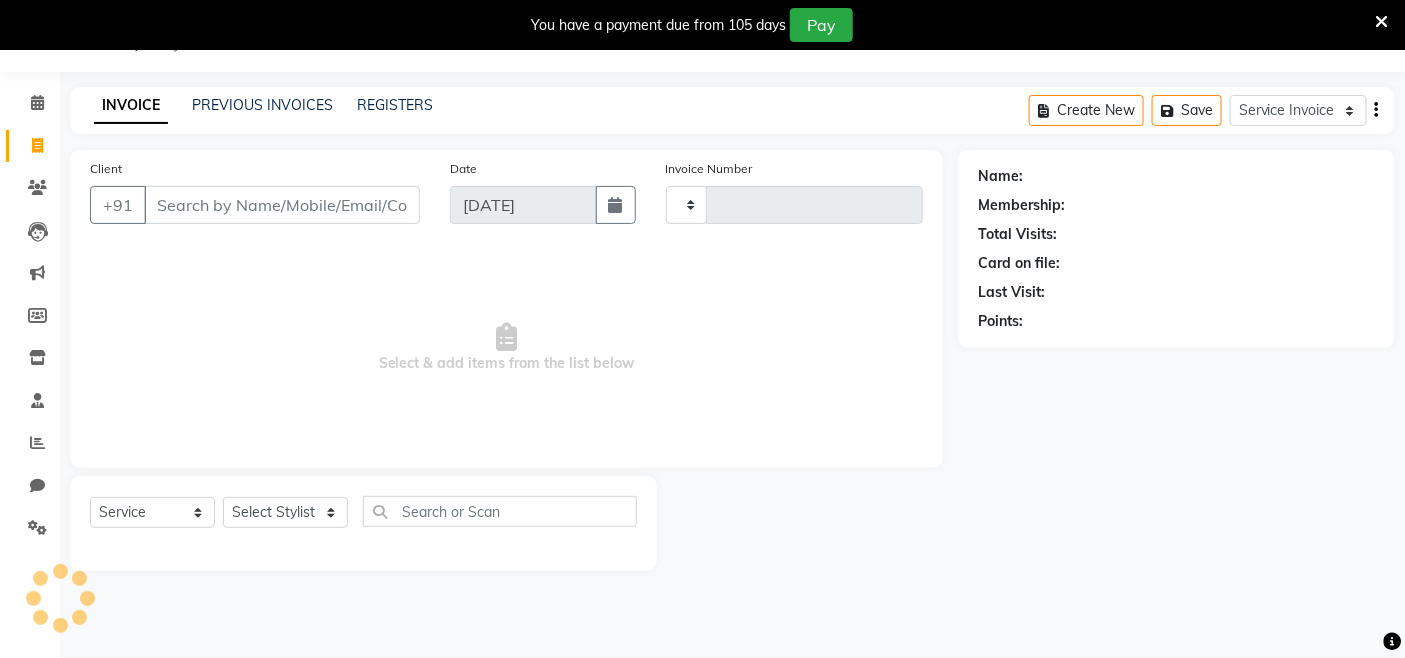 type on "2076" 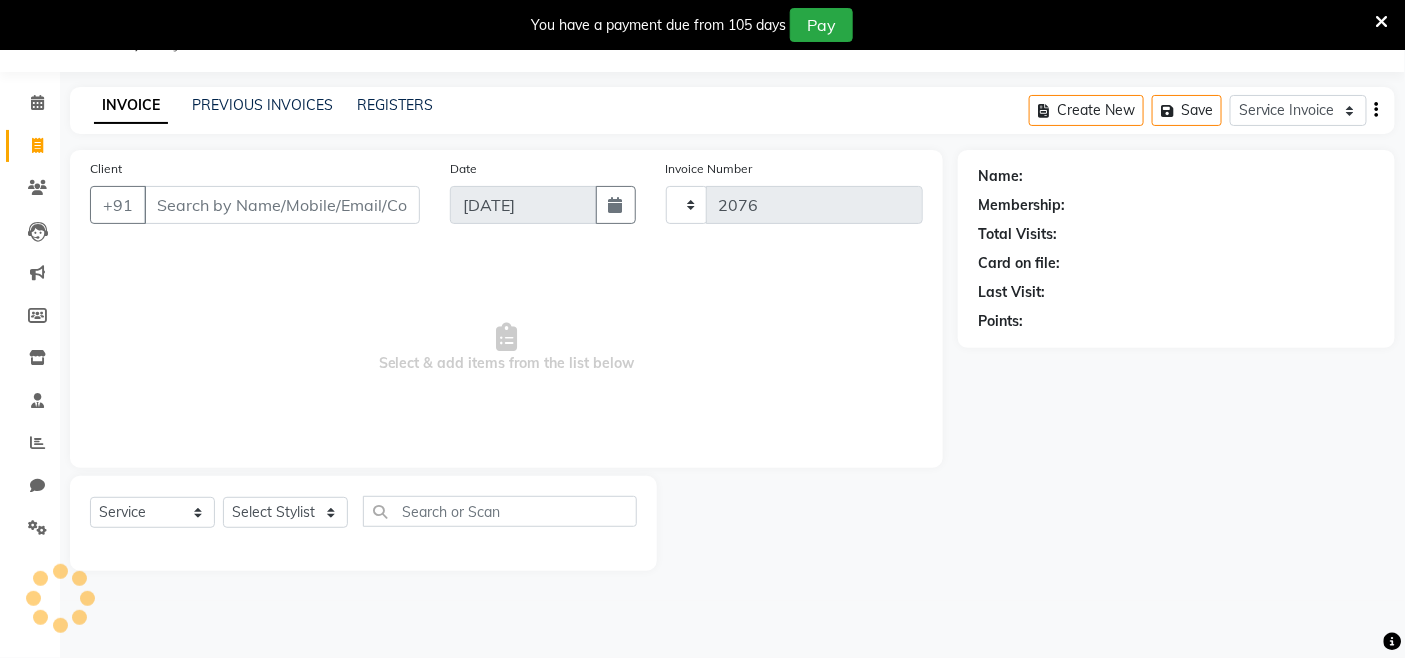 select on "8015" 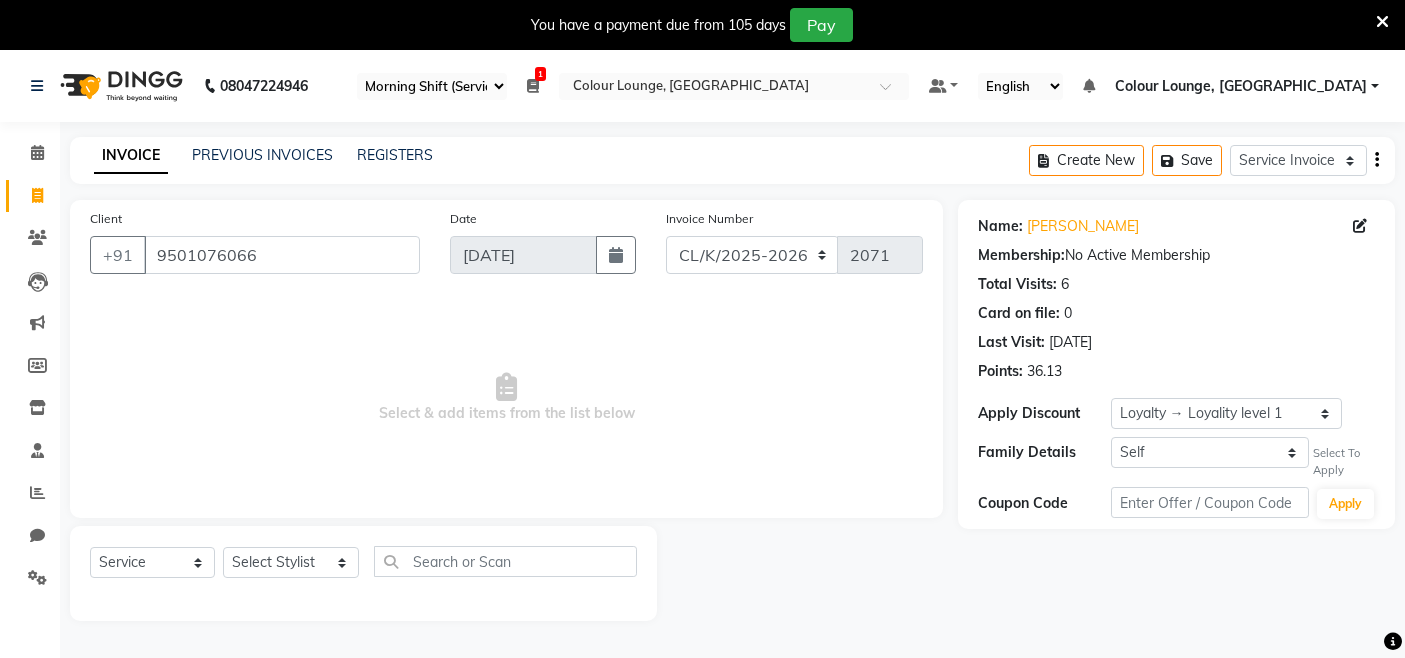 select on "75" 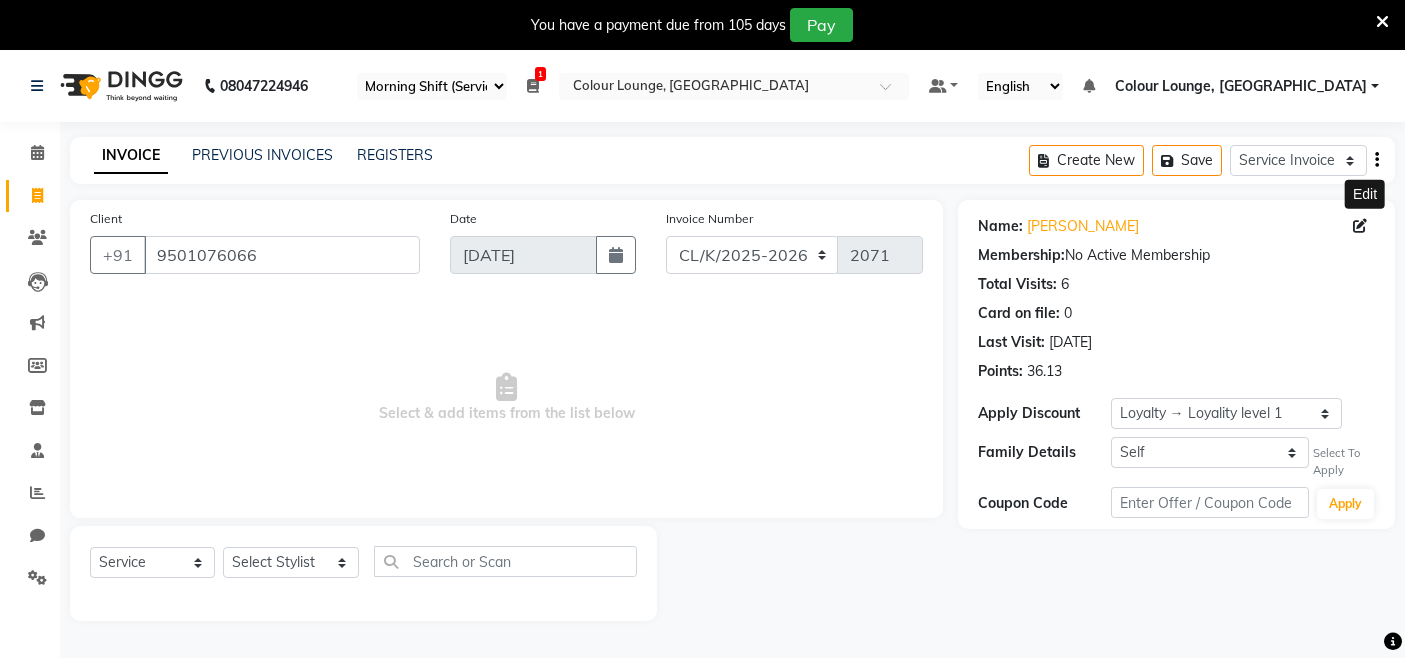 scroll, scrollTop: 50, scrollLeft: 0, axis: vertical 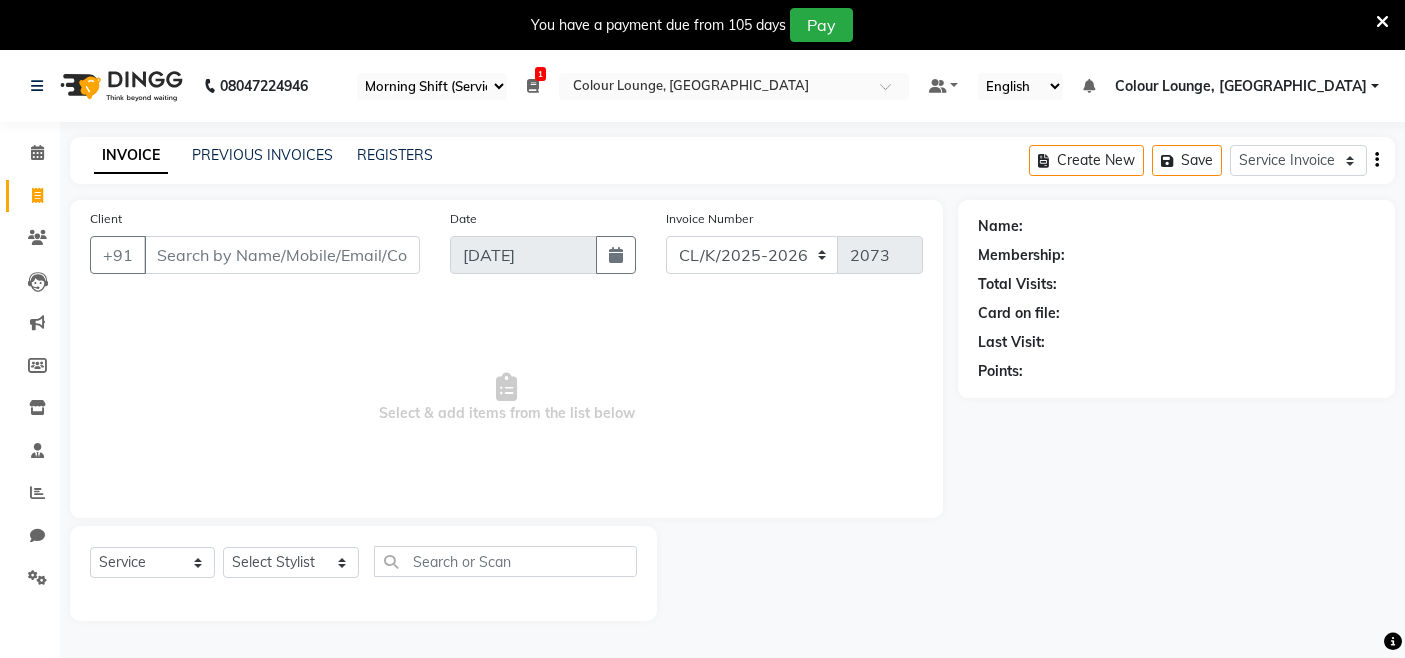 select on "75" 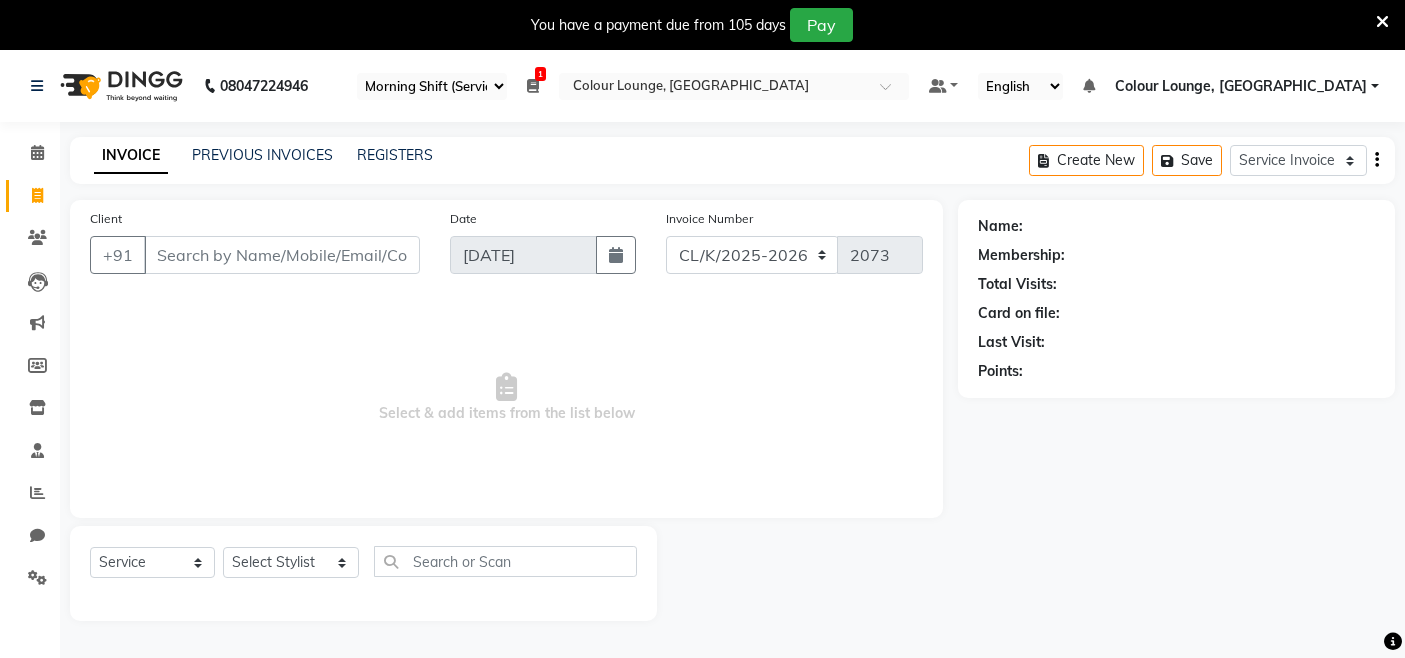 scroll, scrollTop: 50, scrollLeft: 0, axis: vertical 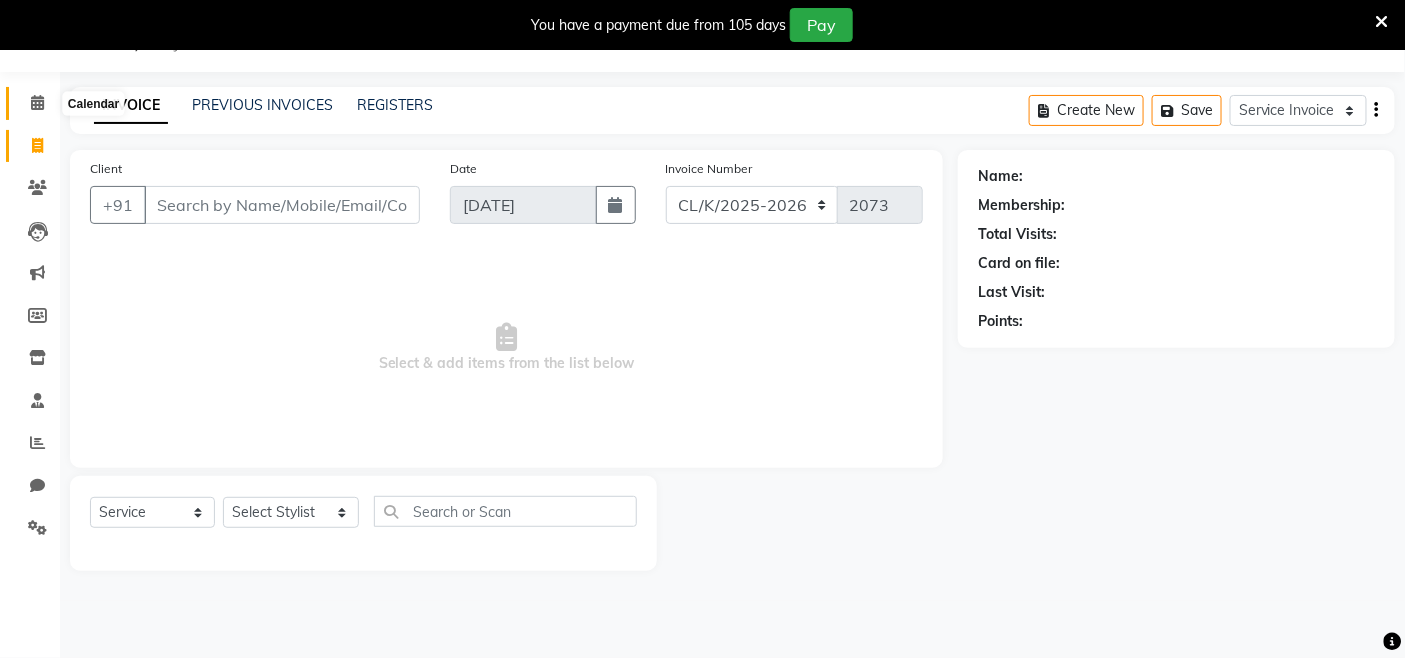 click 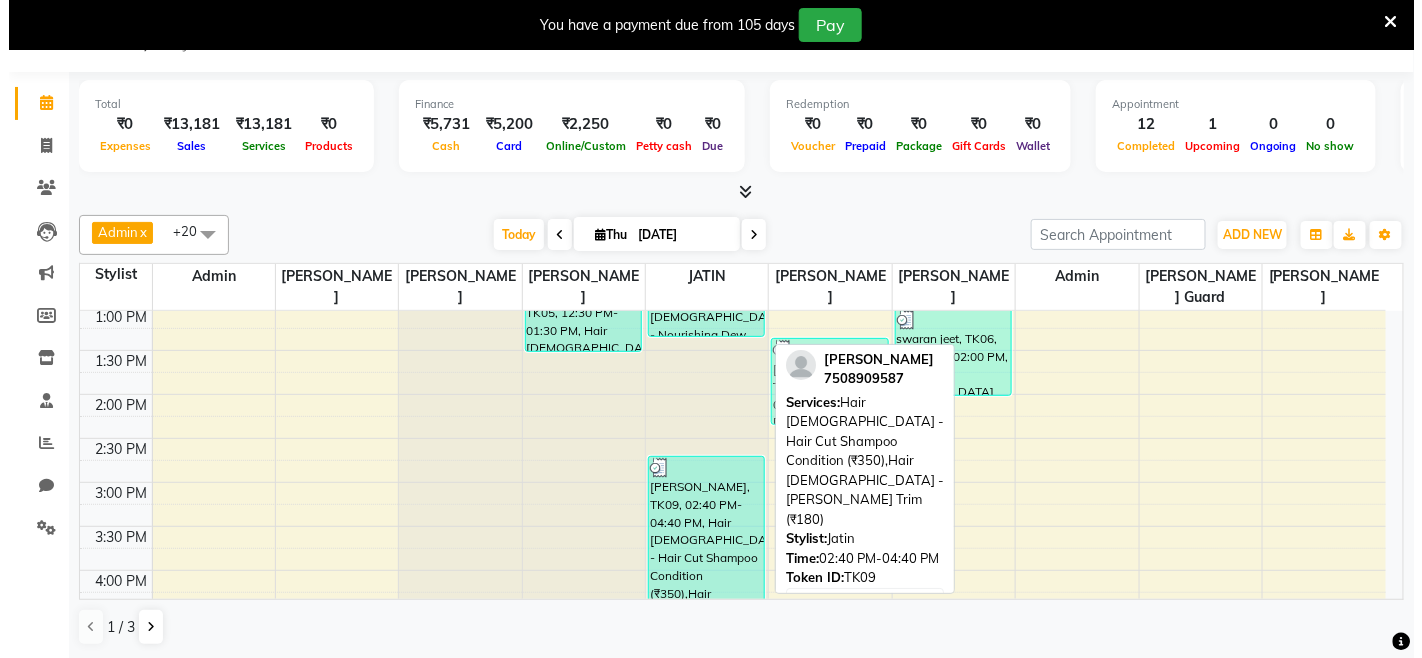 scroll, scrollTop: 555, scrollLeft: 0, axis: vertical 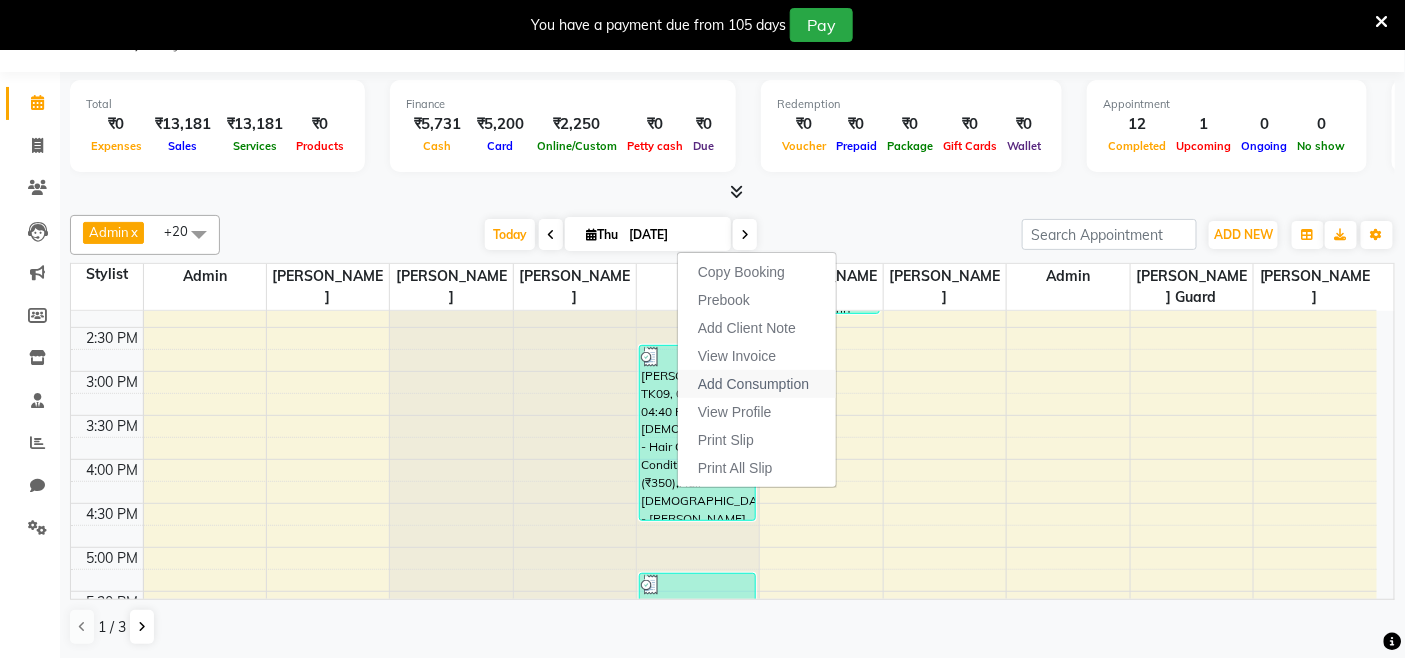 click on "Add Consumption" at bounding box center [753, 384] 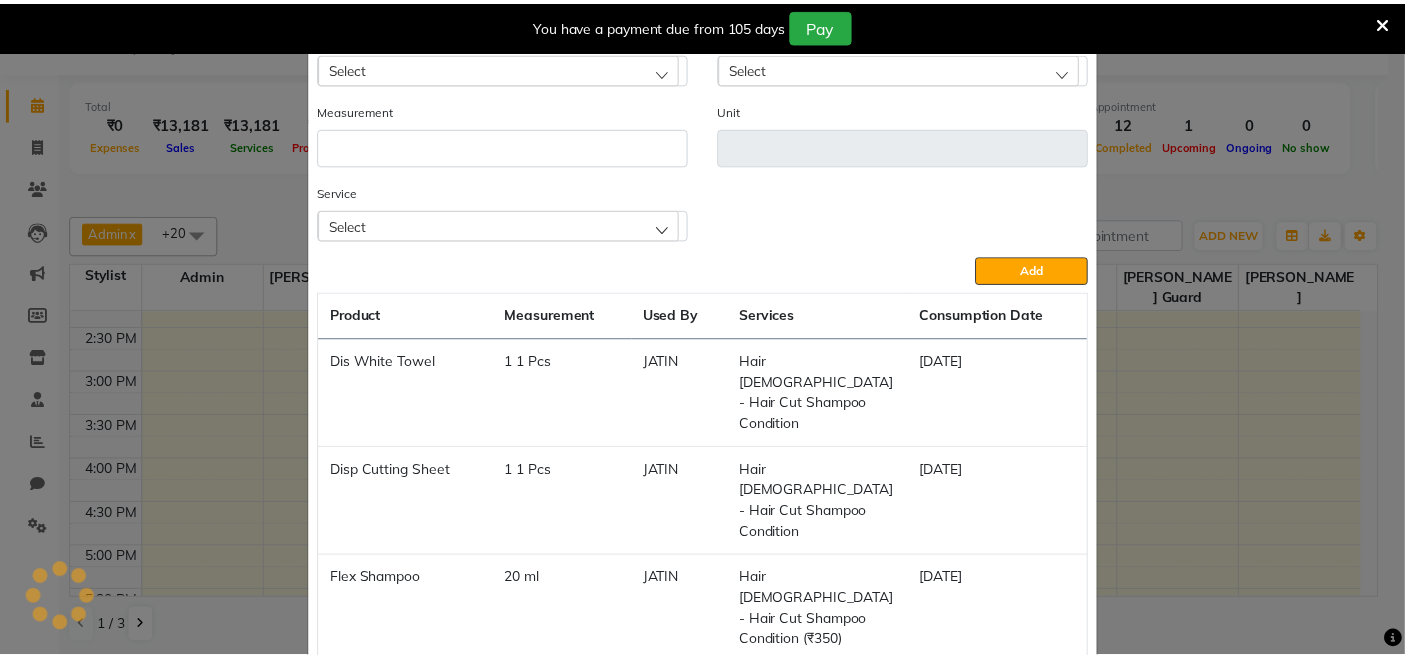 scroll, scrollTop: 84, scrollLeft: 0, axis: vertical 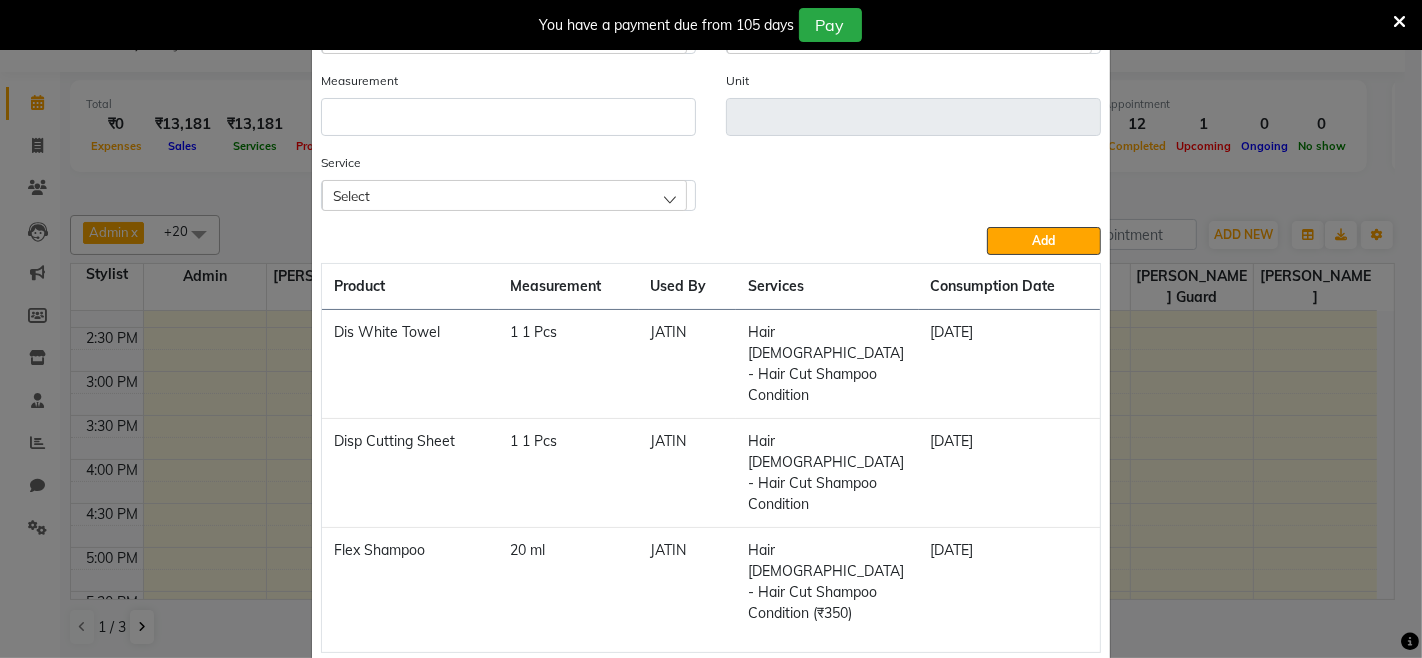 drag, startPoint x: 1242, startPoint y: 193, endPoint x: 1190, endPoint y: 224, distance: 60.53924 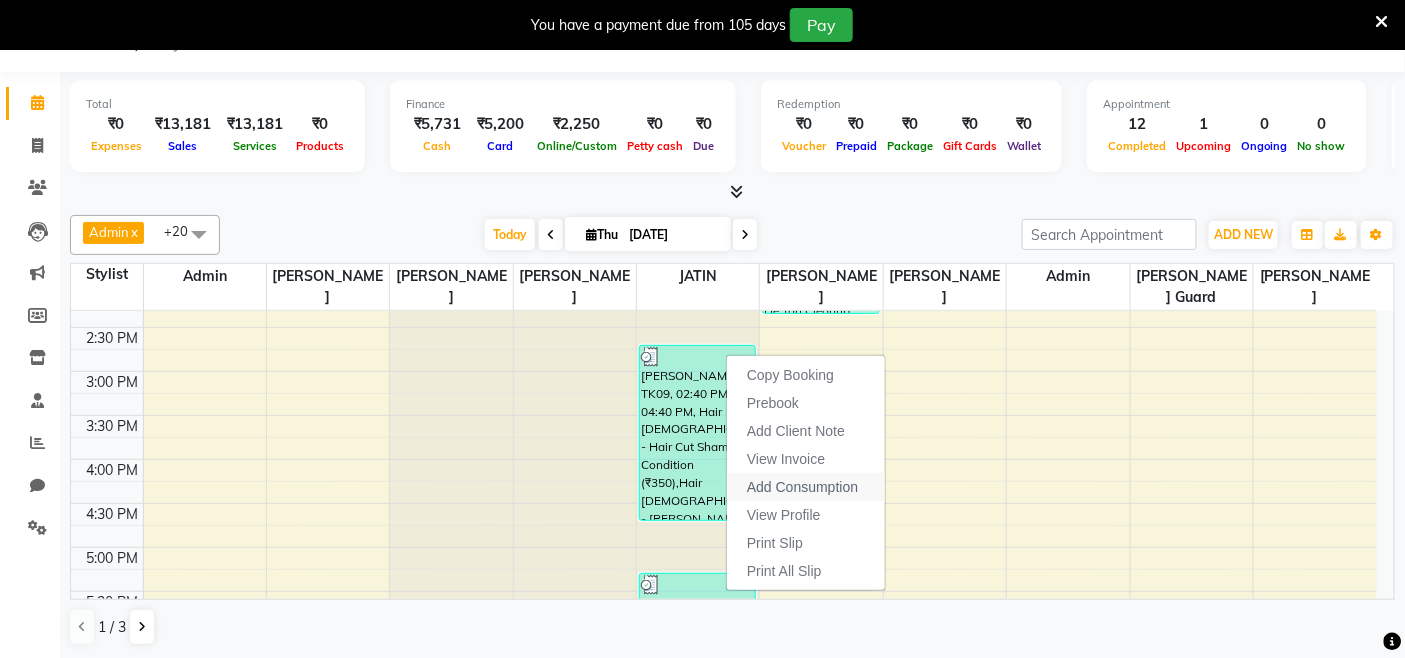 click on "Add Consumption" at bounding box center (806, 487) 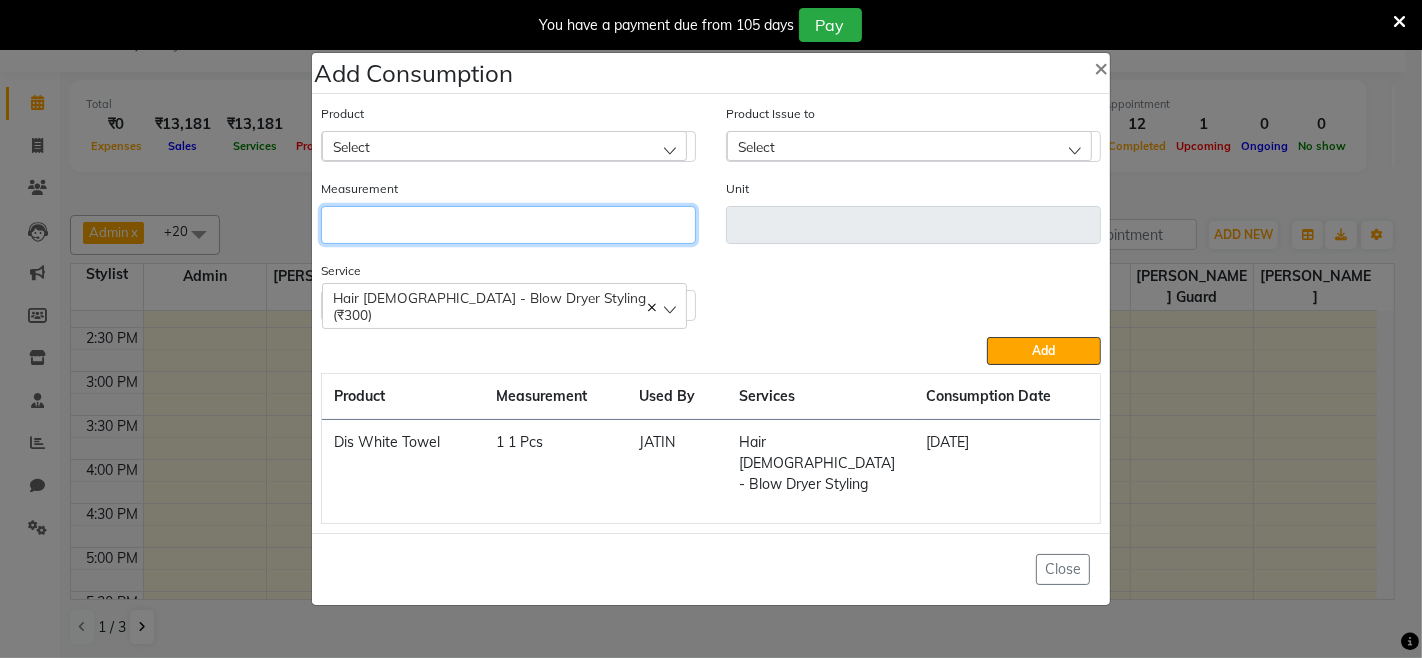 click 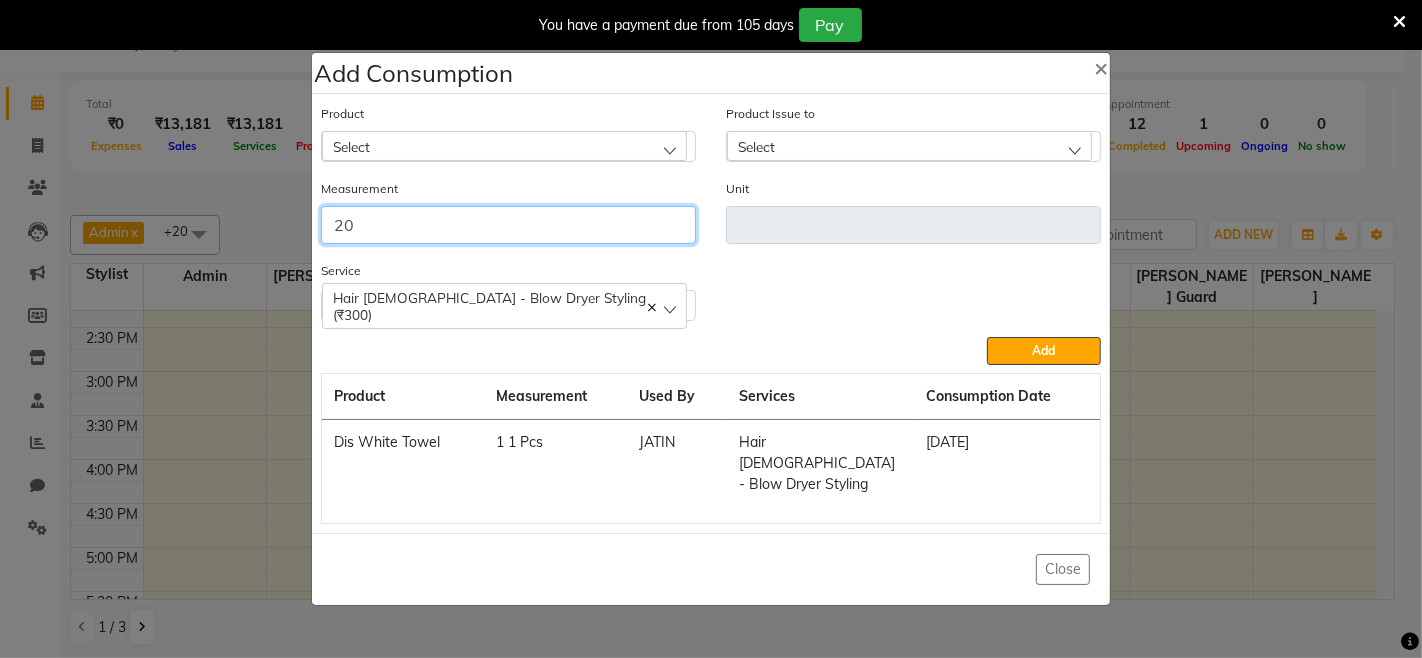 type on "20" 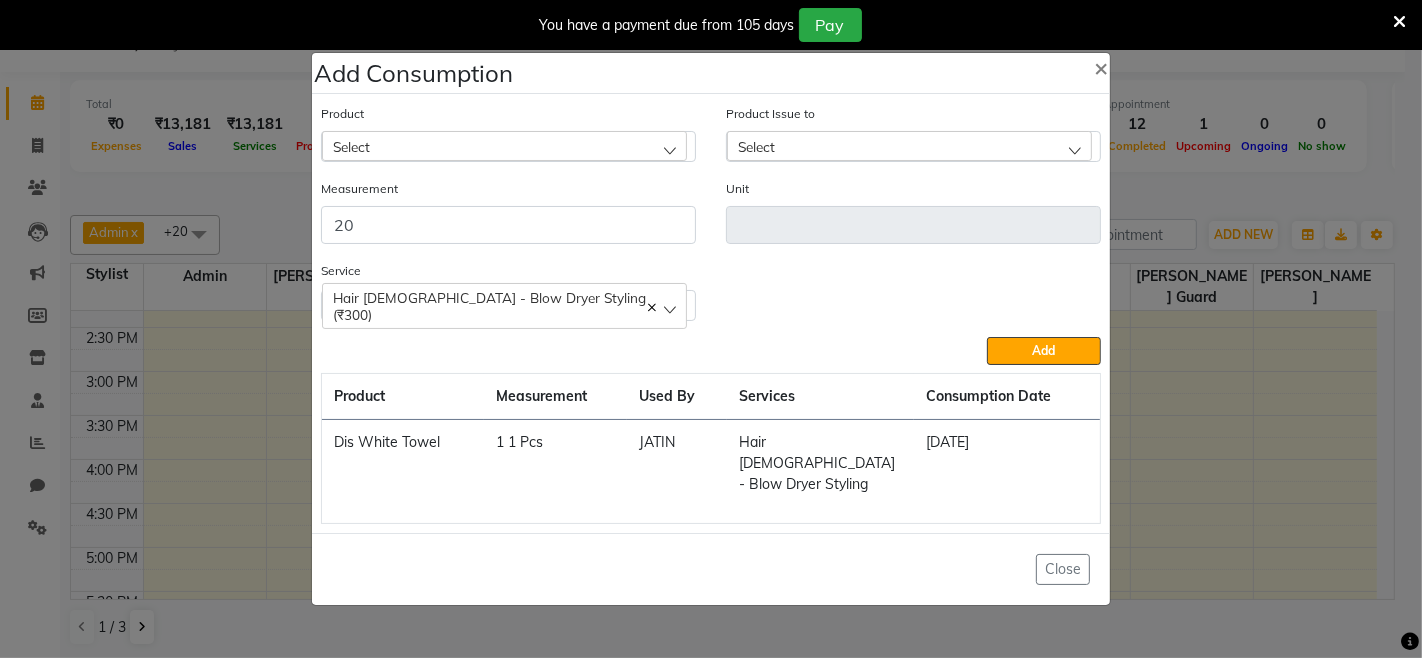 click on "Select" 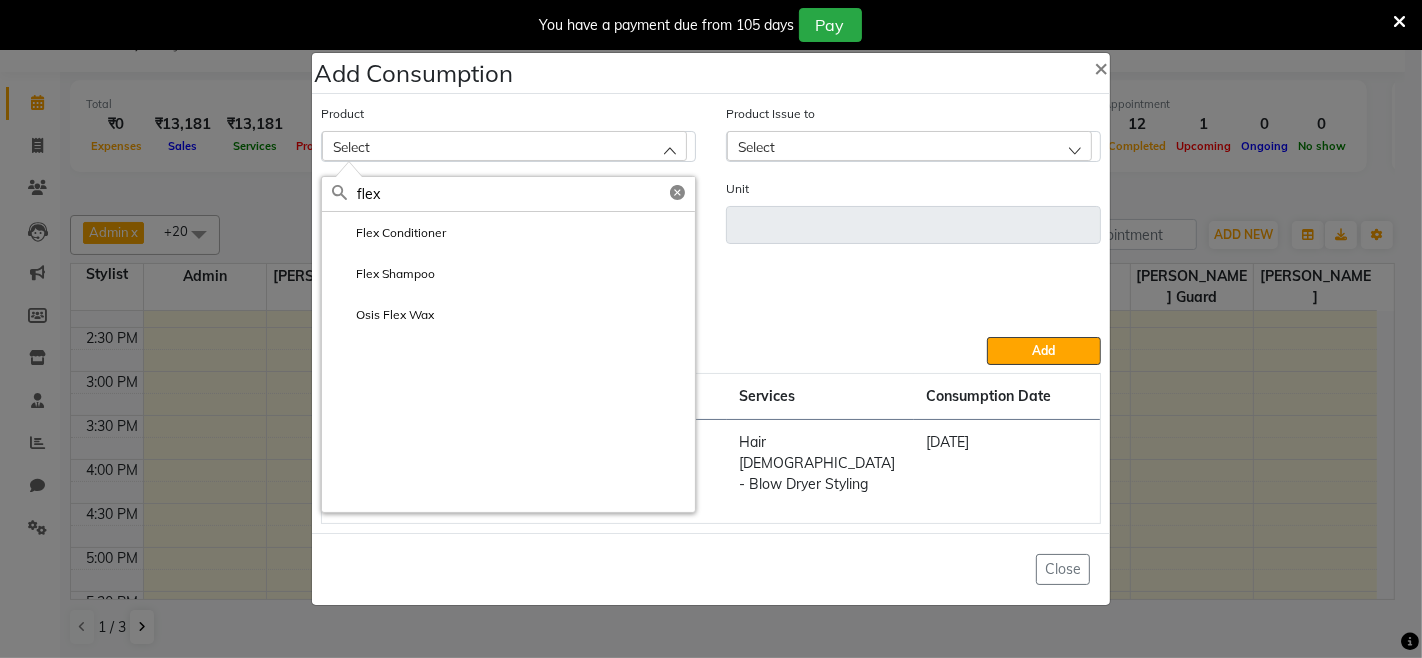 type on "flex" 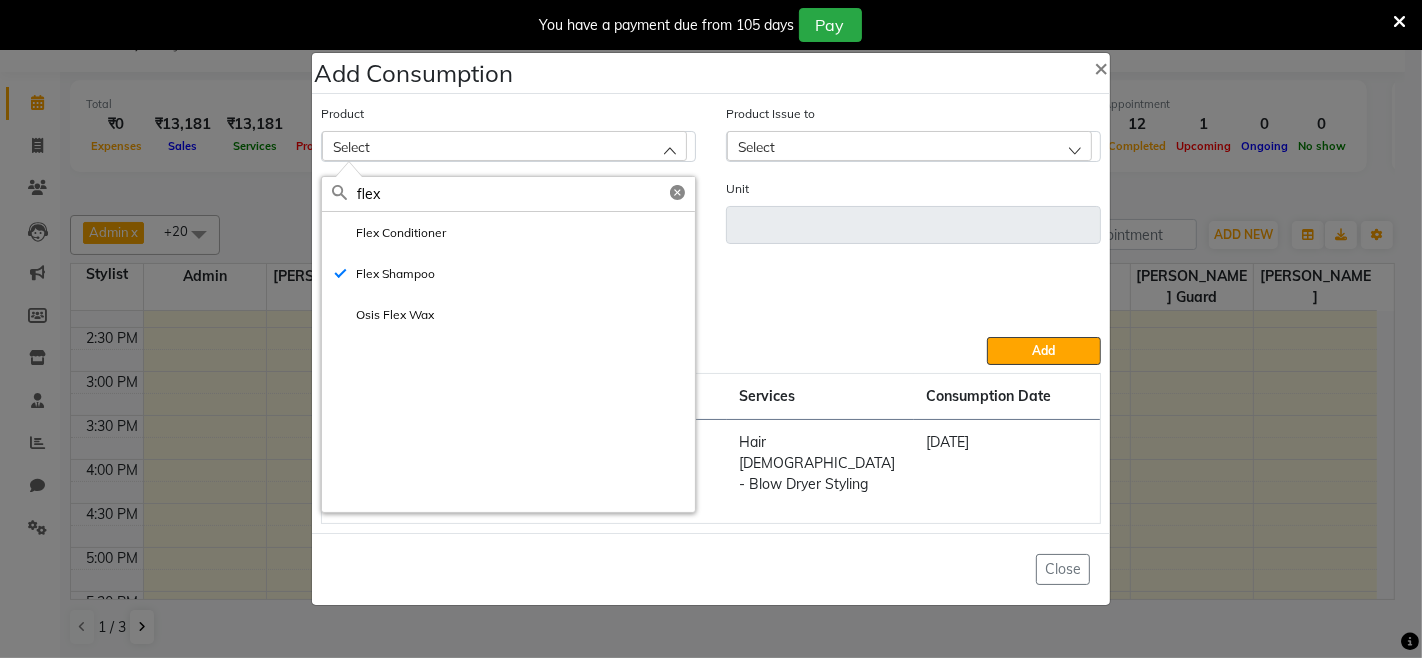 type on "ml" 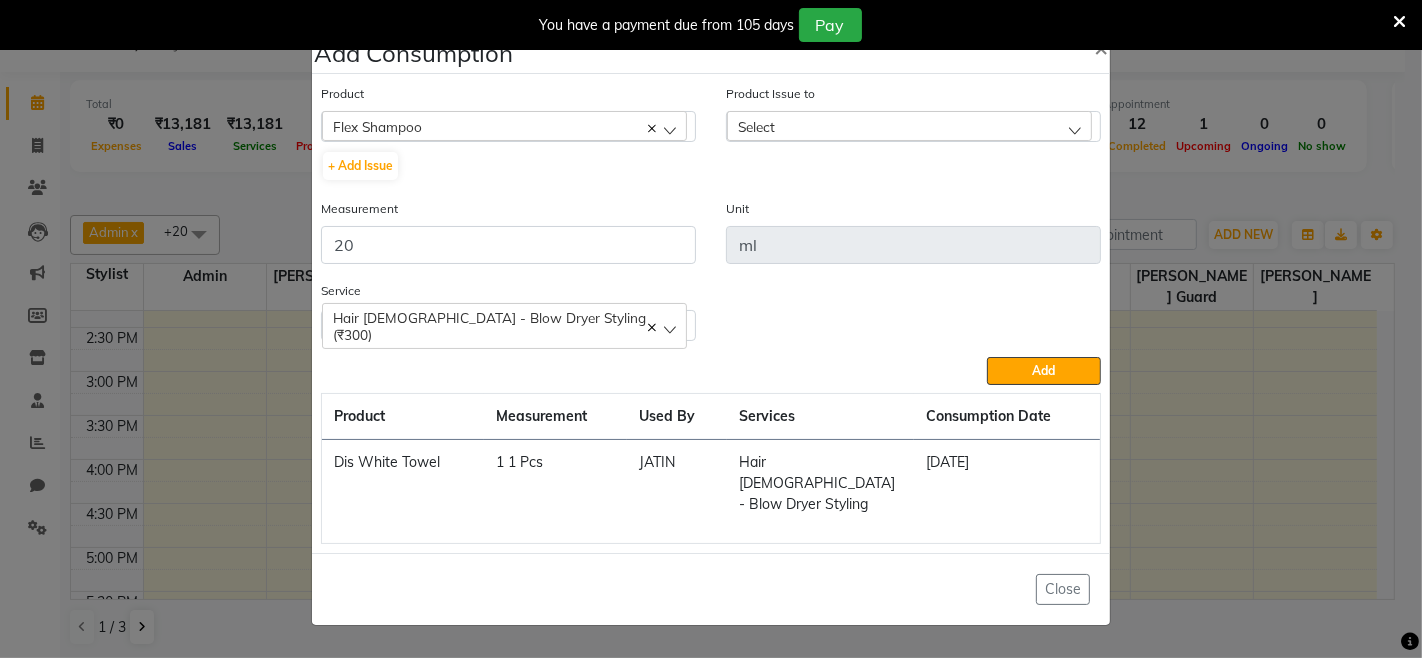 click on "Select" 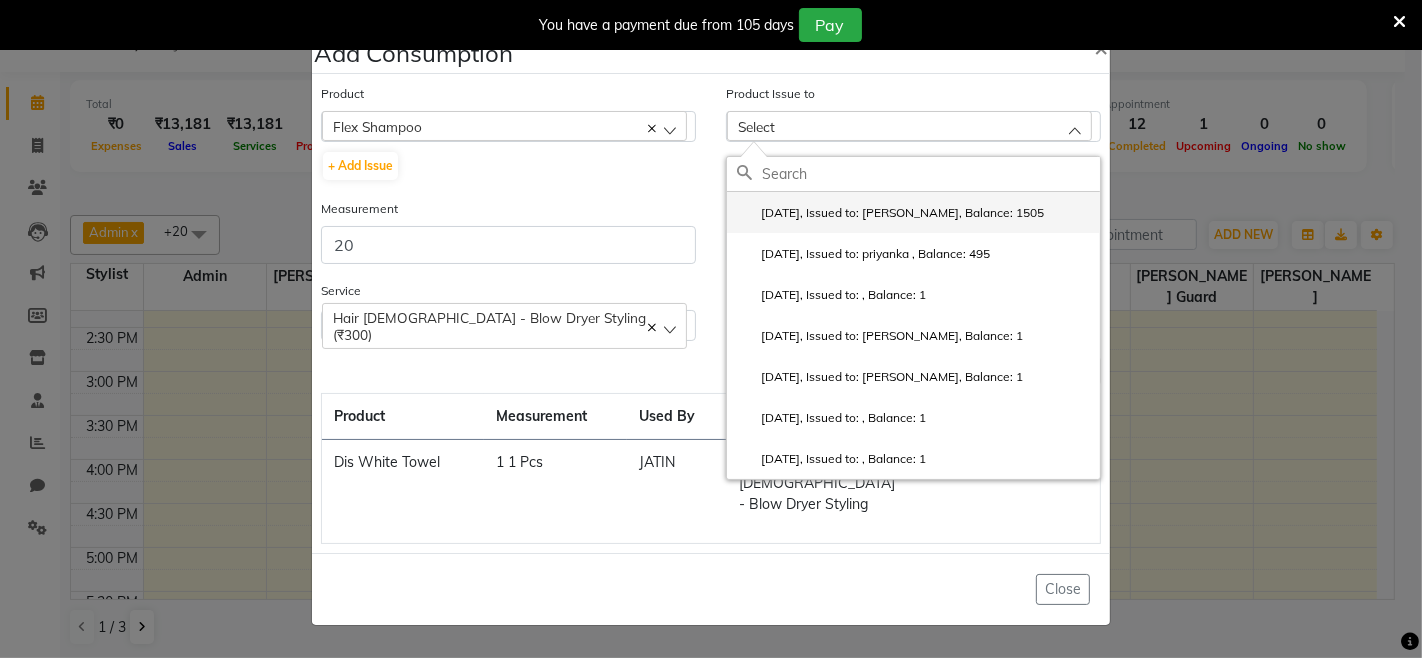 click on "2025-06-21, Issued to: PARAMJIT, Balance: 1505" 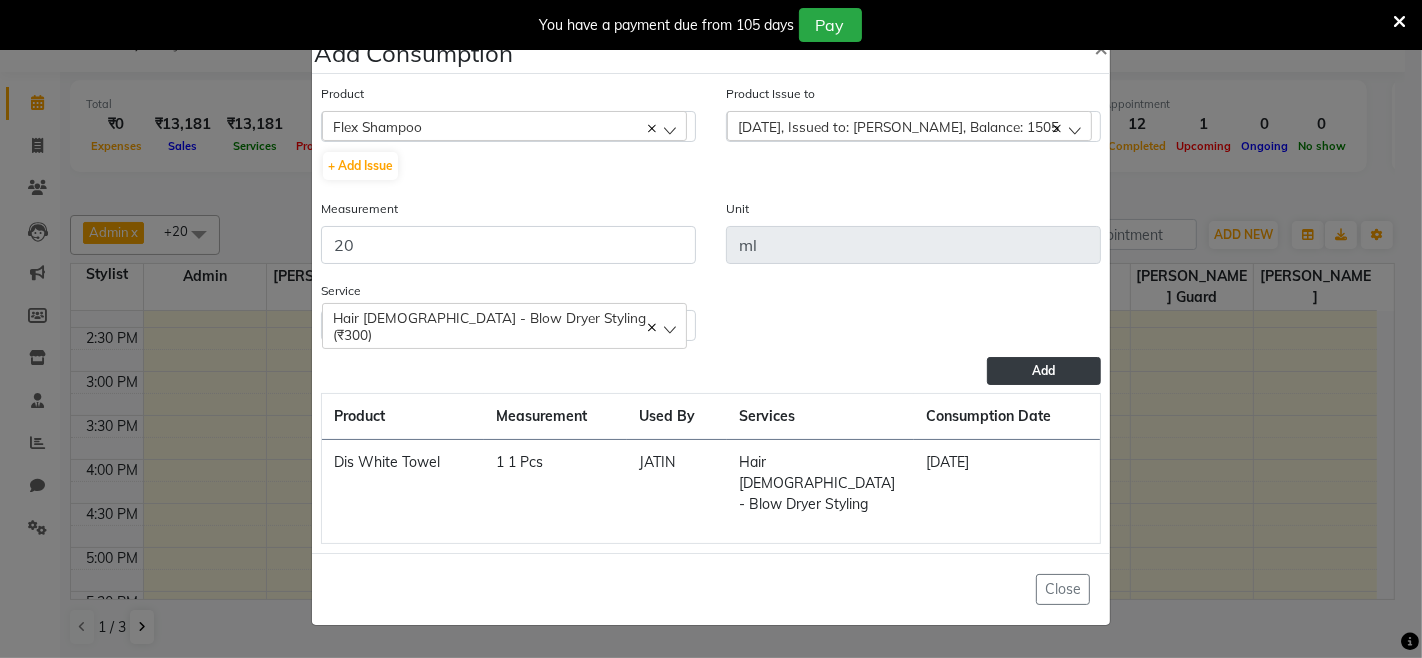 click on "Add" 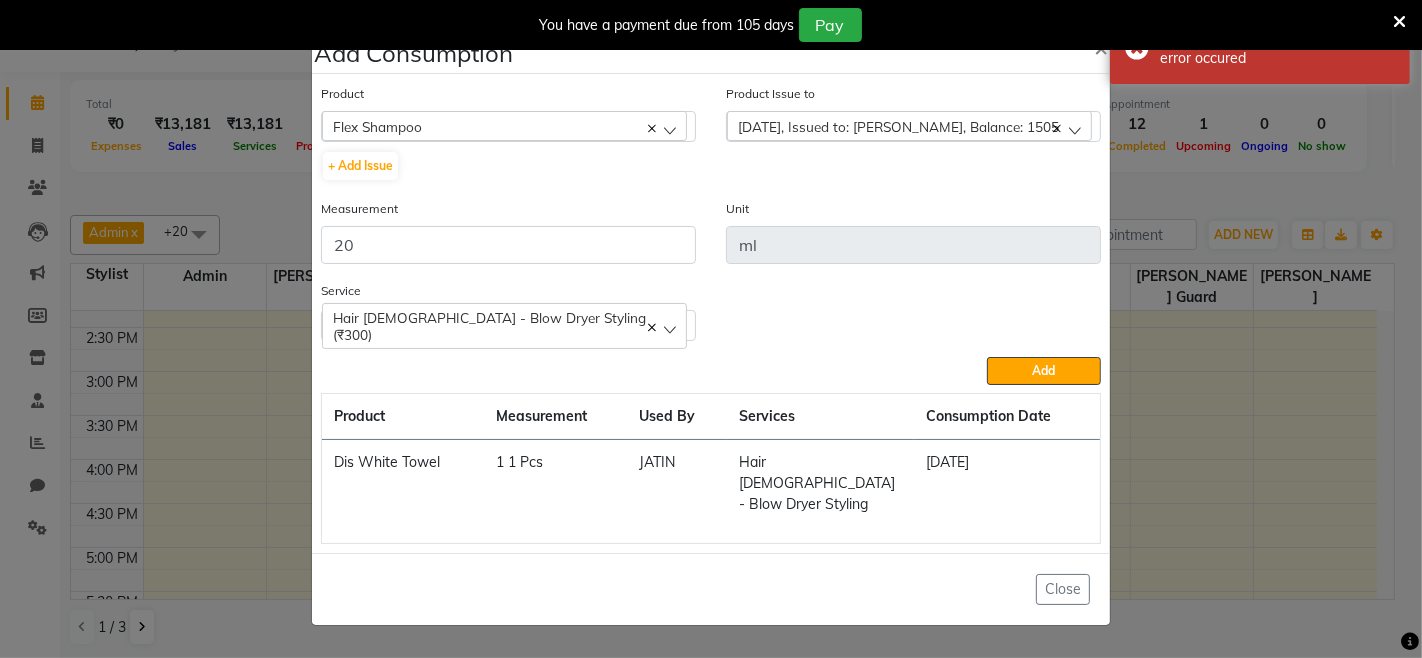 click on "Add" 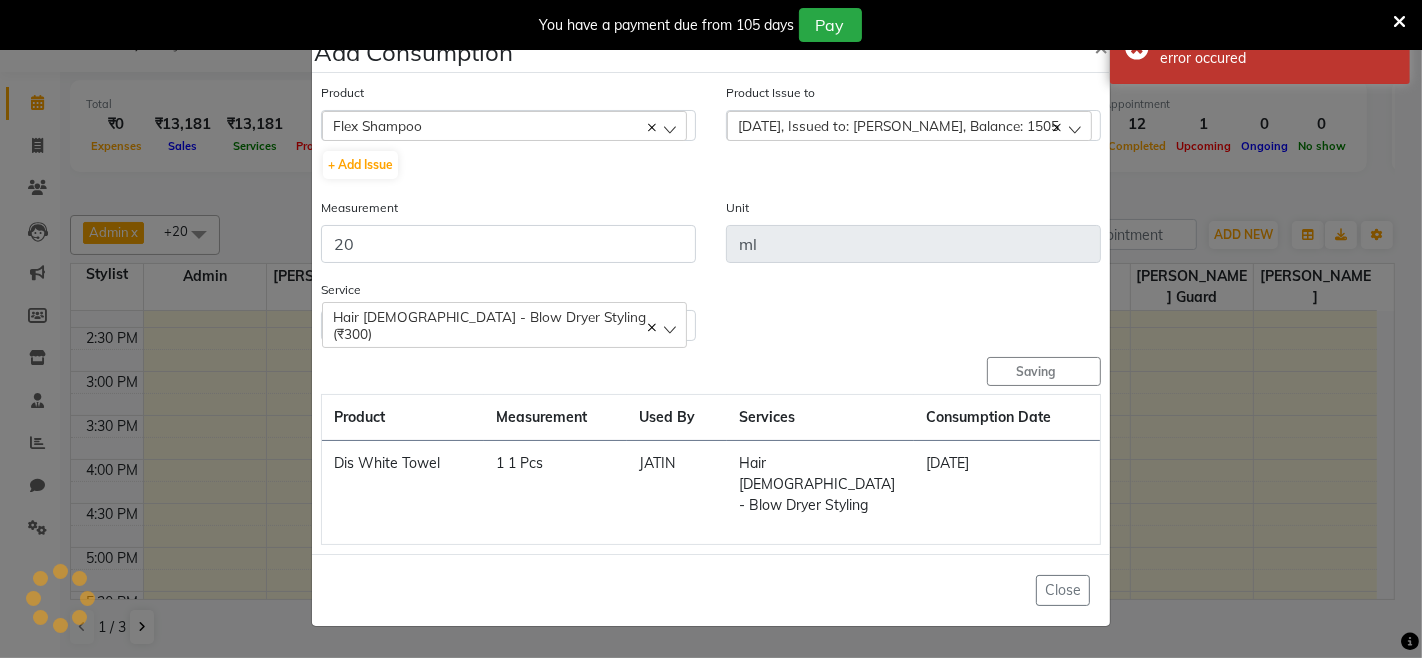 type 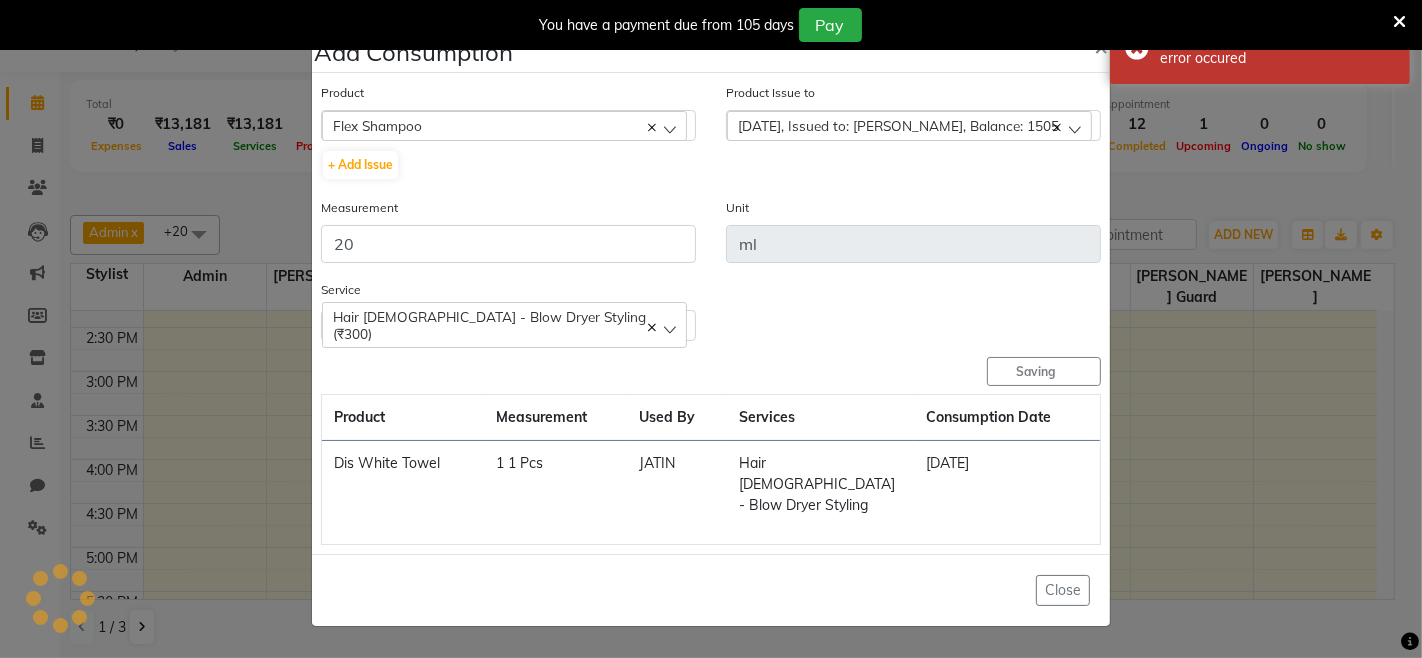 type 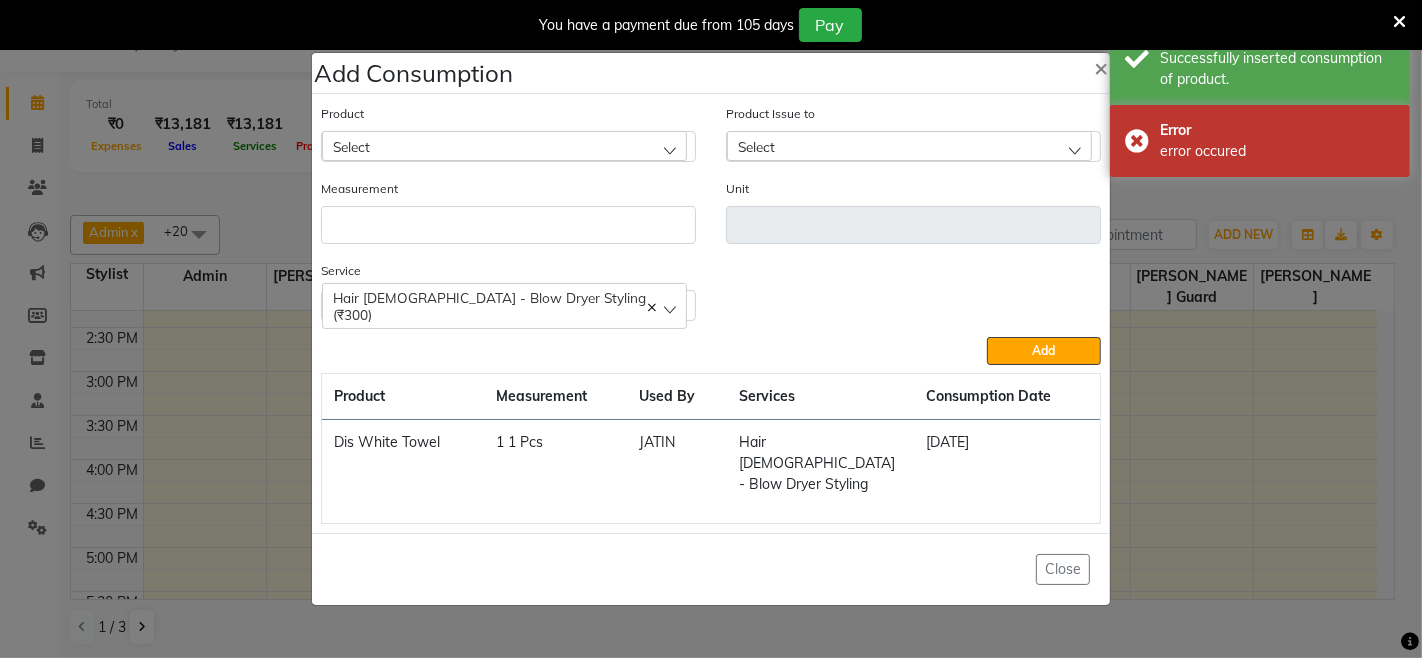 click on "Add Consumption × Product Select 10C Ear Stud Product Issue to Select 2025-06-21, Issued to: PARAMJIT, Balance: 1505 2025-06-19, Issued to: priyanka , Balance: 495 2025-05-12, Issued to: , Balance: 1 2025-04-27, Issued to: LUXMI, Balance: 1 2025-04-20, Issued to: PARAMJIT, Balance: 1 2025-04-20, Issued to: , Balance: 1 2025-04-20, Issued to: , Balance: 1 Measurement Unit Service  Hair Female - Blow Dryer Styling (₹300)  Hair Female - Blow Dryer Styling (₹300)  Add  Product Measurement Used By Services Consumption Date  Dis White Towel   1 1 Pcs   JATIN   Hair Female - Blow Dryer Styling   10-07-2025   Close" 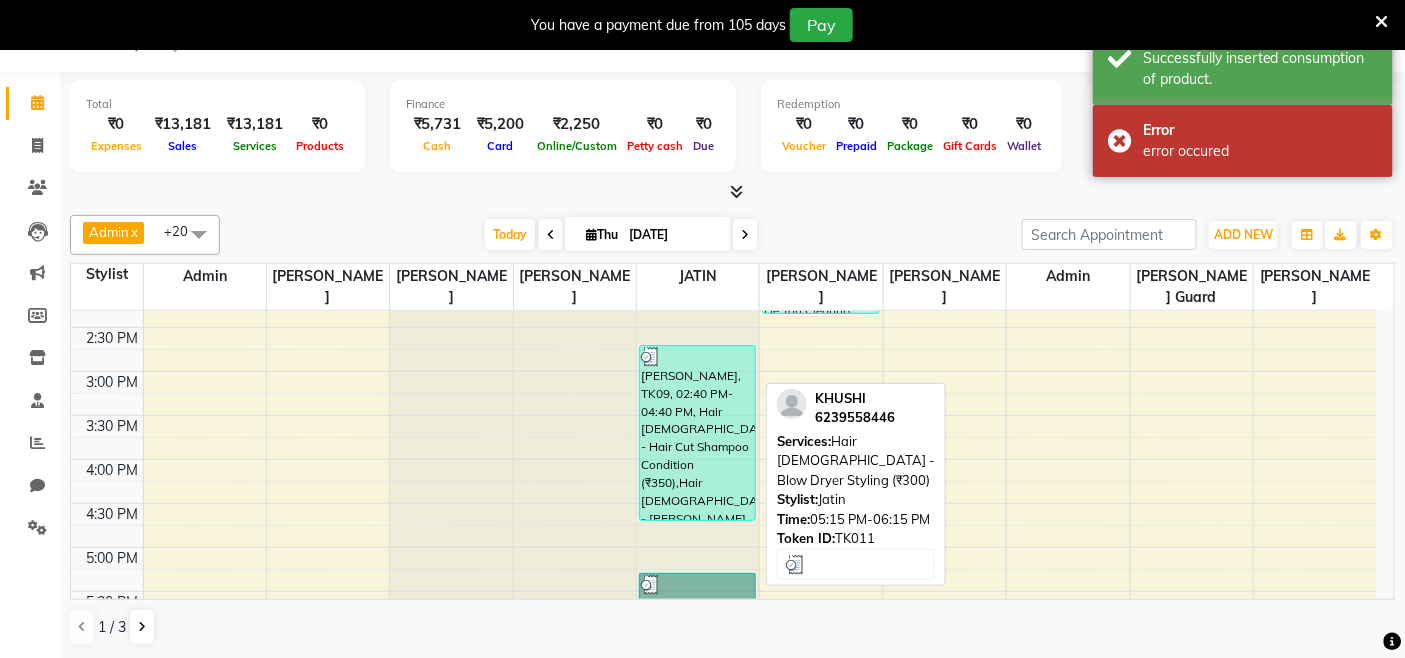 drag, startPoint x: 705, startPoint y: 575, endPoint x: 710, endPoint y: 547, distance: 28.442924 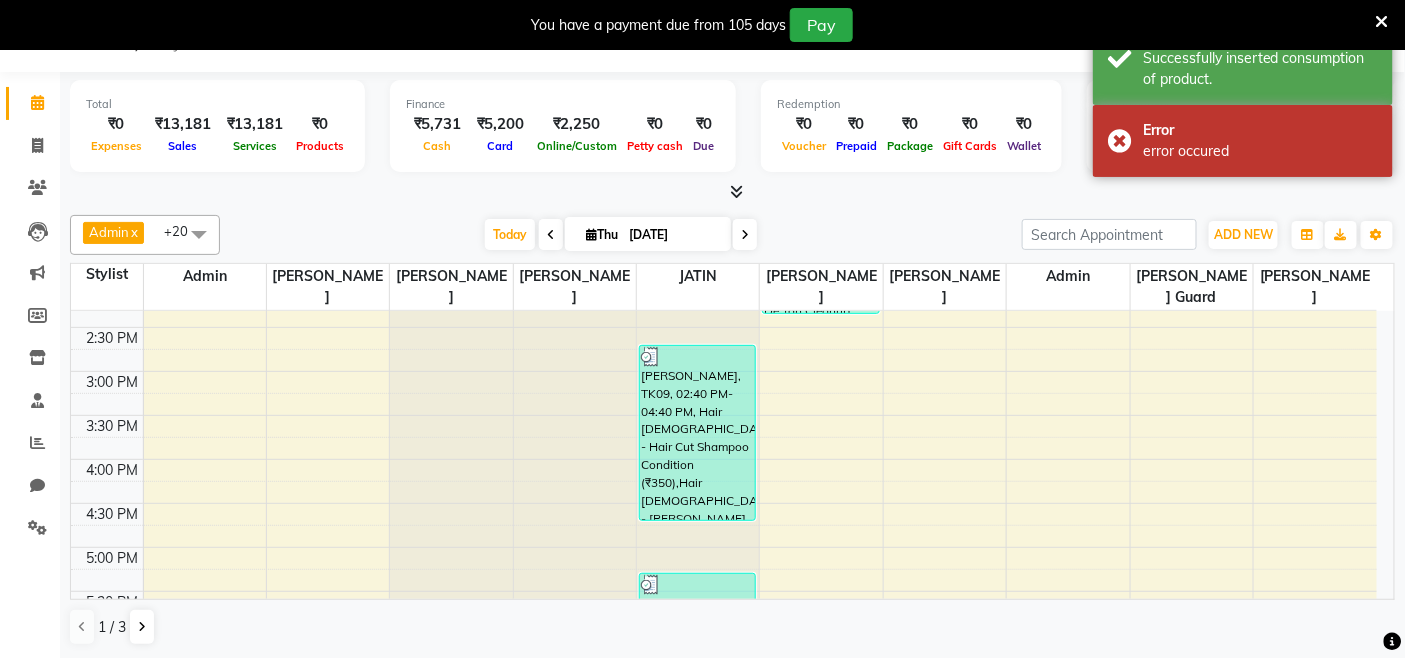 drag, startPoint x: 710, startPoint y: 547, endPoint x: 1216, endPoint y: 200, distance: 613.55115 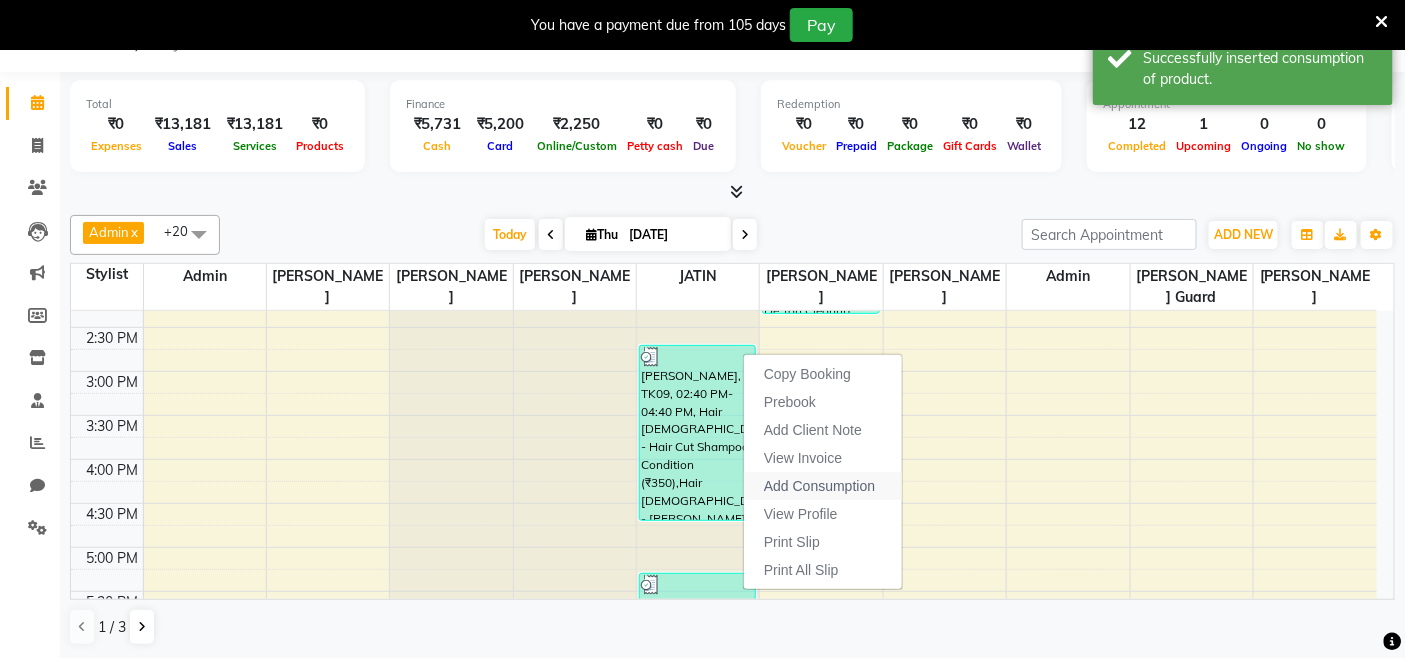 click on "Add Consumption" at bounding box center (819, 486) 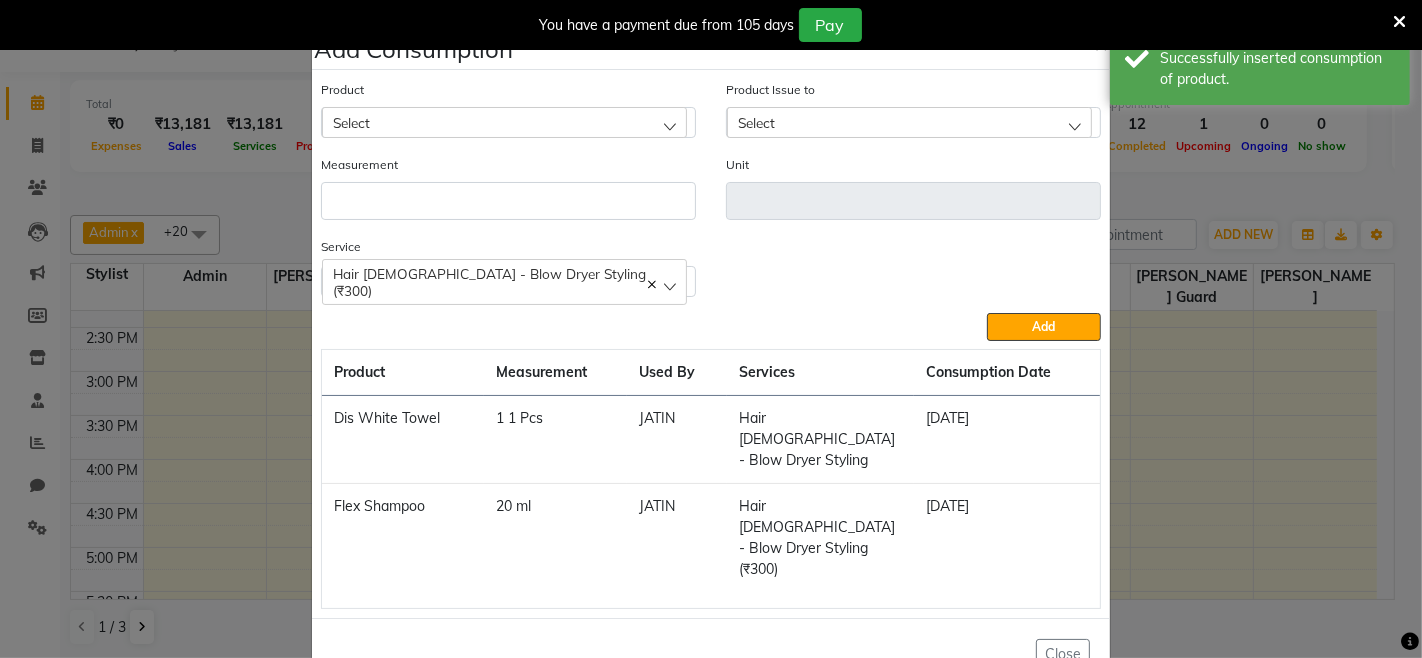 click on "Add Consumption × Product Select Product Issue to Select Measurement Unit Service  Hair Female - Blow Dryer Styling (₹300)  Hair Female - Blow Dryer Styling (₹300)  Add  Product Measurement Used By Services Consumption Date  Dis White Towel   1 1 Pcs   JATIN   Hair Female - Blow Dryer Styling   10-07-2025   Flex Shampoo   20 ml   JATIN   Hair Female - Blow Dryer Styling (₹300)   10-07-2025   Close" 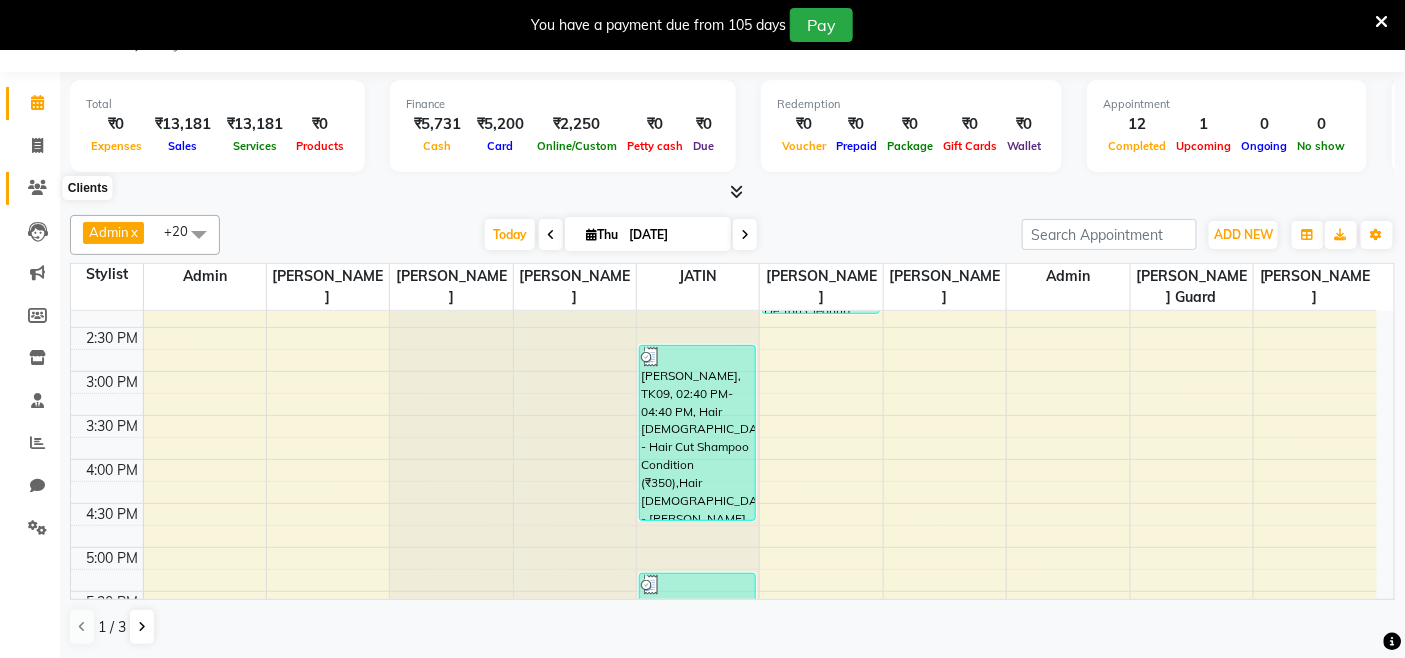 click 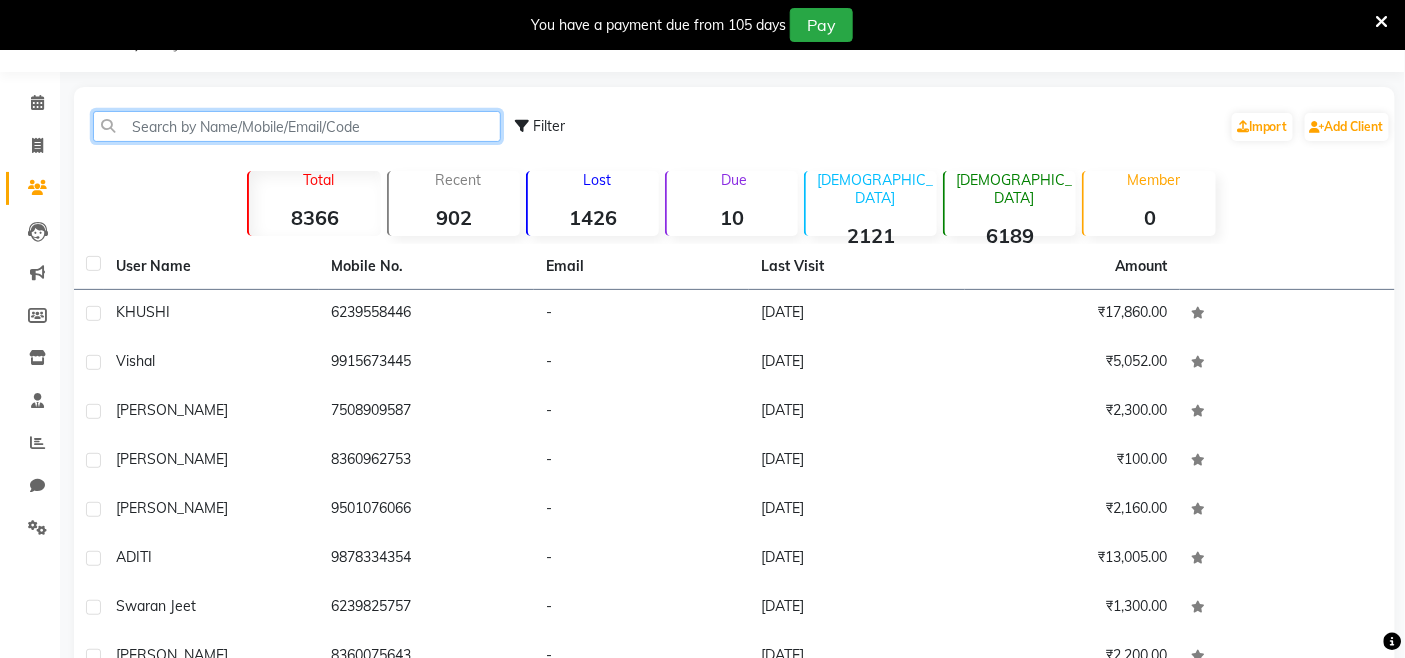 click 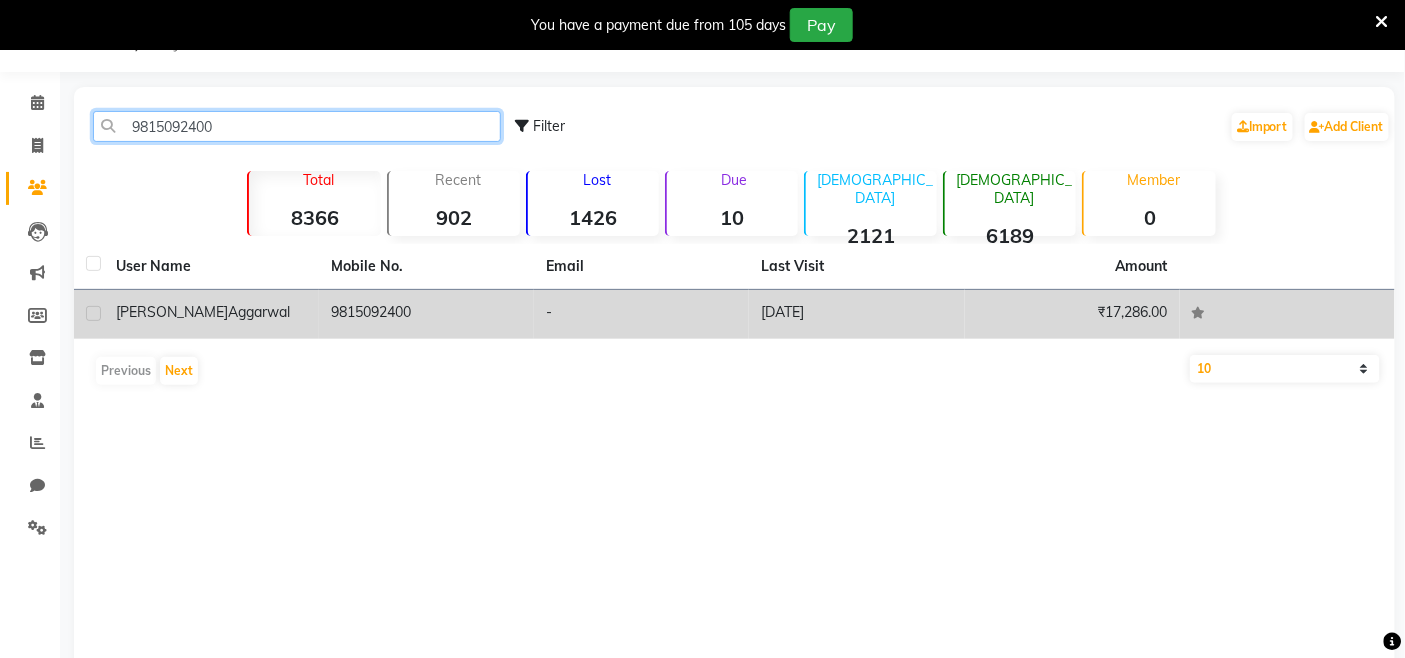 type on "9815092400" 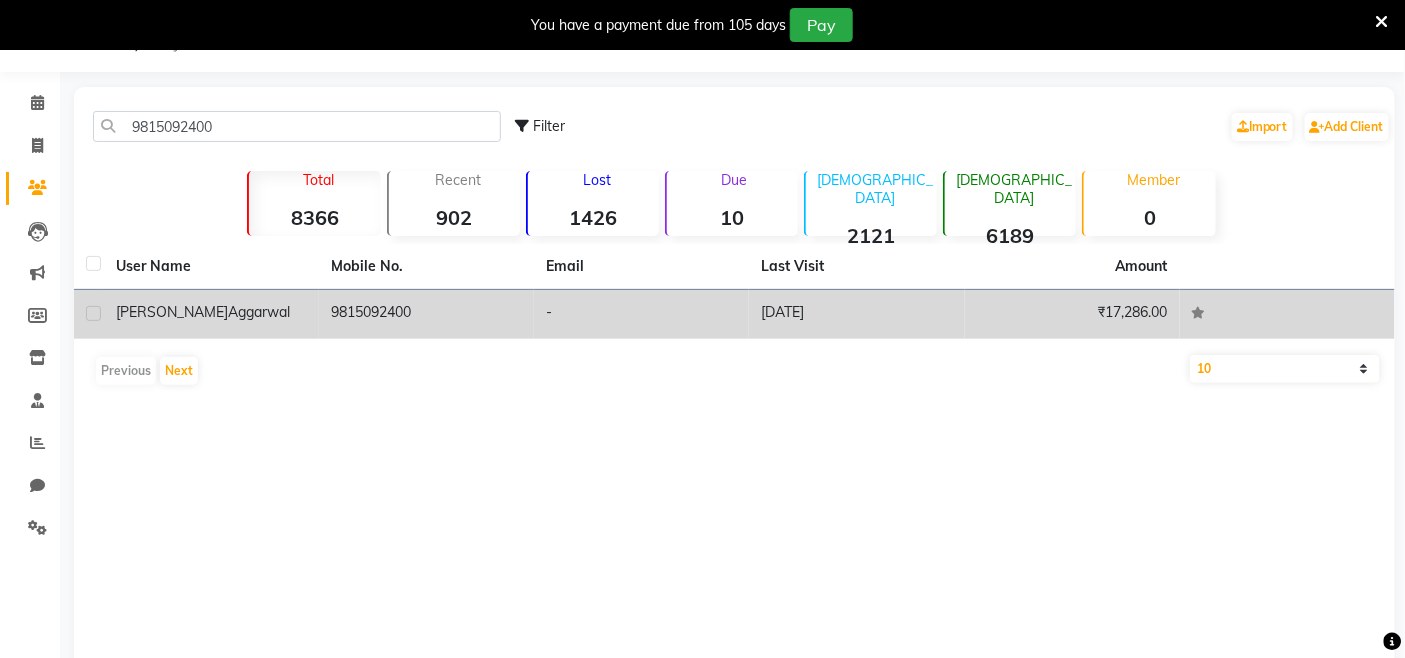 click on "Aggarwal" 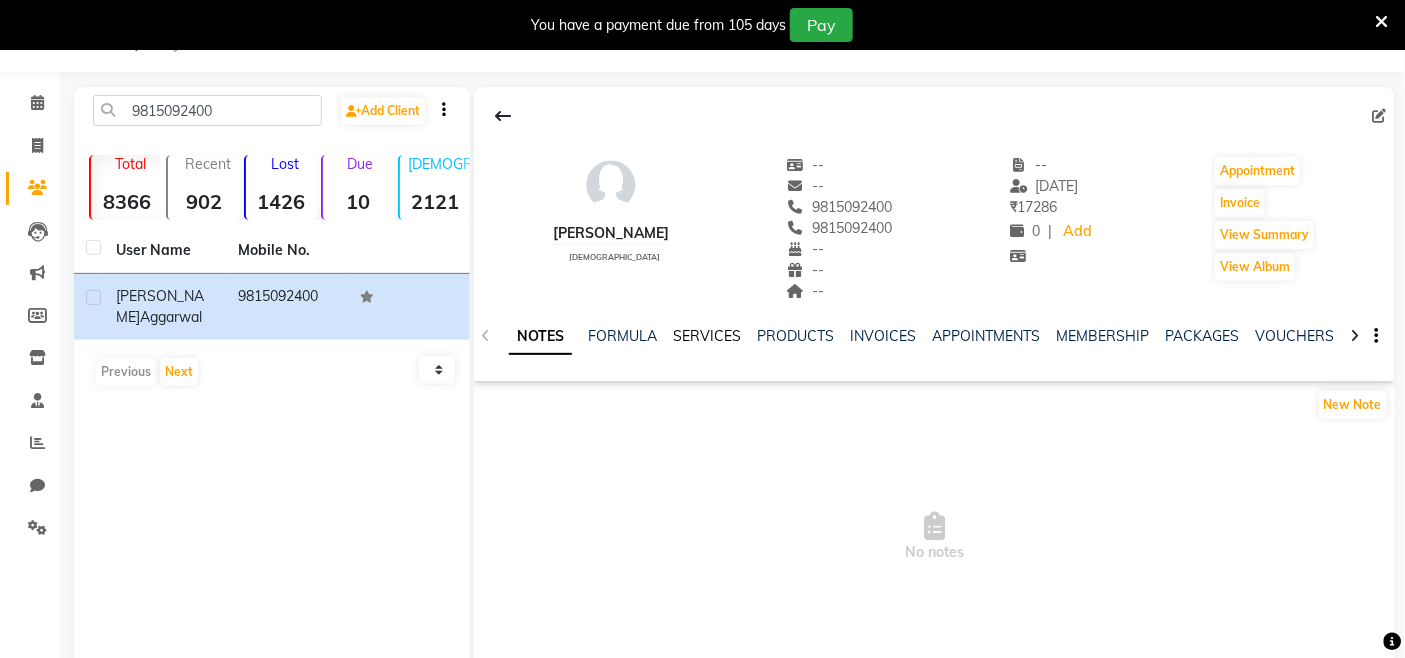 click on "SERVICES" 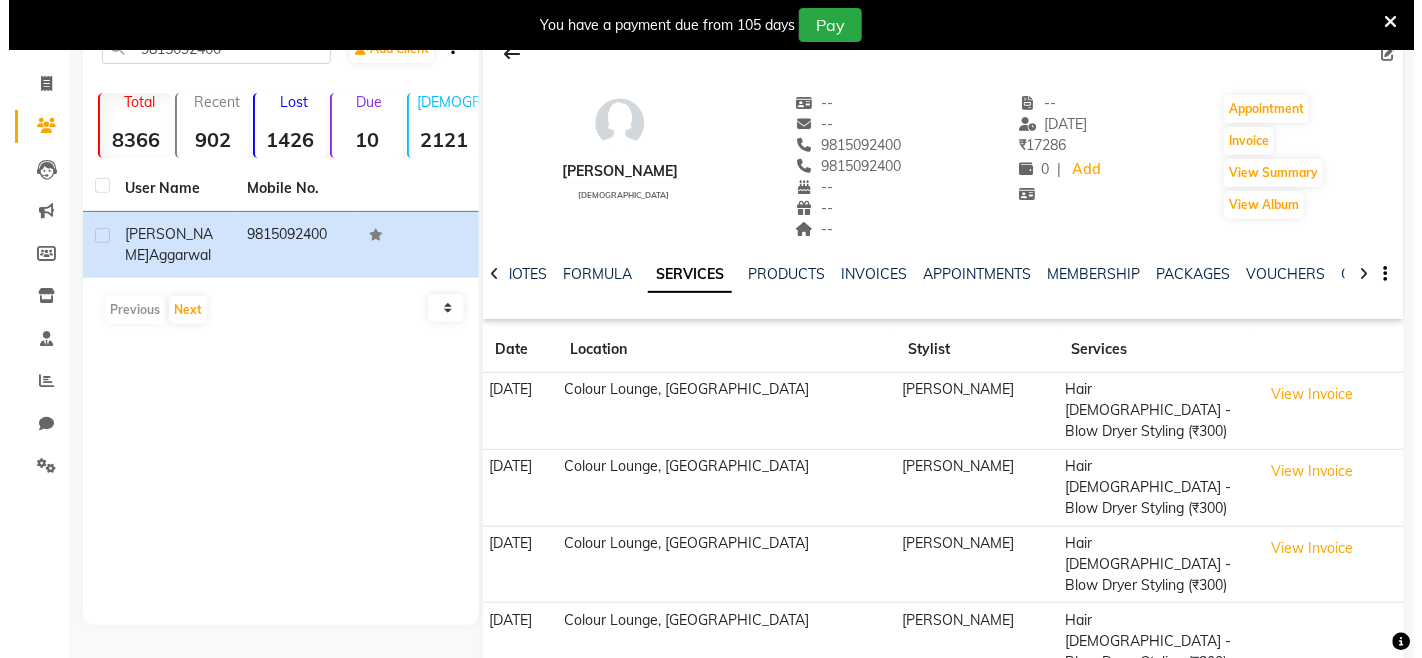 scroll, scrollTop: 161, scrollLeft: 0, axis: vertical 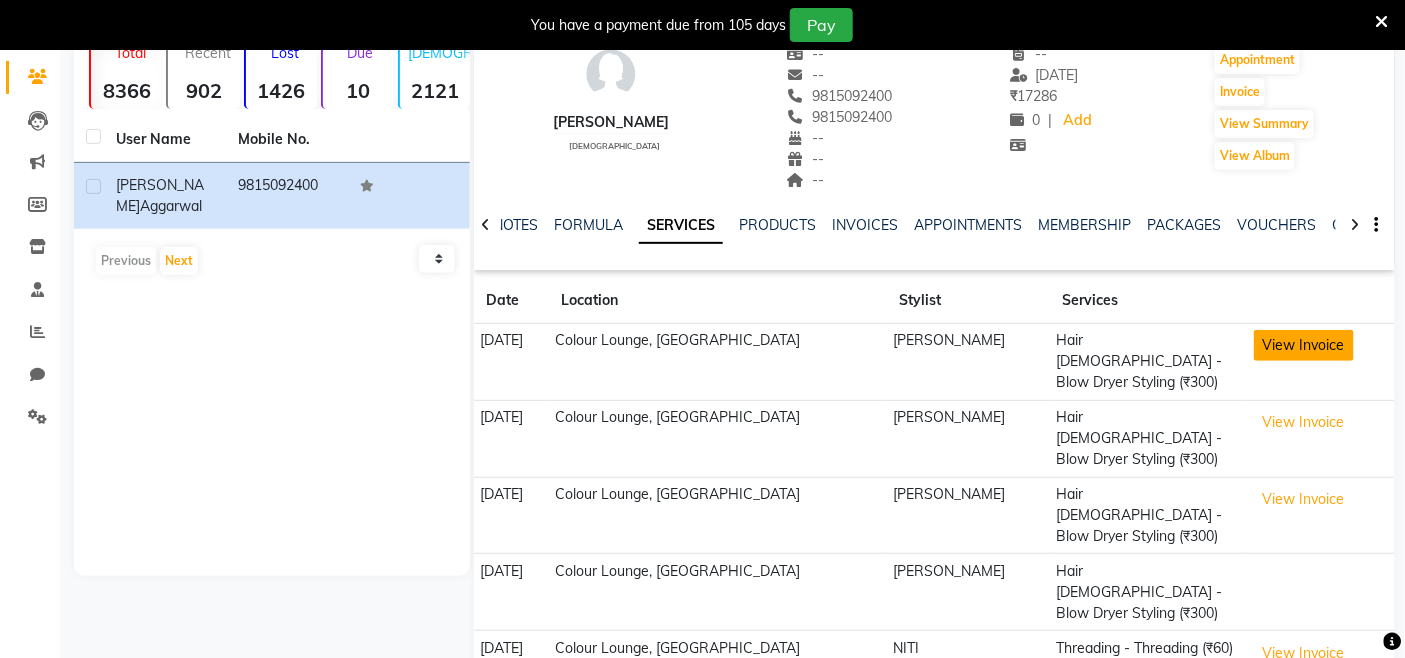 click on "View Invoice" 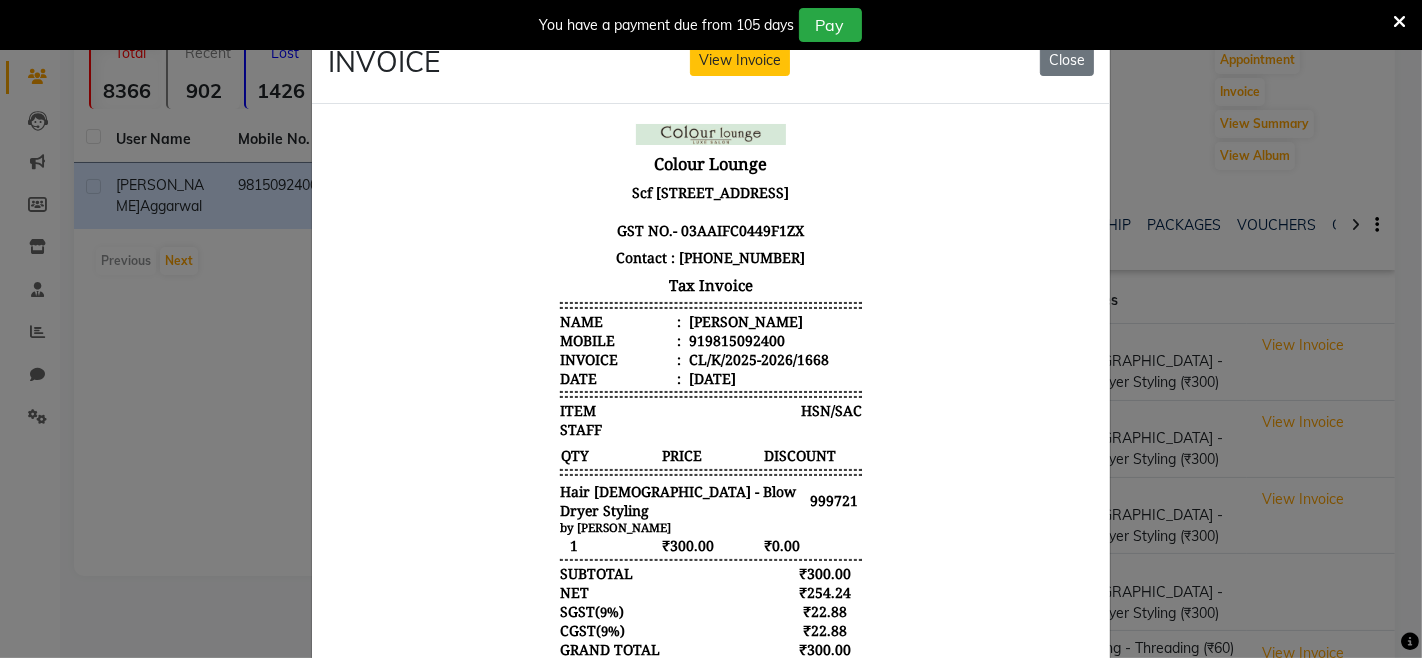 scroll, scrollTop: 15, scrollLeft: 0, axis: vertical 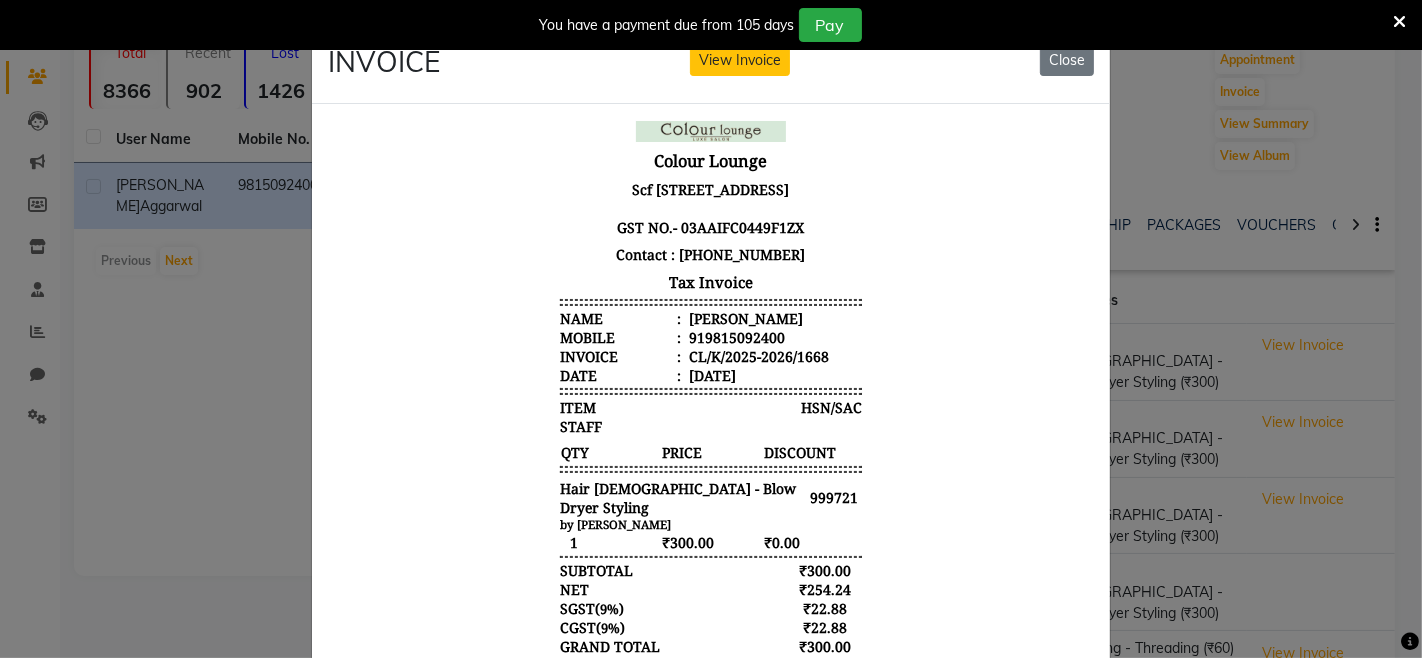 click on "INVOICE View Invoice Close" 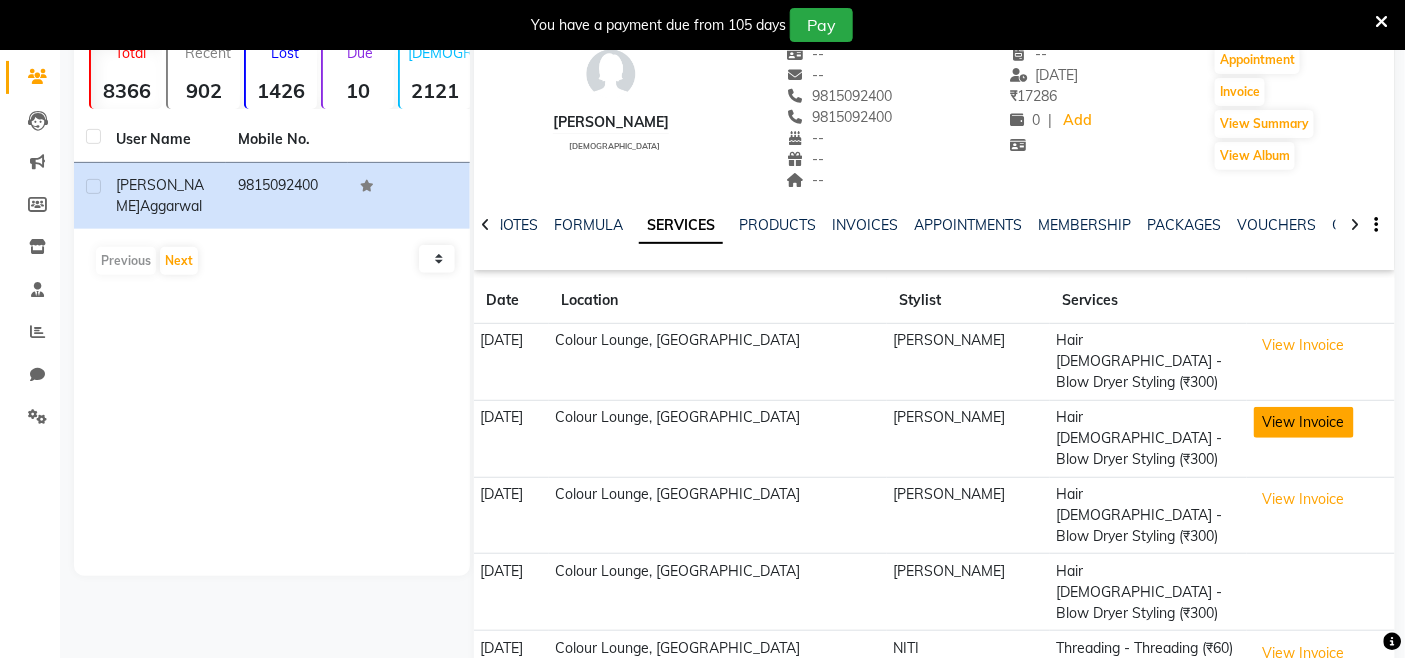 click on "View Invoice" 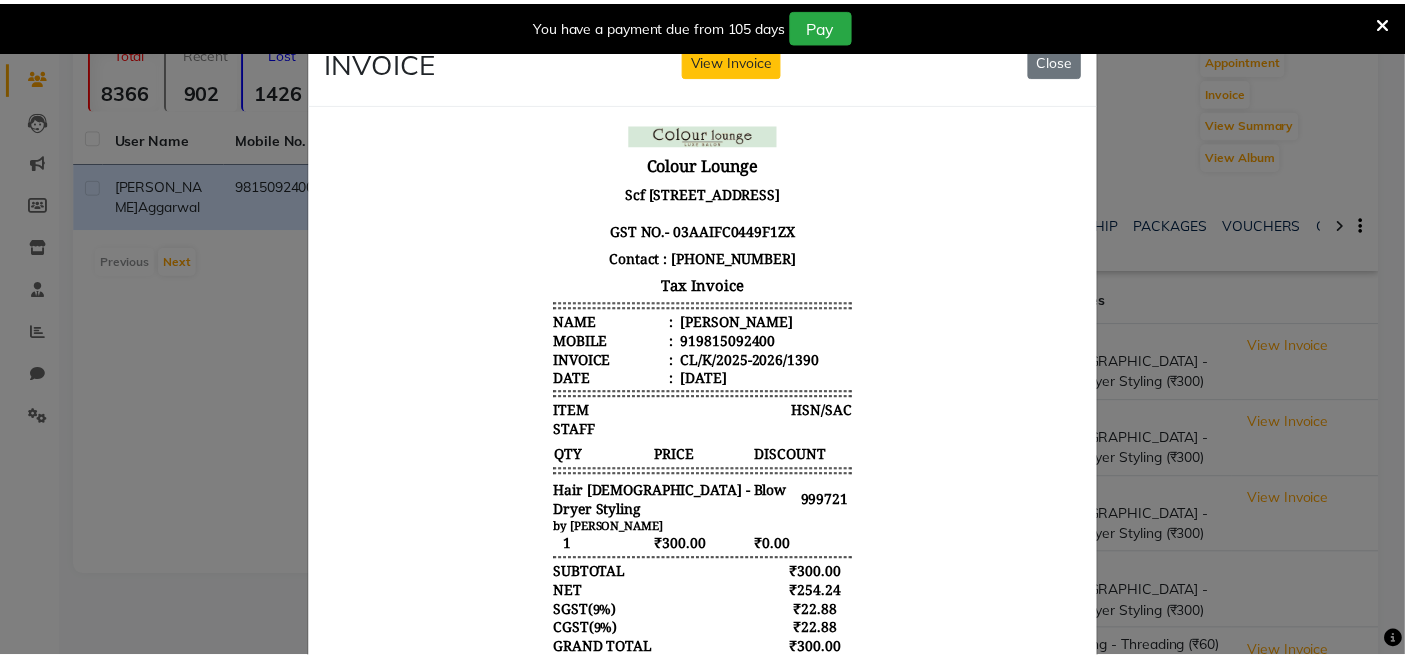 scroll, scrollTop: 15, scrollLeft: 0, axis: vertical 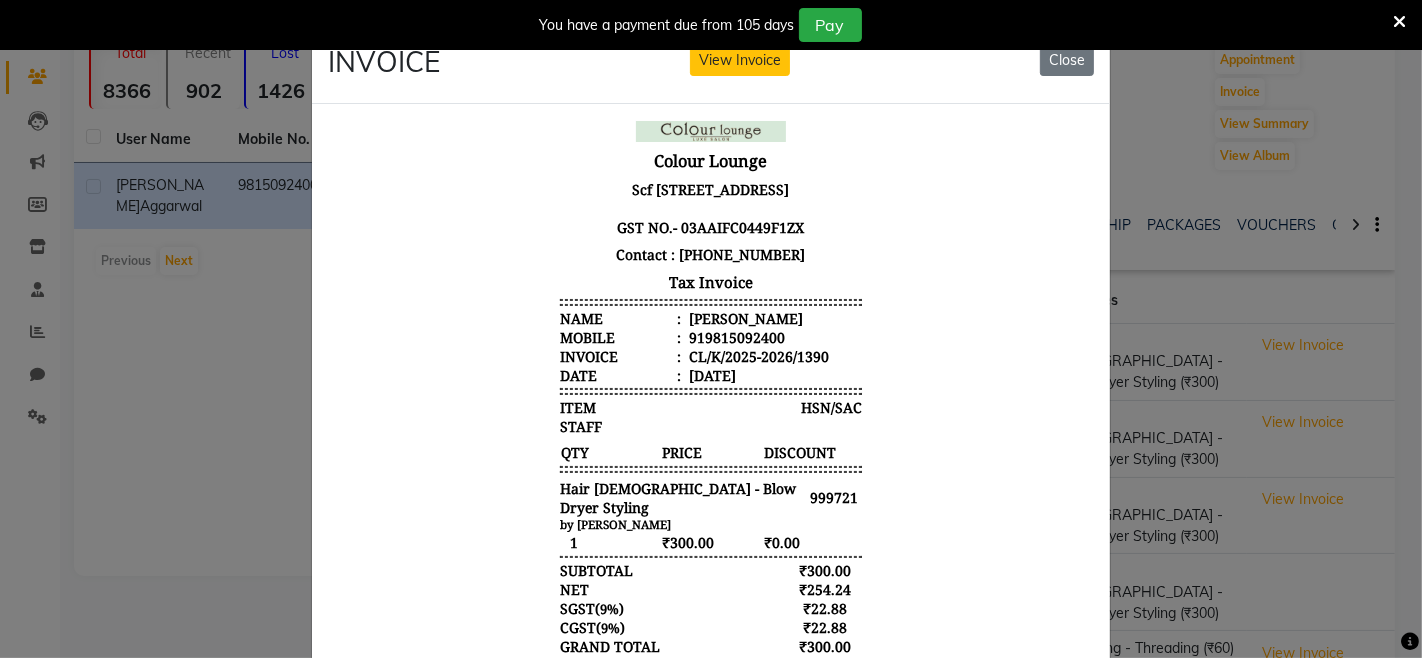 click on "INVOICE View Invoice Close" 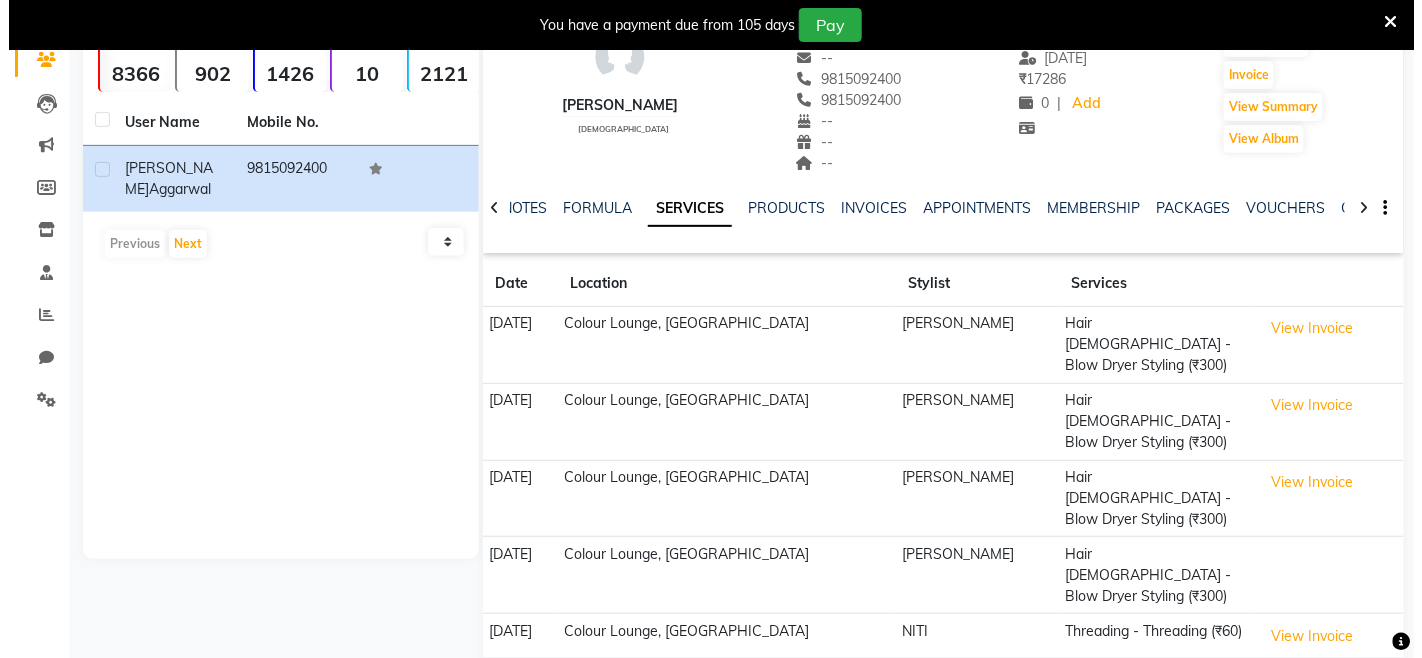 scroll, scrollTop: 181, scrollLeft: 0, axis: vertical 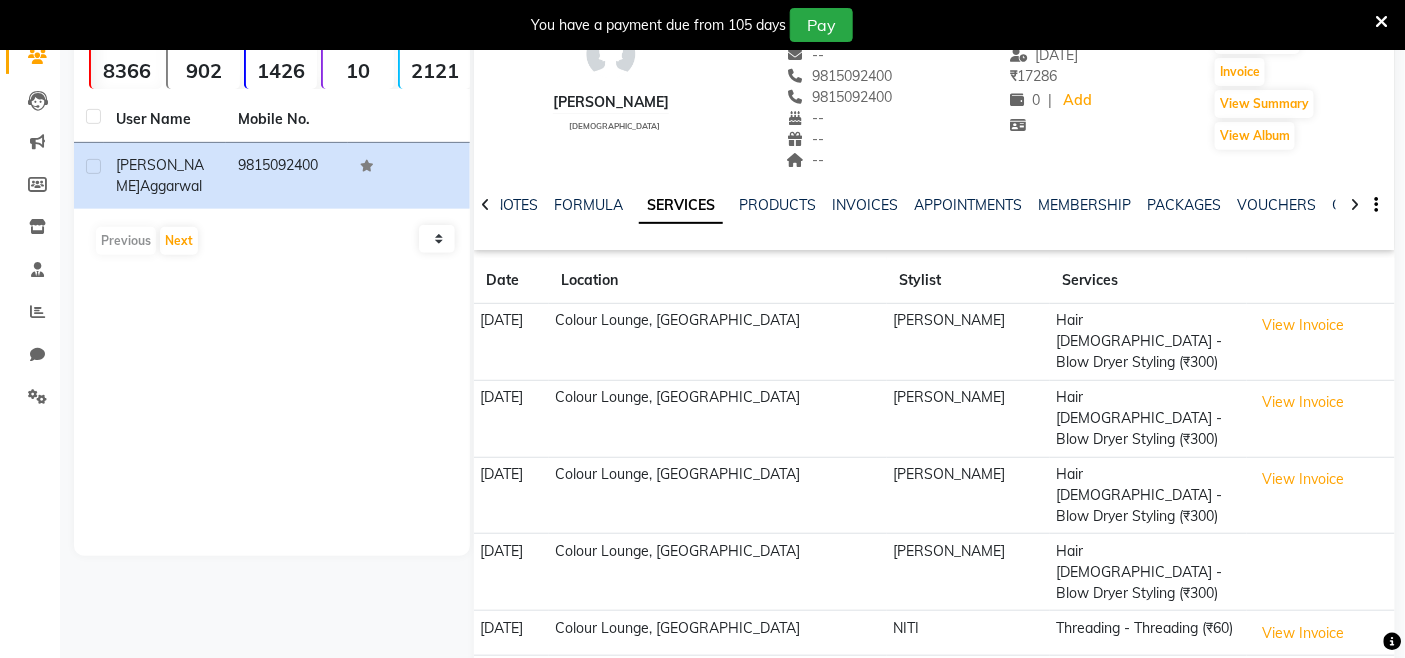 click on "Next" 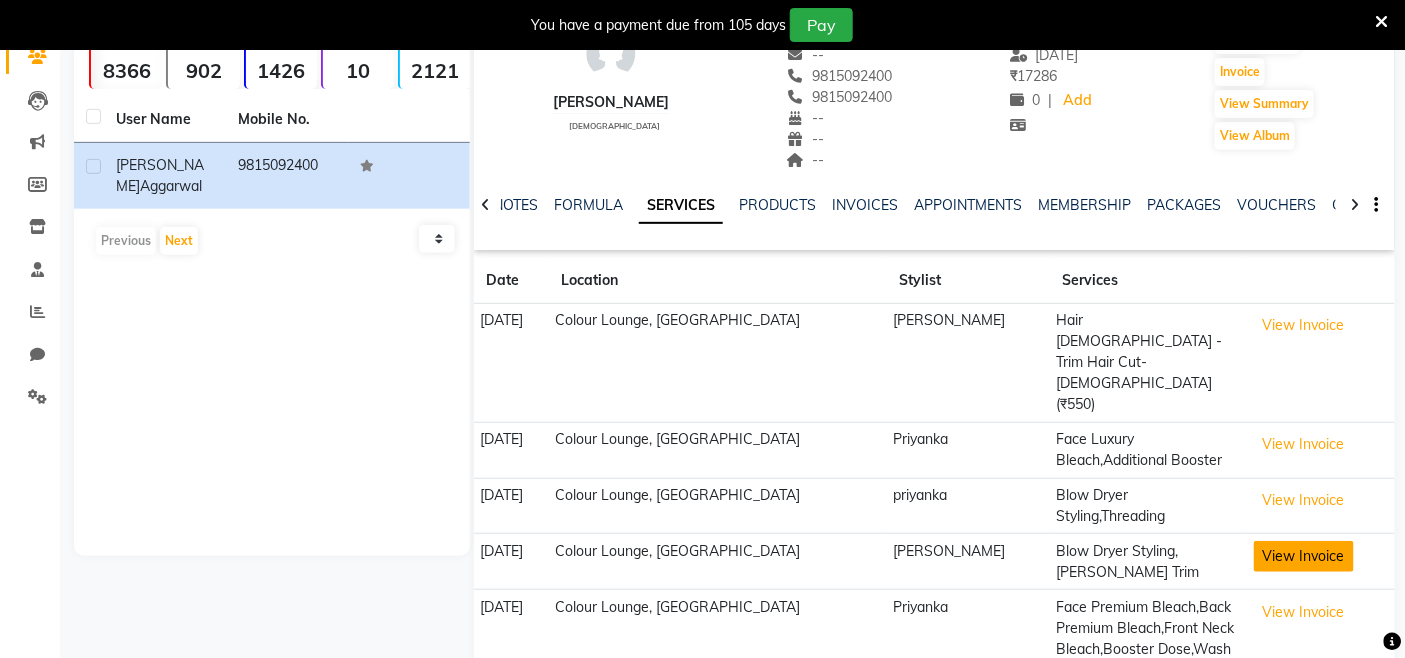 click on "View Invoice" 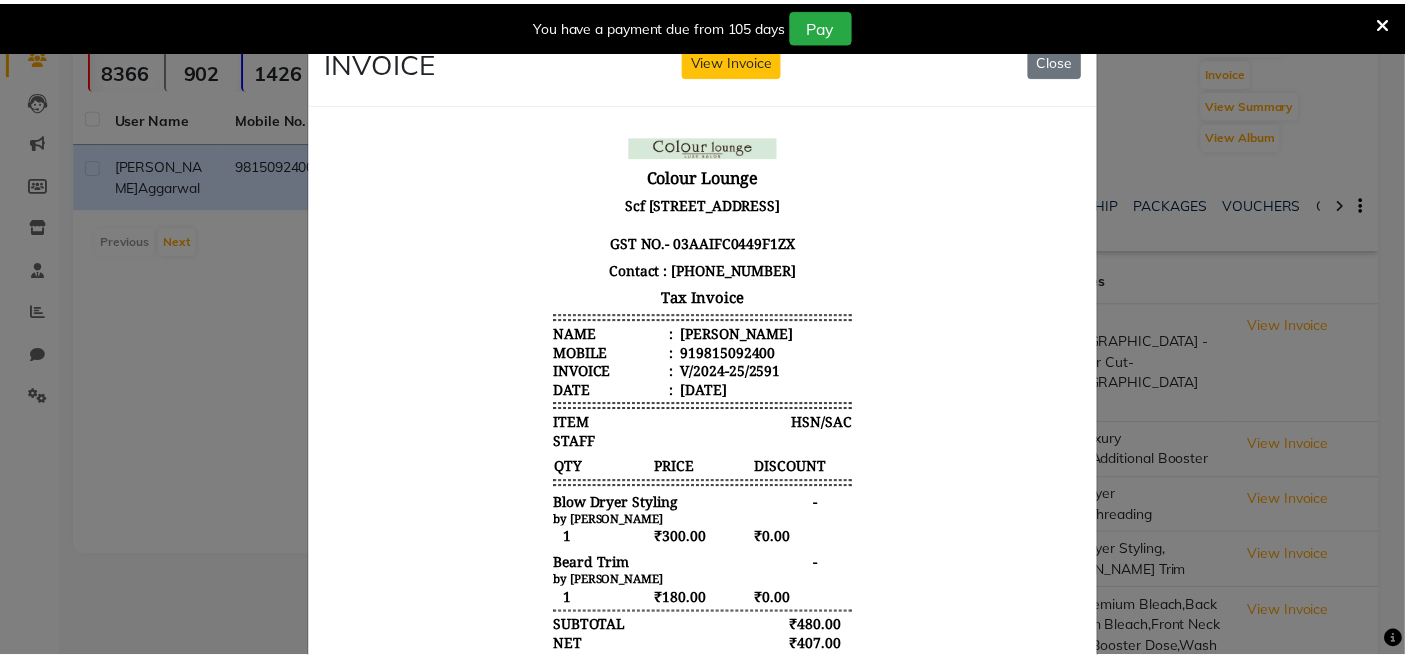 scroll, scrollTop: 16, scrollLeft: 0, axis: vertical 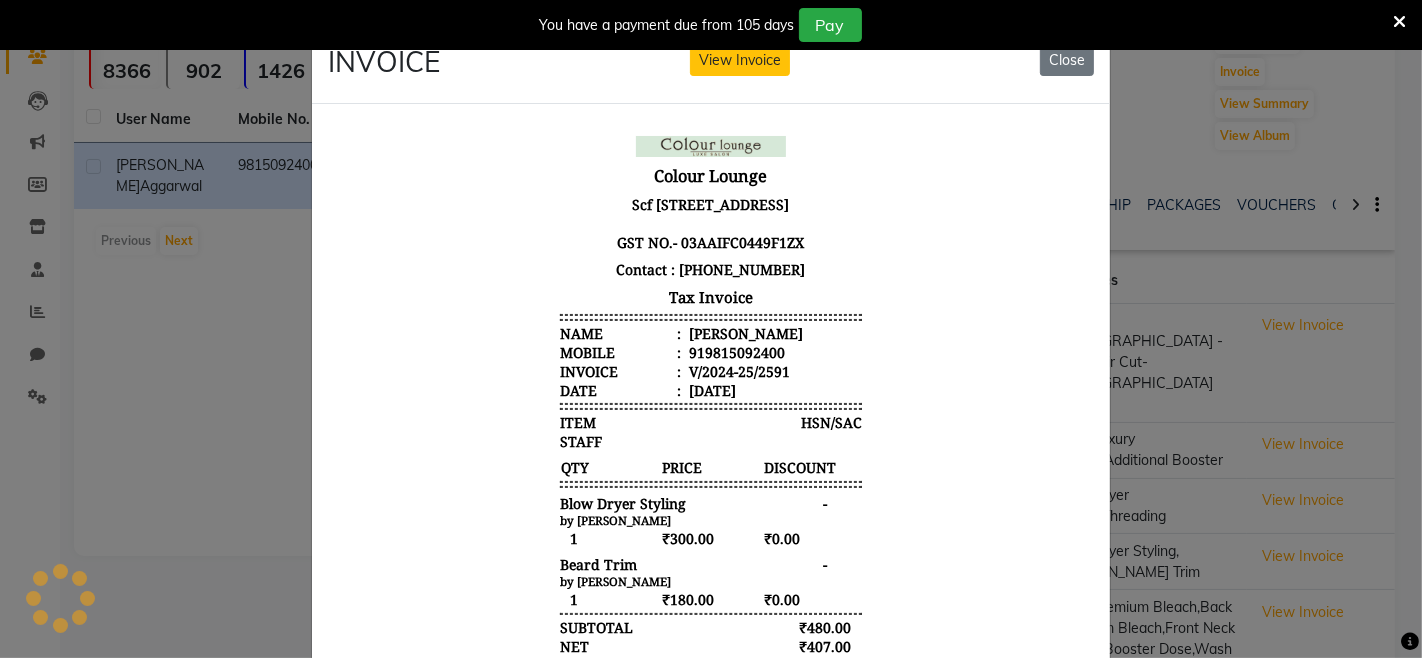 click on "INVOICE View Invoice Close" 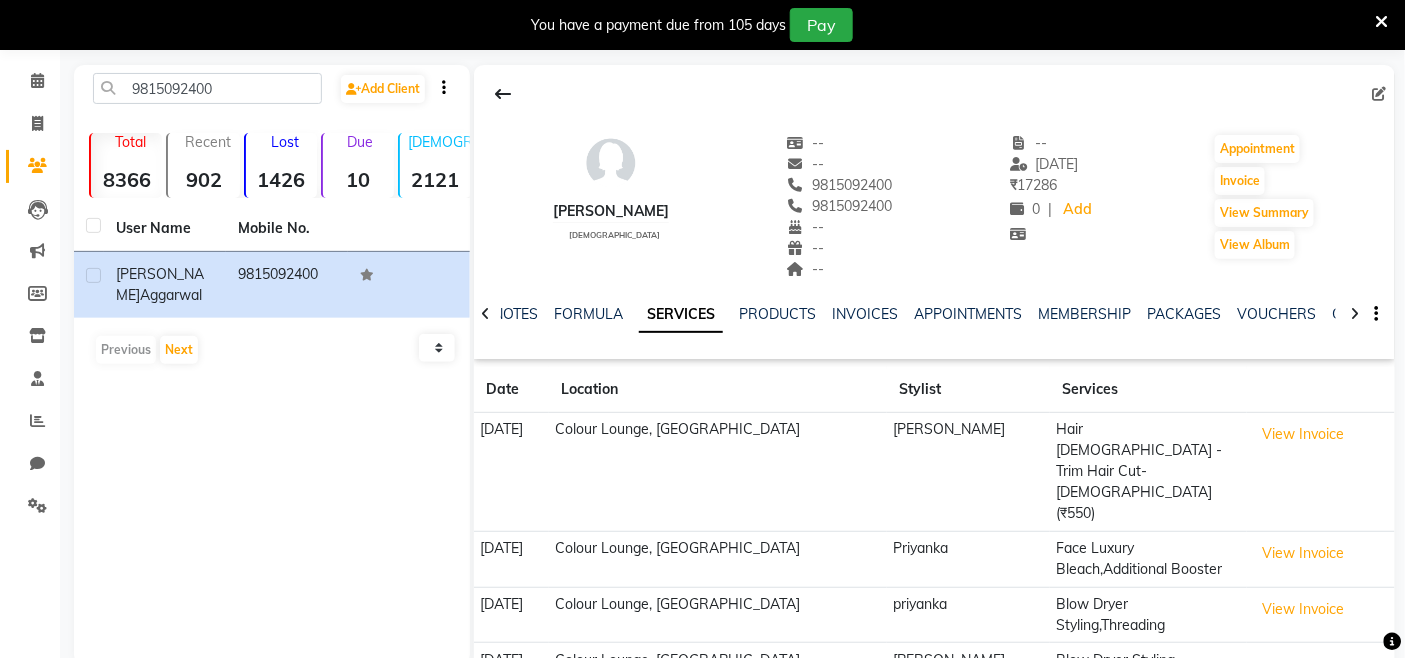 scroll, scrollTop: 0, scrollLeft: 0, axis: both 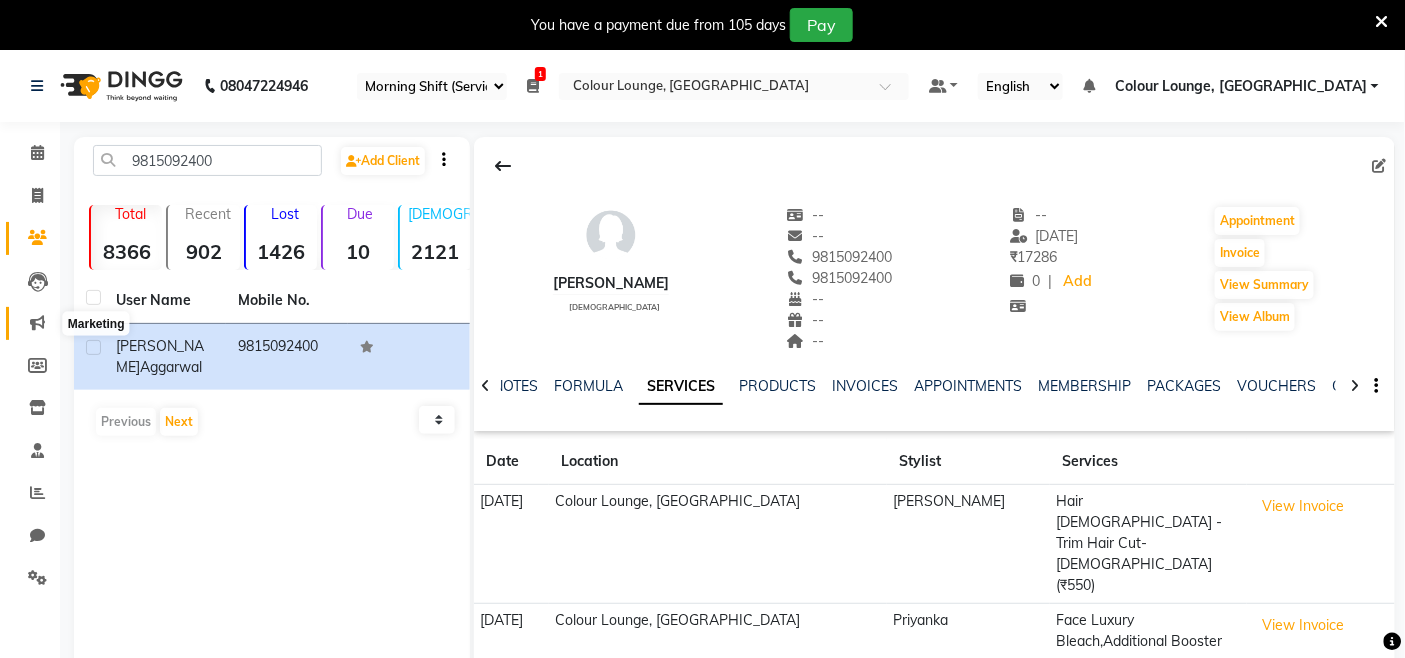 click 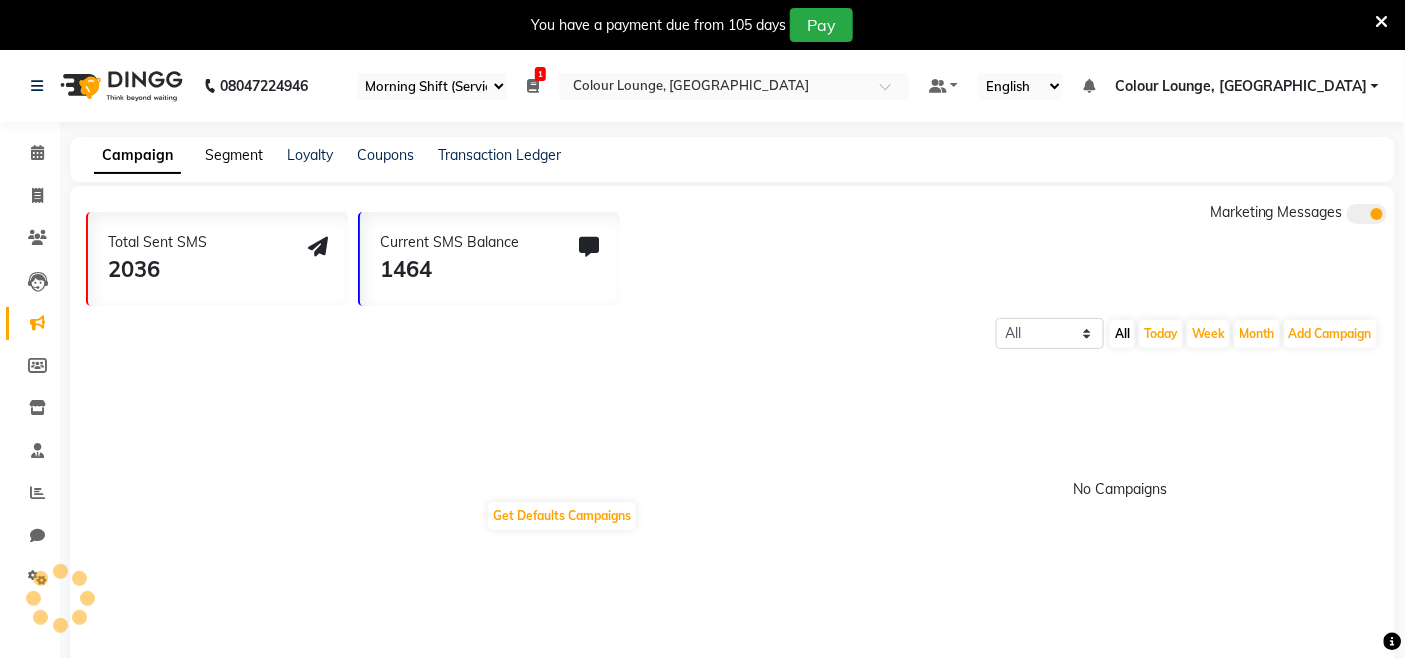 click on "Segment" 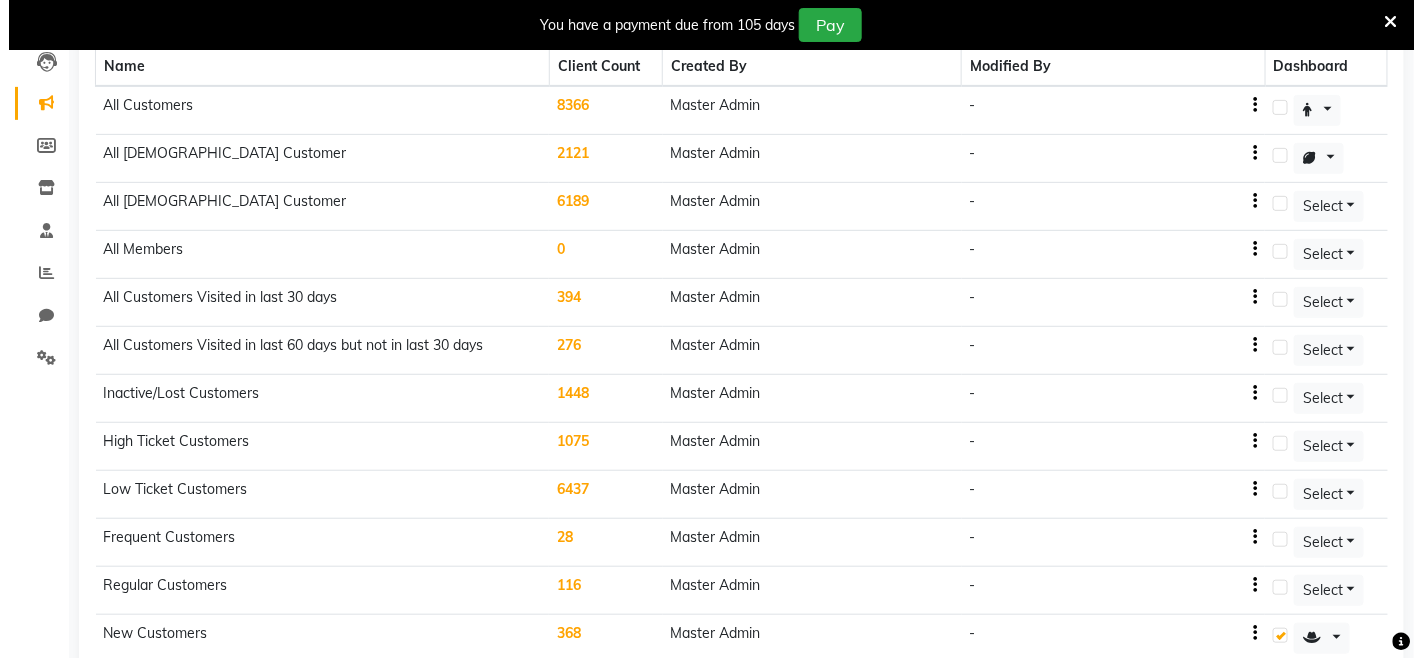 scroll, scrollTop: 333, scrollLeft: 0, axis: vertical 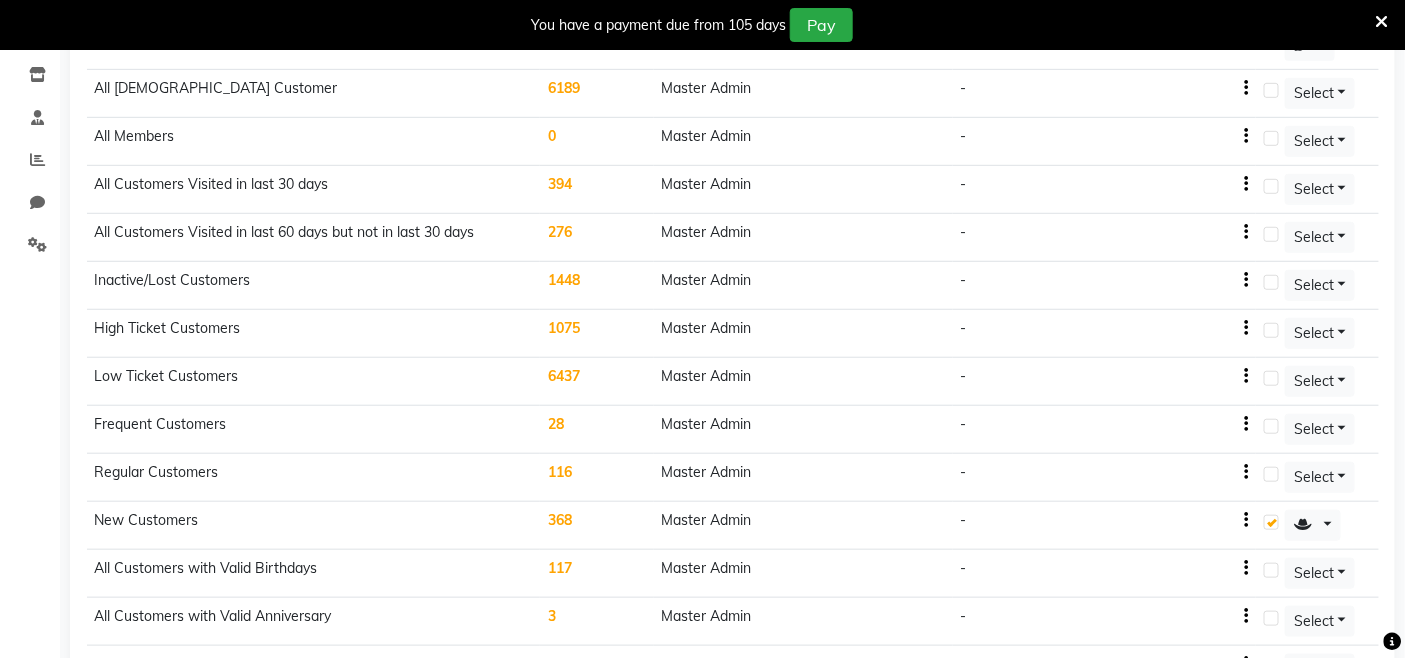 click on "368" 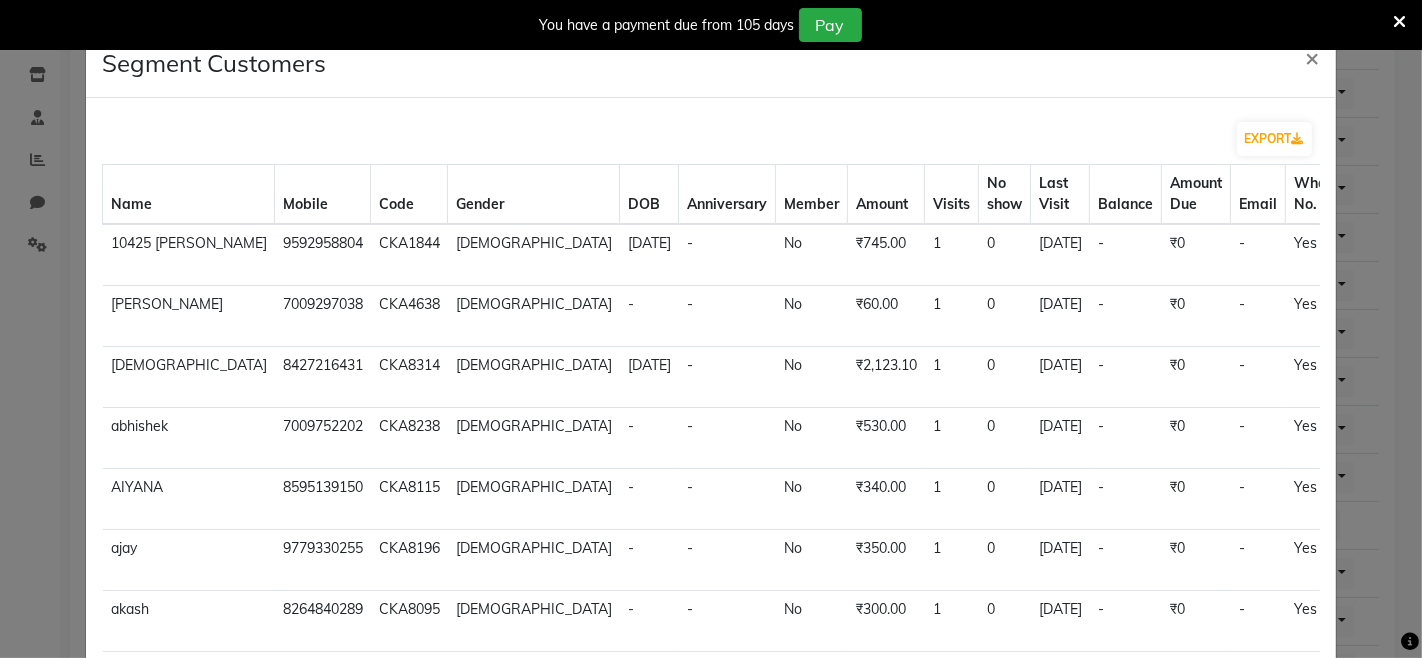 type 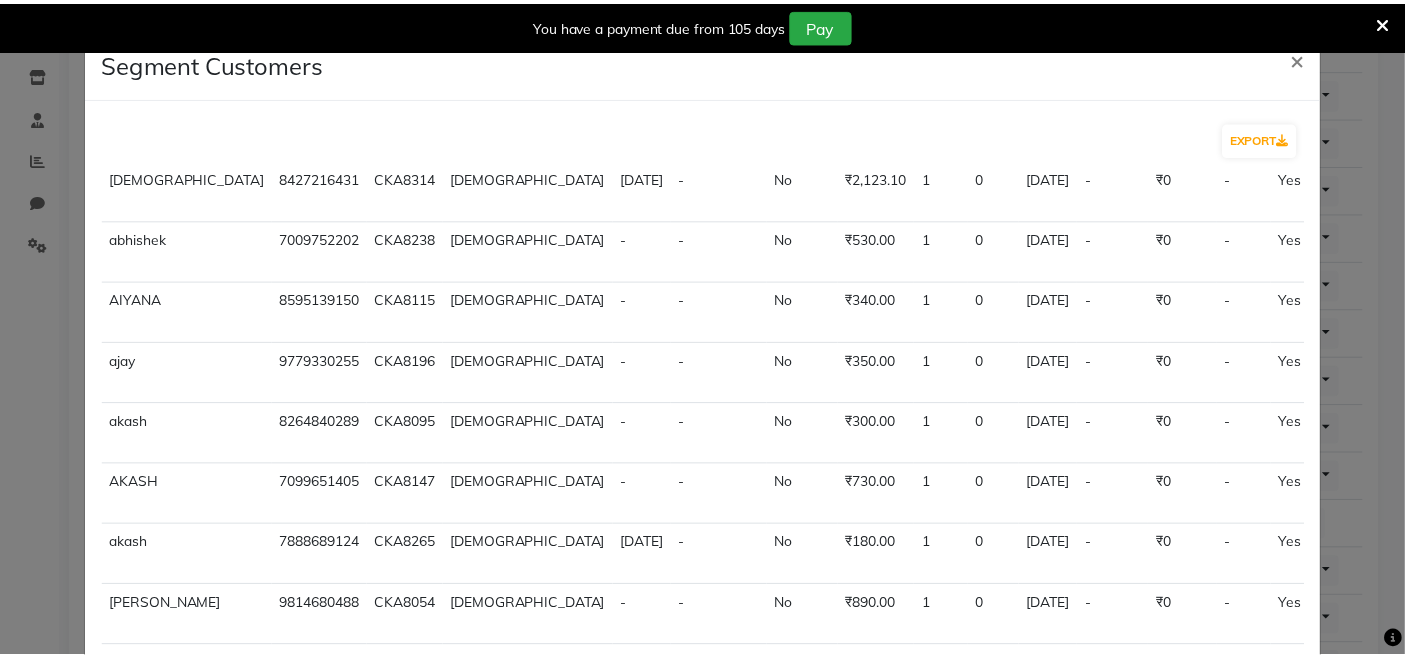 scroll, scrollTop: 0, scrollLeft: 0, axis: both 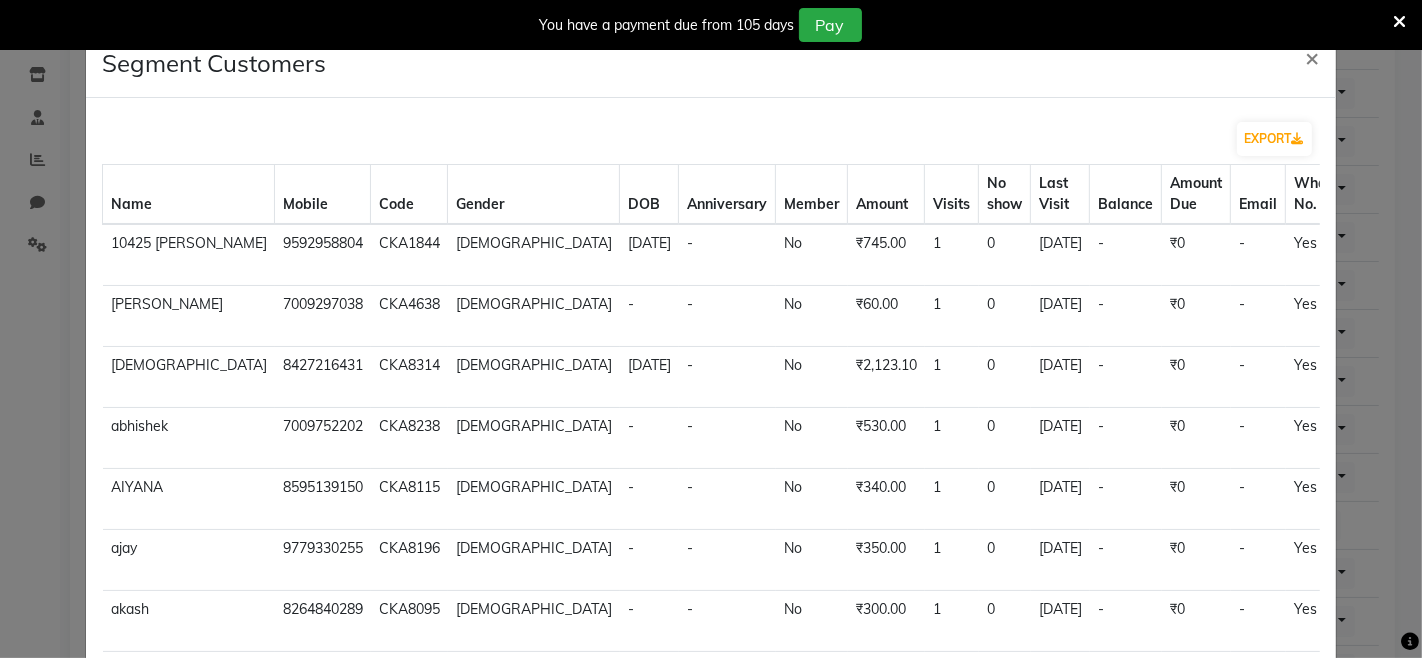 click on "Segment Customers × EXPORT Name Mobile Code Gender DOB Anniversary Member Amount Visits No show Last Visit Balance Amount Due Email Whatsapp No. Identifier No. 10425 MEHAK 9592958804 CKA1844 female 1966-07-29 - No ₹745.00 1 0 03-06-2025  -   ₹0   -   Yes   -  view profile  aakanksha  7009297038 CKA4638 female - - No ₹60.00 1 0 24-04-2025  -   ₹0   -   Yes   -  view profile  abhi  8427216431 CKA8314 male 2009-07-10 - No ₹2,123.10 1 0 26-06-2025  -   ₹0   -   Yes   -  view profile  abhishek  7009752202 CKA8238 male - - No ₹530.00 1 0 05-06-2025  -   ₹0   -   Yes   -  view profile  AIYANA  8595139150 CKA8115 female - - No ₹340.00 1 0 07-05-2025  -   ₹0   -   Yes   -  view profile  ajay  9779330255 CKA8196 male - - No ₹350.00 1 0 28-05-2025  -   ₹0   -   Yes   -  view profile  akash  8264840289 CKA8095 male - - No ₹300.00 1 0 03-05-2025  -   ₹0   -   Yes   -  view profile  AKASH  7099651405 CKA8147 male - - No ₹730.00 1 0 17-05-2025  -   ₹0   -   Yes   -  view profile  akash  male" 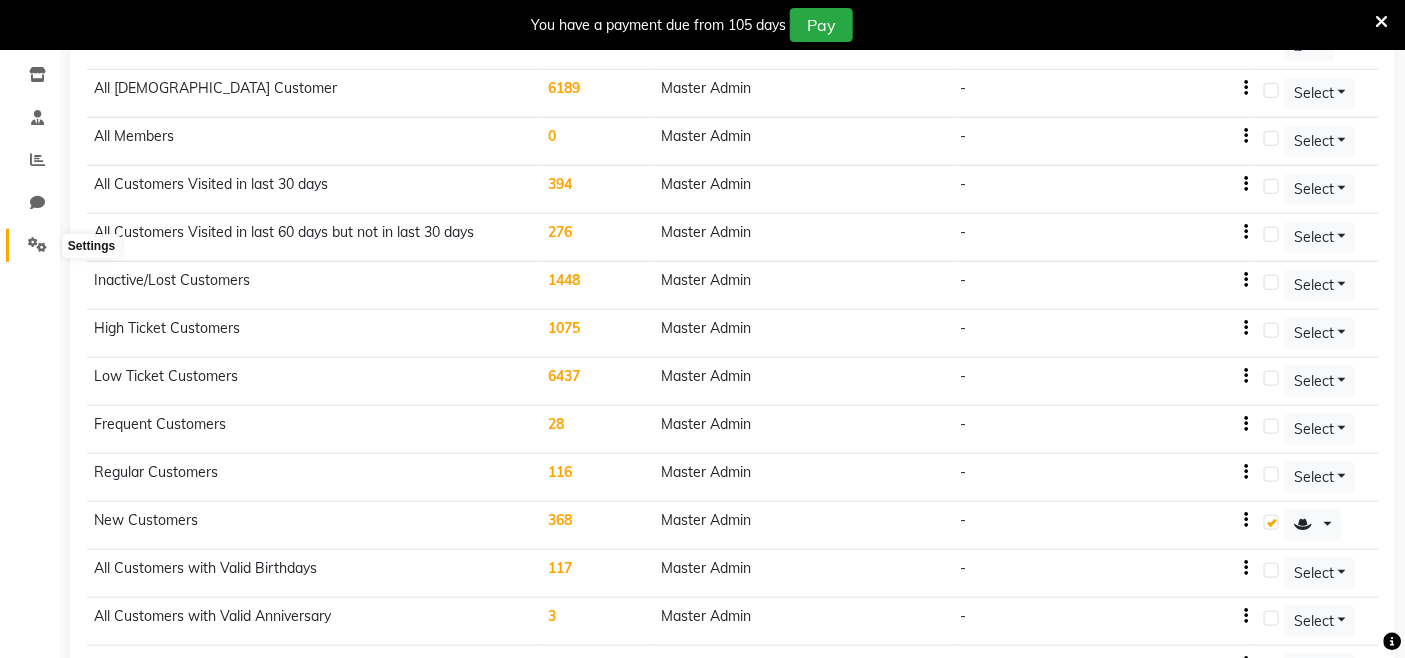 click 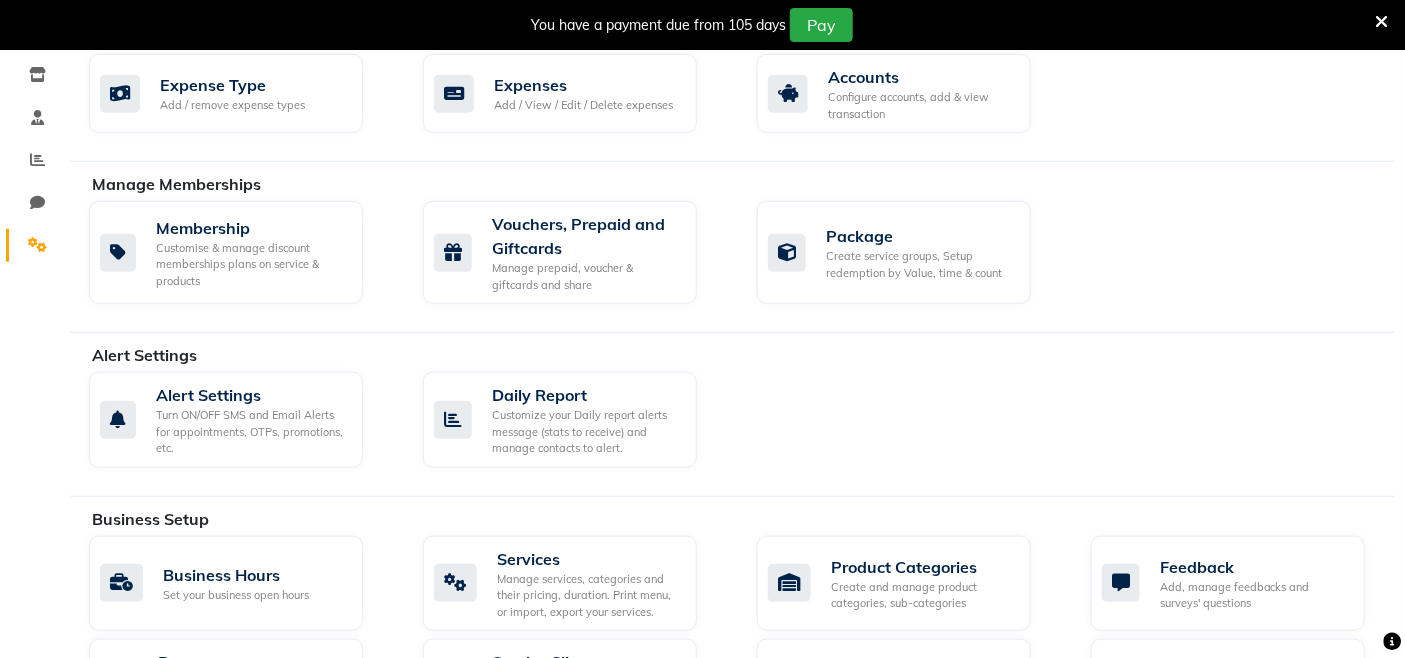 scroll, scrollTop: 0, scrollLeft: 0, axis: both 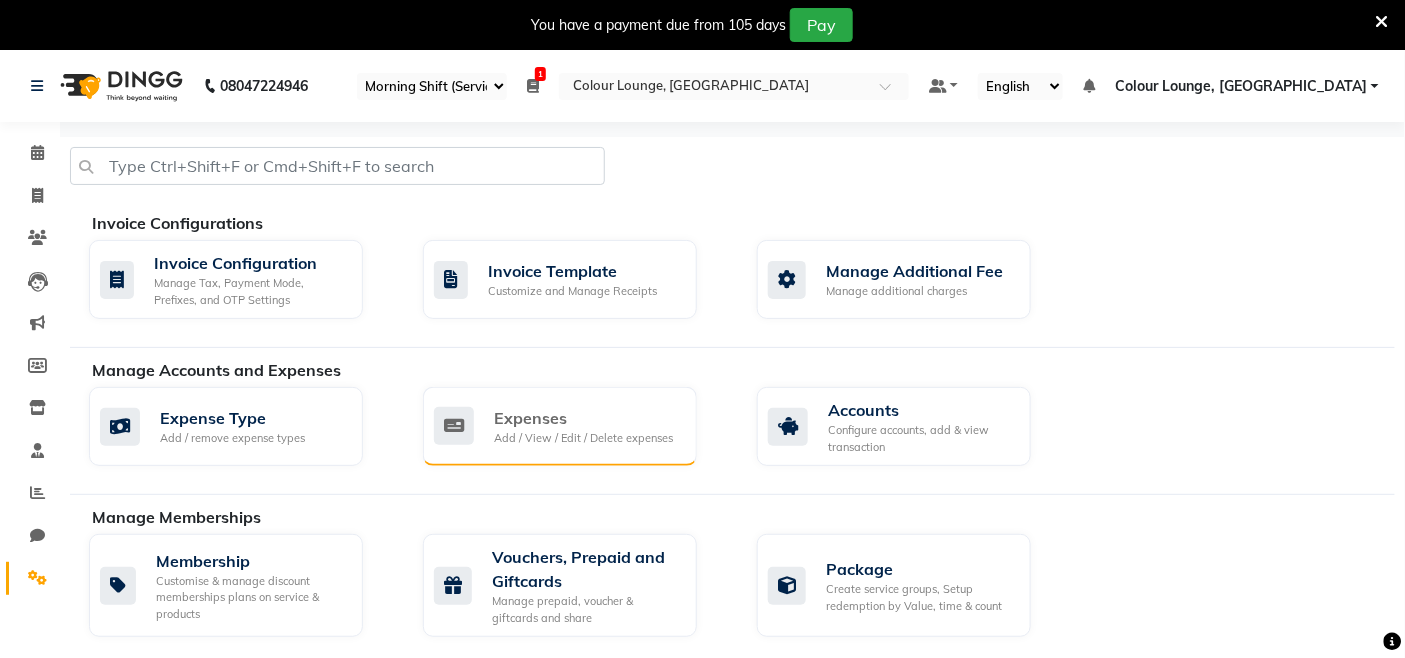 click on "Expenses" 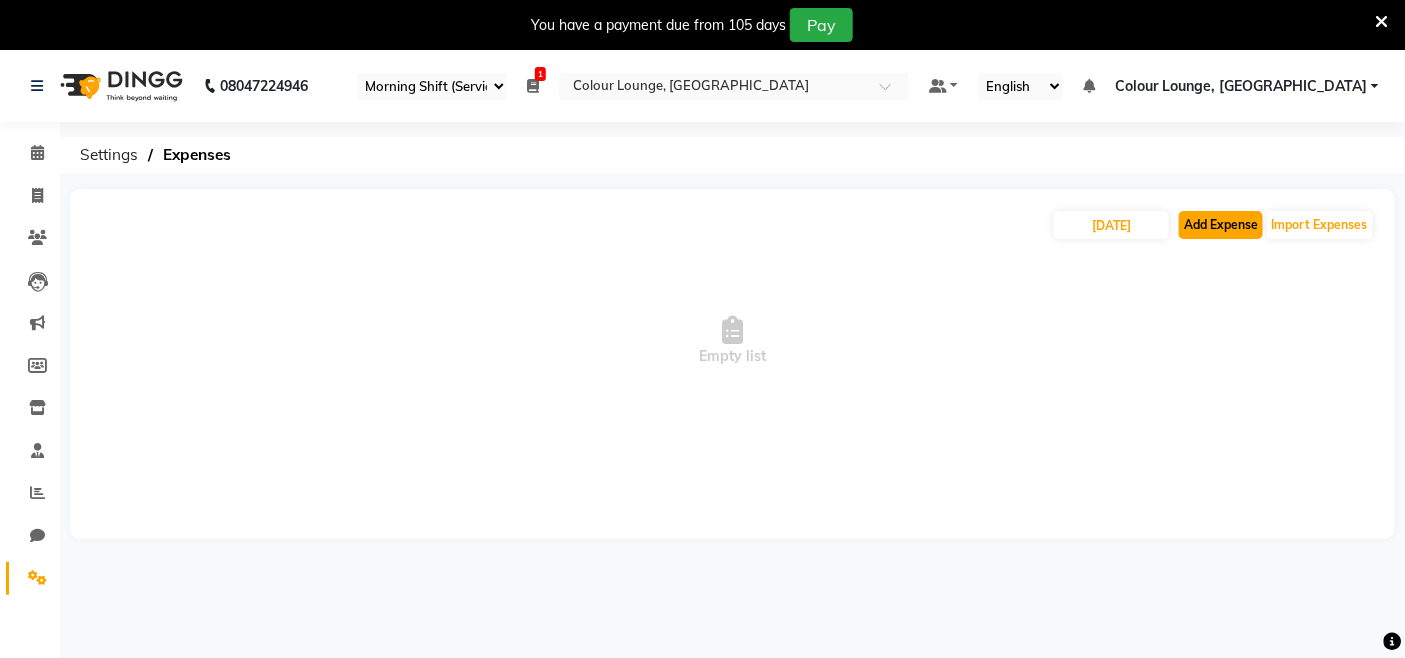click on "Add Expense" 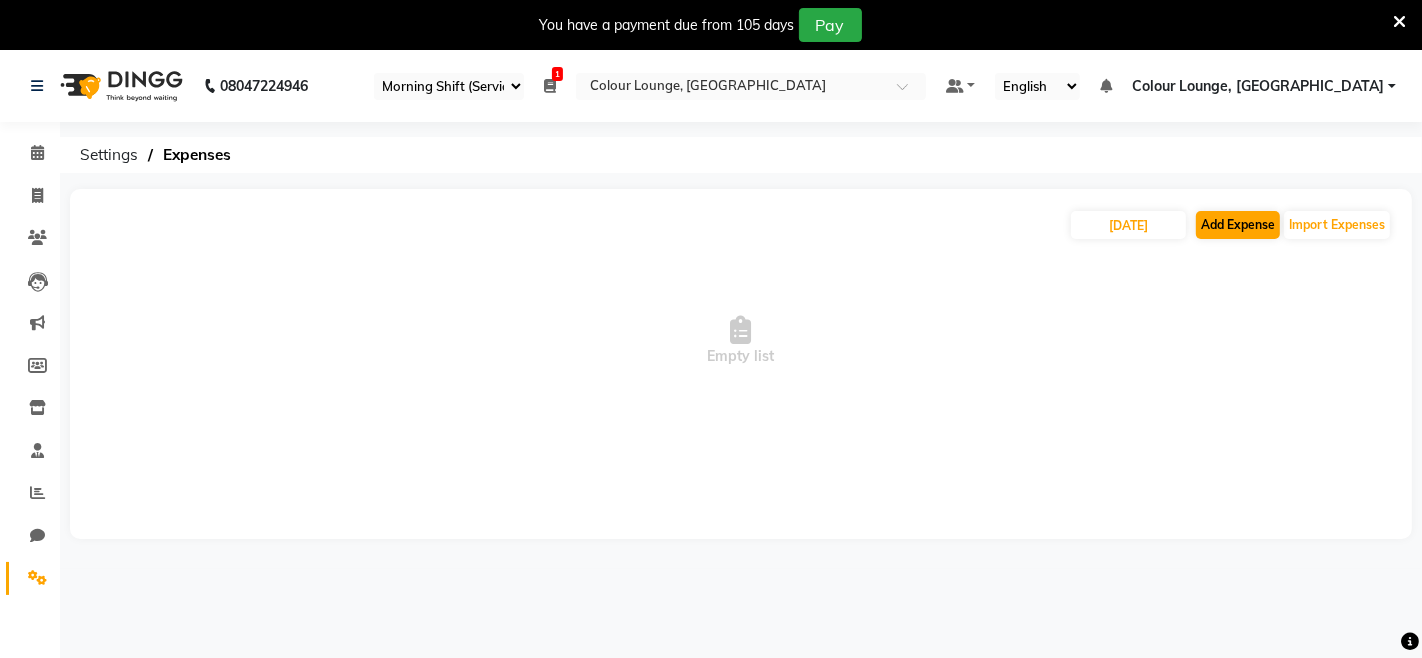 select on "1" 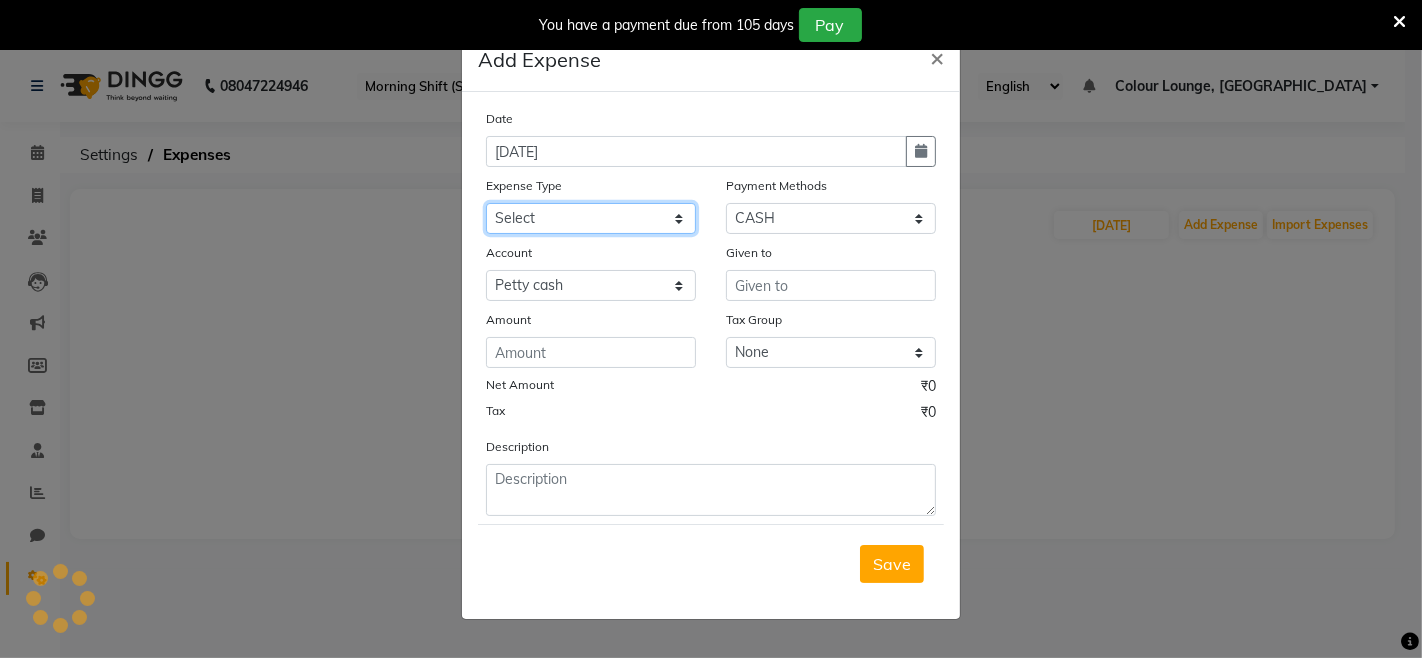 click on "Select Advance Salary Bank charges Car maintenance  Cash transfer to bank Cash transfer to hub Client Snacks Clinical charges Equipment Fuel Govt fee Incentive Insurance International purchase Loan Repayment Maintenance Marketing Miscellaneous MRA Other Pantry Product Rent Salary Staff Snacks Tax Tea & Refreshment Utilities" 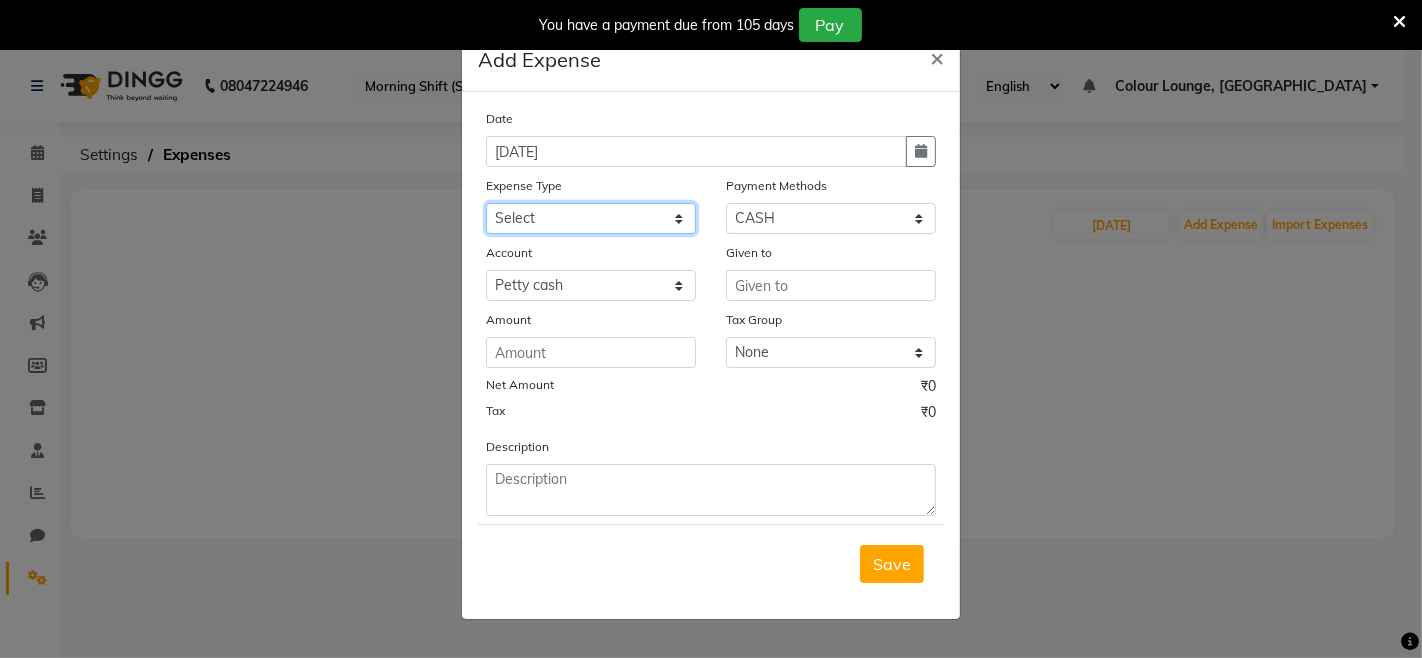 select on "18" 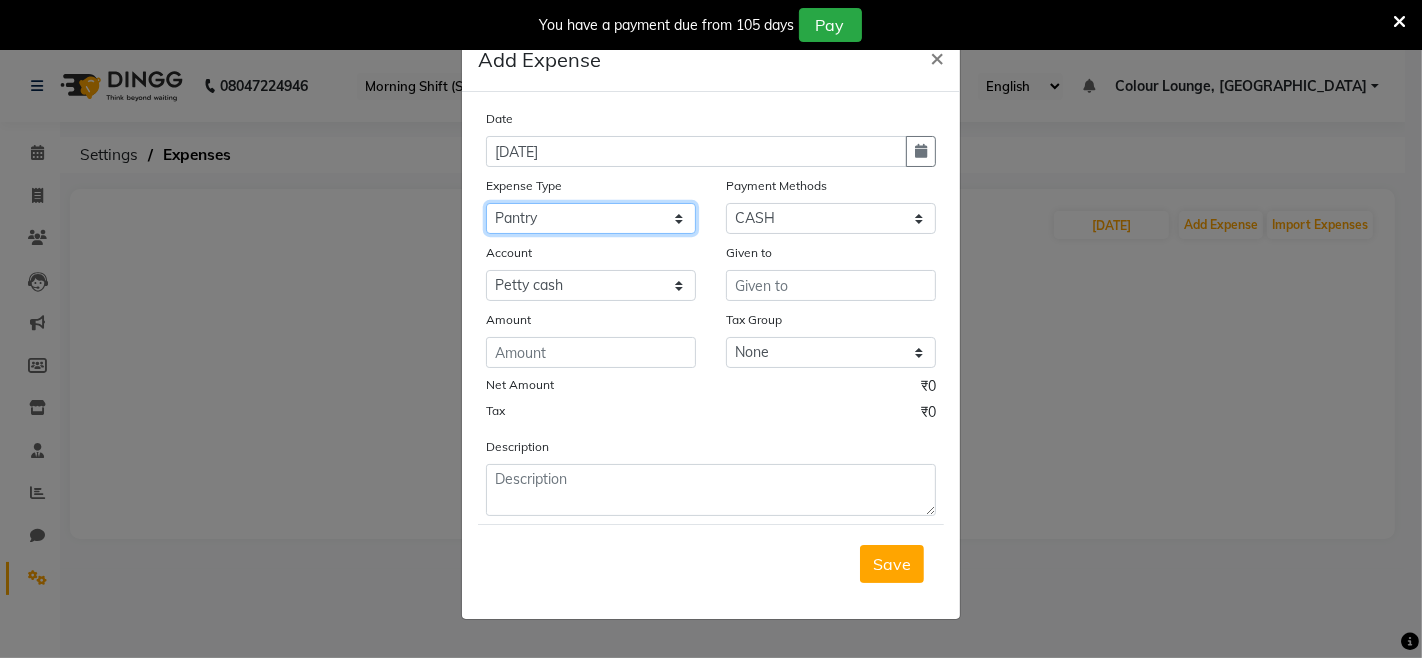 click on "Select Advance Salary Bank charges Car maintenance  Cash transfer to bank Cash transfer to hub Client Snacks Clinical charges Equipment Fuel Govt fee Incentive Insurance International purchase Loan Repayment Maintenance Marketing Miscellaneous MRA Other Pantry Product Rent Salary Staff Snacks Tax Tea & Refreshment Utilities" 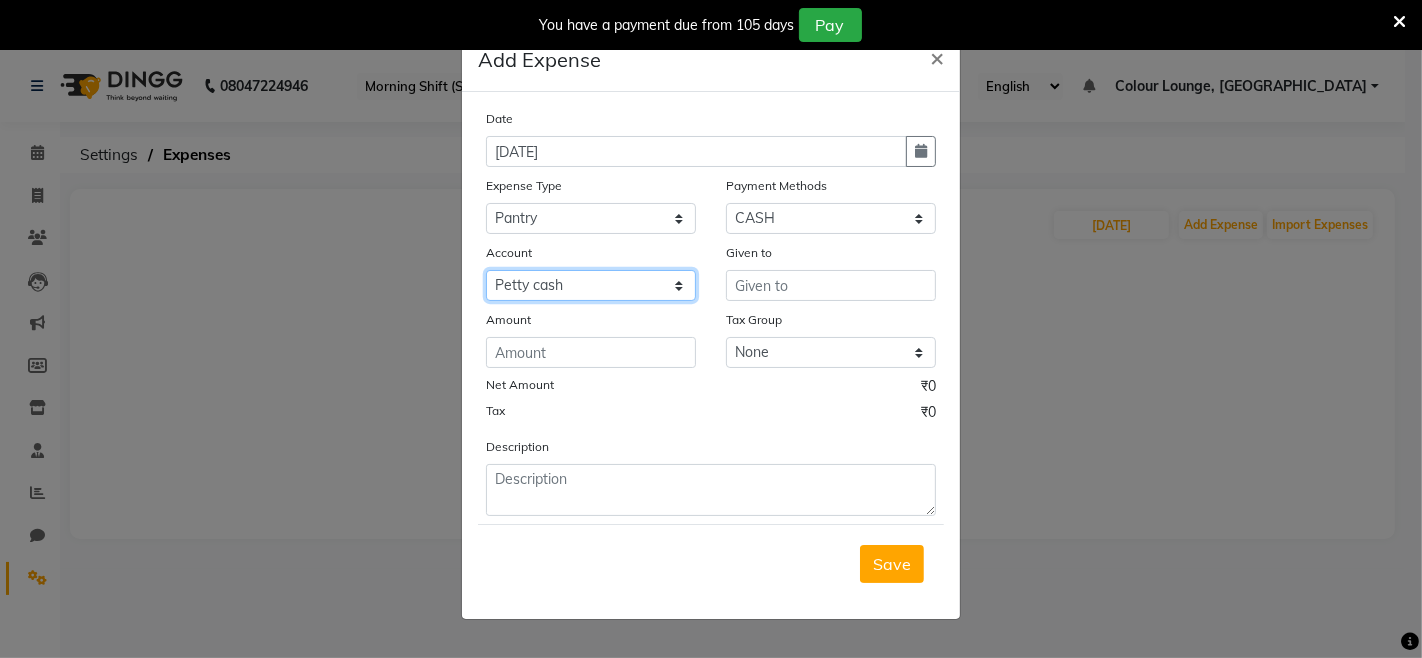click on "Select Petty cash Default account Expense Account" 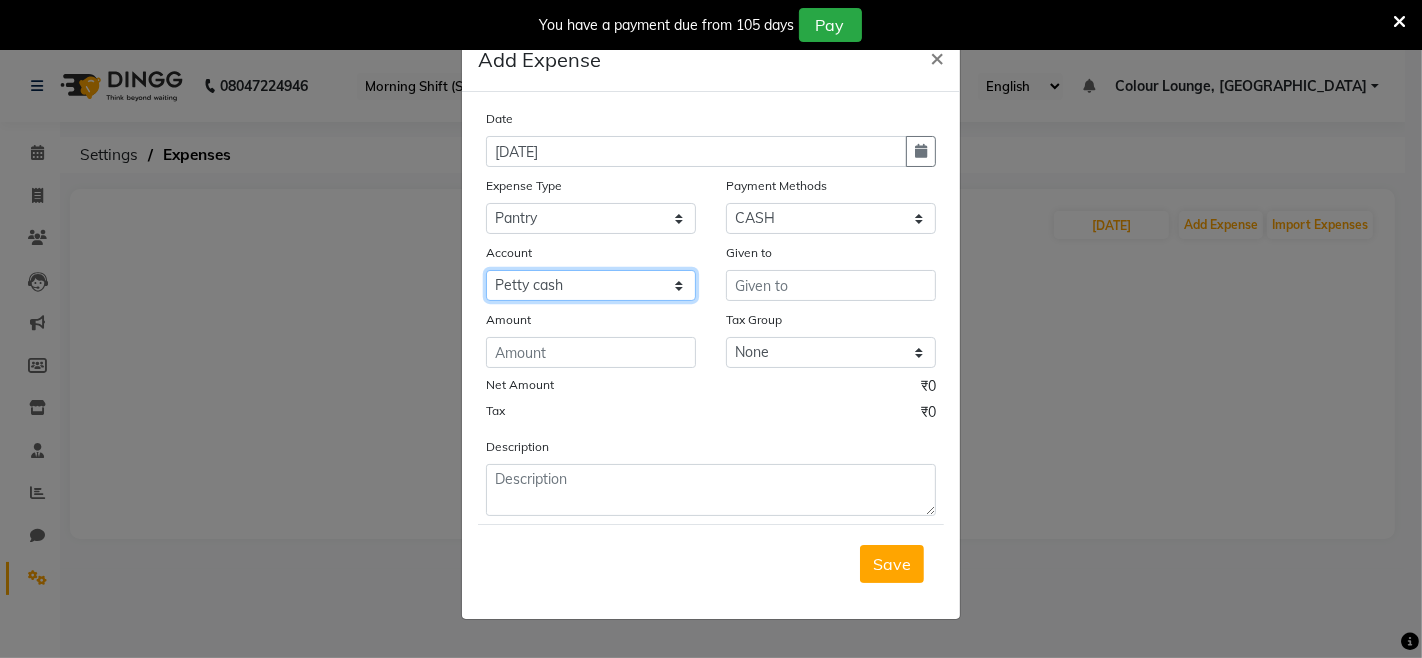 select on "7254" 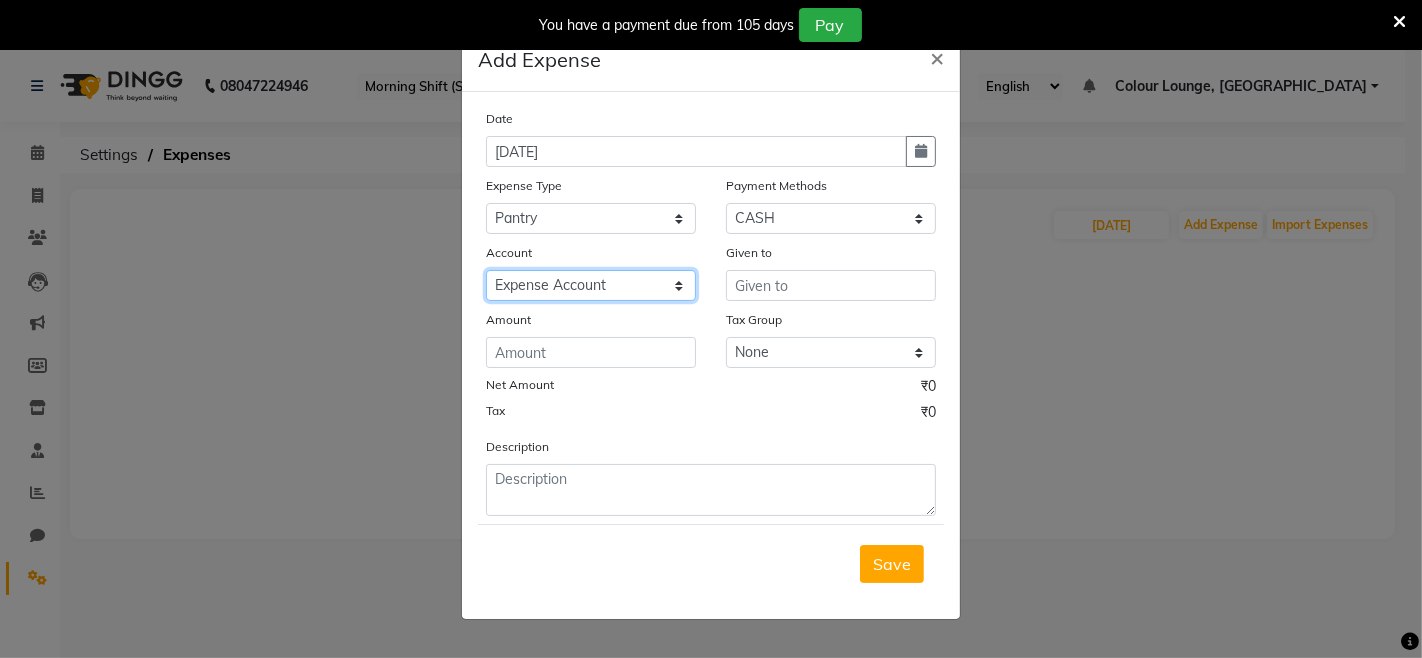 click on "Select Petty cash Default account Expense Account" 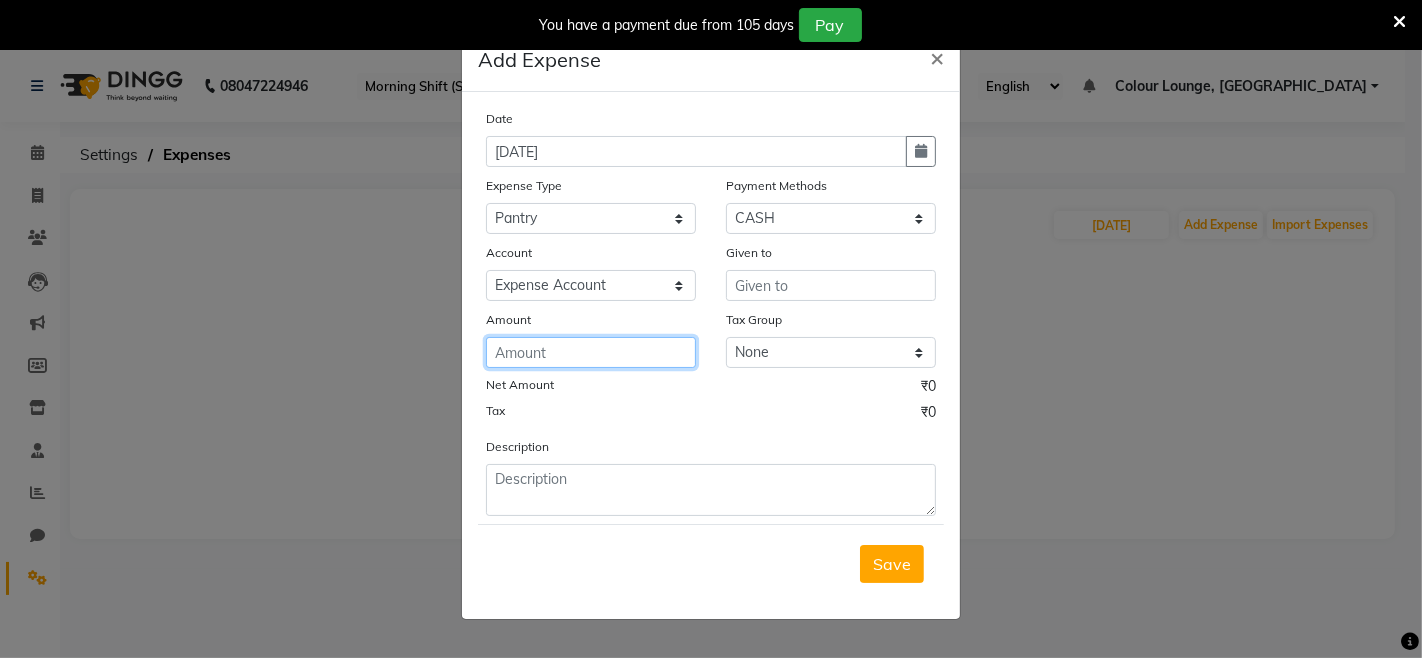 click 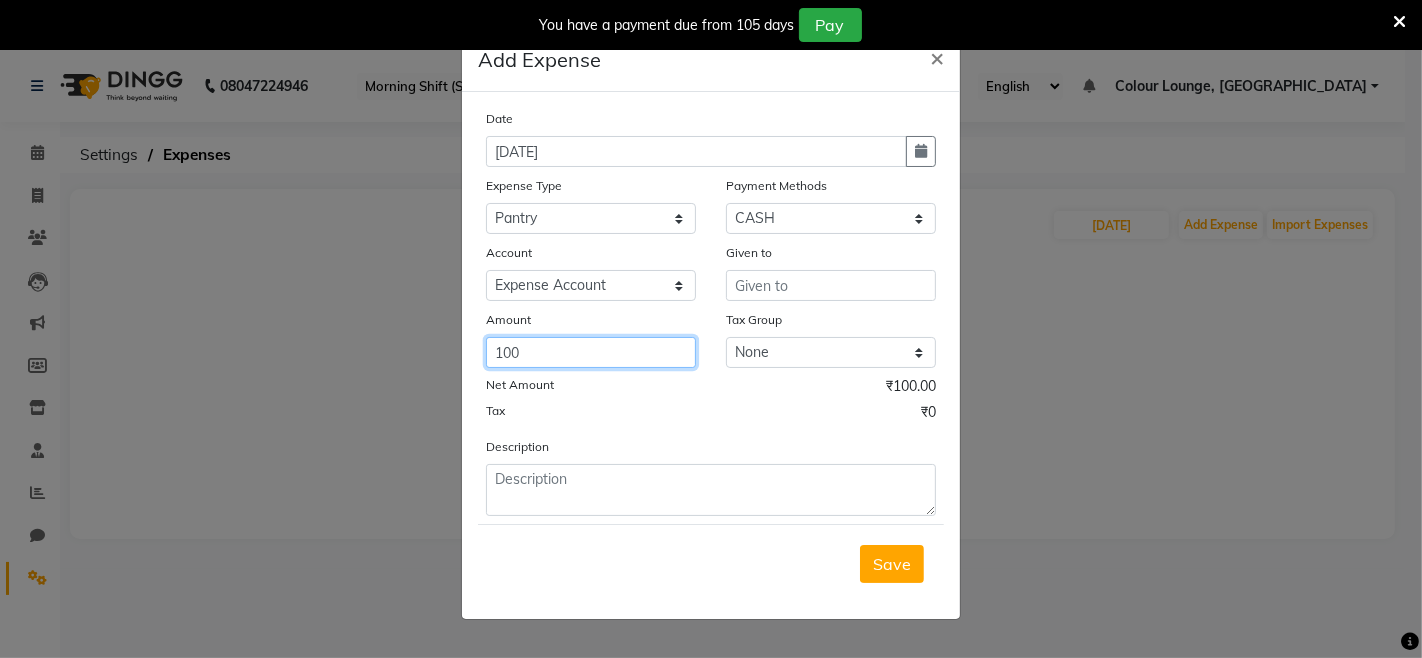 type on "100" 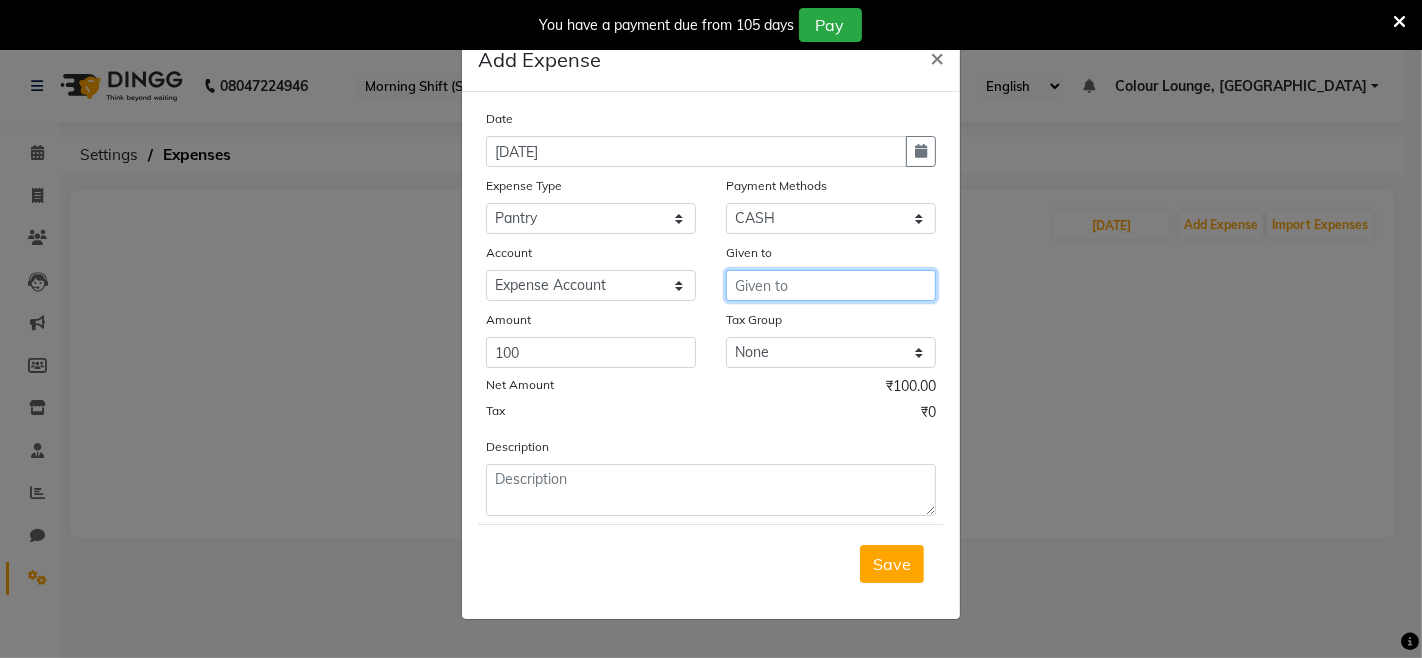 click at bounding box center [831, 285] 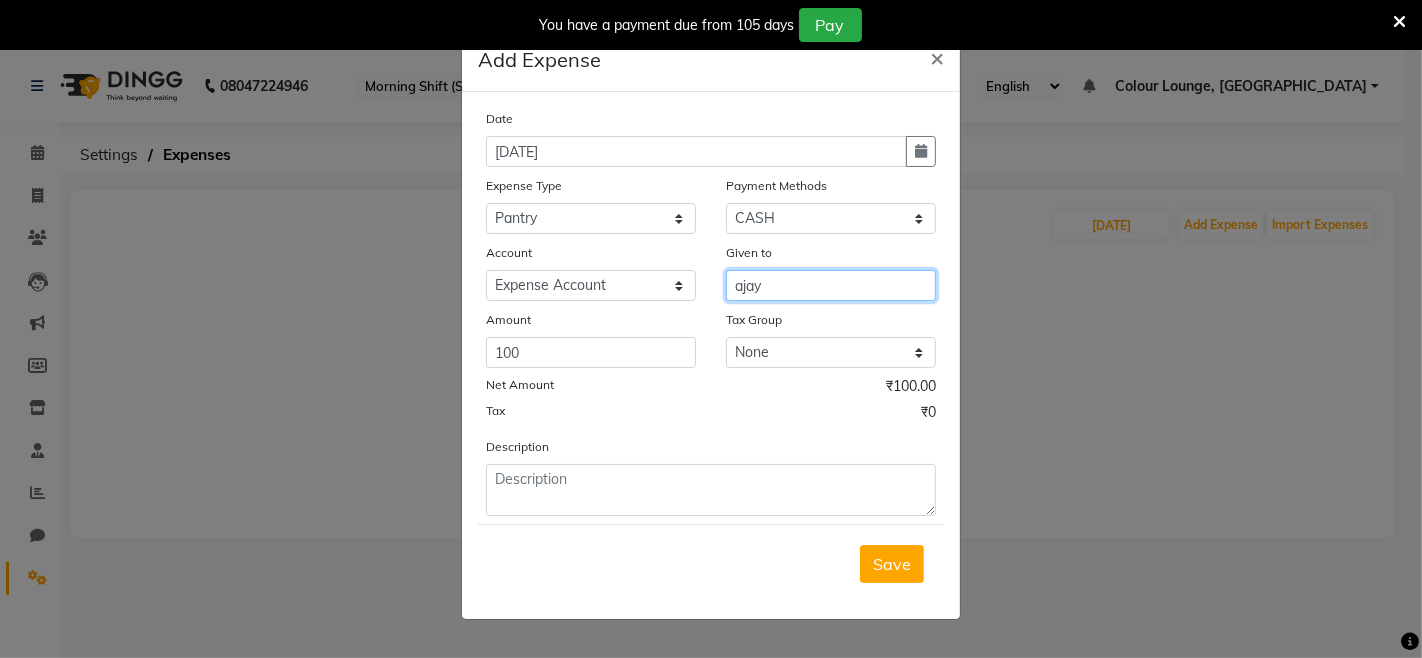 type on "ajay" 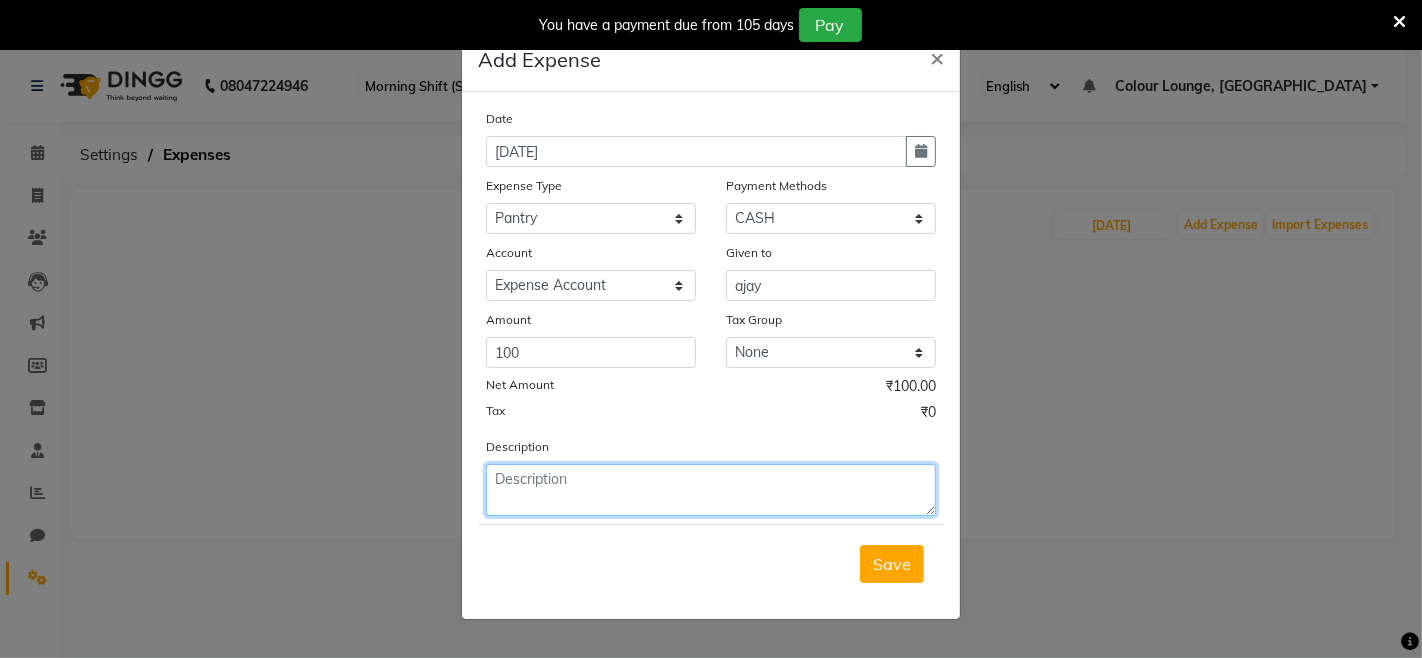 click 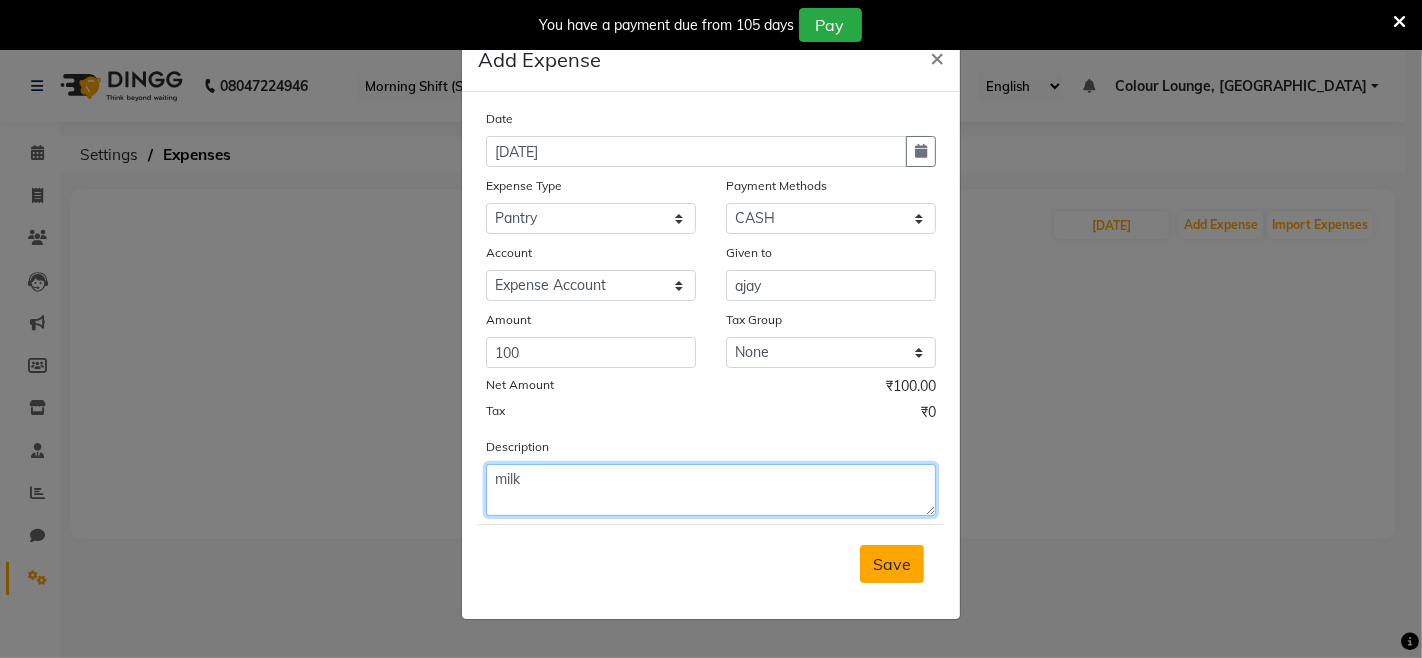type on "milk" 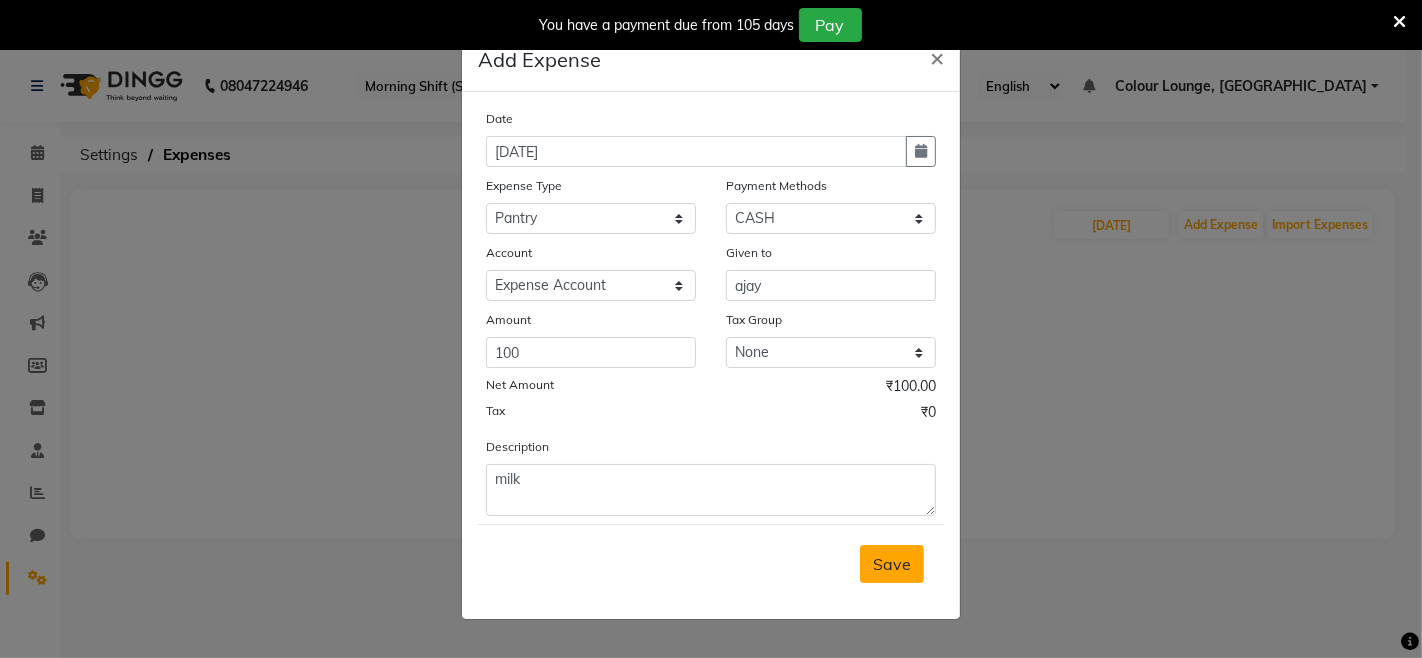 click on "Save" at bounding box center (892, 564) 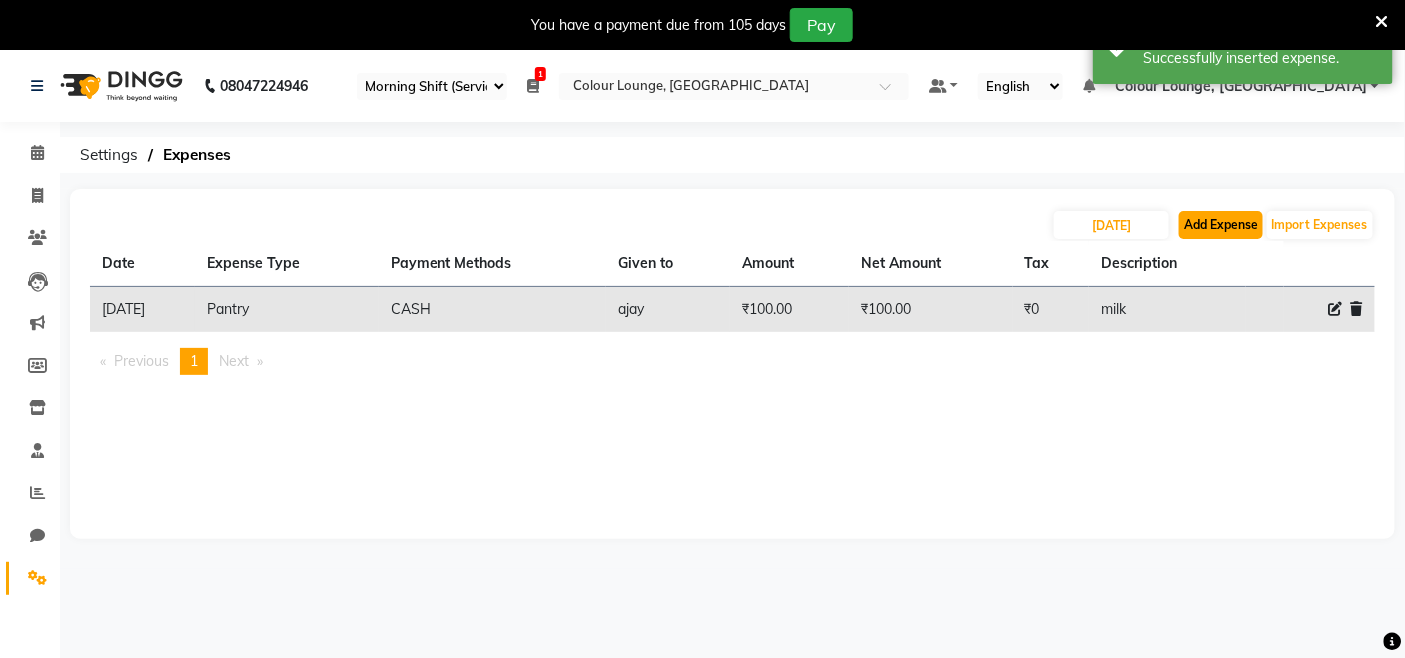 click on "Add Expense" 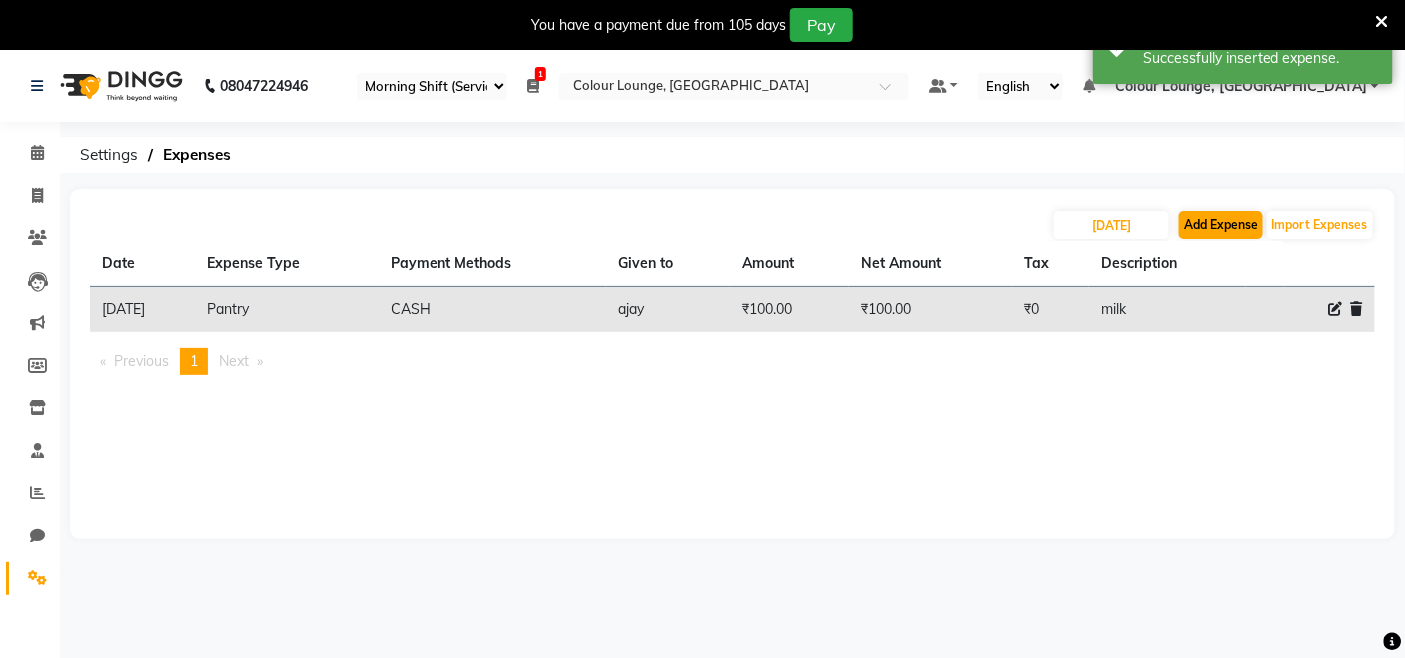 select on "1" 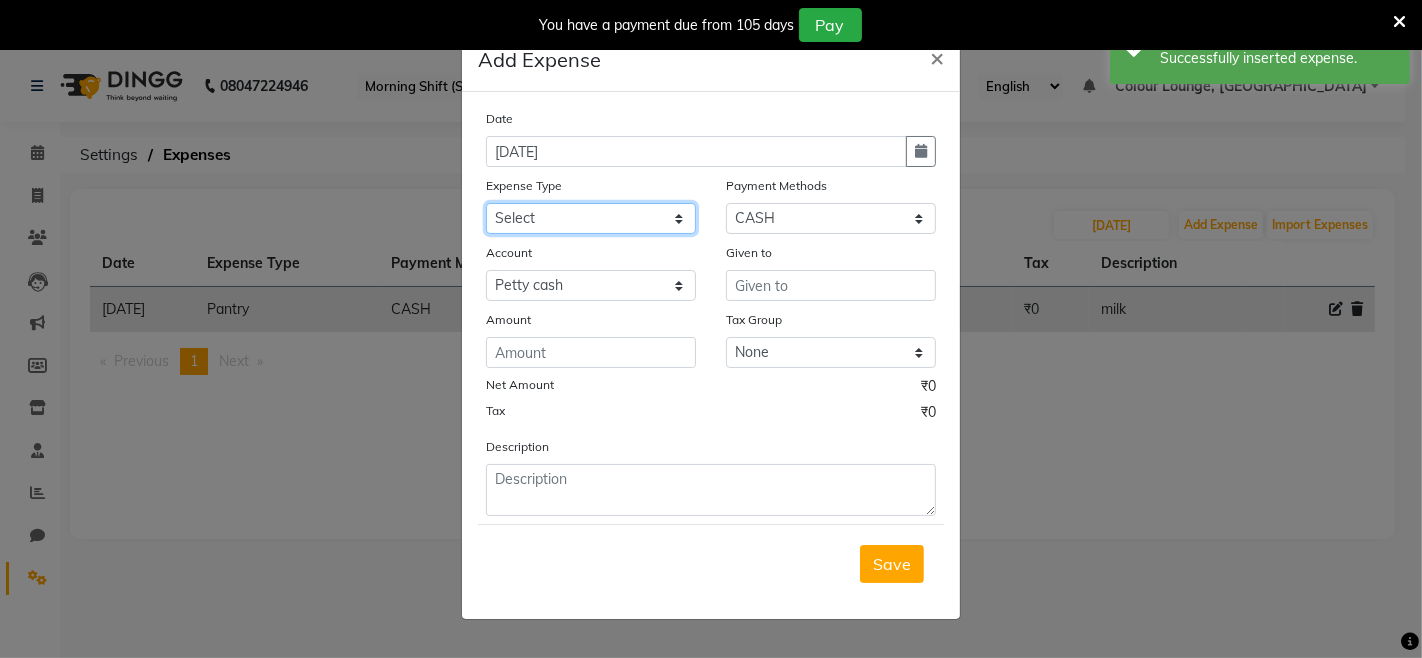 click on "Select Advance Salary Bank charges Car maintenance  Cash transfer to bank Cash transfer to hub Client Snacks Clinical charges Equipment Fuel Govt fee Incentive Insurance International purchase Loan Repayment Maintenance Marketing Miscellaneous MRA Other Pantry Product Rent Salary Staff Snacks Tax Tea & Refreshment Utilities" 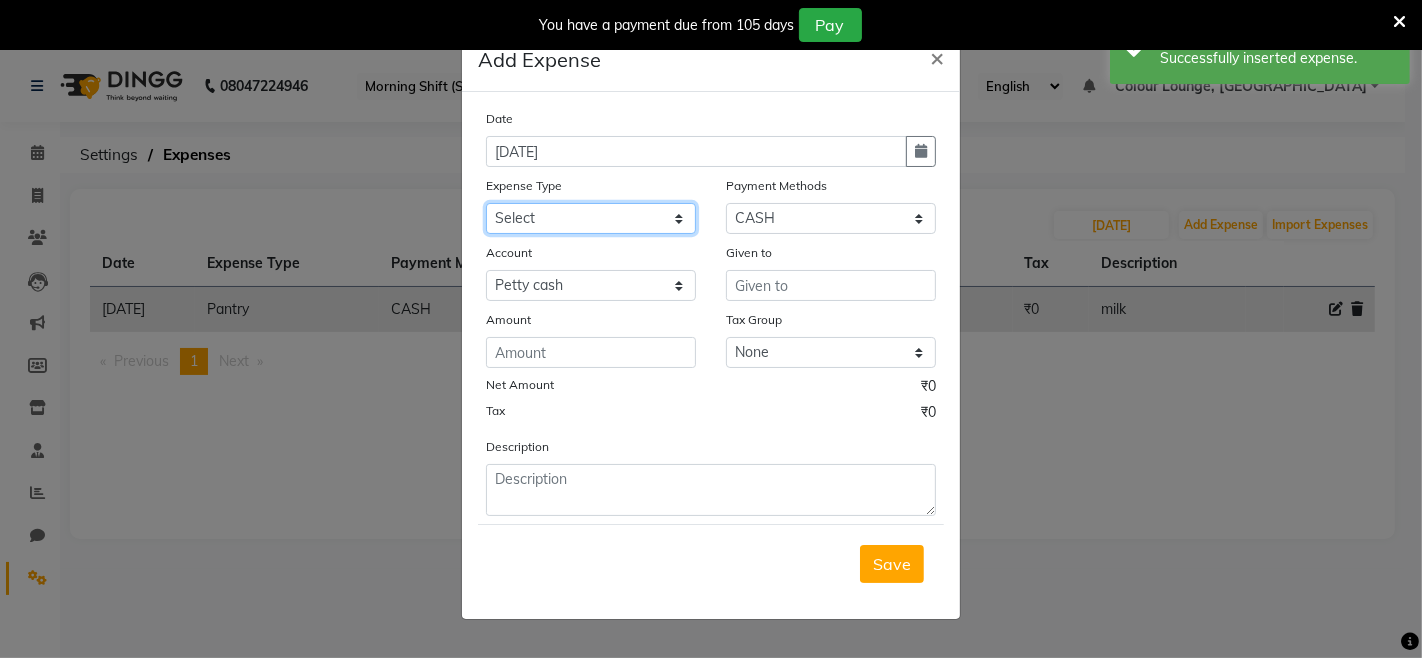 select on "18" 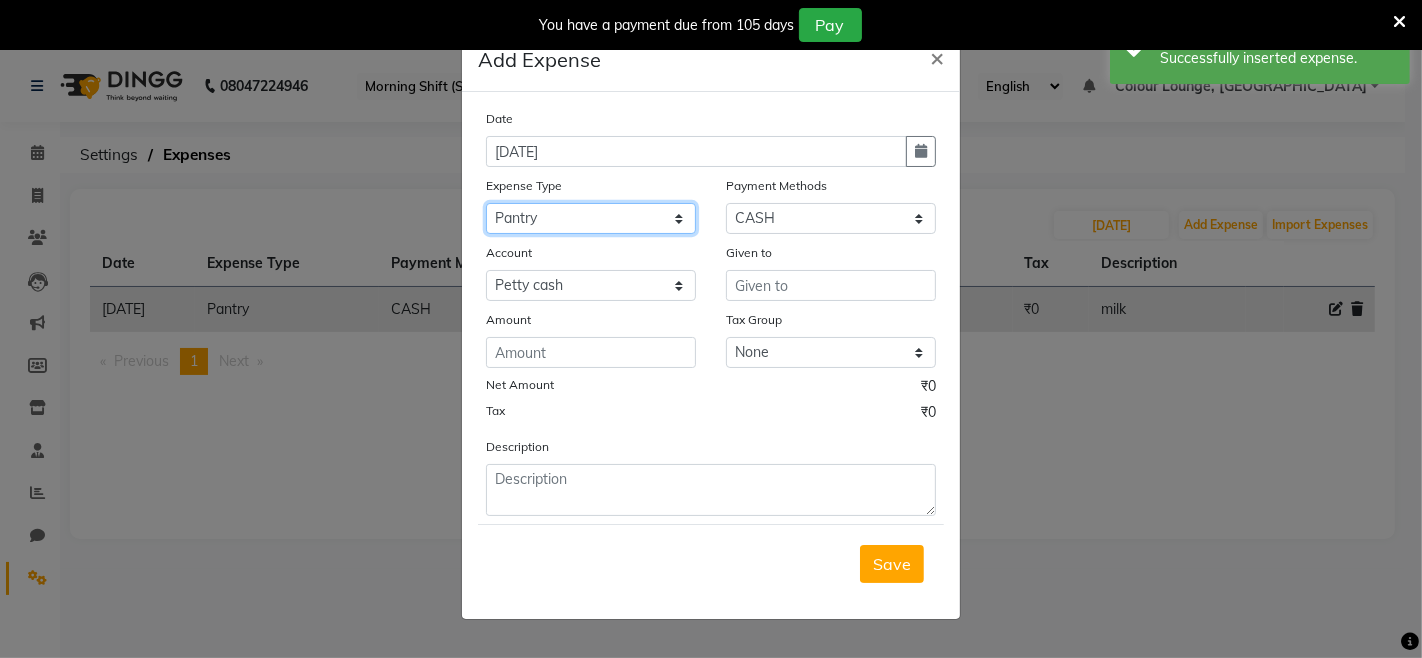 click on "Select Advance Salary Bank charges Car maintenance  Cash transfer to bank Cash transfer to hub Client Snacks Clinical charges Equipment Fuel Govt fee Incentive Insurance International purchase Loan Repayment Maintenance Marketing Miscellaneous MRA Other Pantry Product Rent Salary Staff Snacks Tax Tea & Refreshment Utilities" 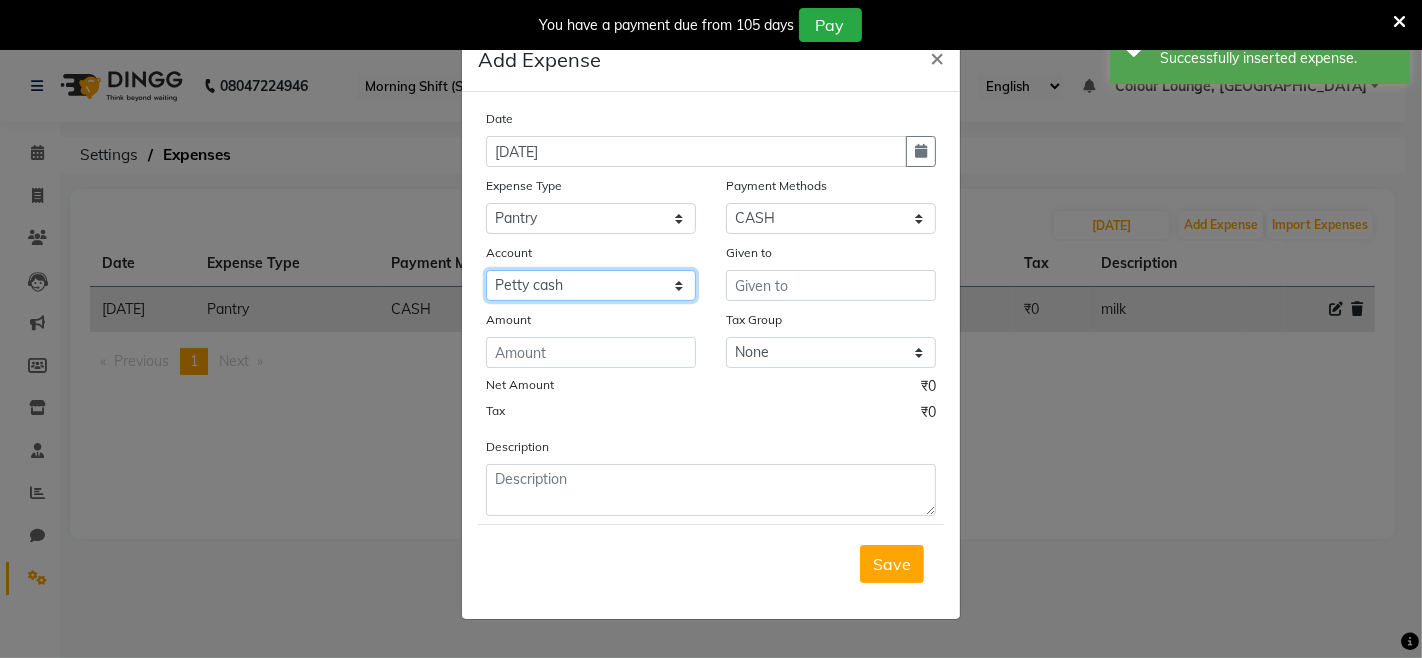 drag, startPoint x: 576, startPoint y: 284, endPoint x: 570, endPoint y: 300, distance: 17.088007 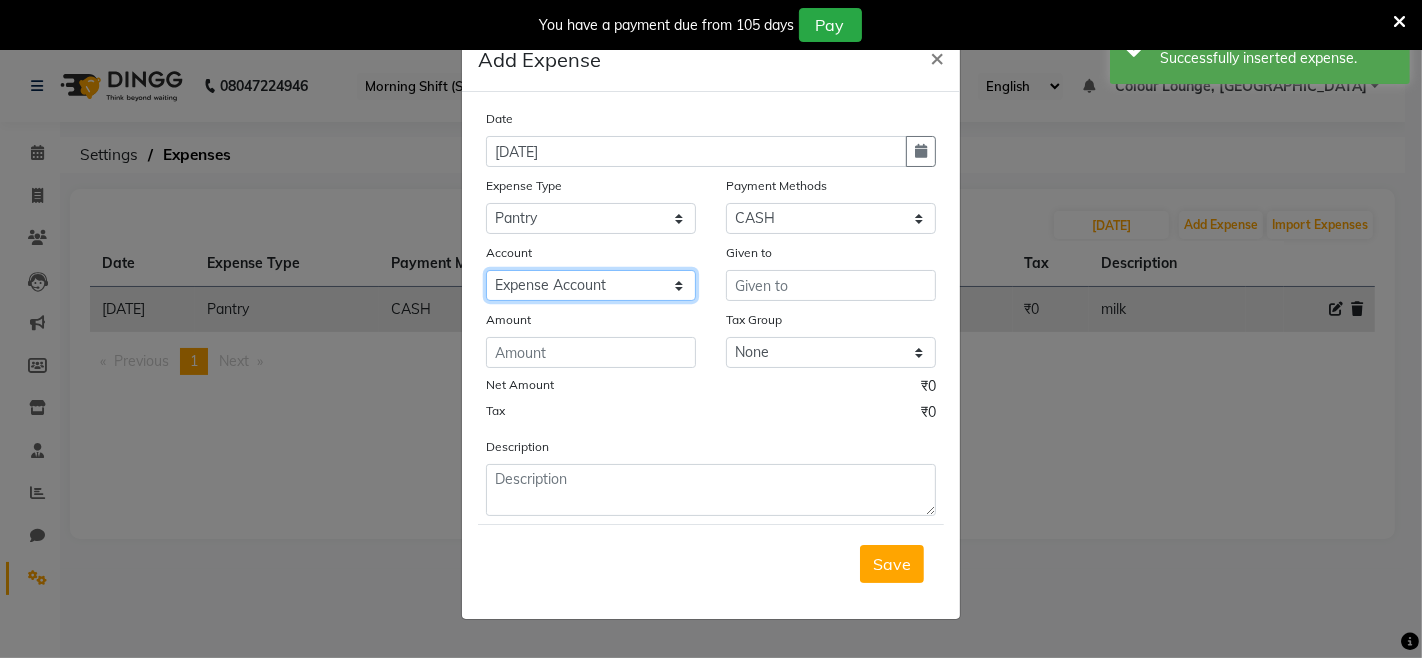 click on "Select Petty cash Default account Expense Account" 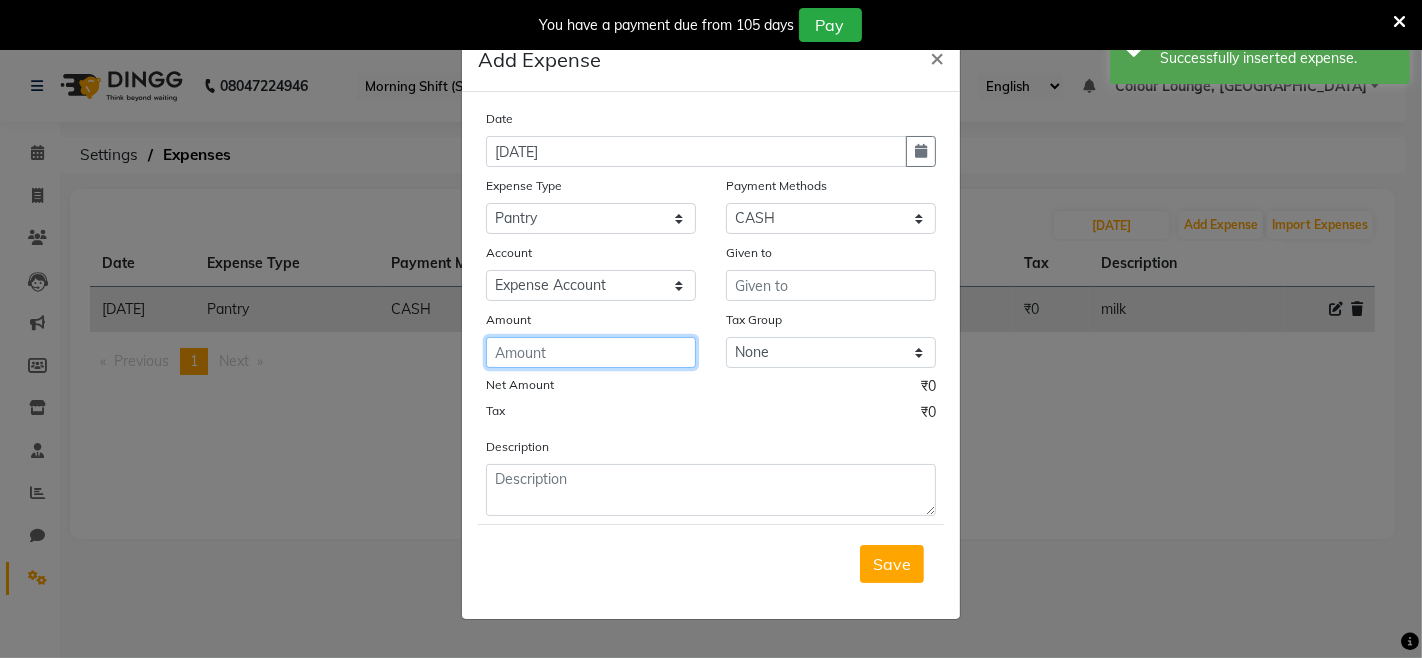 click 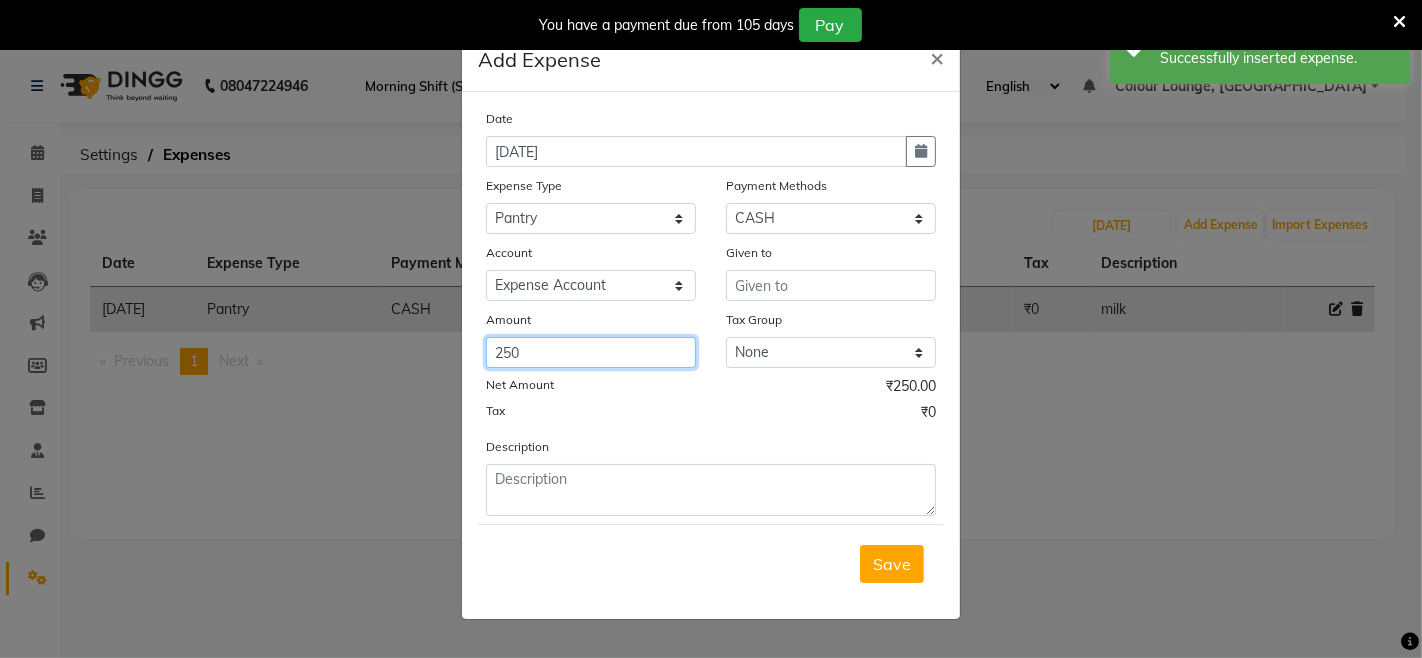 type on "250" 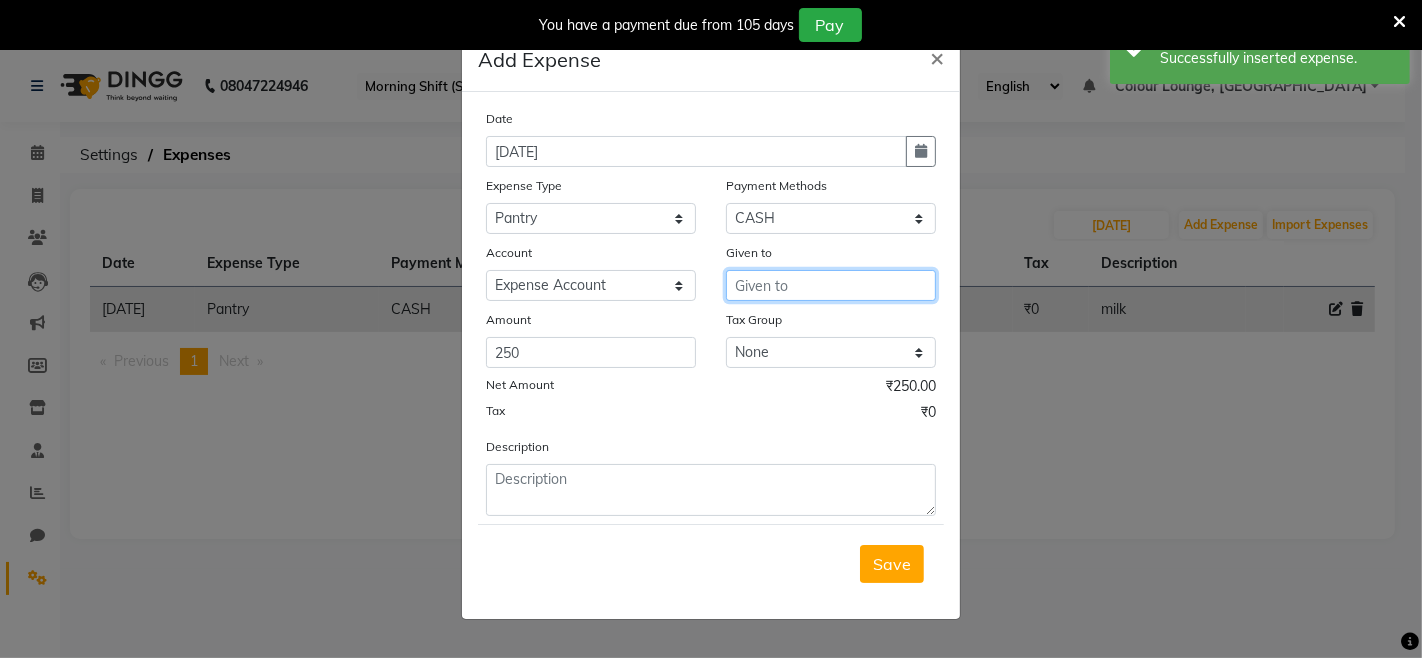 click at bounding box center [831, 285] 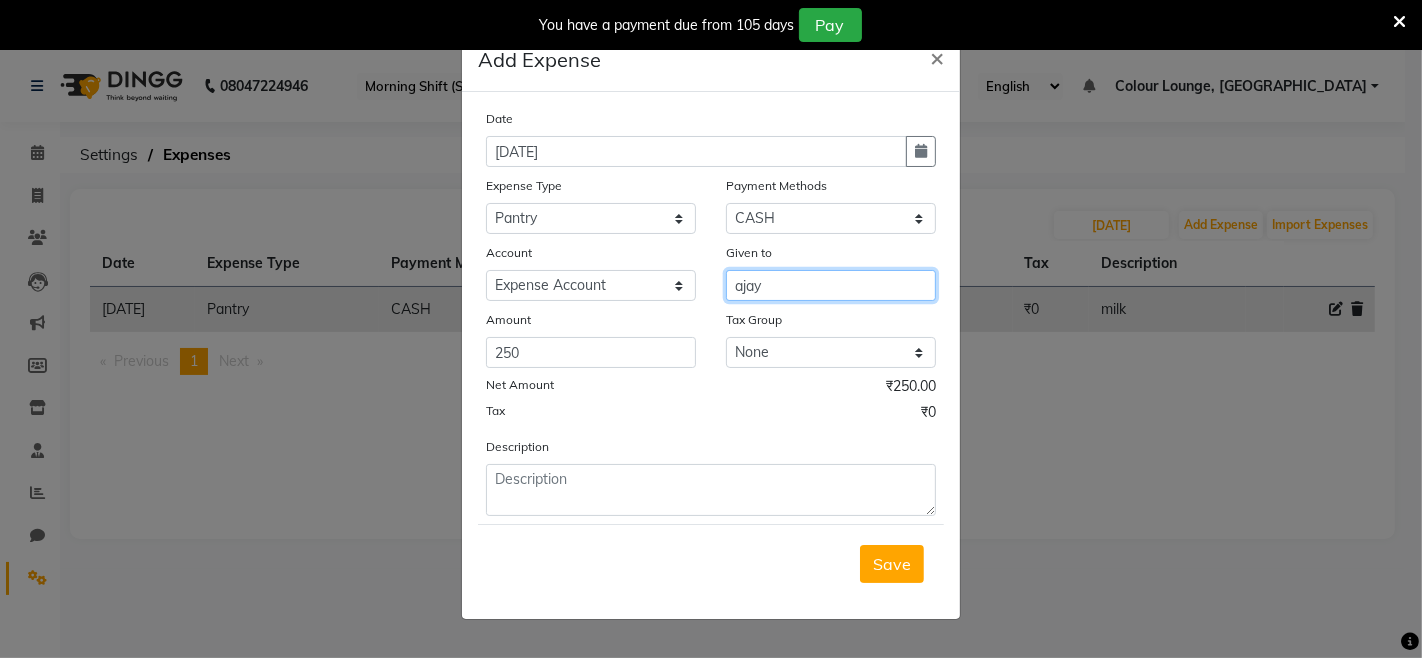 type on "ajay" 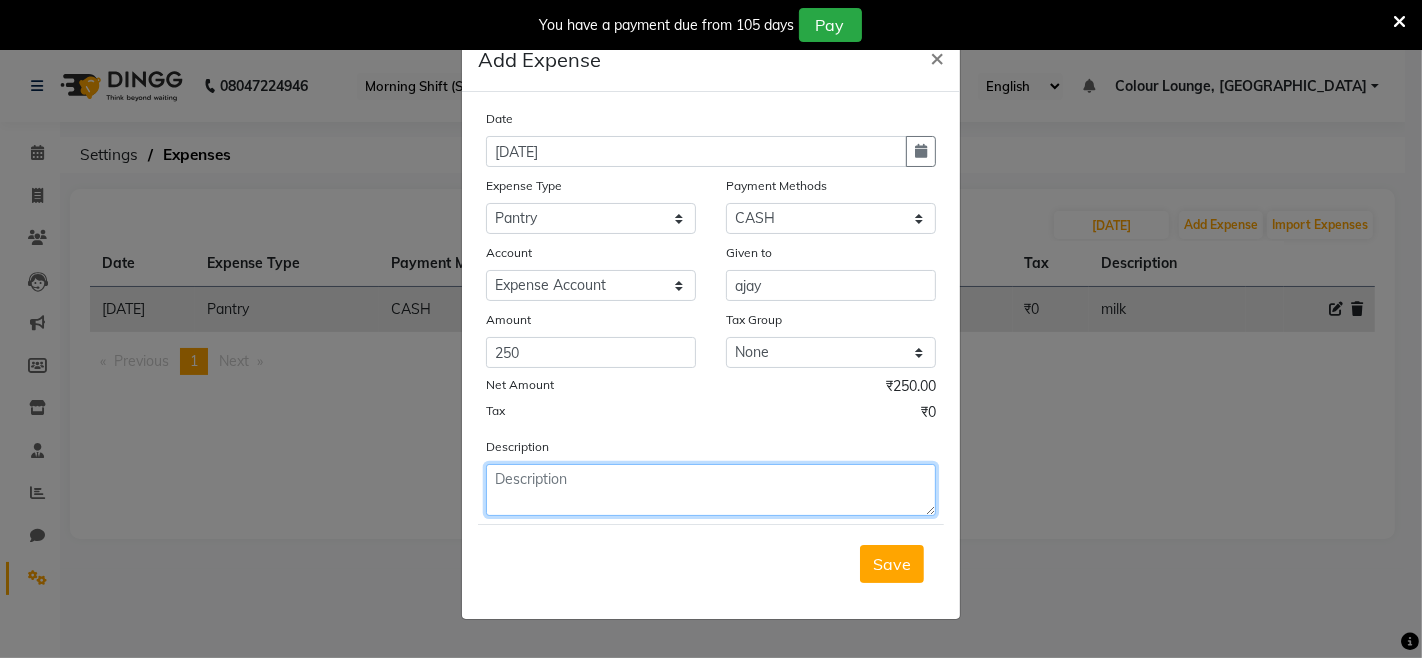 click 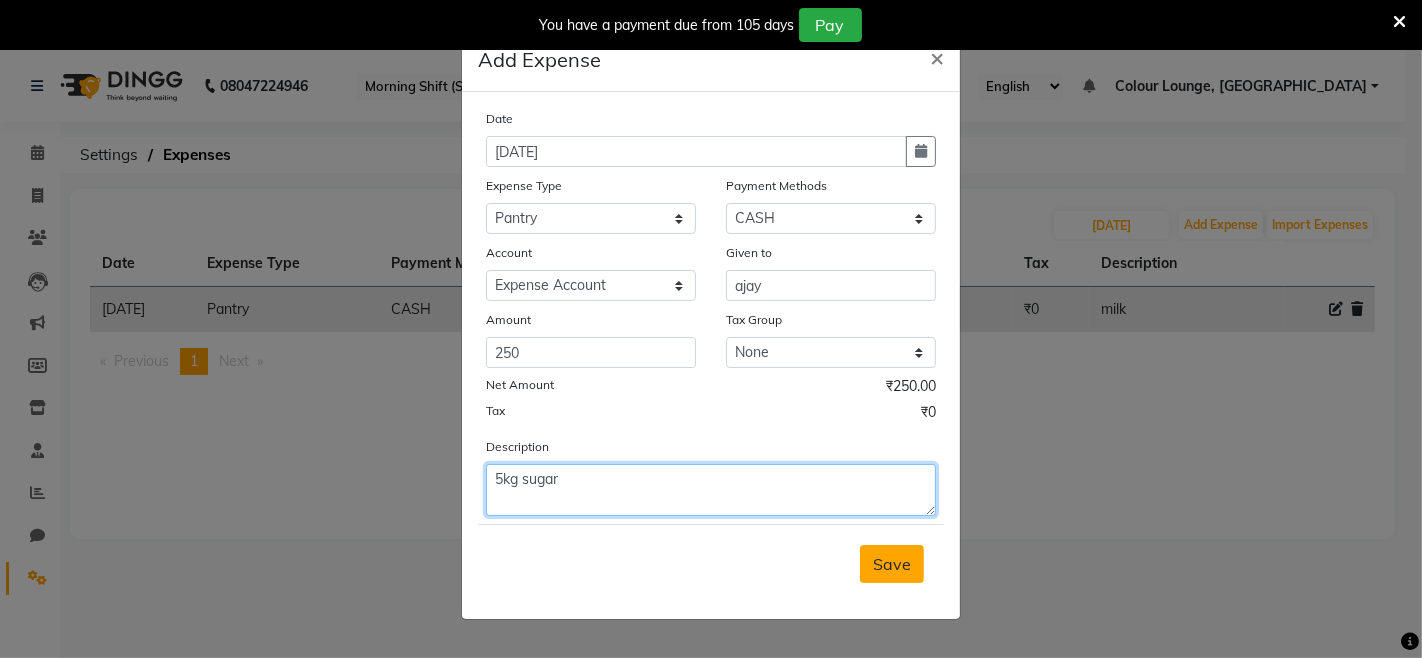 type on "5kg sugar" 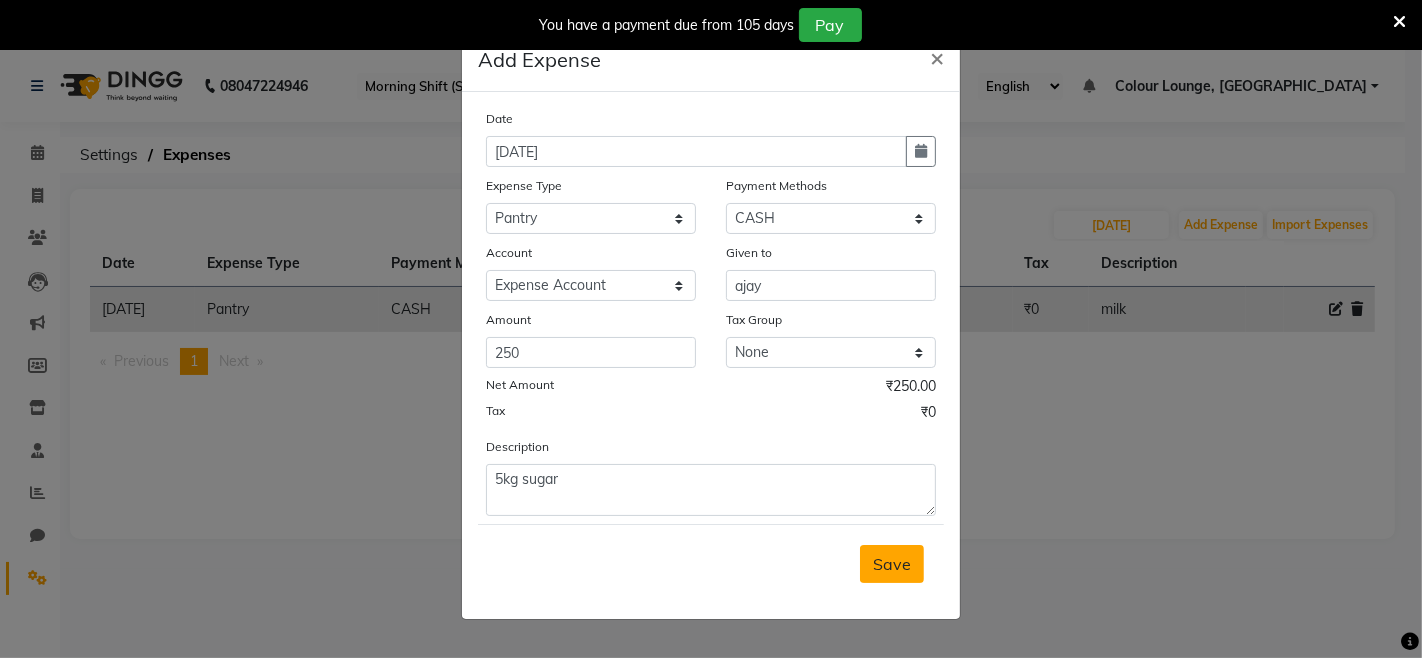 click on "Save" at bounding box center (892, 564) 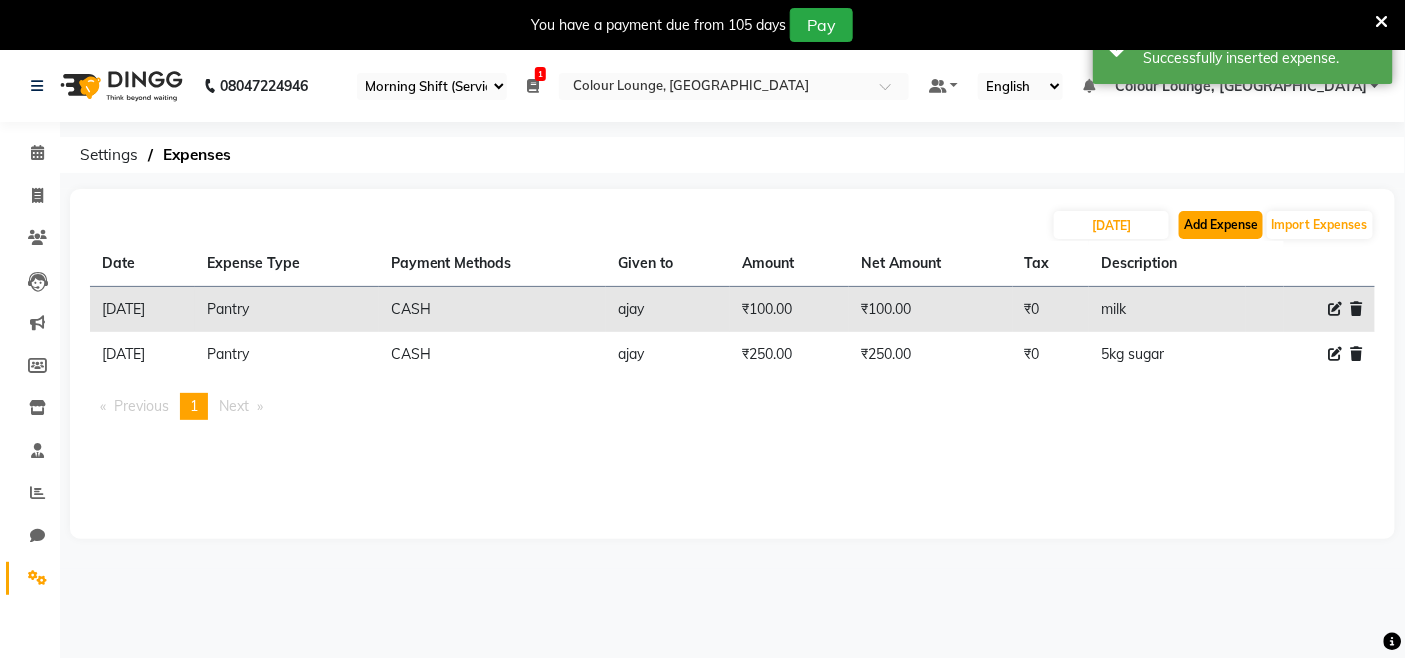 click on "Add Expense" 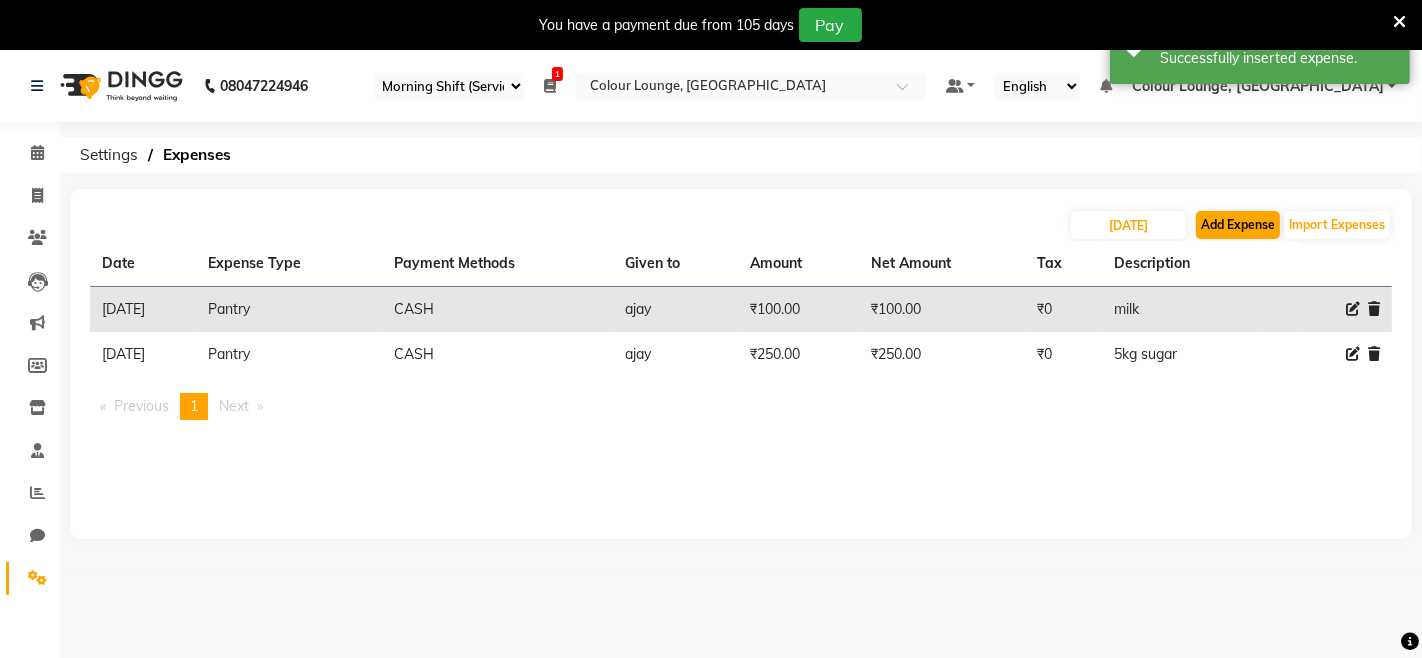 select on "1" 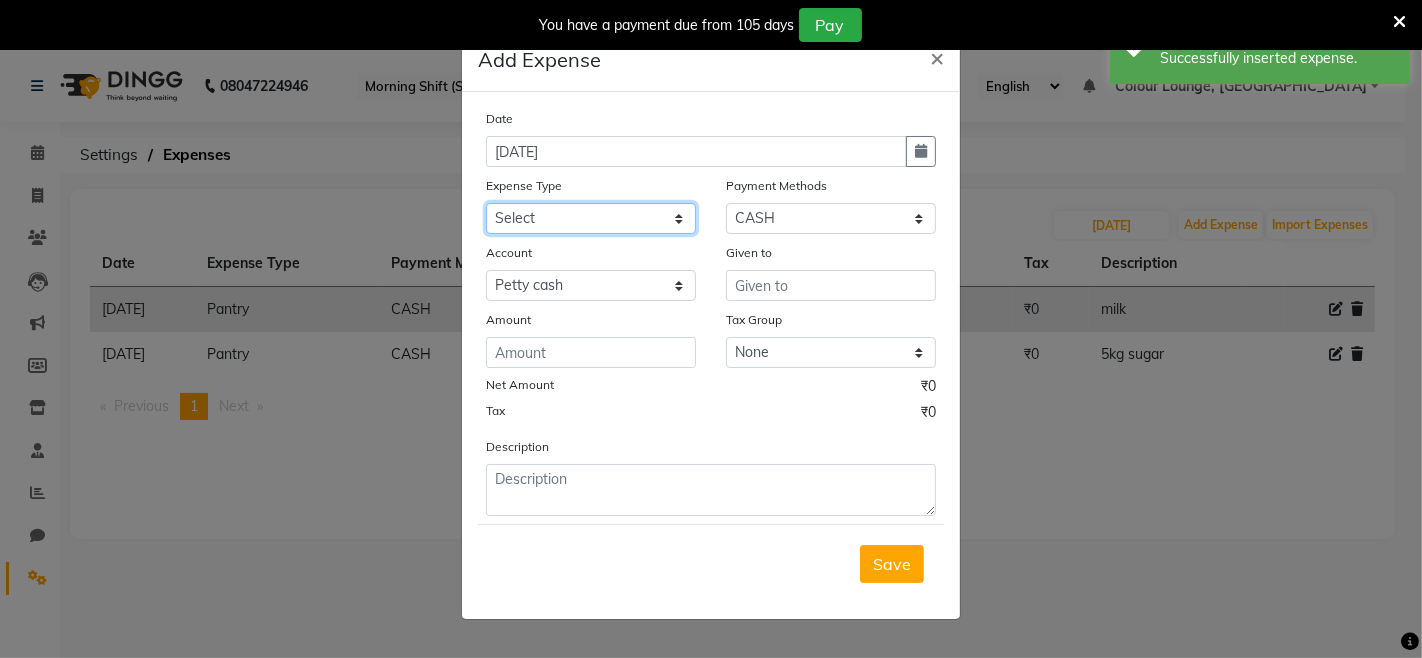 click on "Select Advance Salary Bank charges Car maintenance  Cash transfer to bank Cash transfer to hub Client Snacks Clinical charges Equipment Fuel Govt fee Incentive Insurance International purchase Loan Repayment Maintenance Marketing Miscellaneous MRA Other Pantry Product Rent Salary Staff Snacks Tax Tea & Refreshment Utilities" 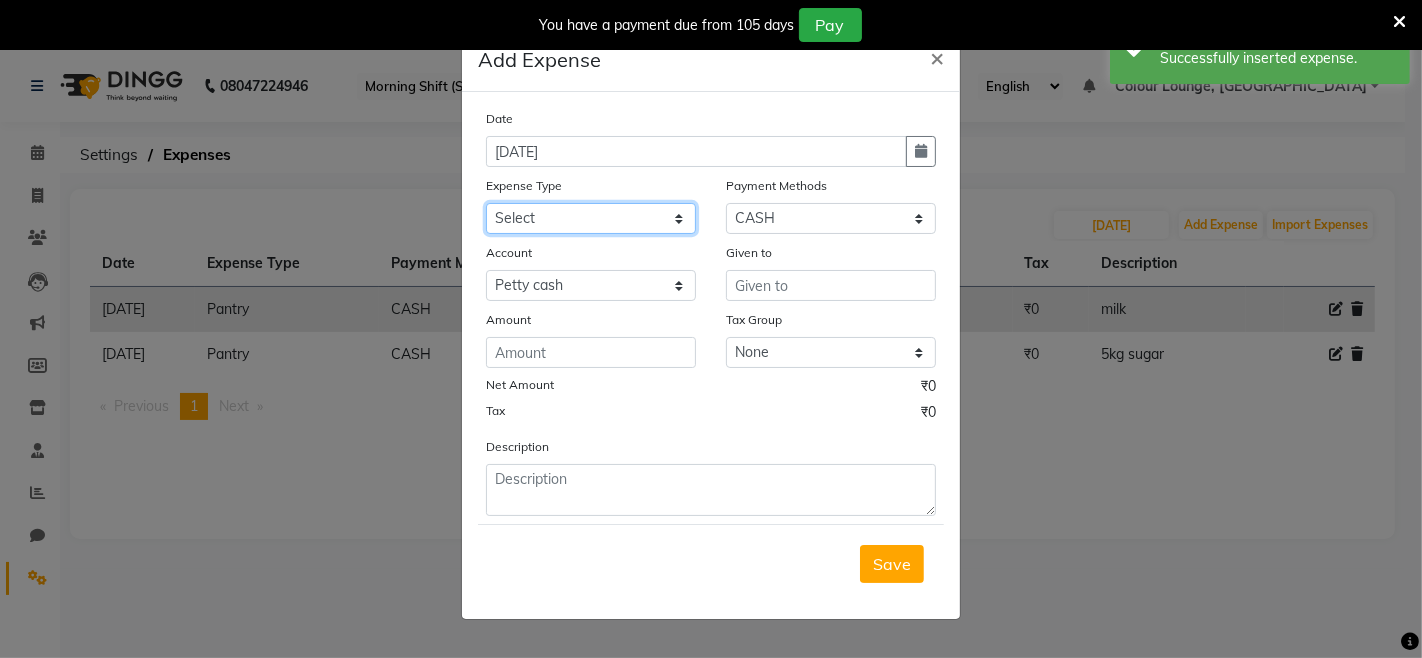 select on "18" 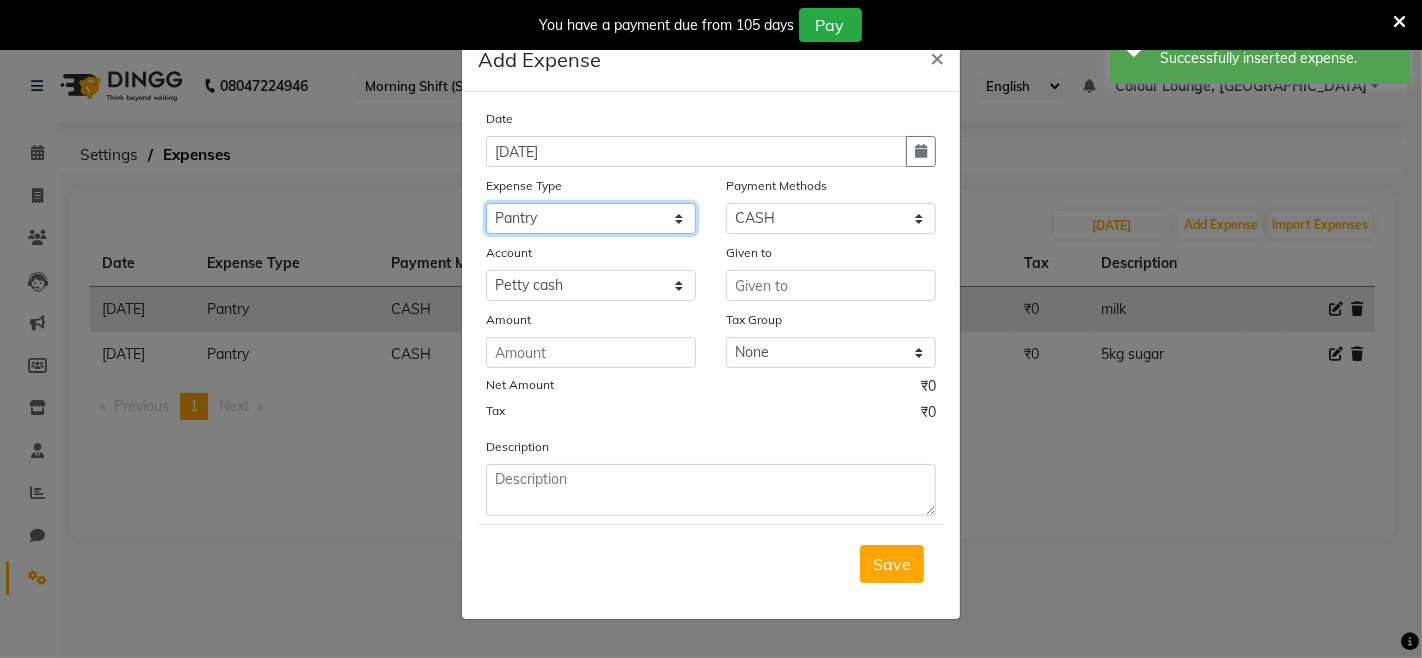 click on "Select Advance Salary Bank charges Car maintenance  Cash transfer to bank Cash transfer to hub Client Snacks Clinical charges Equipment Fuel Govt fee Incentive Insurance International purchase Loan Repayment Maintenance Marketing Miscellaneous MRA Other Pantry Product Rent Salary Staff Snacks Tax Tea & Refreshment Utilities" 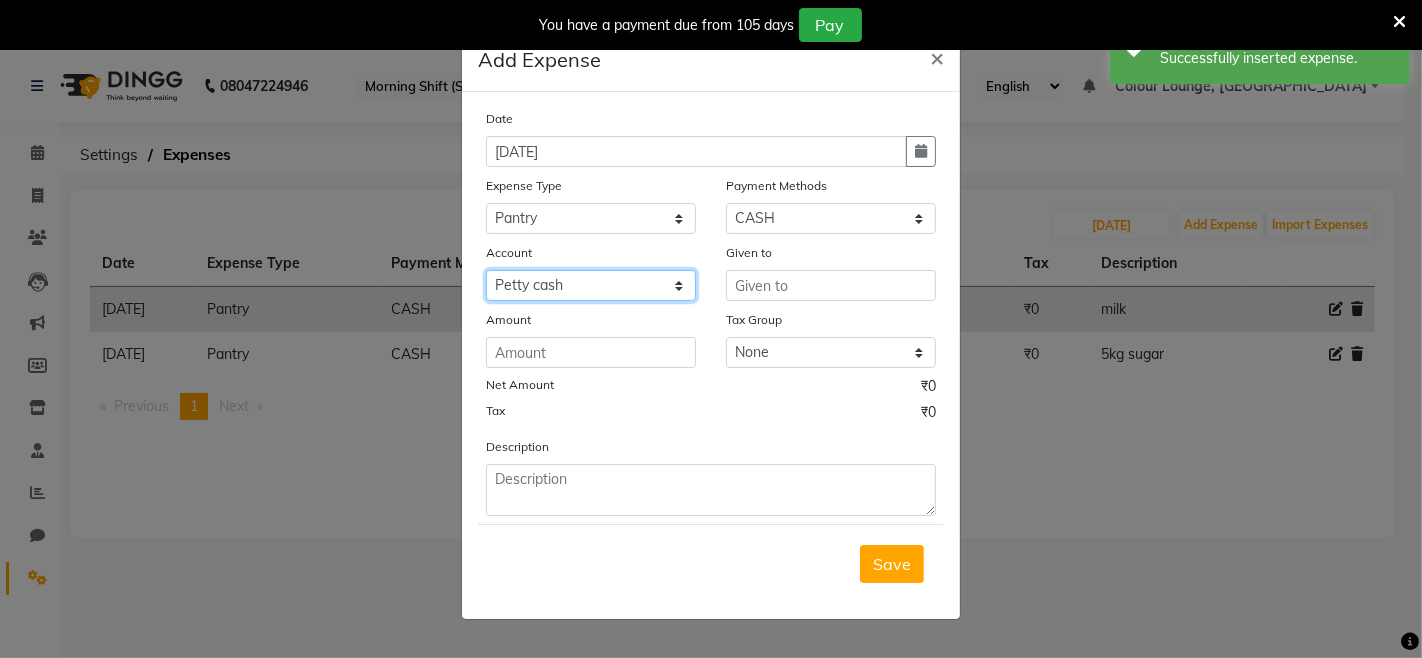 click on "Select Petty cash Default account Expense Account" 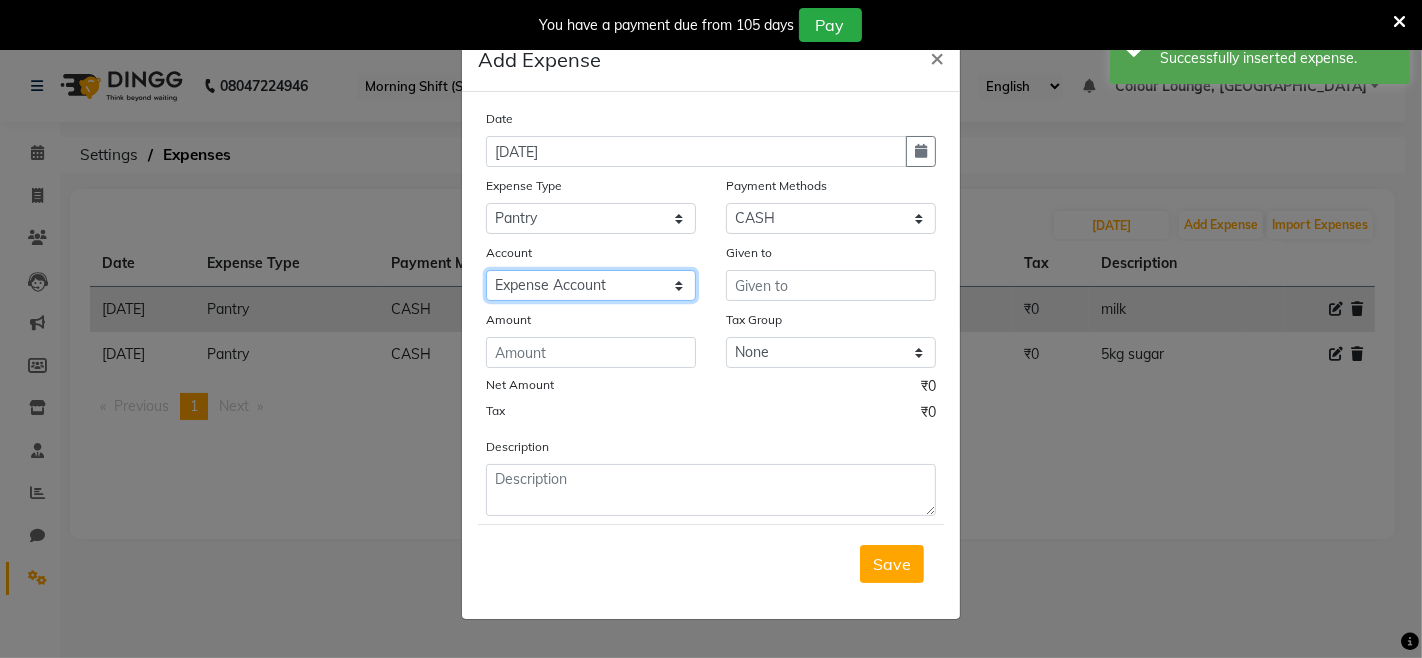 click on "Select Petty cash Default account Expense Account" 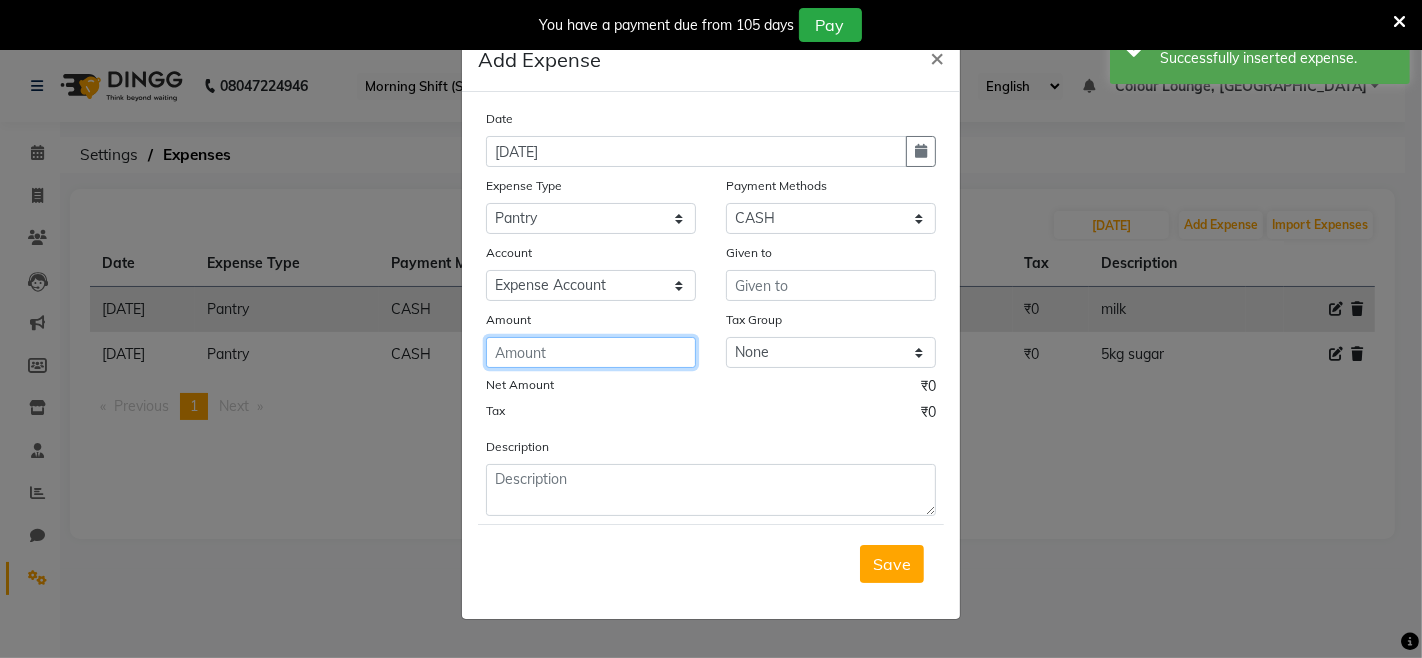 click 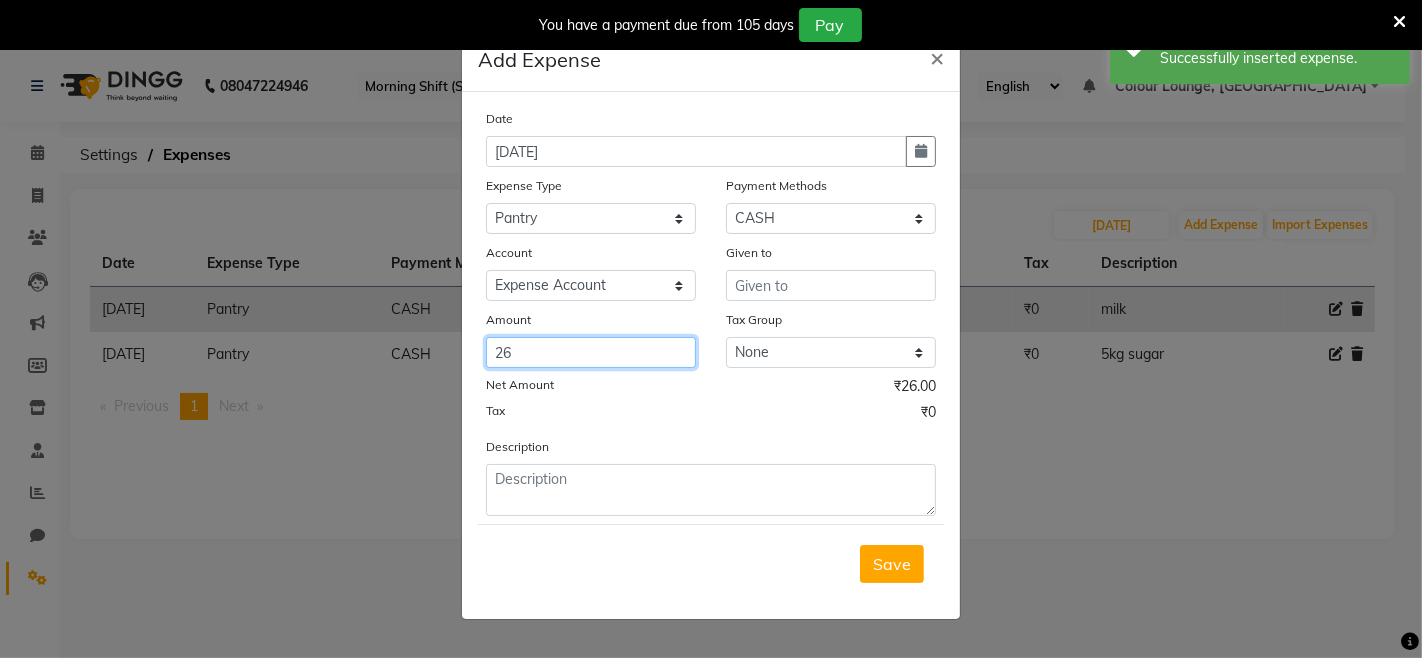 type on "2" 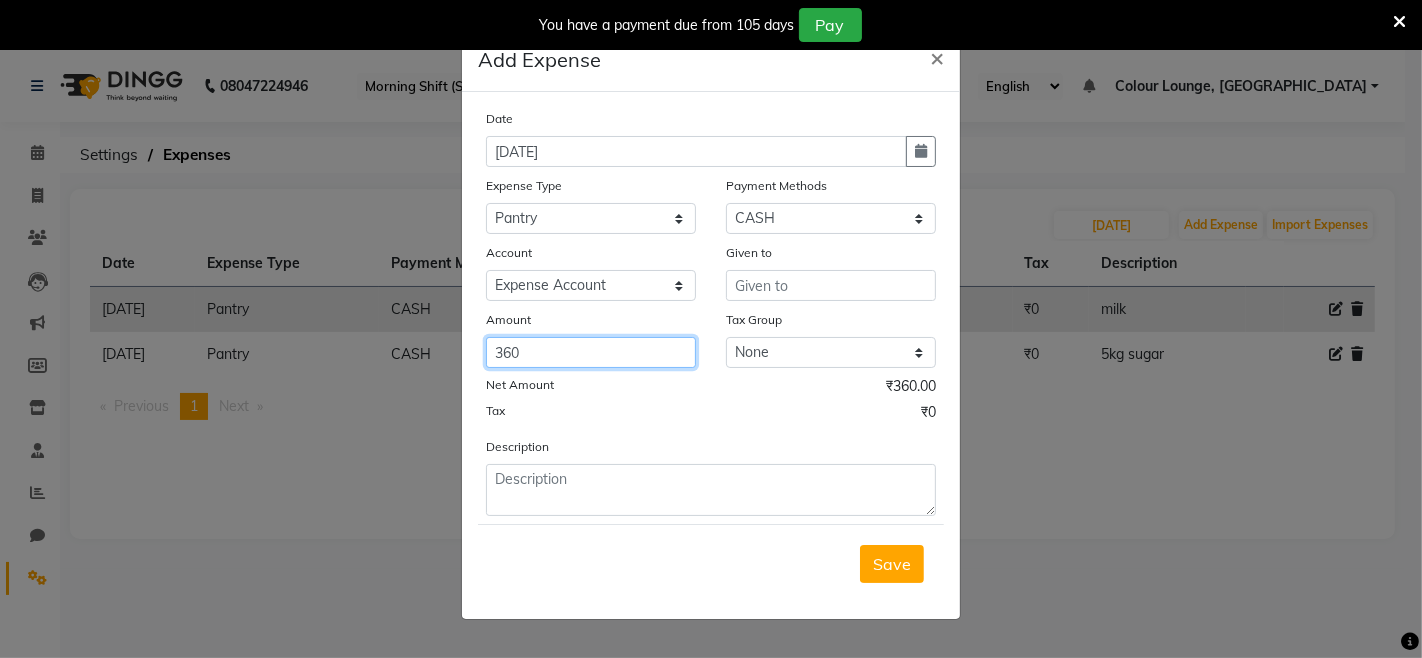 type on "360" 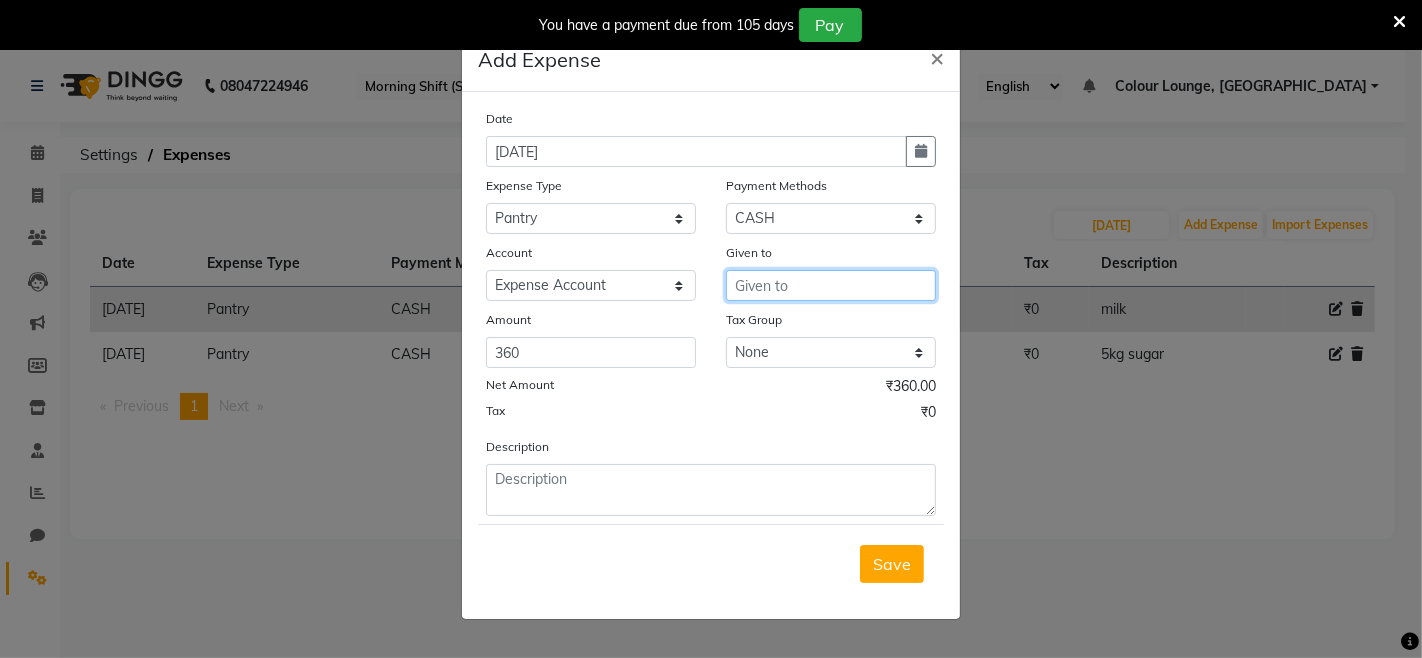 click at bounding box center [831, 285] 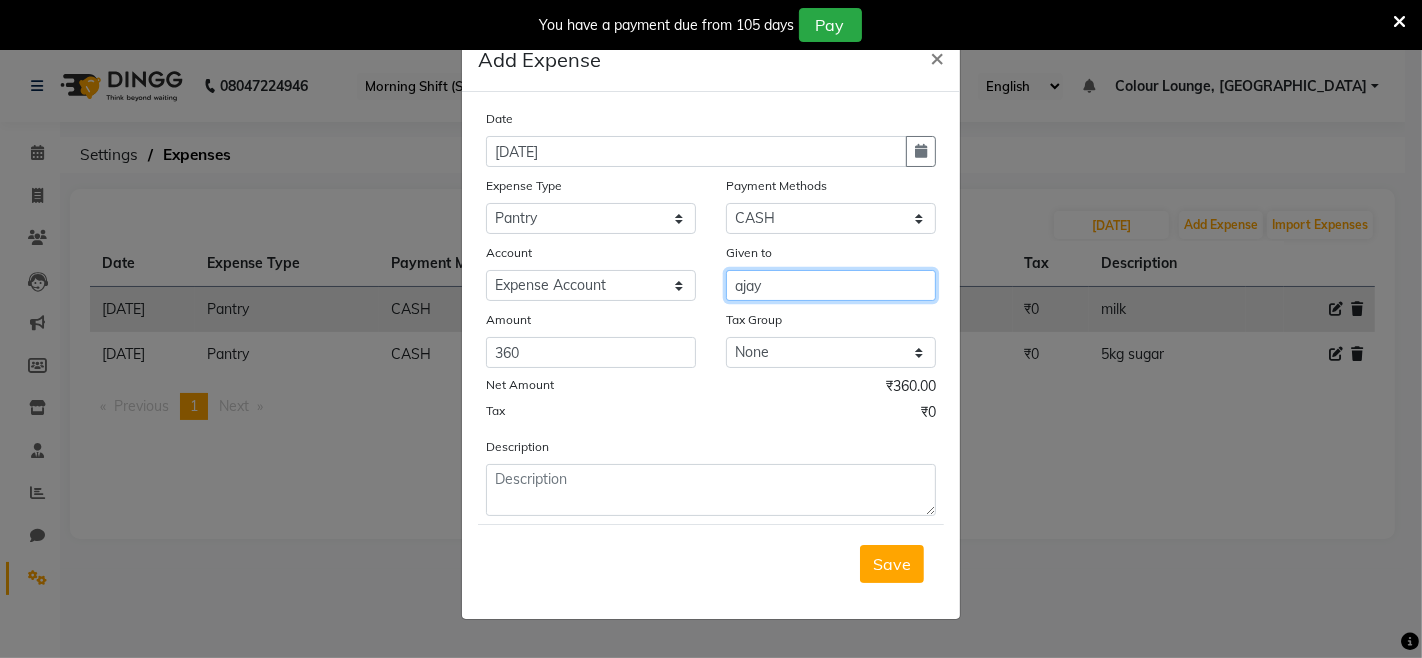 type on "ajay" 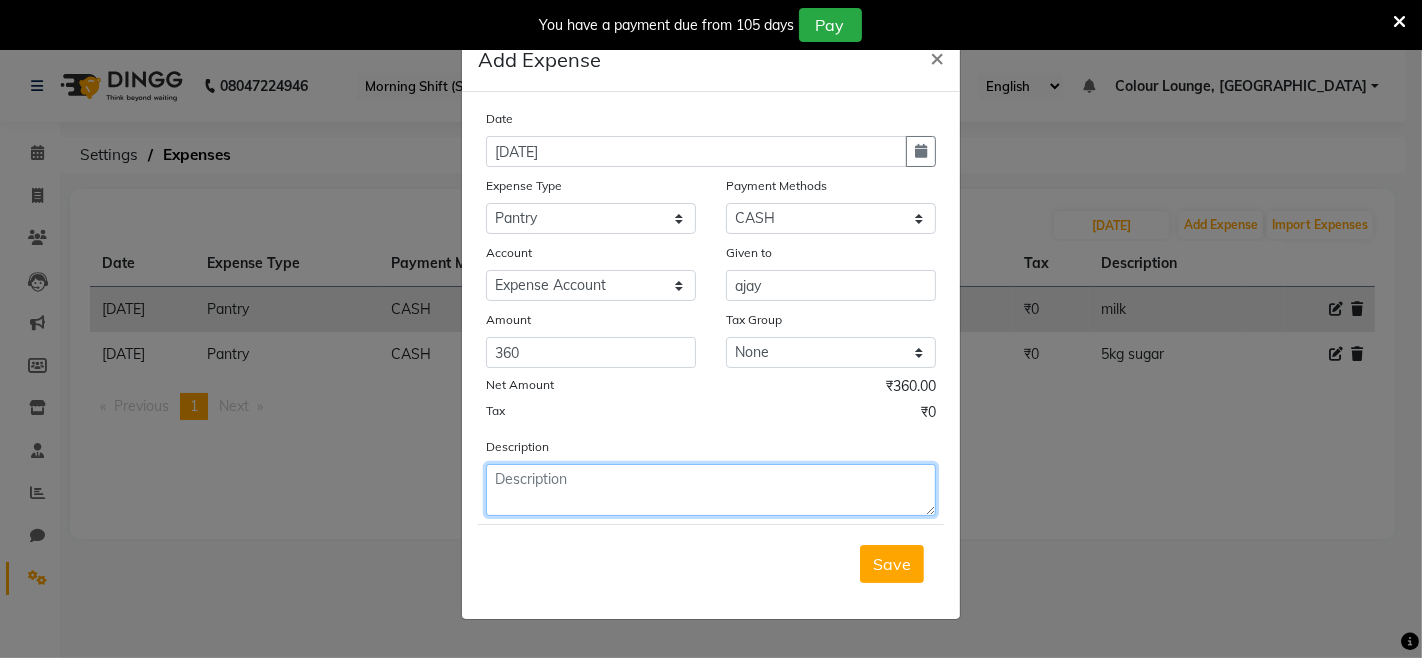 click 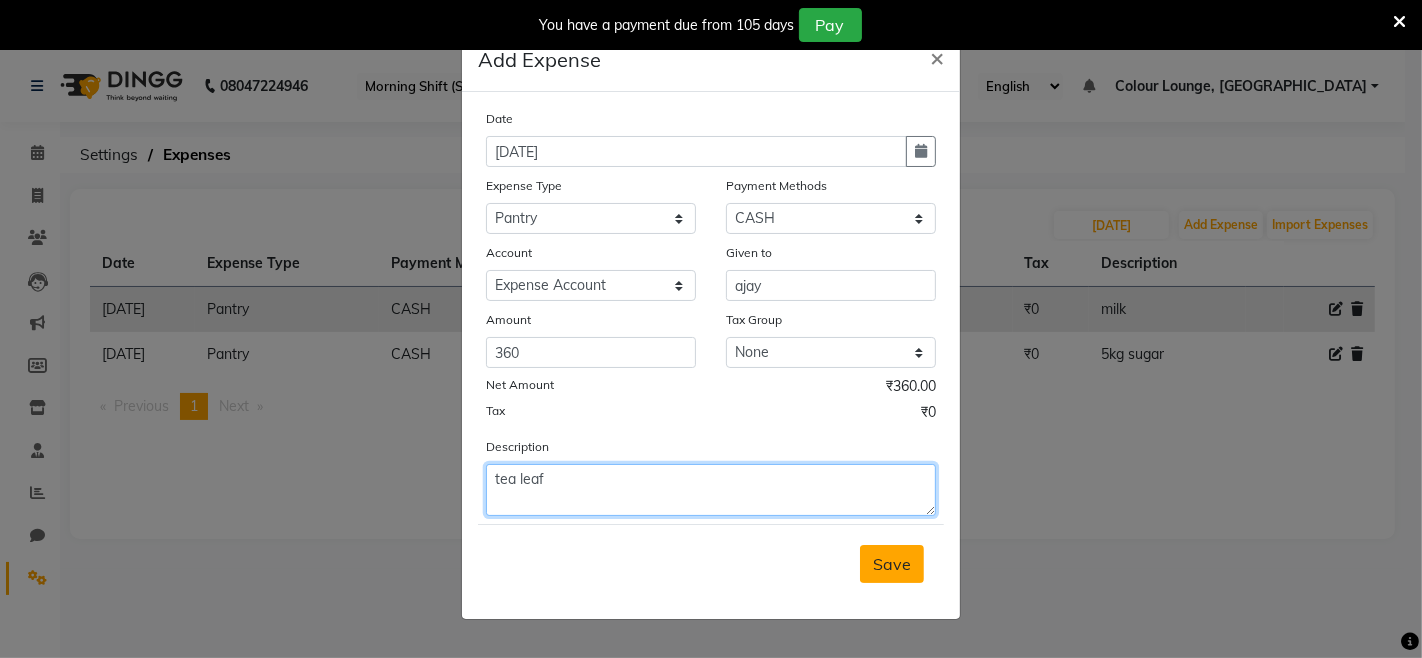 type on "tea leaf" 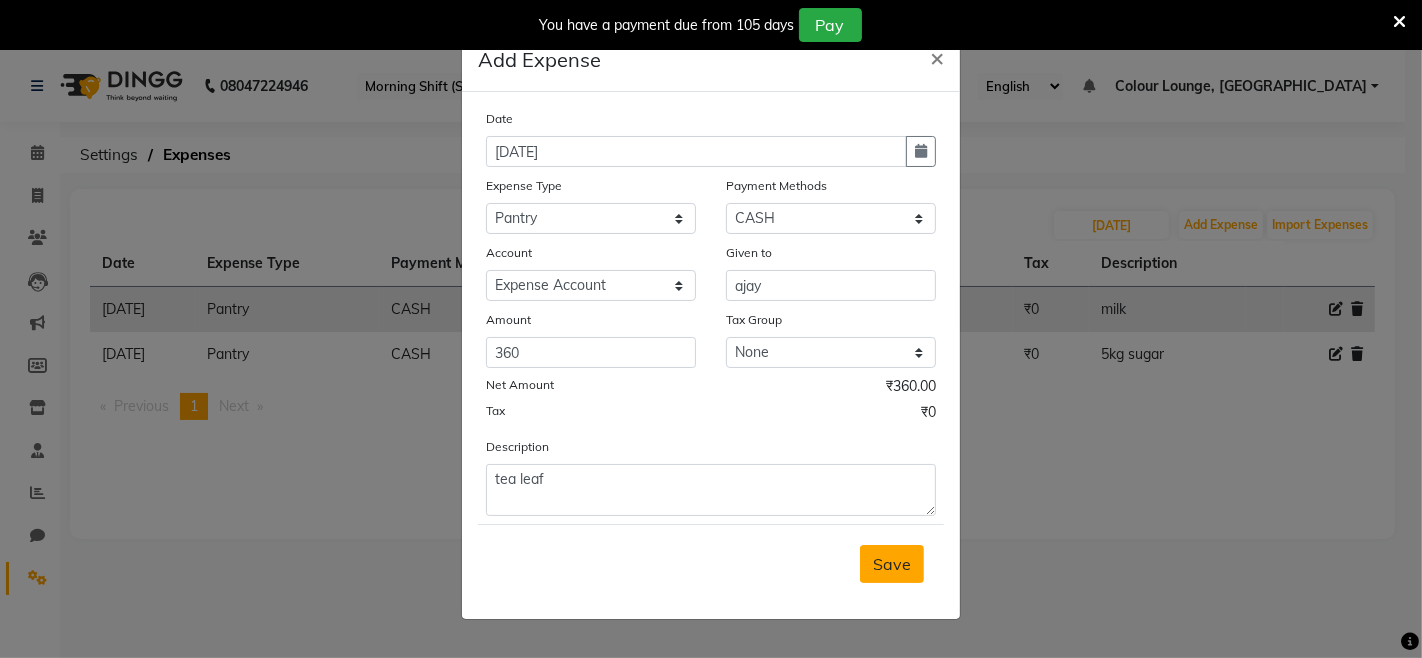 click on "Save" at bounding box center [892, 564] 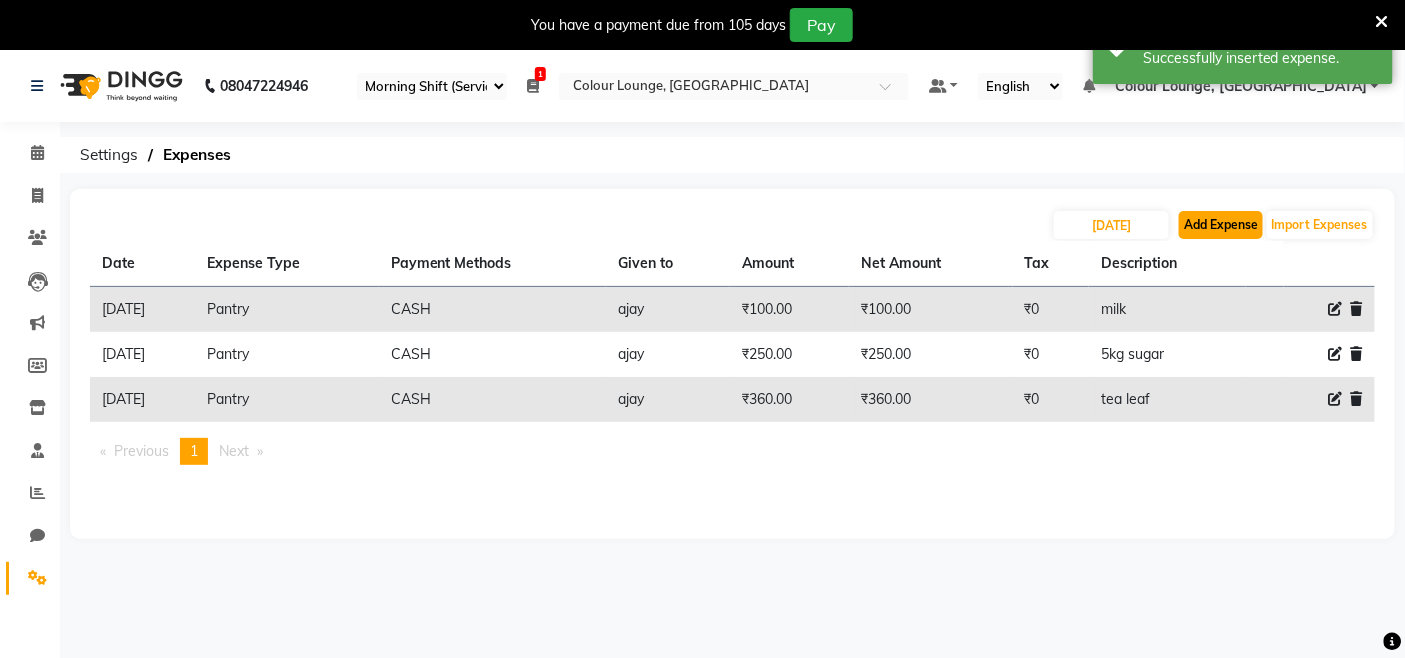 click on "Add Expense" 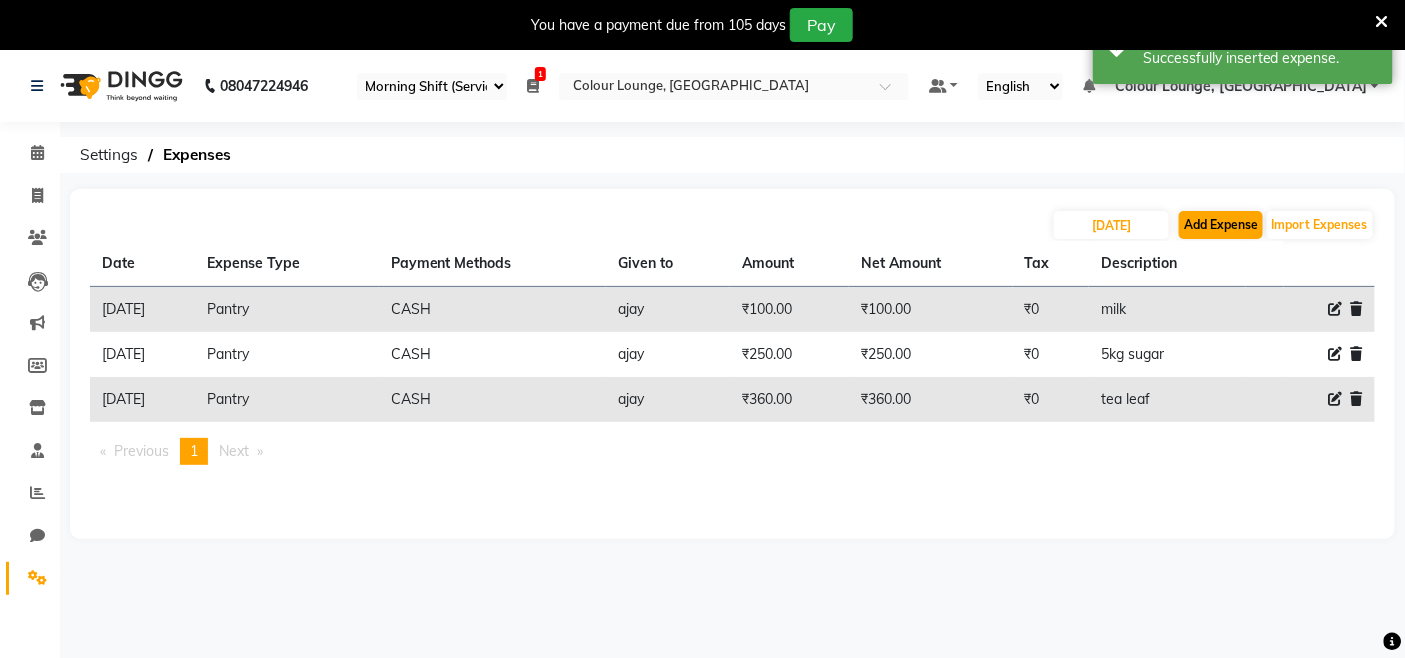 select on "1" 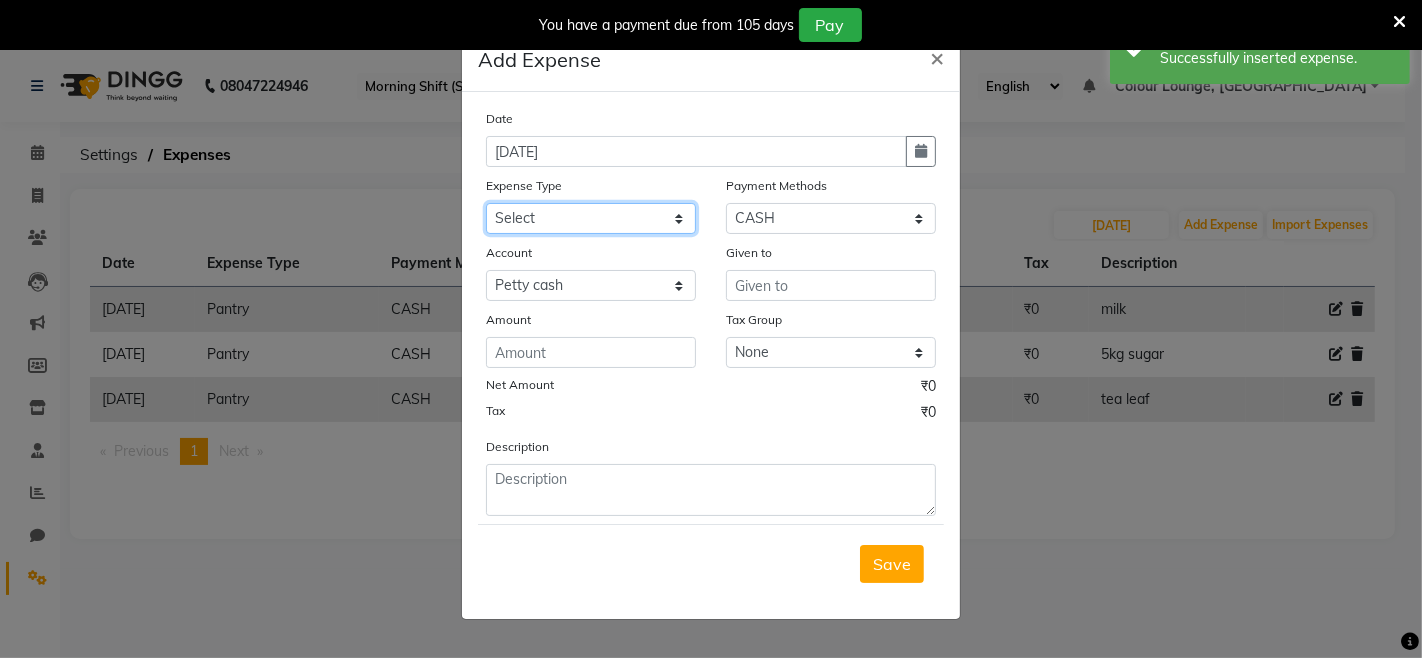 click on "Select Advance Salary Bank charges Car maintenance  Cash transfer to bank Cash transfer to hub Client Snacks Clinical charges Equipment Fuel Govt fee Incentive Insurance International purchase Loan Repayment Maintenance Marketing Miscellaneous MRA Other Pantry Product Rent Salary Staff Snacks Tax Tea & Refreshment Utilities" 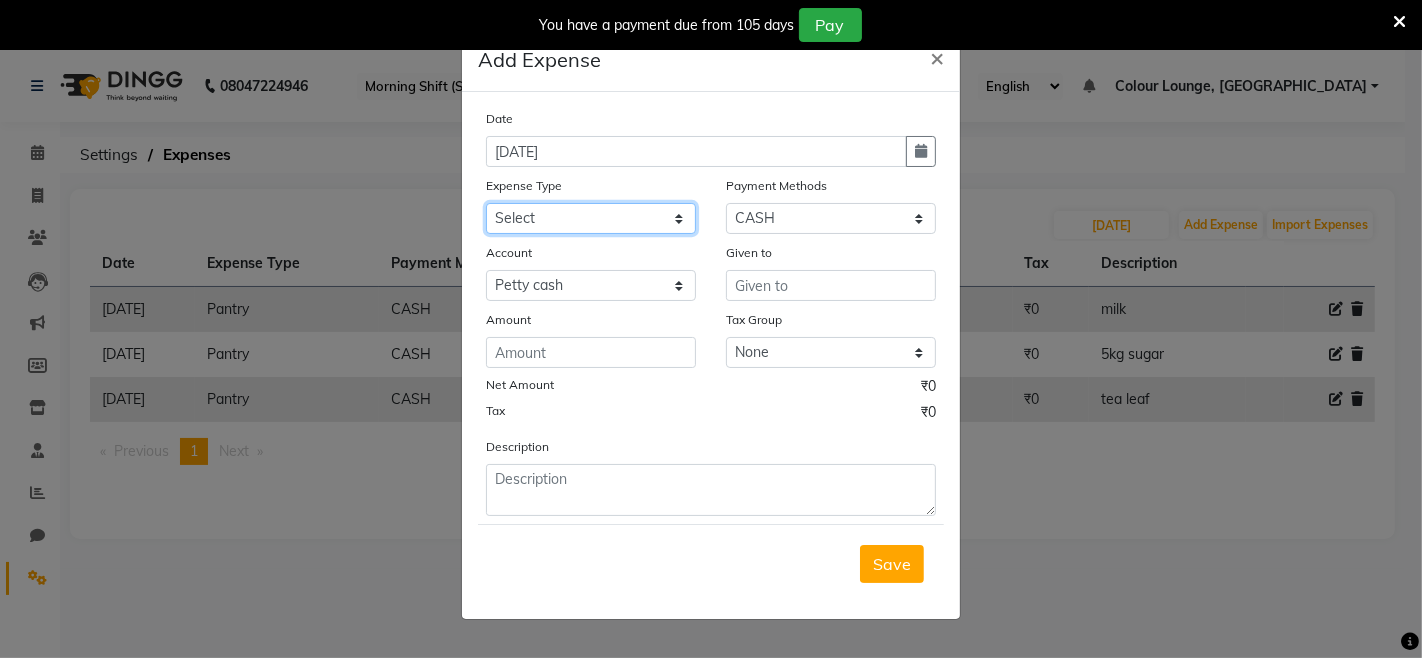 select on "12" 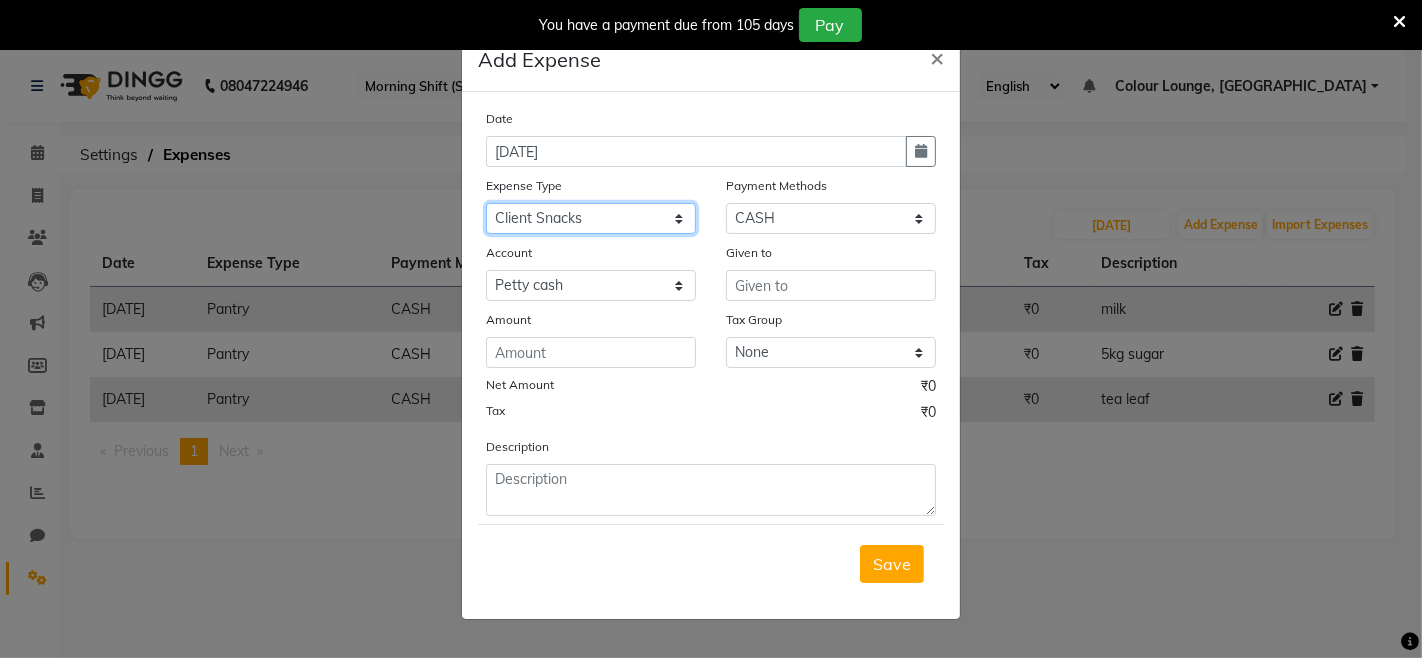 click on "Select Advance Salary Bank charges Car maintenance  Cash transfer to bank Cash transfer to hub Client Snacks Clinical charges Equipment Fuel Govt fee Incentive Insurance International purchase Loan Repayment Maintenance Marketing Miscellaneous MRA Other Pantry Product Rent Salary Staff Snacks Tax Tea & Refreshment Utilities" 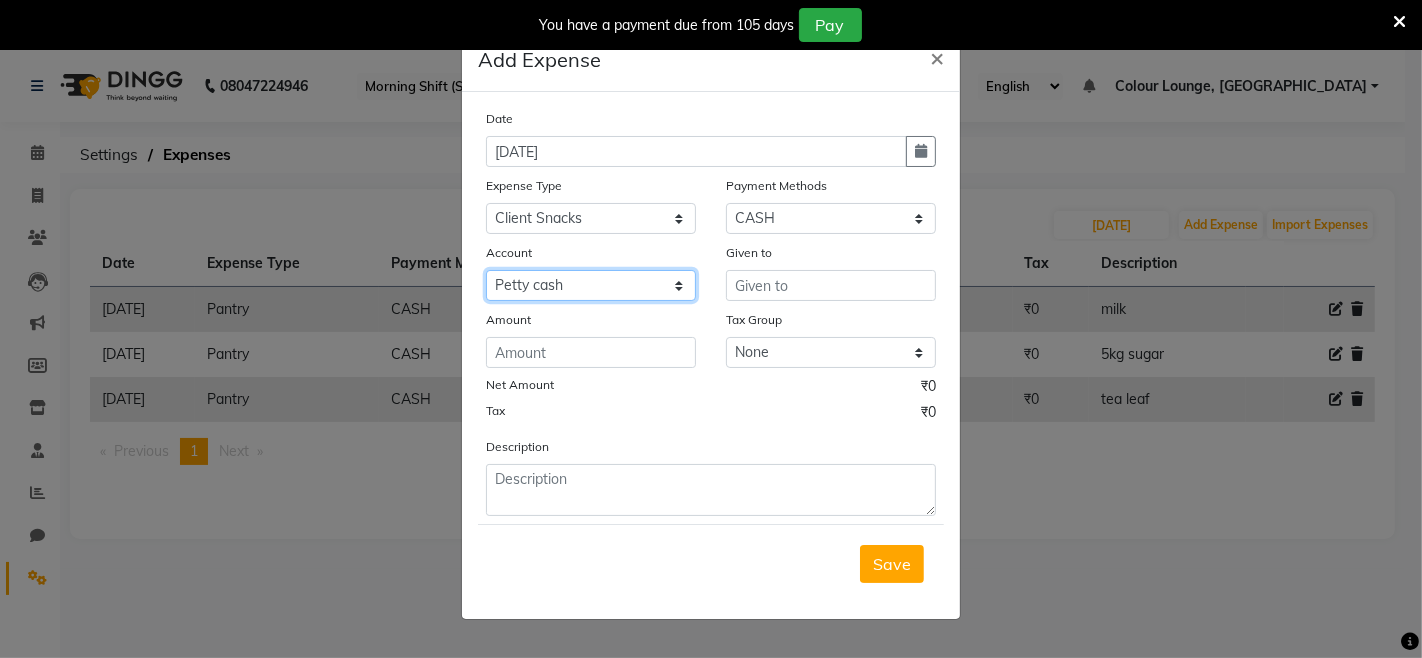 click on "Select Petty cash Default account Expense Account" 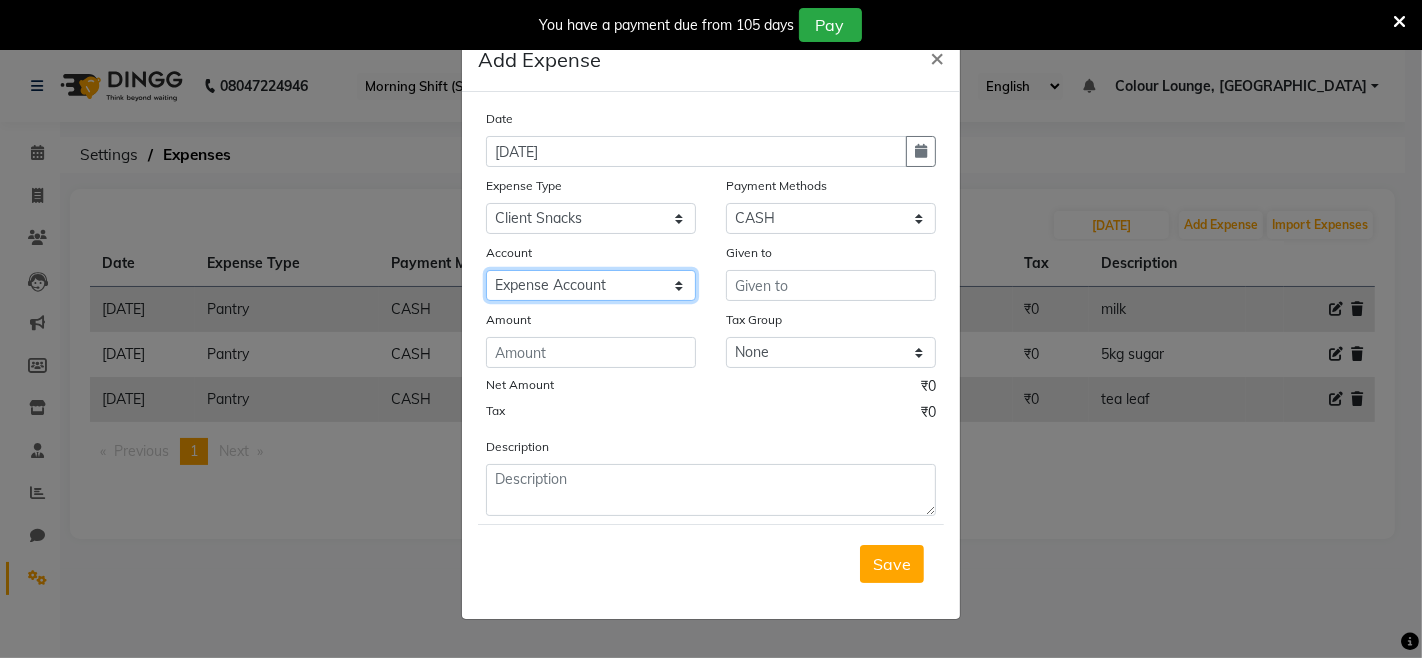 click on "Select Petty cash Default account Expense Account" 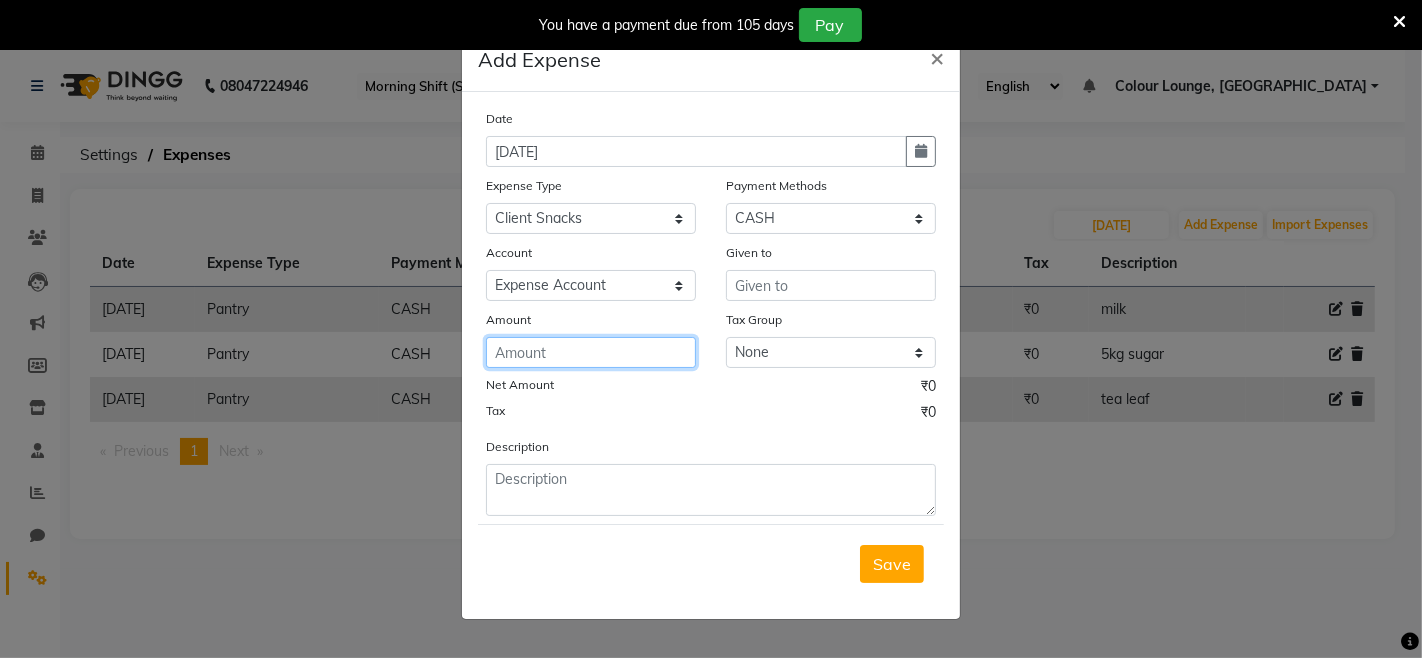 click 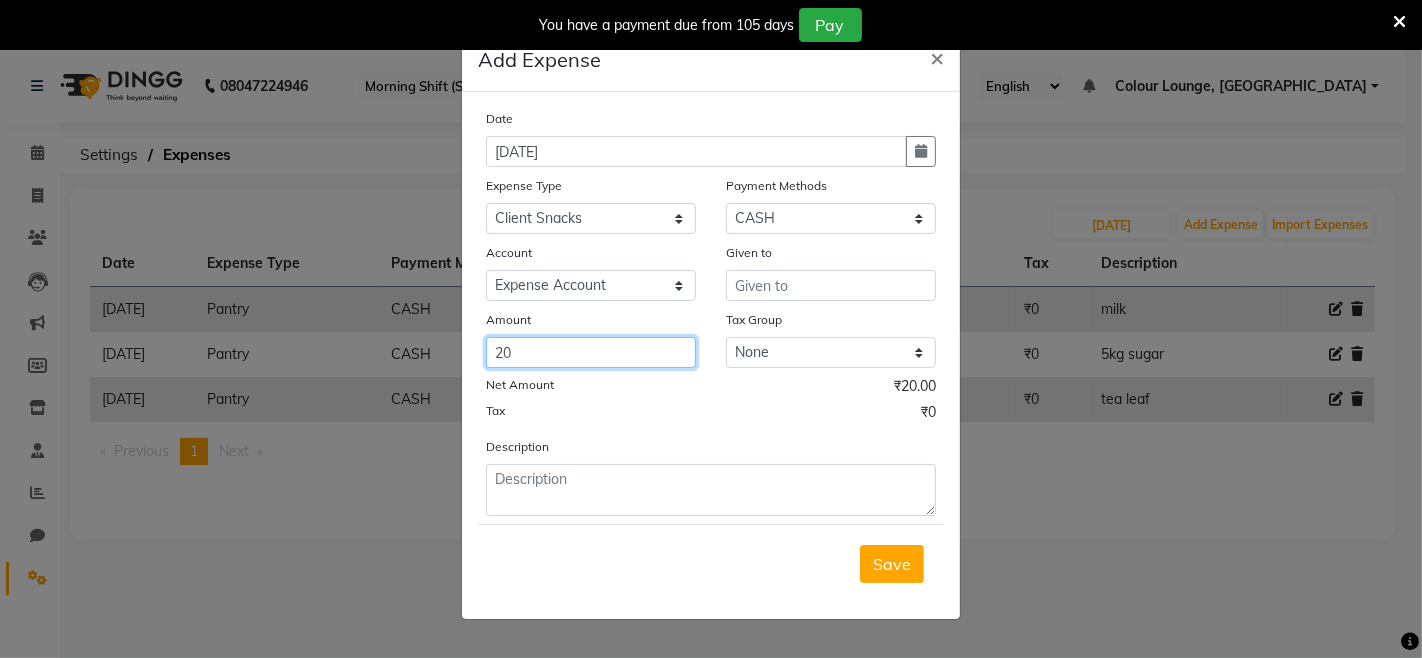 type on "20" 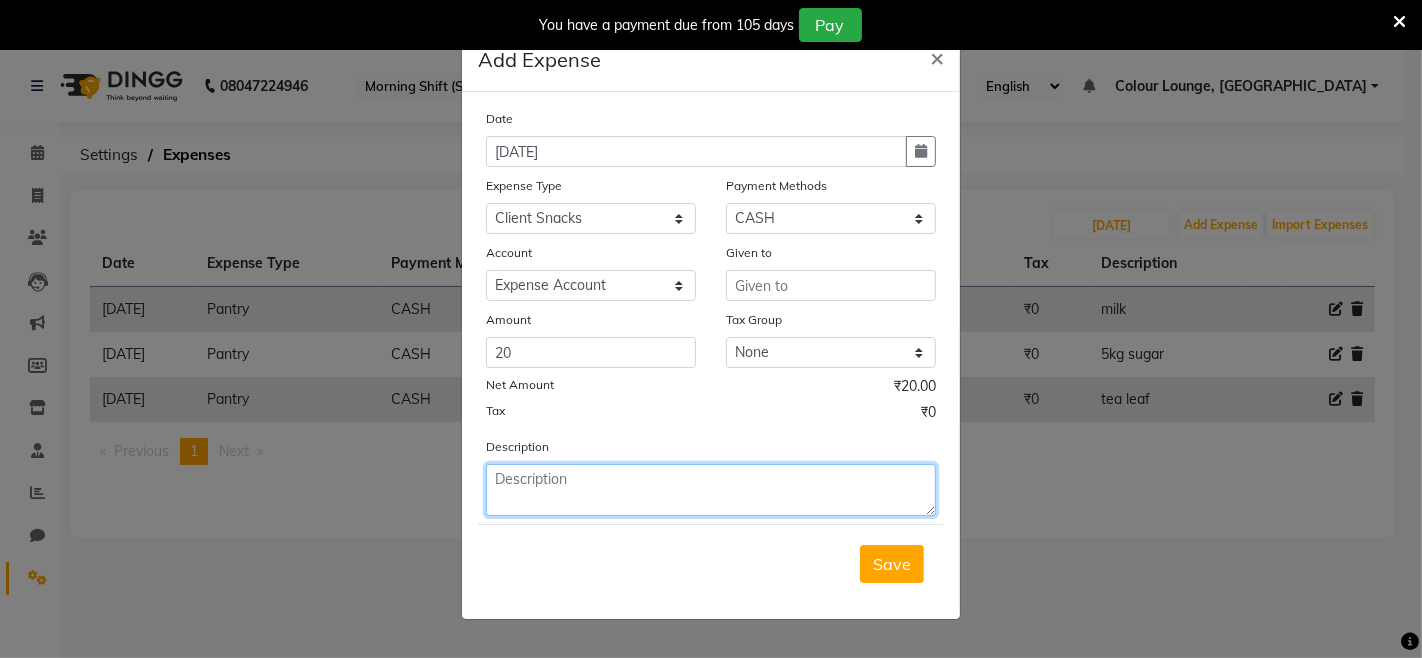 click 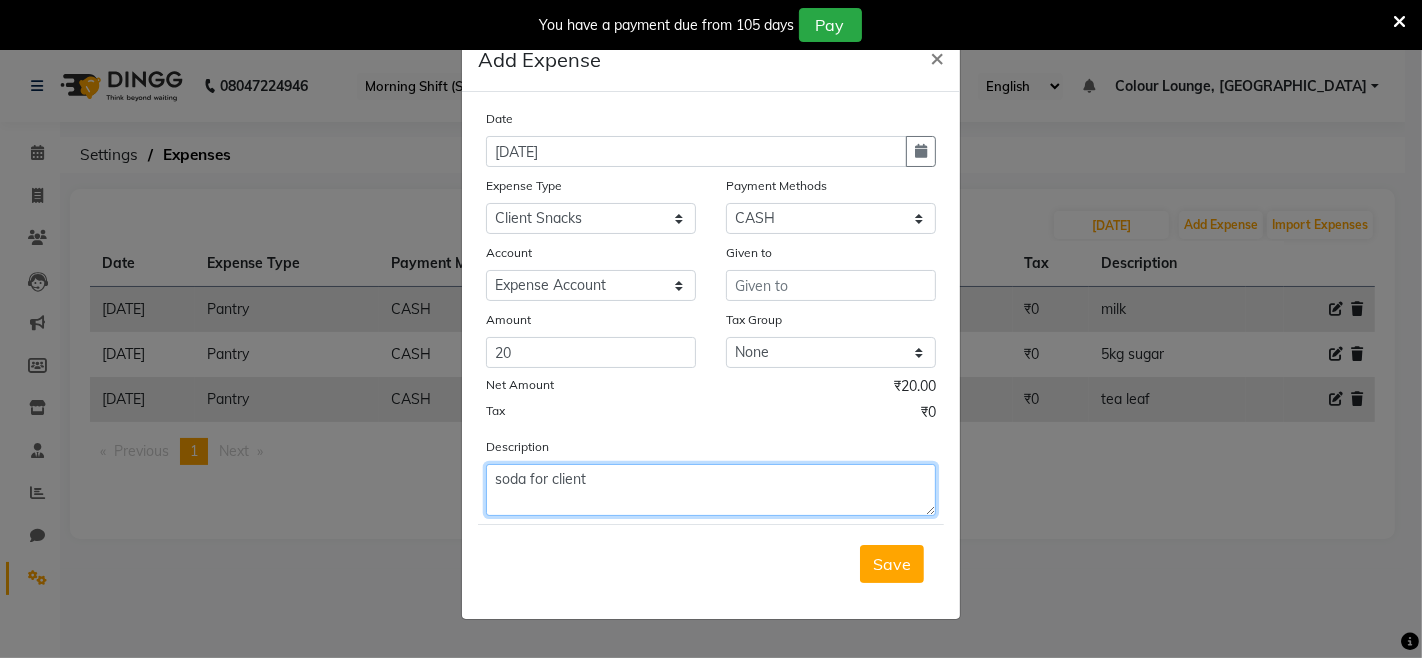type on "soda for client" 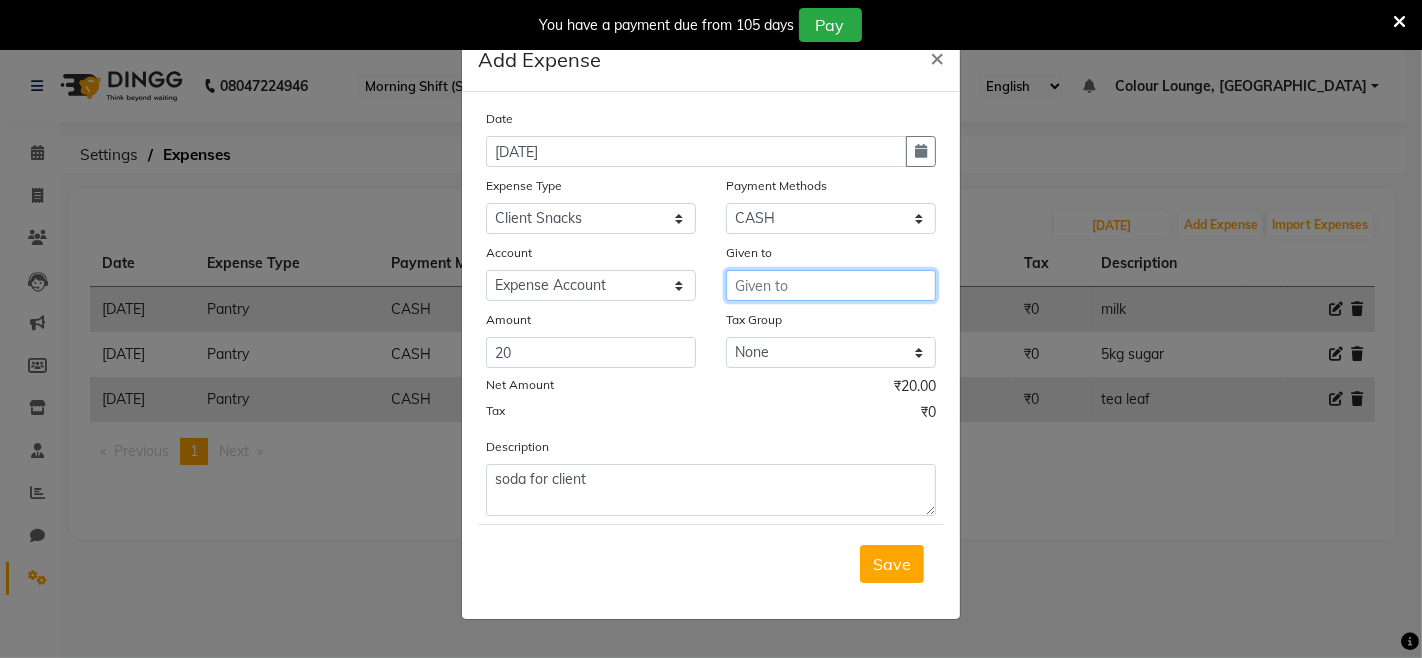 click at bounding box center (831, 285) 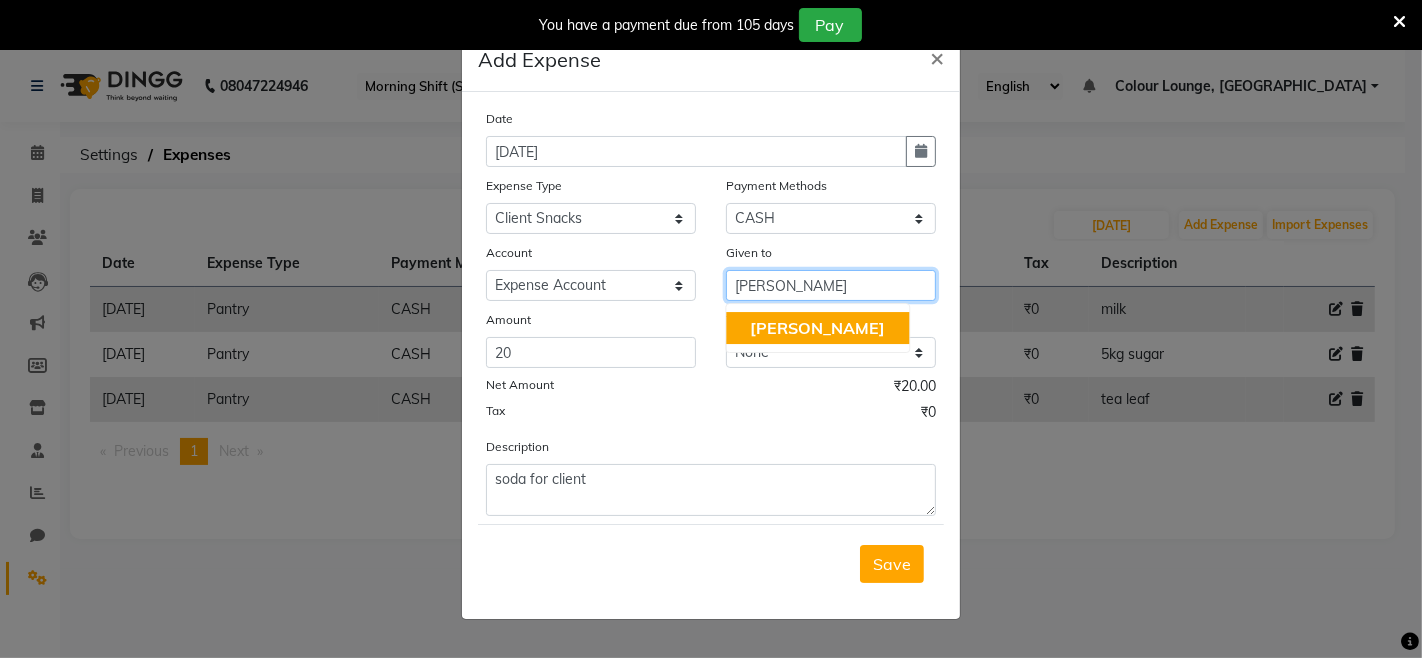 click on "[PERSON_NAME]SH" at bounding box center [817, 328] 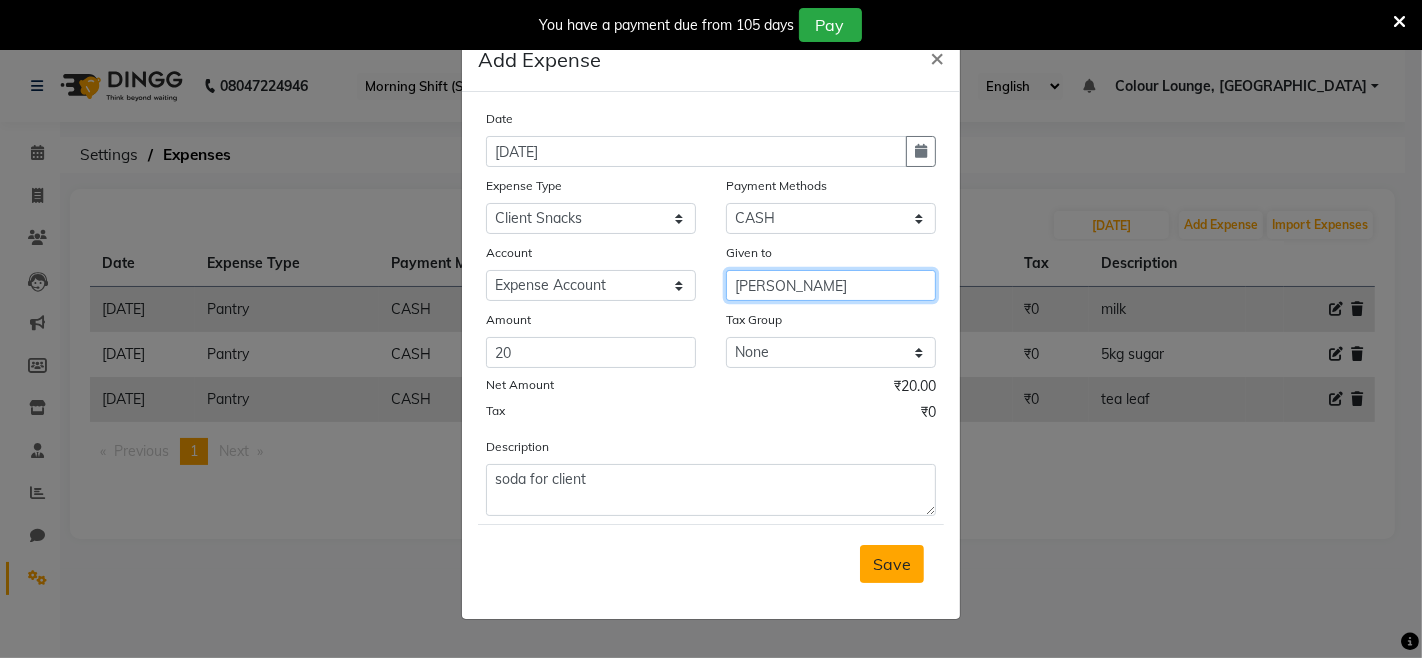 type on "[PERSON_NAME]SH" 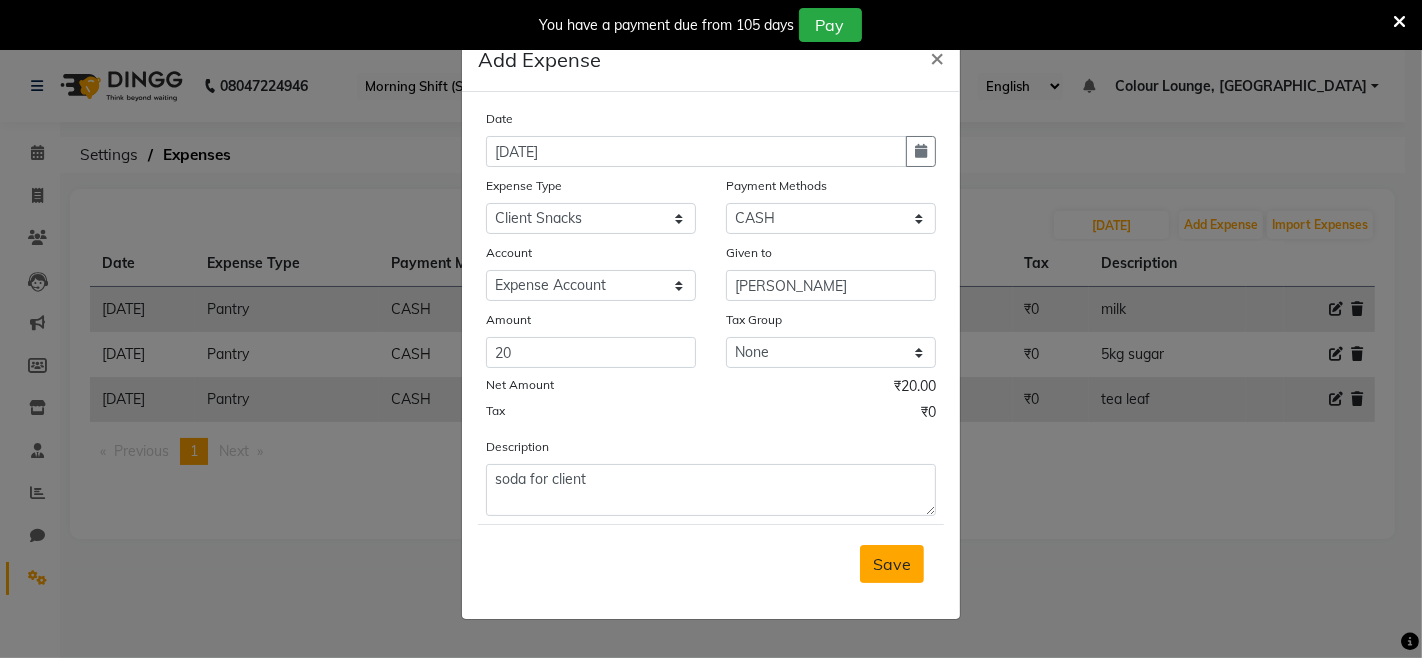 click on "Save" at bounding box center [892, 564] 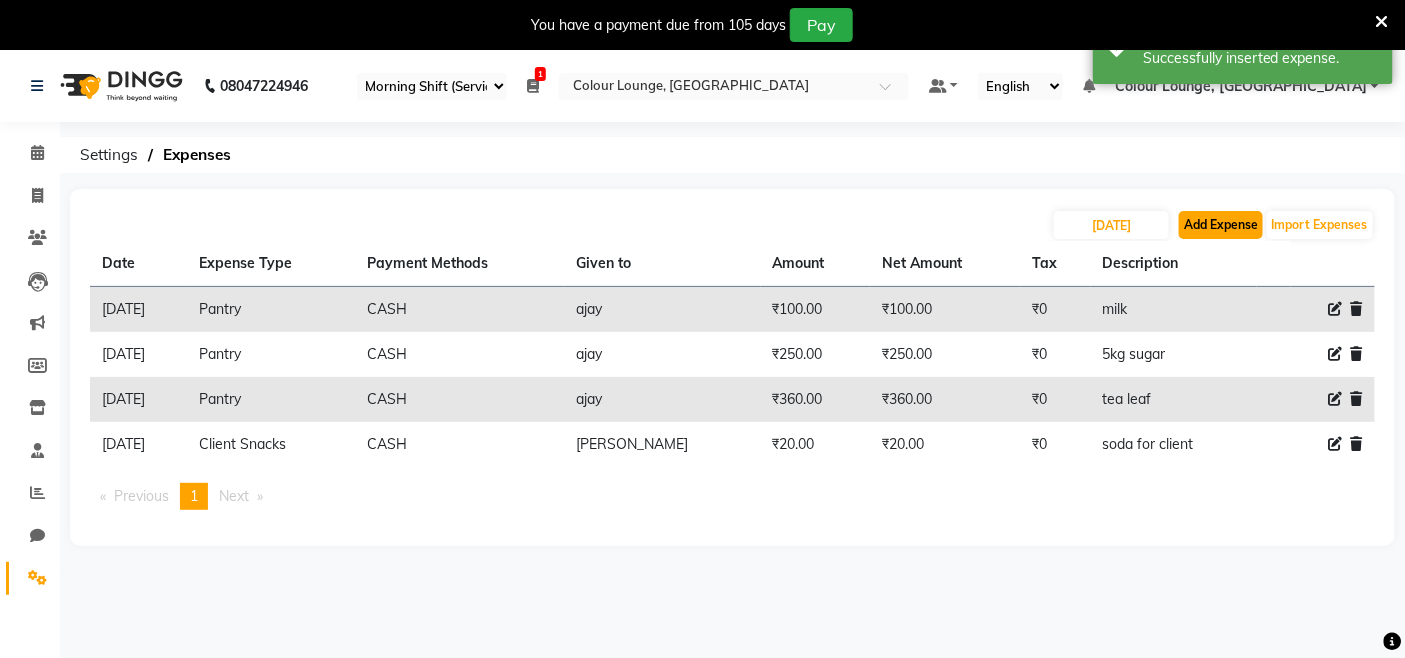 click on "Add Expense" 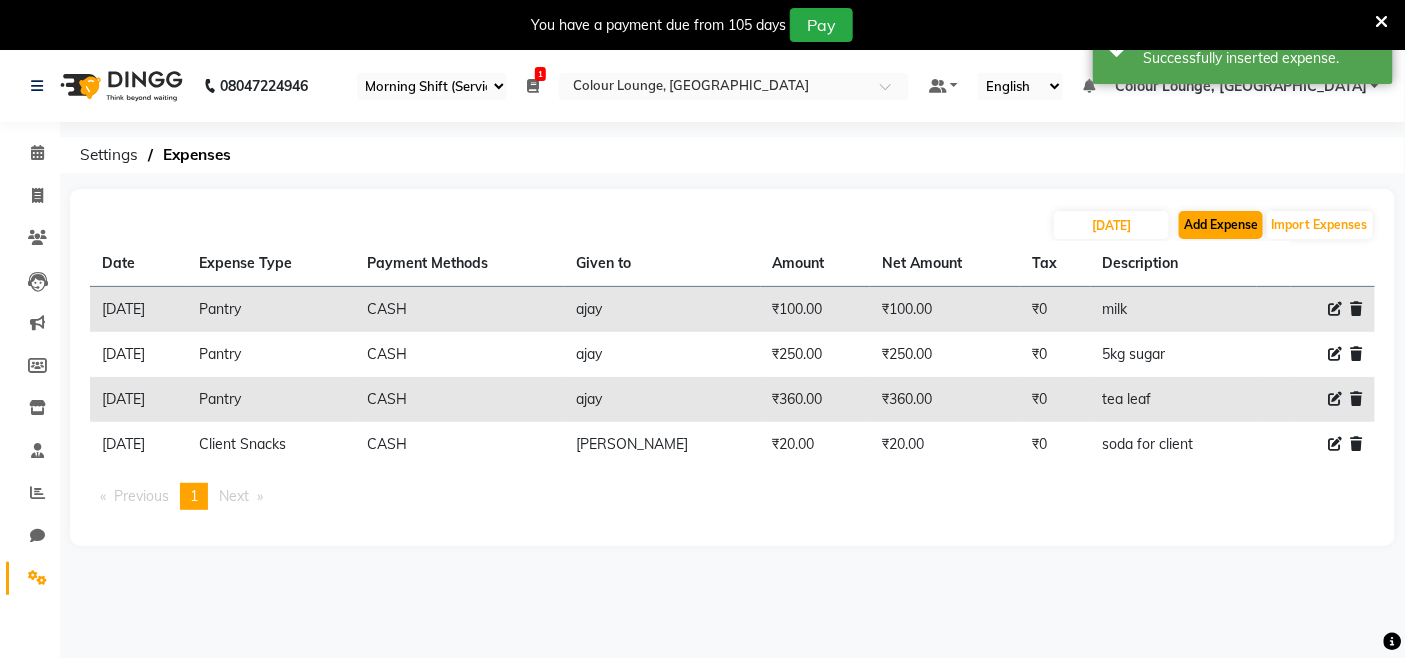 select on "1" 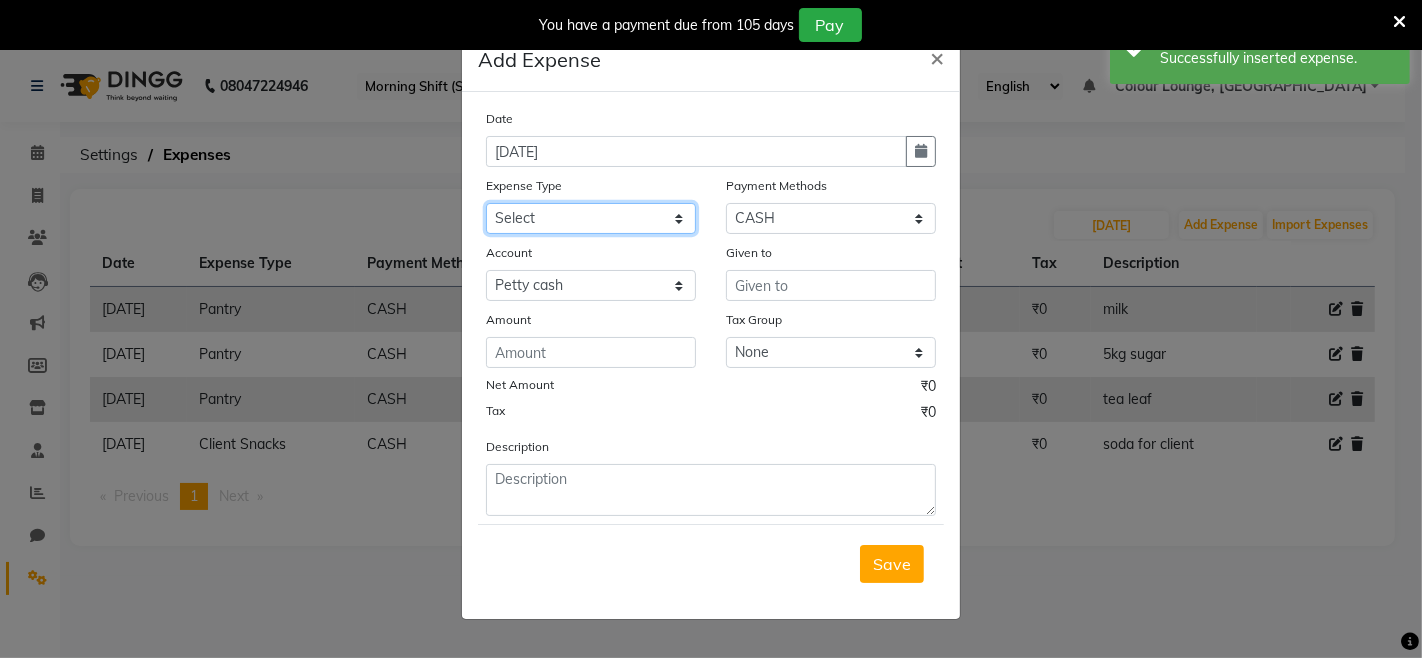 click on "Select Advance Salary Bank charges Car maintenance  Cash transfer to bank Cash transfer to hub Client Snacks Clinical charges Equipment Fuel Govt fee Incentive Insurance International purchase Loan Repayment Maintenance Marketing Miscellaneous MRA Other Pantry Product Rent Salary Staff Snacks Tax Tea & Refreshment Utilities" 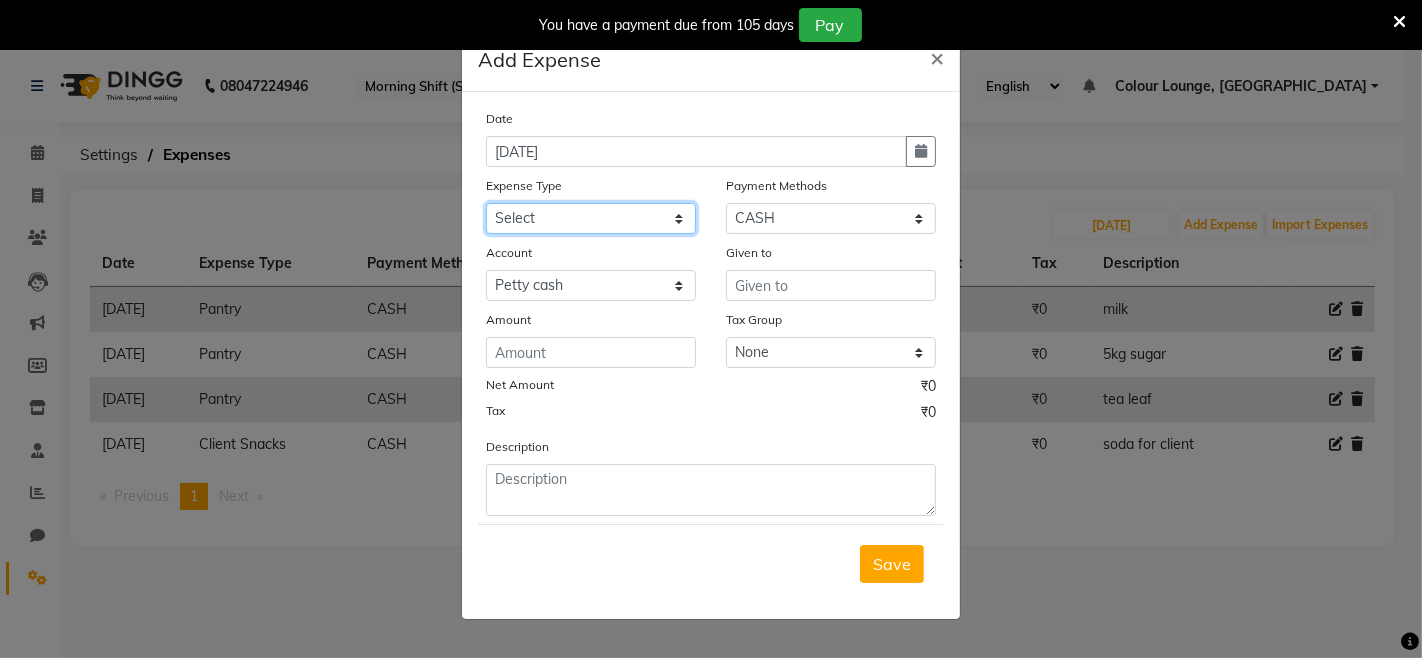 select on "10" 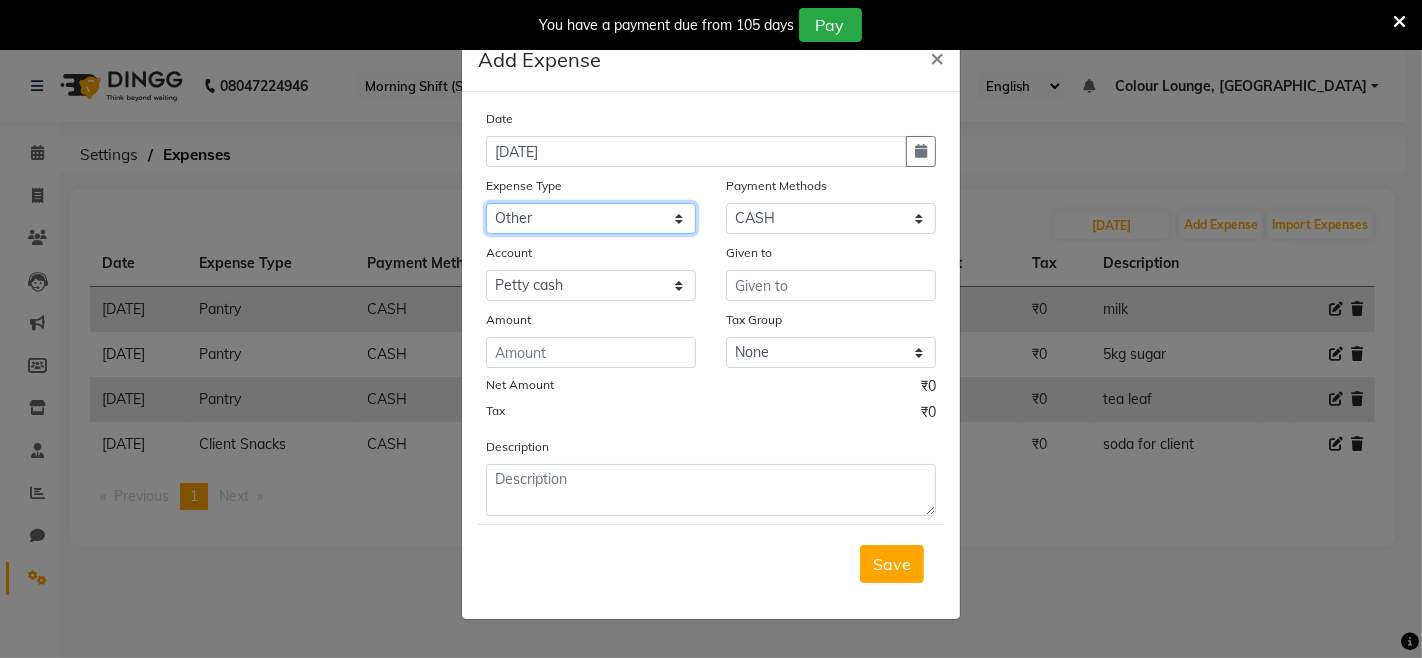 click on "Select Advance Salary Bank charges Car maintenance  Cash transfer to bank Cash transfer to hub Client Snacks Clinical charges Equipment Fuel Govt fee Incentive Insurance International purchase Loan Repayment Maintenance Marketing Miscellaneous MRA Other Pantry Product Rent Salary Staff Snacks Tax Tea & Refreshment Utilities" 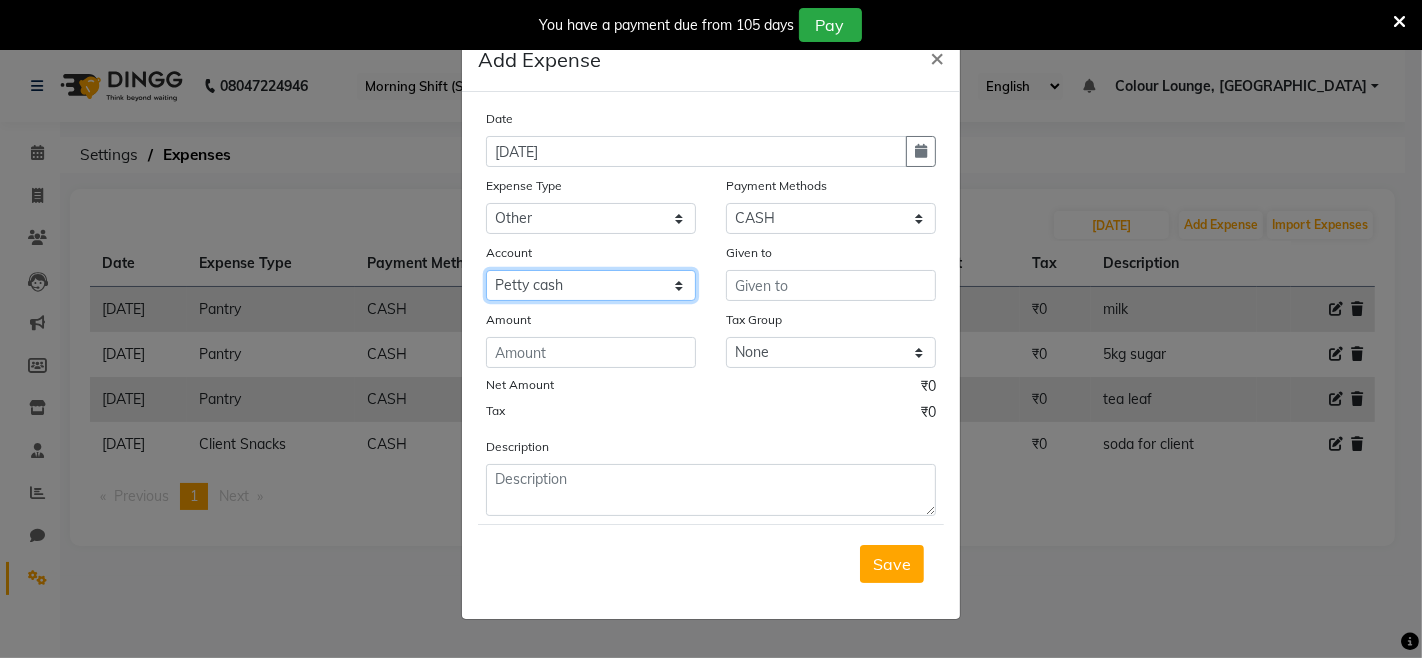 drag, startPoint x: 587, startPoint y: 287, endPoint x: 587, endPoint y: 298, distance: 11 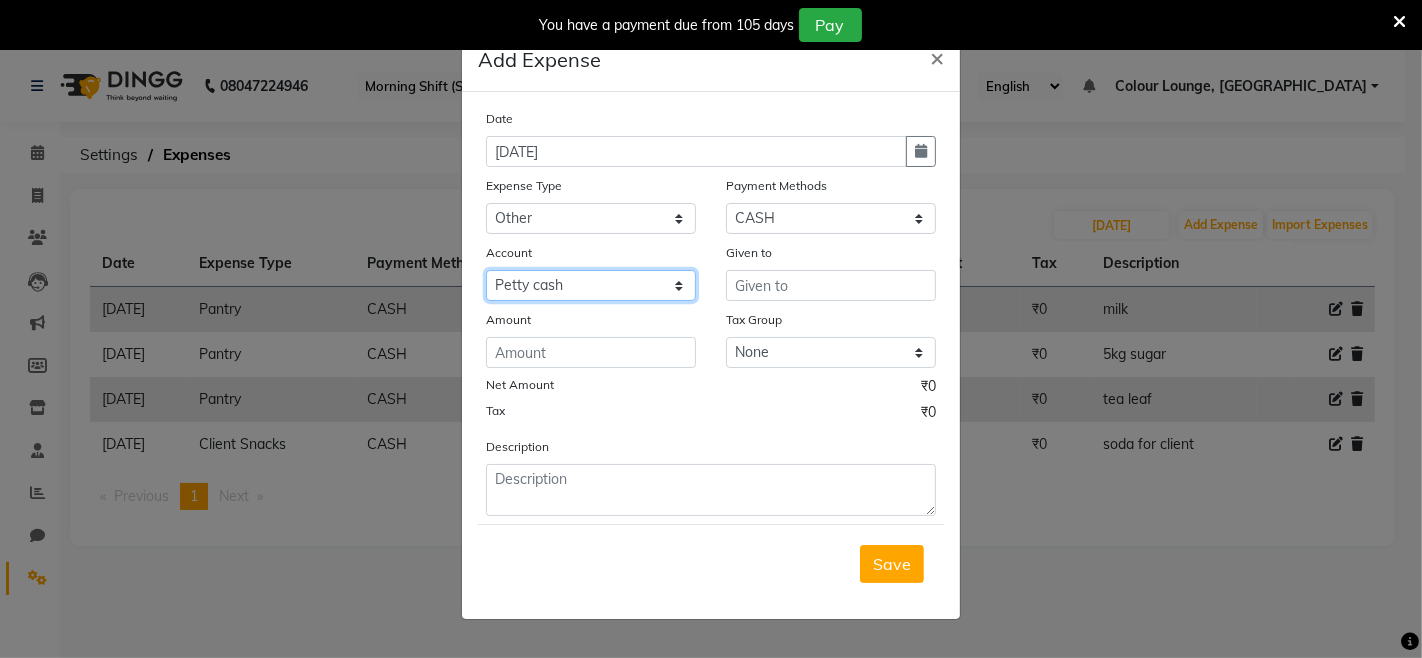 select on "7254" 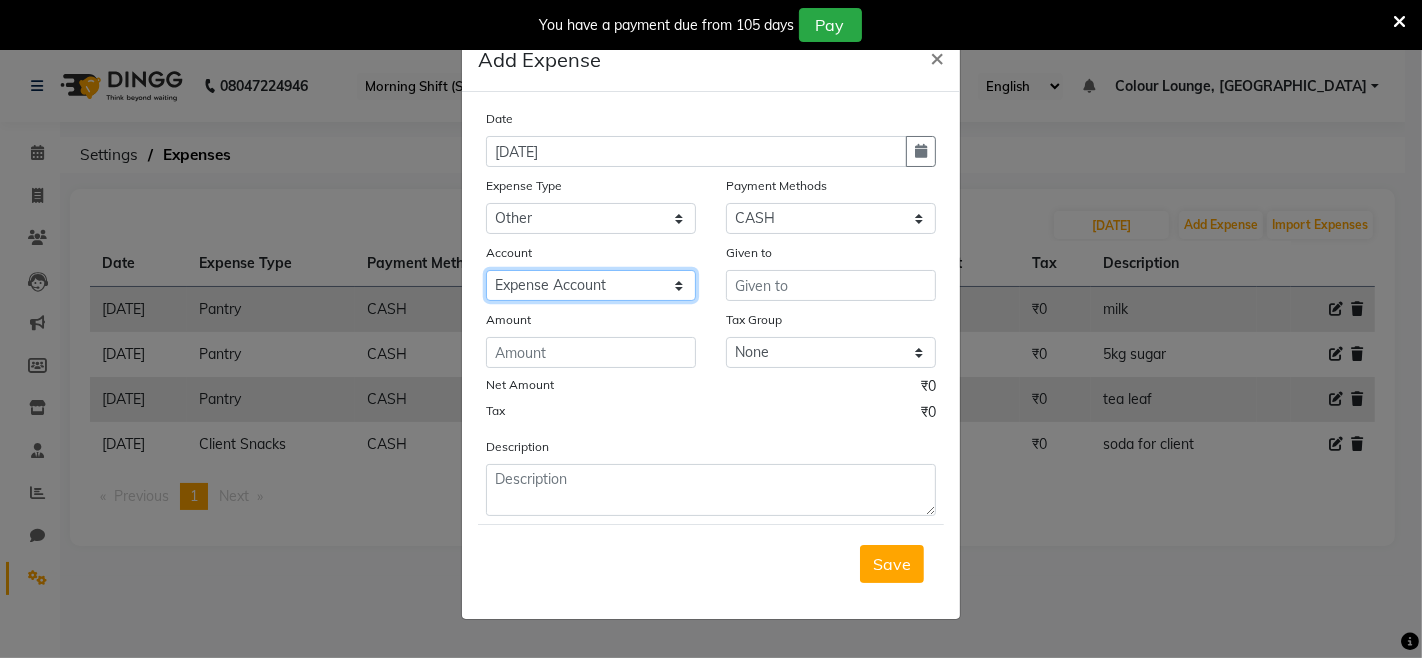 click on "Select Petty cash Default account Expense Account" 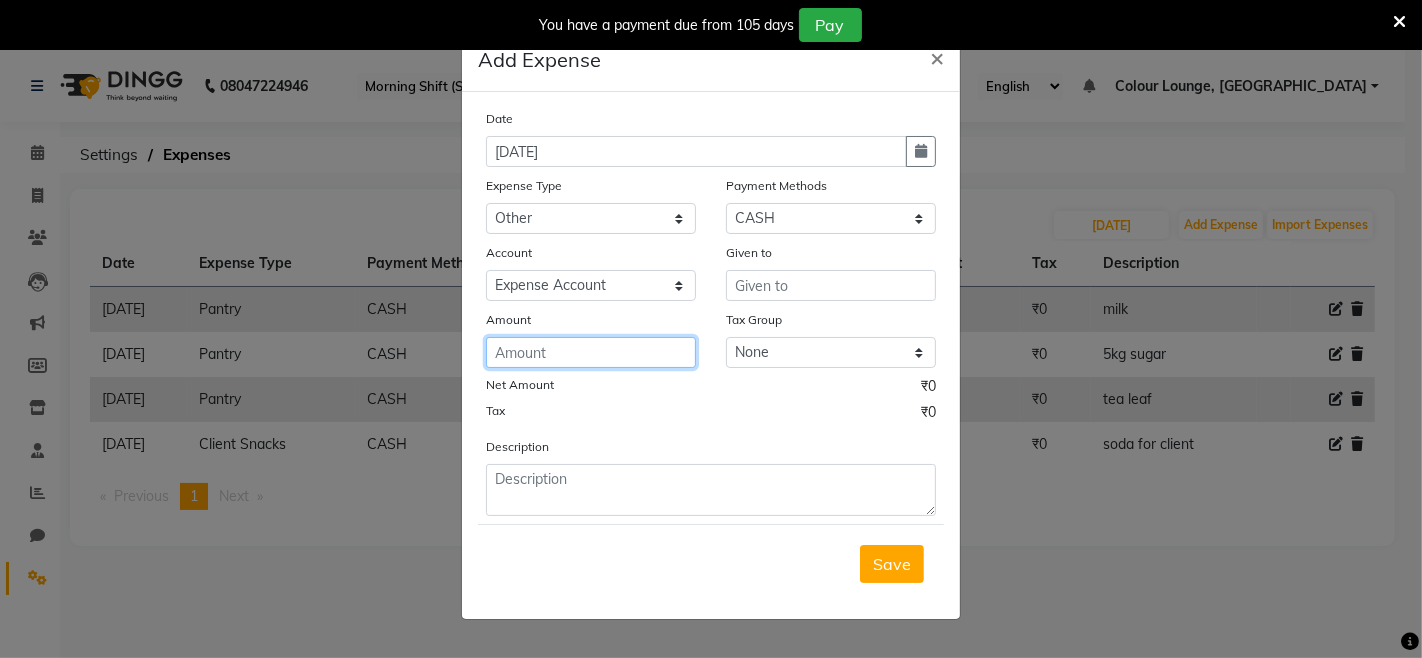 click 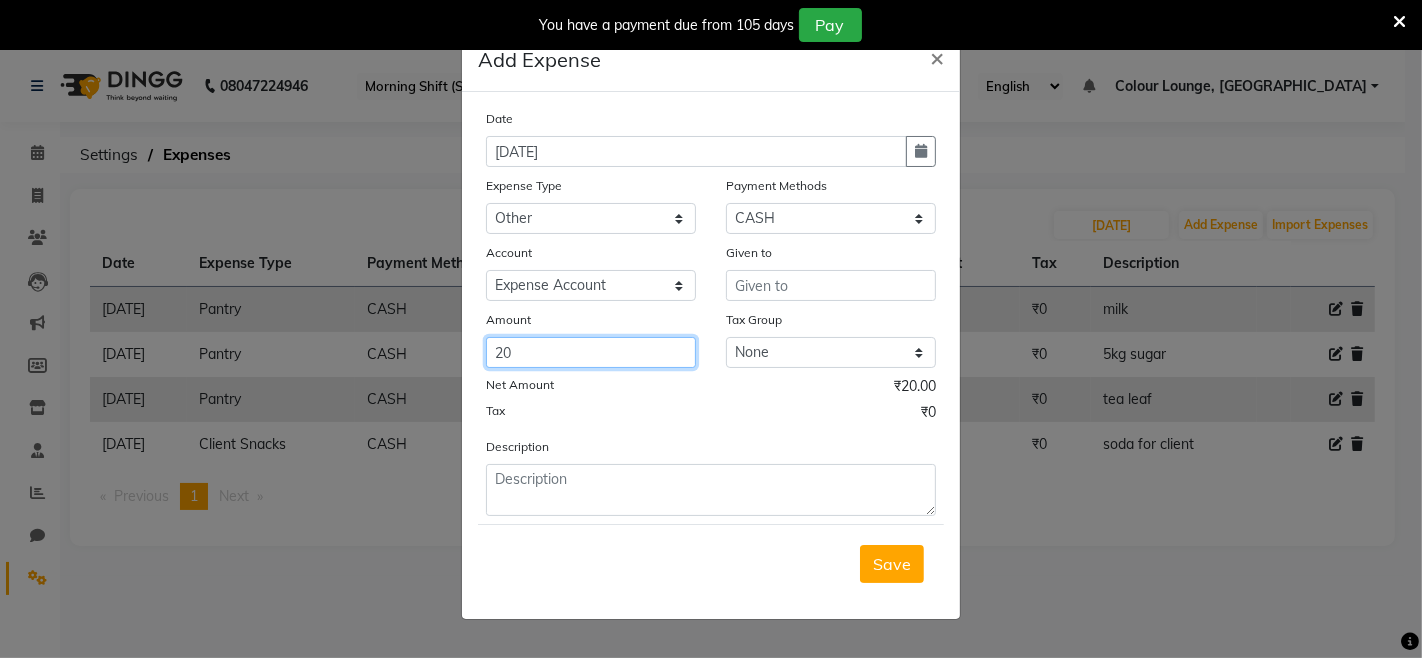 type on "20" 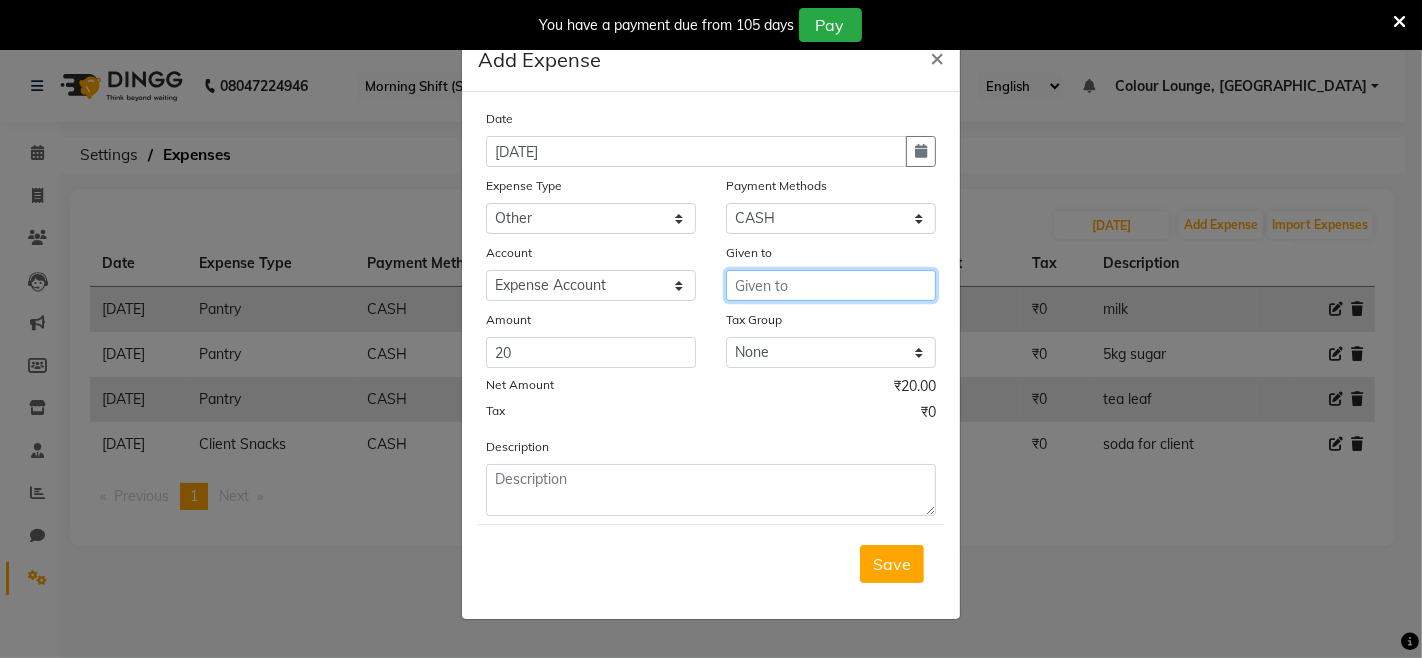 click at bounding box center [831, 285] 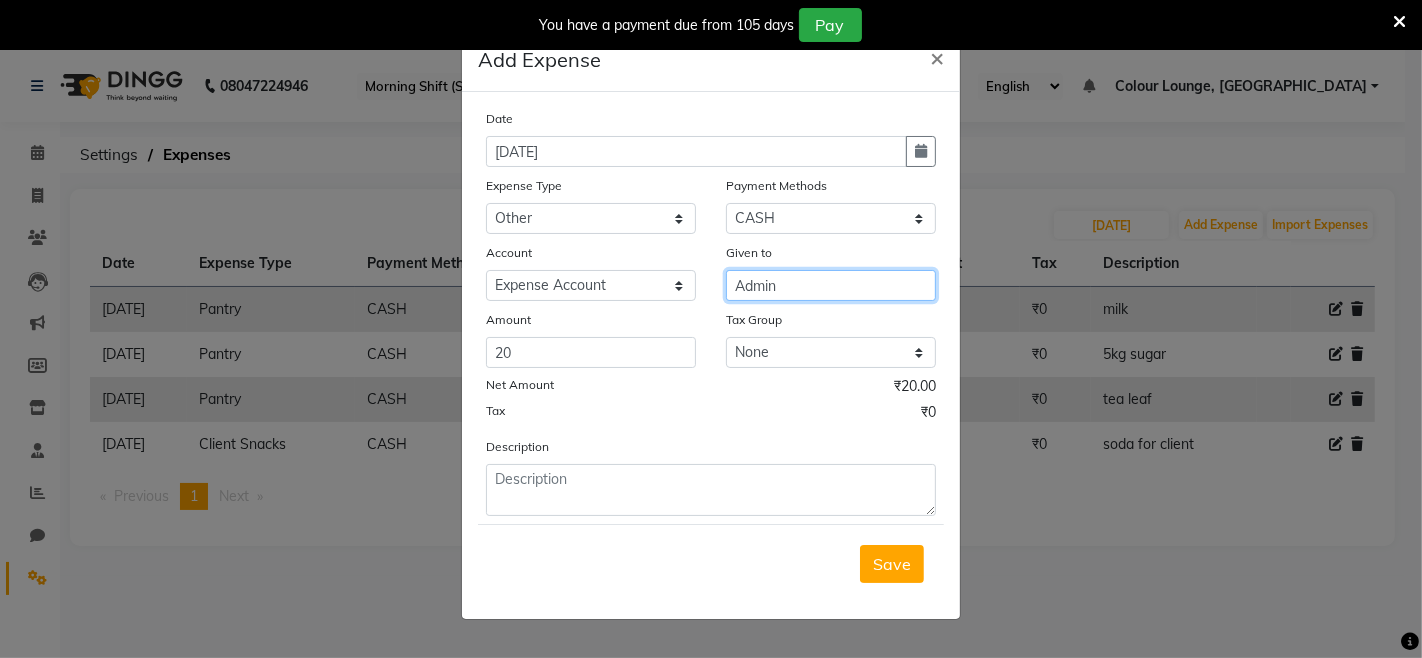 type on "Admin" 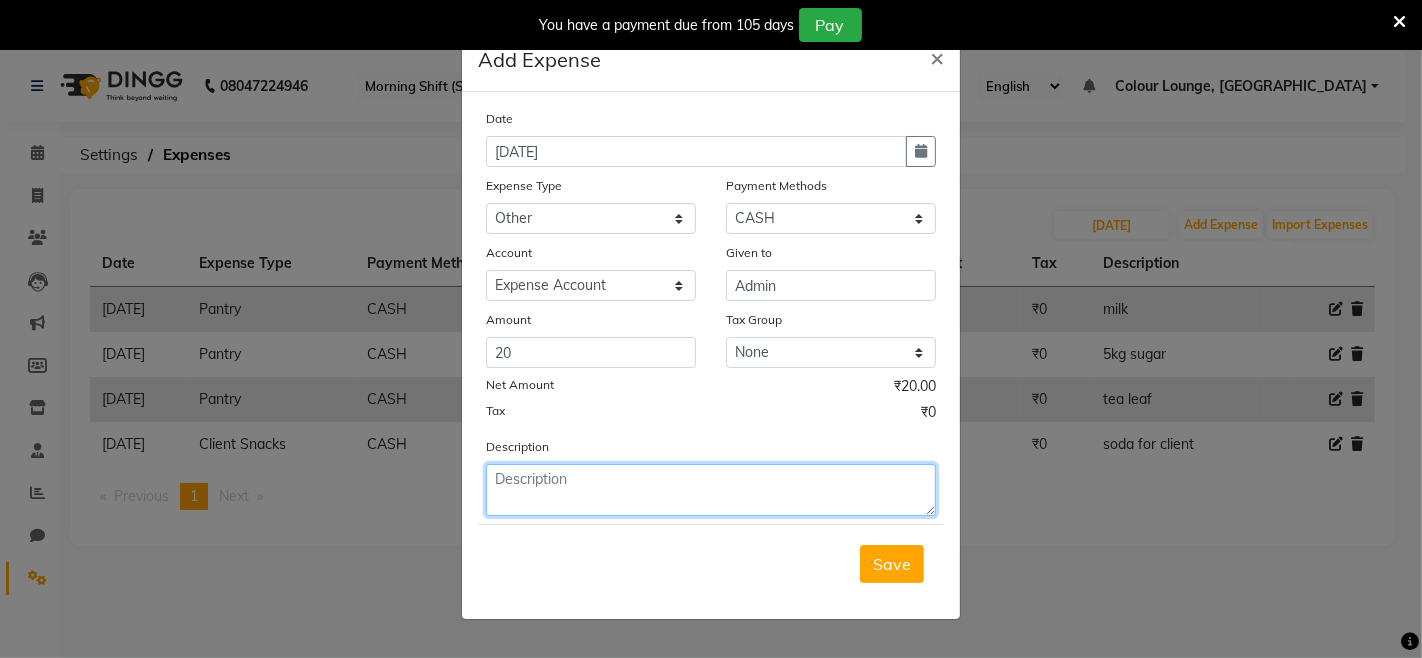 click 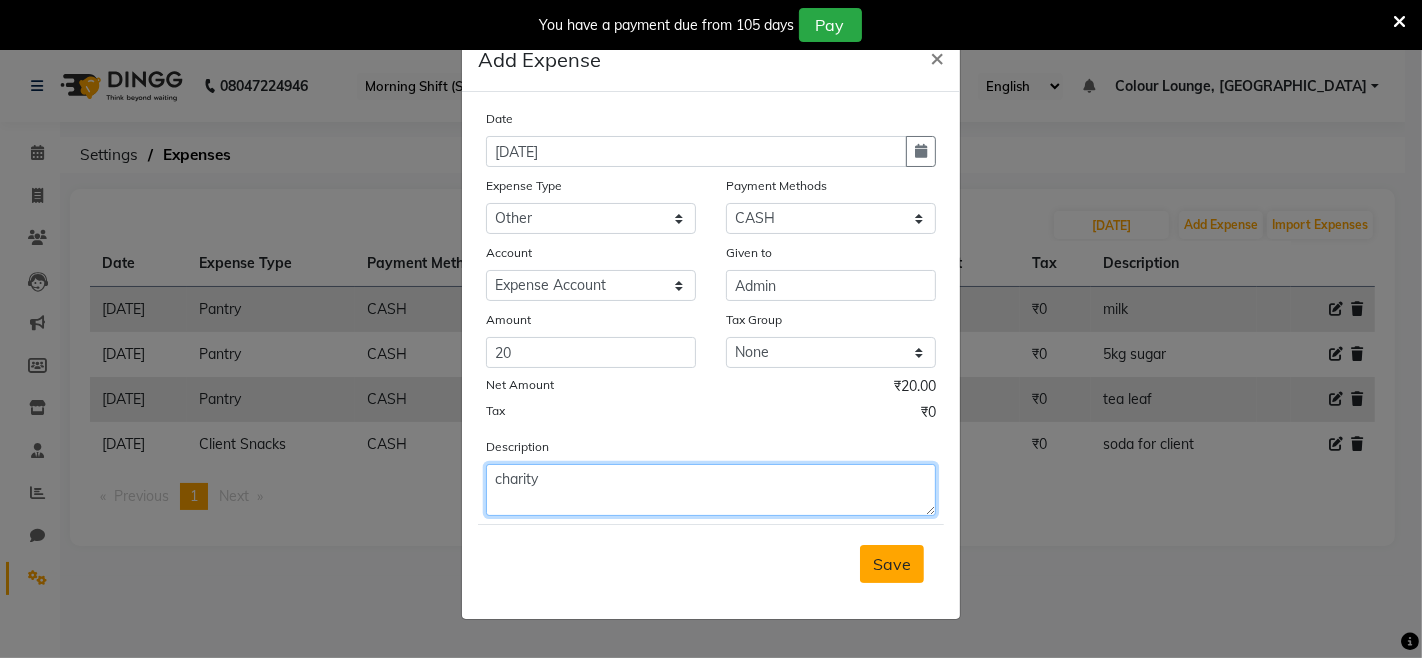 type on "charity" 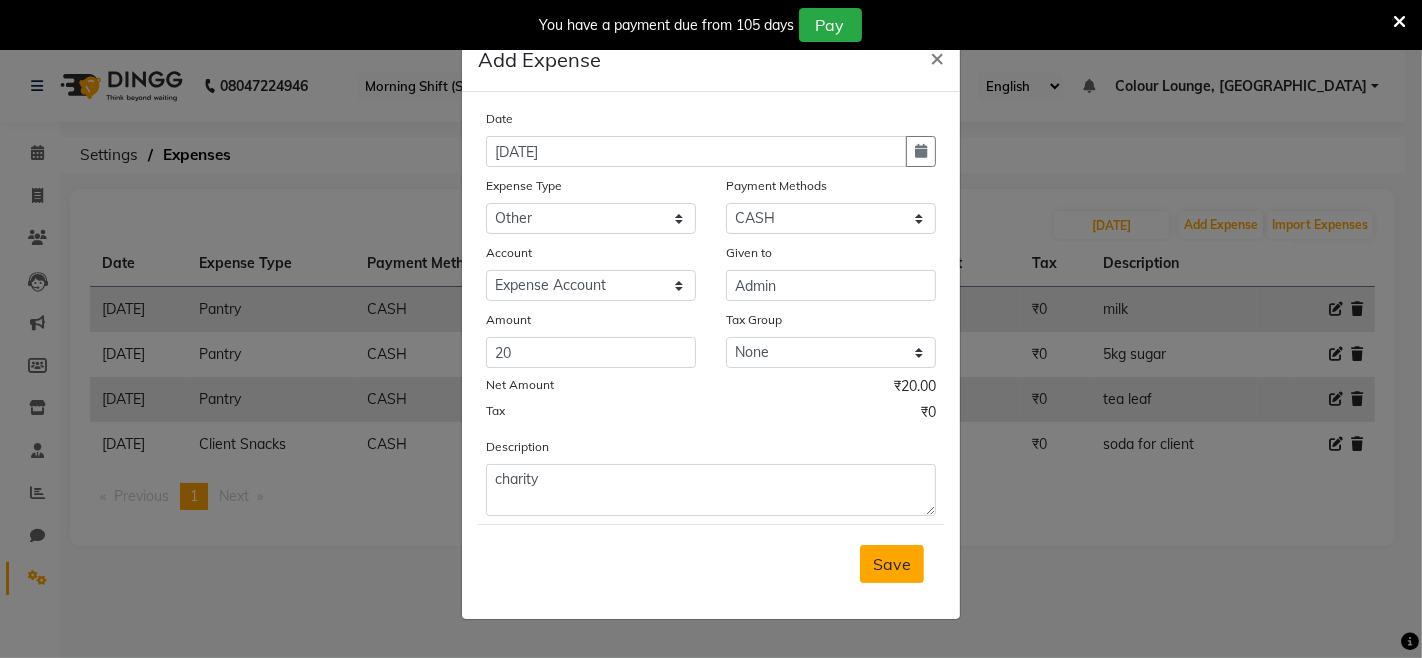 click on "Save" at bounding box center [892, 564] 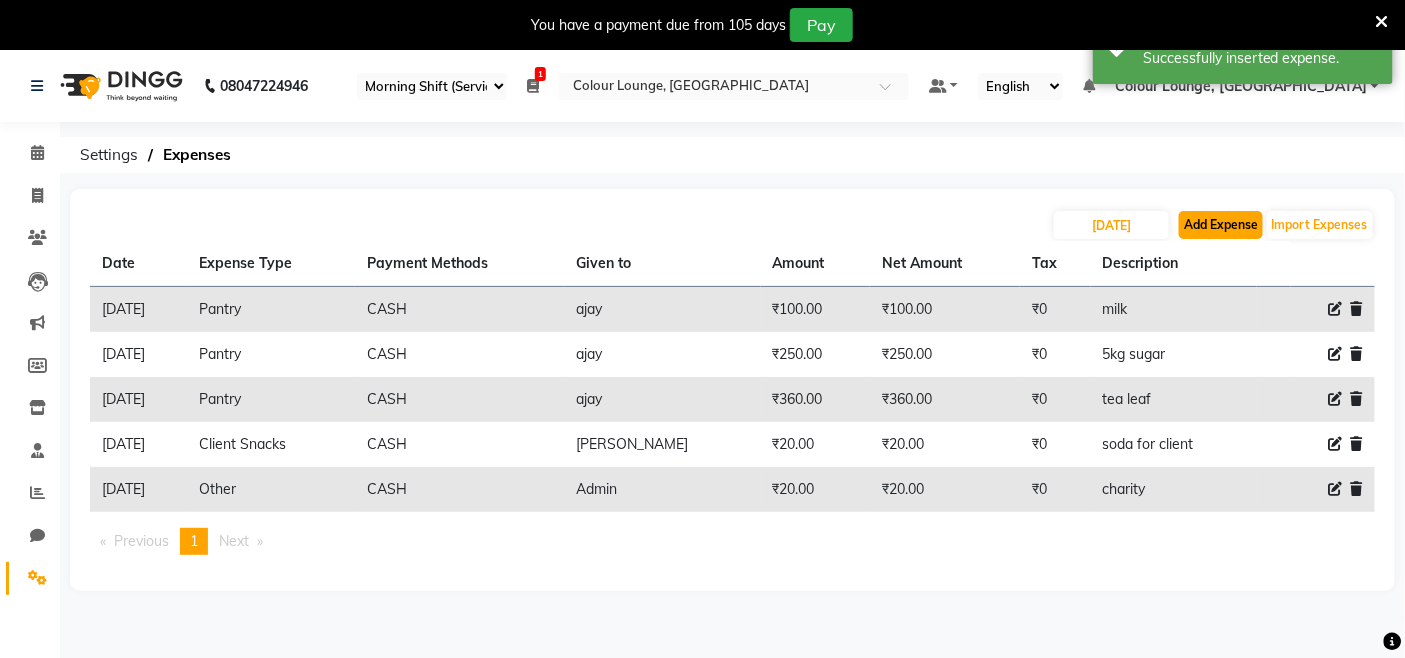 click on "Add Expense" 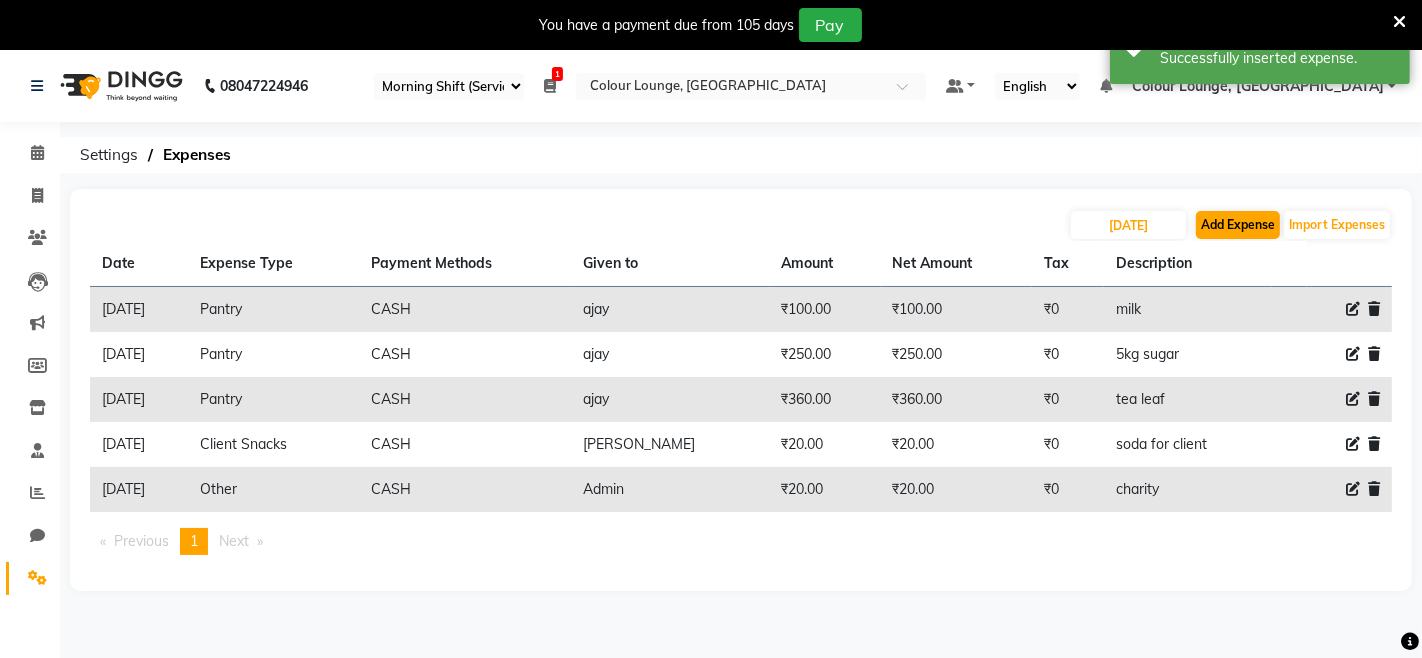 select on "1" 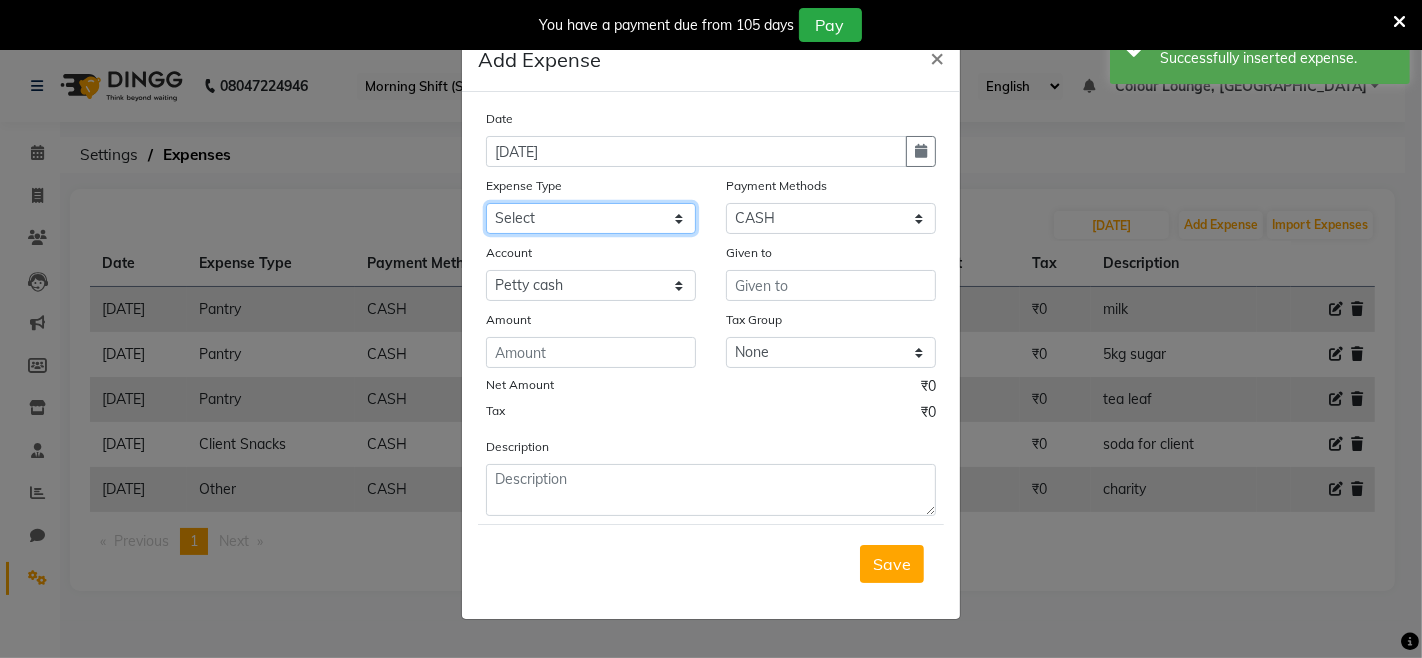 click on "Select Advance Salary Bank charges Car maintenance  Cash transfer to bank Cash transfer to hub Client Snacks Clinical charges Equipment Fuel Govt fee Incentive Insurance International purchase Loan Repayment Maintenance Marketing Miscellaneous MRA Other Pantry Product Rent Salary Staff Snacks Tax Tea & Refreshment Utilities" 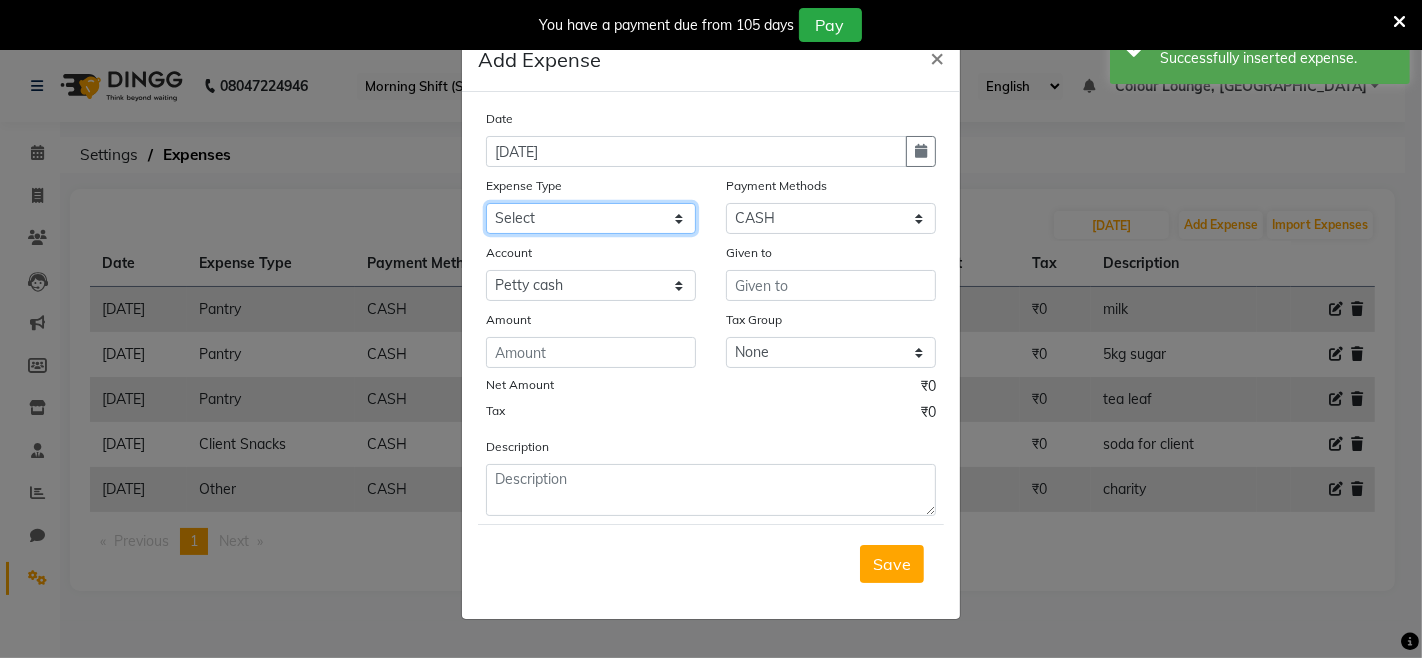 select on "18" 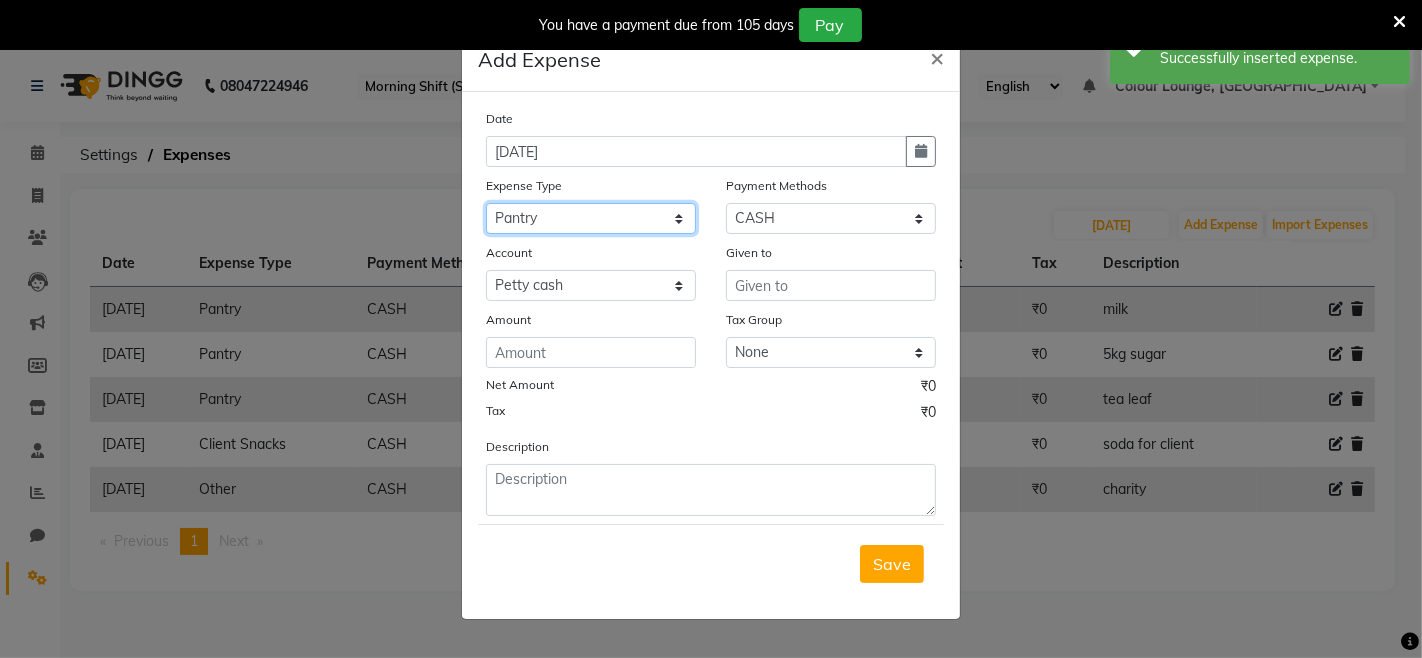 click on "Select Advance Salary Bank charges Car maintenance  Cash transfer to bank Cash transfer to hub Client Snacks Clinical charges Equipment Fuel Govt fee Incentive Insurance International purchase Loan Repayment Maintenance Marketing Miscellaneous MRA Other Pantry Product Rent Salary Staff Snacks Tax Tea & Refreshment Utilities" 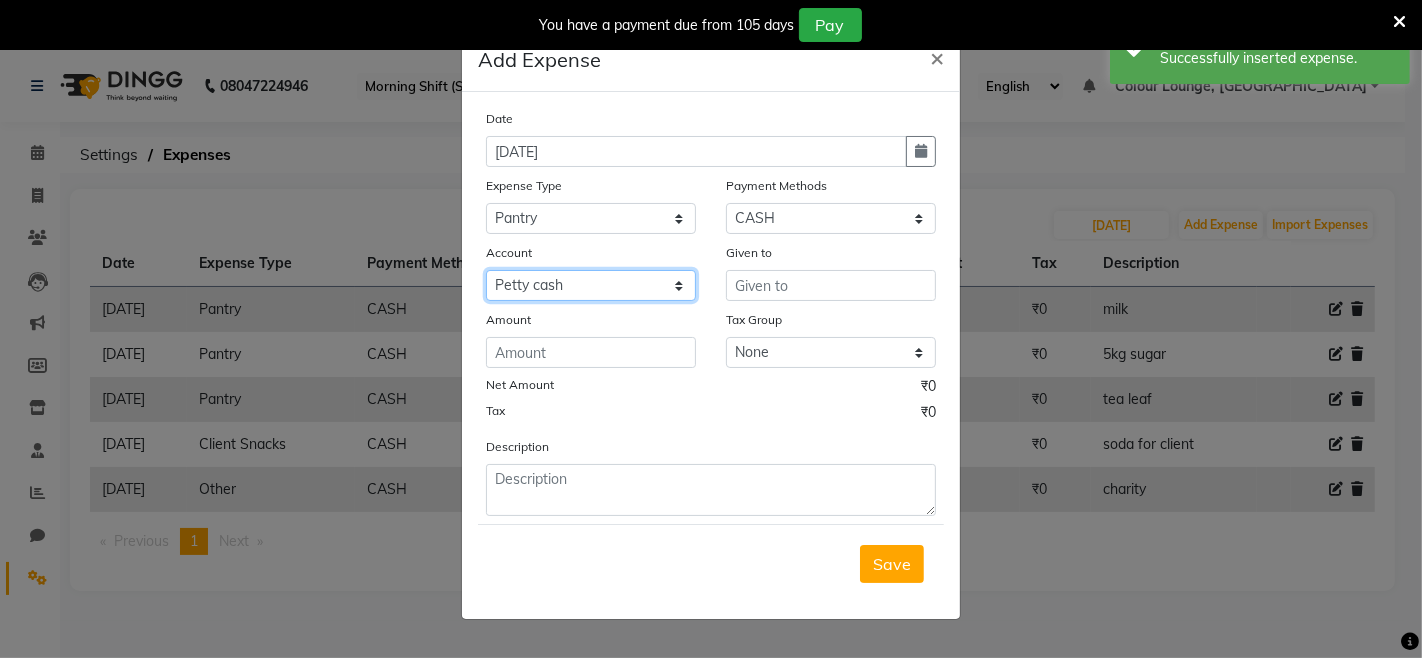 drag, startPoint x: 576, startPoint y: 278, endPoint x: 576, endPoint y: 301, distance: 23 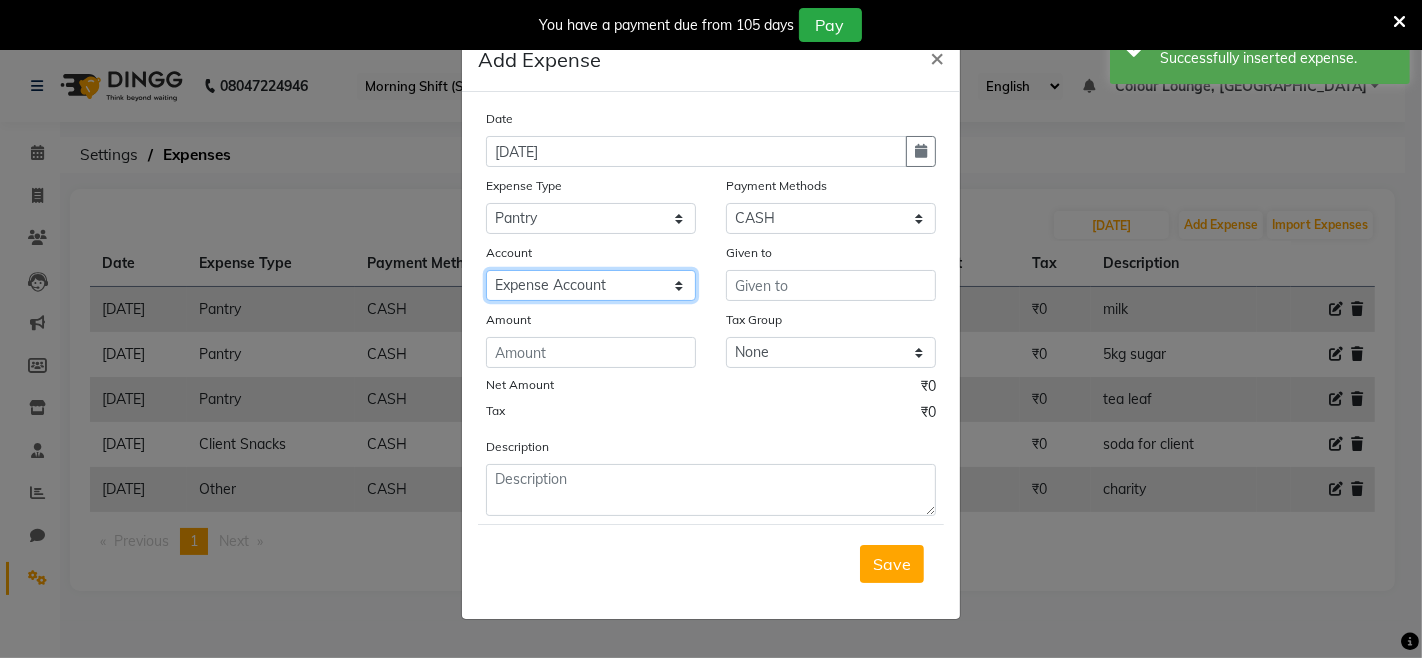 click on "Select Petty cash Default account Expense Account" 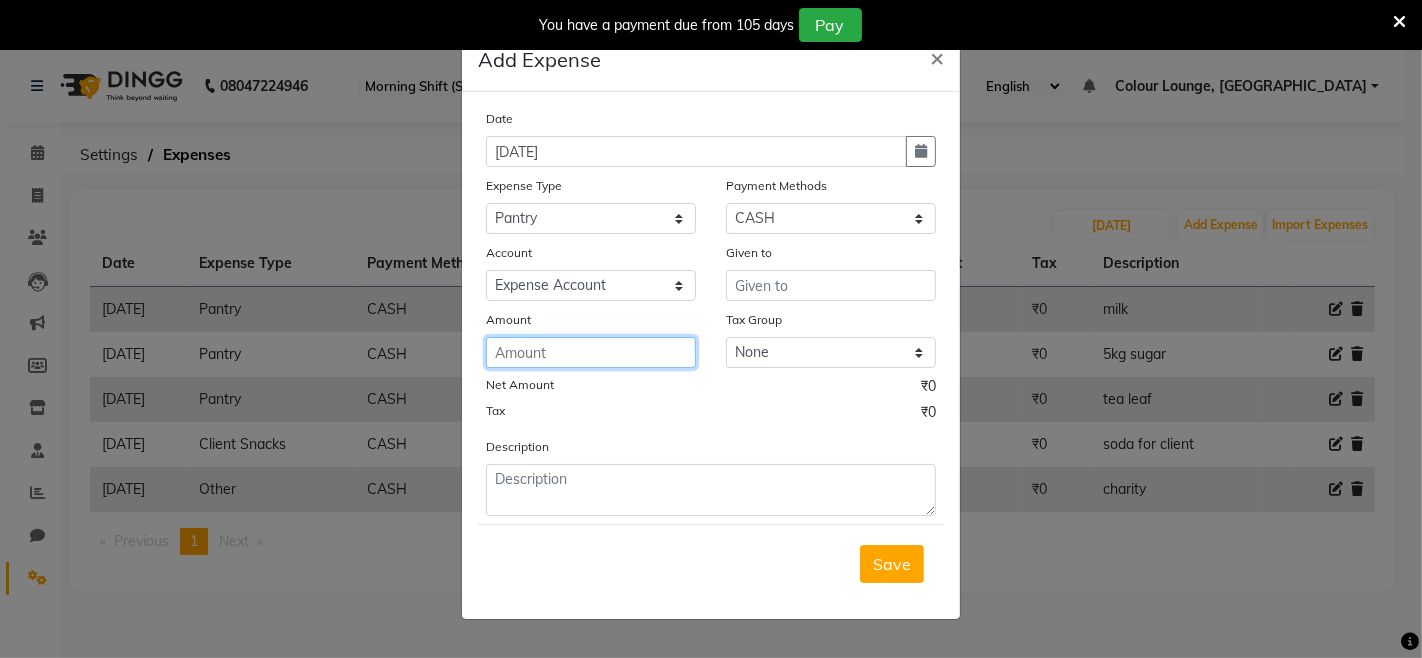 click 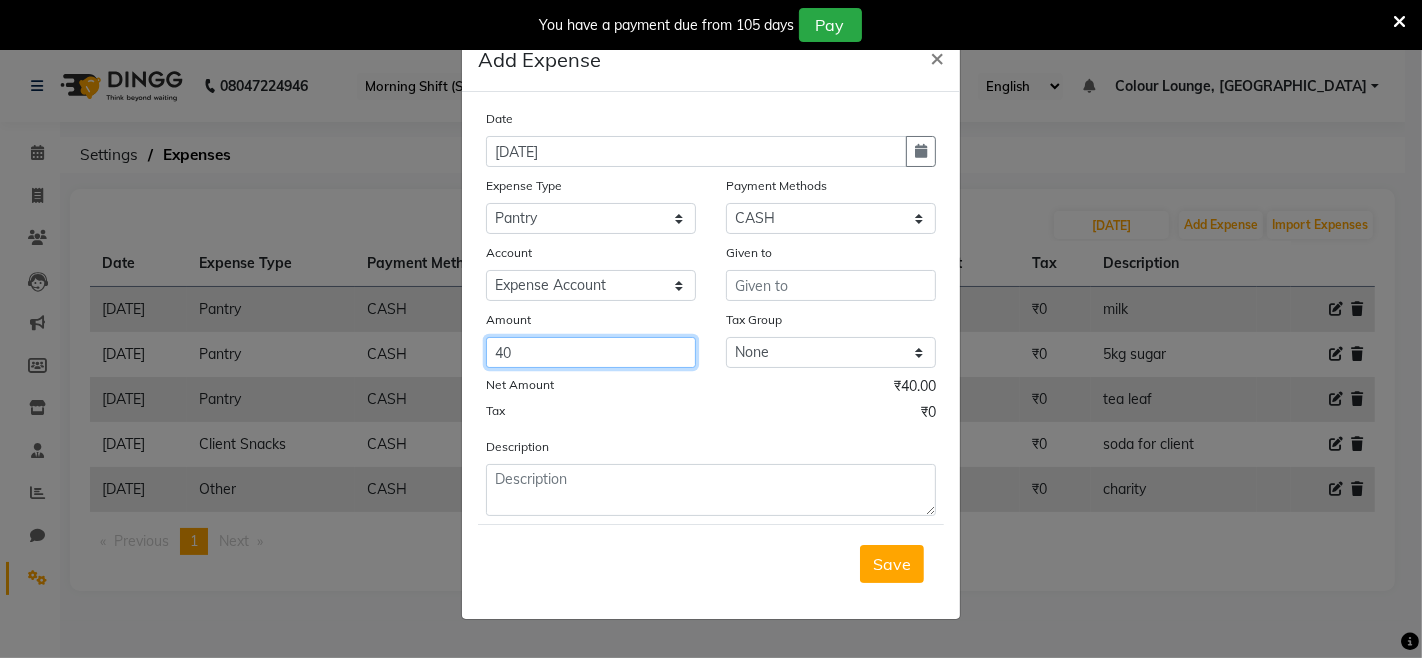 type on "40" 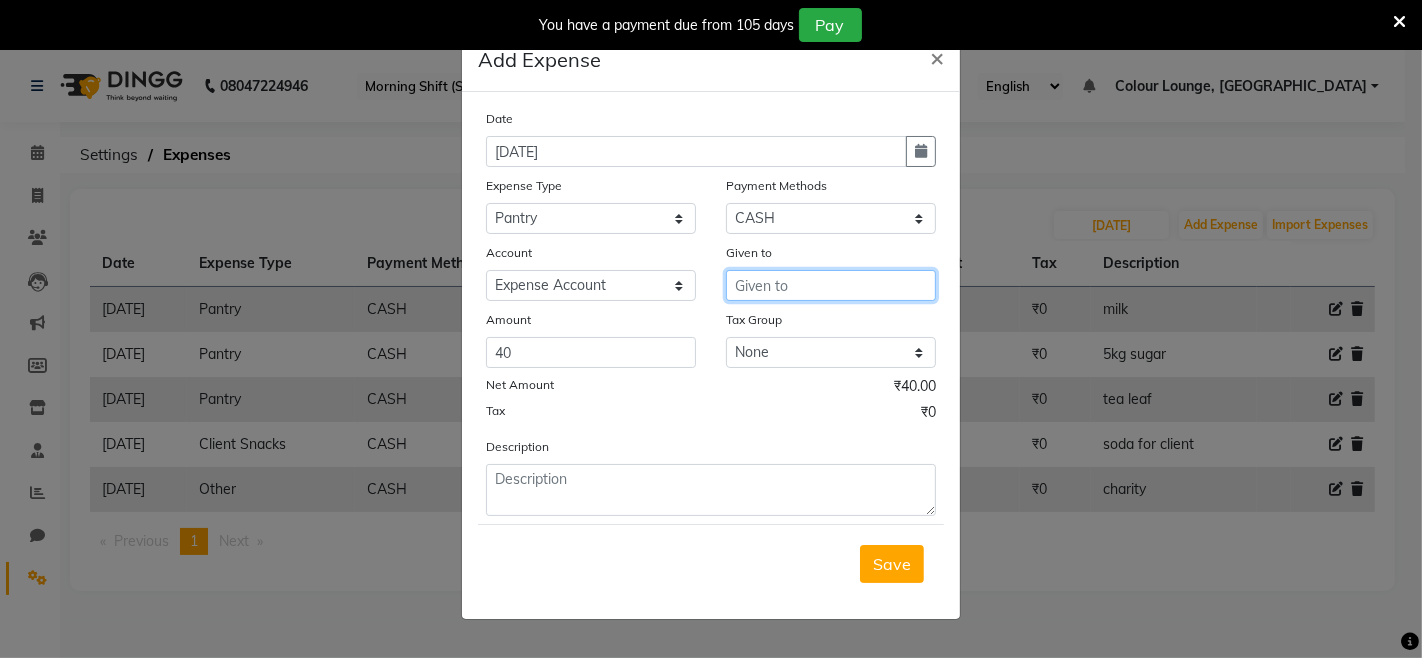 click at bounding box center (831, 285) 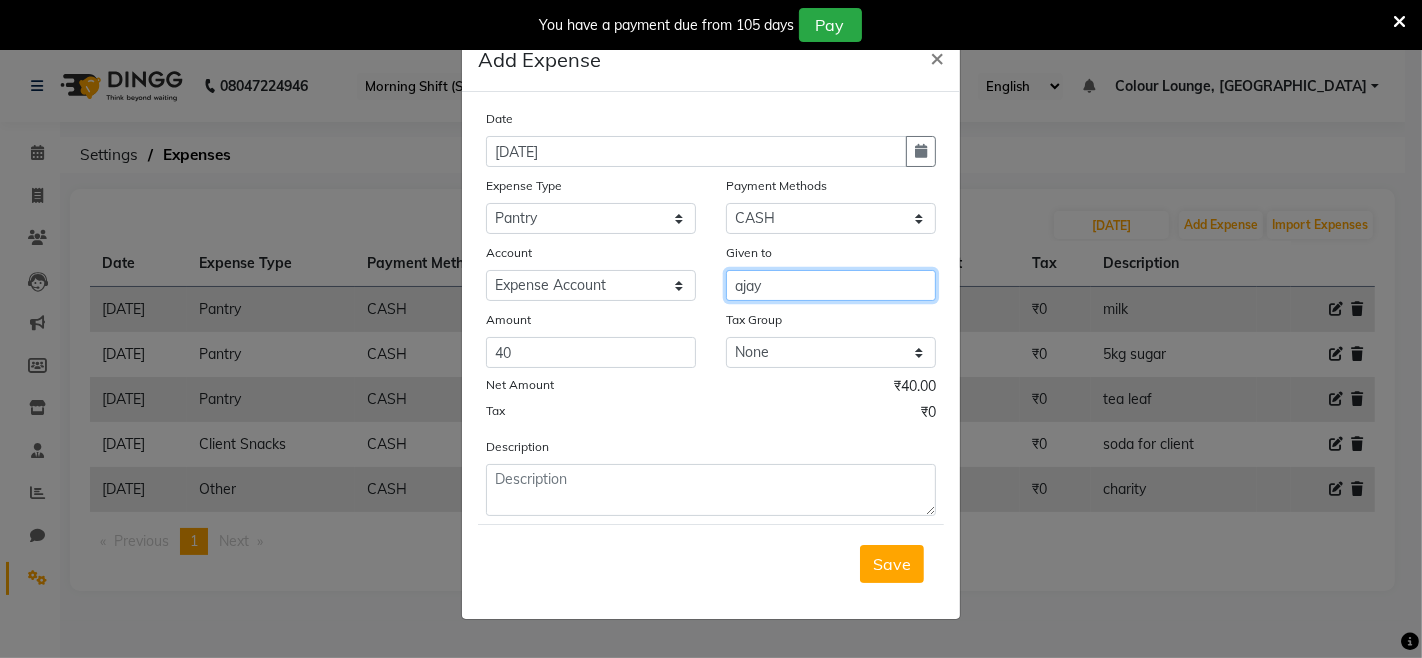 type on "ajay" 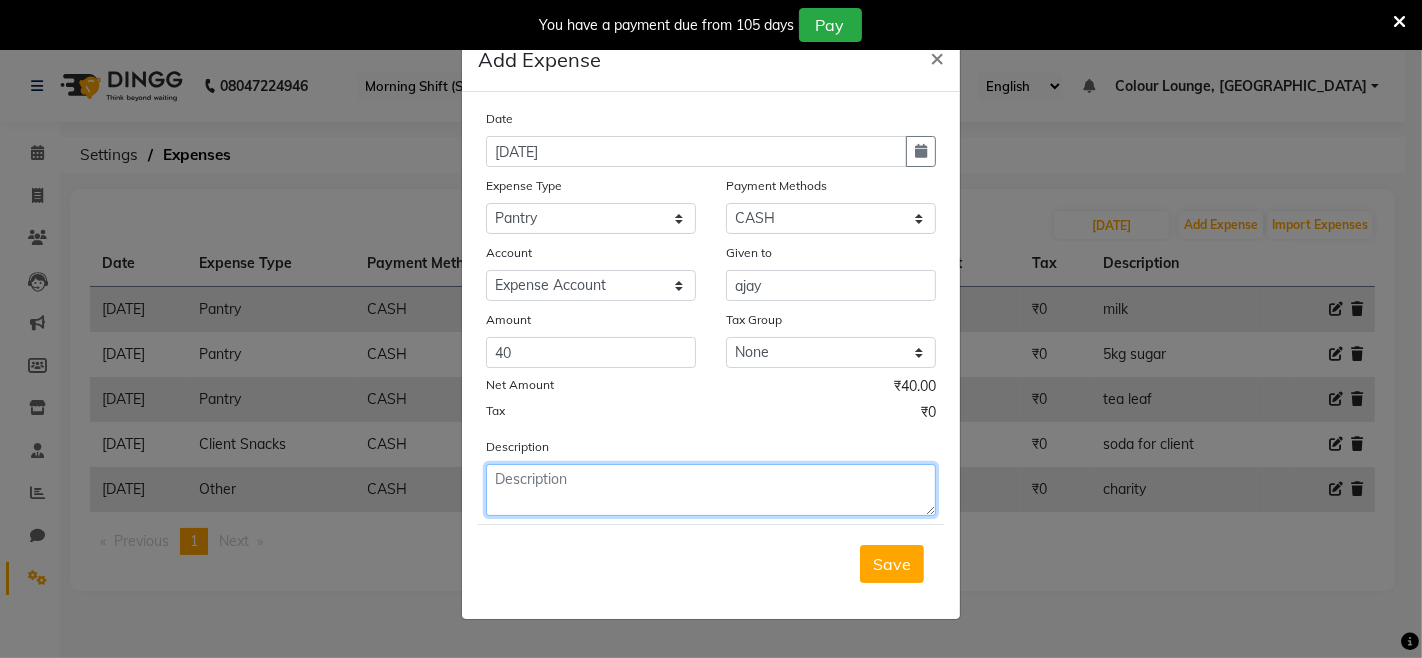 click 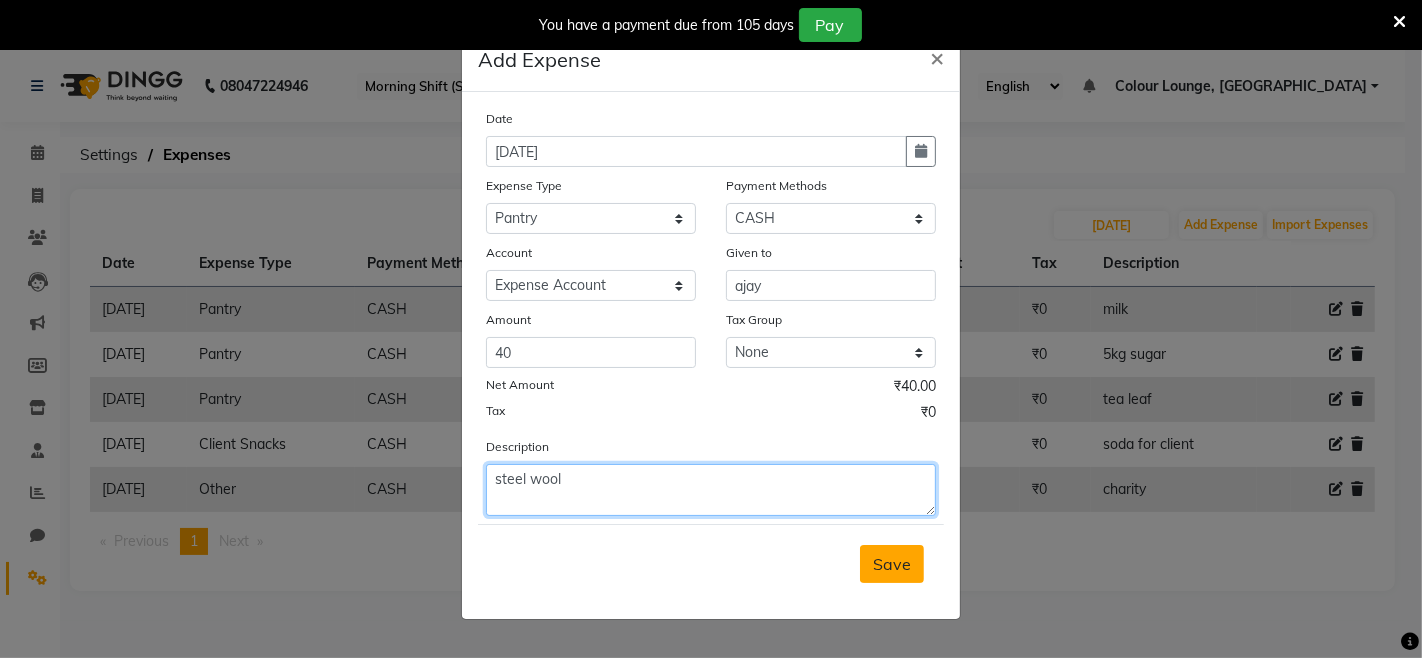 type on "steel wool" 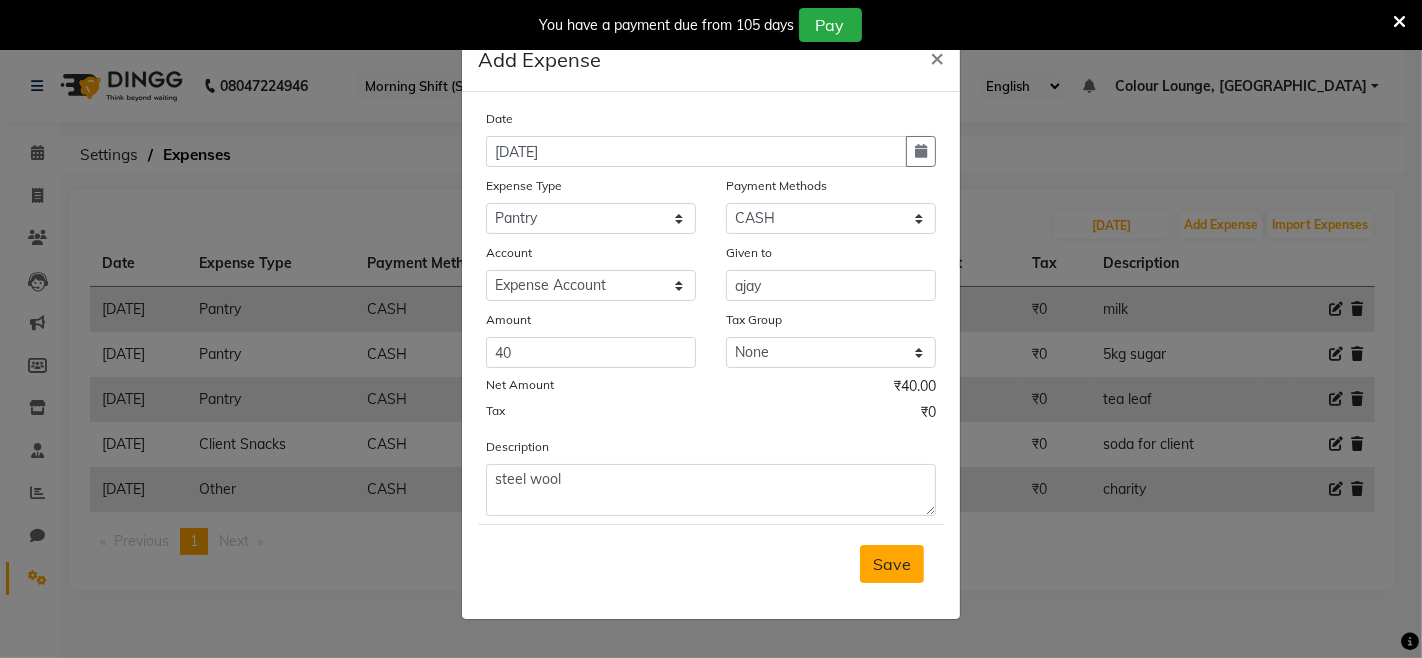 click on "Save" at bounding box center [892, 564] 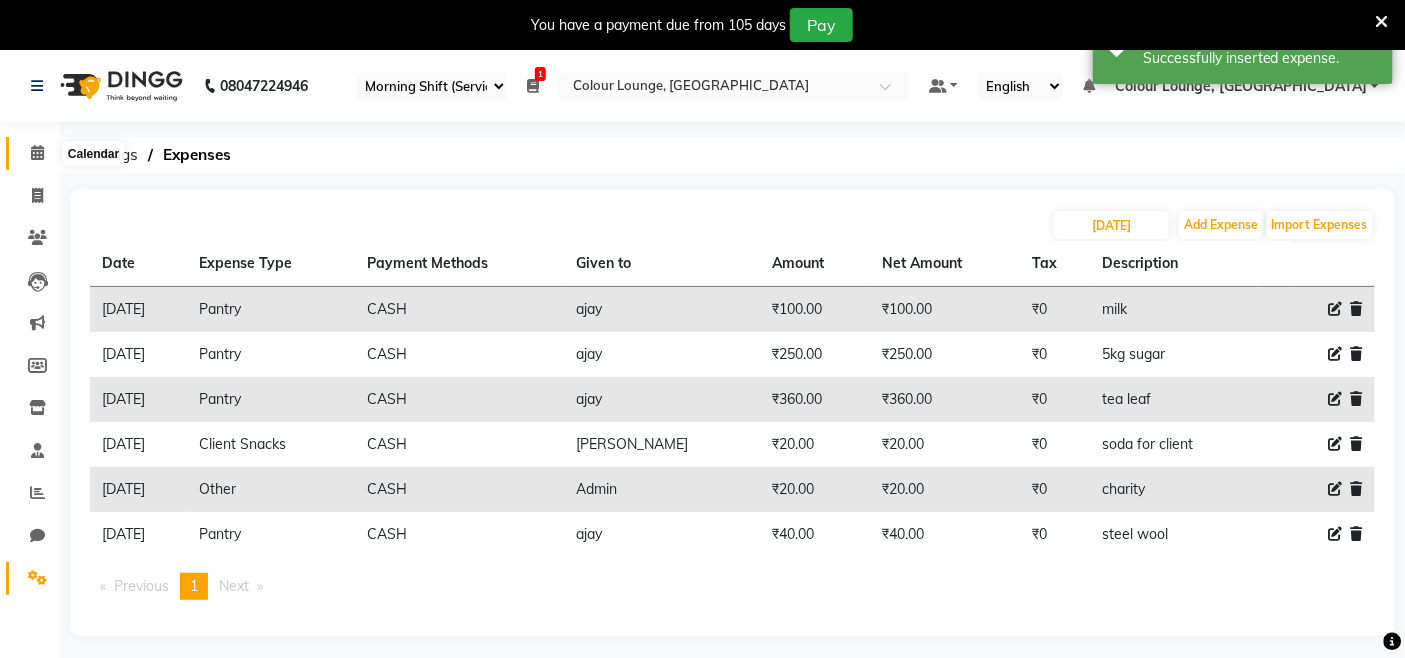 click 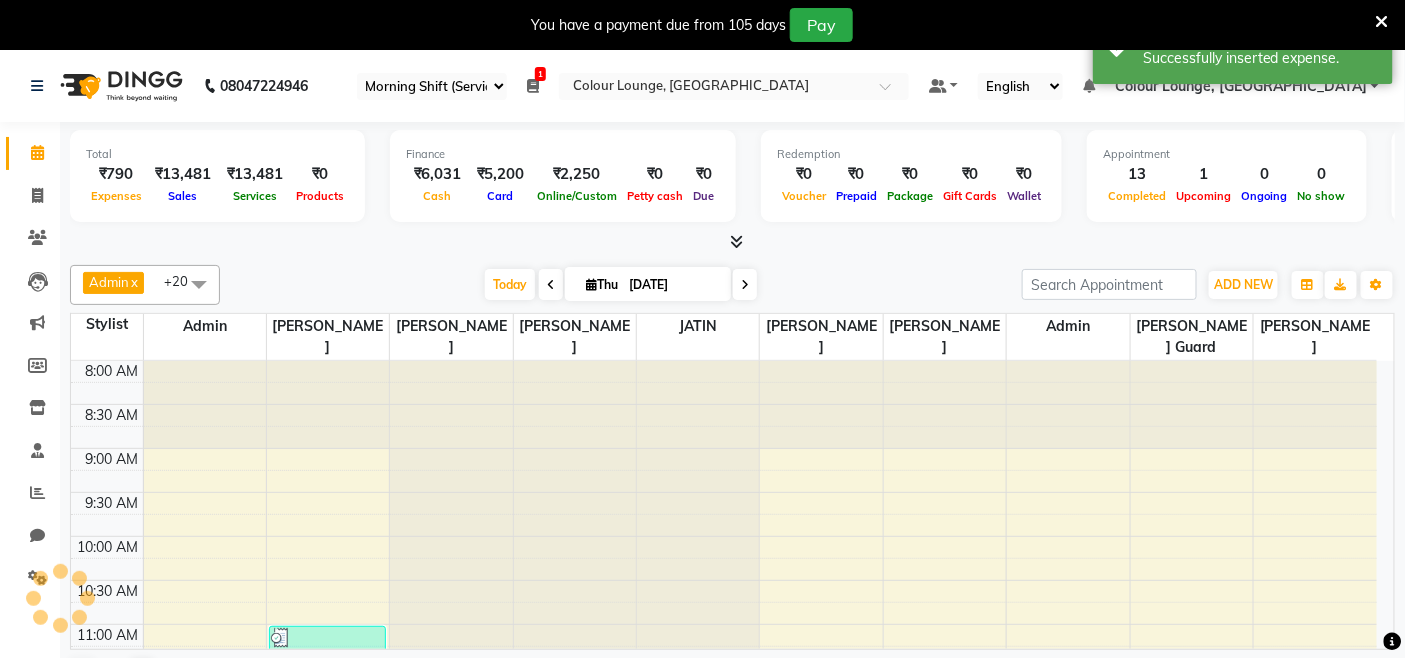 scroll, scrollTop: 0, scrollLeft: 0, axis: both 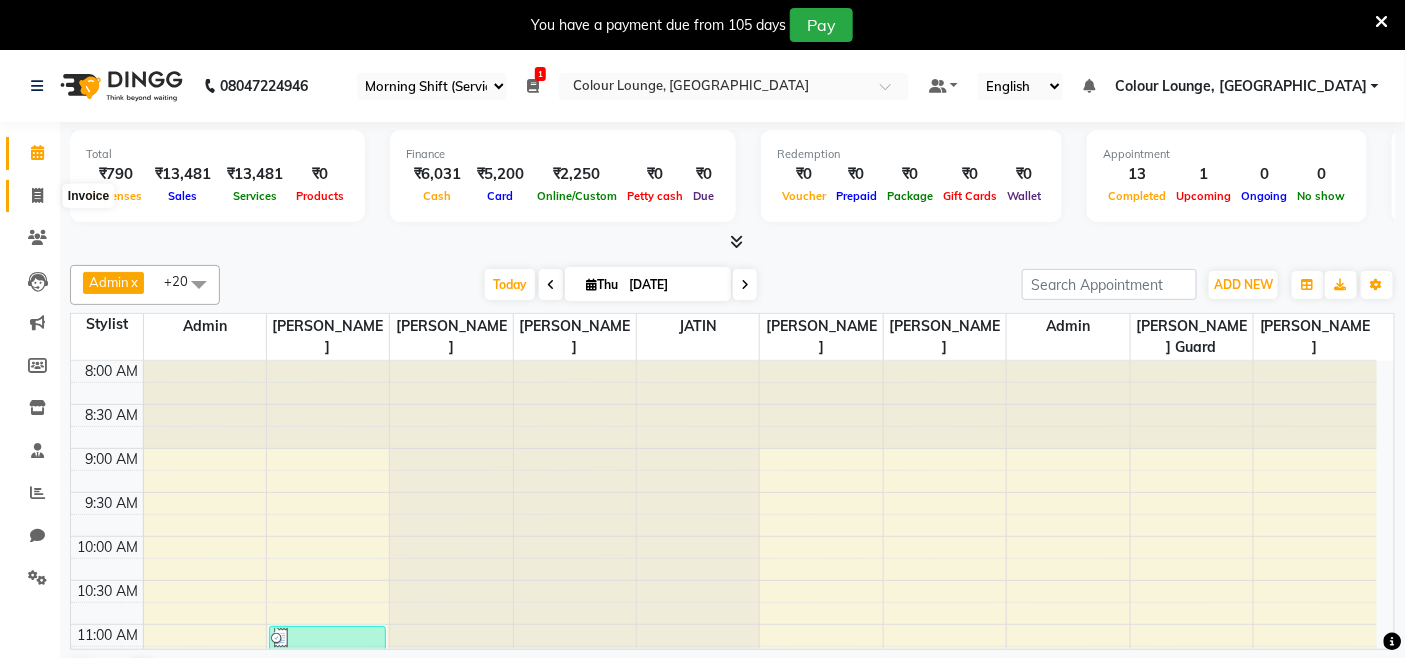 click 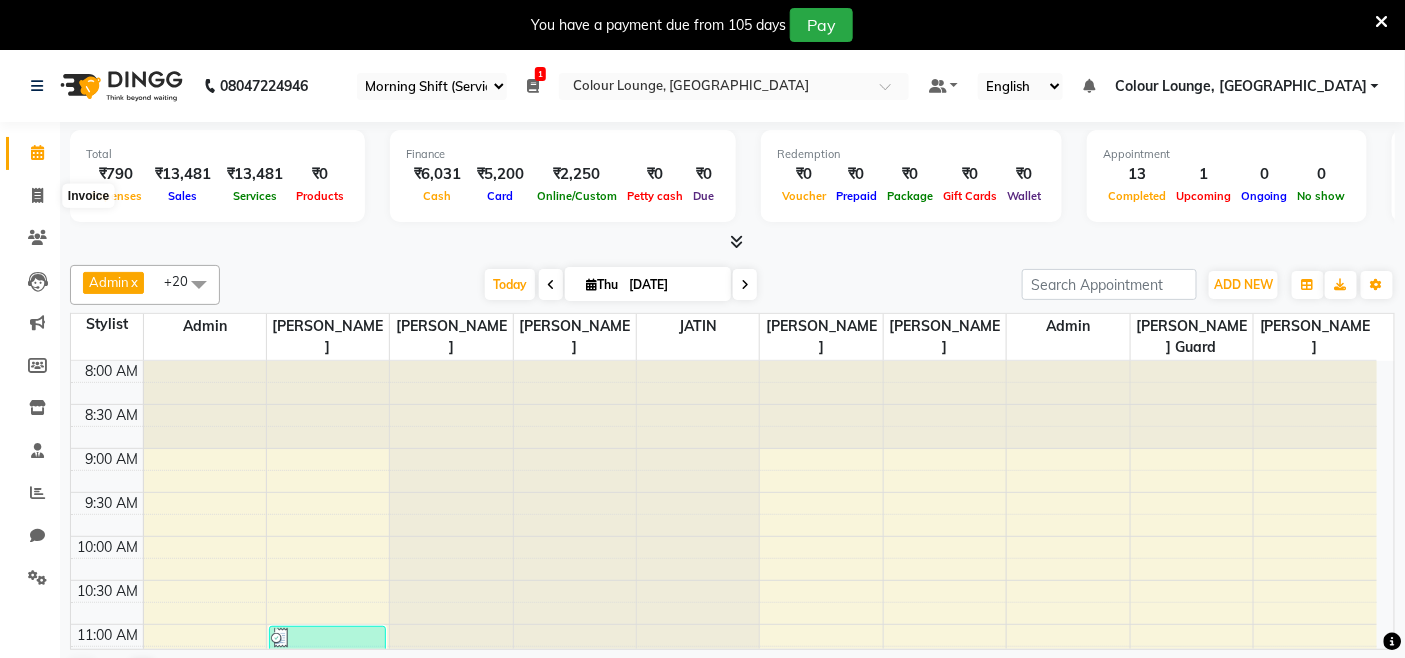 select on "service" 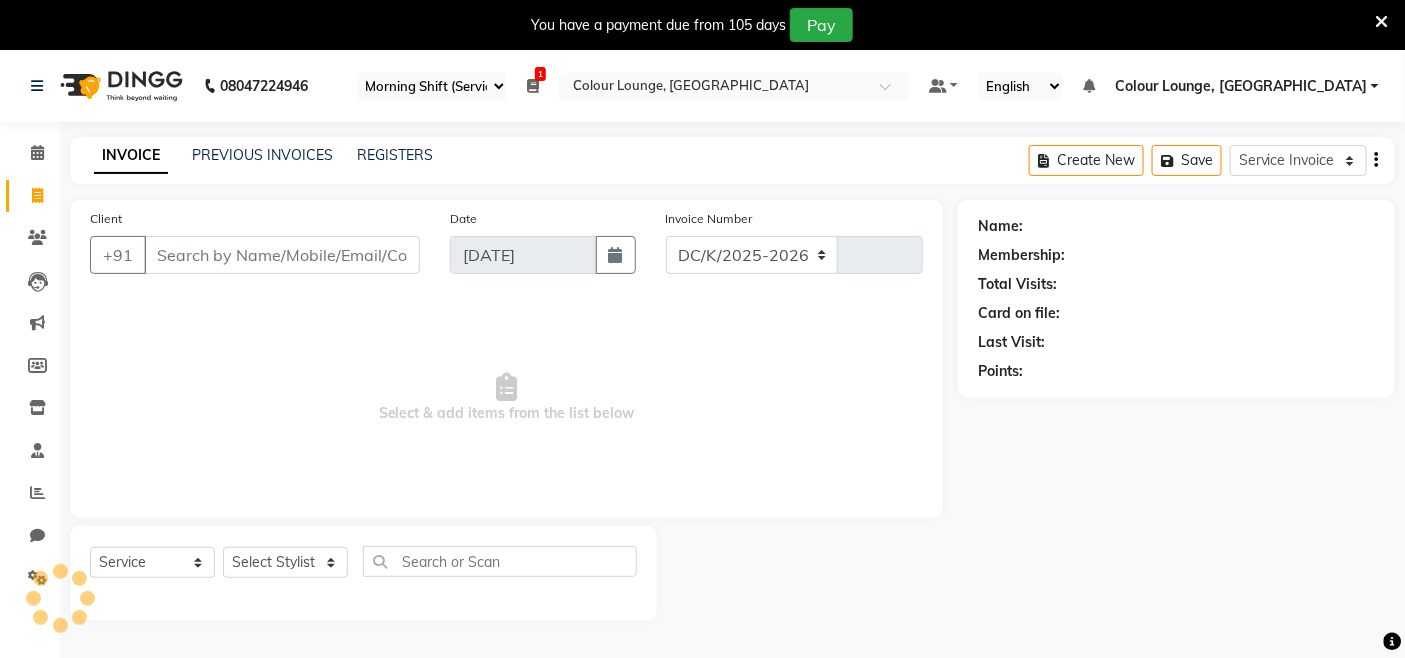 select on "8015" 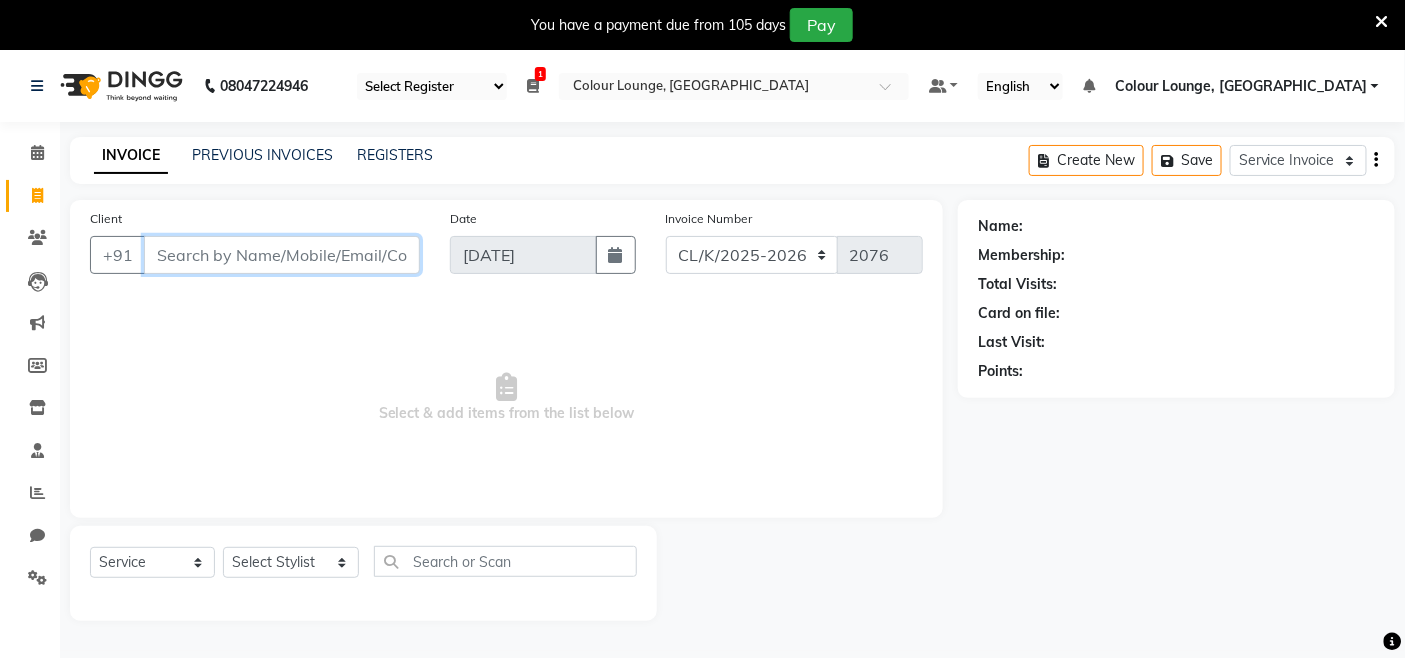 click on "Client" at bounding box center (282, 255) 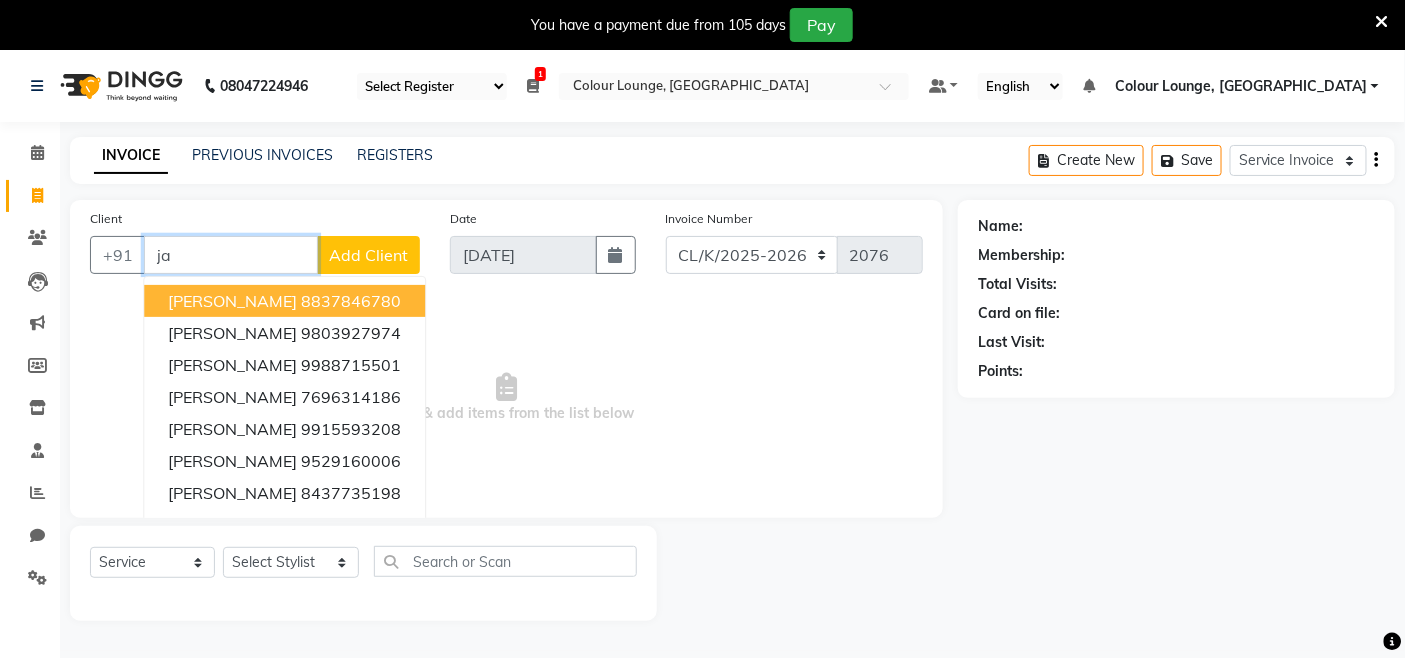 type on "j" 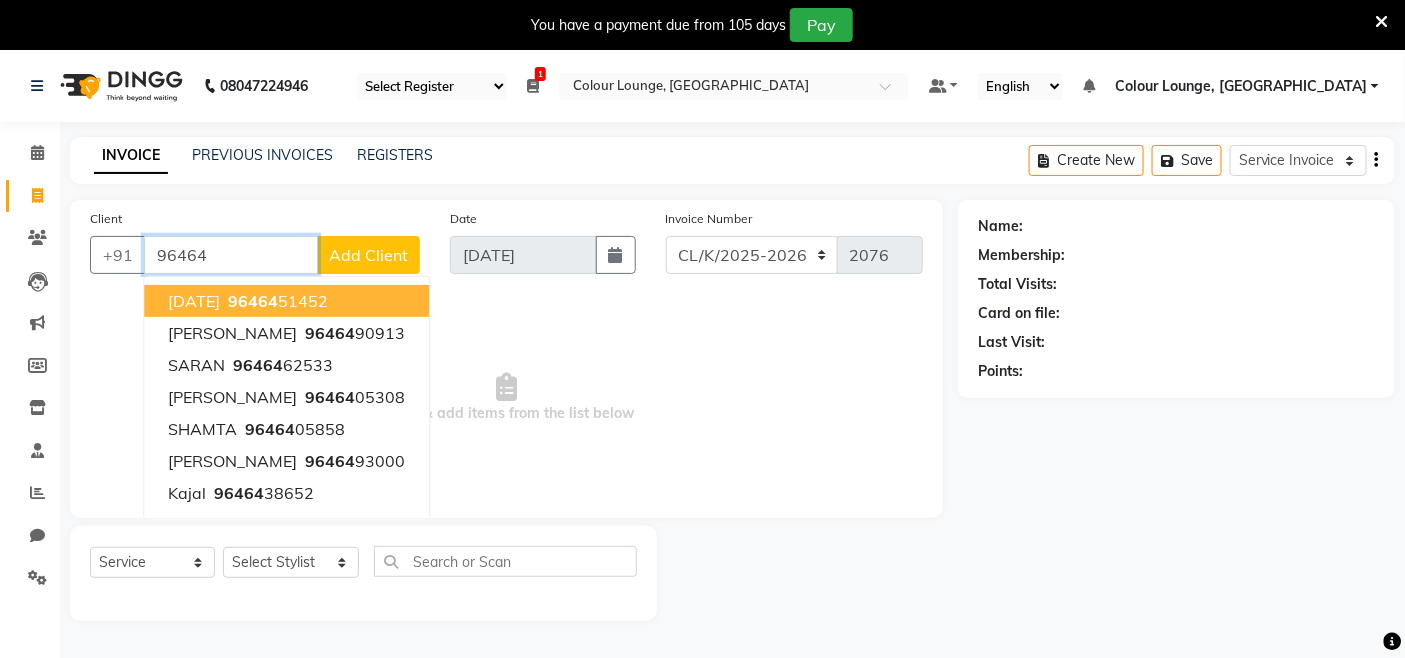 click on "96464 51452" at bounding box center [276, 301] 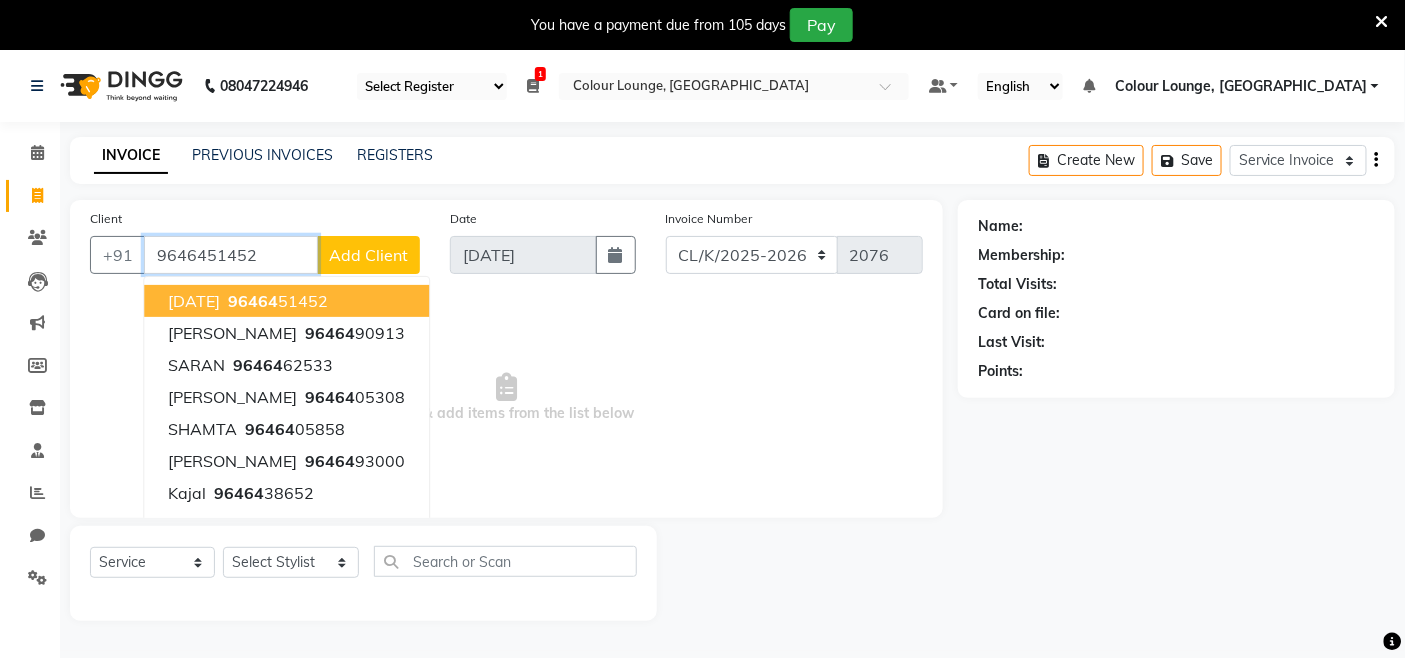 type on "9646451452" 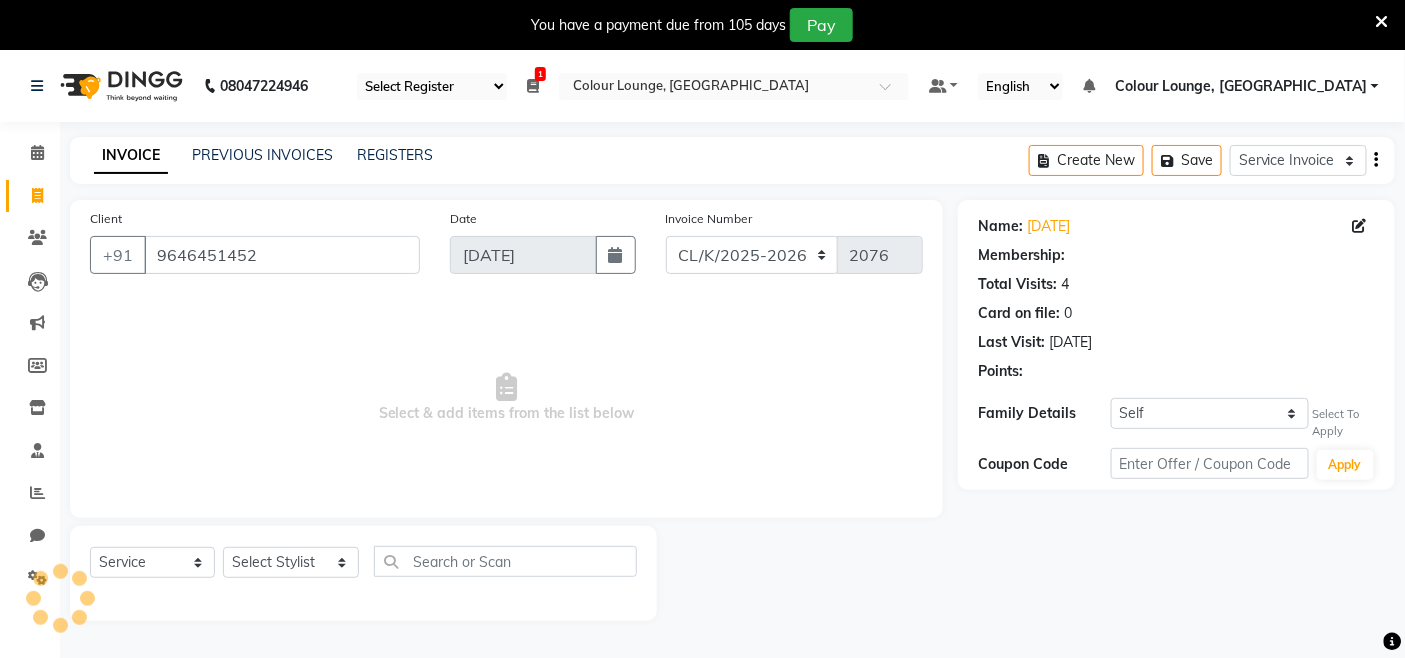 select on "1: Object" 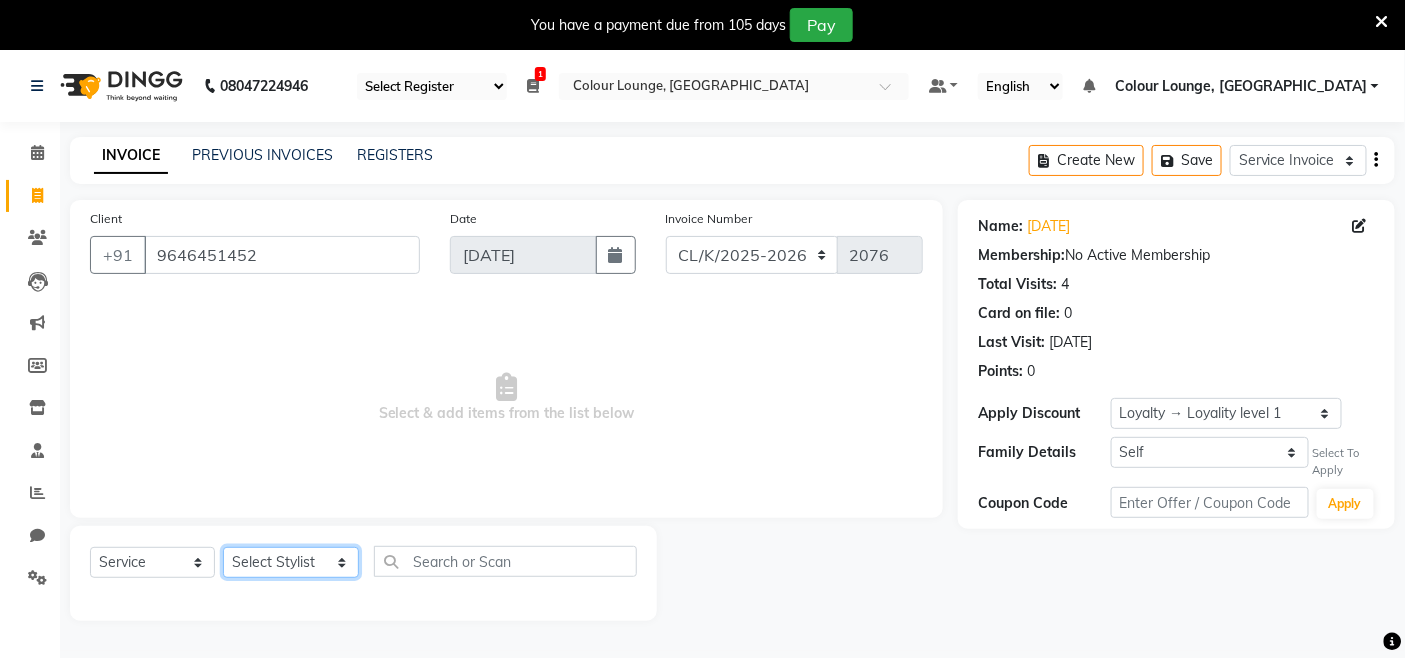 click on "Select Stylist Admin Admin AKHIL ANKUSH Colour Lounge, Kabir Park Colour Lounge, Kabir Park divyansh  Jaswinder singh guard JATIN JOHN JONEY LUXMI NAVDEEP KAUR NITI PARAMJIT PARAS KHATNAVLIA priya  priyanka  Rakesh sapna  SUMAN VANDANA SHARMA VISHAL" 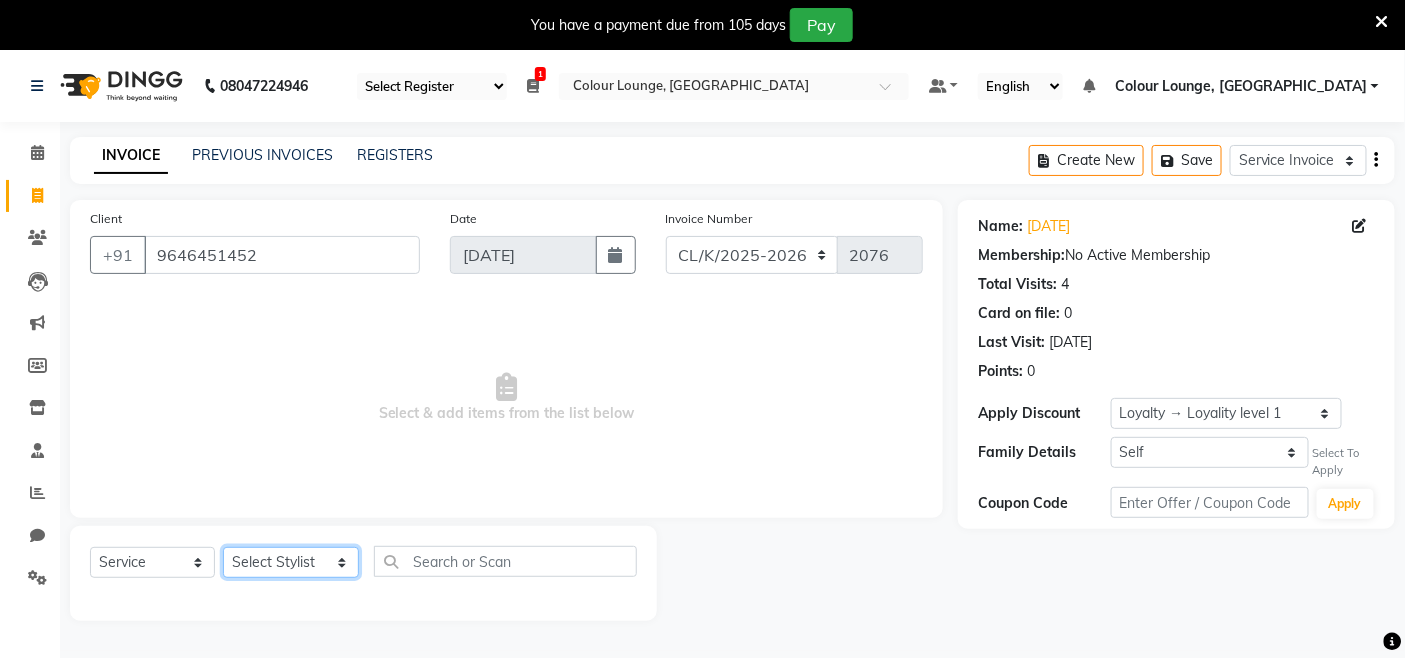 select on "70113" 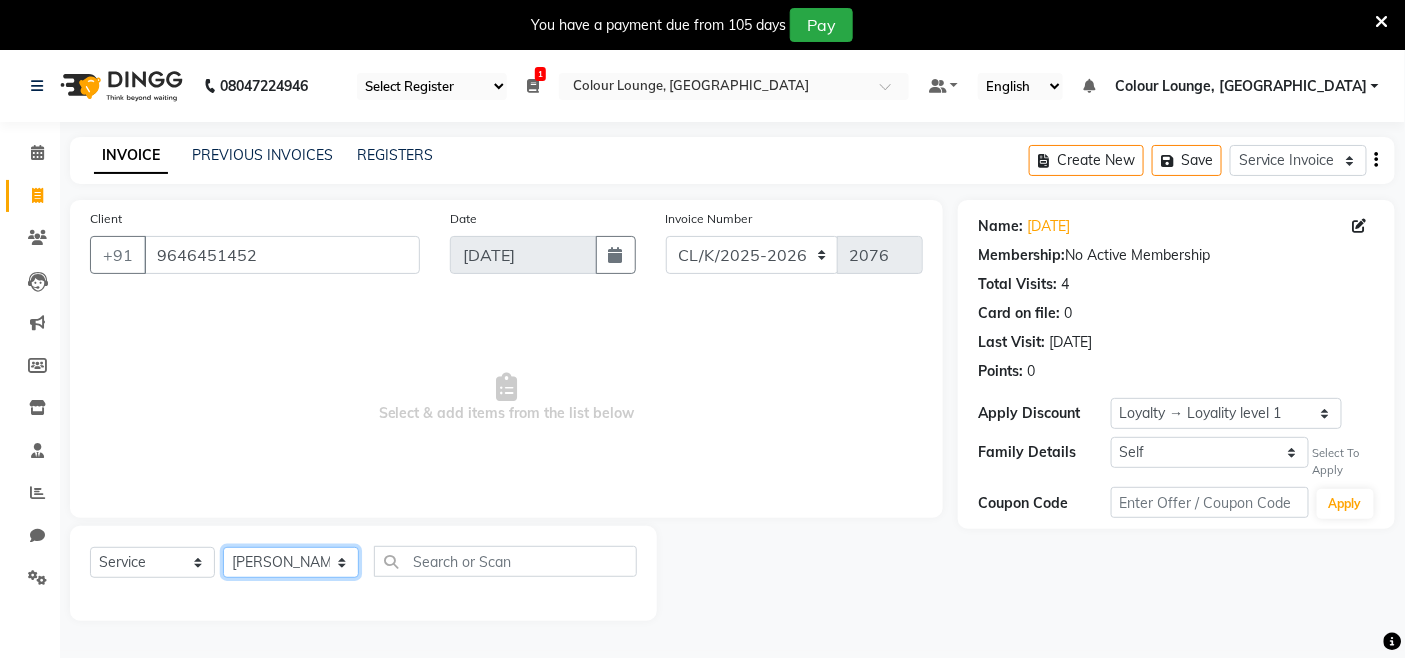 click on "Select Stylist Admin Admin AKHIL ANKUSH Colour Lounge, Kabir Park Colour Lounge, Kabir Park divyansh  Jaswinder singh guard JATIN JOHN JONEY LUXMI NAVDEEP KAUR NITI PARAMJIT PARAS KHATNAVLIA priya  priyanka  Rakesh sapna  SUMAN VANDANA SHARMA VISHAL" 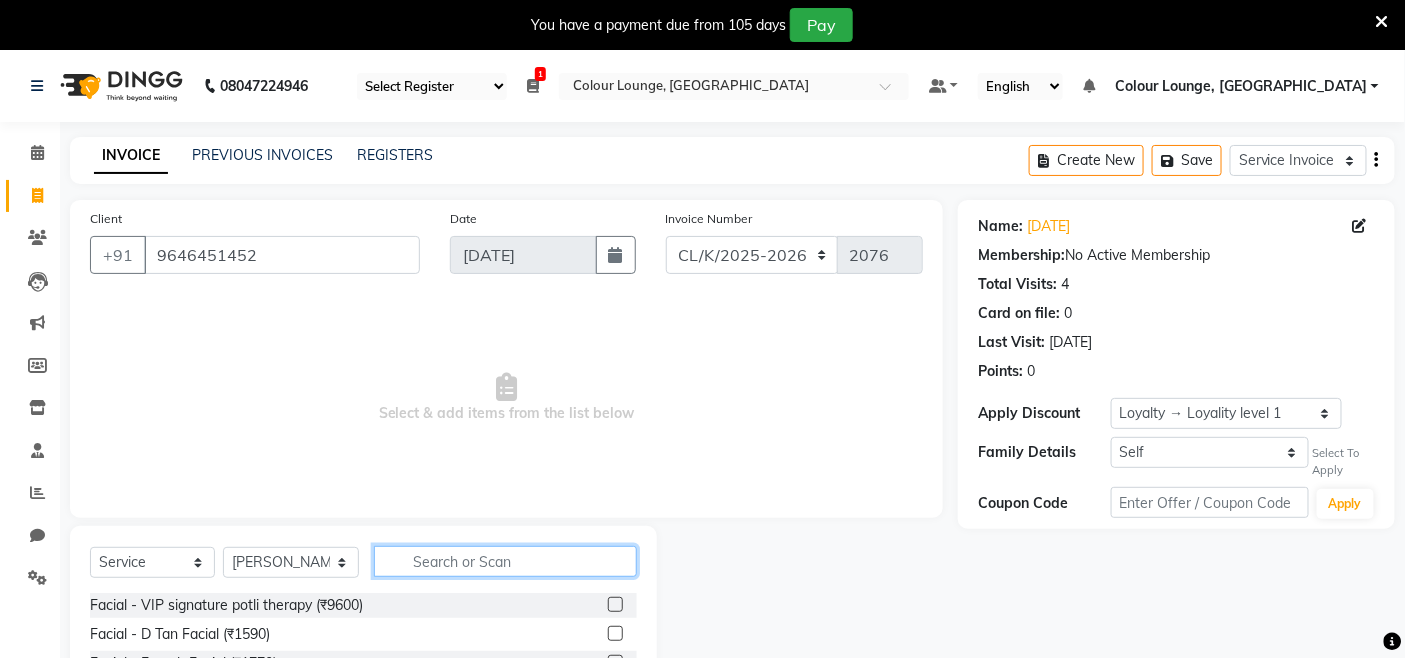 click 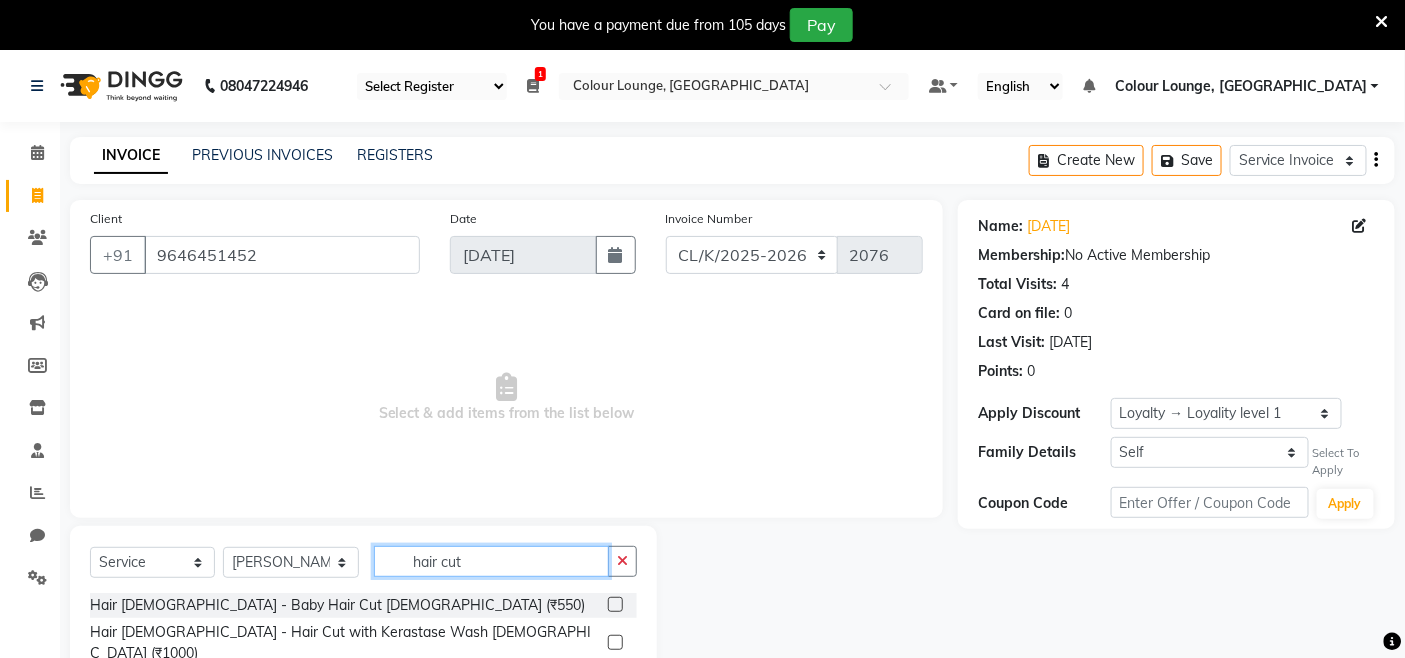 scroll, scrollTop: 192, scrollLeft: 0, axis: vertical 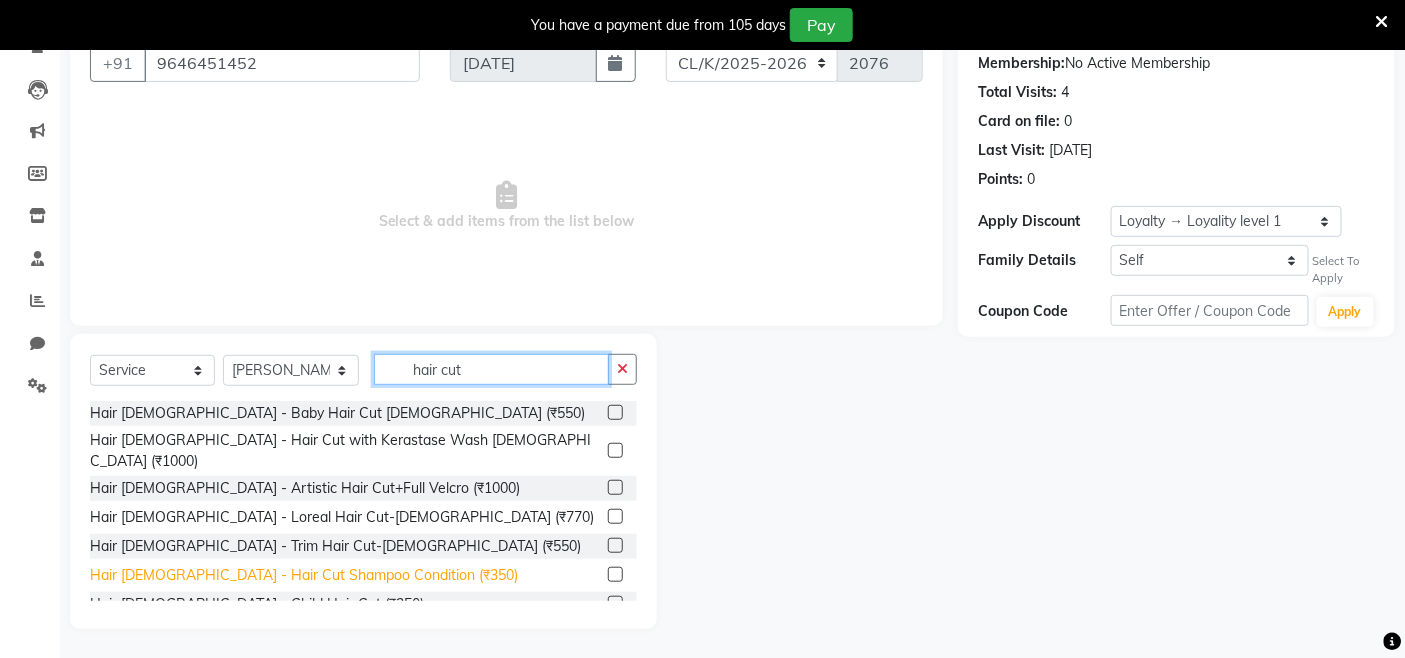 type on "hair cut" 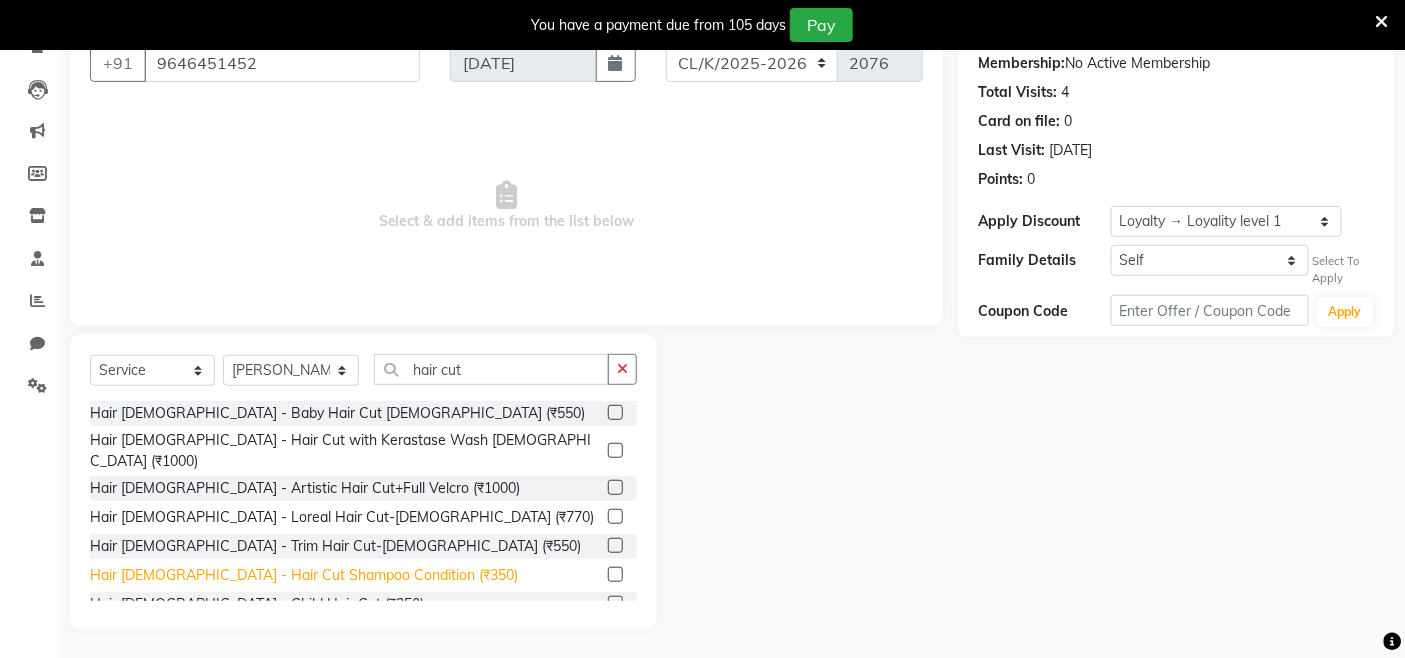 click on "Hair Male - Hair Cut Shampoo Condition (₹350)" 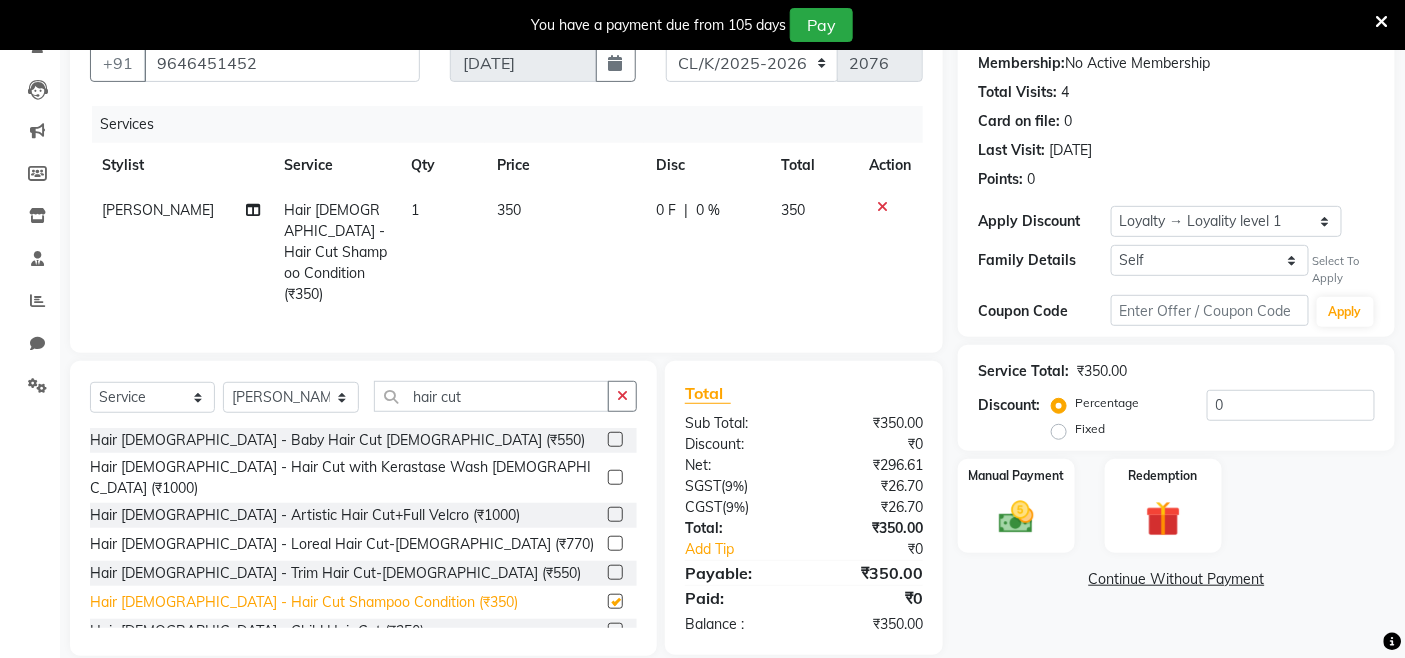 checkbox on "false" 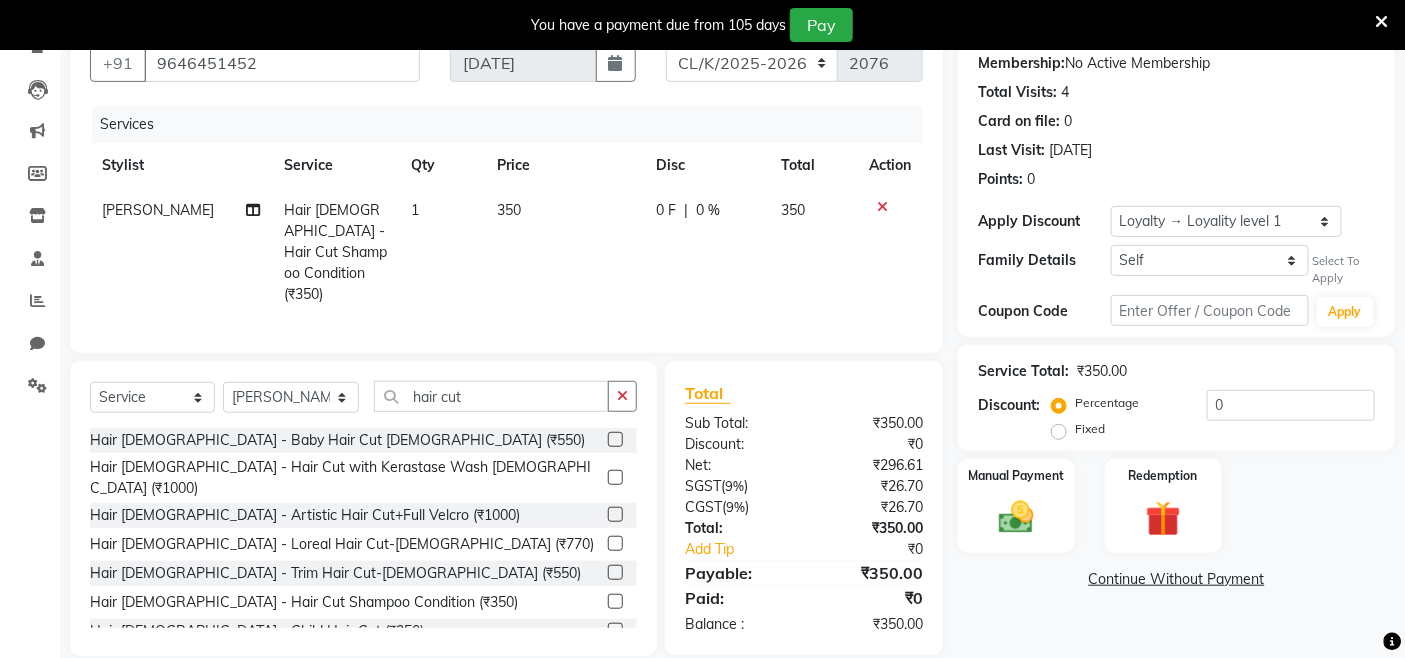 click on "0 F" 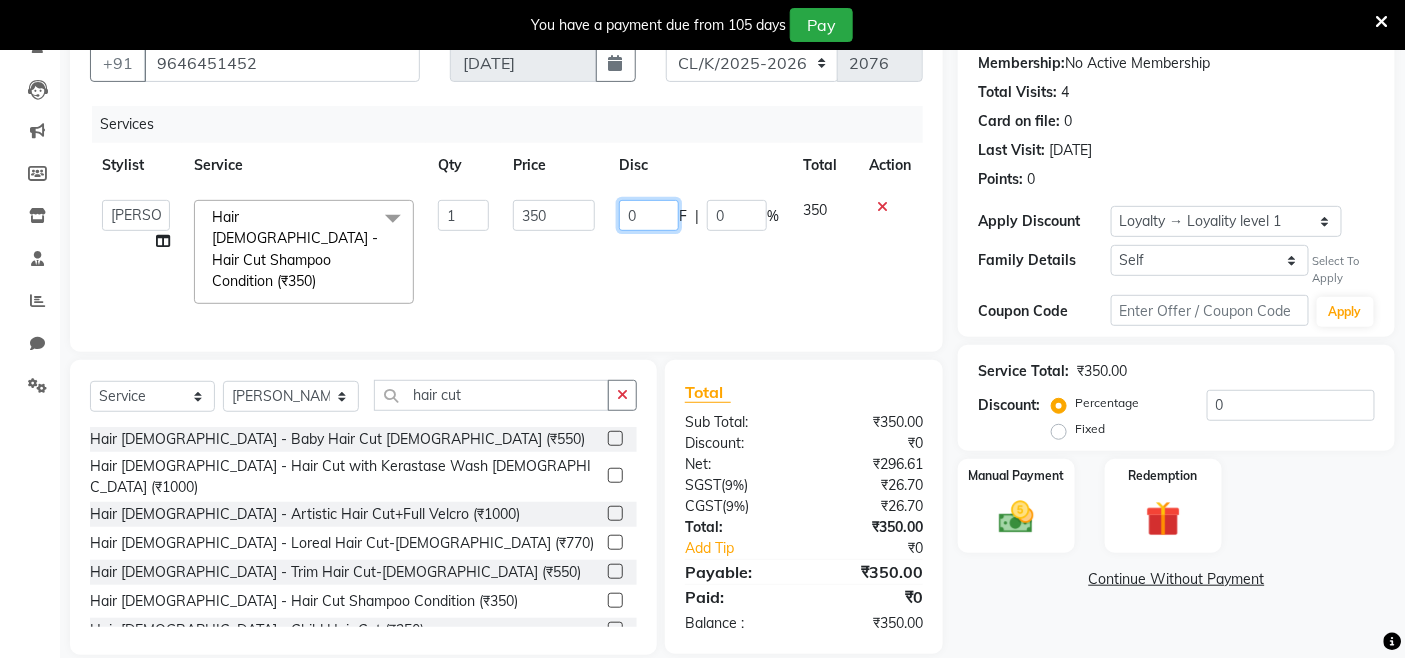 click on "0" 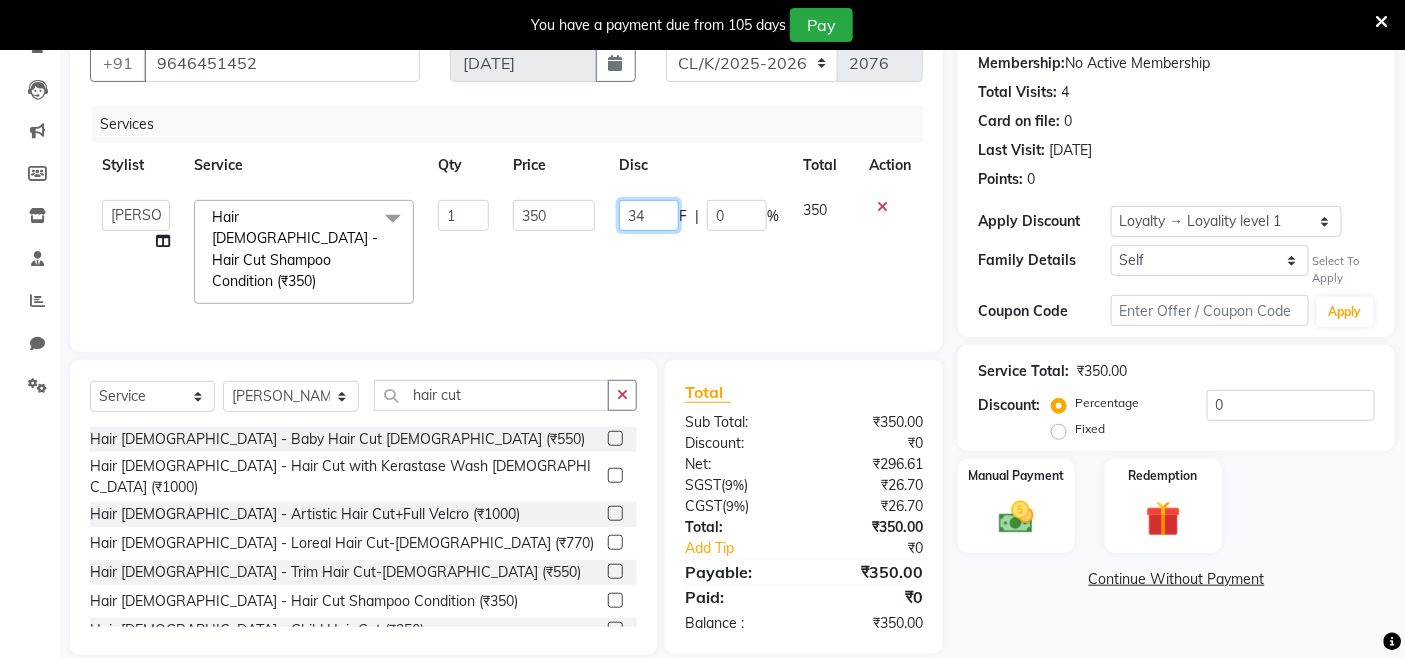 type on "349" 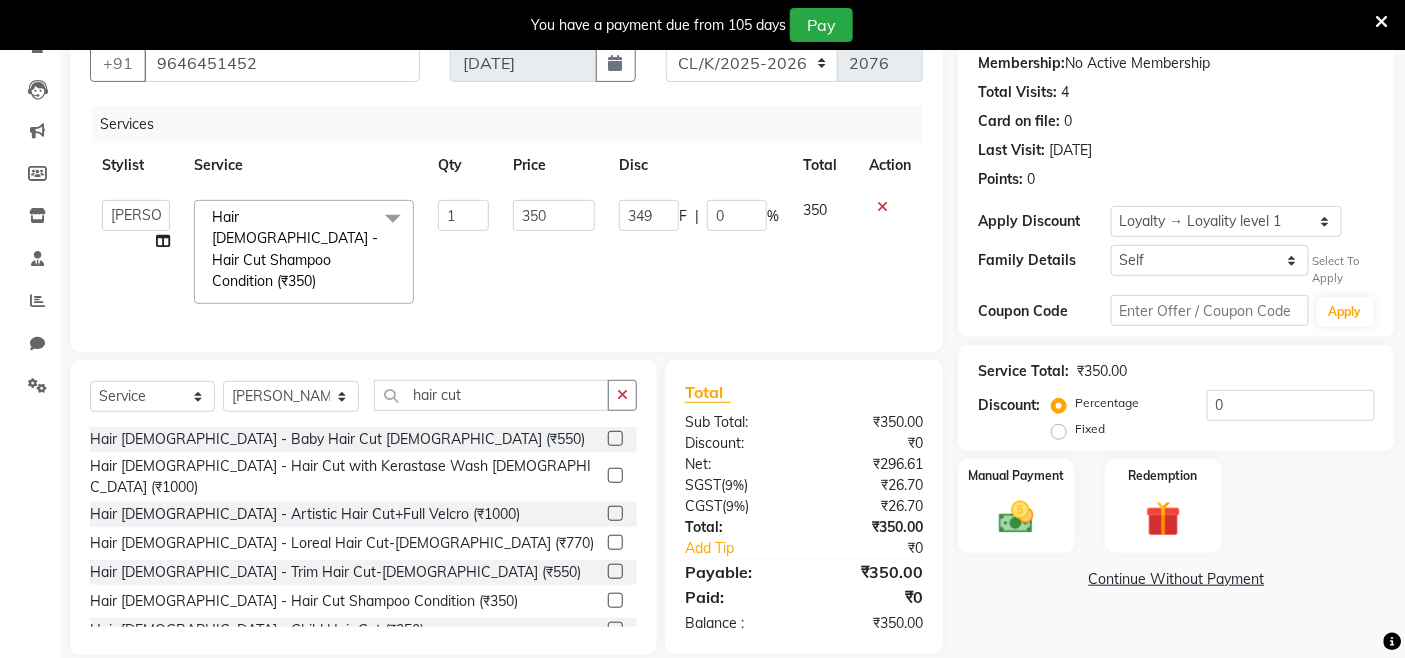 click on "349 F | 0 %" 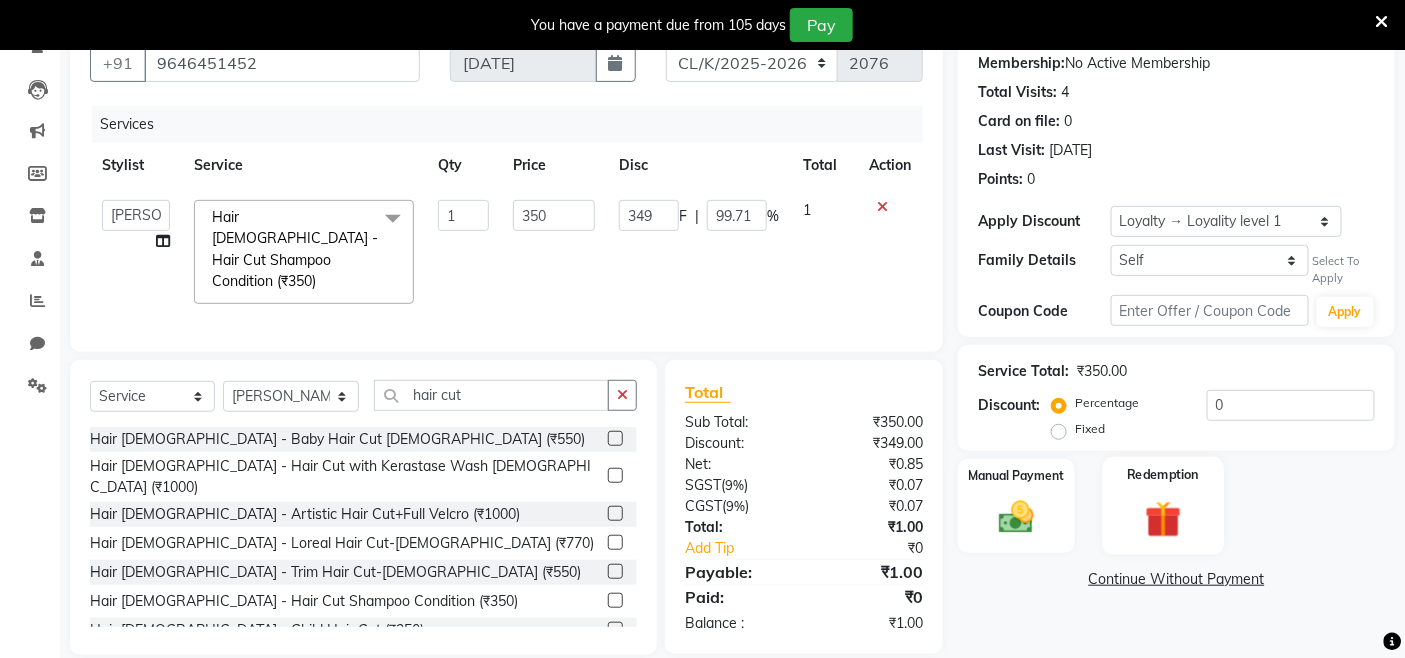 scroll, scrollTop: 213, scrollLeft: 0, axis: vertical 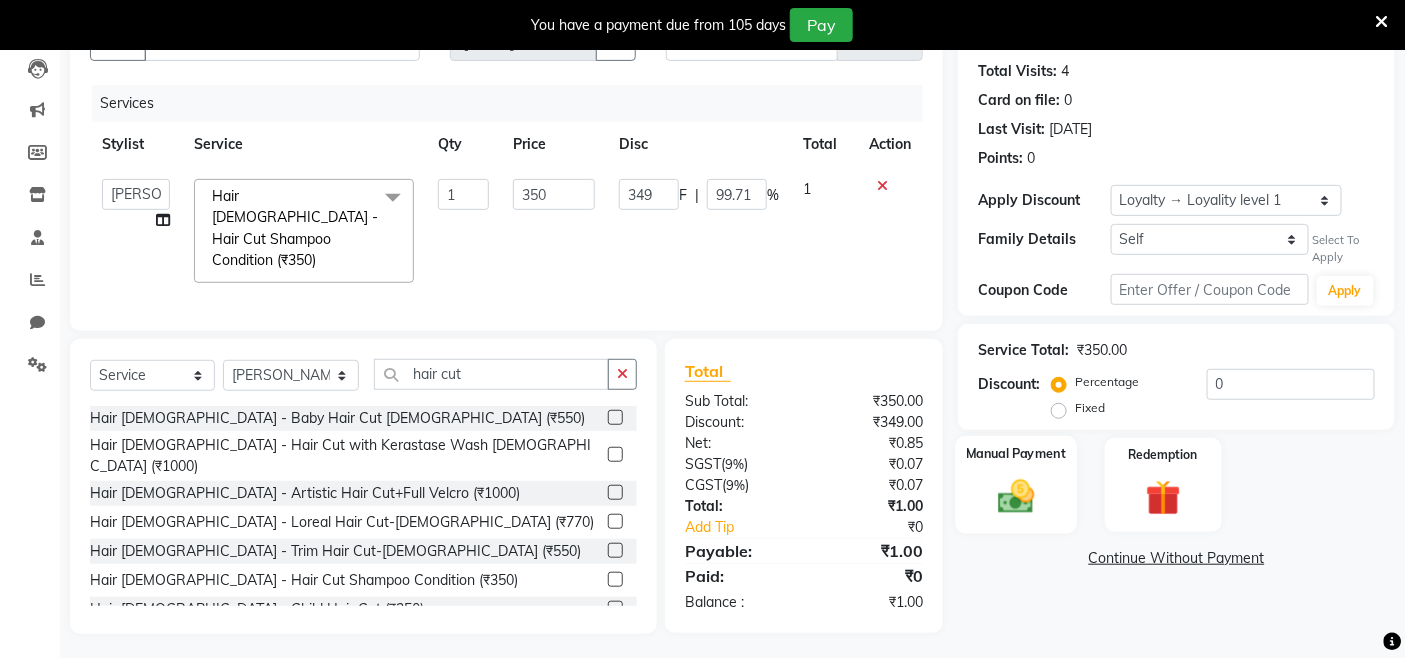 click 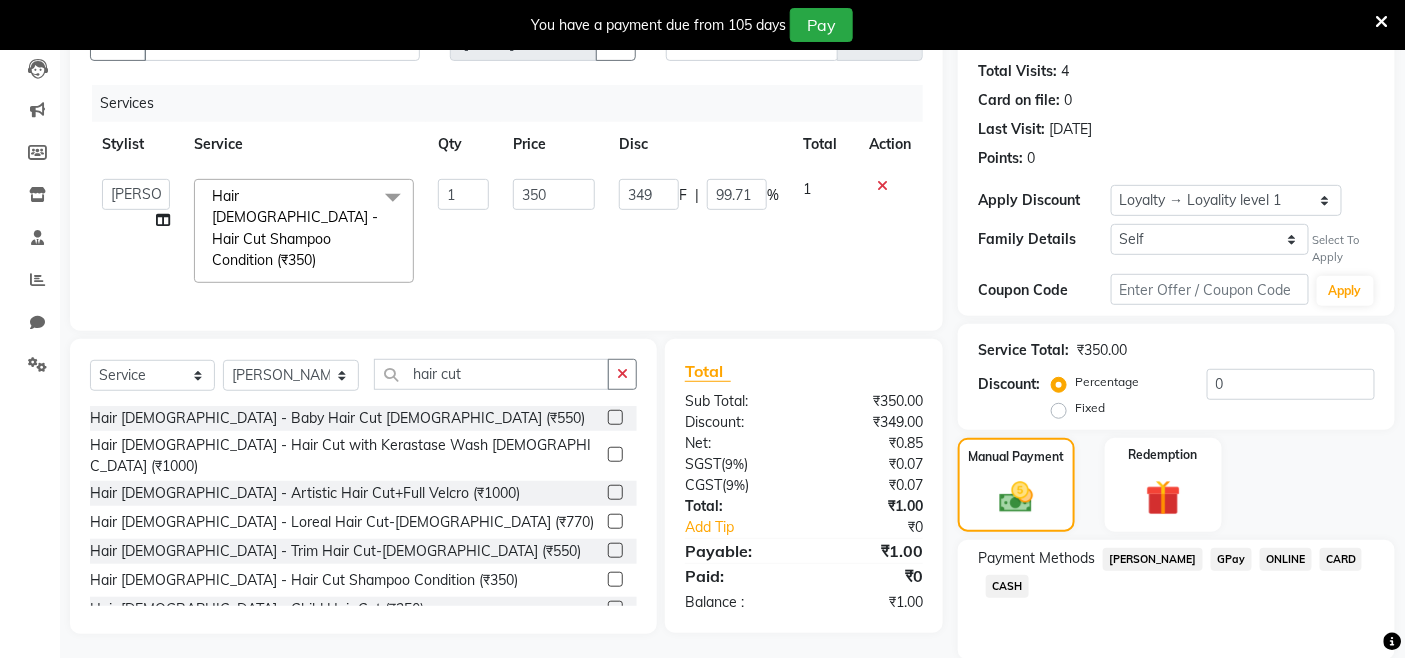 drag, startPoint x: 1013, startPoint y: 584, endPoint x: 1017, endPoint y: 596, distance: 12.649111 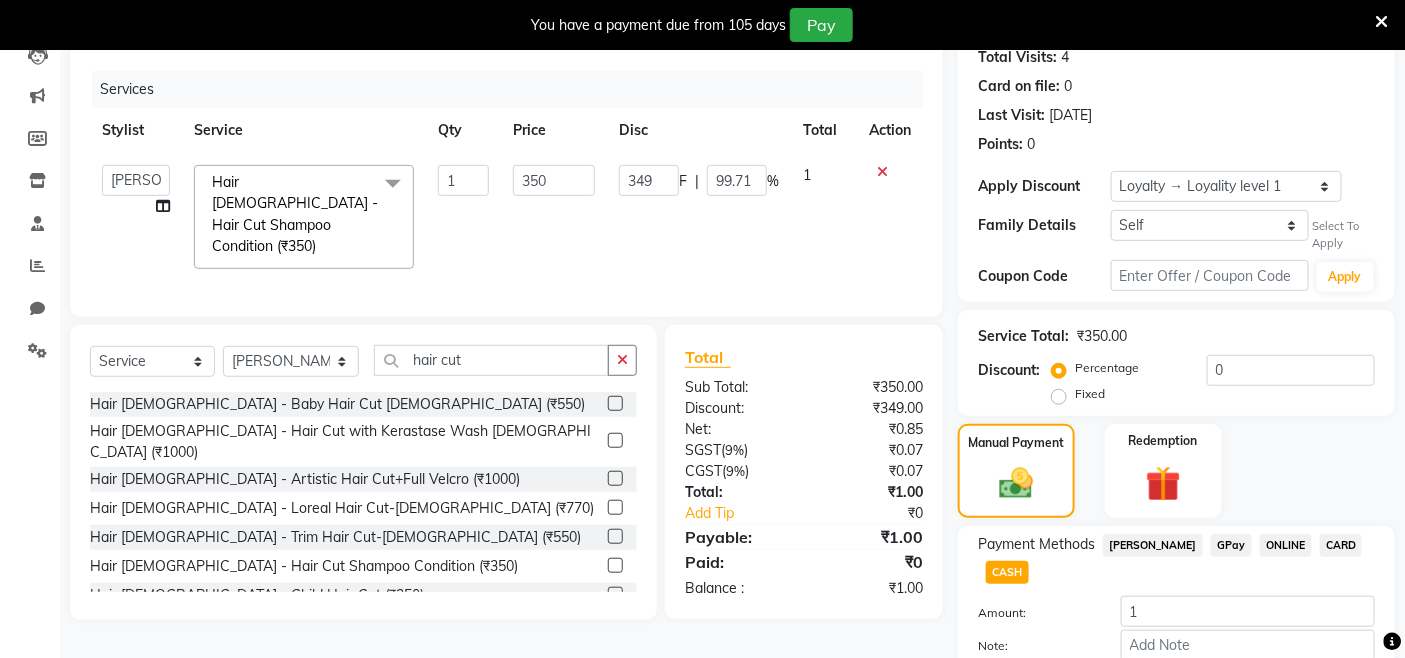 scroll, scrollTop: 343, scrollLeft: 0, axis: vertical 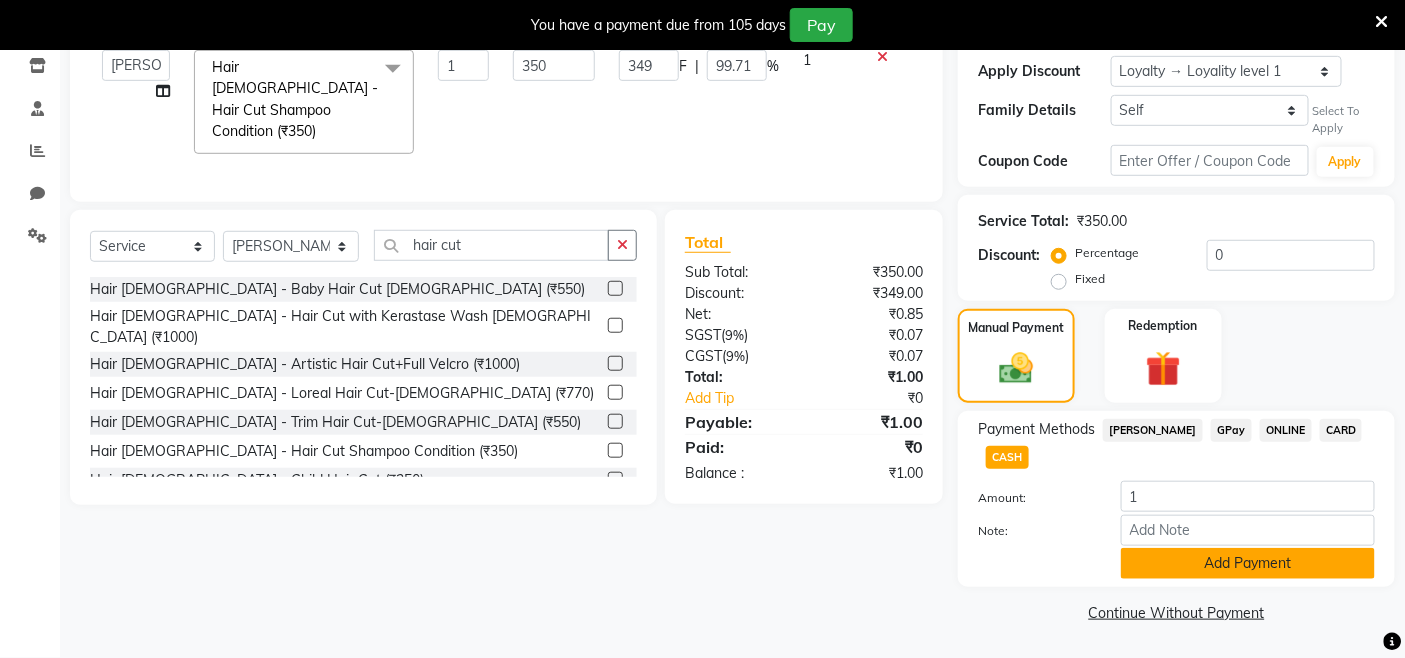 click on "Add Payment" 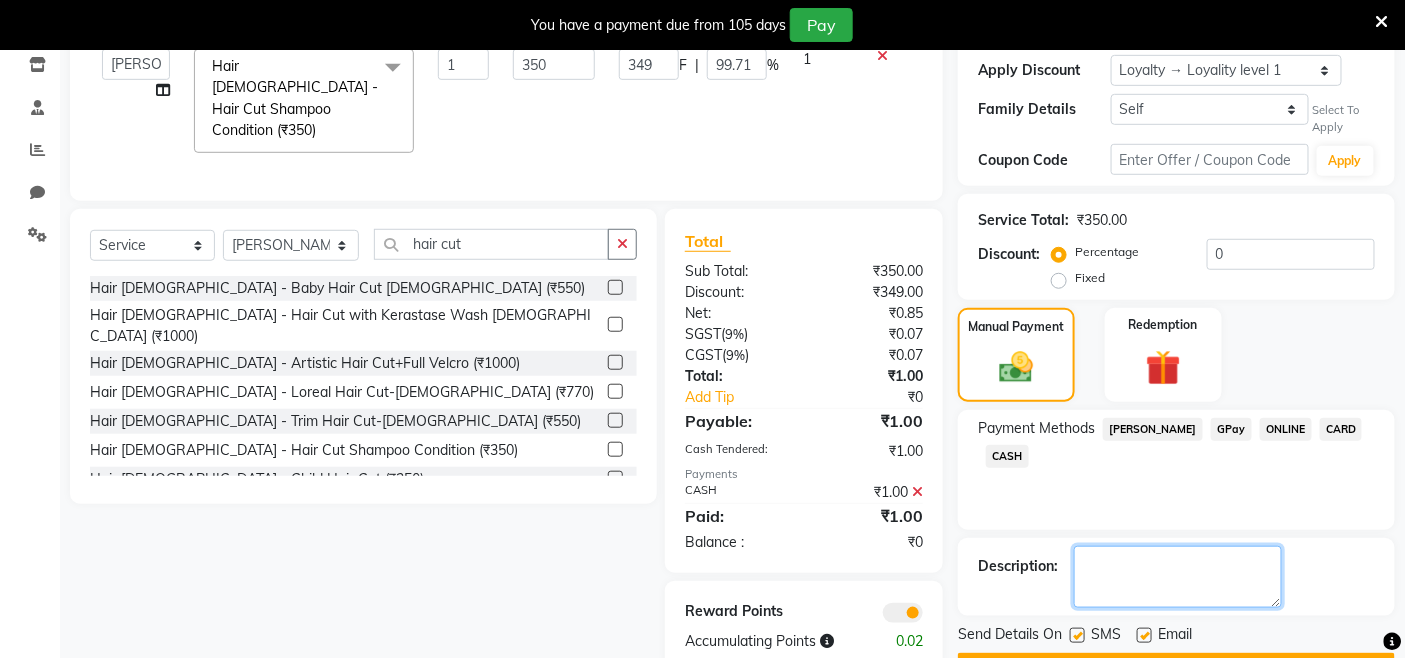 click 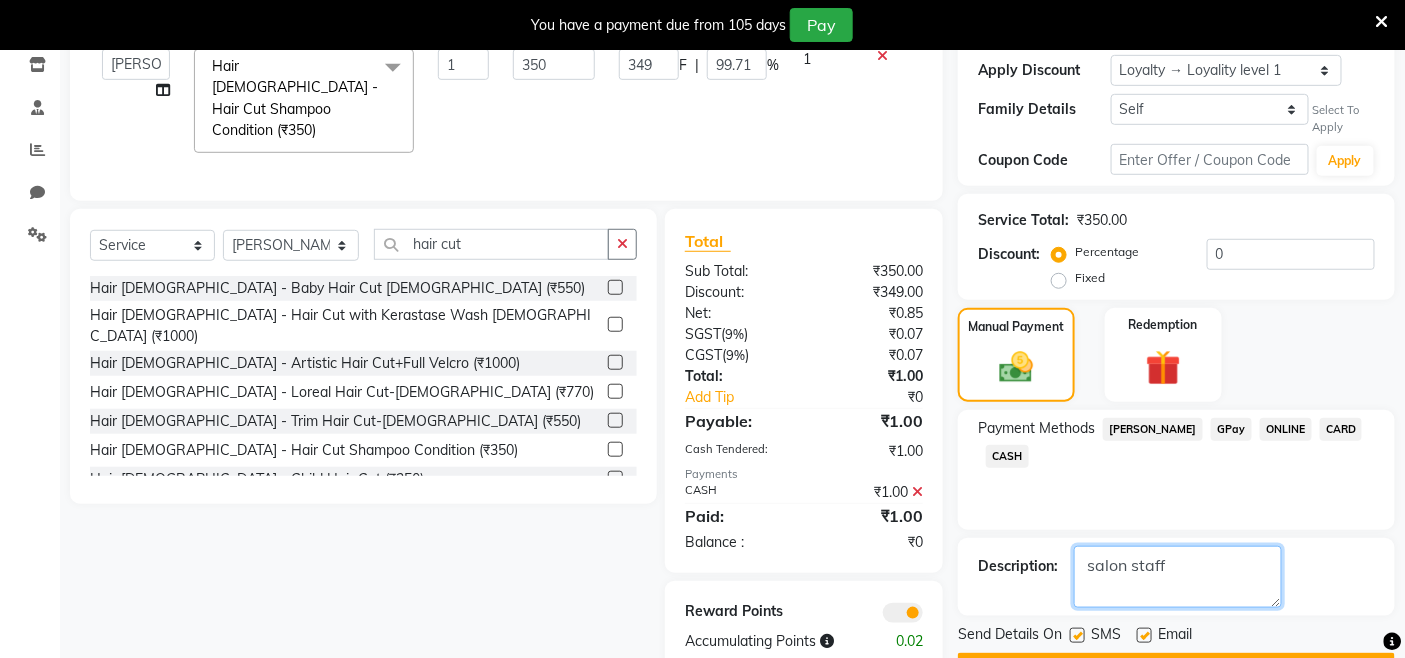 scroll, scrollTop: 398, scrollLeft: 0, axis: vertical 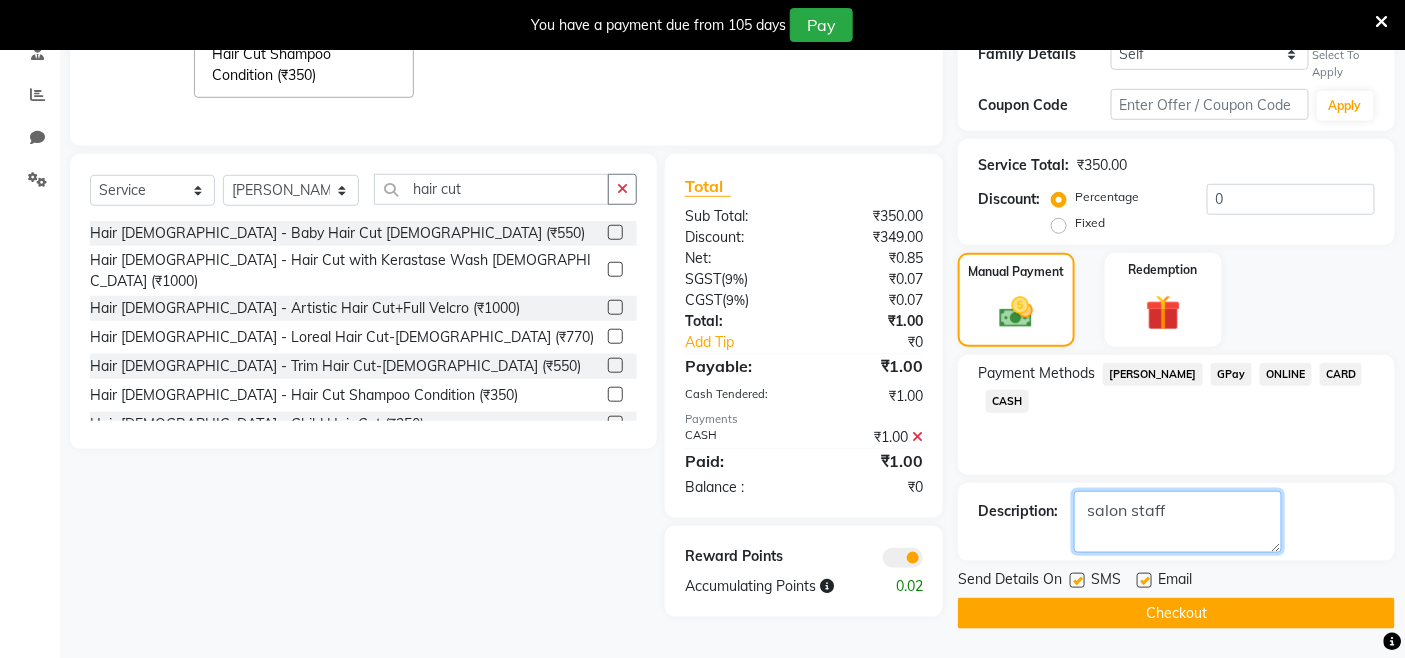 type on "salon staff" 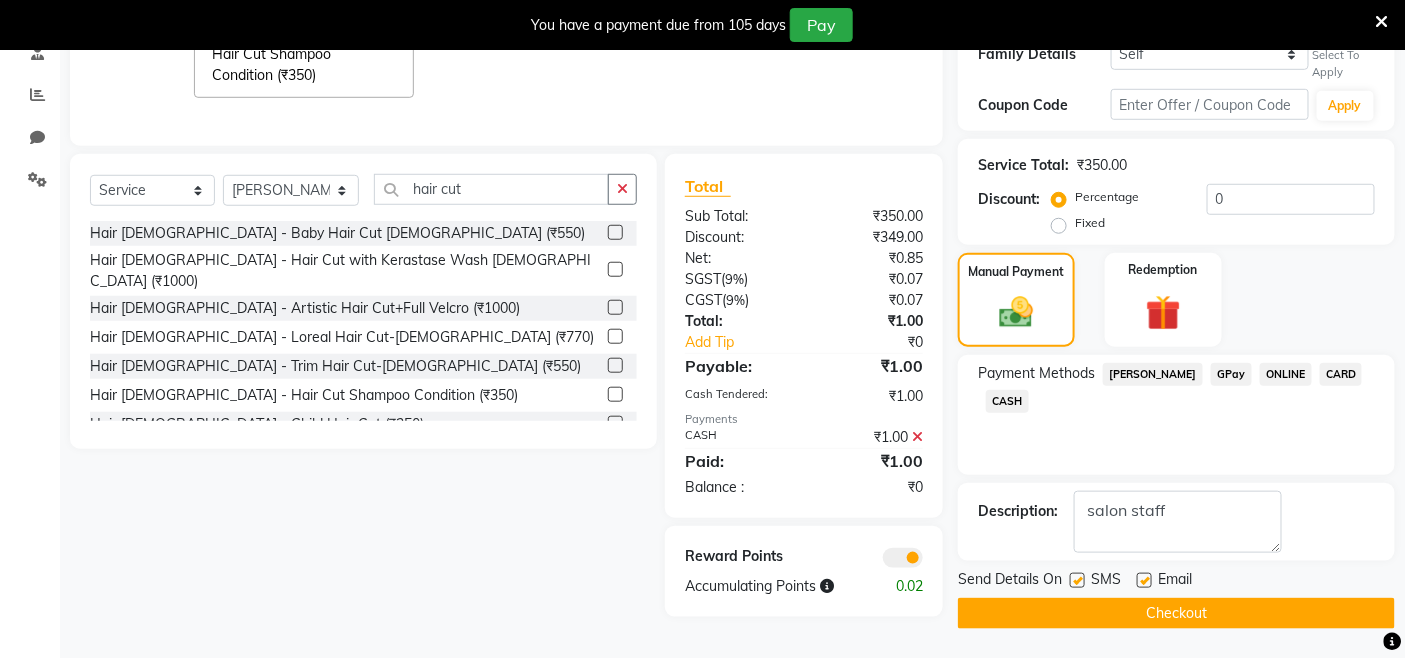 click on "Checkout" 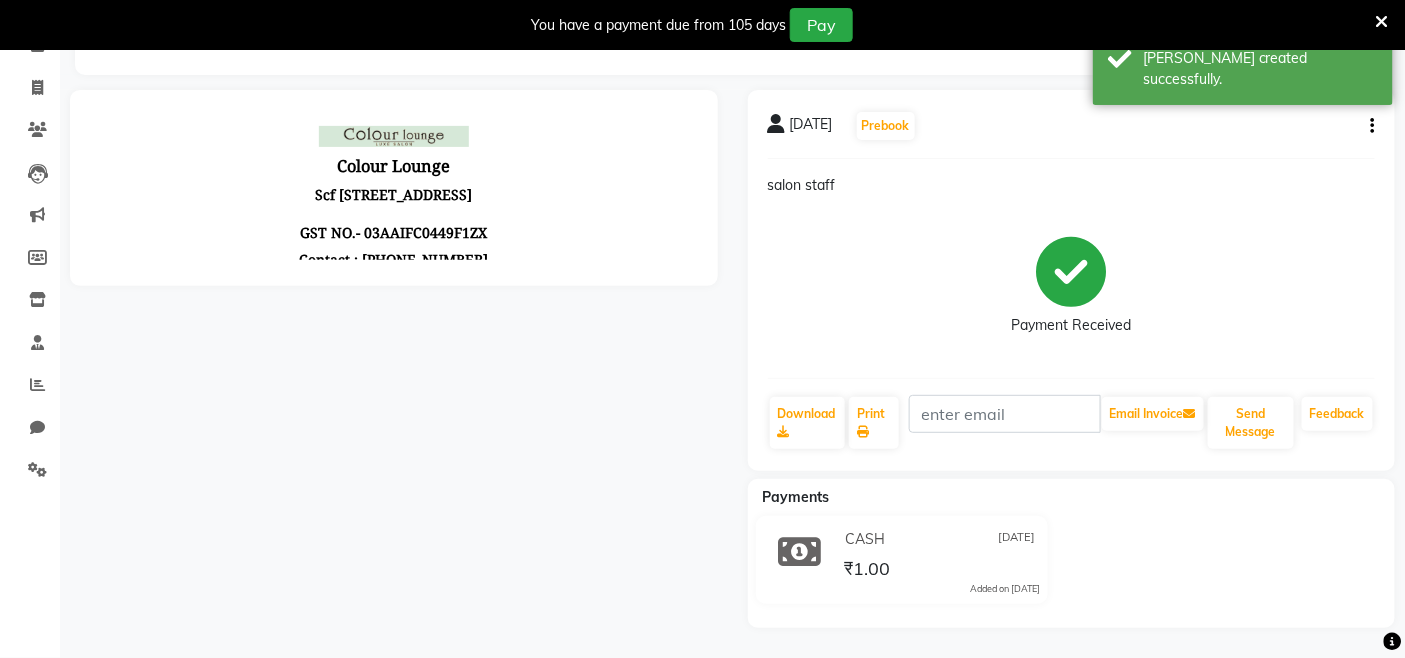 scroll, scrollTop: 0, scrollLeft: 0, axis: both 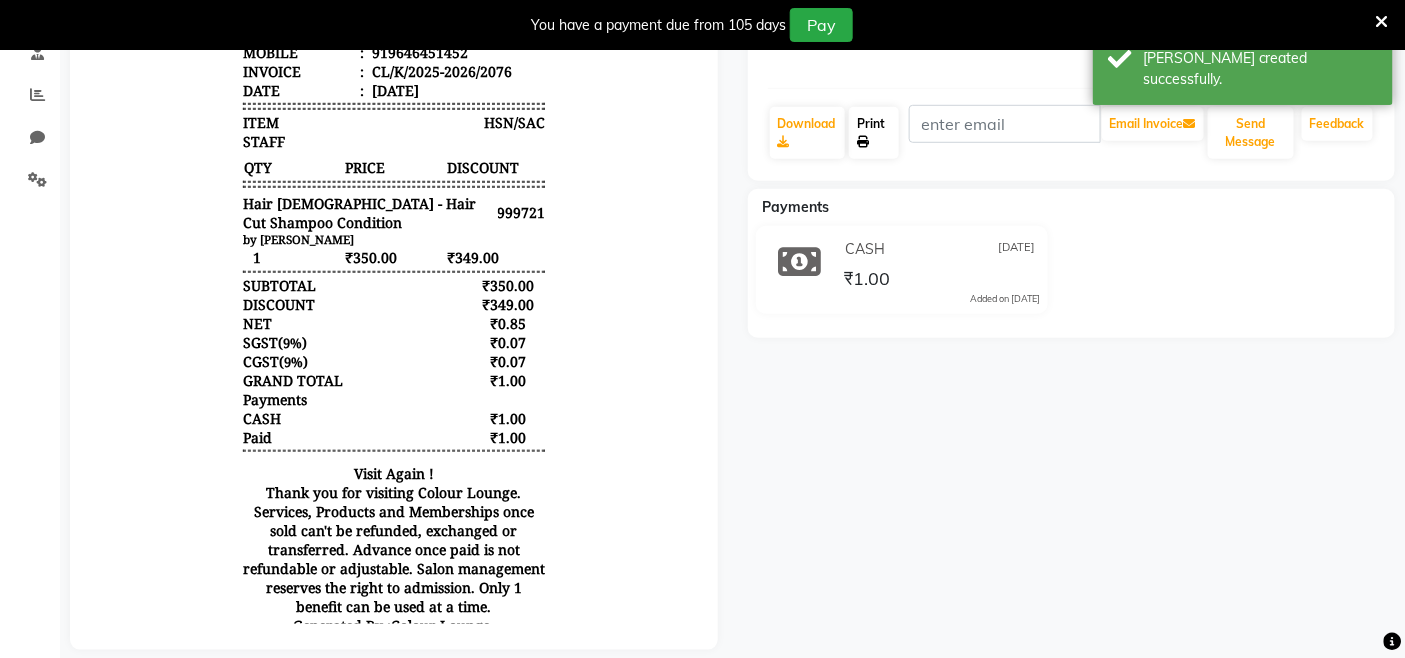 click on "Print" 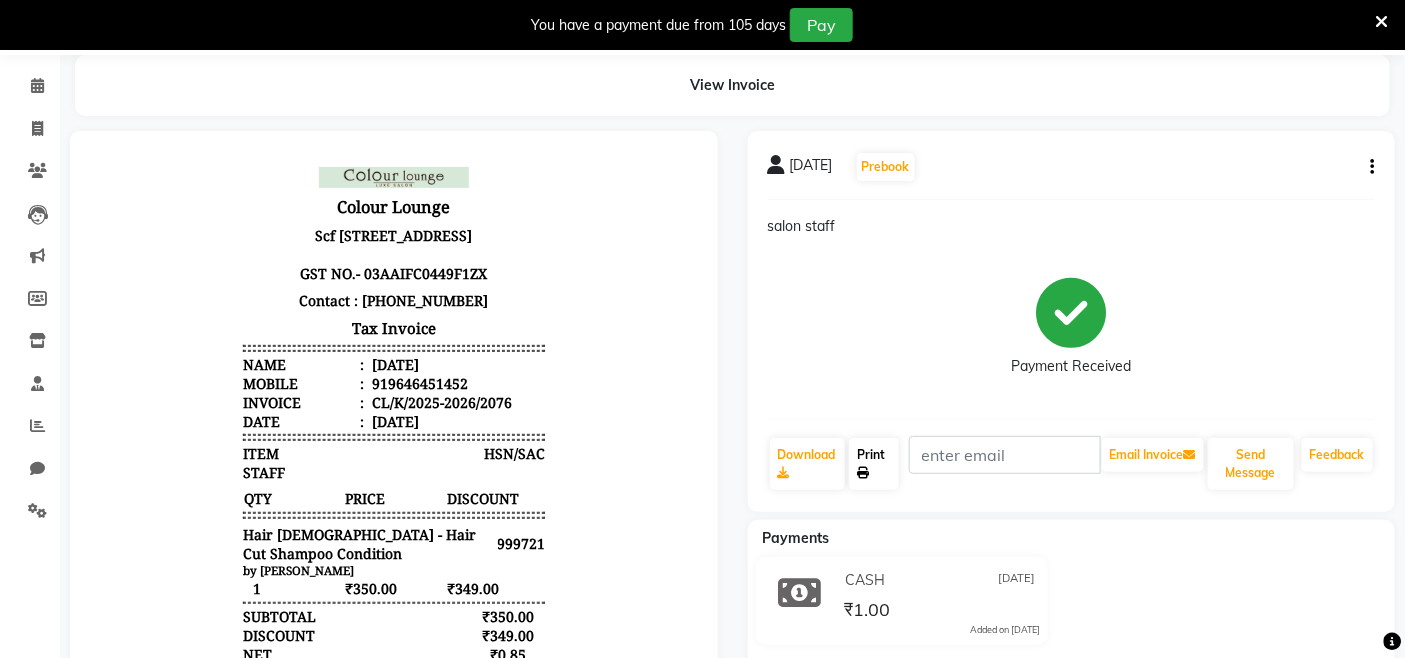 scroll, scrollTop: 65, scrollLeft: 0, axis: vertical 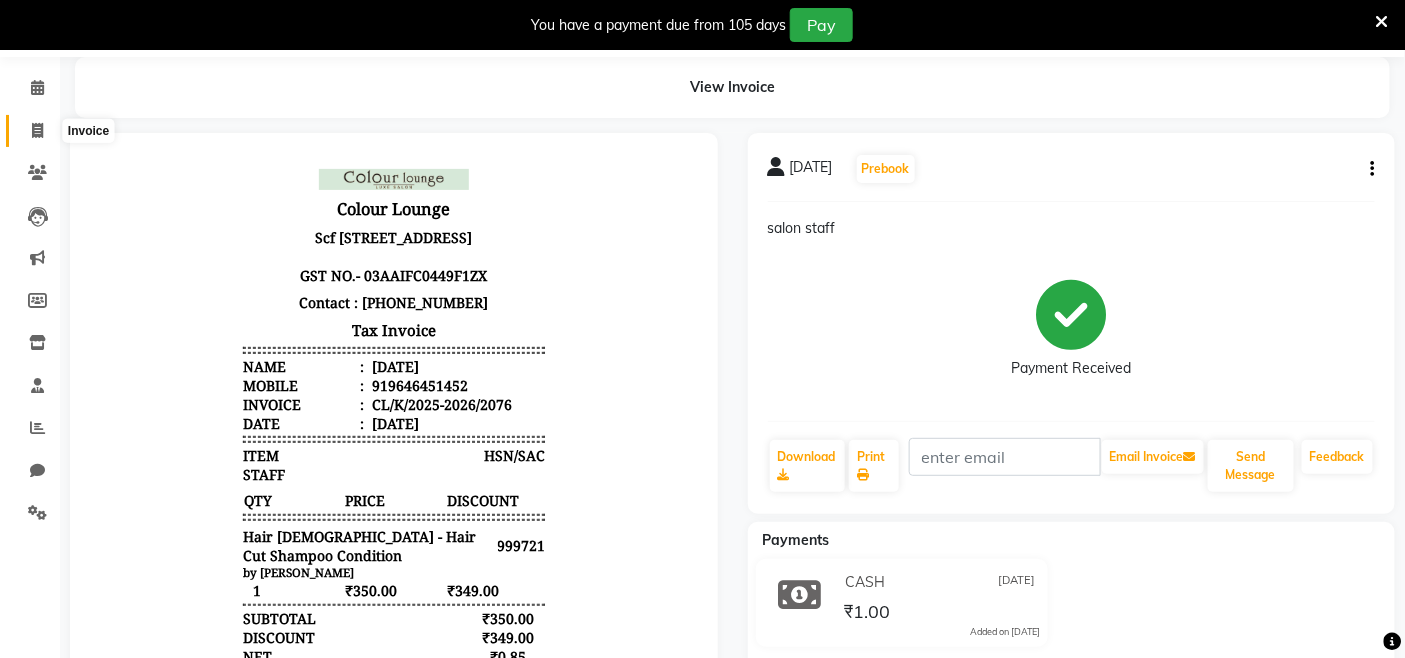 click 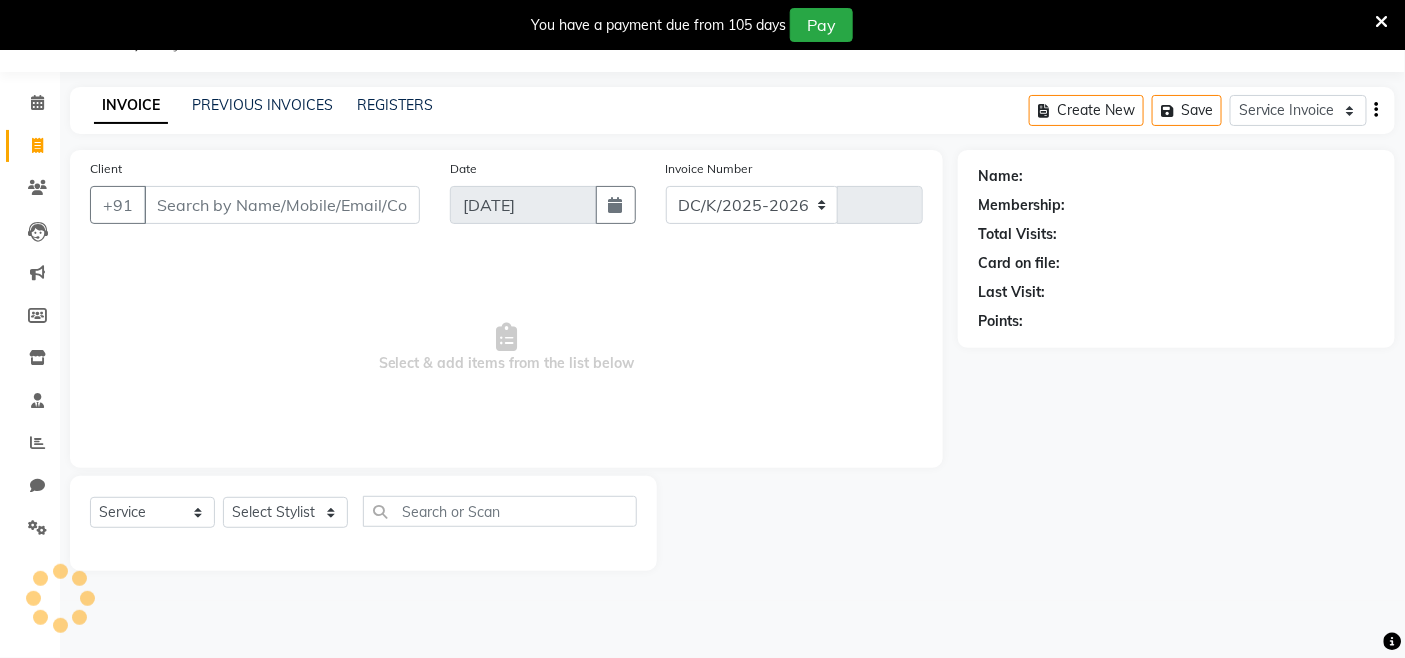 scroll, scrollTop: 50, scrollLeft: 0, axis: vertical 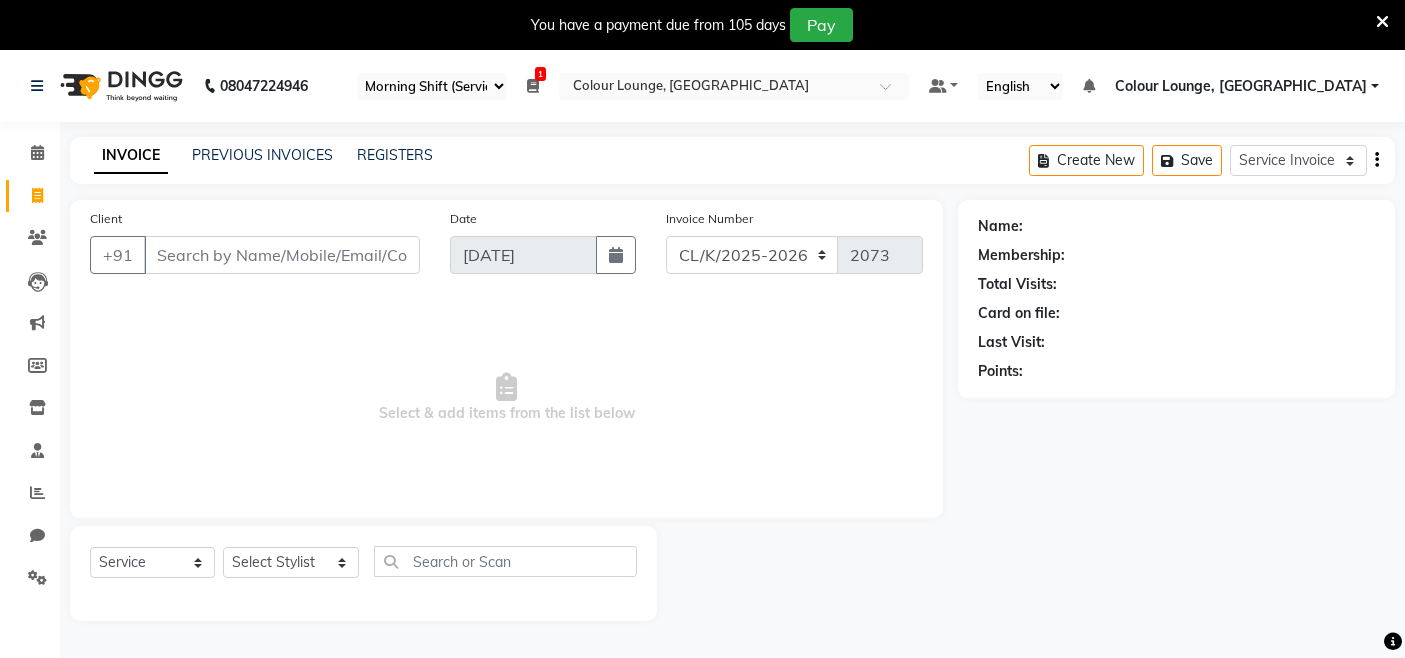 select on "75" 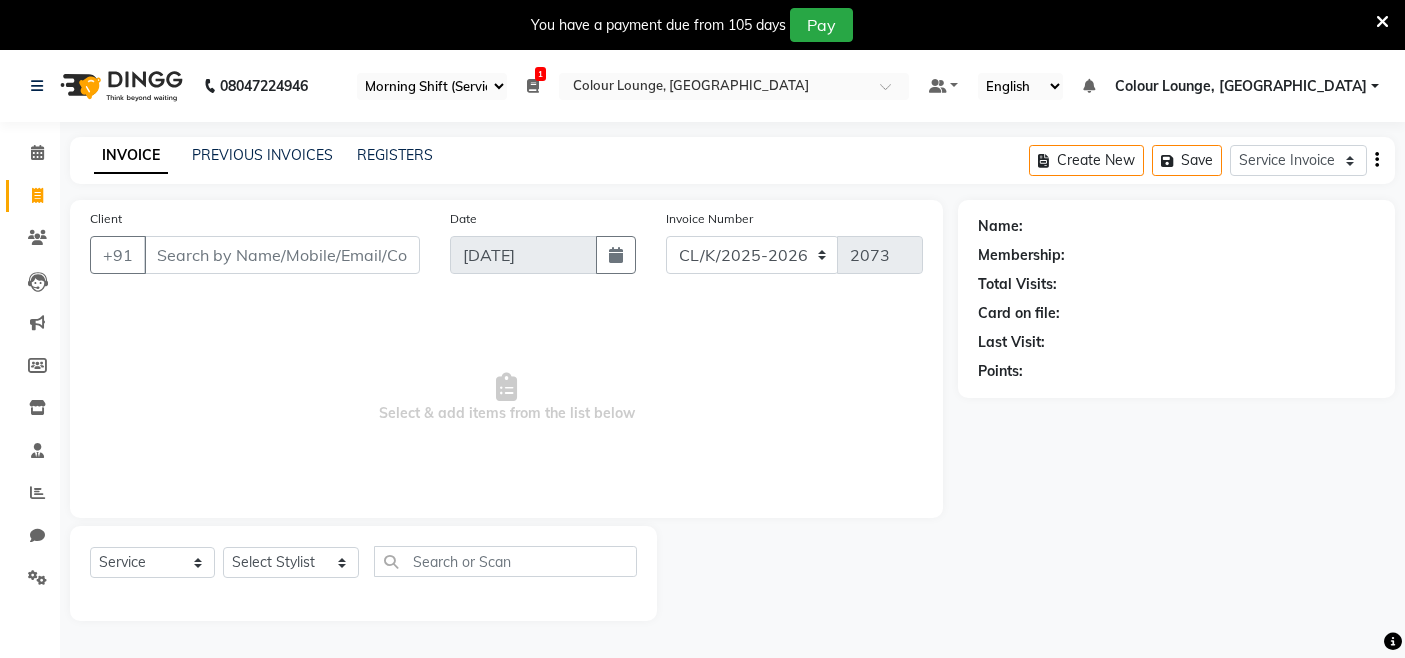 scroll, scrollTop: 50, scrollLeft: 0, axis: vertical 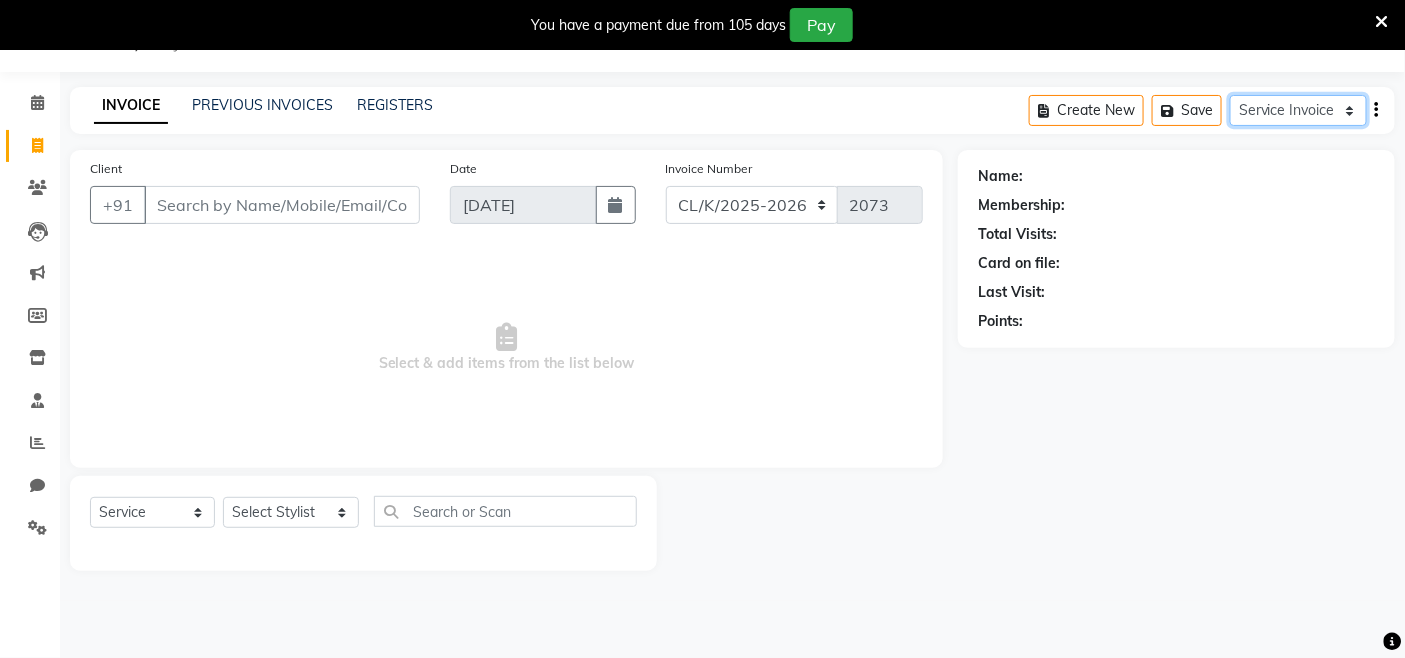 click on "Service Invoice Product Invoice" 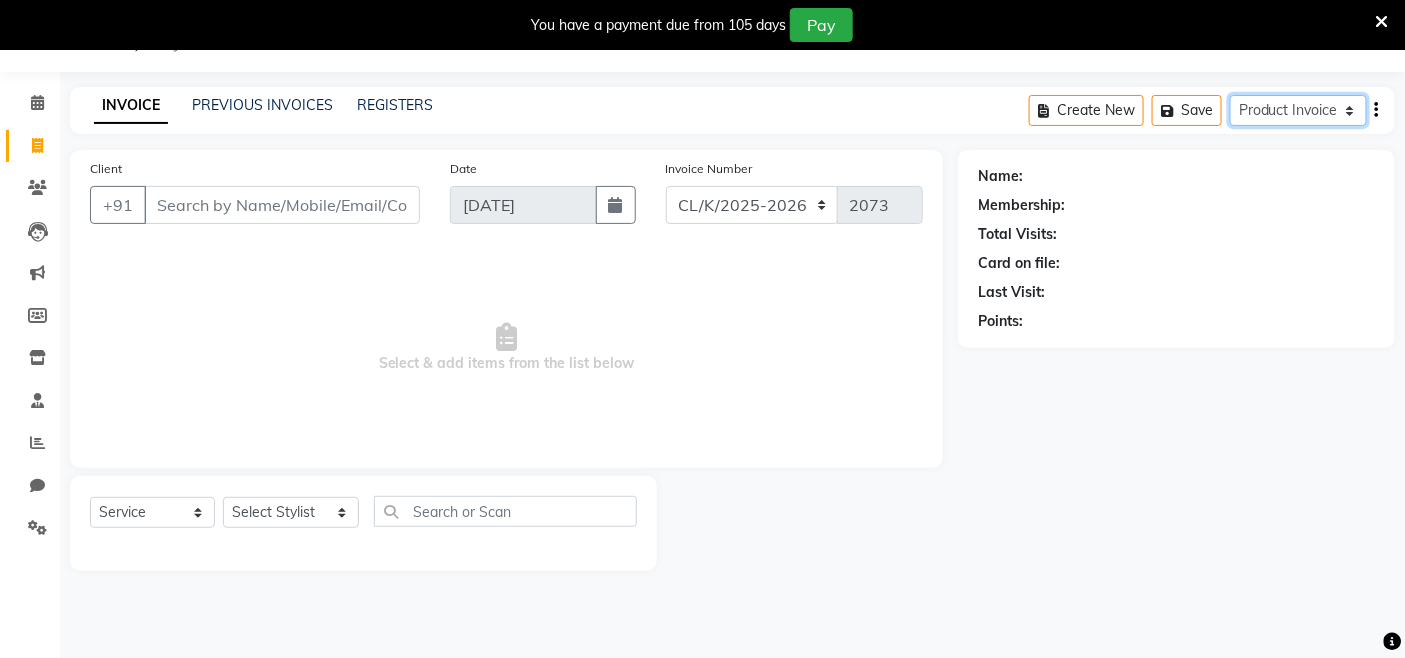 click on "Service Invoice Product Invoice" 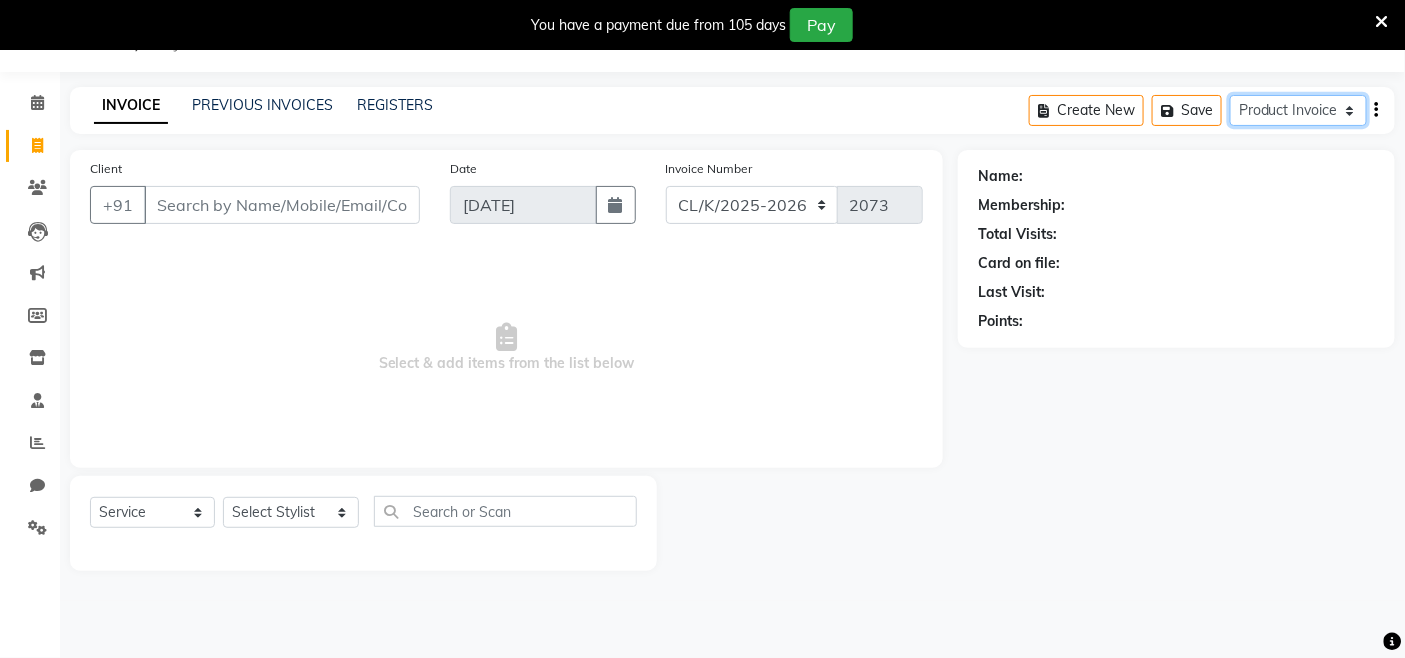 select 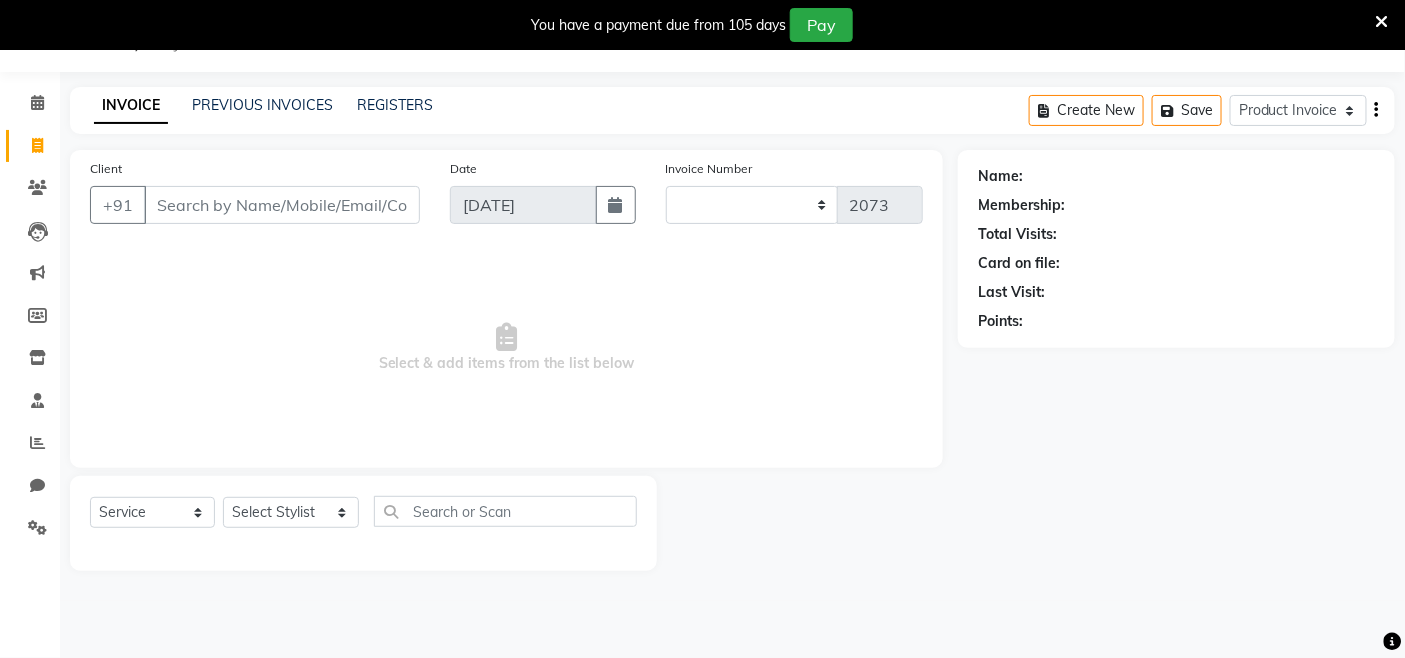 select on "76" 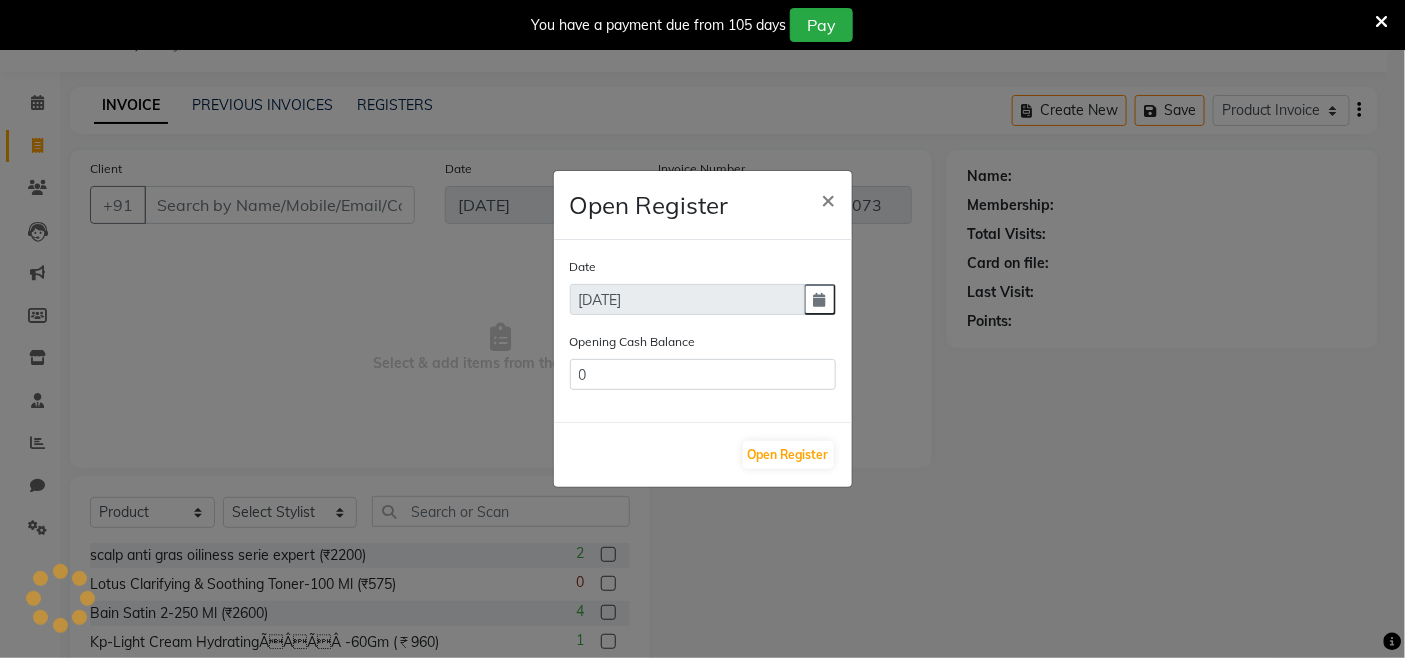 select on "8016" 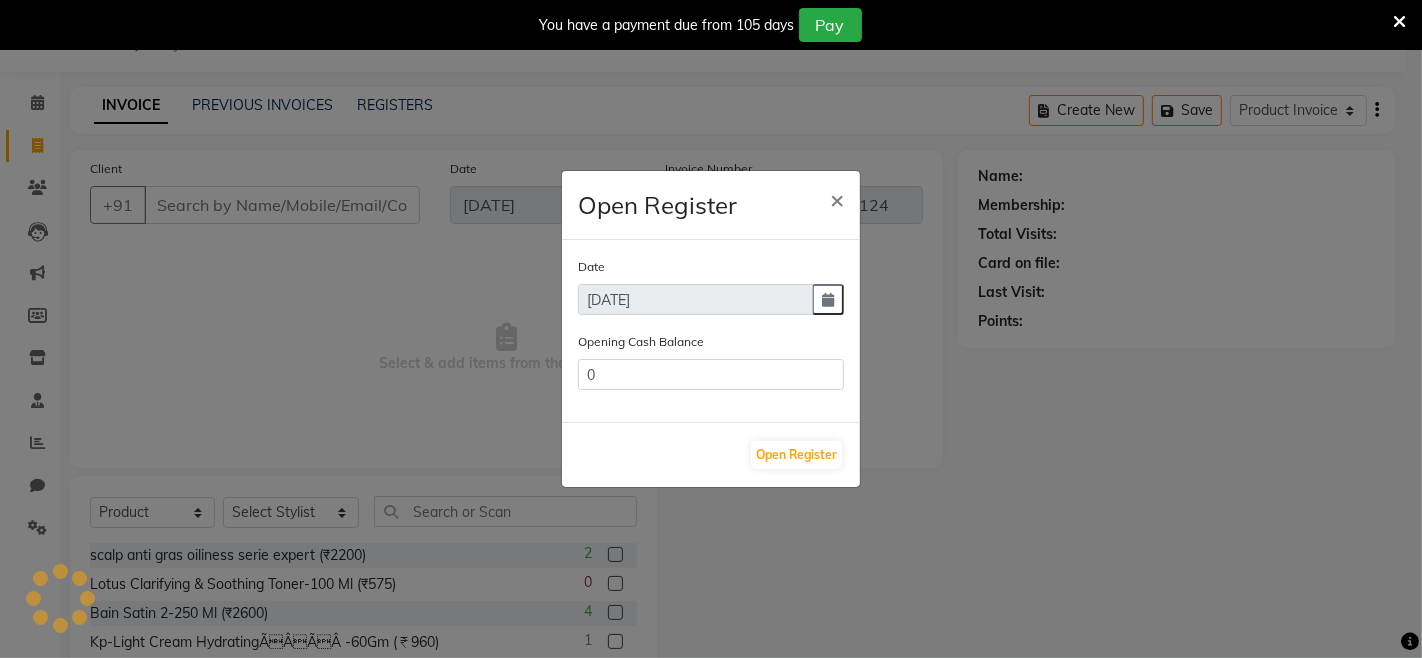 type on "2060" 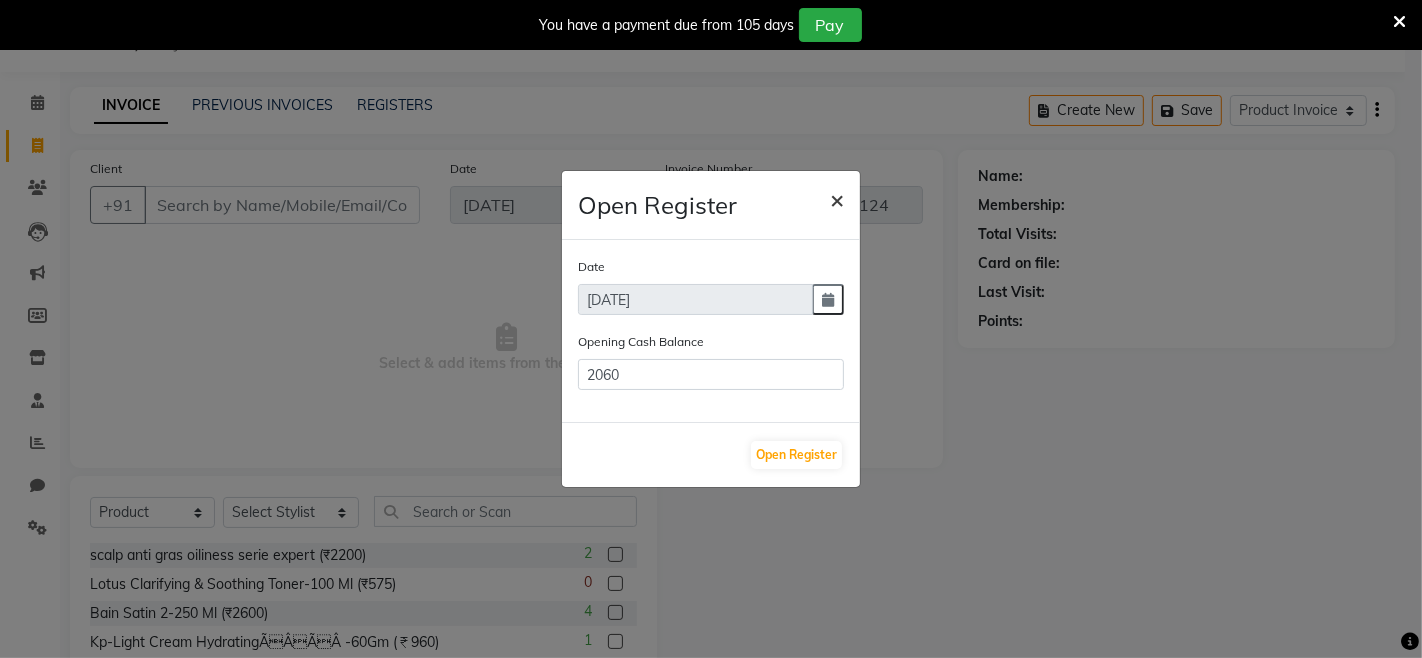 click on "×" 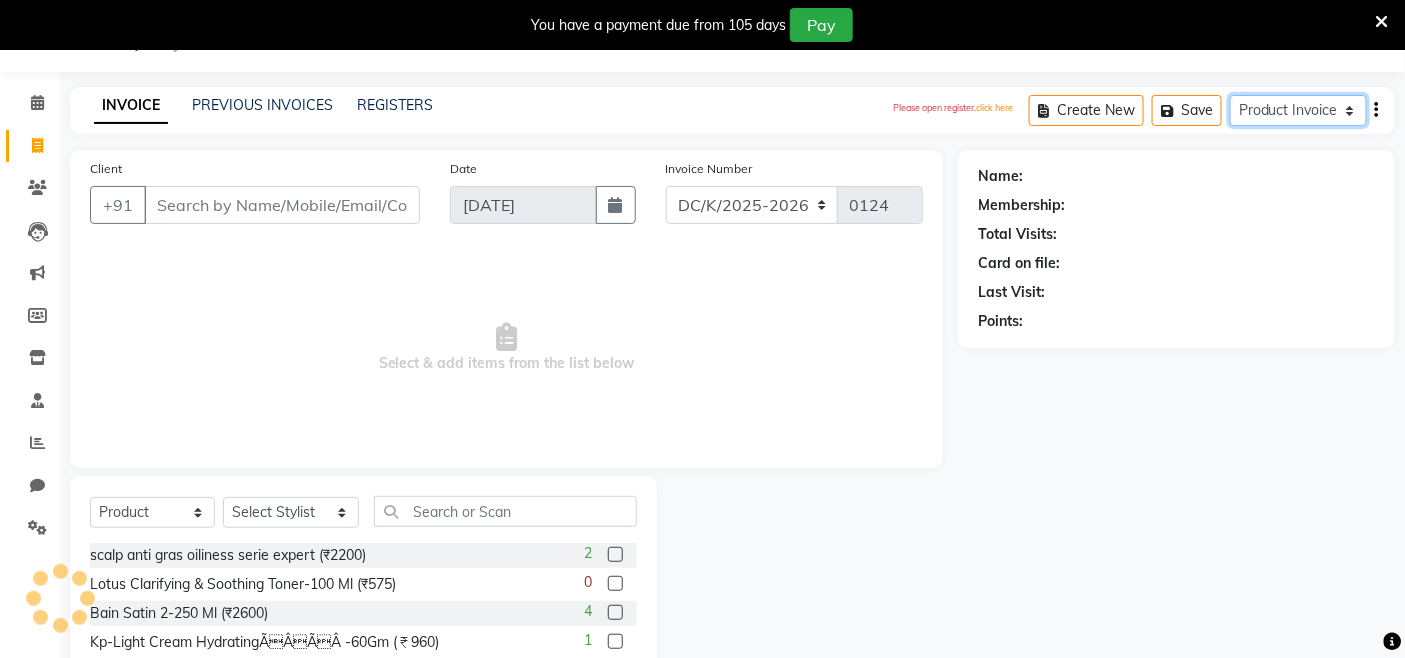 scroll, scrollTop: 0, scrollLeft: 0, axis: both 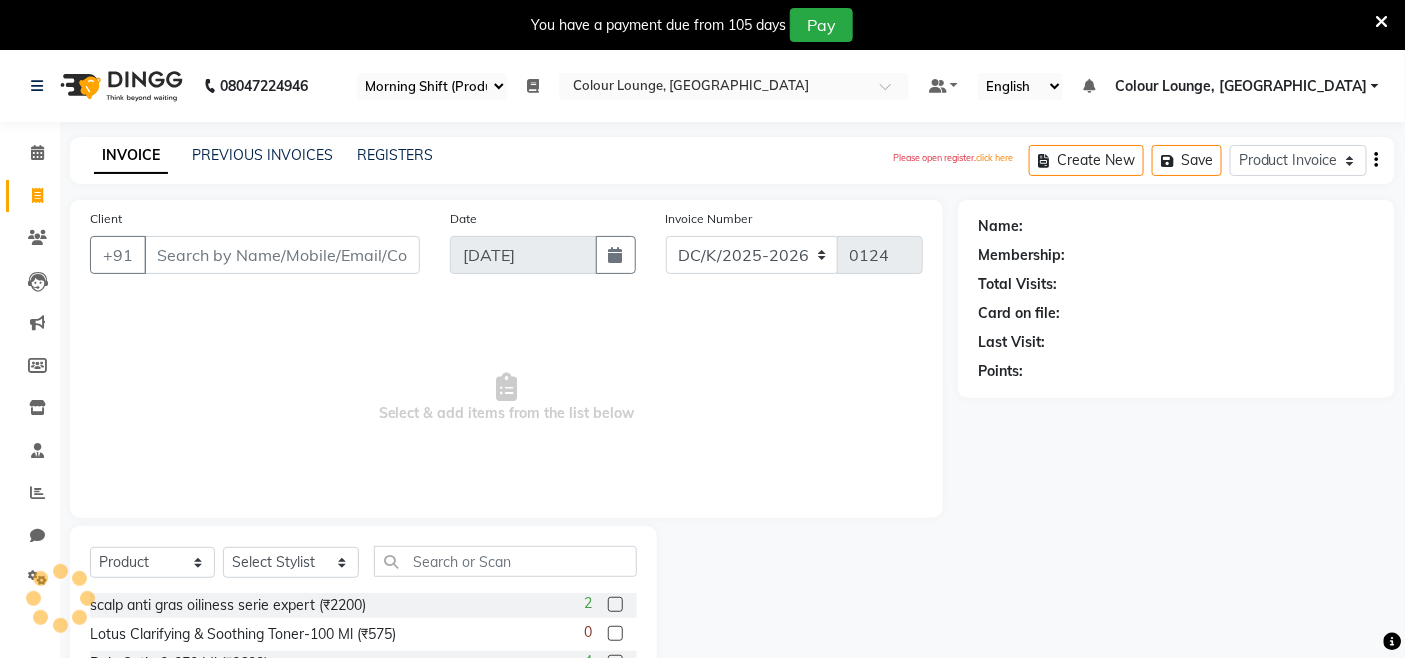 click at bounding box center [533, 86] 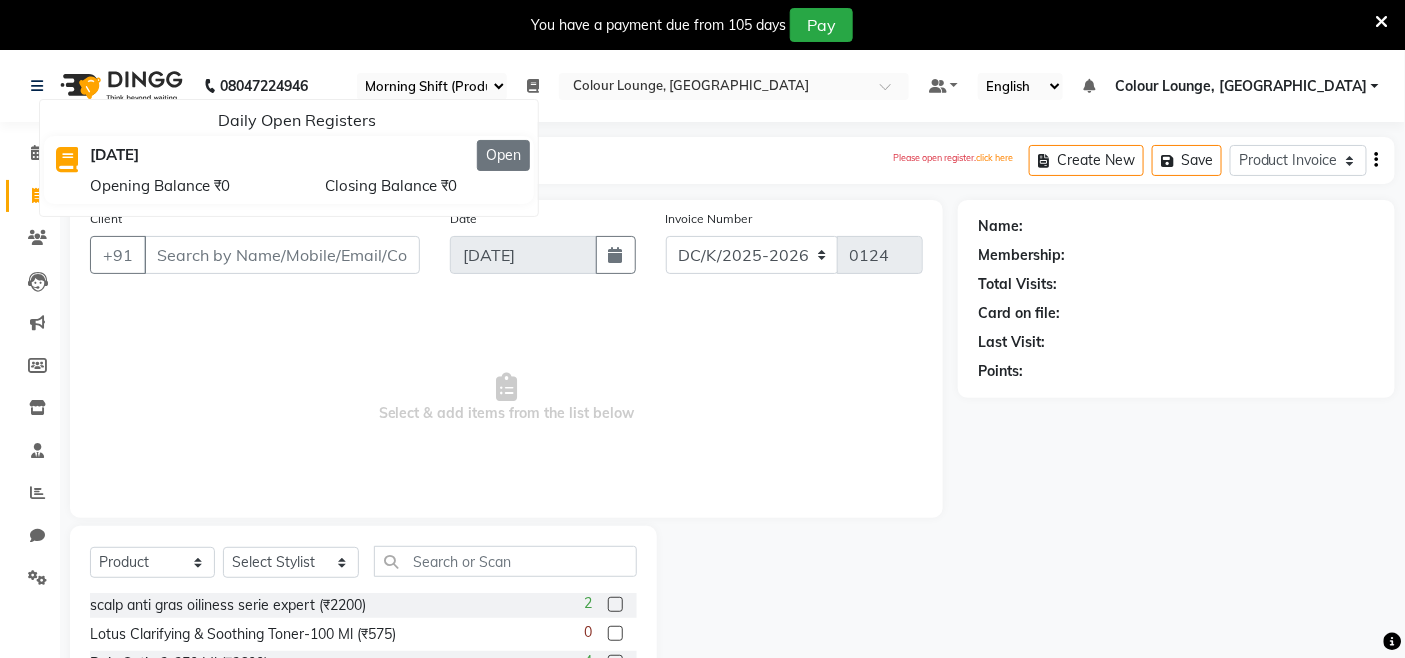 click on "Open" at bounding box center [503, 155] 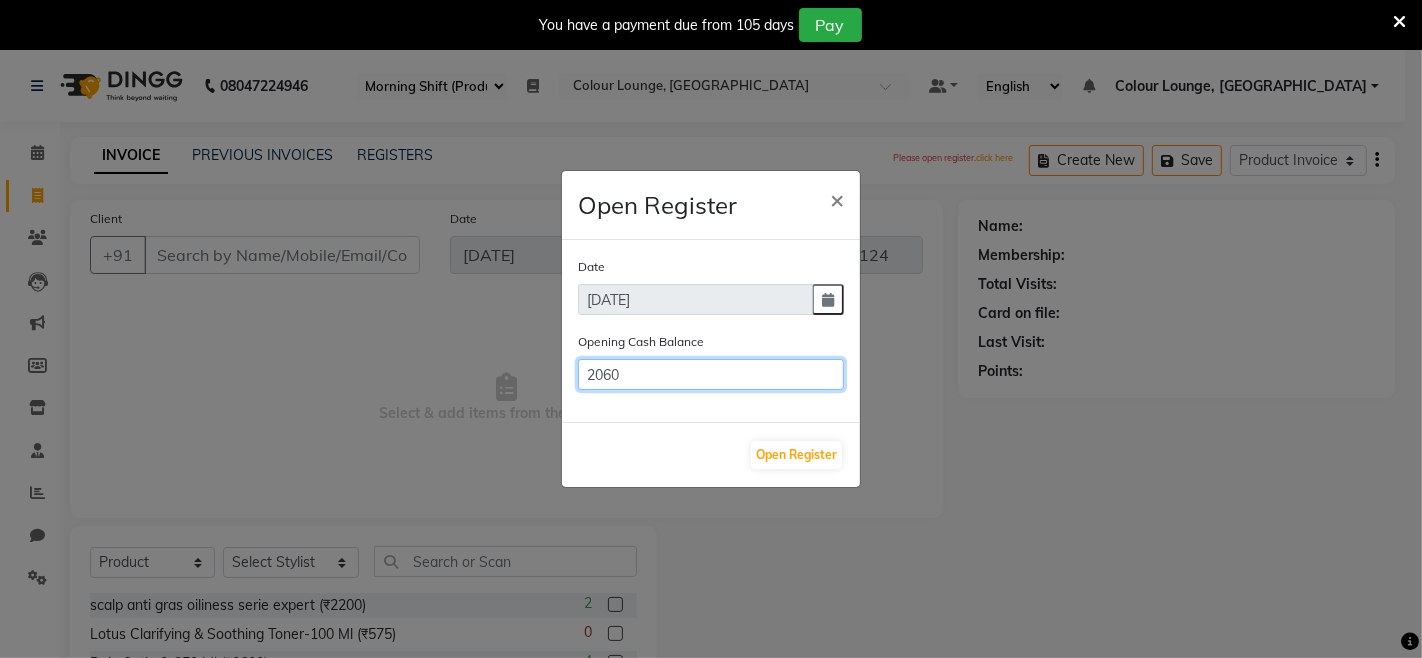 click on "2060" 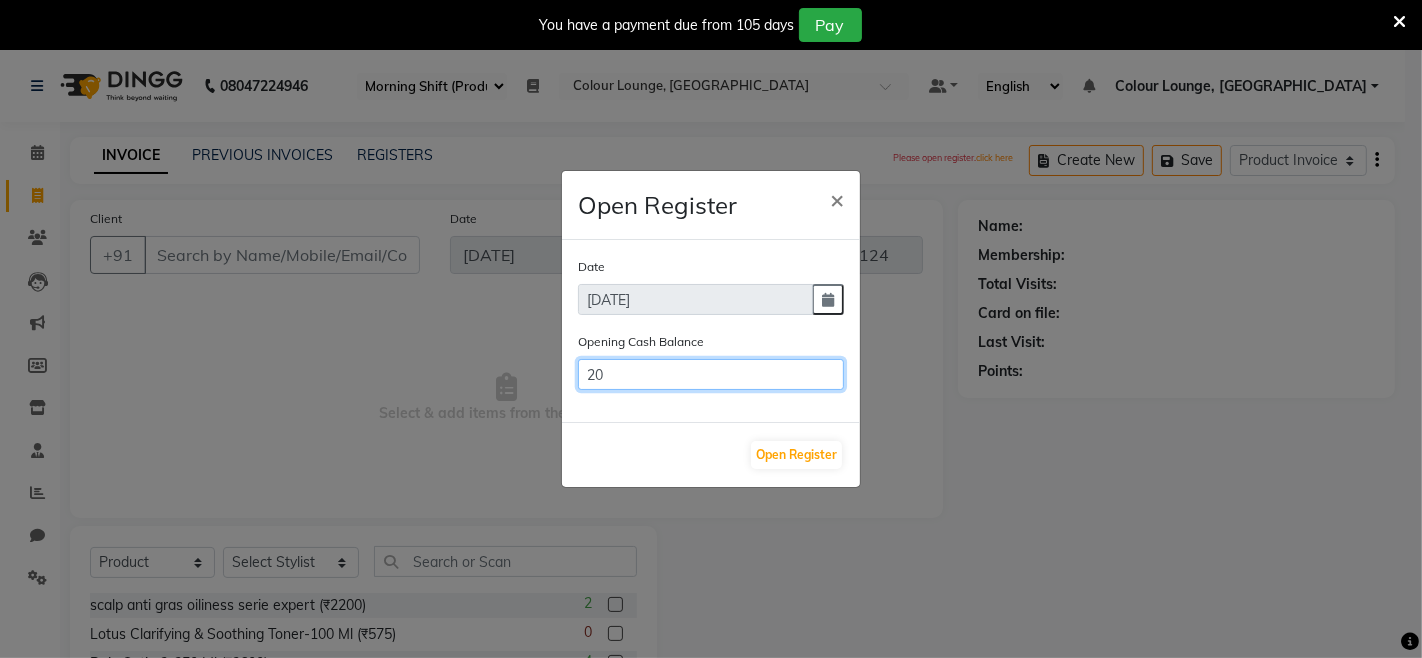 type on "2" 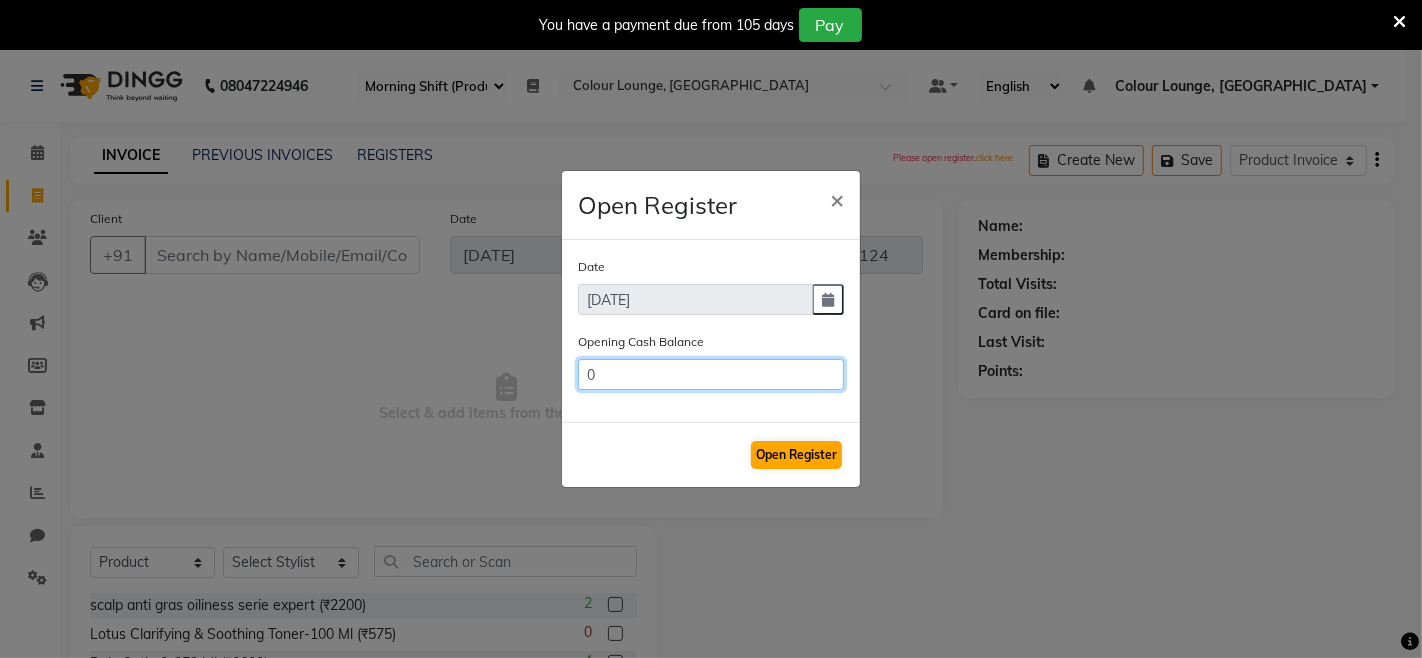 type on "0" 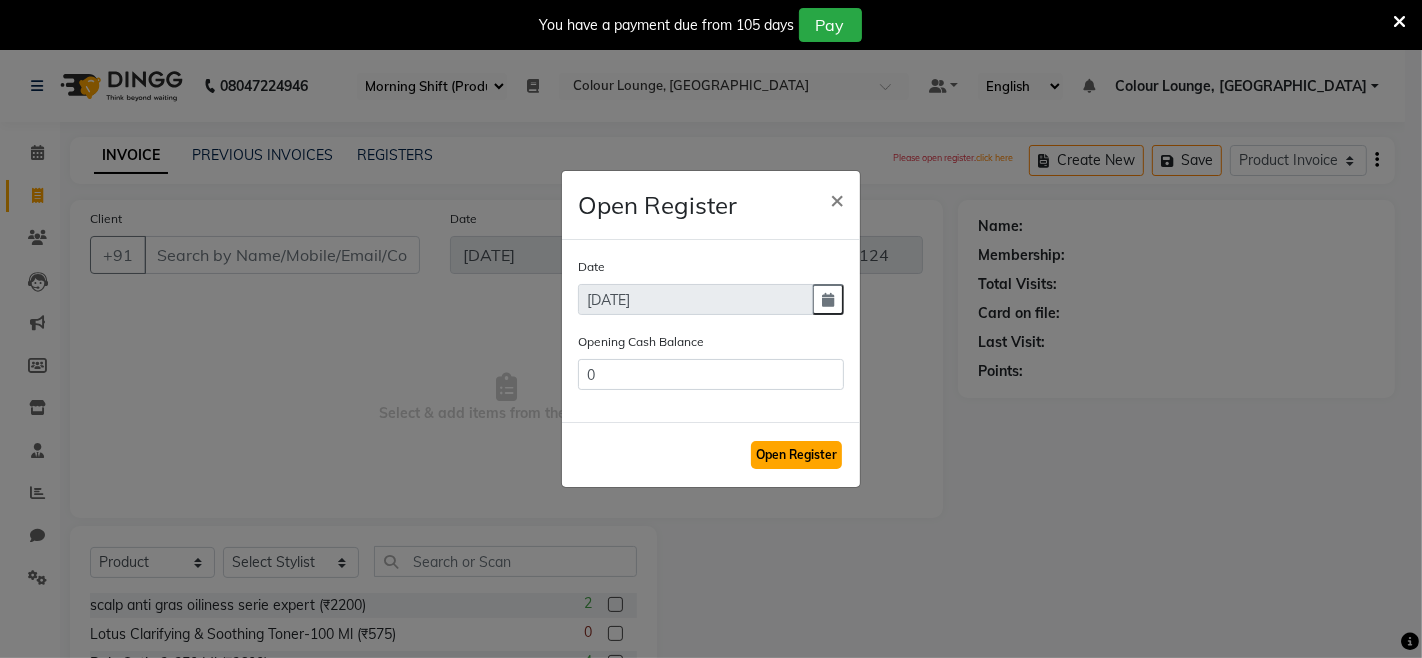 click on "Open Register" 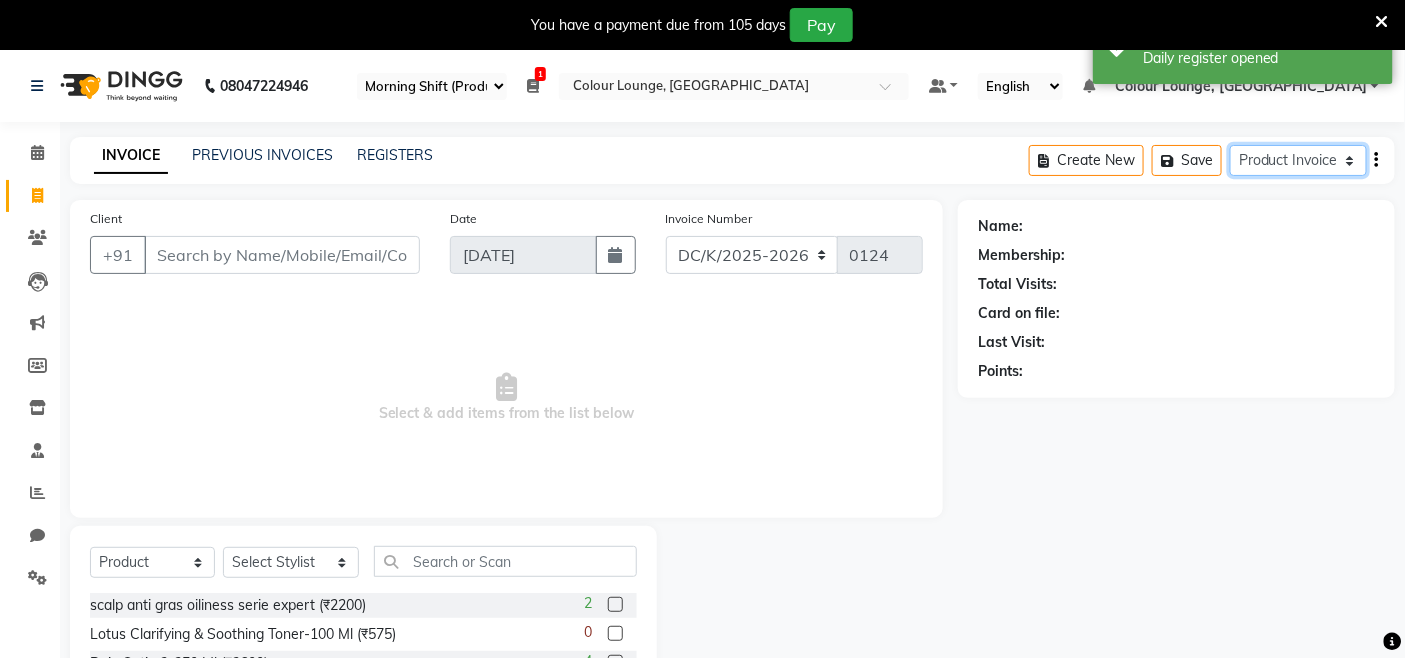 click on "Service Invoice Product Invoice" 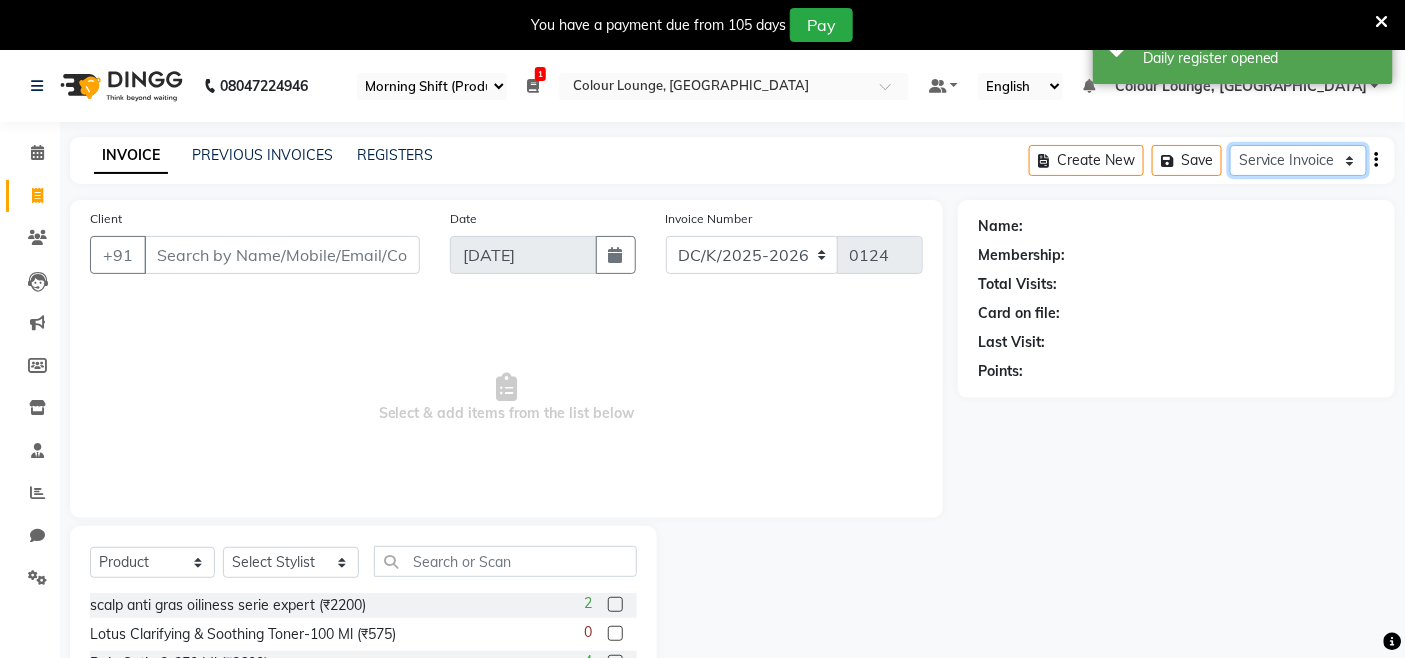 click on "Service Invoice Product Invoice" 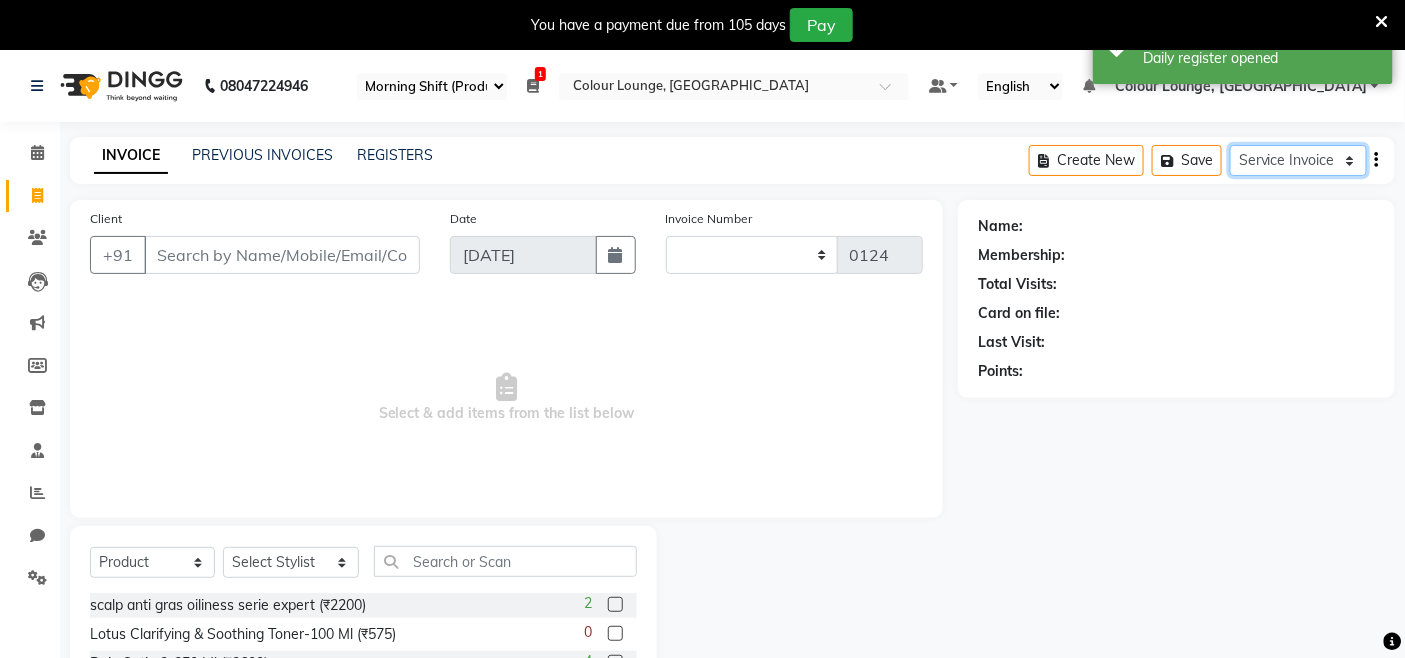 select on "75" 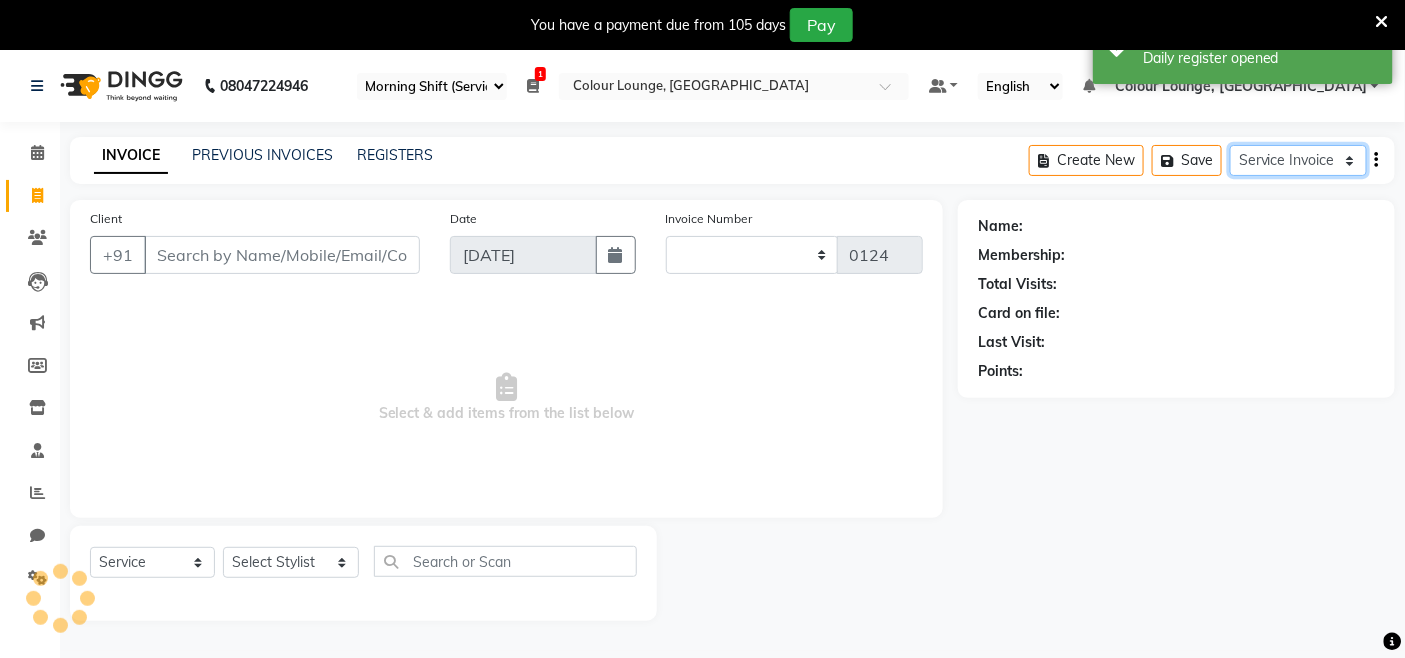 type on "2075" 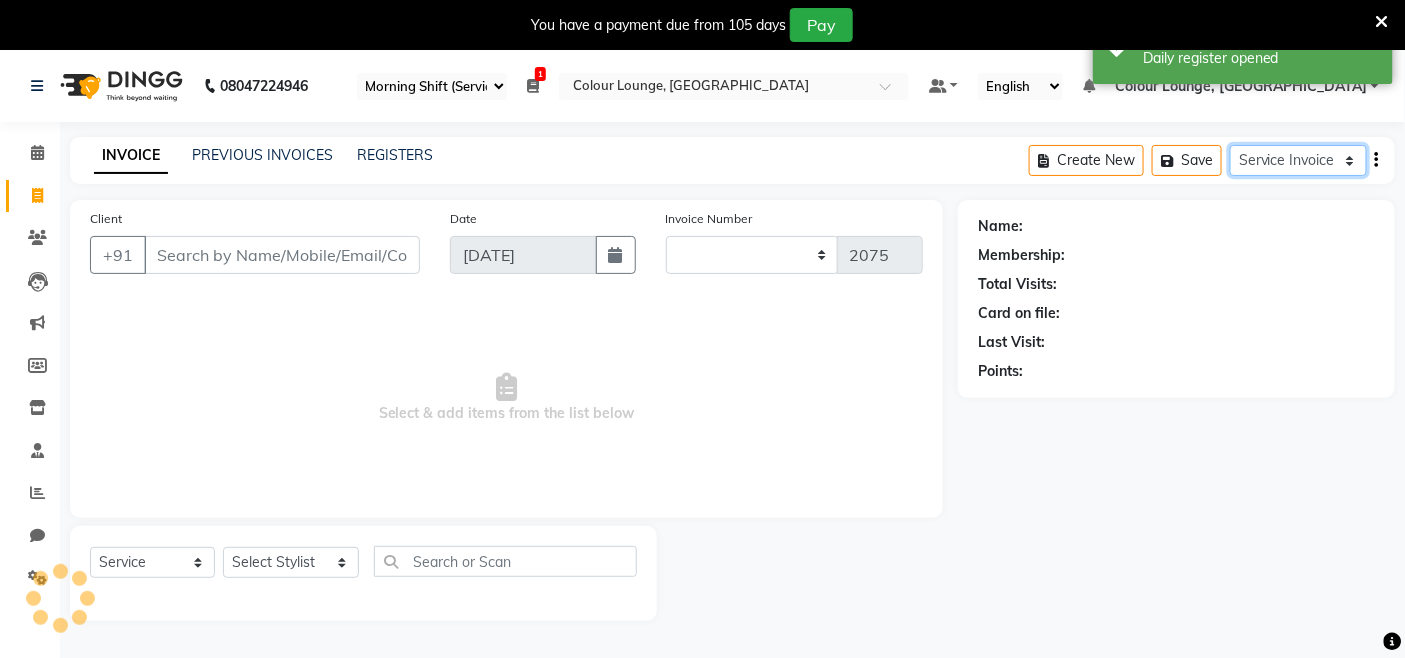 select on "8015" 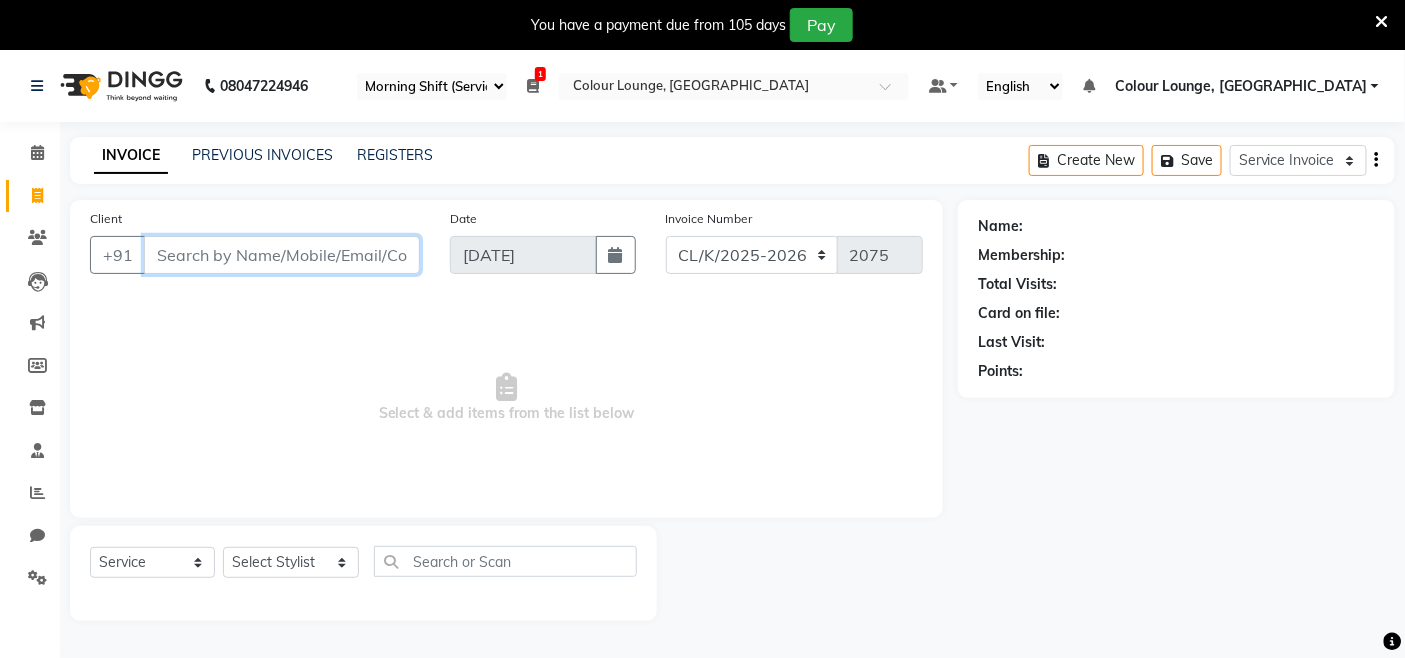click on "Client" at bounding box center [282, 255] 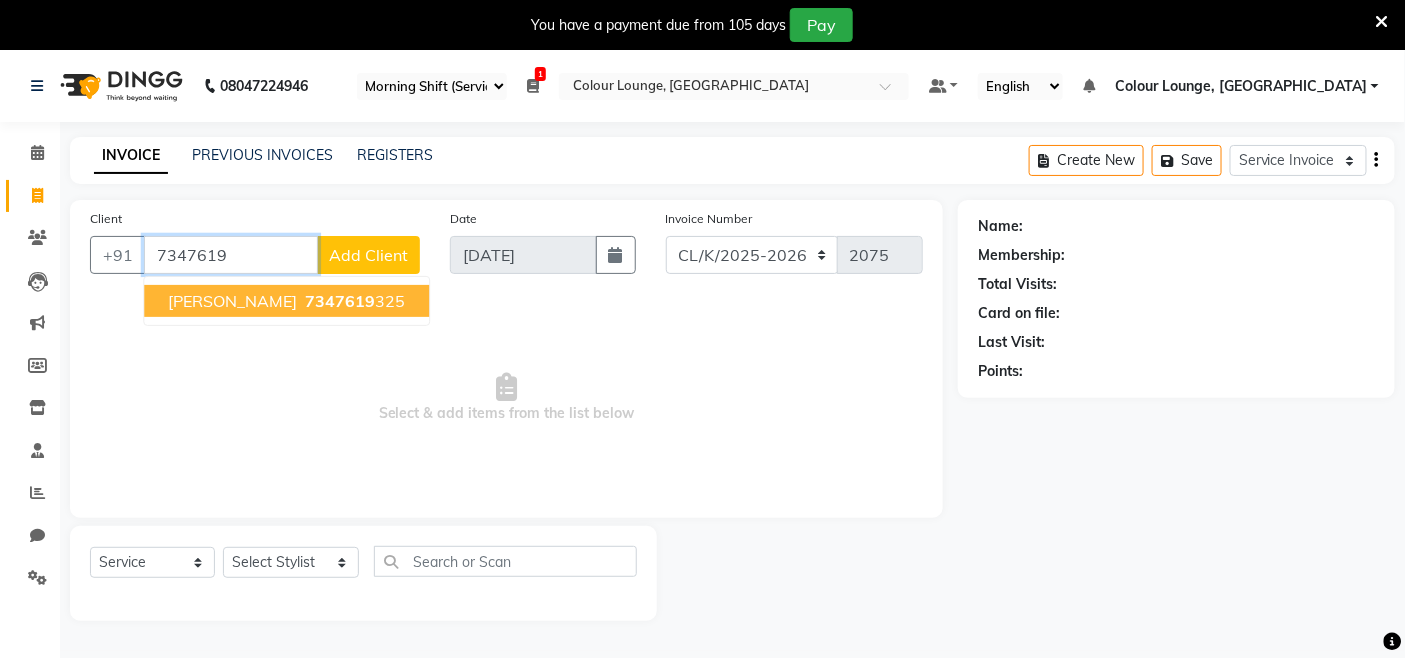 click on "7347619" at bounding box center [340, 301] 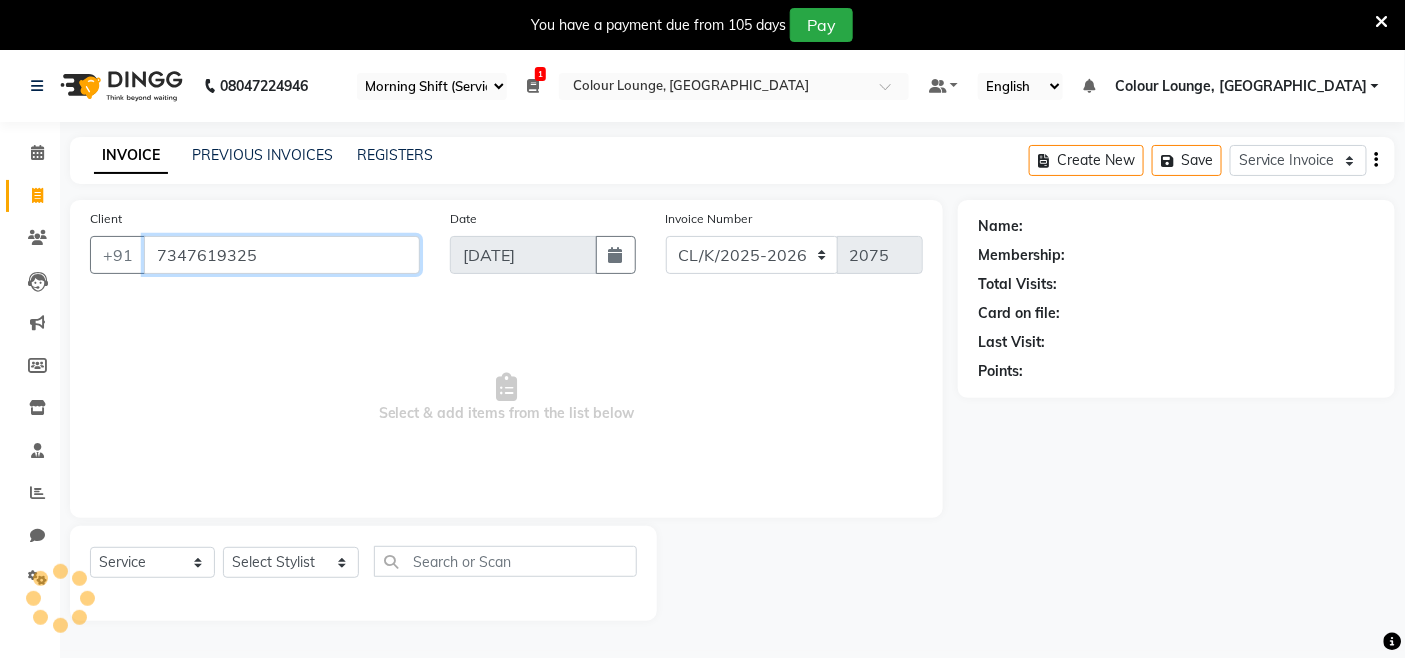 type on "7347619325" 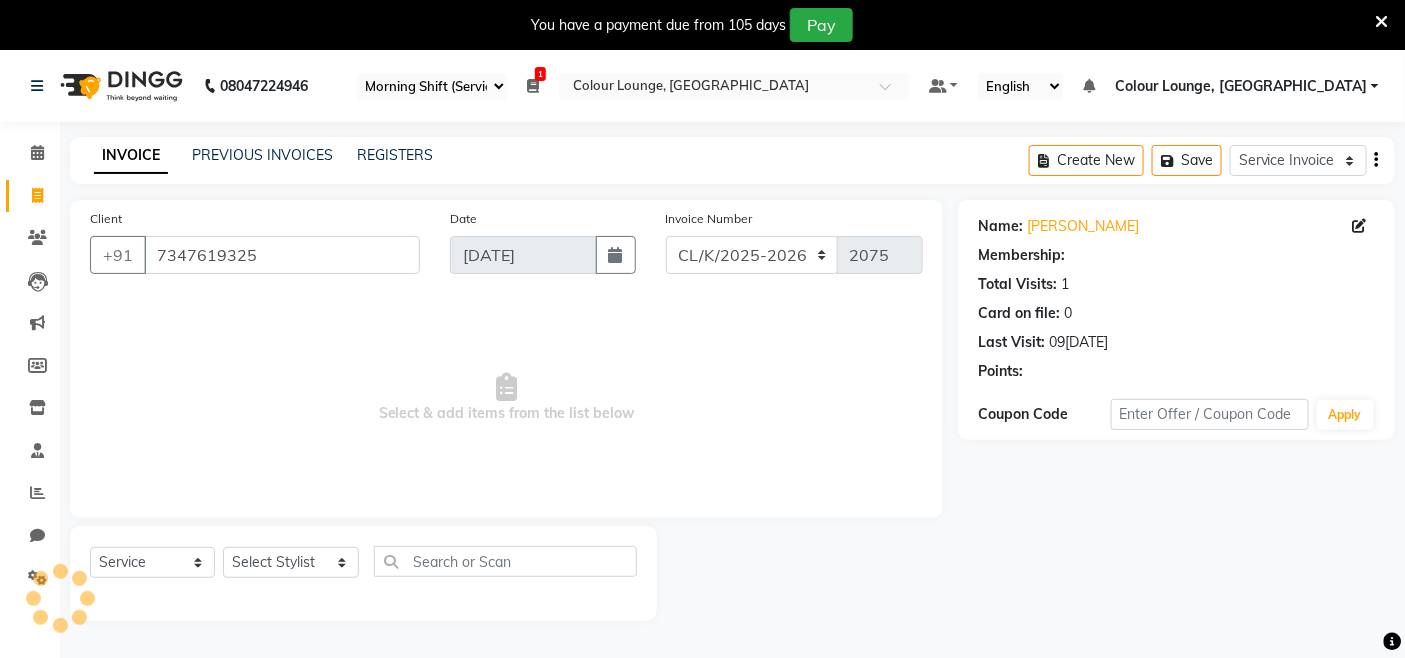 select on "1: Object" 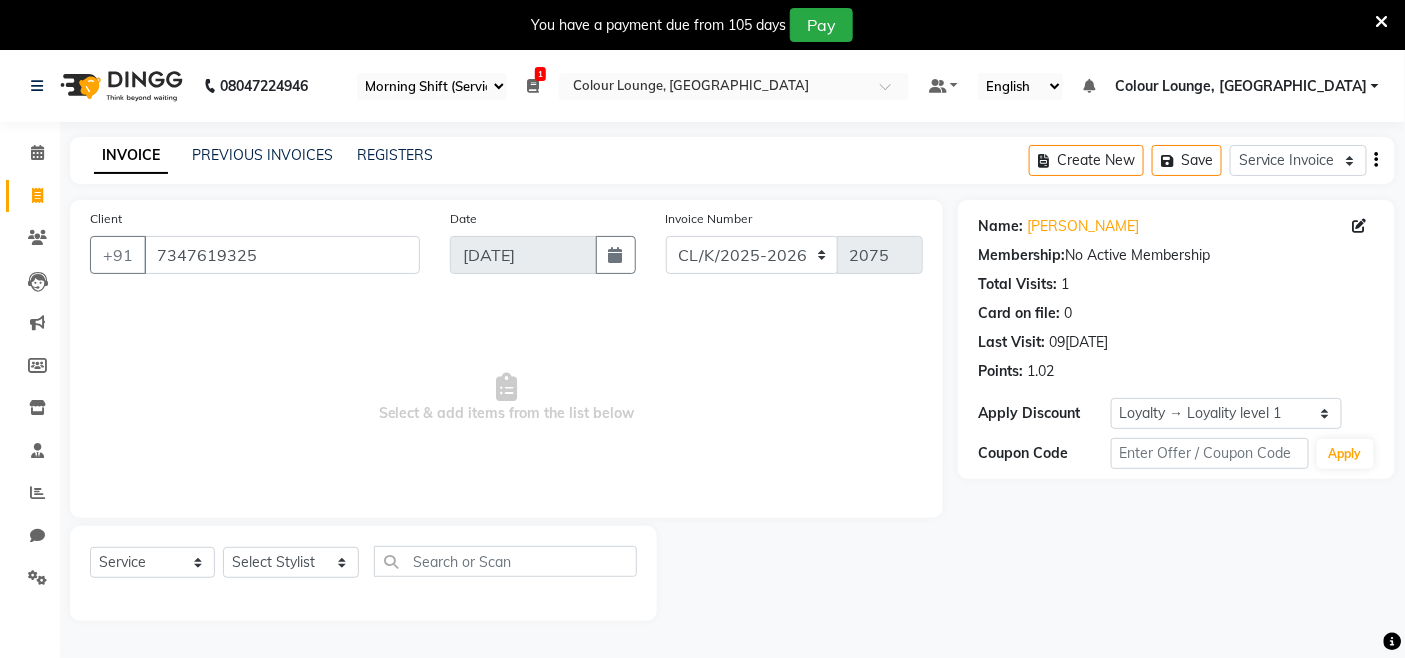 click on "Name: Pawandeep Kaur Membership:  No Active Membership  Total Visits:  1 Card on file:  0 Last Visit:   09-07-2025 Points:   1.02  Apply Discount Select  Loyalty → Loyality level 1  Coupon → Hdfc2025 Coupon → Hdfc2025 Coupon → Hdfc2025 Coupon → Hdfc2025 Coupon → Hdfc2025 Coupon → Hdfc2025 Coupon → Hdfc2025 Coupon → Hdfc2025 Coupon → Hdfc2025 Coupon → Hdfc2025 Coupon Code Apply" 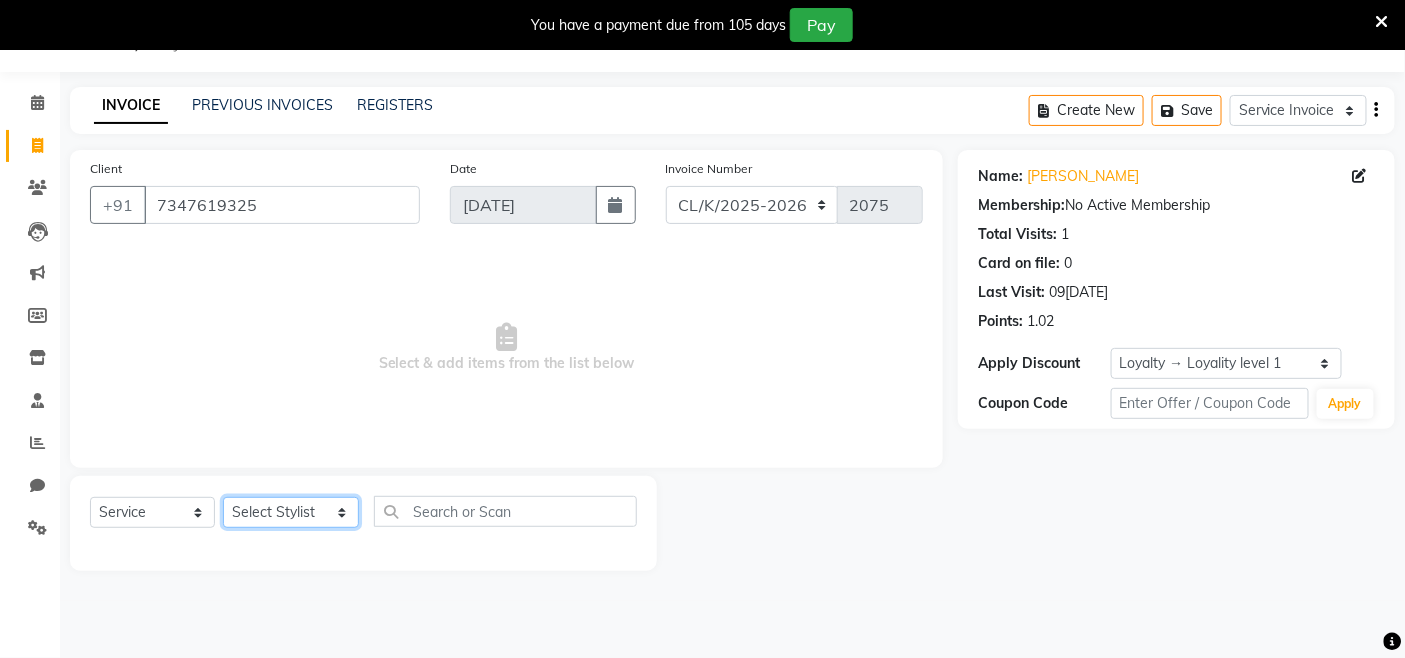 click on "Select Stylist Admin Admin AKHIL ANKUSH Colour Lounge, Kabir Park Colour Lounge, Kabir Park divyansh  Jaswinder singh guard JATIN JOHN JONEY LUXMI NAVDEEP KAUR NITI PARAMJIT PARAS KHATNAVLIA priya  priyanka  Rakesh sapna  SUMAN VANDANA SHARMA VISHAL" 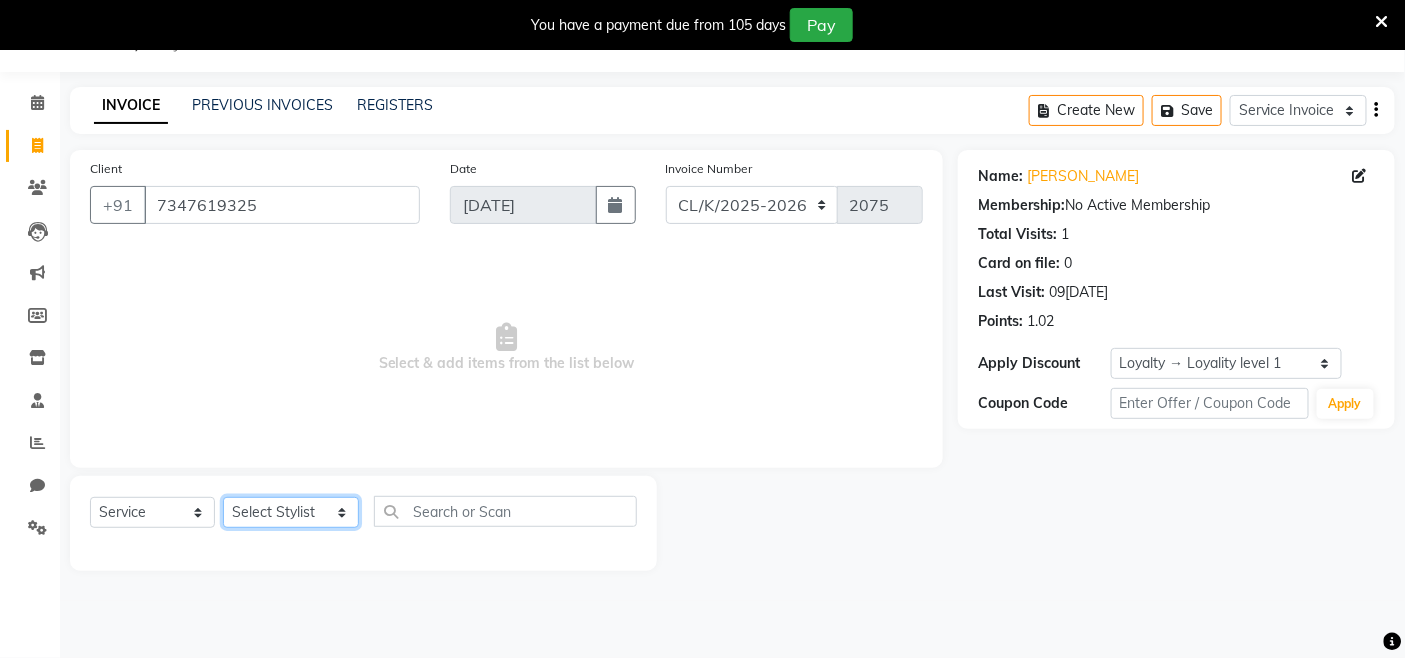 select on "82304" 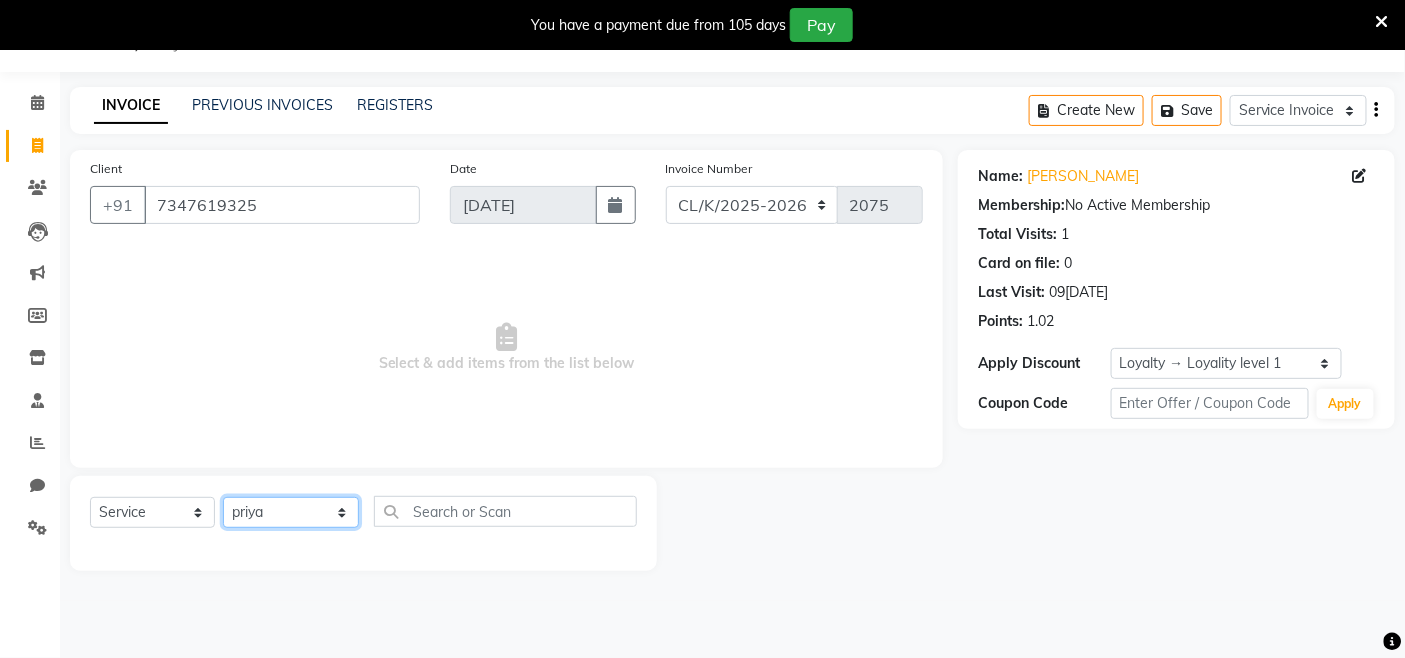 click on "Select Stylist Admin Admin AKHIL ANKUSH Colour Lounge, Kabir Park Colour Lounge, Kabir Park divyansh  Jaswinder singh guard JATIN JOHN JONEY LUXMI NAVDEEP KAUR NITI PARAMJIT PARAS KHATNAVLIA priya  priyanka  Rakesh sapna  SUMAN VANDANA SHARMA VISHAL" 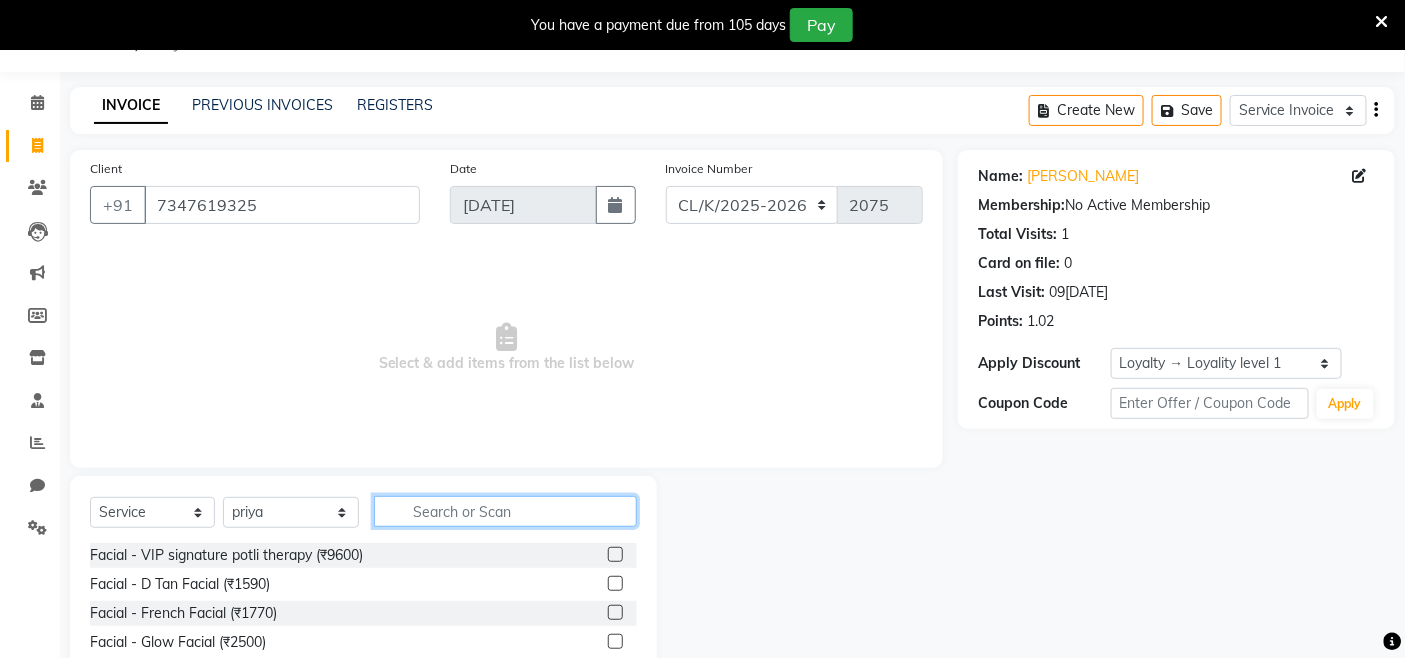 click 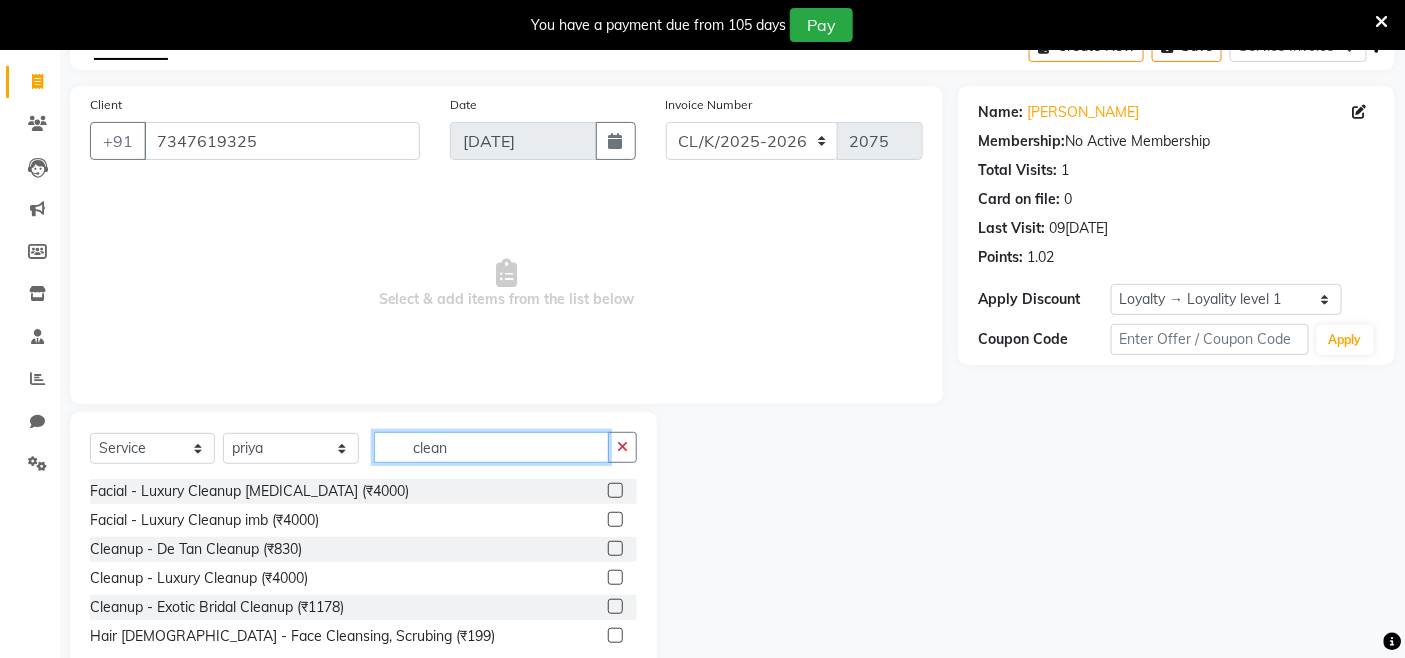 scroll, scrollTop: 166, scrollLeft: 0, axis: vertical 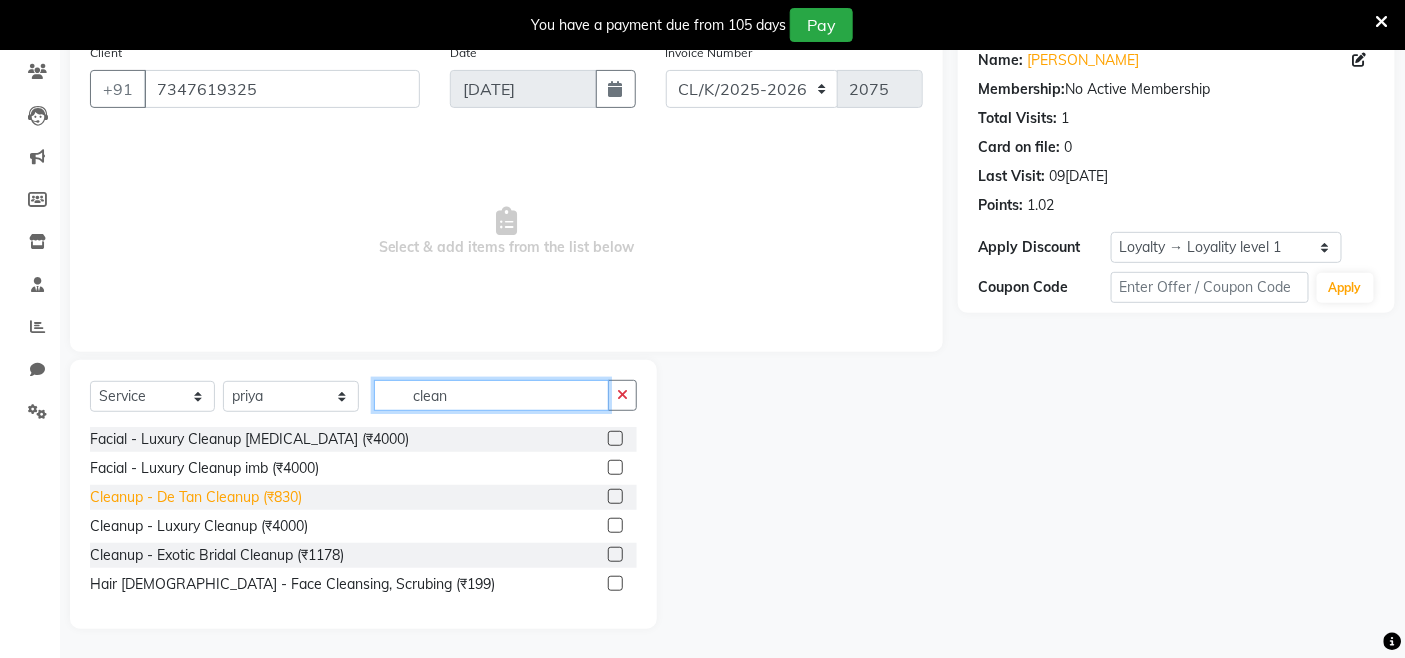 type on "clean" 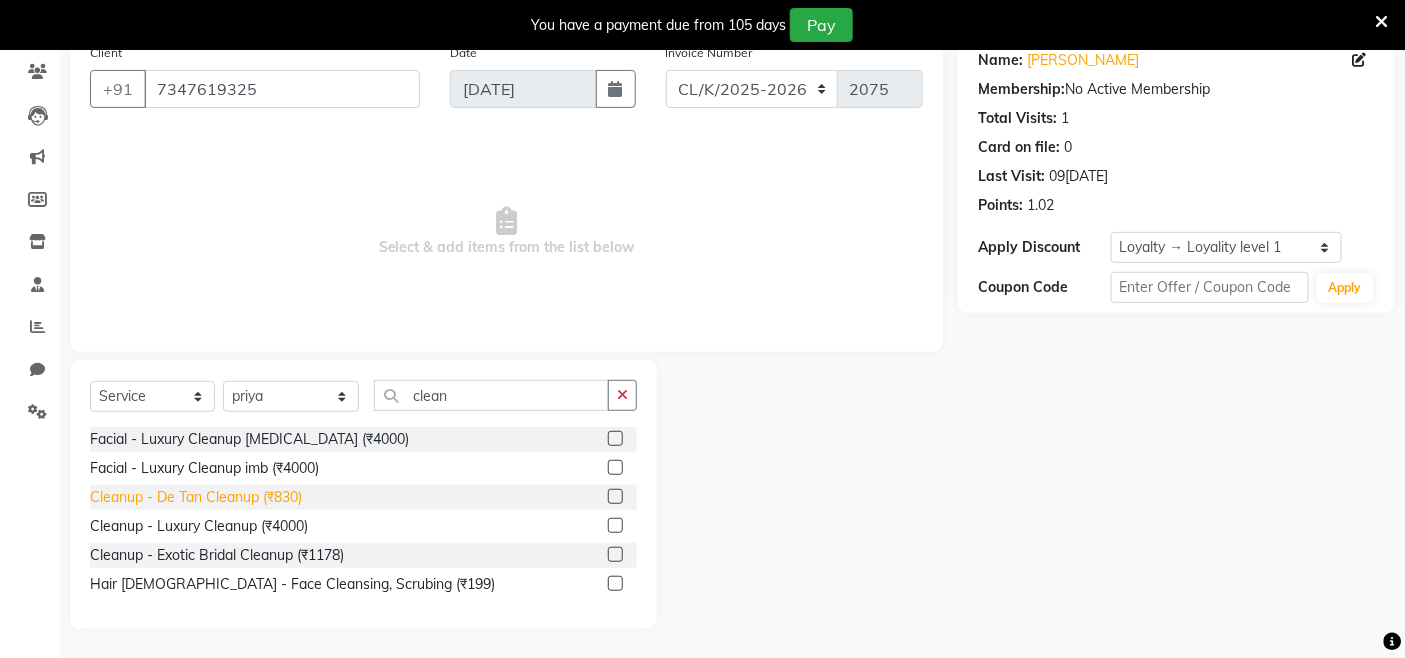 click on "Cleanup - De Tan Cleanup (₹830)" 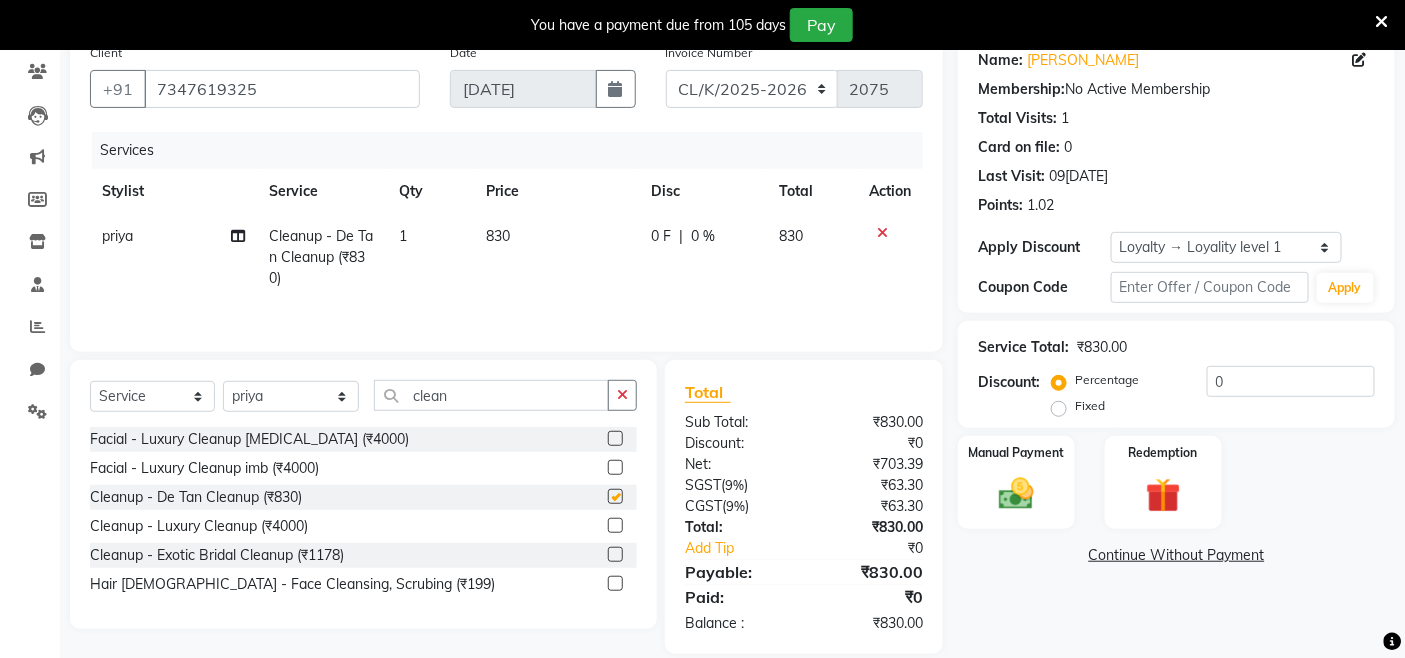 checkbox on "false" 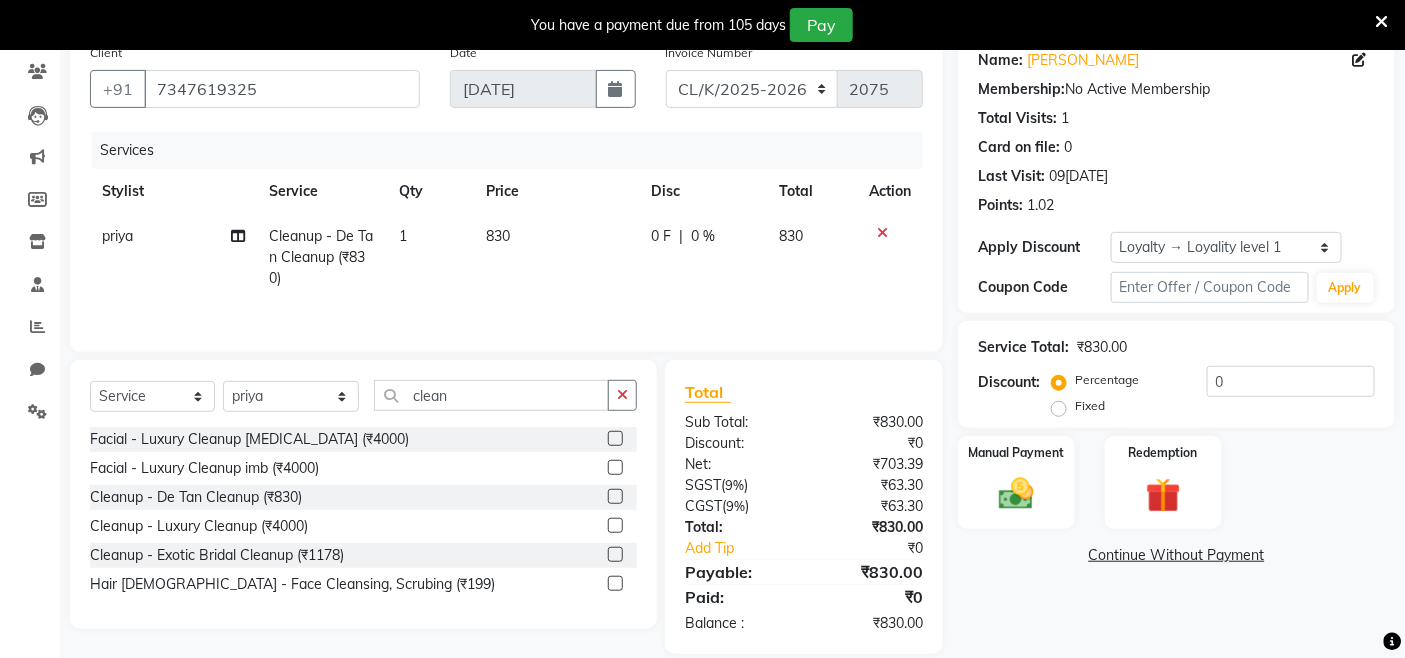 scroll, scrollTop: 193, scrollLeft: 0, axis: vertical 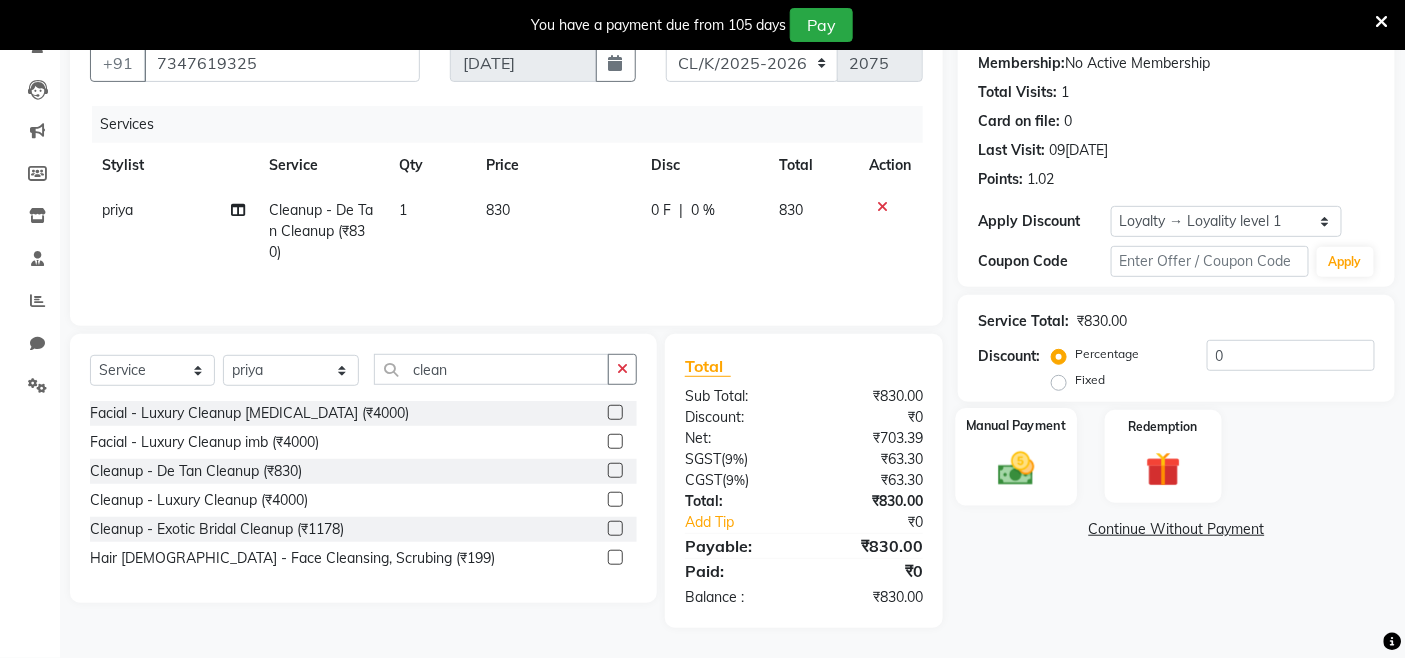 click on "Manual Payment" 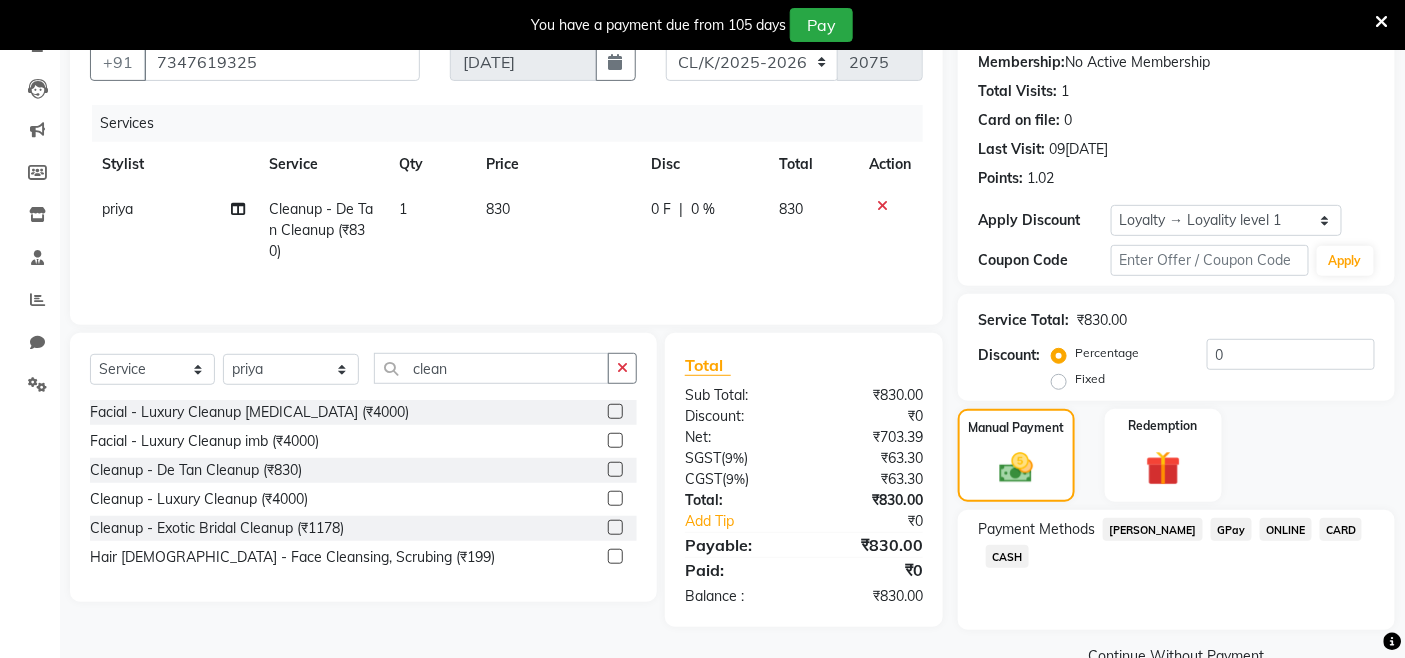 click on "Payment Methods  Bajaj Finserv   GPay   ONLINE   CARD   CASH" 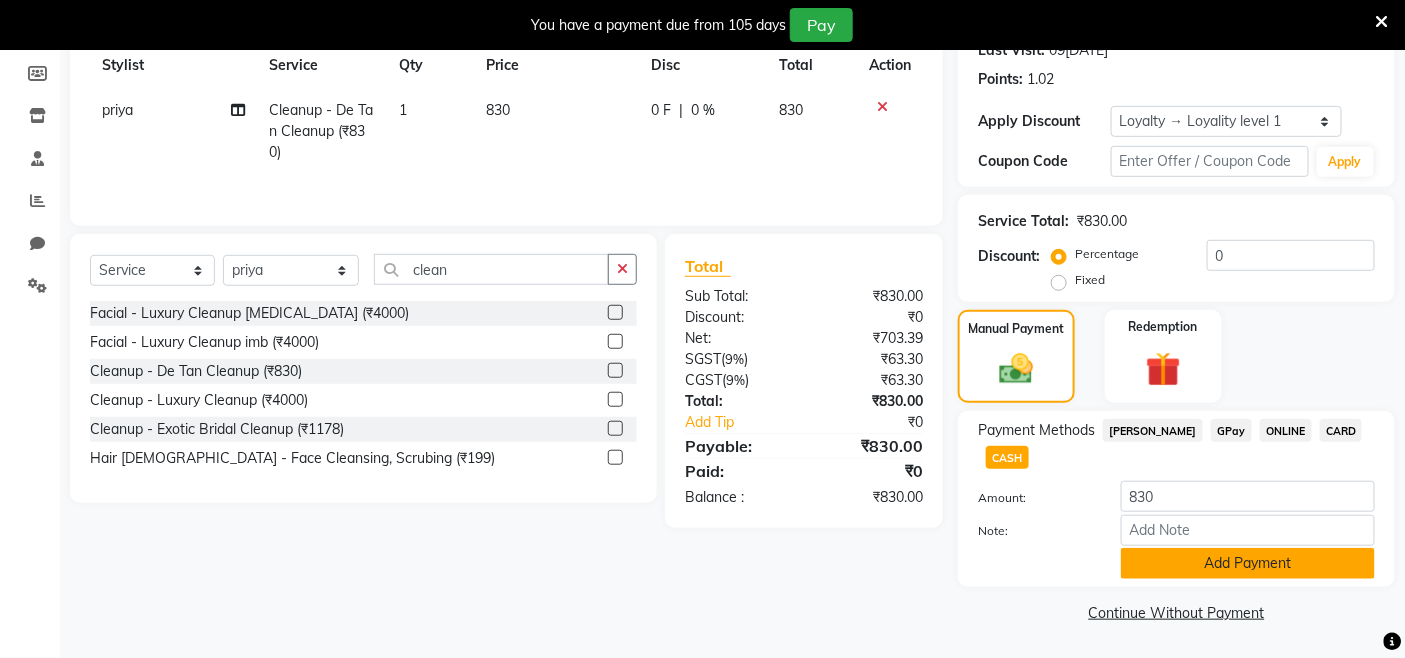 click on "Add Payment" 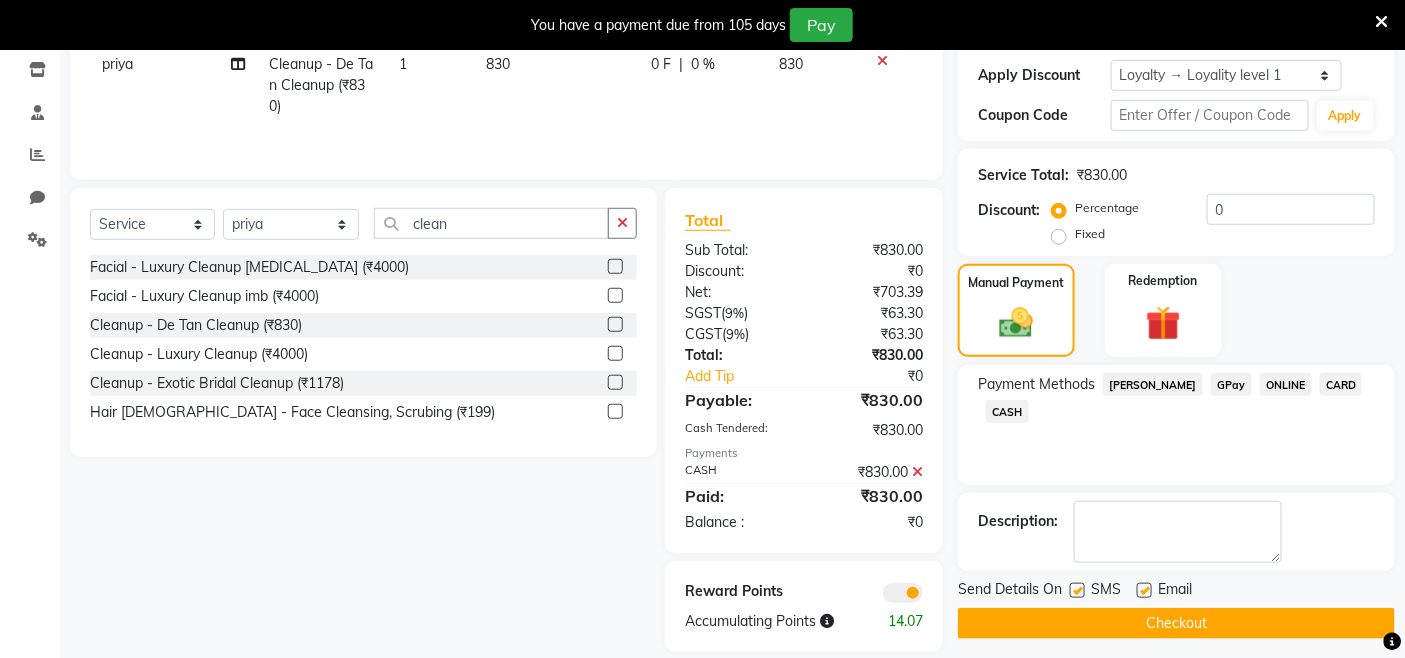 scroll, scrollTop: 363, scrollLeft: 0, axis: vertical 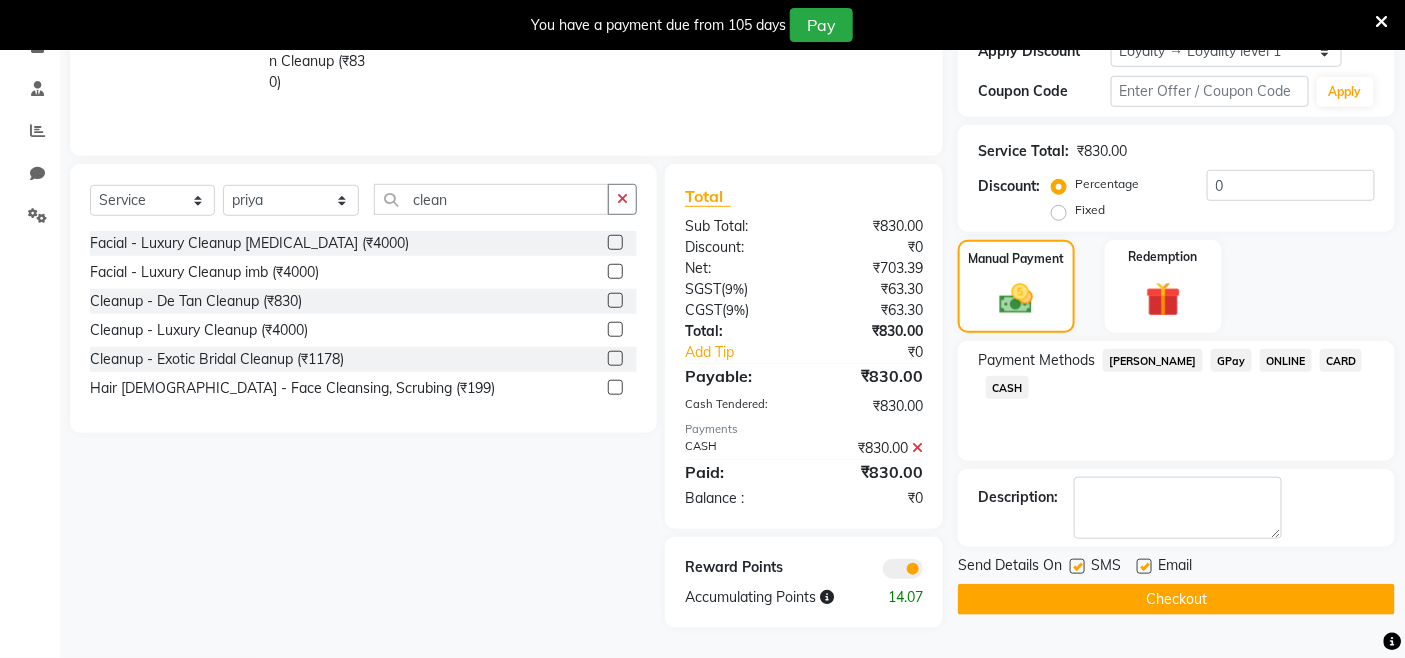 drag, startPoint x: 1160, startPoint y: 594, endPoint x: 1148, endPoint y: 594, distance: 12 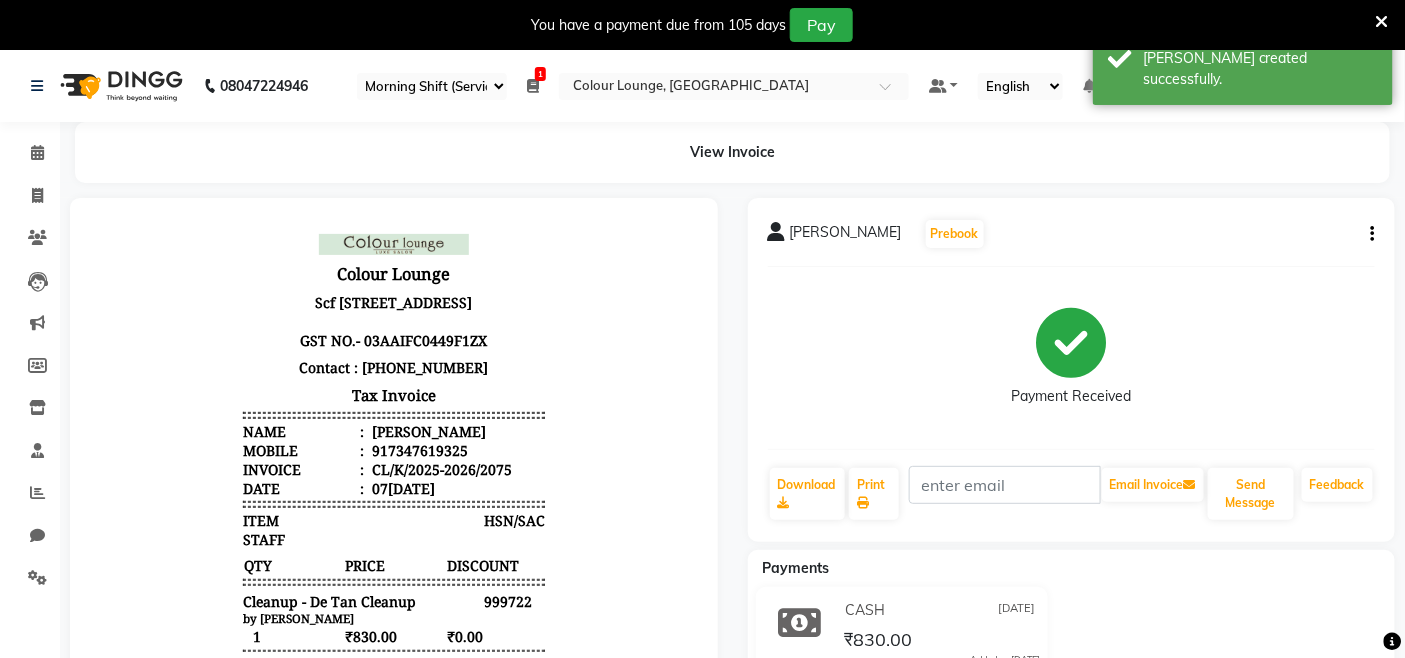 scroll, scrollTop: 0, scrollLeft: 0, axis: both 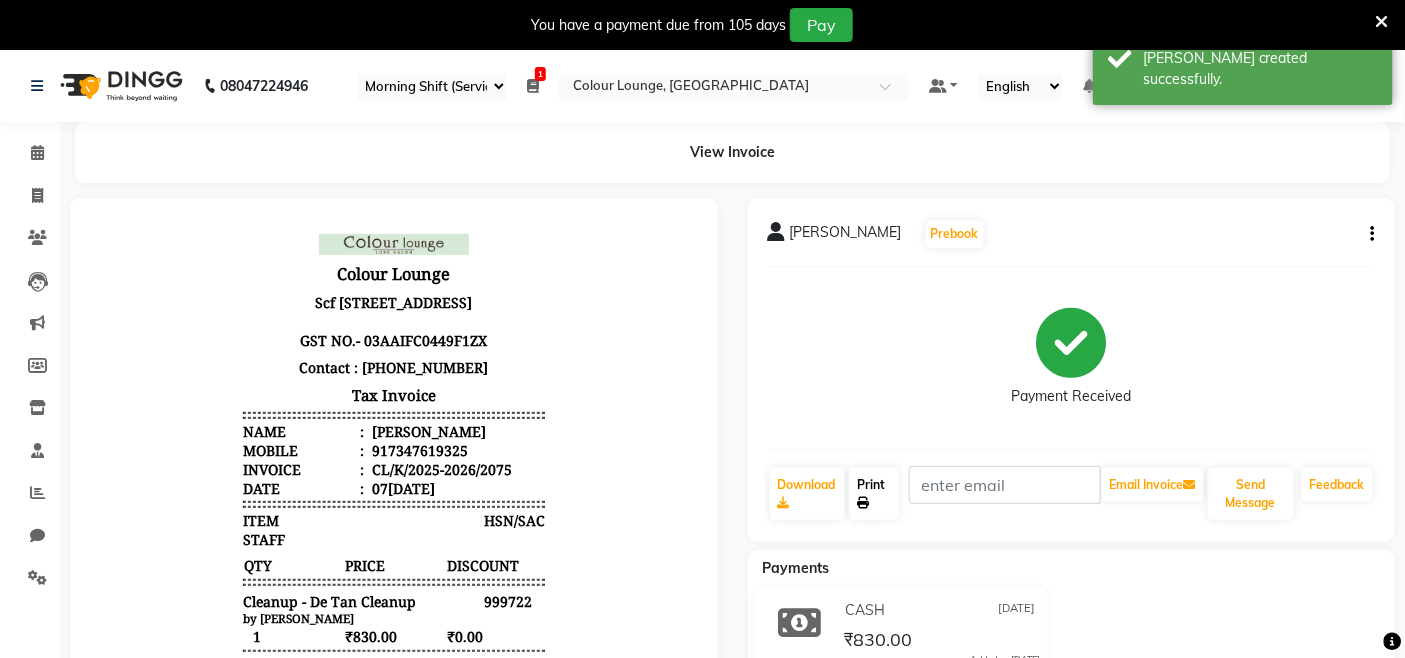 click on "Print" 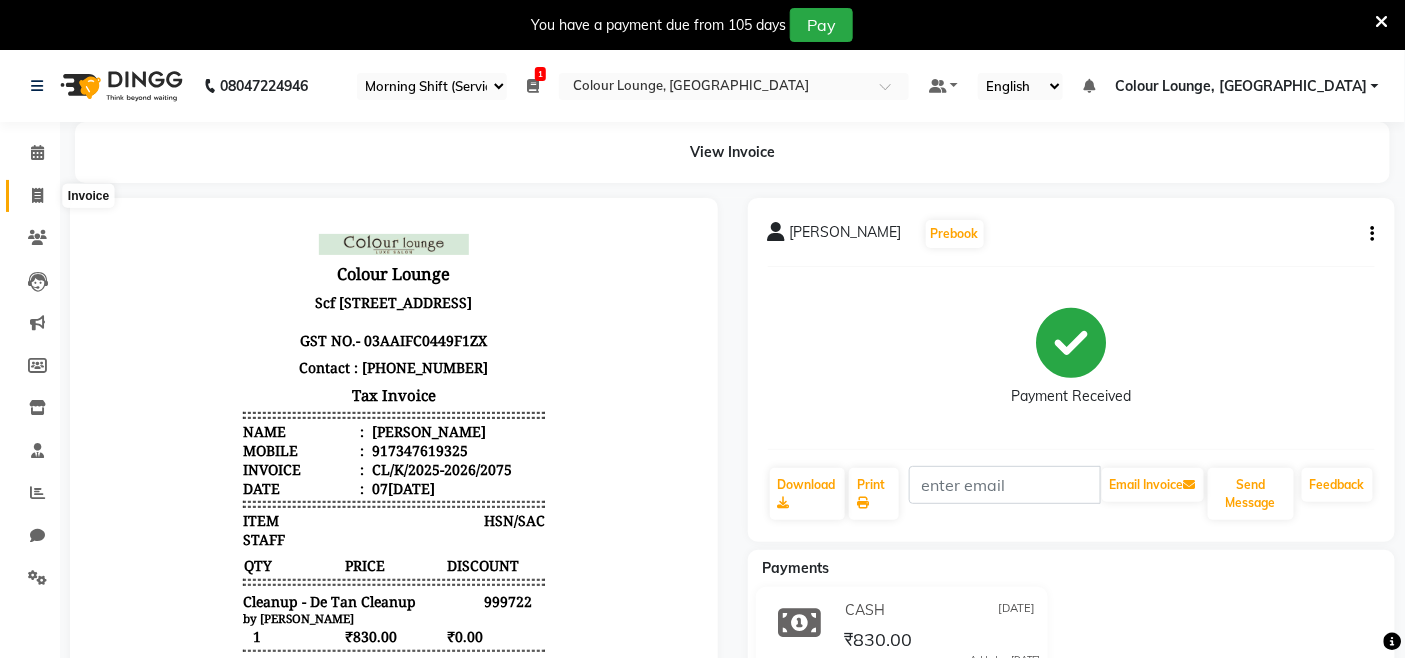 click 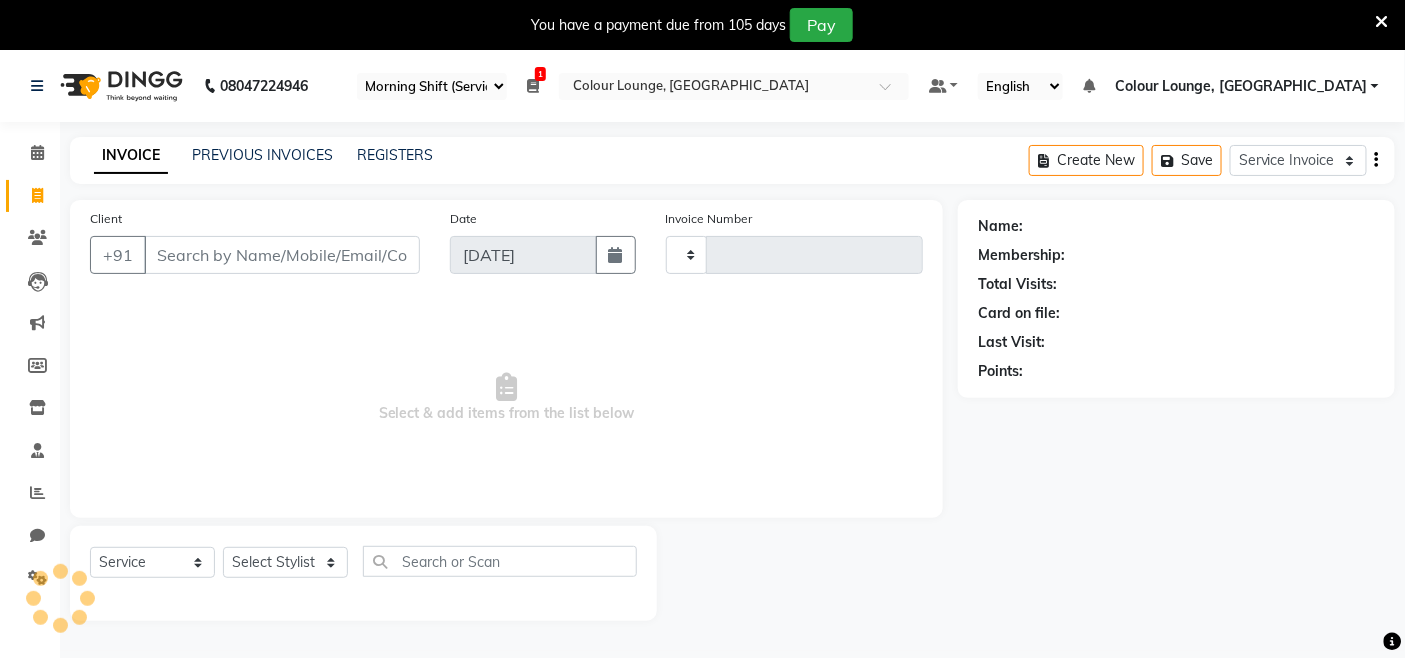 type on "2076" 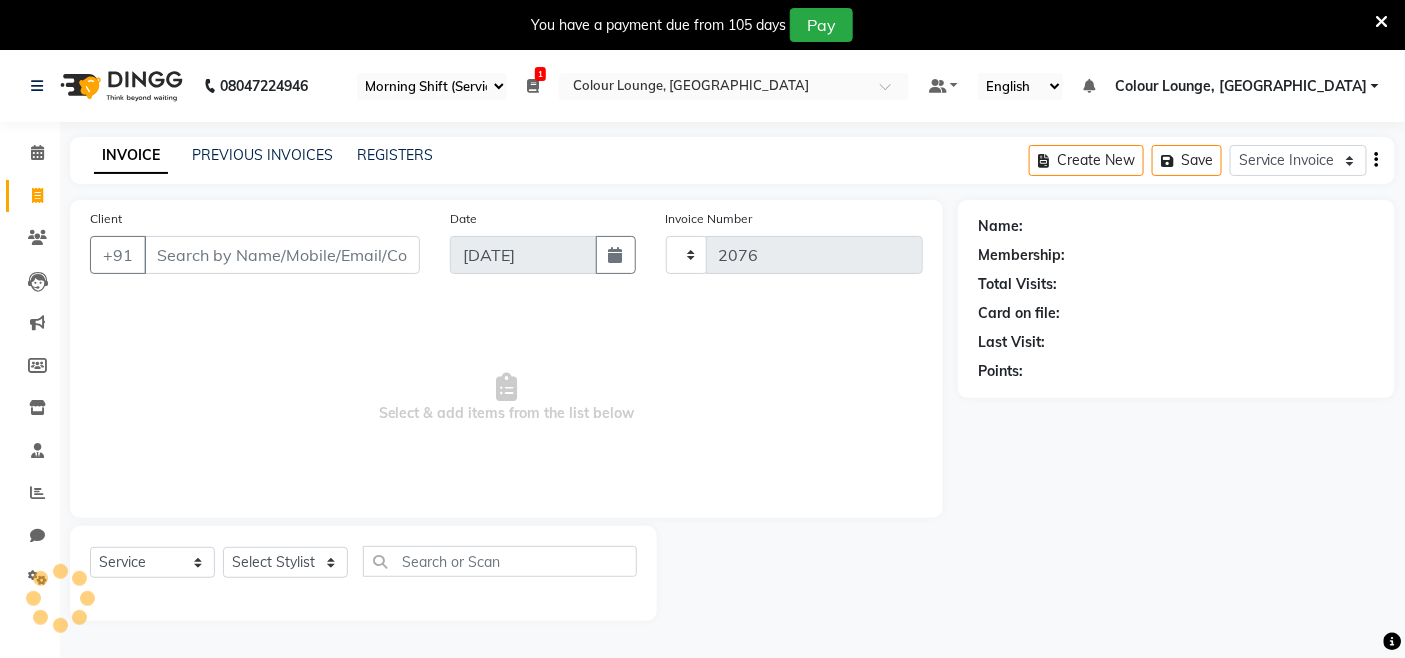 select on "8015" 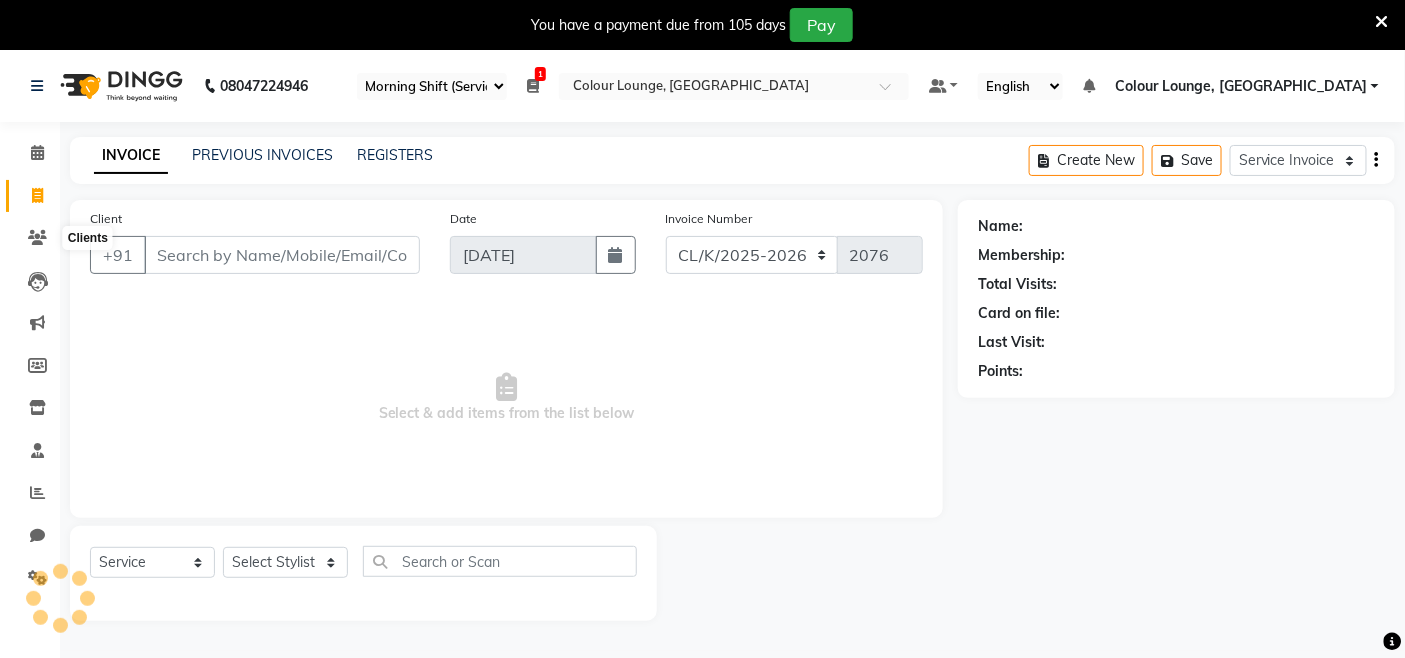 scroll, scrollTop: 50, scrollLeft: 0, axis: vertical 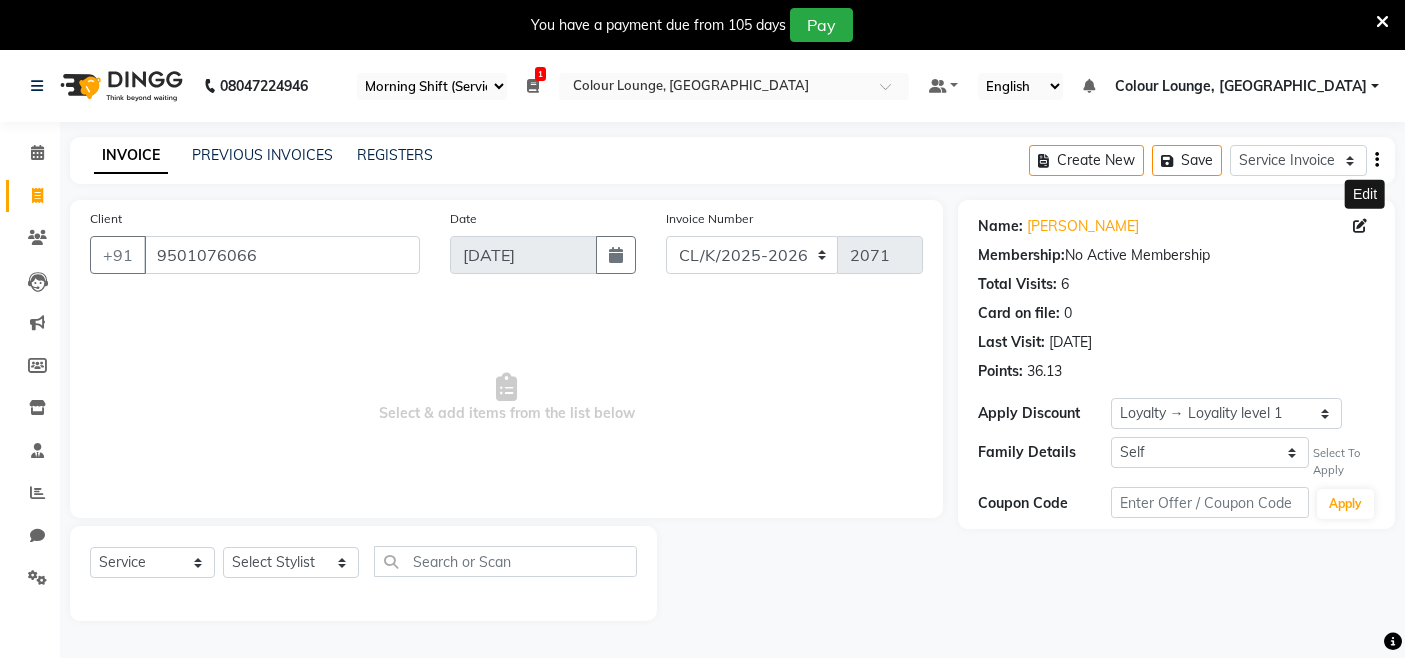 select on "75" 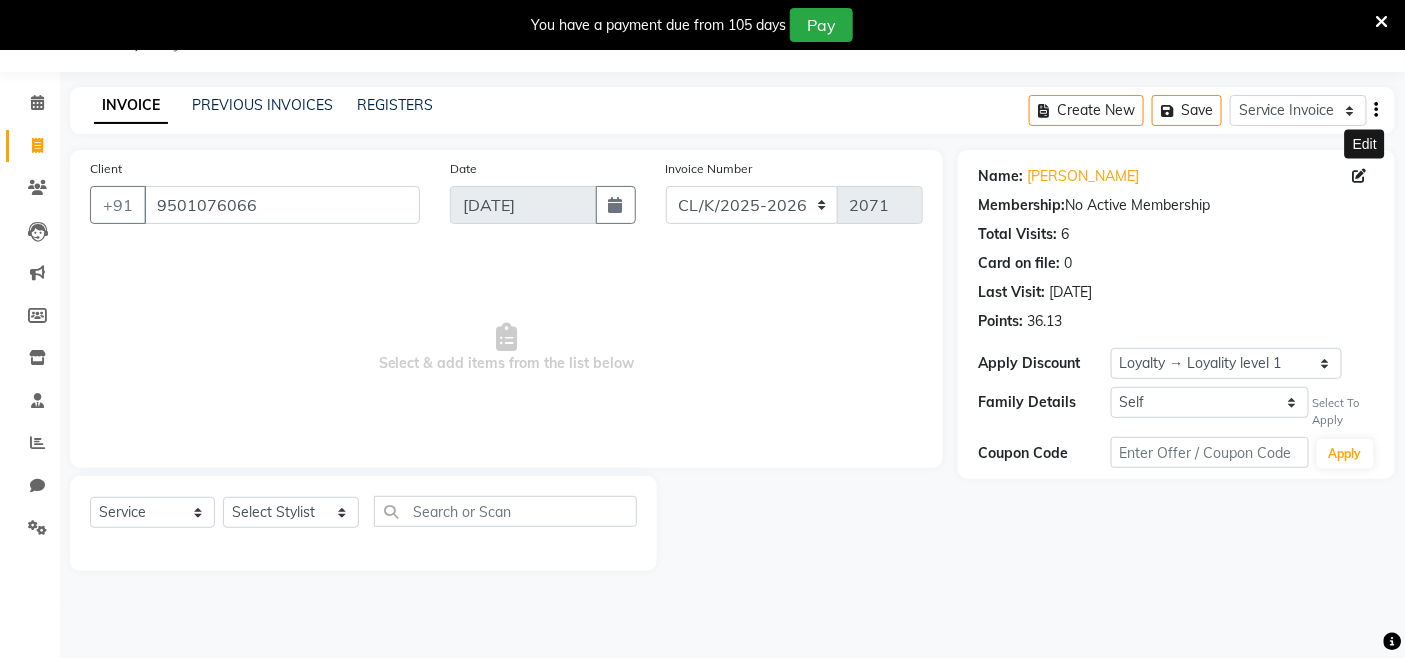 scroll, scrollTop: 0, scrollLeft: 0, axis: both 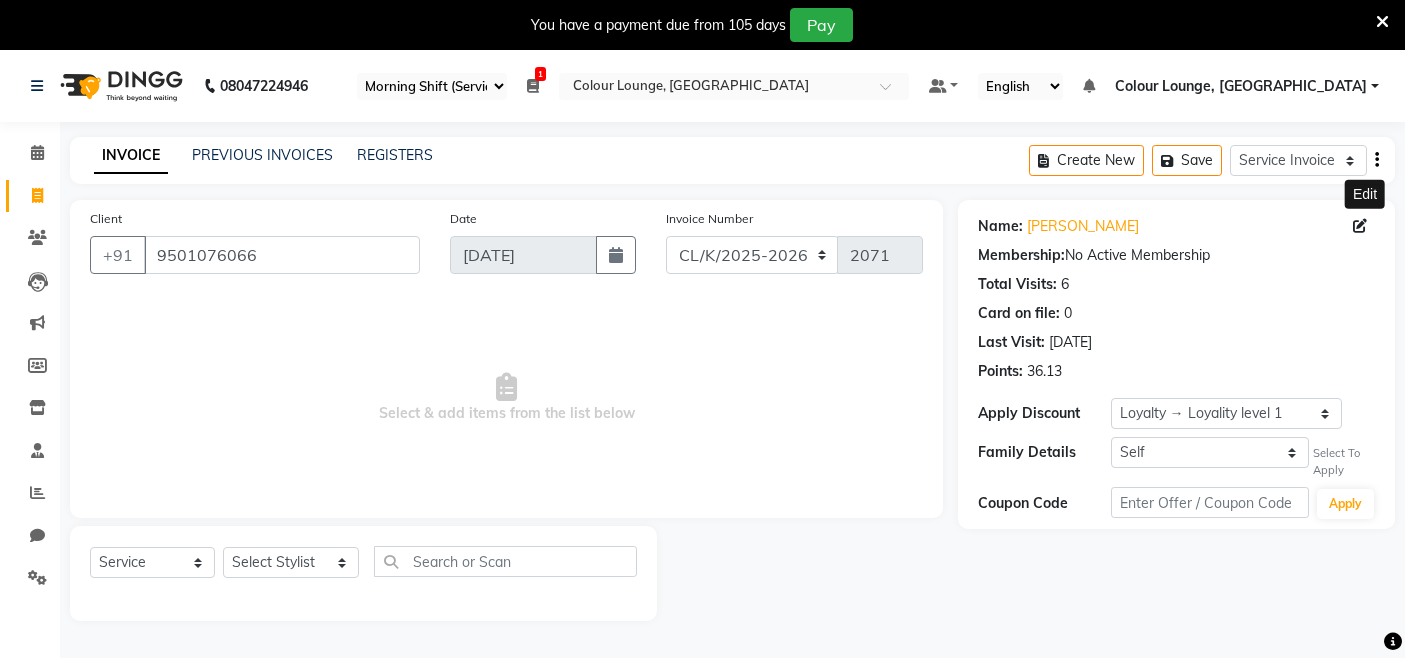 select on "75" 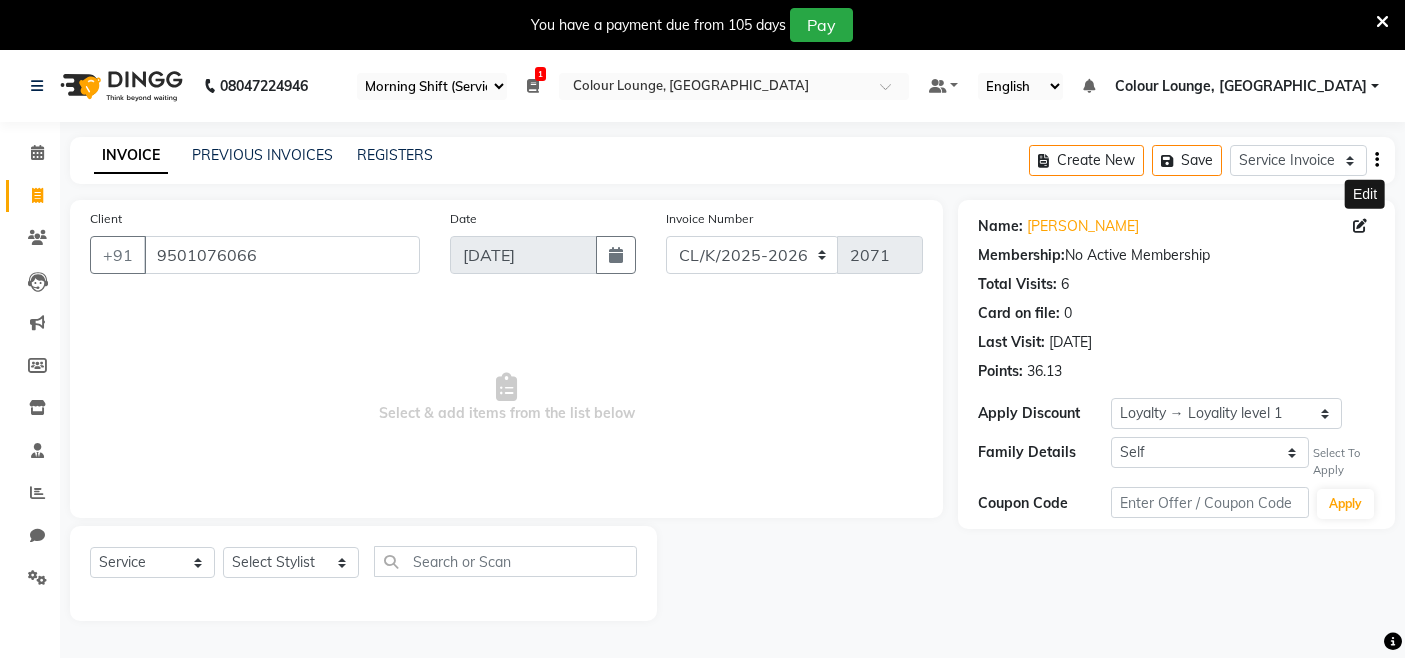 scroll, scrollTop: 50, scrollLeft: 0, axis: vertical 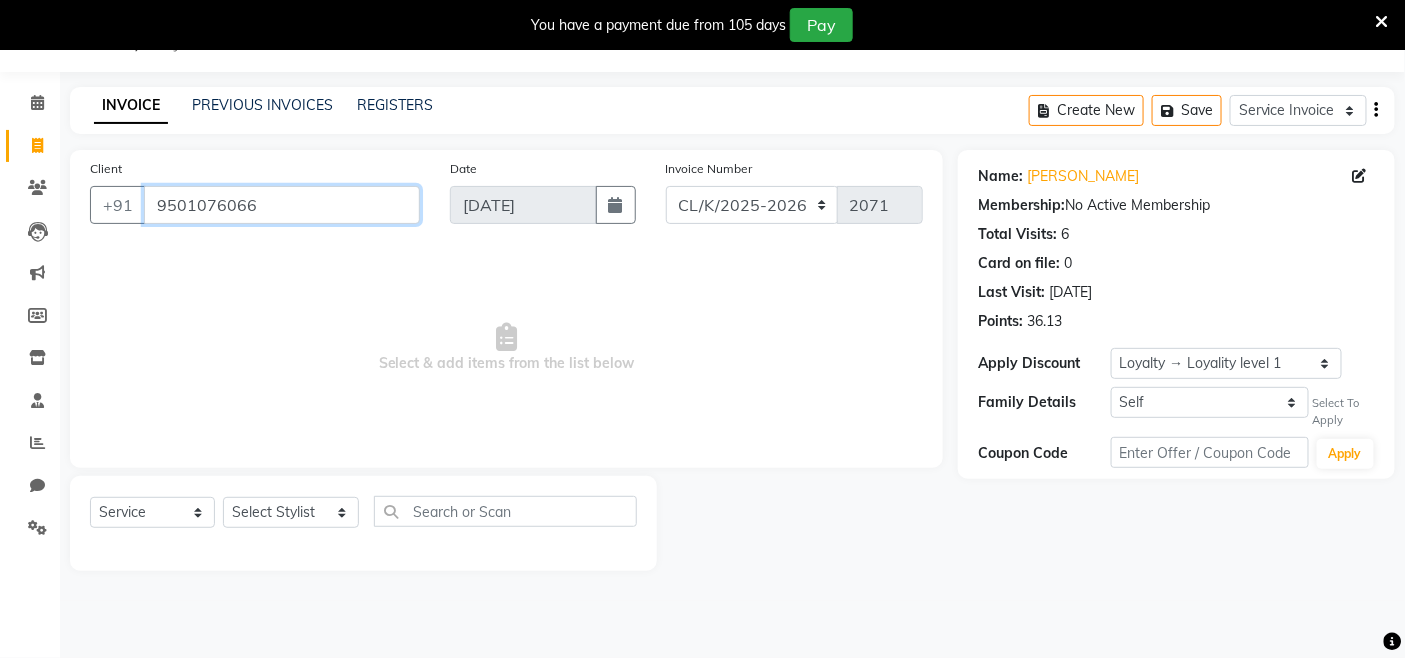 drag, startPoint x: 13, startPoint y: 140, endPoint x: 0, endPoint y: 106, distance: 36.40055 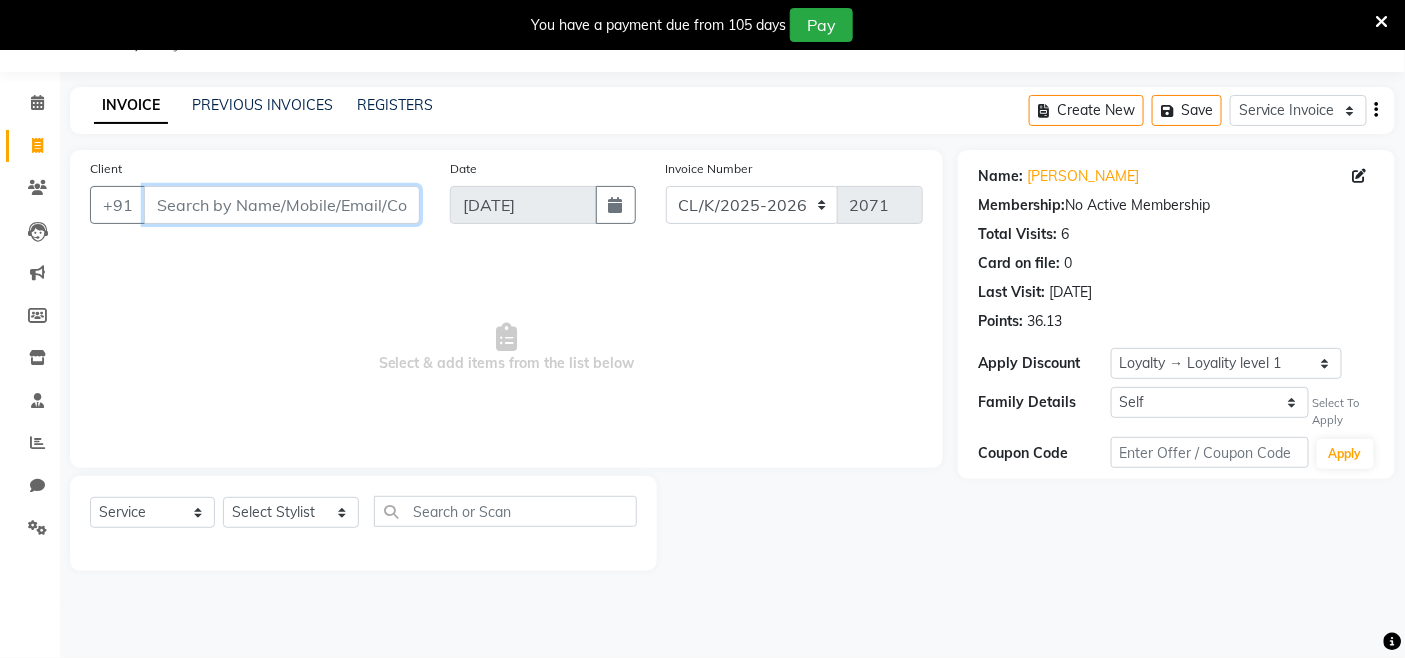 type 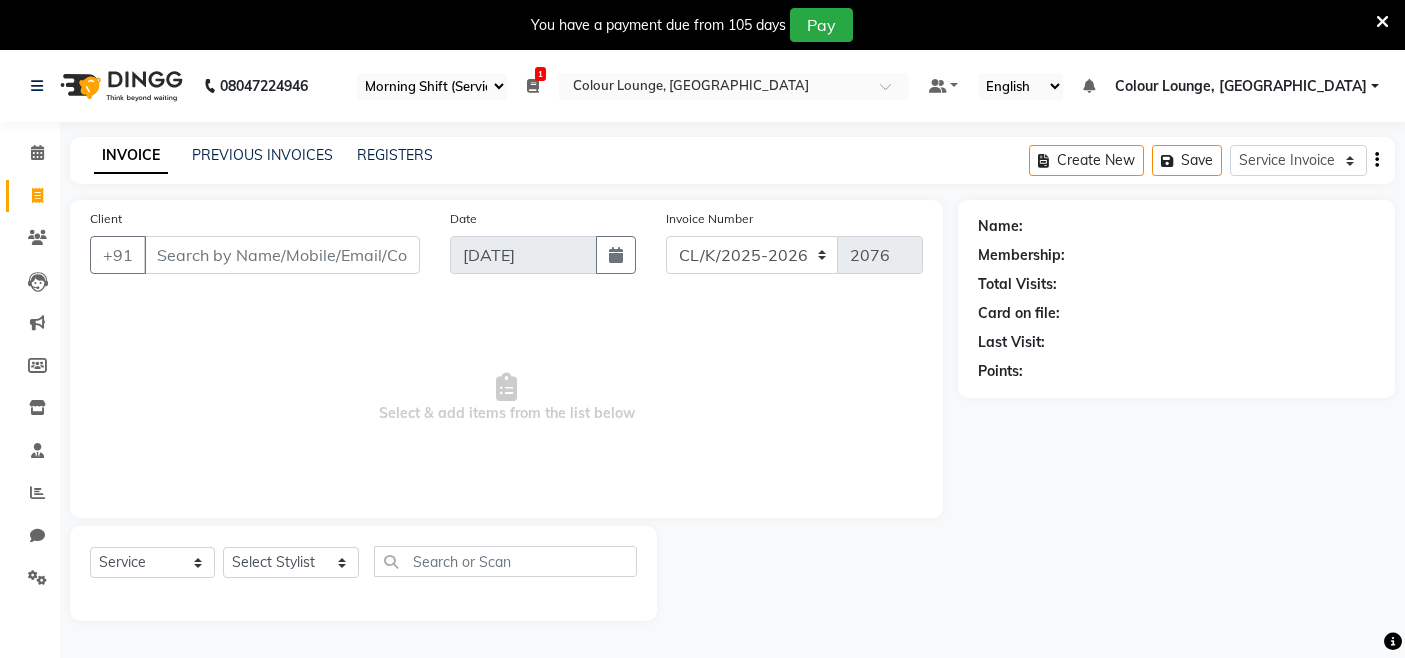 select on "75" 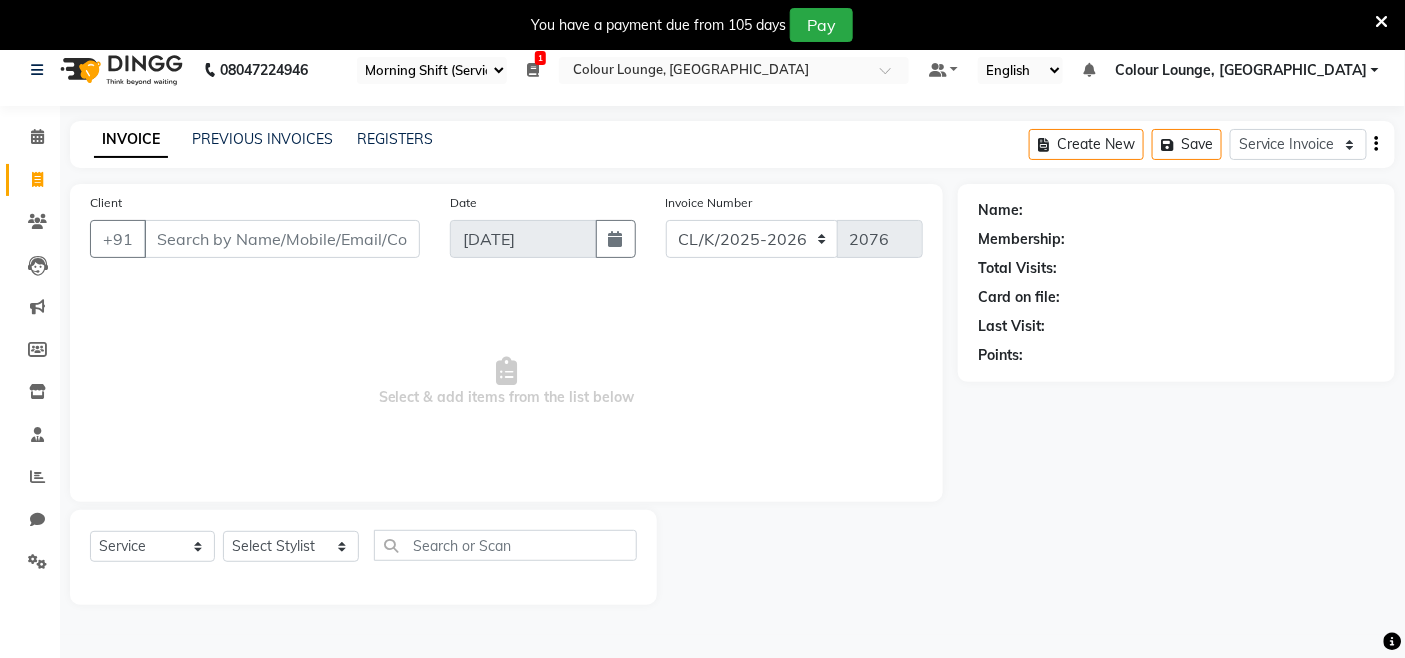 scroll, scrollTop: 0, scrollLeft: 0, axis: both 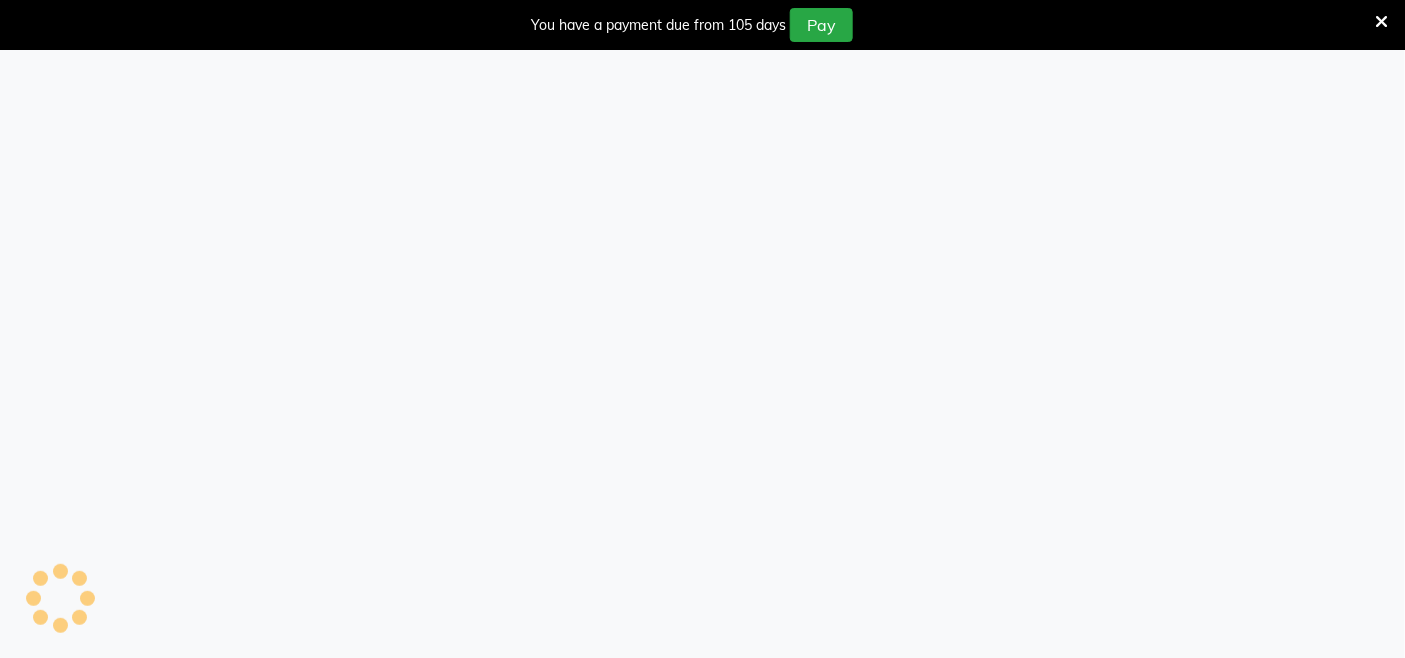 select on "service" 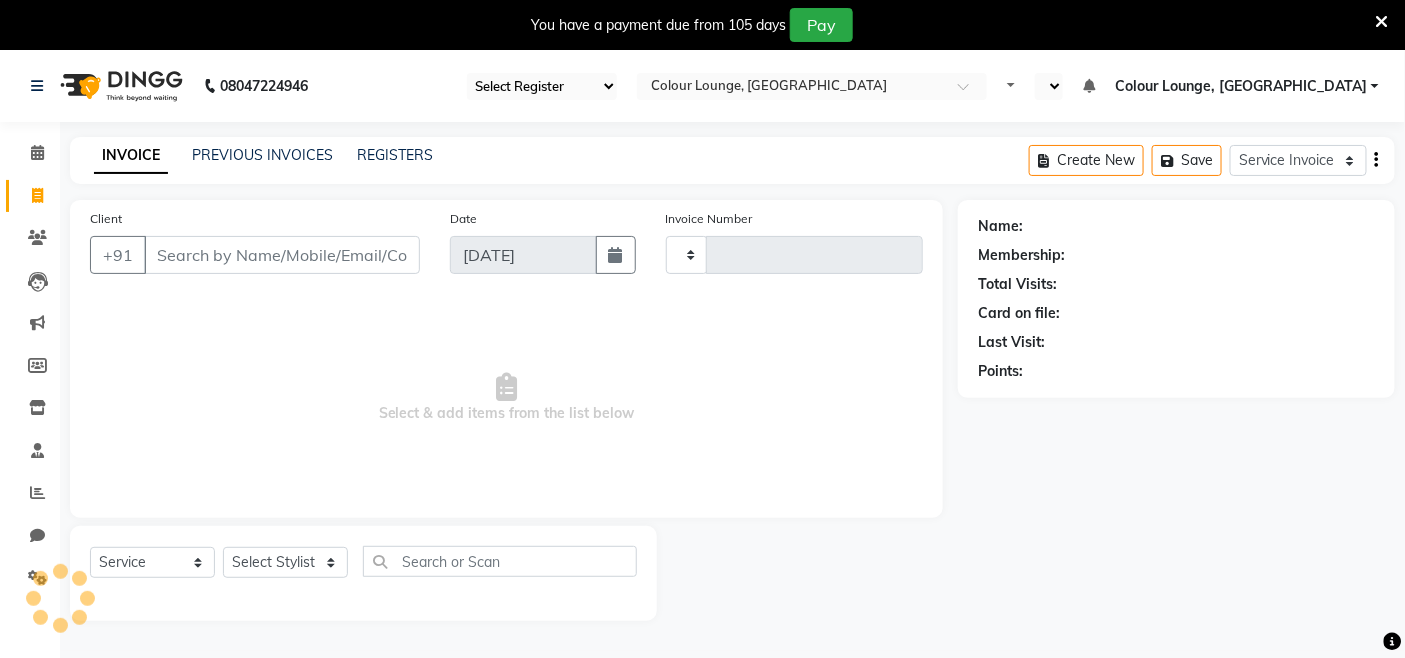 type on "2077" 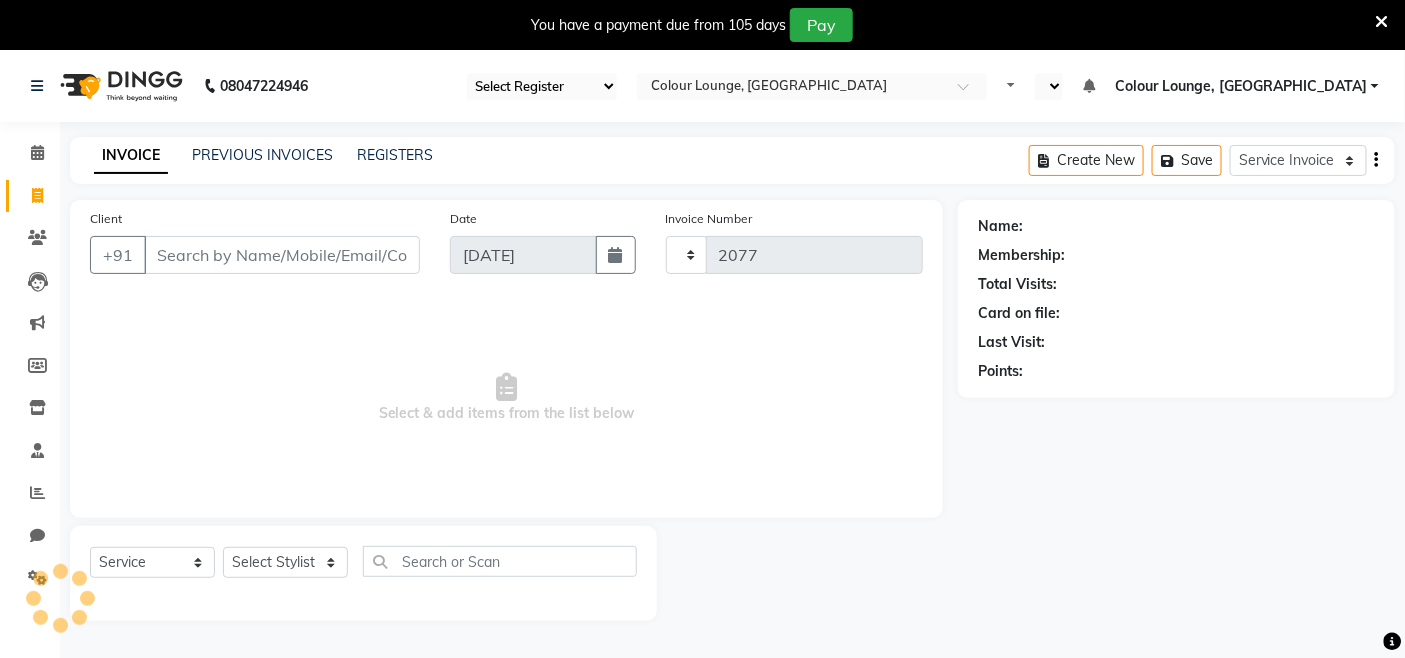 select on "75" 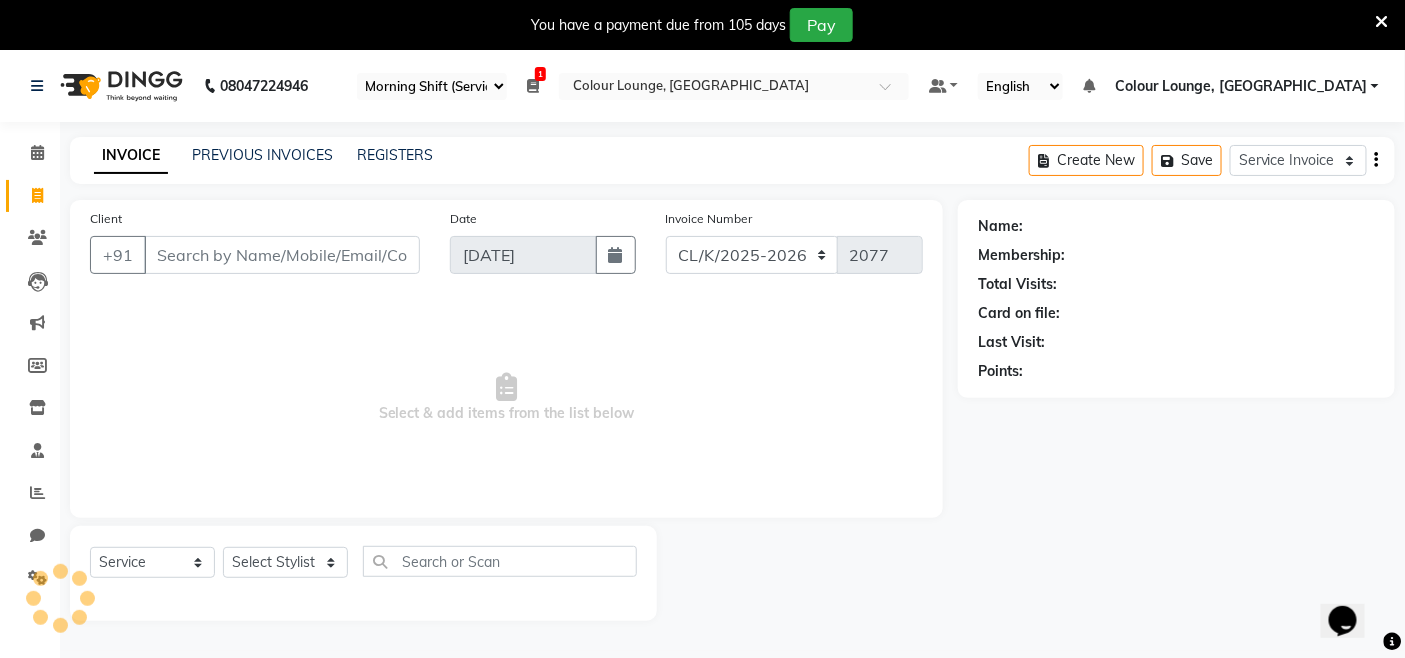 scroll, scrollTop: 0, scrollLeft: 0, axis: both 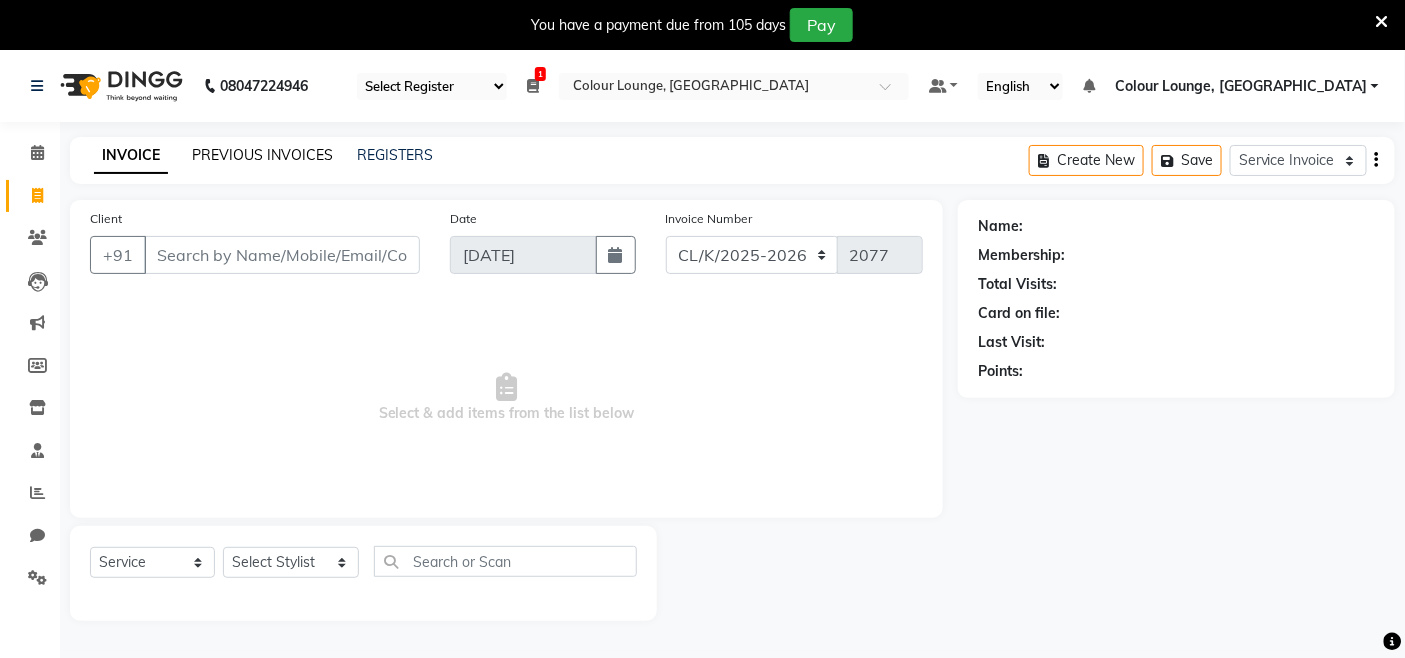 click on "PREVIOUS INVOICES" 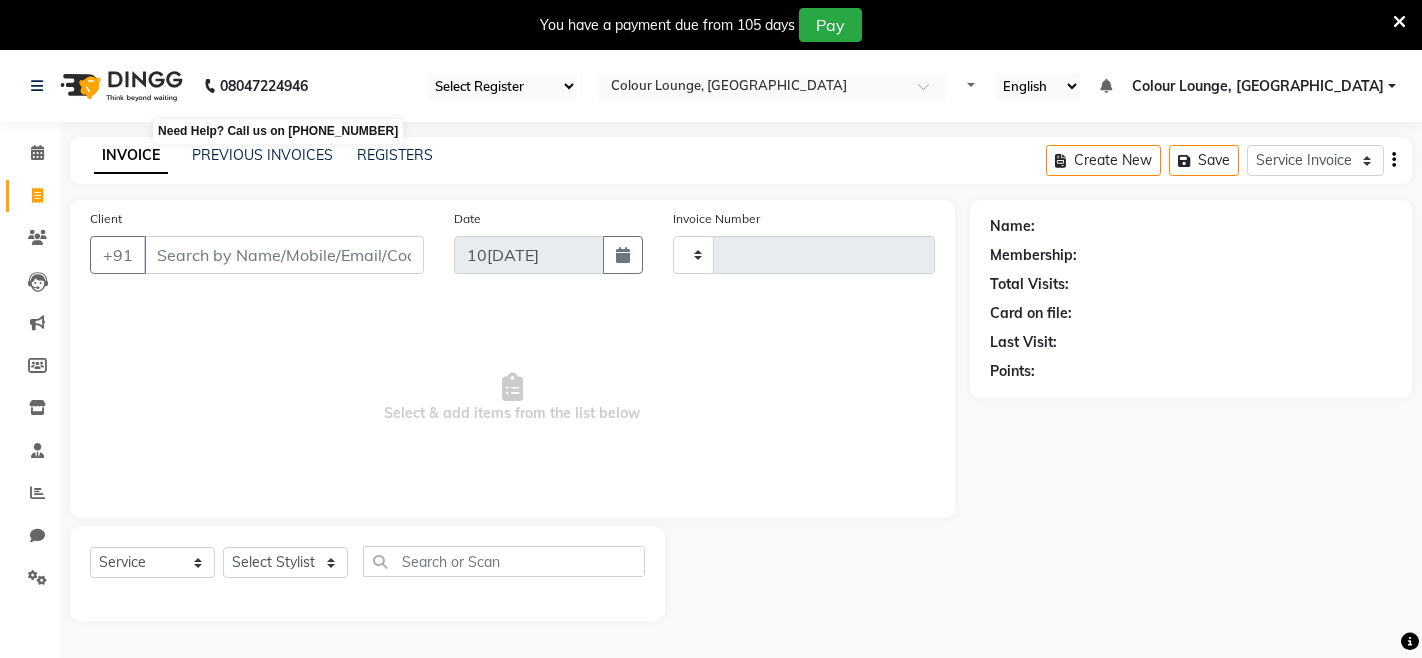 select on "service" 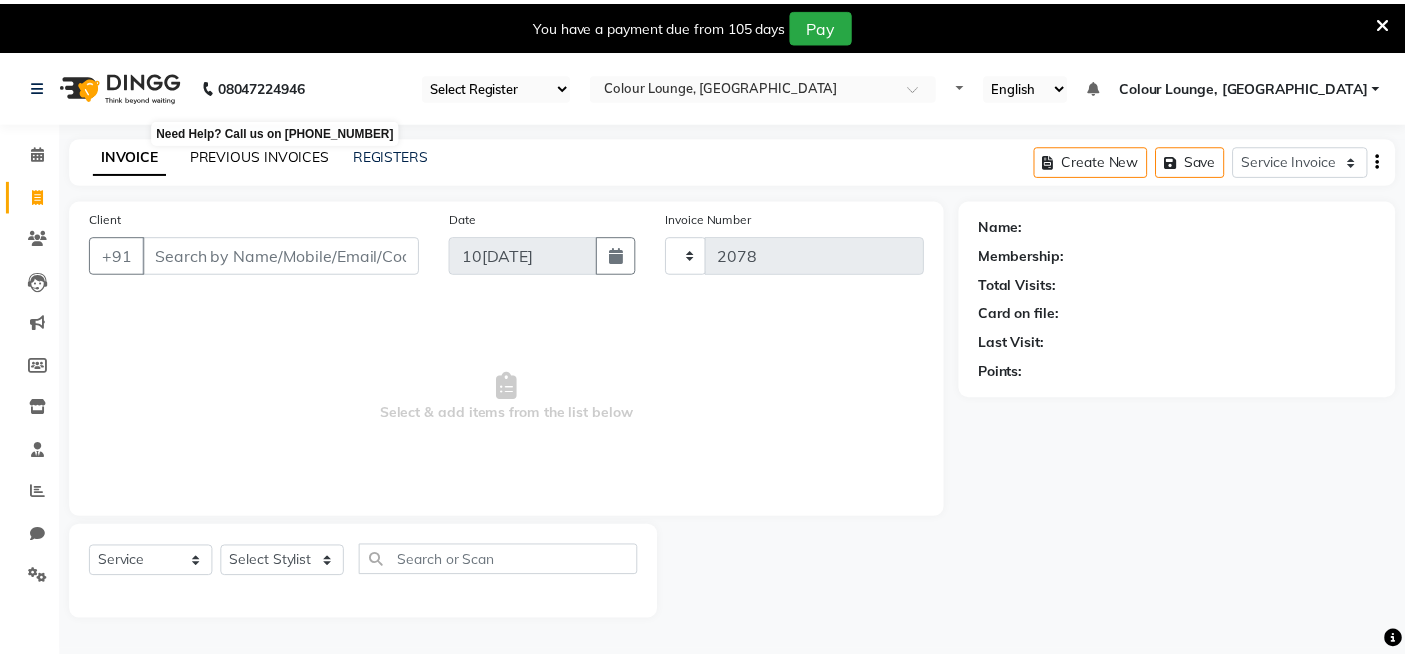 scroll, scrollTop: 0, scrollLeft: 0, axis: both 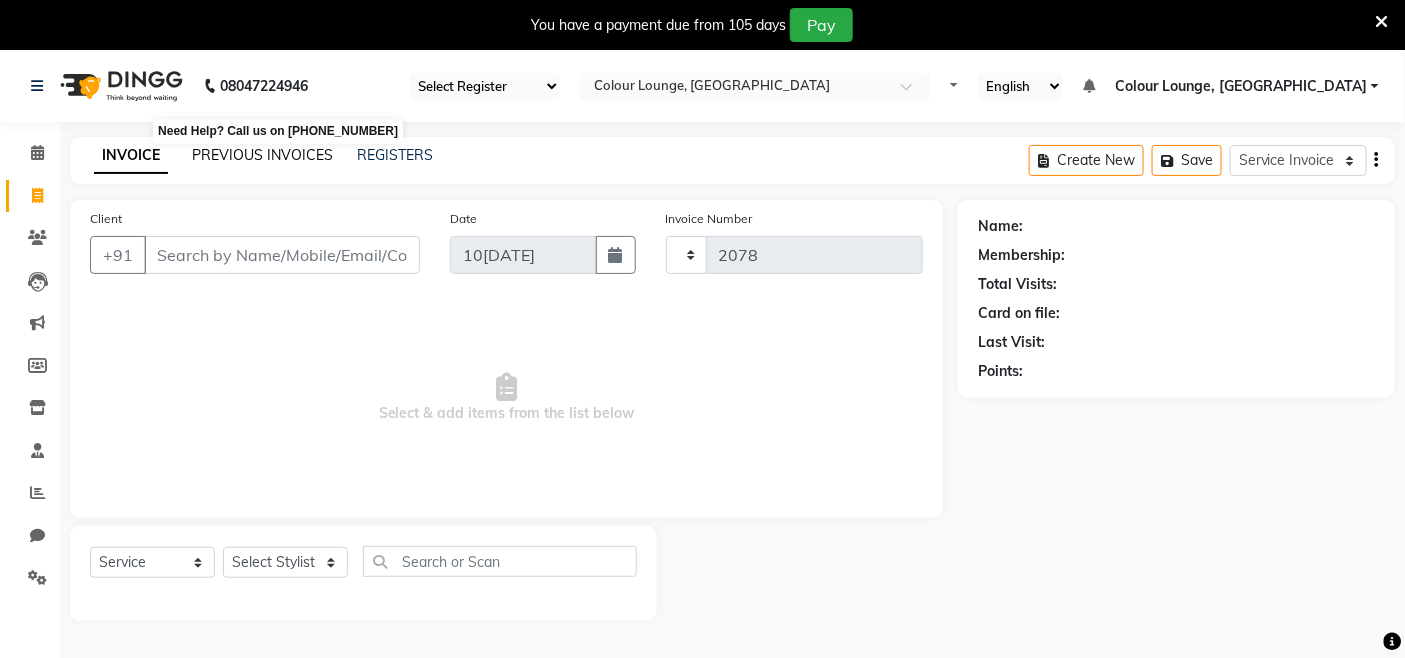 select on "75" 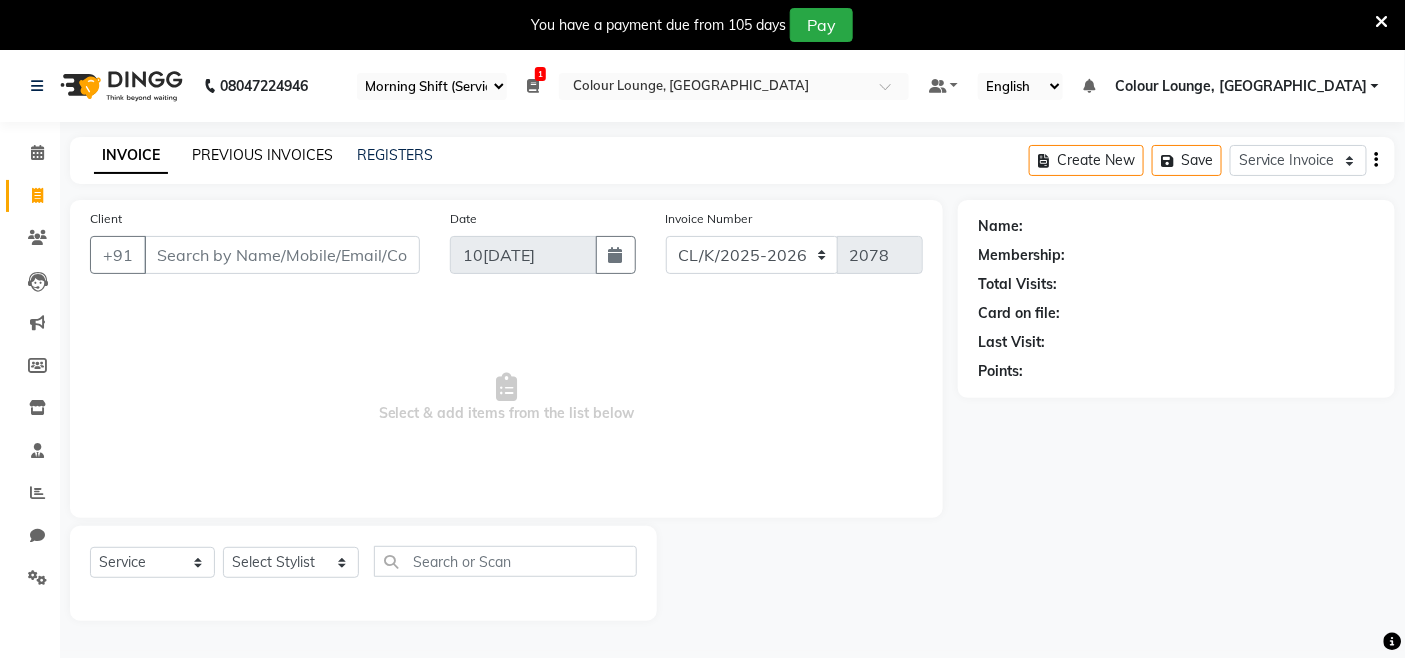 click on "PREVIOUS INVOICES" 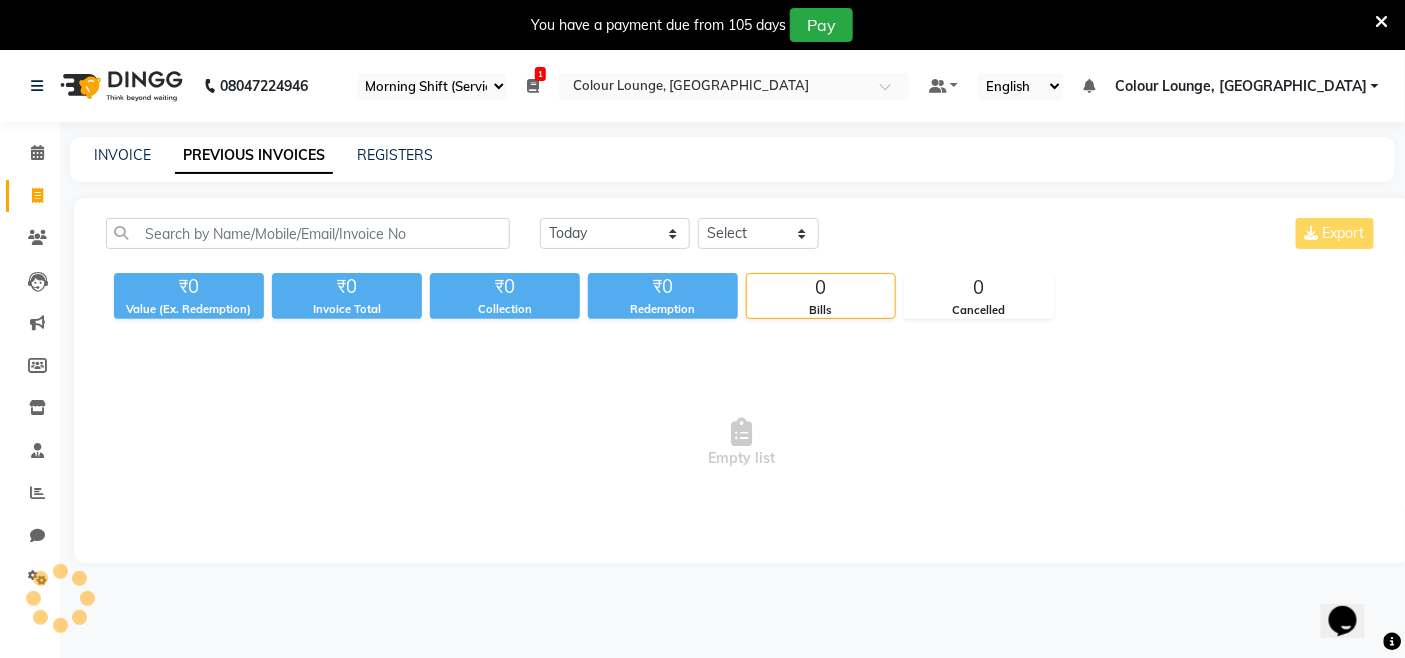 scroll, scrollTop: 0, scrollLeft: 0, axis: both 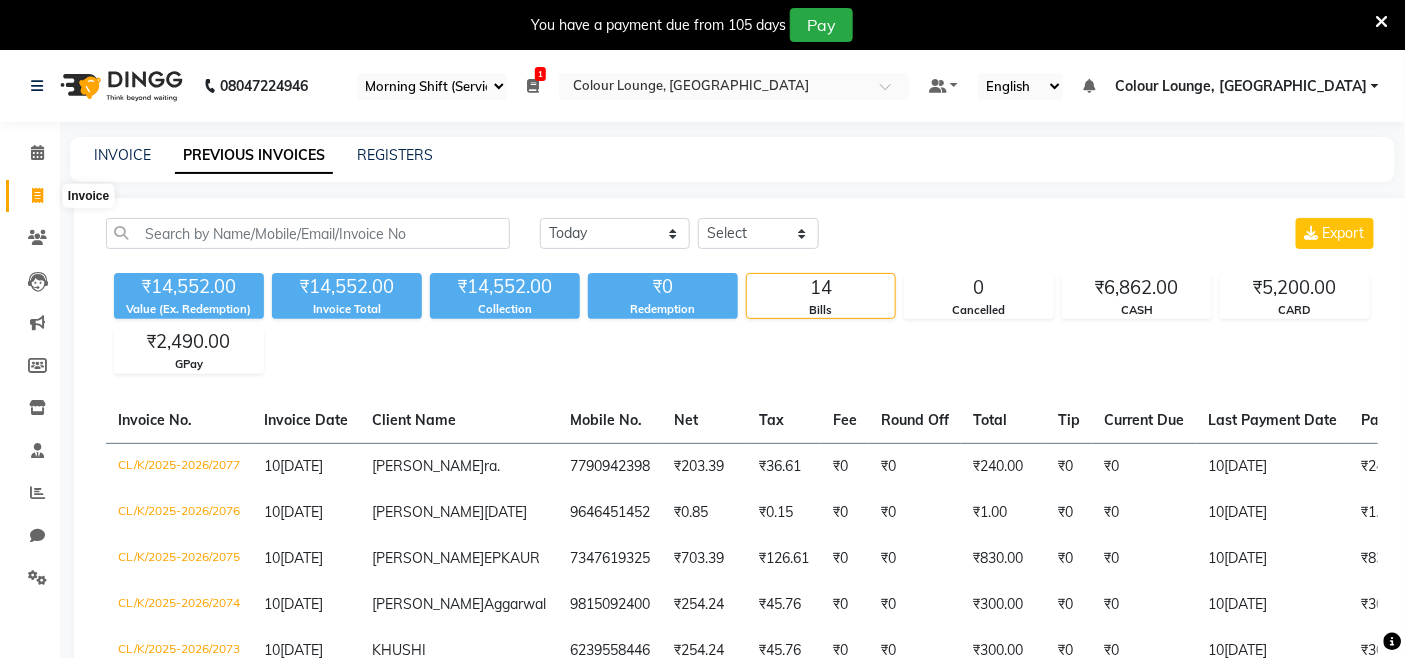 click 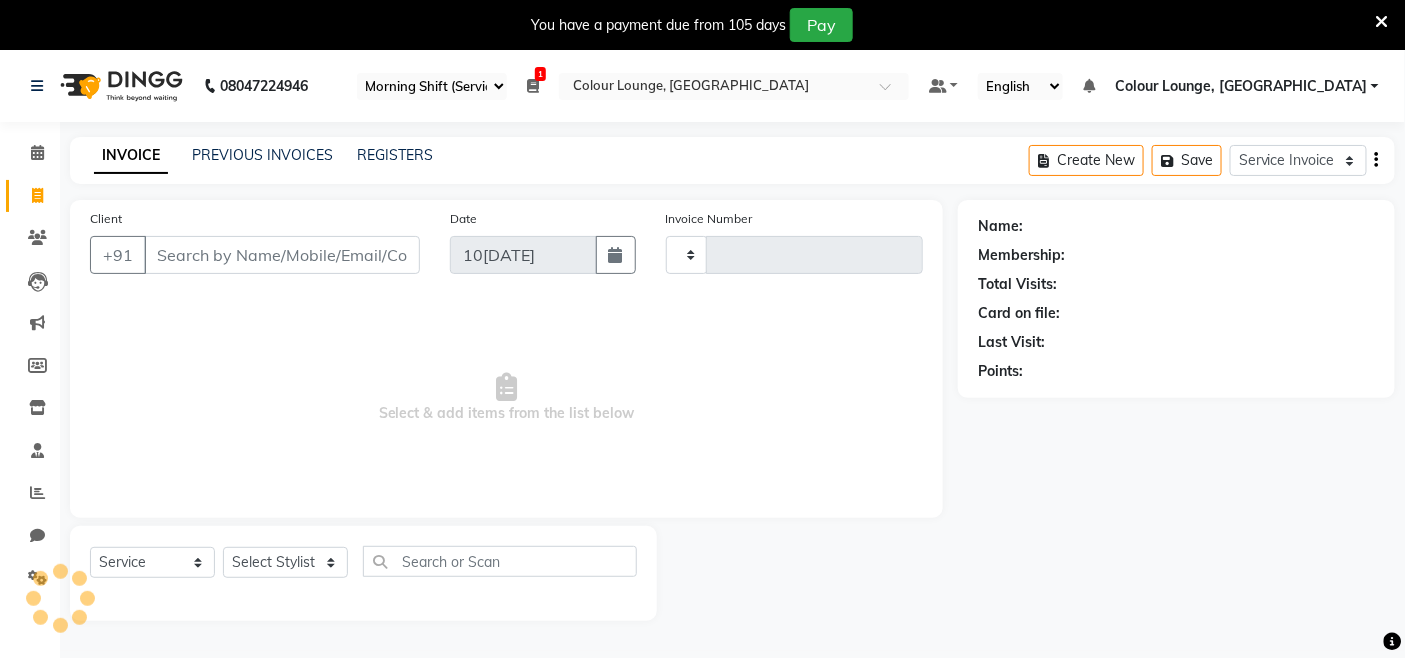 scroll, scrollTop: 50, scrollLeft: 0, axis: vertical 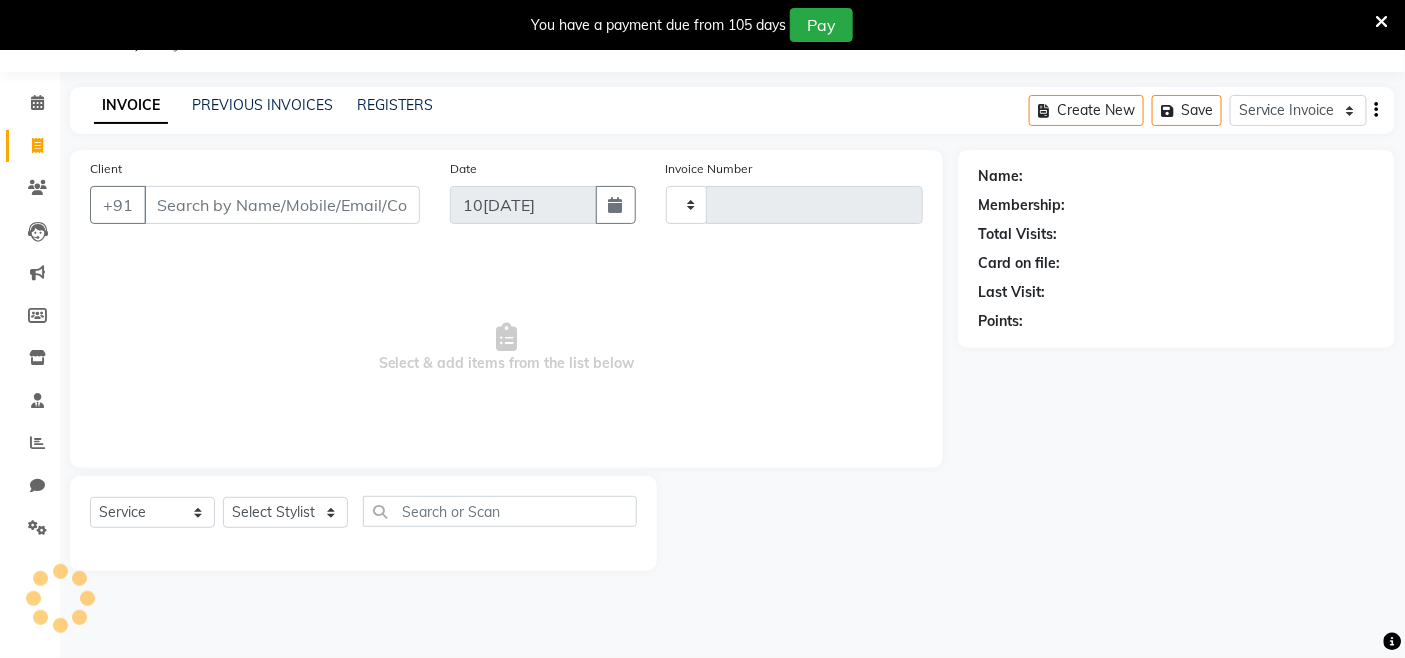 type on "2078" 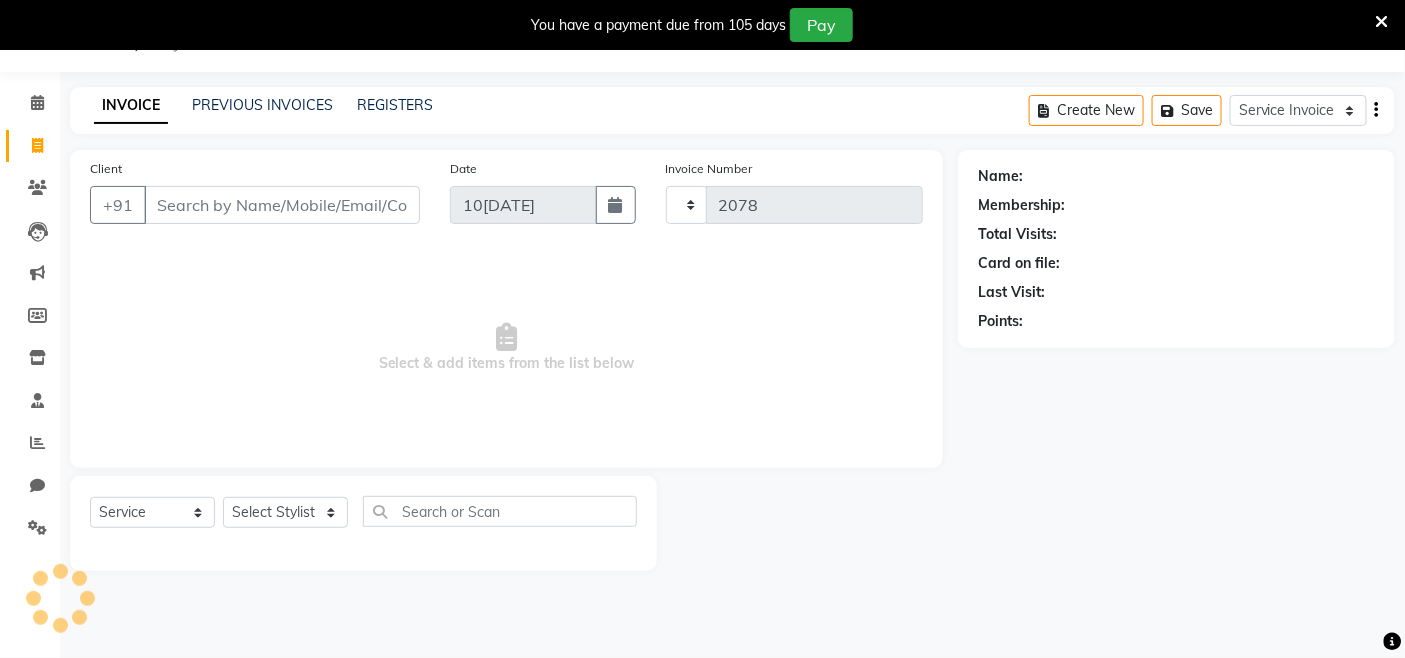 select on "8015" 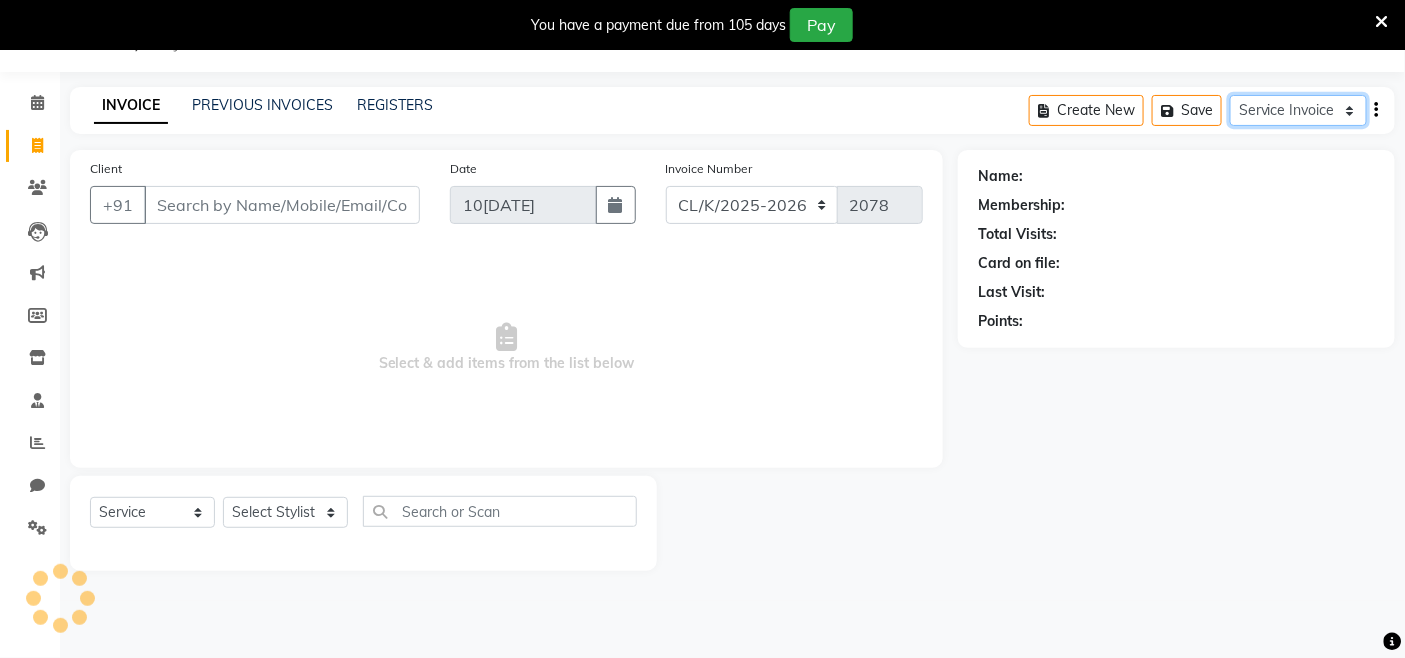 click on "Service Invoice Product Invoice" 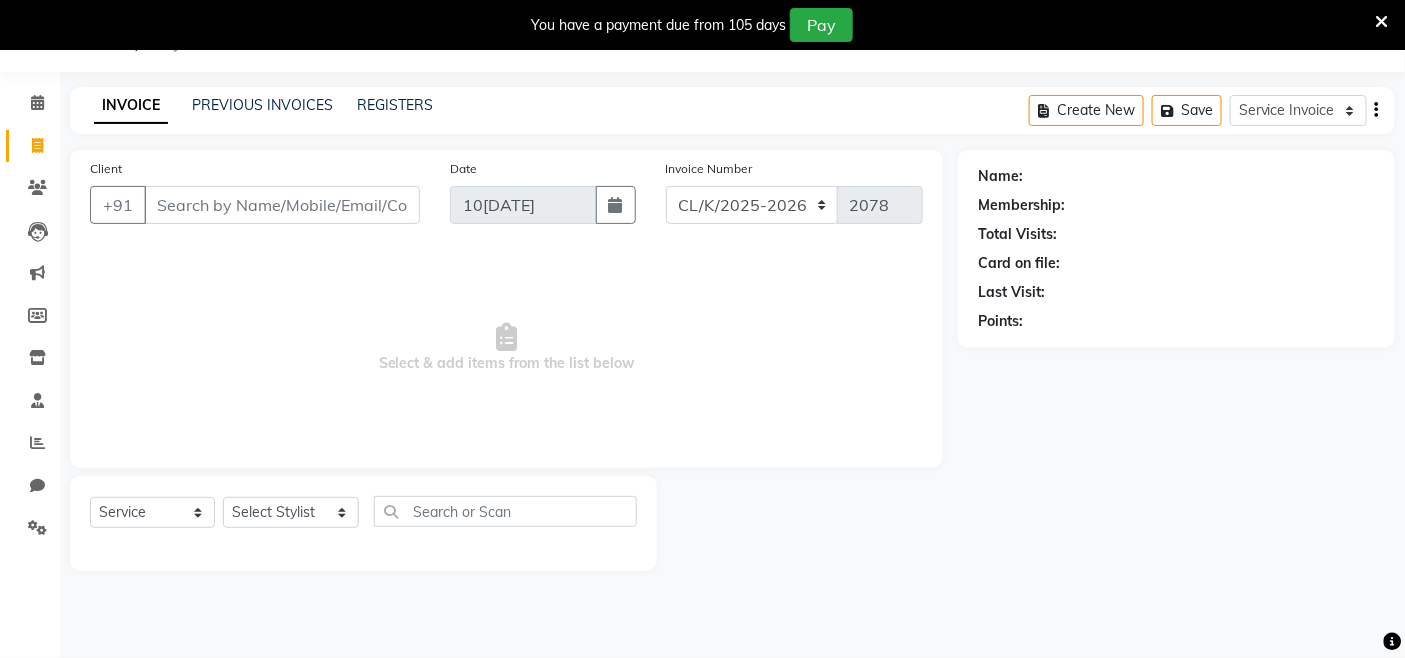 click on "INVOICE PREVIOUS INVOICES REGISTERS Create New   Save  Service Invoice Product Invoice" 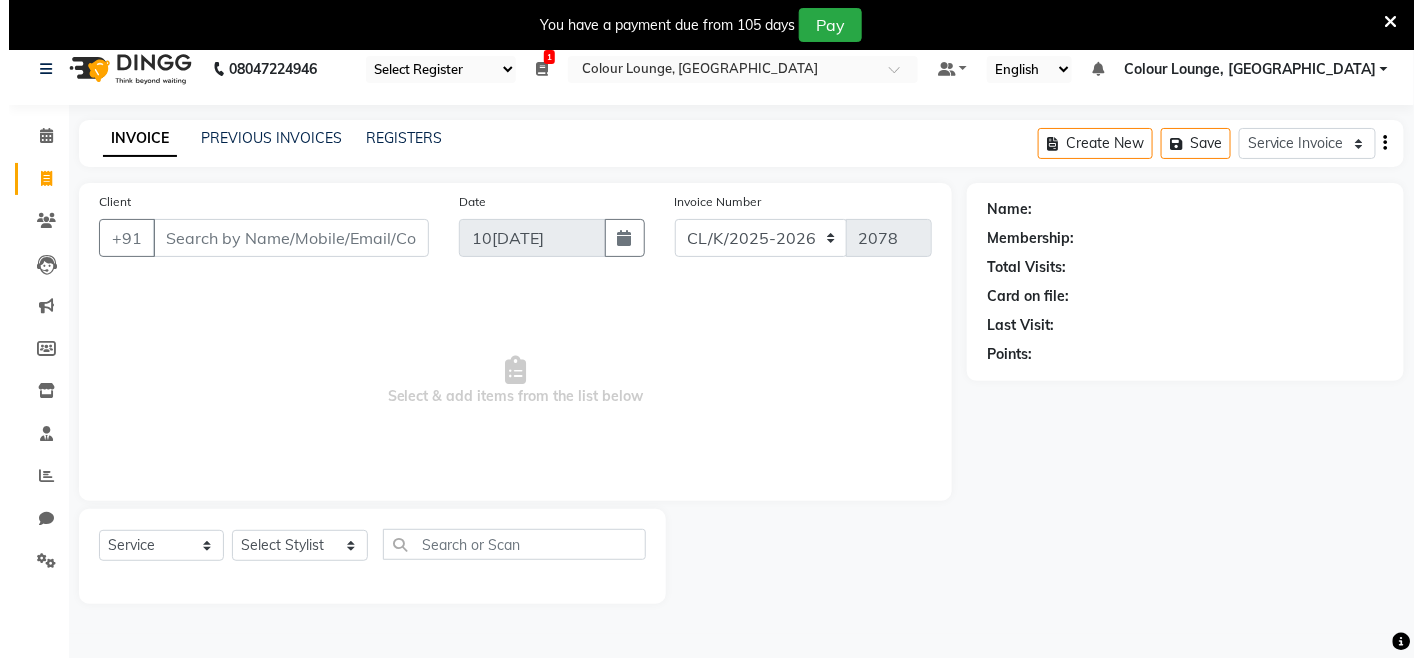 scroll, scrollTop: 0, scrollLeft: 0, axis: both 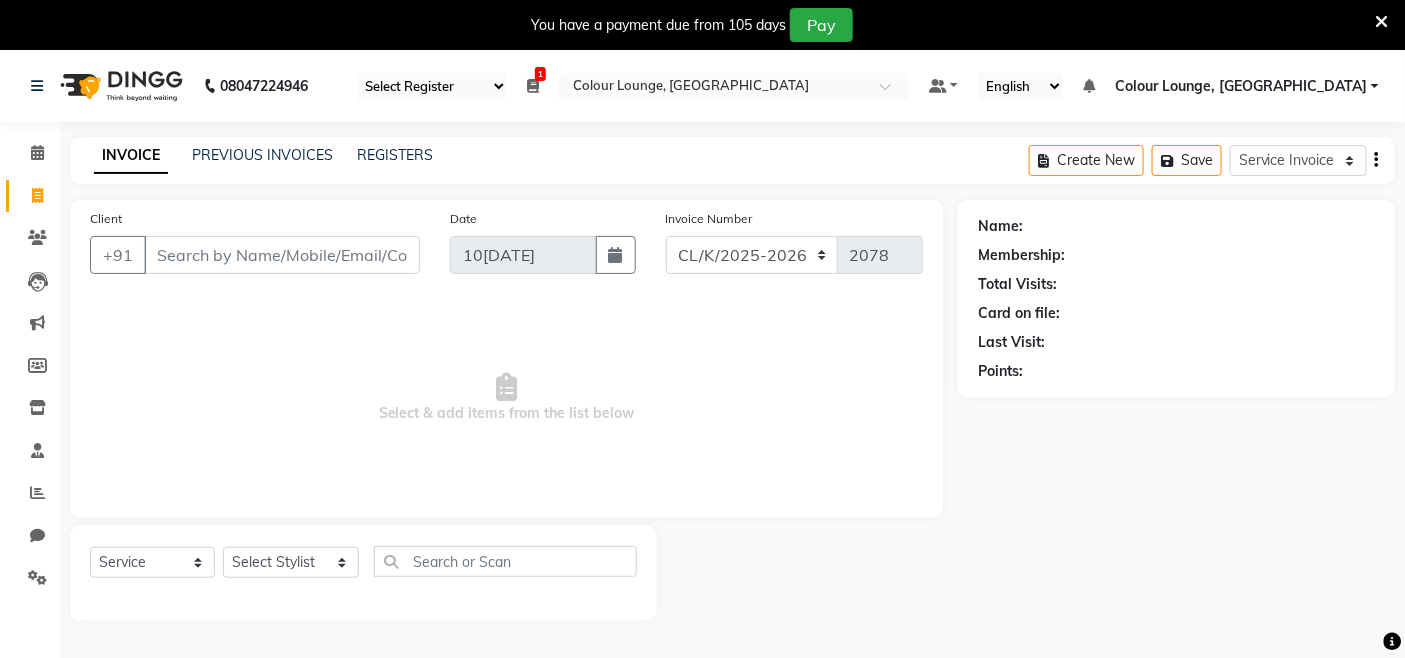 drag, startPoint x: 603, startPoint y: 85, endPoint x: 618, endPoint y: 87, distance: 15.132746 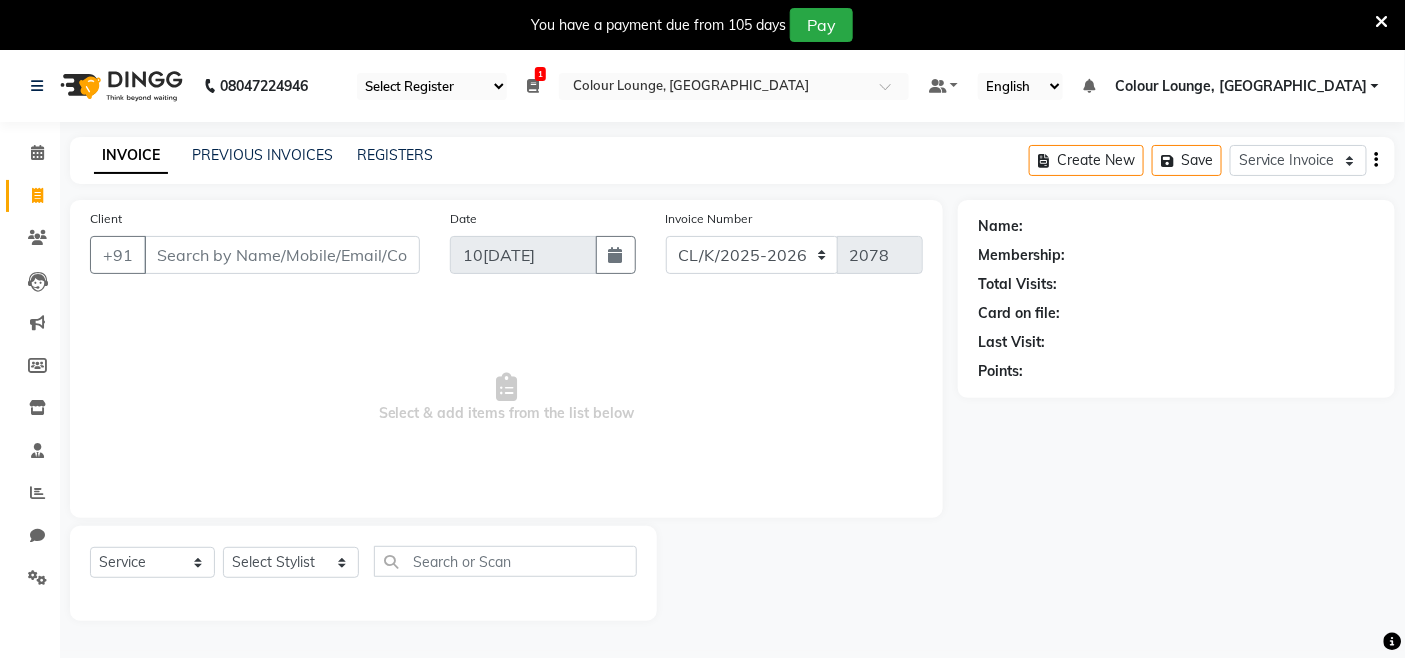 click at bounding box center (533, 86) 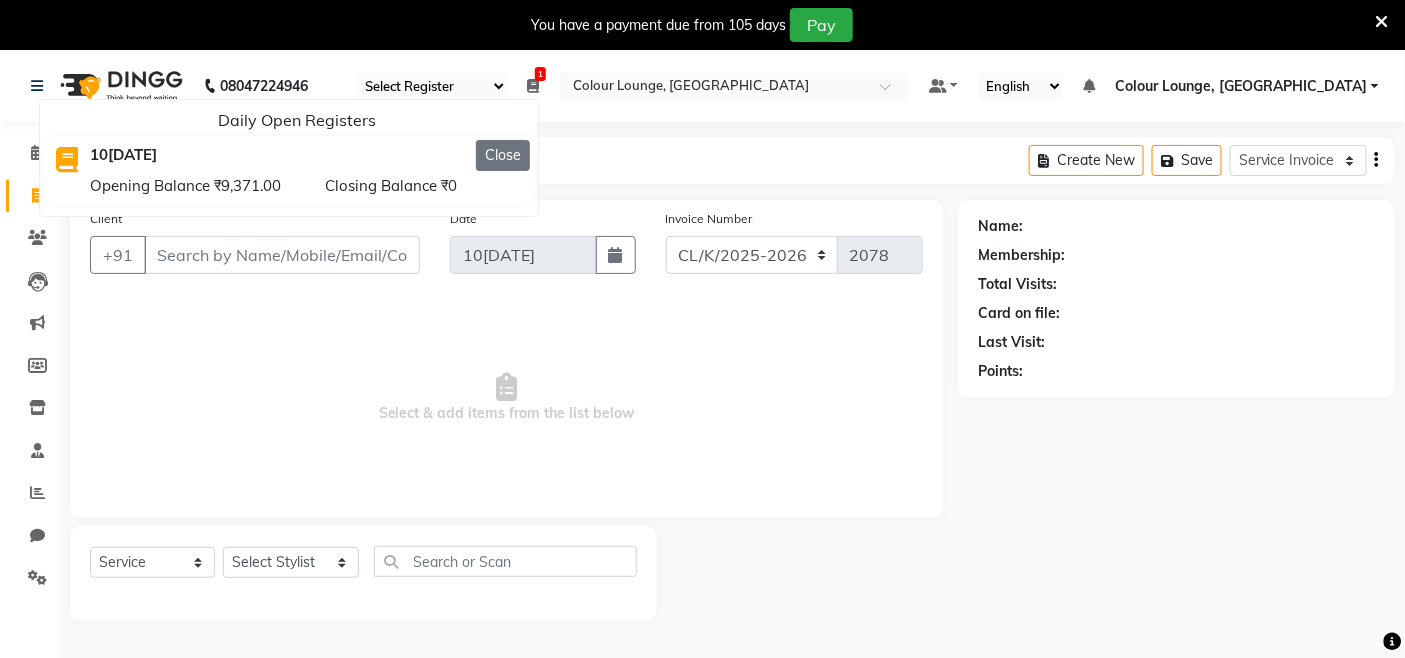 click on "Close" at bounding box center [503, 155] 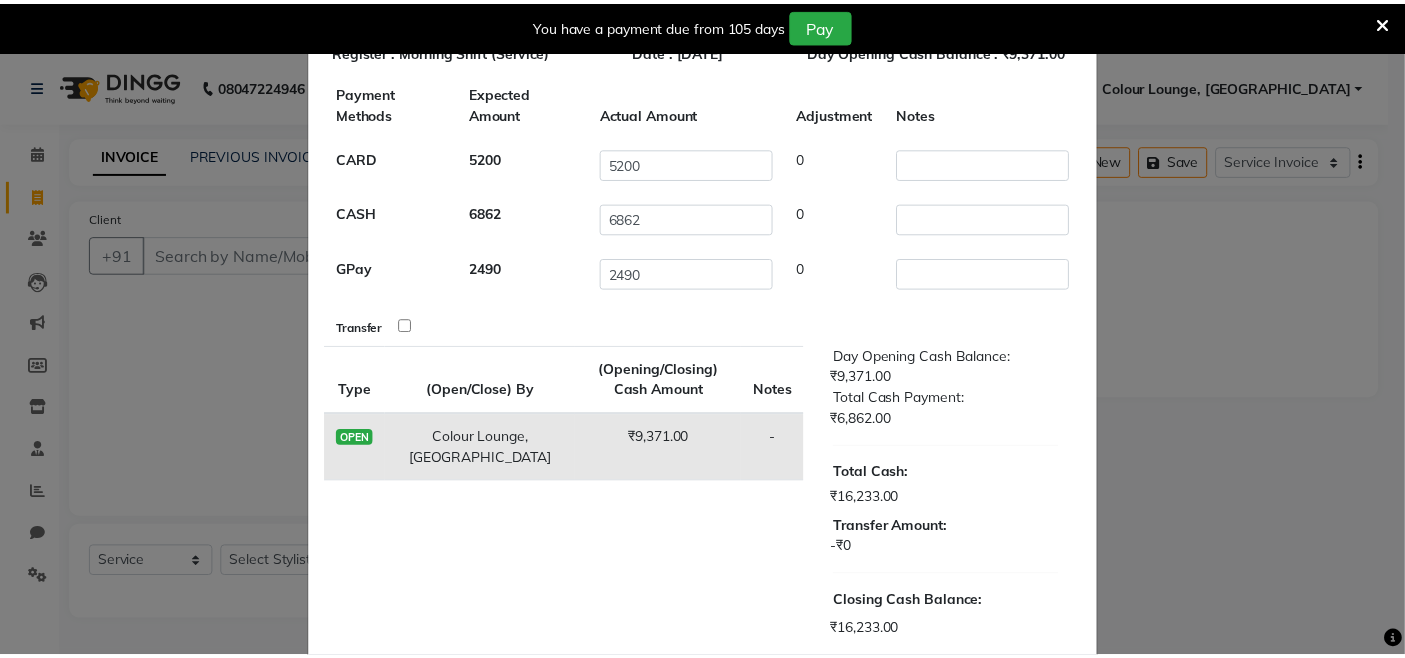 scroll, scrollTop: 166, scrollLeft: 0, axis: vertical 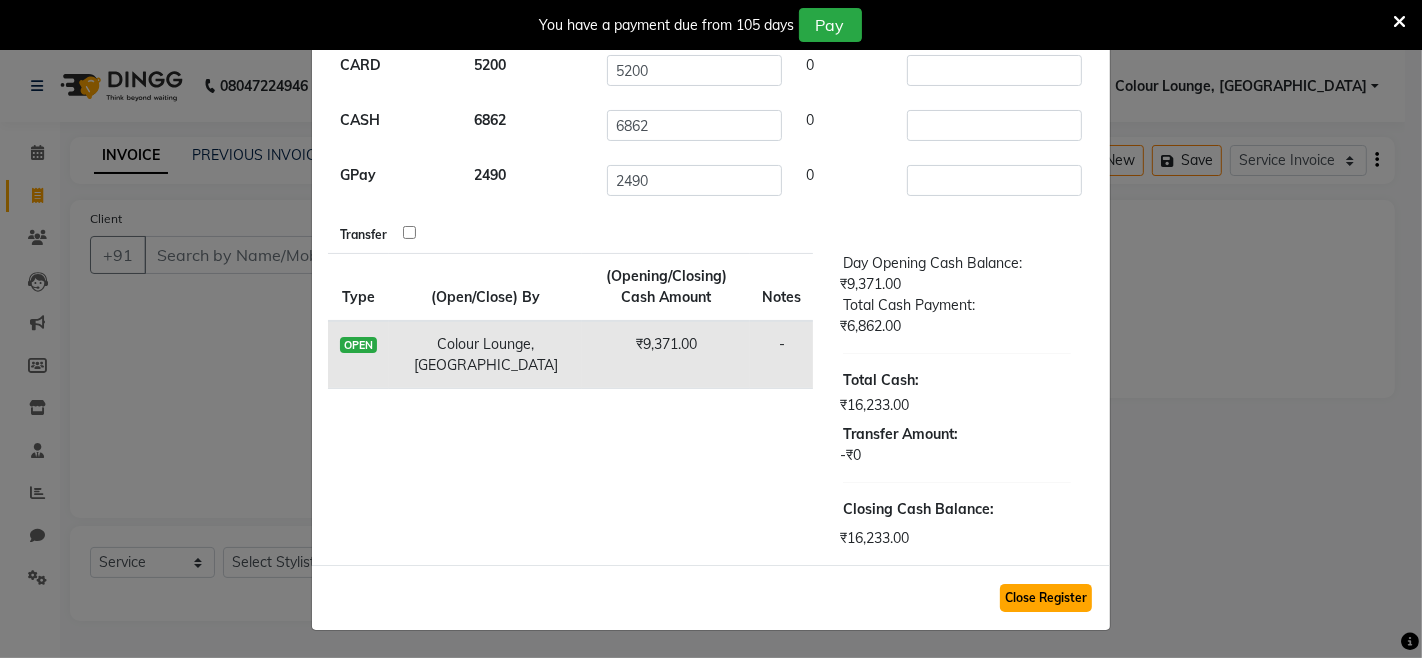 click on "Close Register" 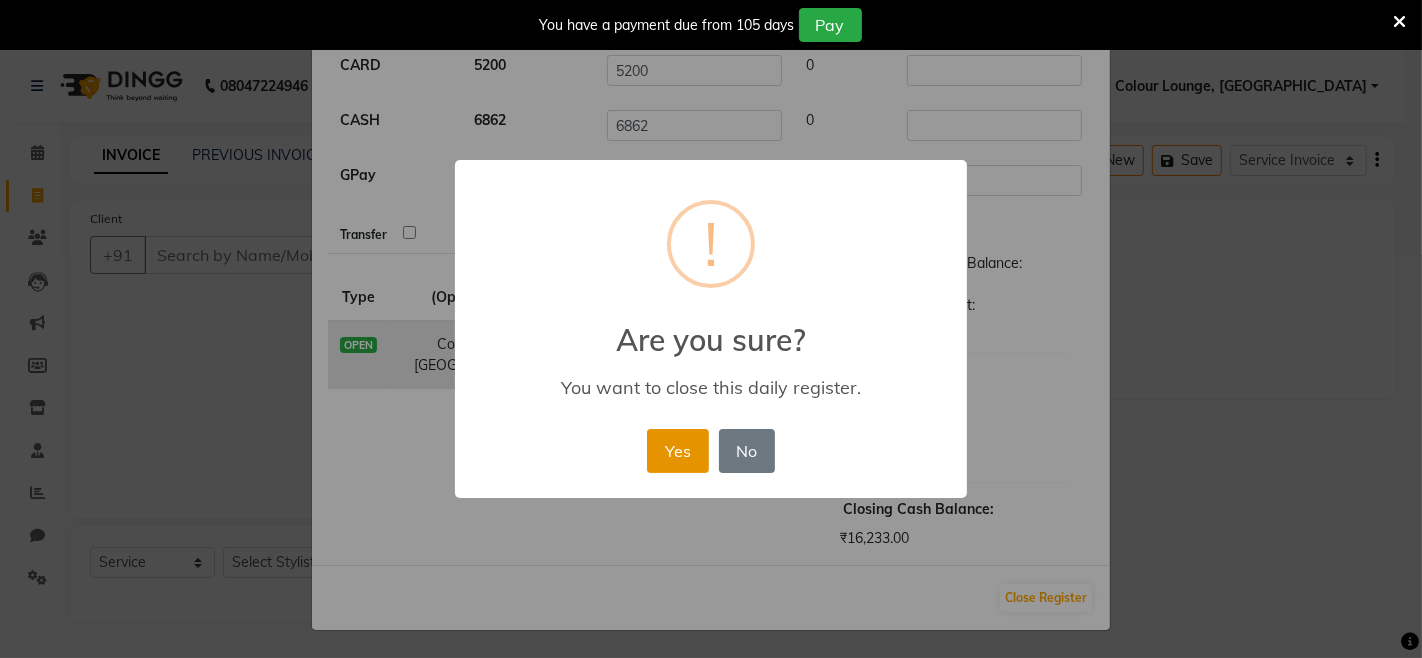 click on "Yes" at bounding box center [677, 451] 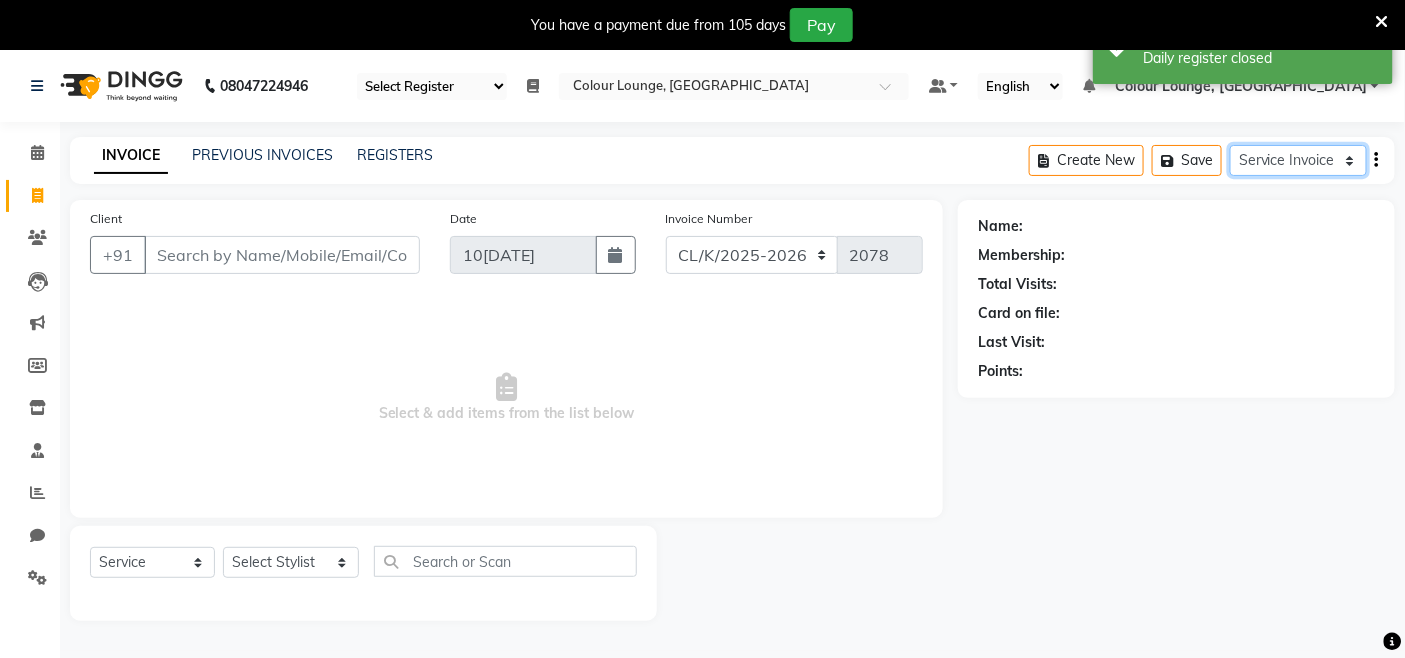 drag, startPoint x: 1265, startPoint y: 162, endPoint x: 1266, endPoint y: 174, distance: 12.0415945 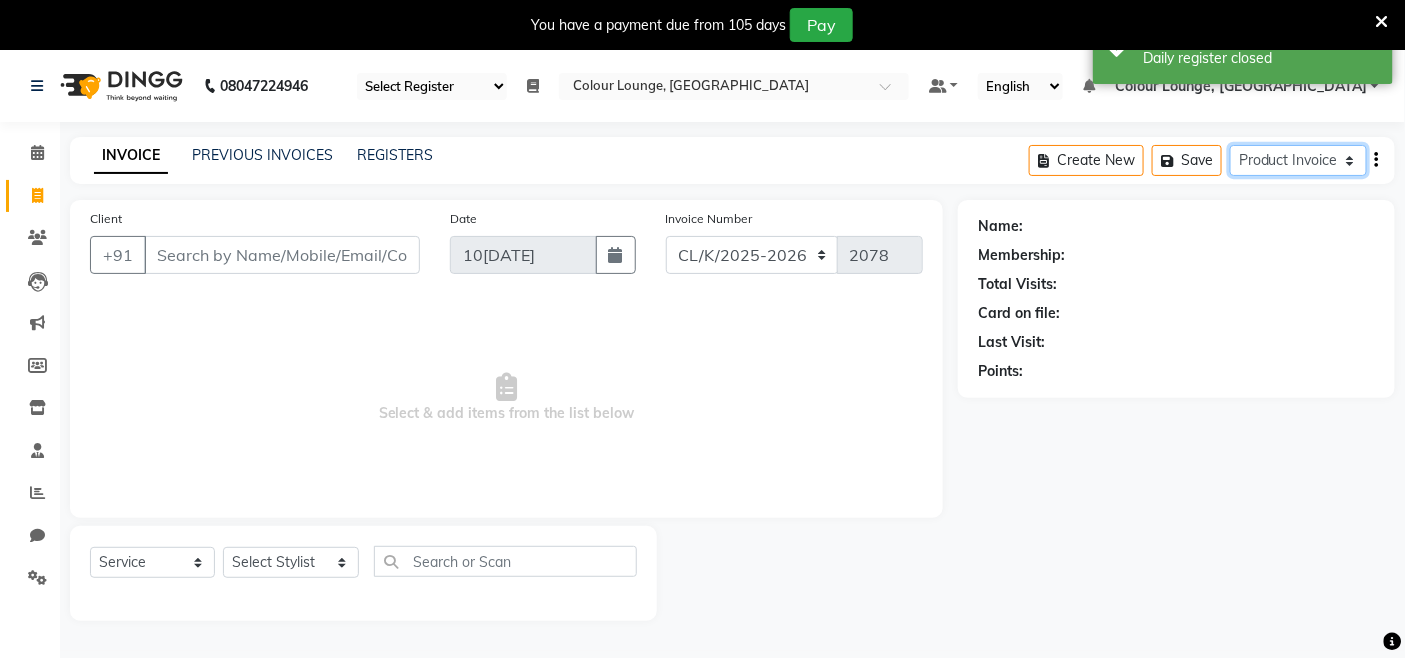 click on "Service Invoice Product Invoice" 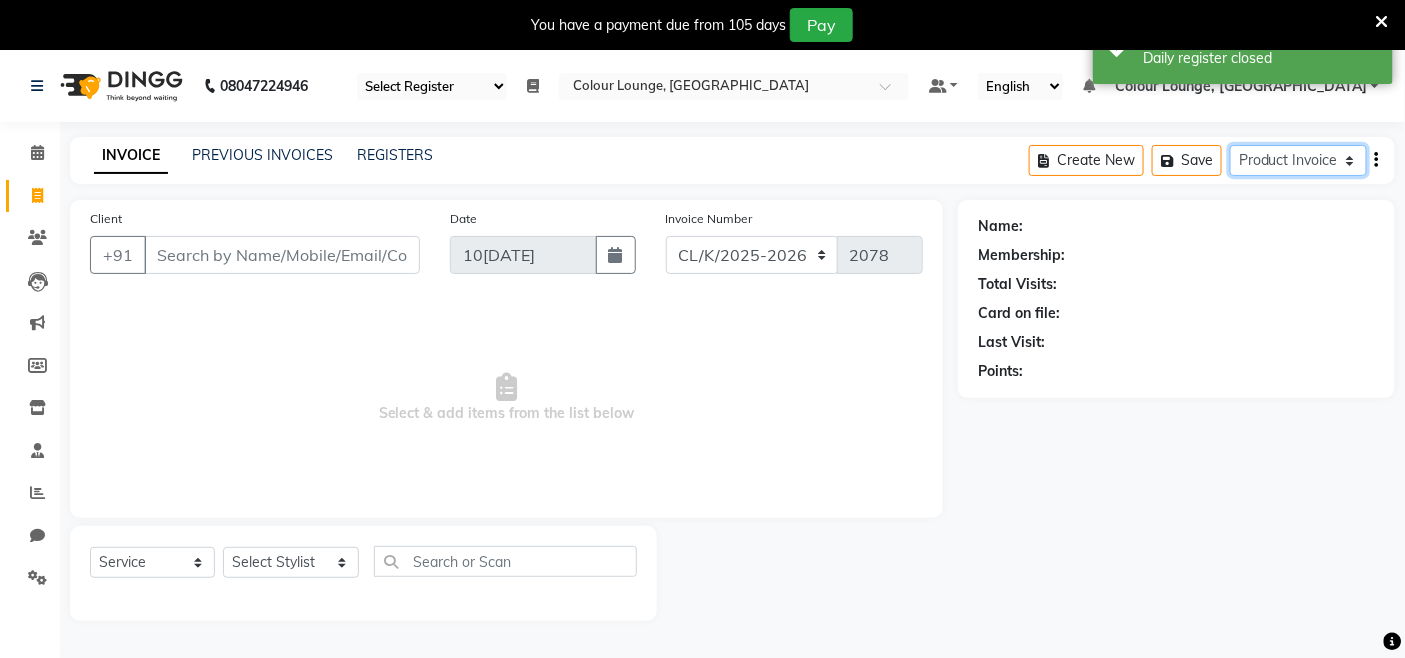 select 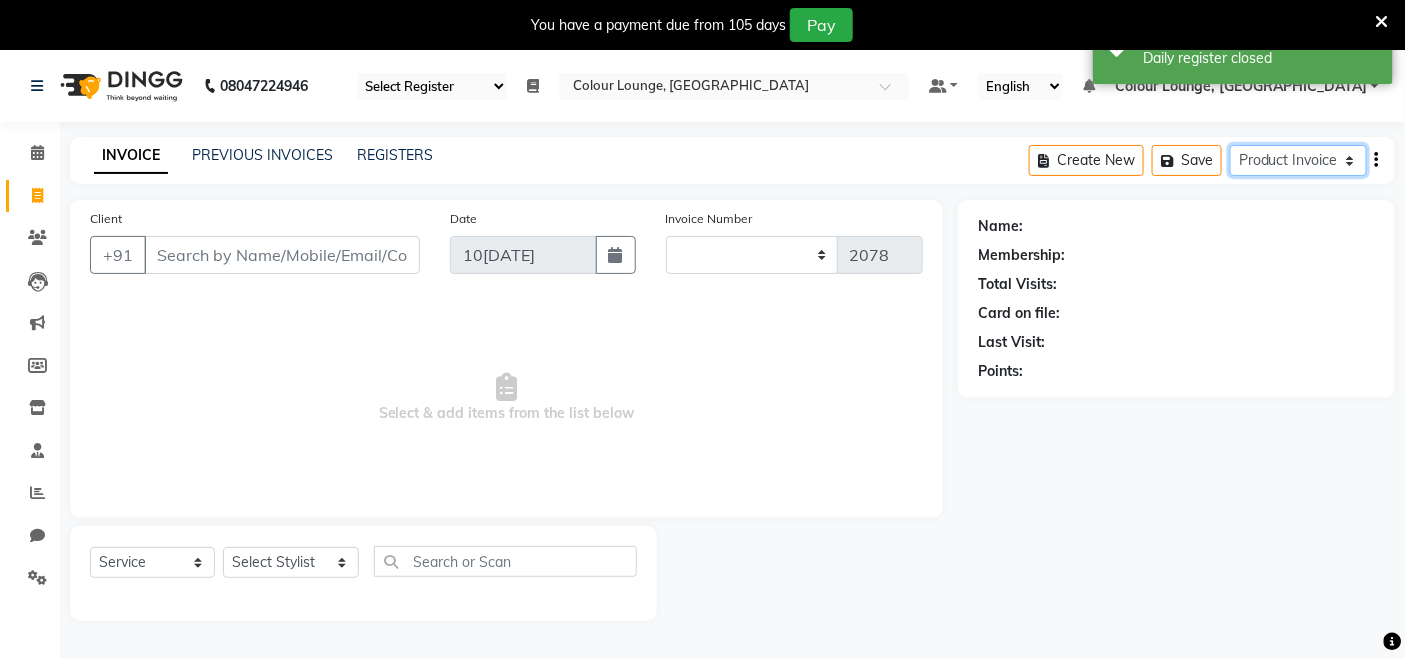 select on "76" 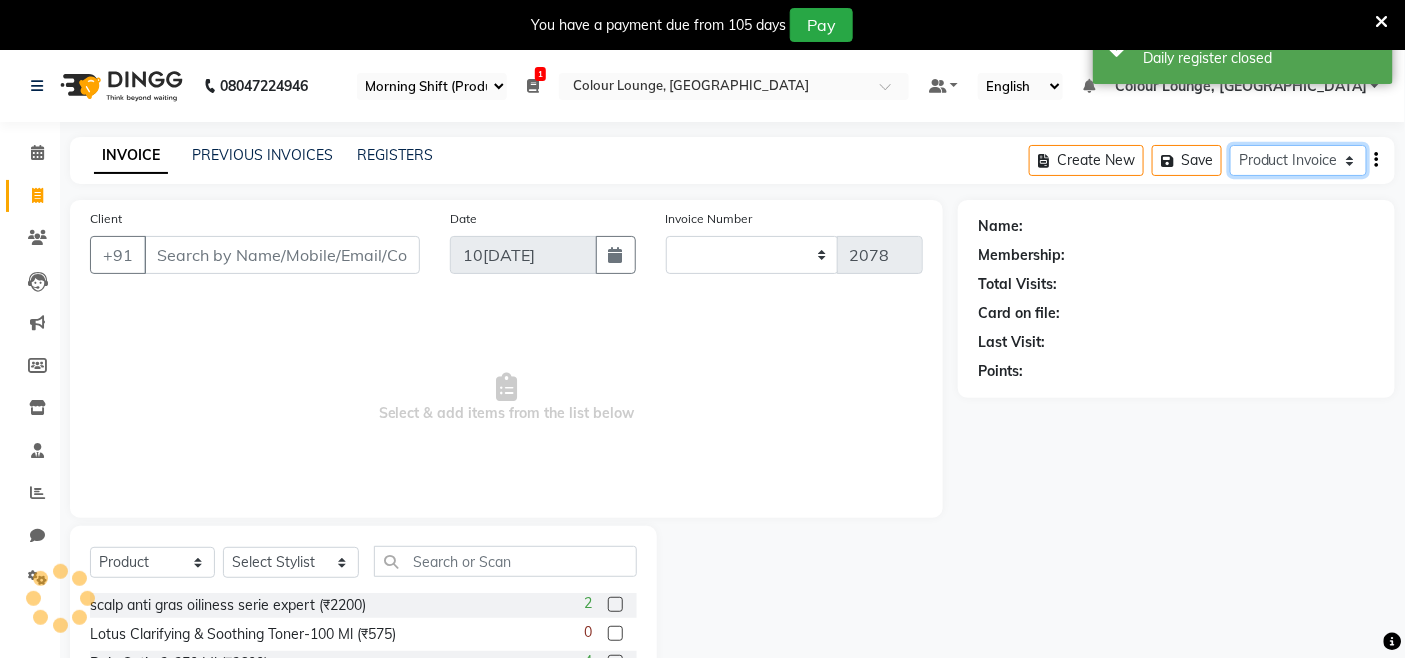 type on "0124" 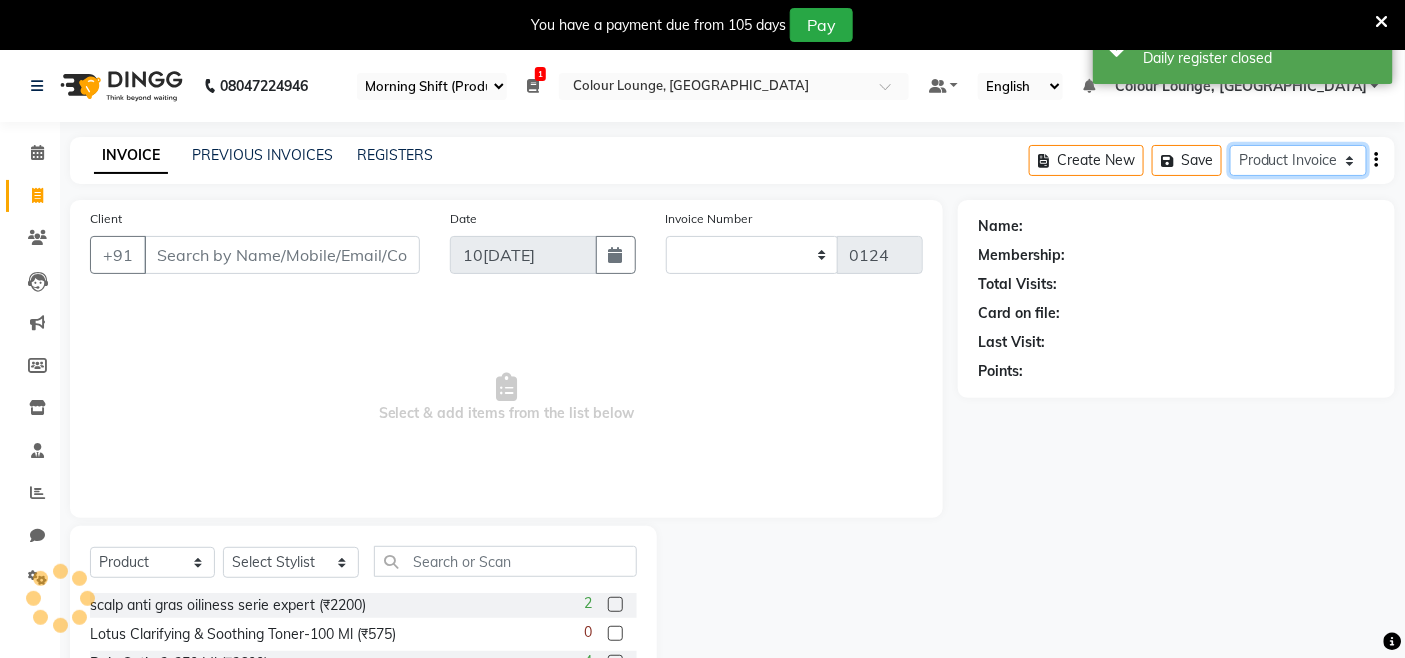 select on "8016" 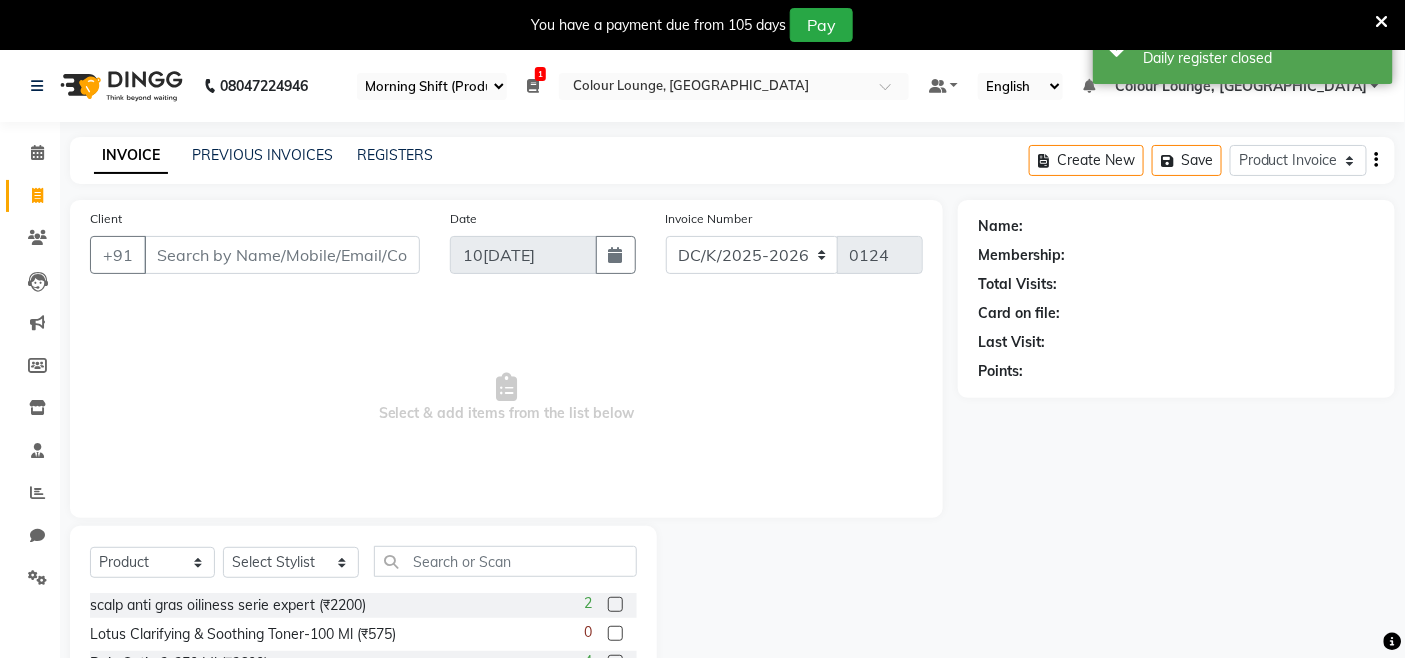 click at bounding box center (533, 86) 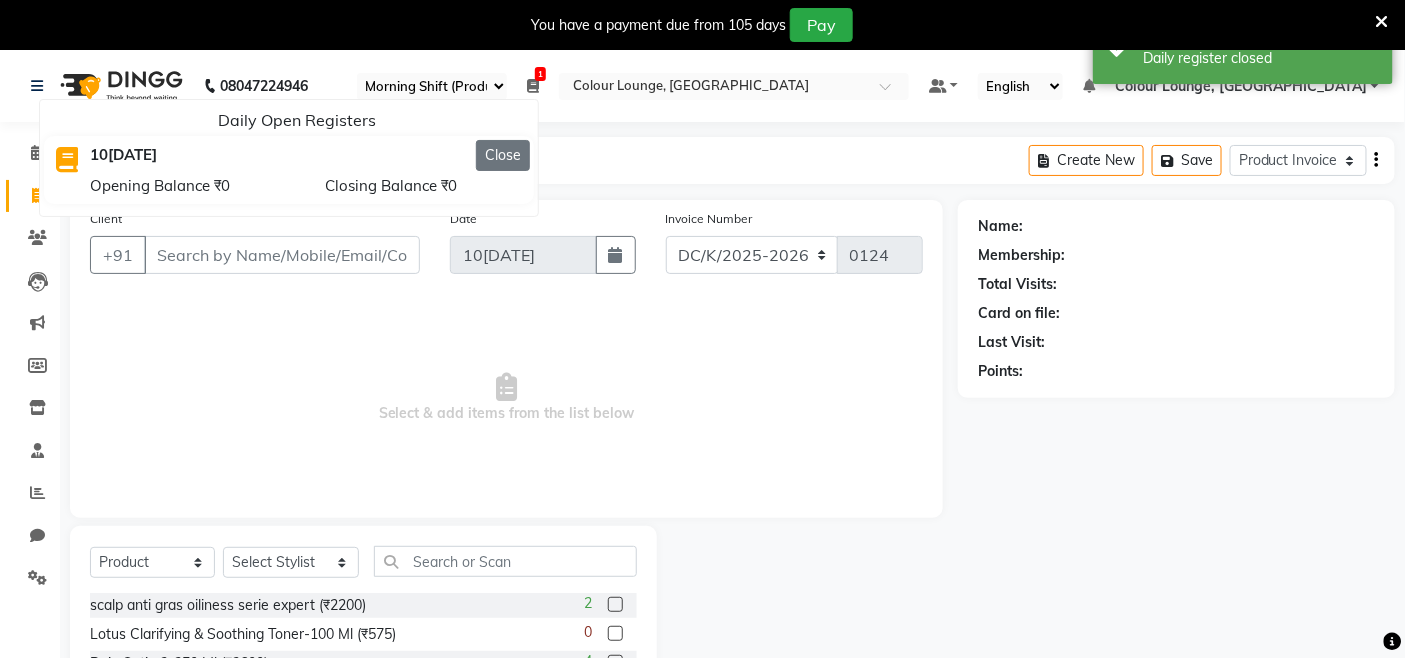 click on "Close" at bounding box center [503, 155] 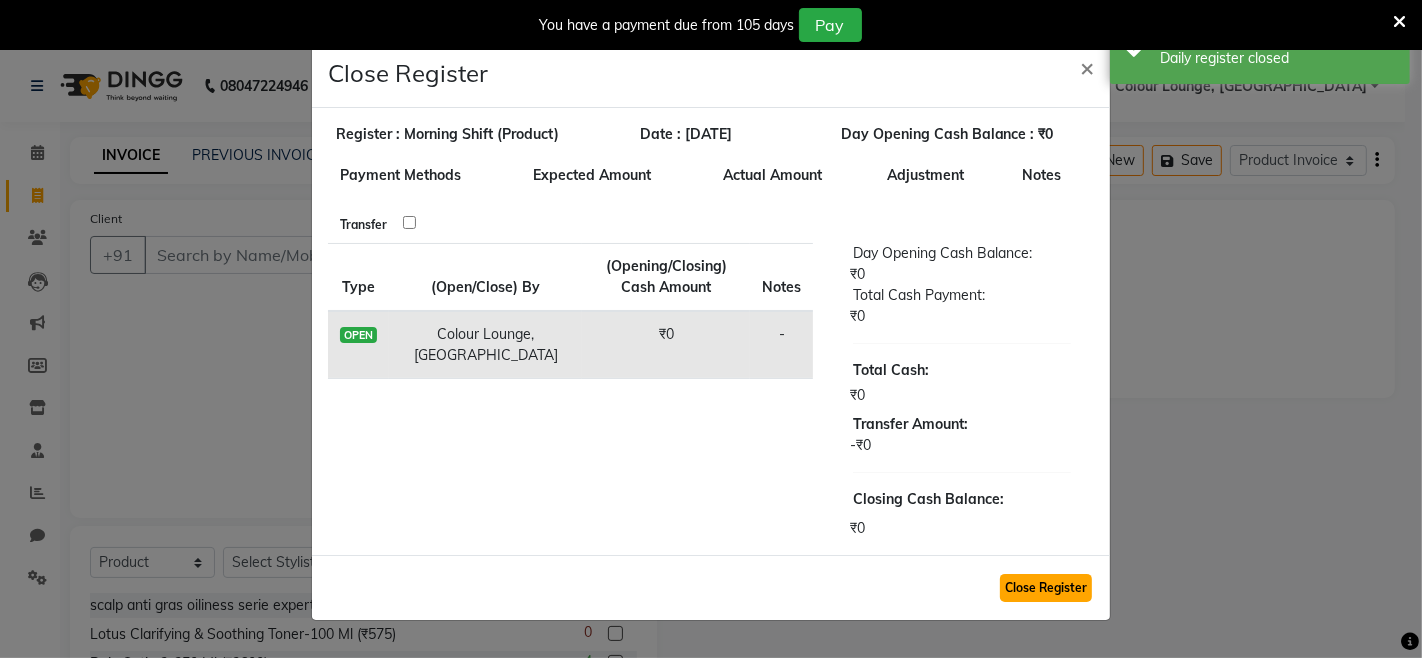 click on "Close Register" 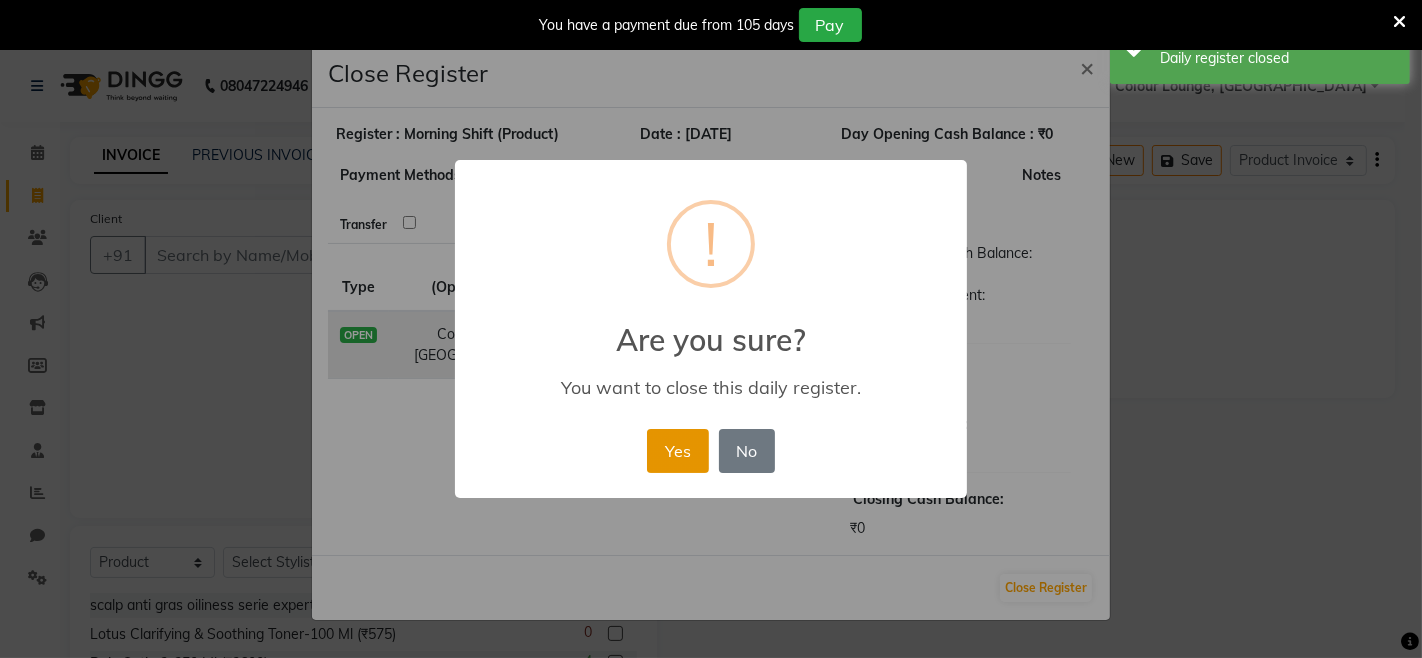 click on "Yes" at bounding box center [677, 451] 